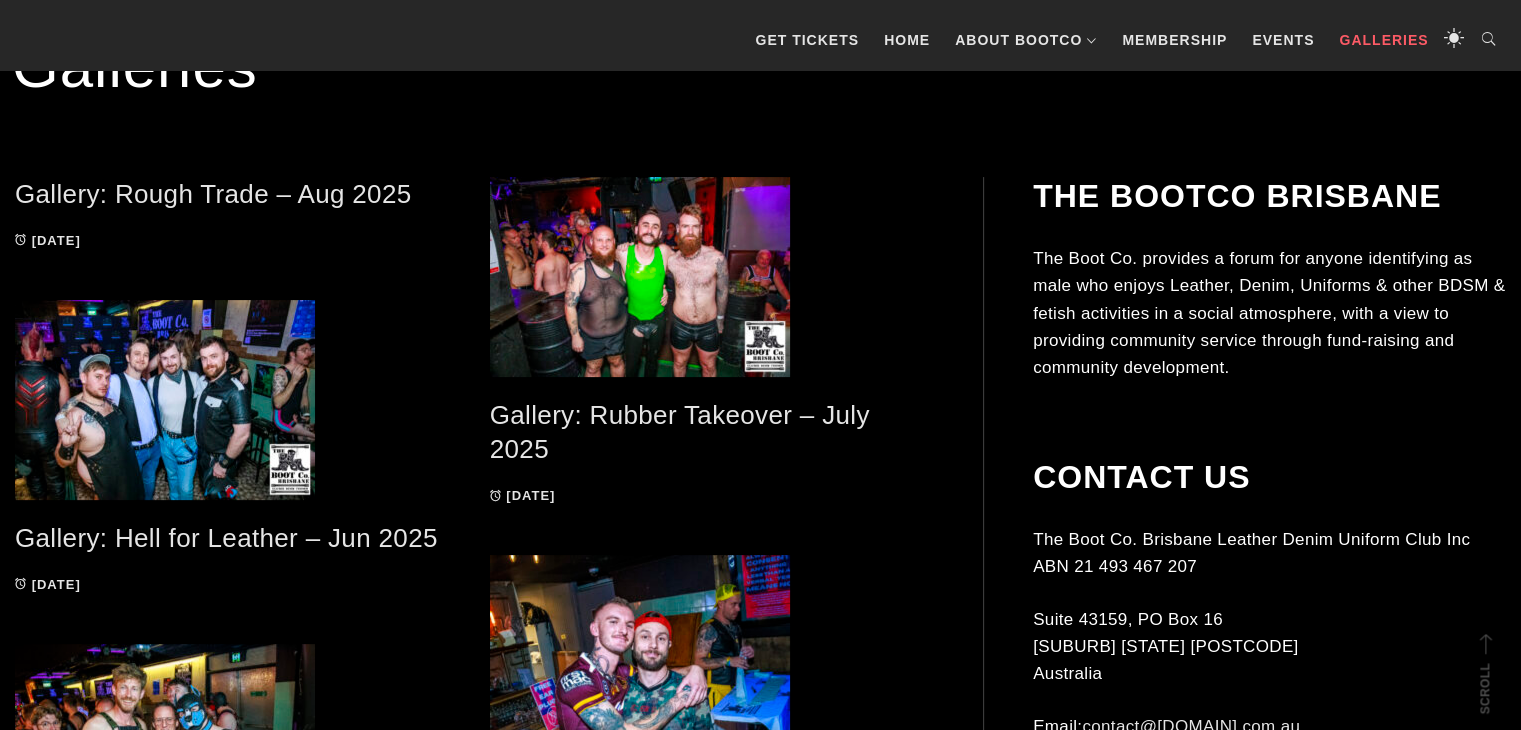 scroll, scrollTop: 400, scrollLeft: 0, axis: vertical 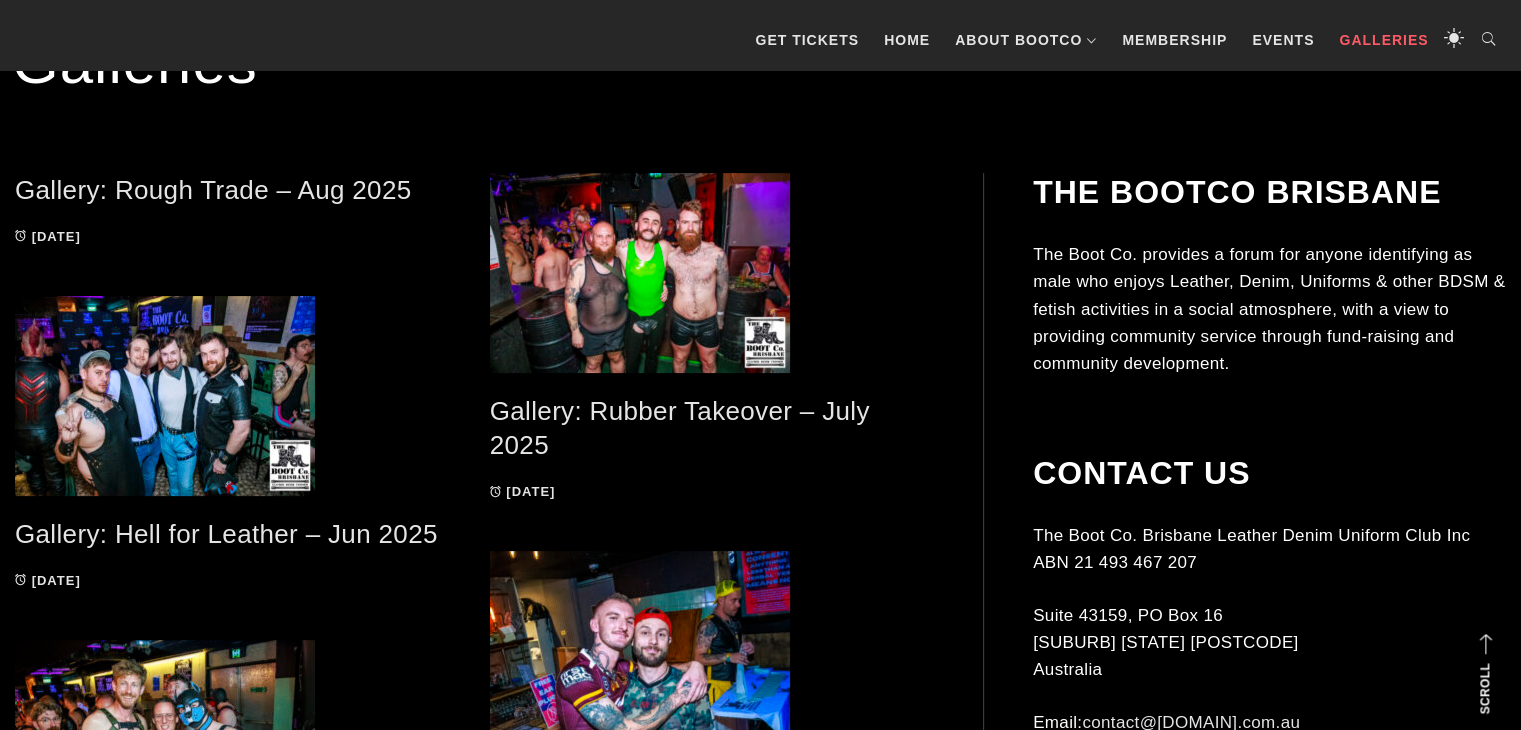 click on "Gallery: Rough Trade – Aug 2025" at bounding box center [213, 190] 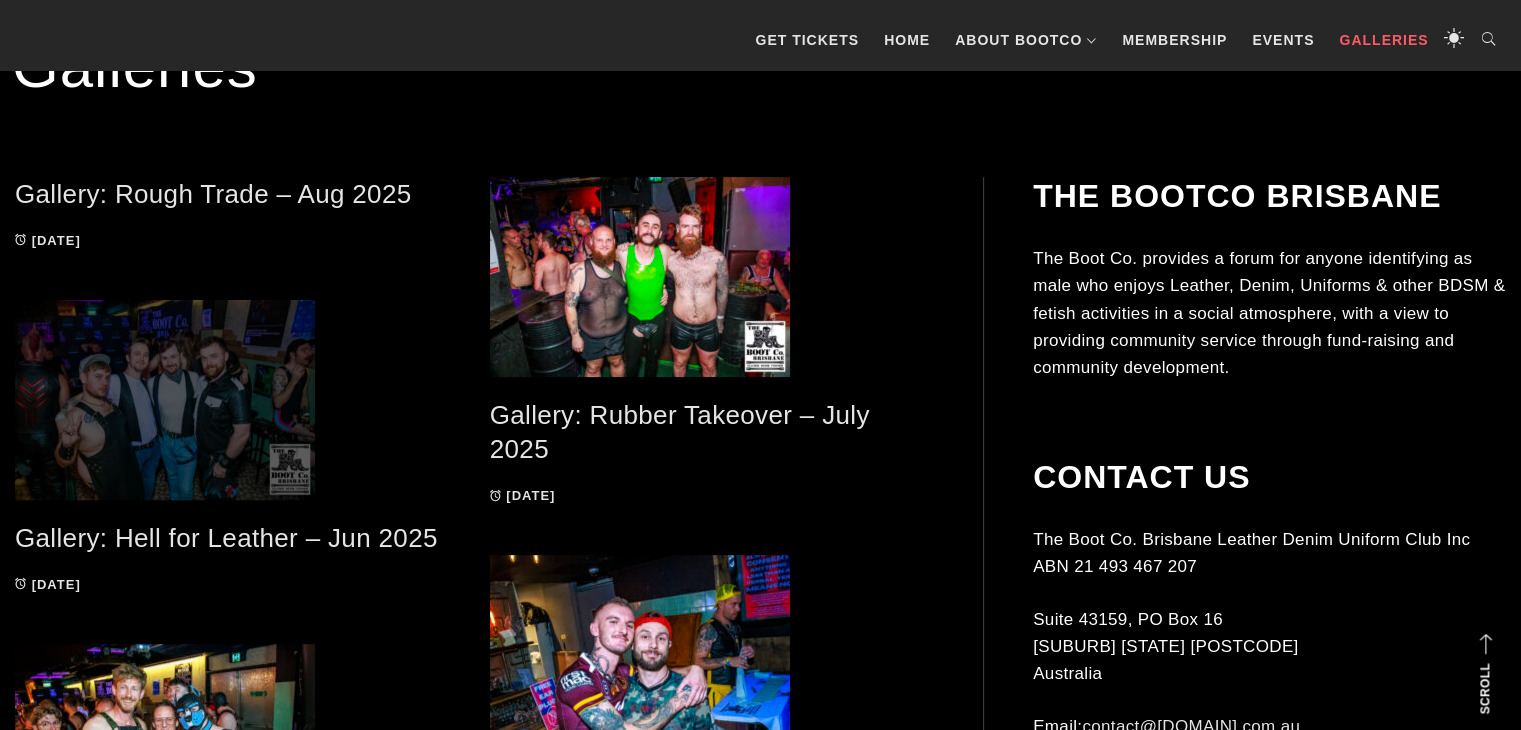 click at bounding box center (237, 400) 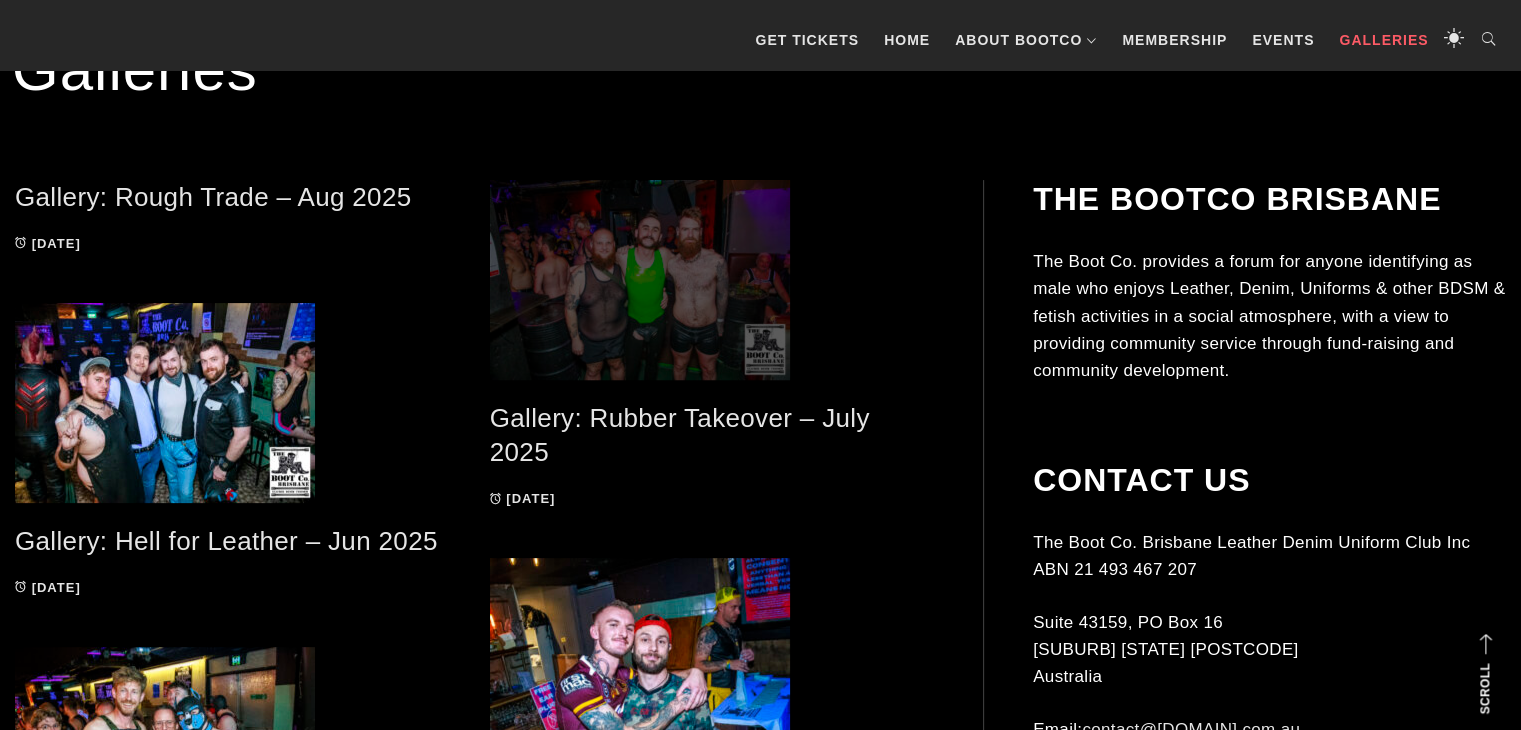 click at bounding box center (712, 280) 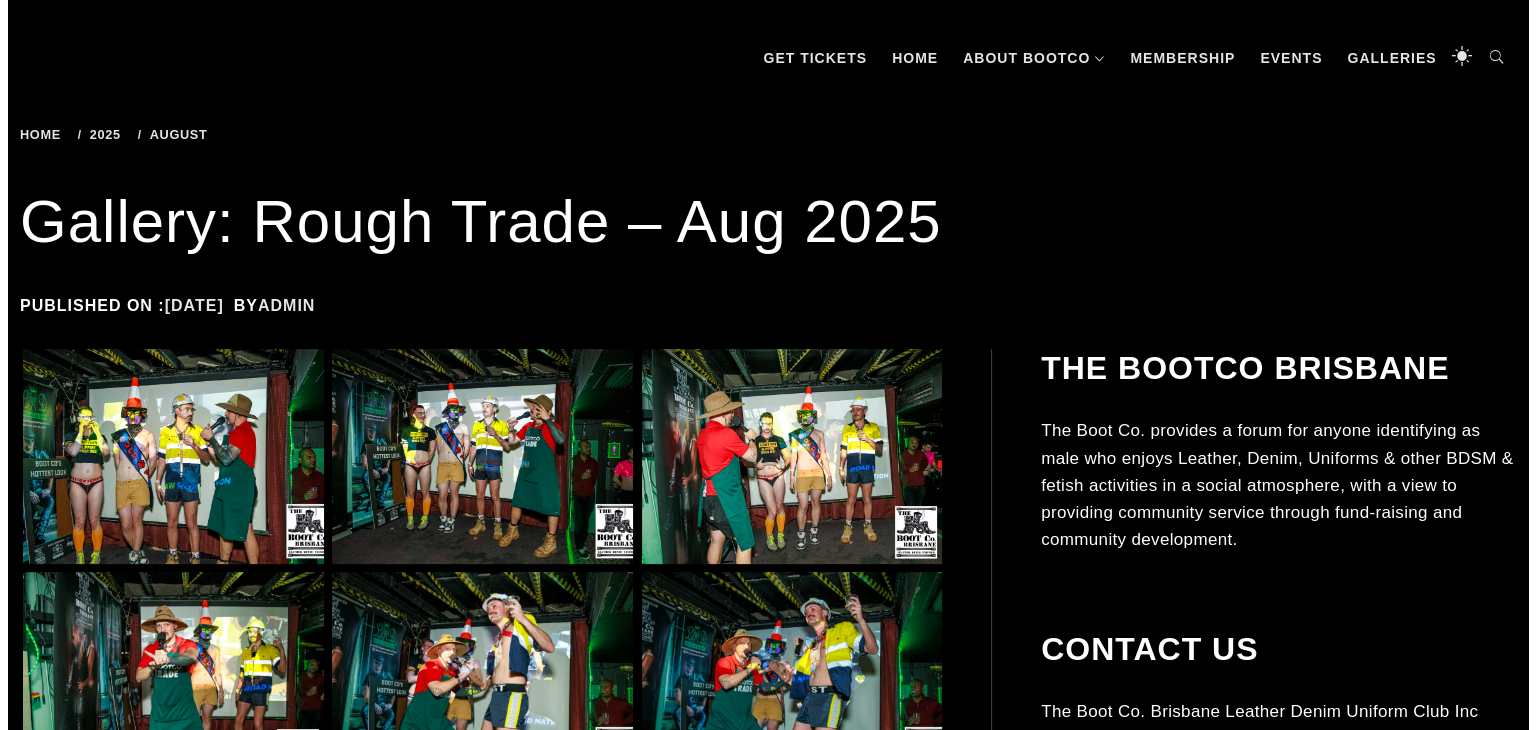 scroll, scrollTop: 400, scrollLeft: 0, axis: vertical 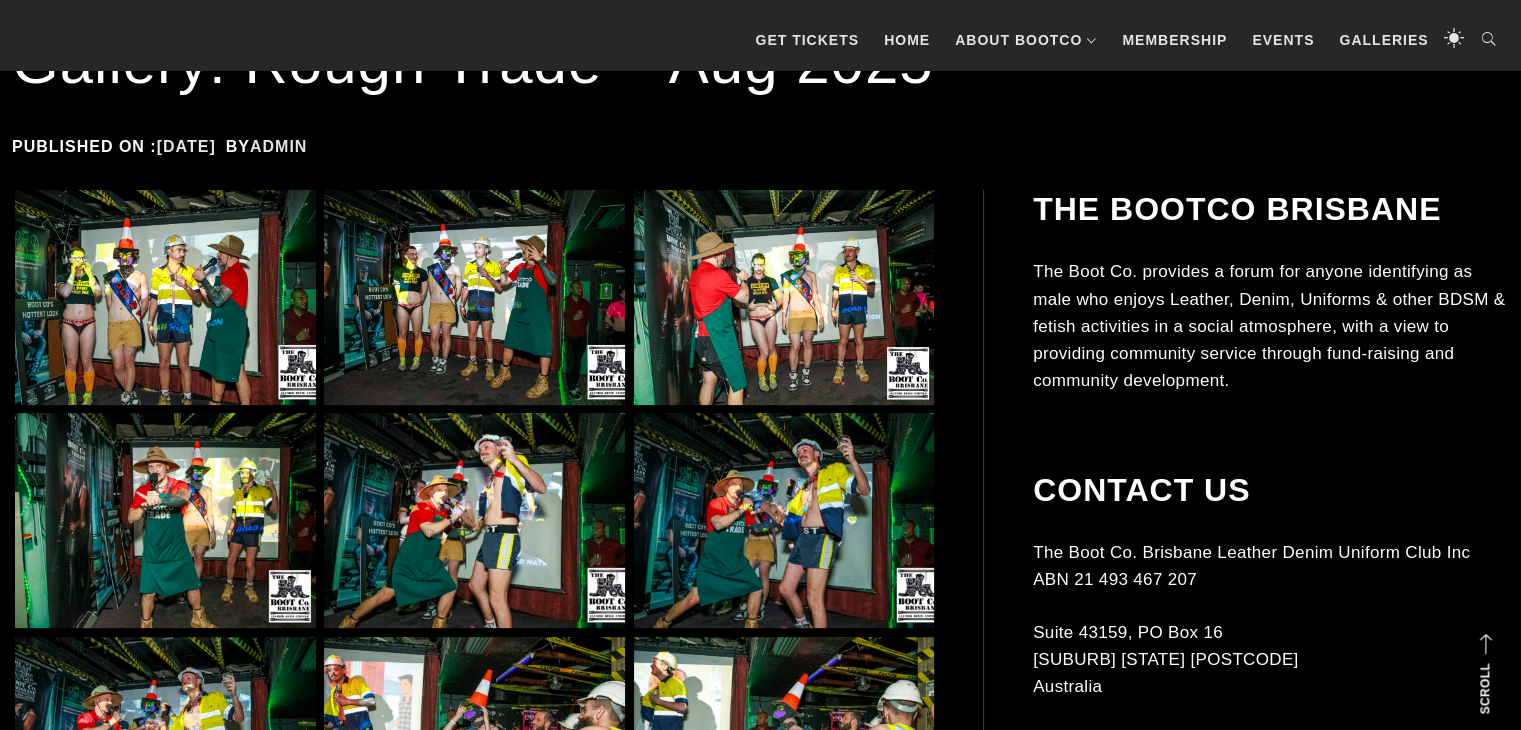 click at bounding box center (165, 297) 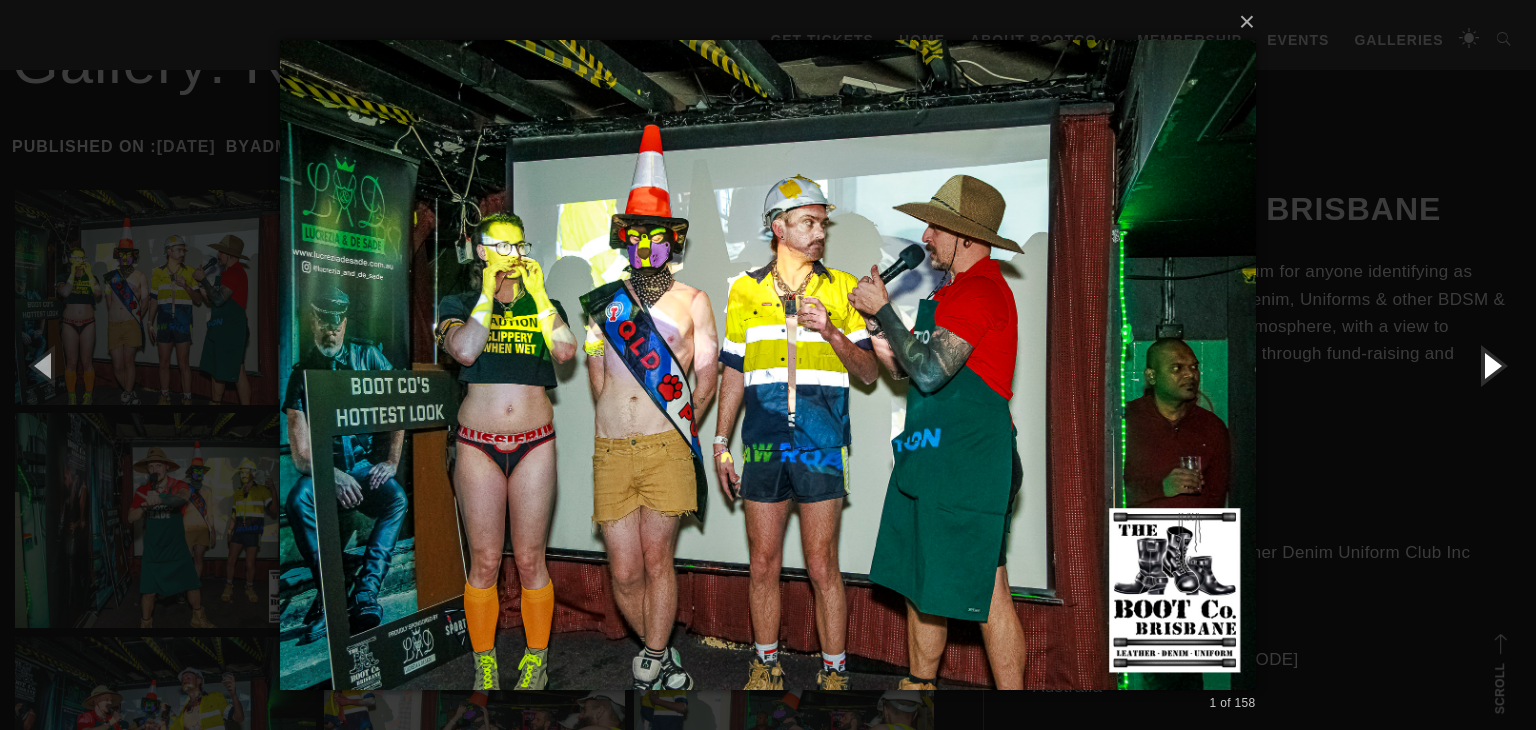 click at bounding box center [1491, 365] 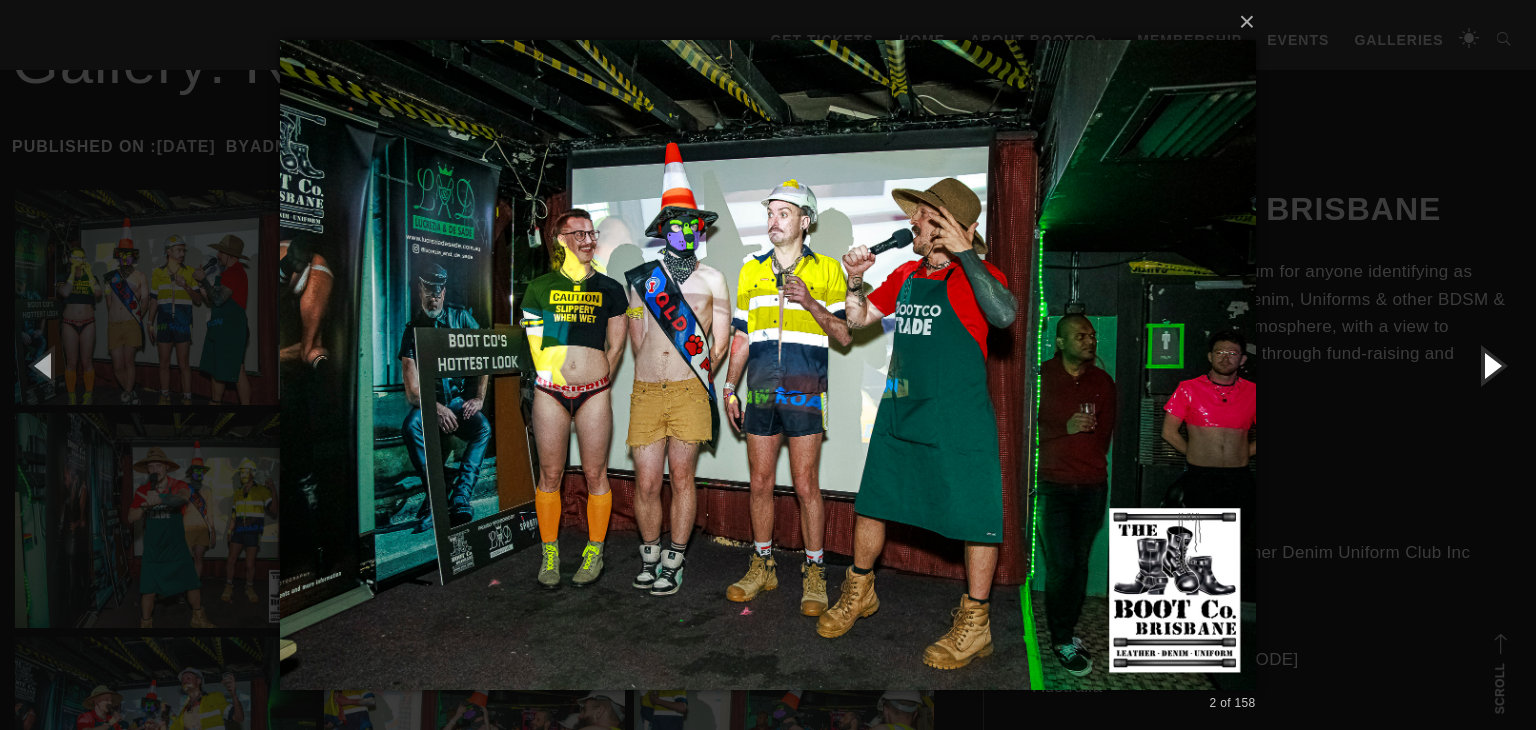 click at bounding box center [1491, 365] 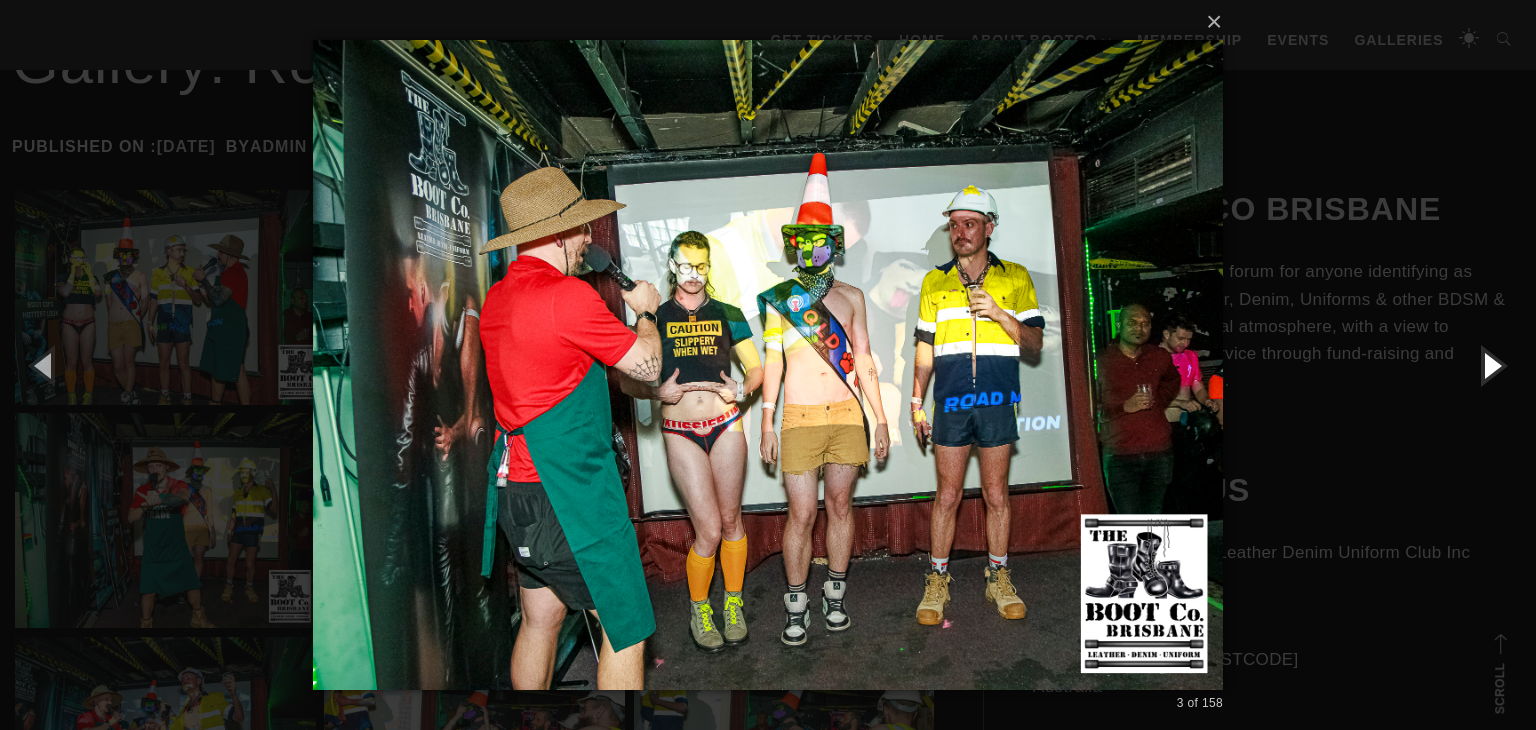 click at bounding box center (1491, 365) 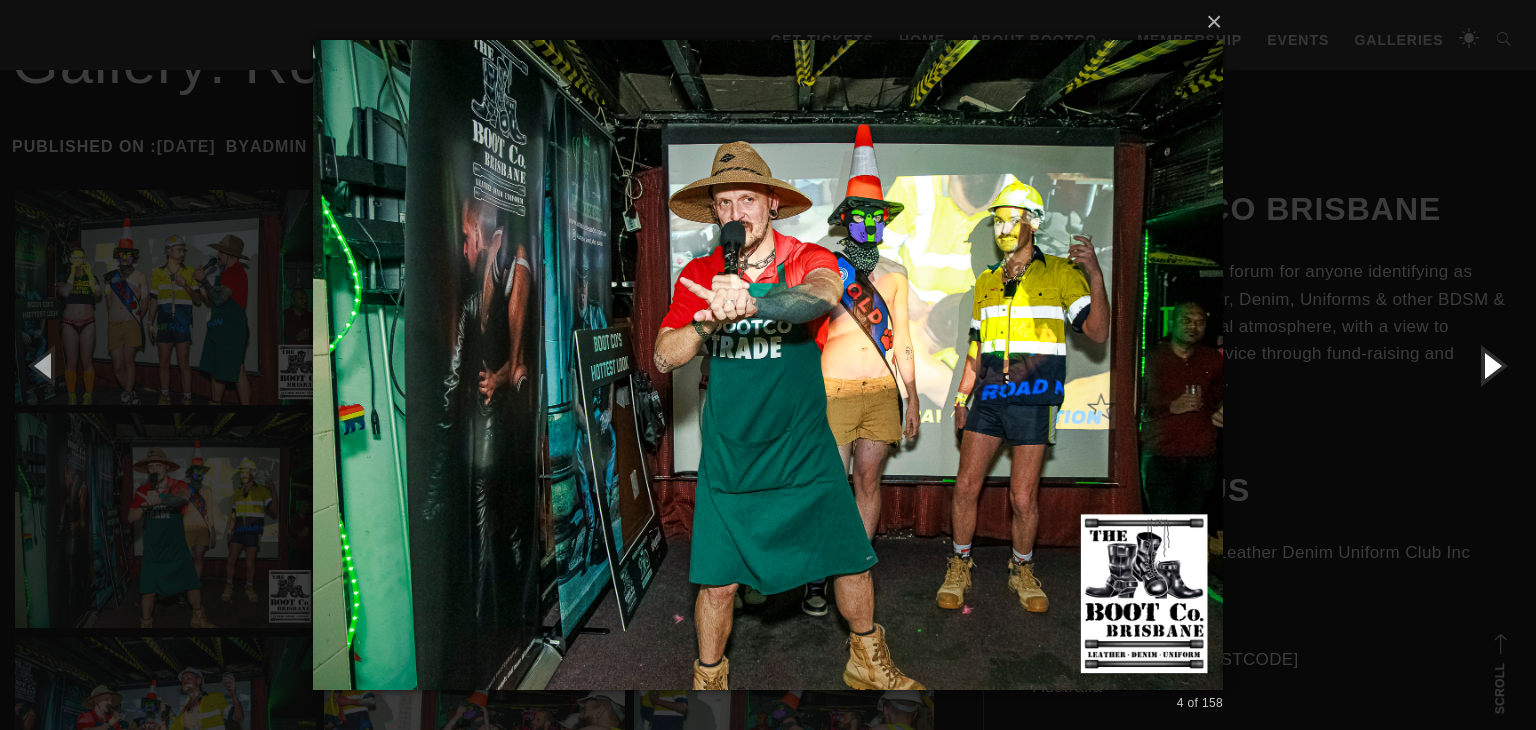 click at bounding box center (1491, 365) 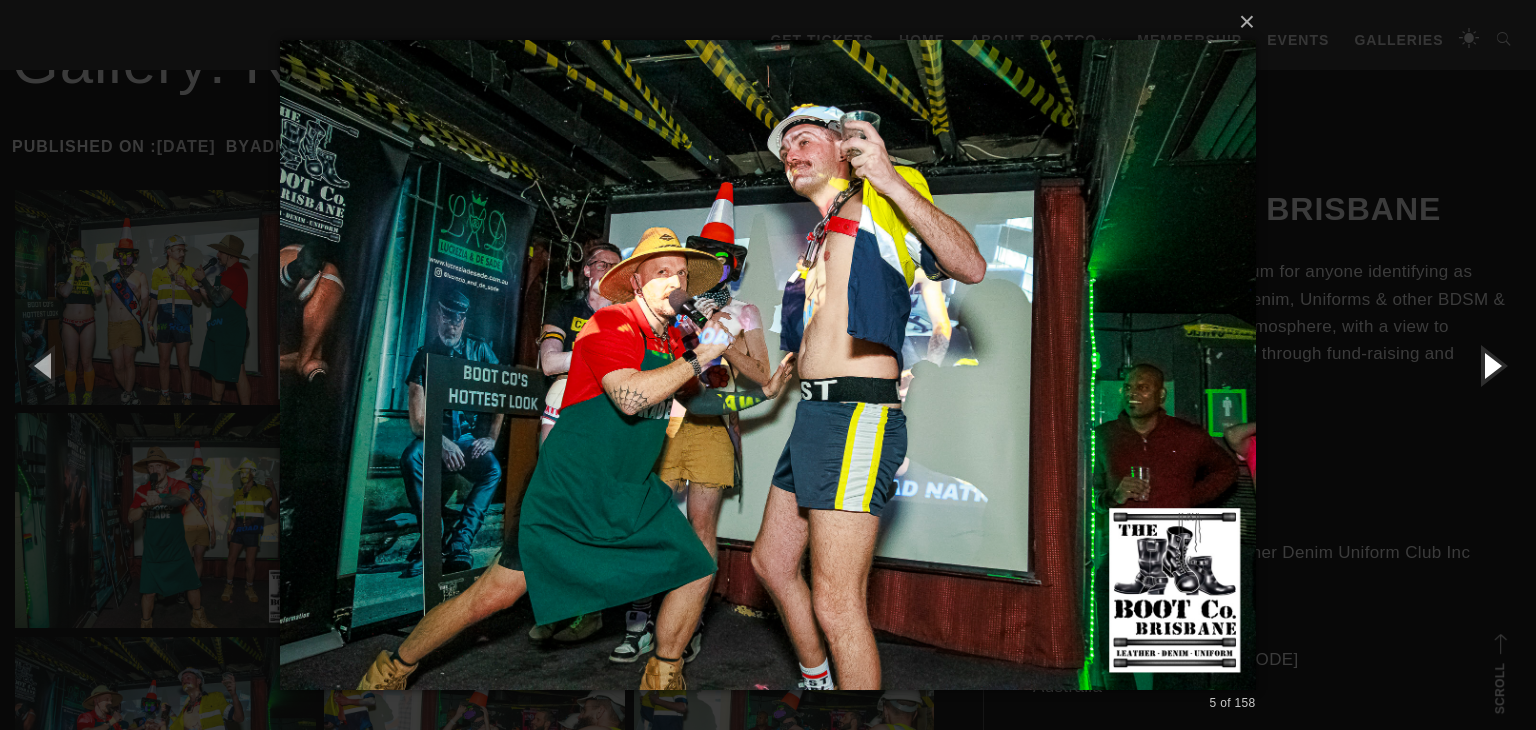 click at bounding box center (1491, 365) 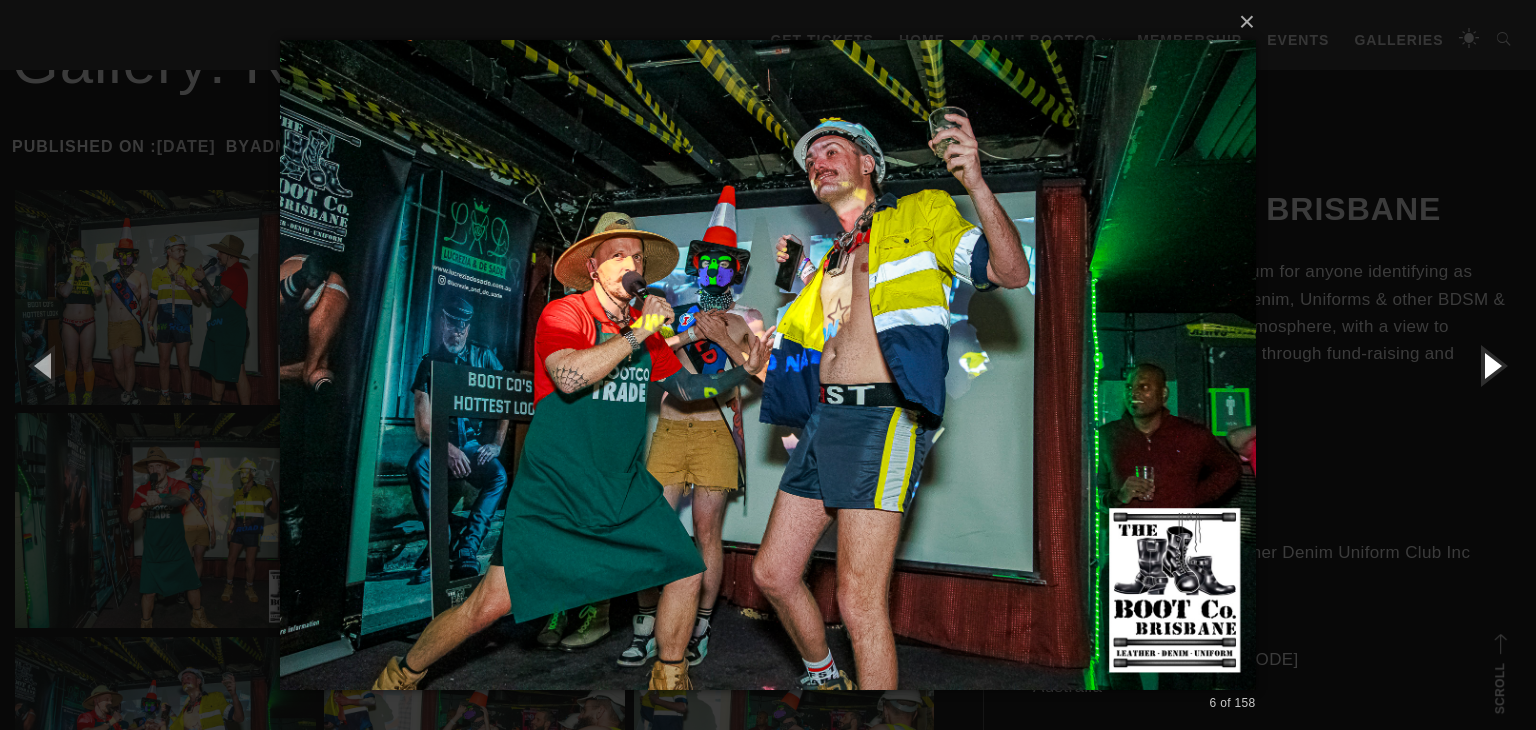 click at bounding box center (1491, 365) 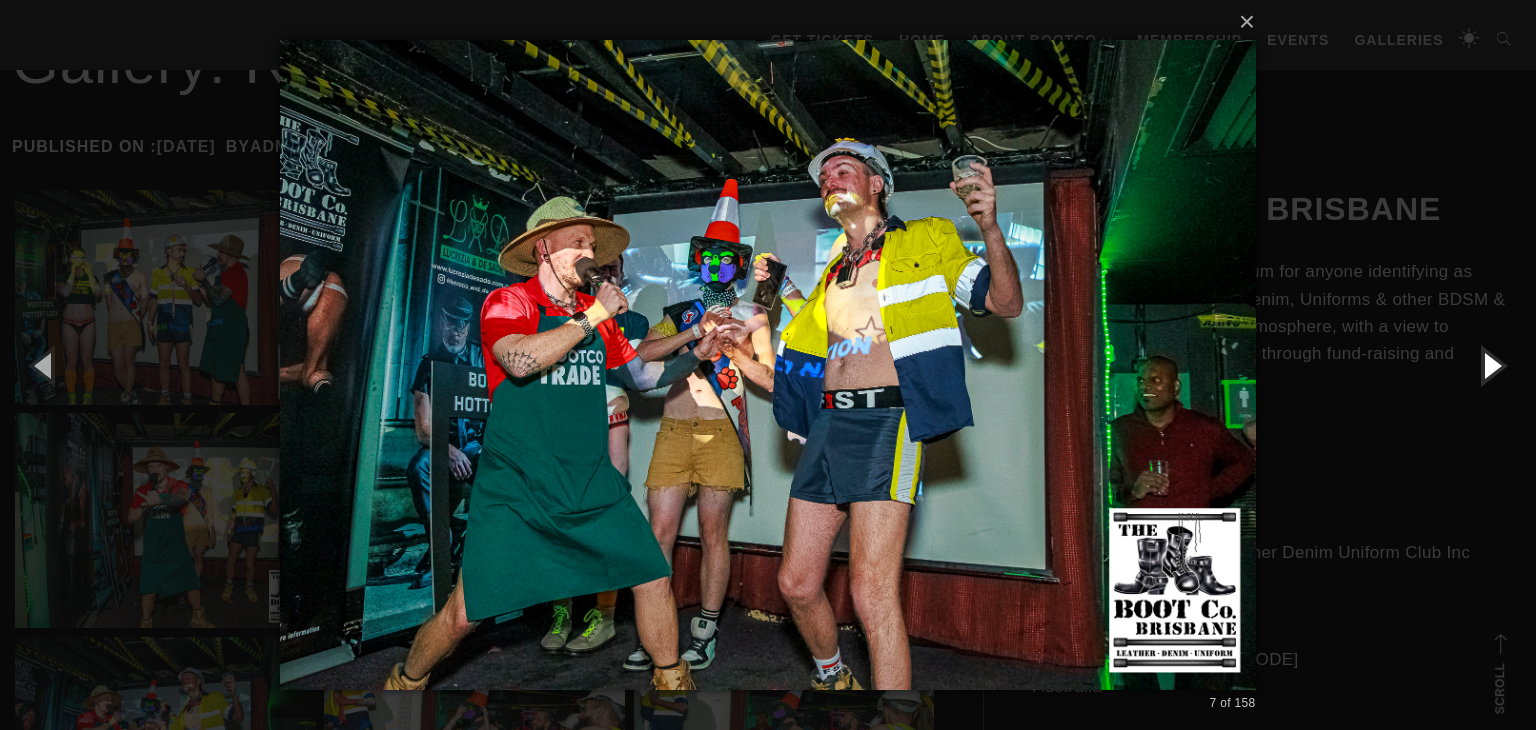 click at bounding box center (1491, 365) 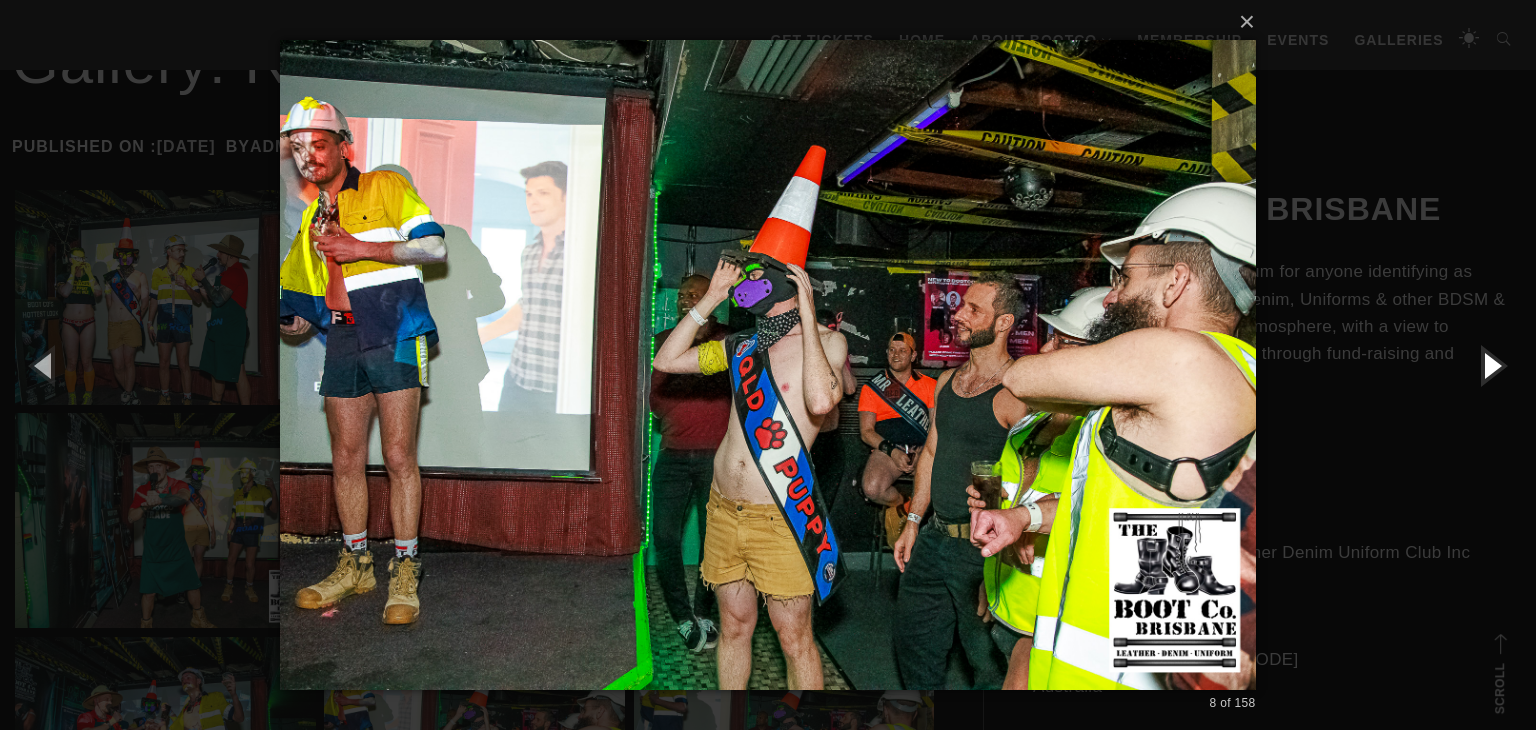 click at bounding box center (1491, 365) 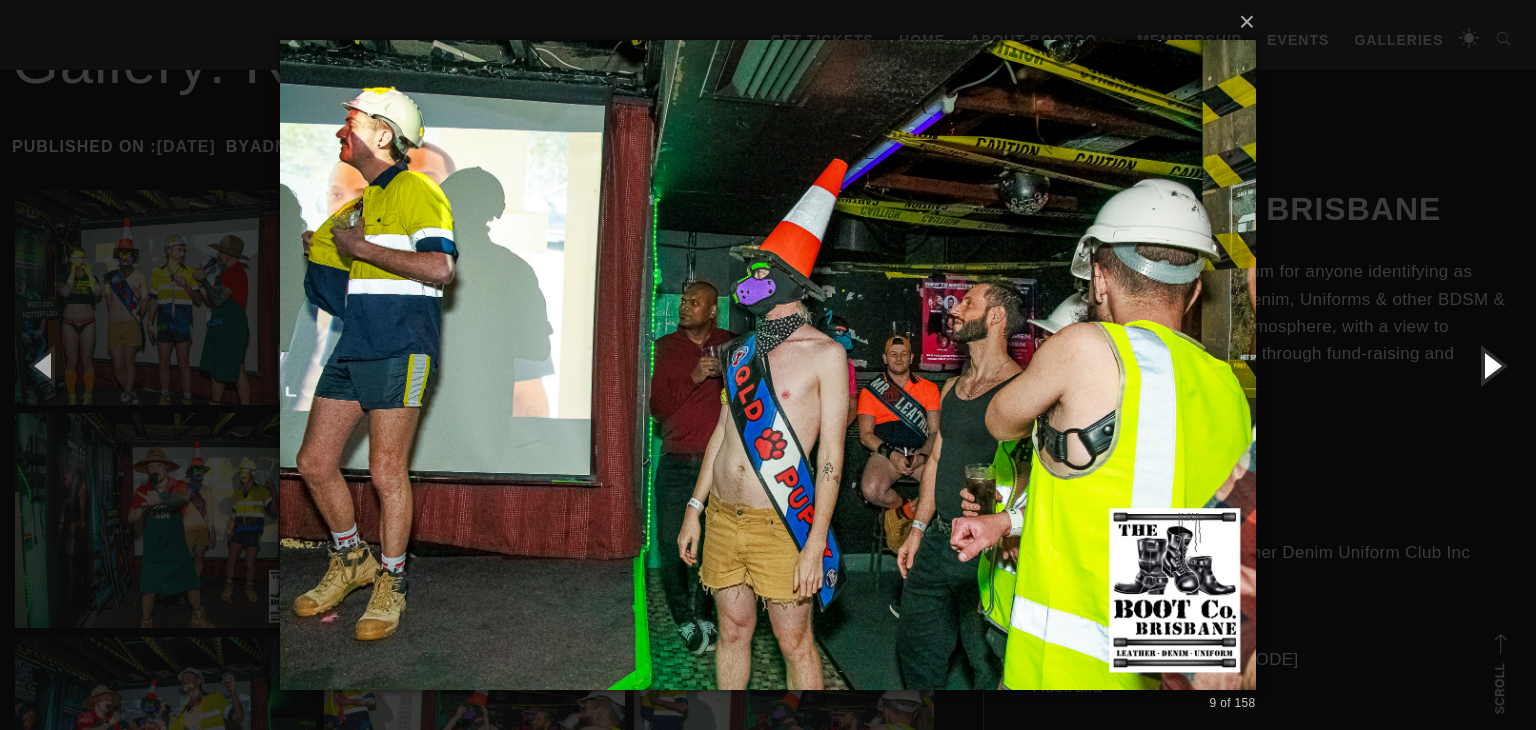 click at bounding box center (1491, 365) 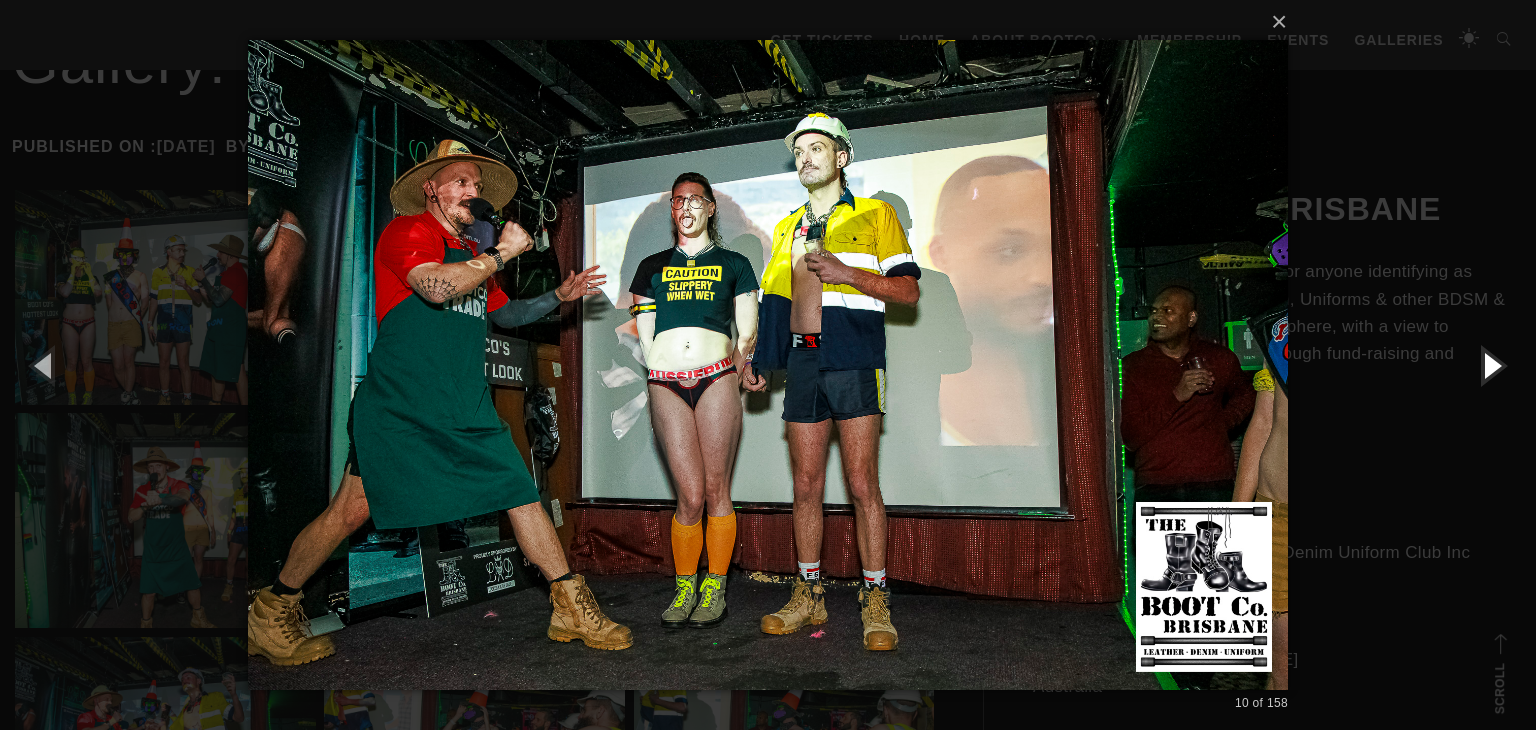 click at bounding box center [1491, 365] 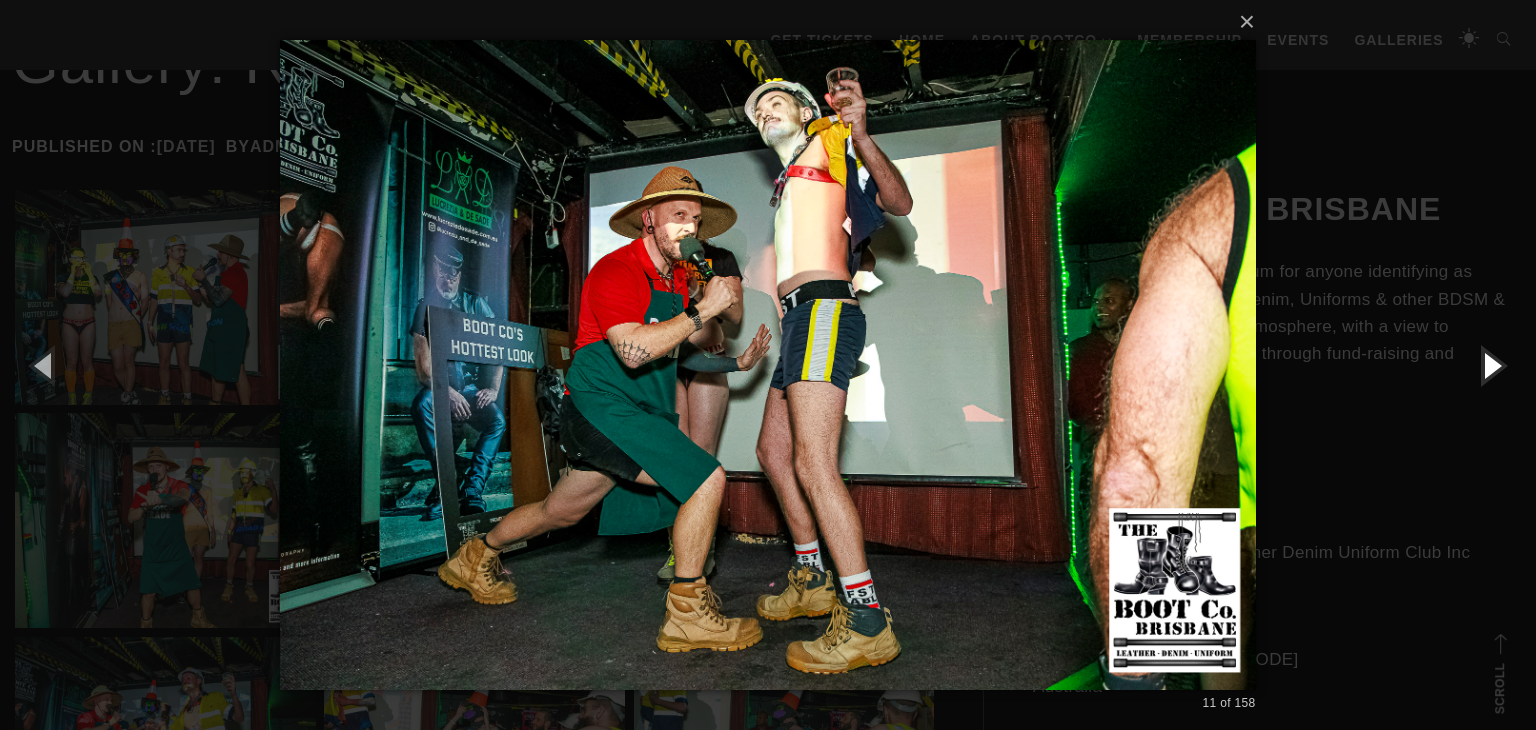 click at bounding box center [1491, 365] 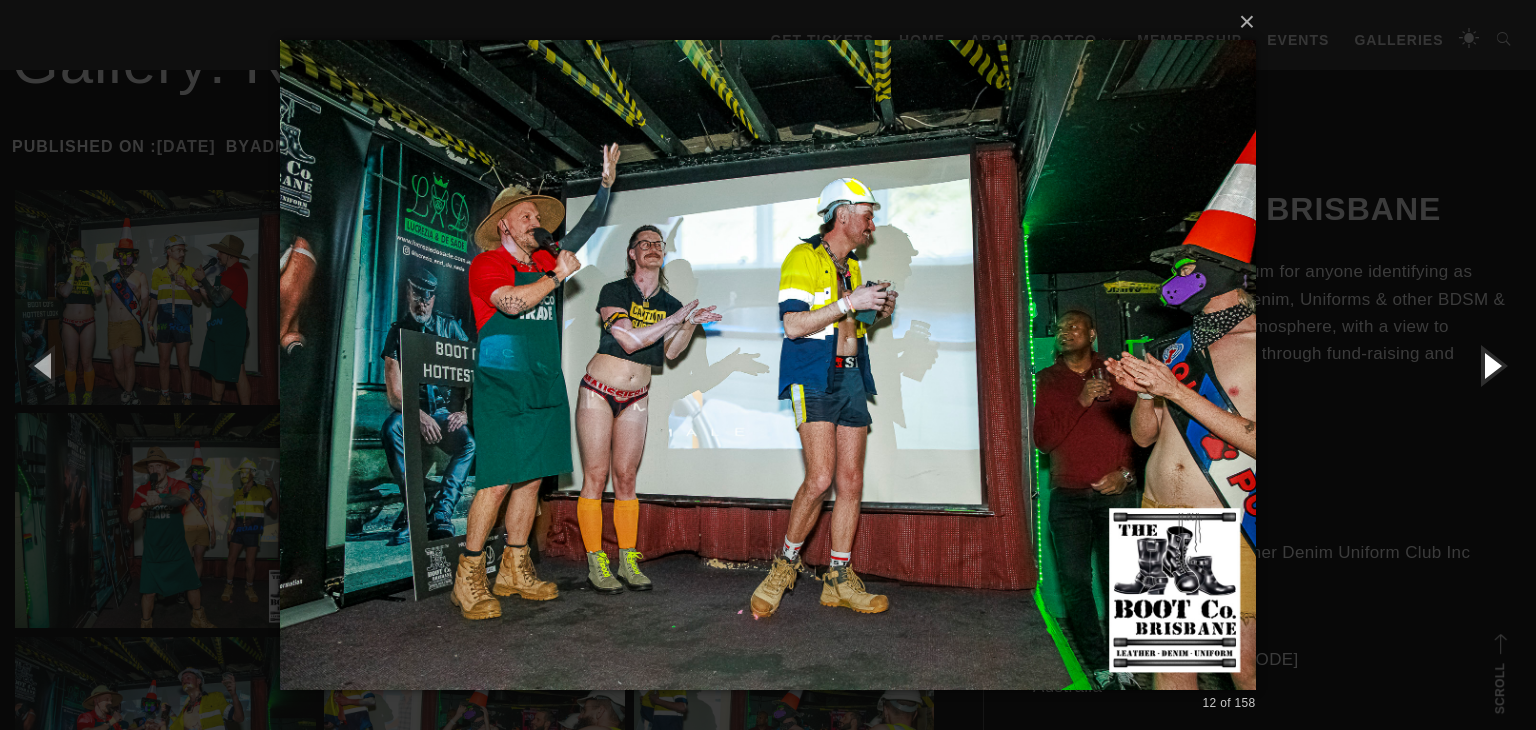 click at bounding box center (1491, 365) 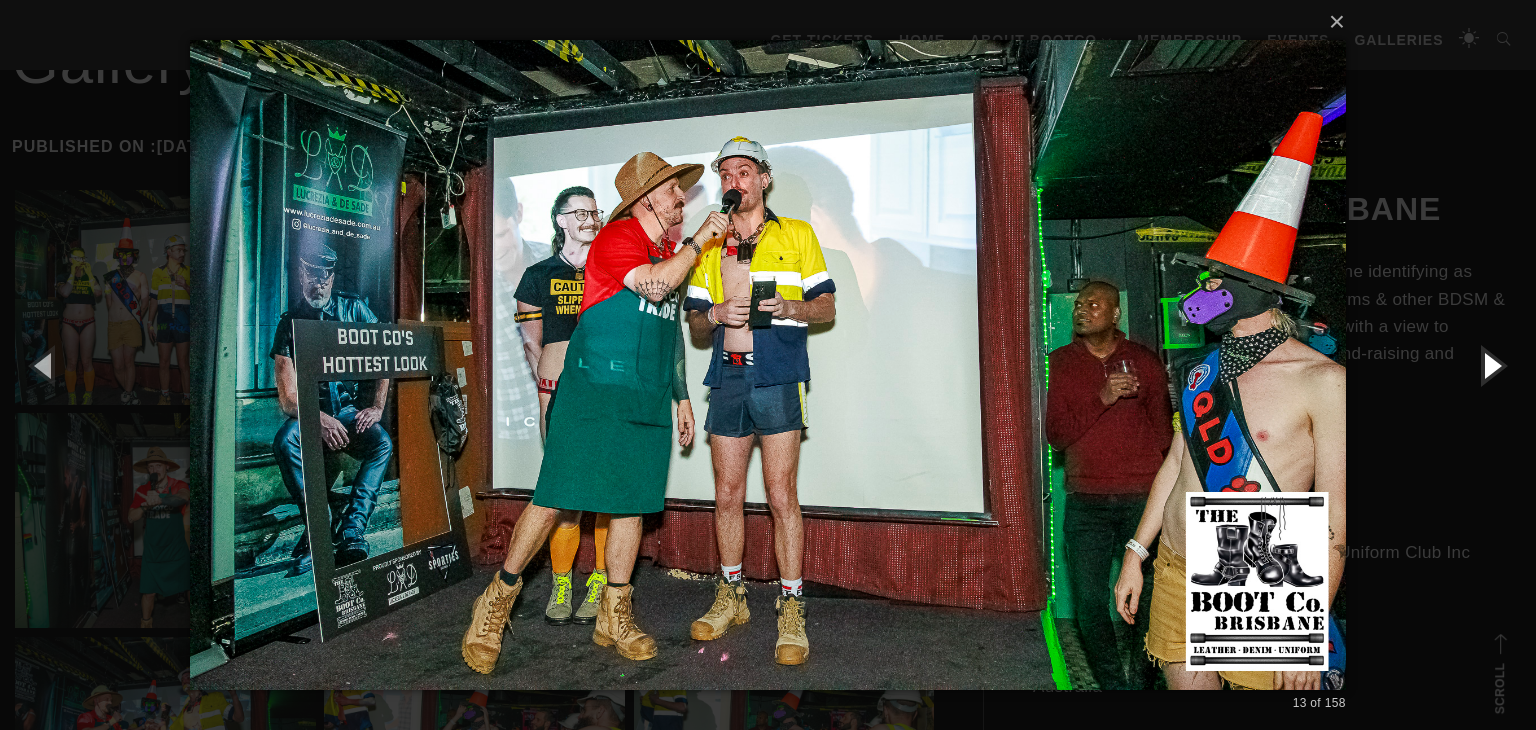 click at bounding box center [1491, 365] 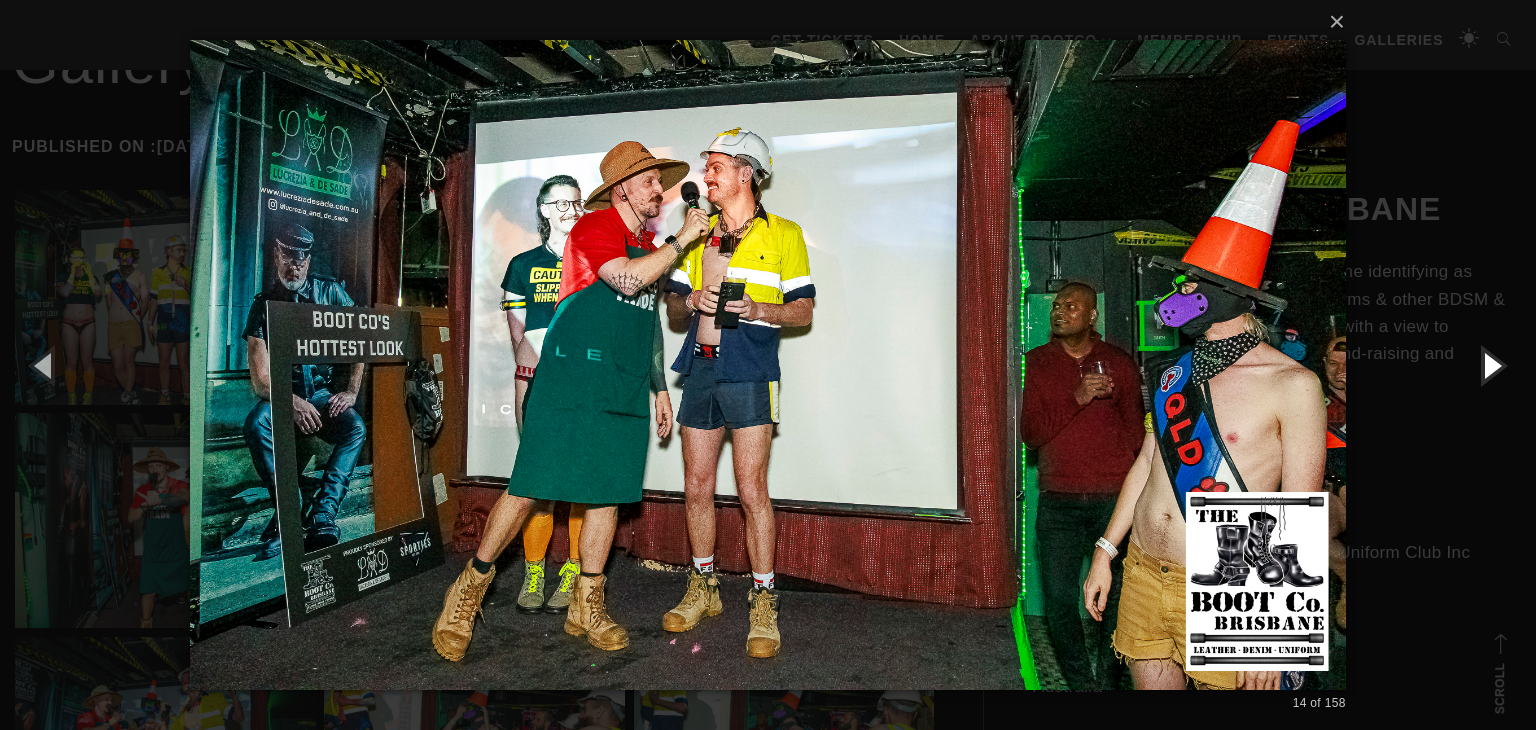 click at bounding box center [1491, 365] 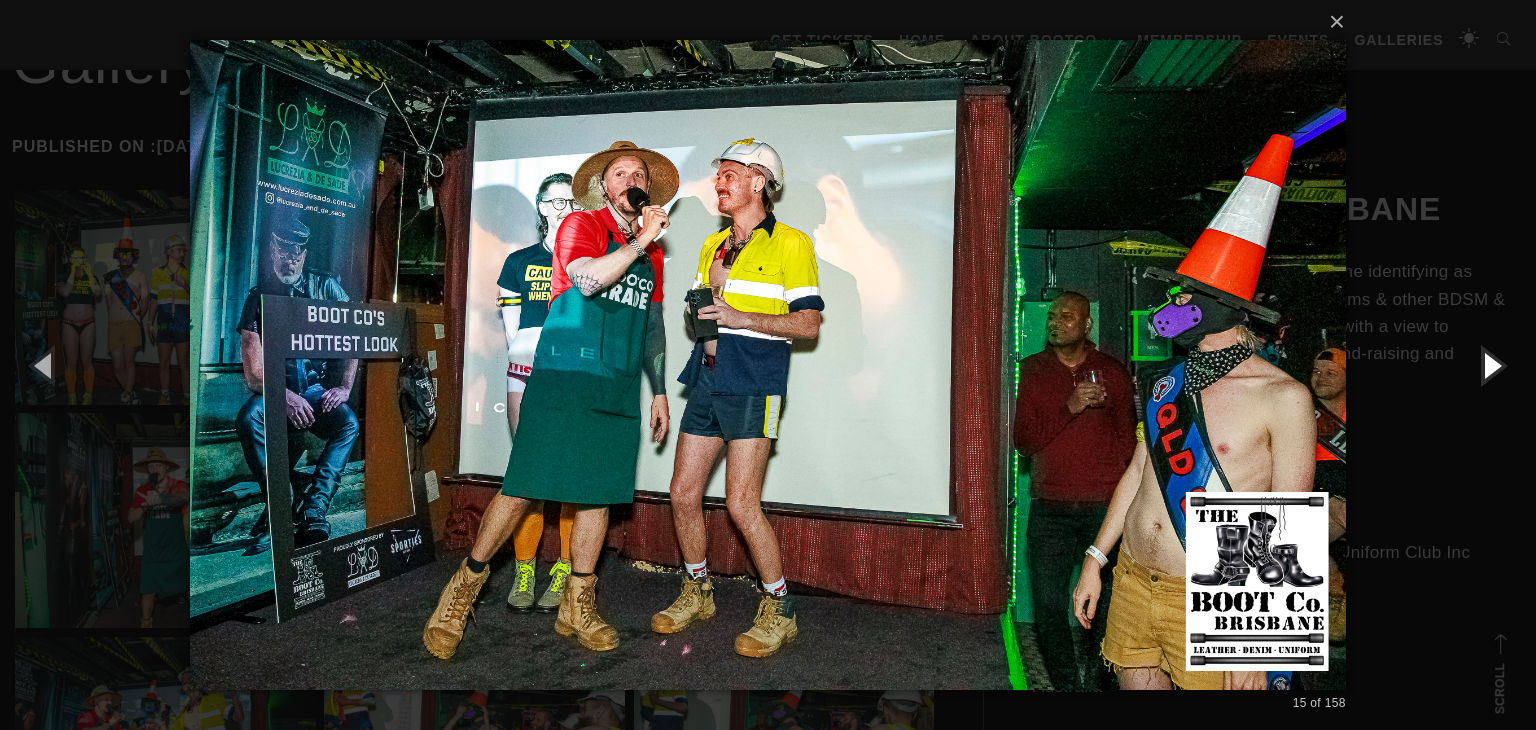 click at bounding box center [1491, 365] 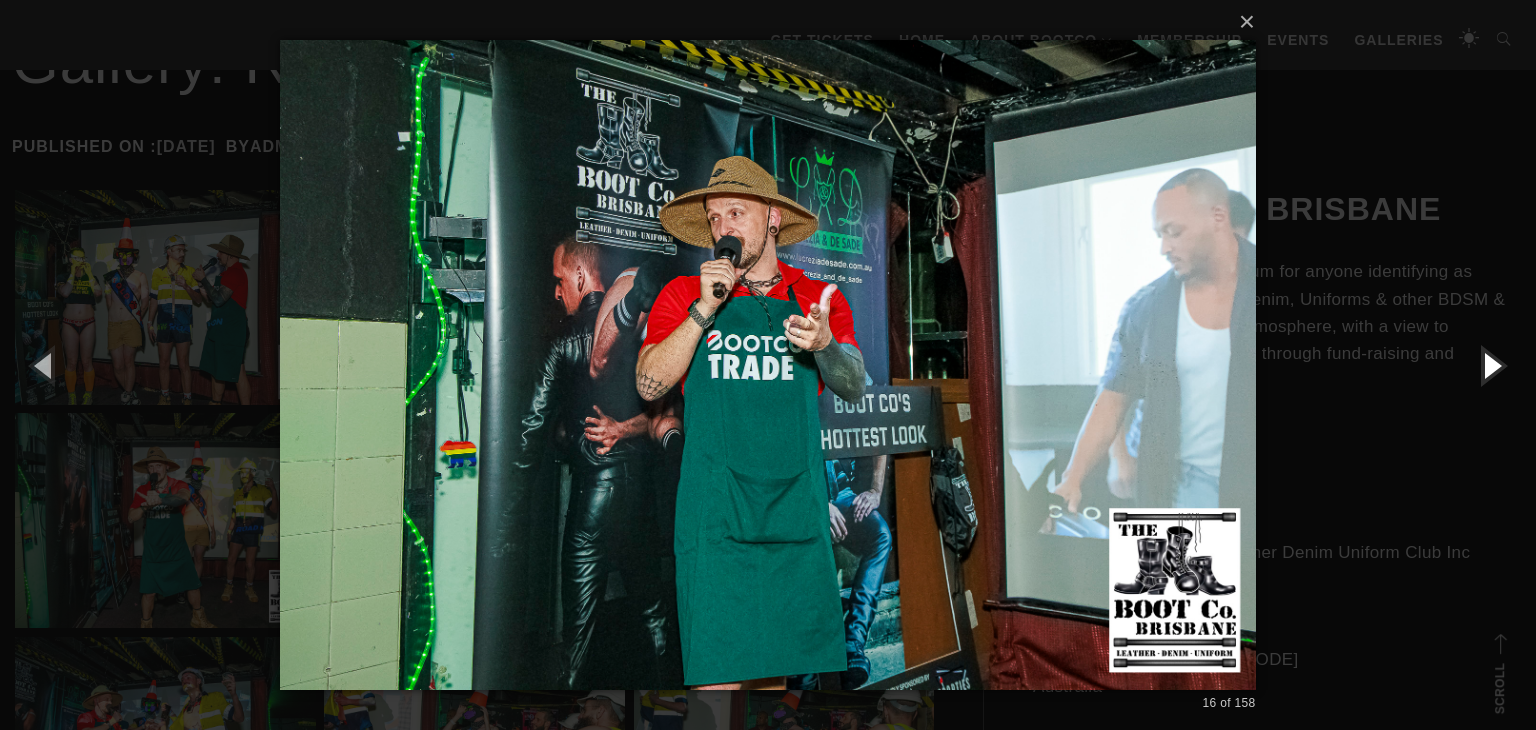 click at bounding box center (1491, 365) 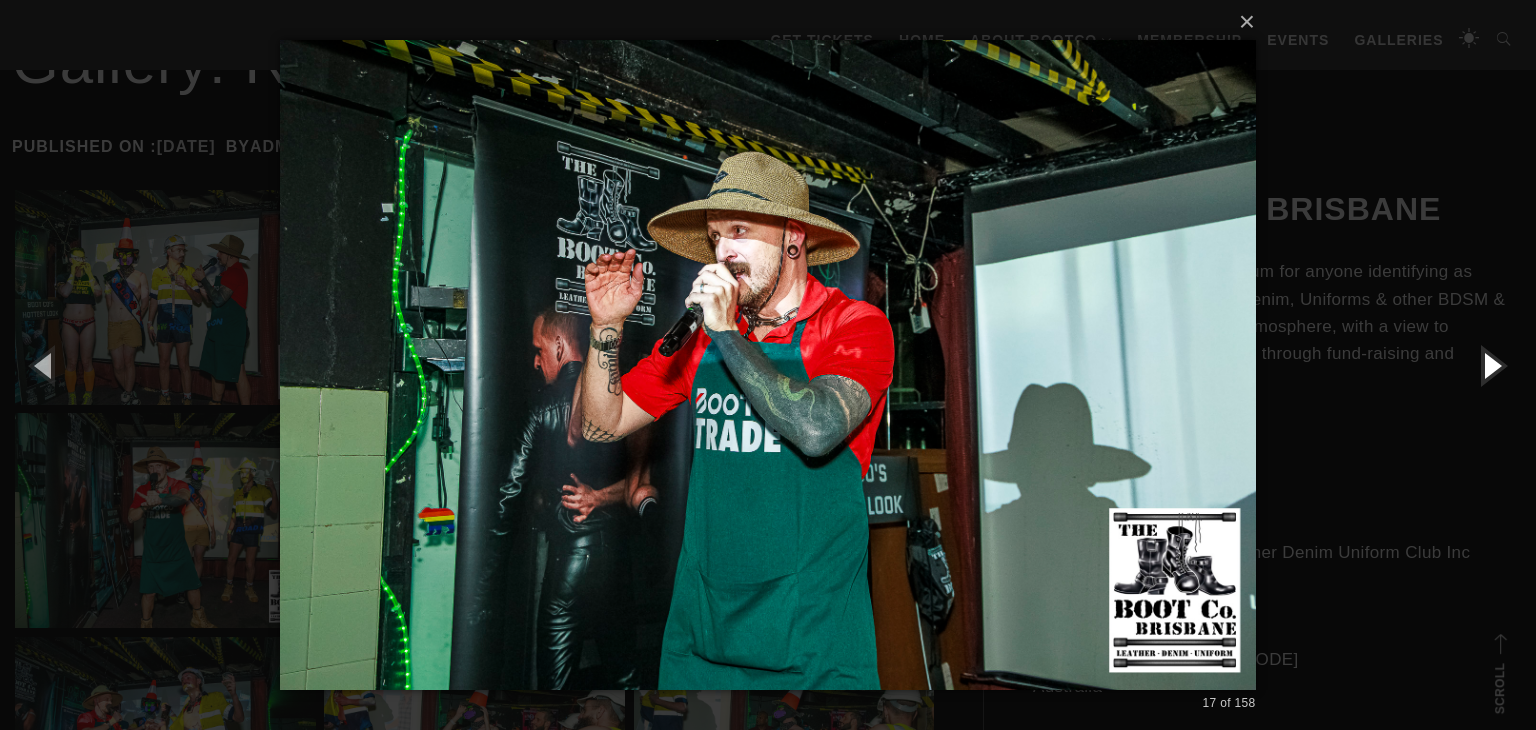click at bounding box center [1491, 365] 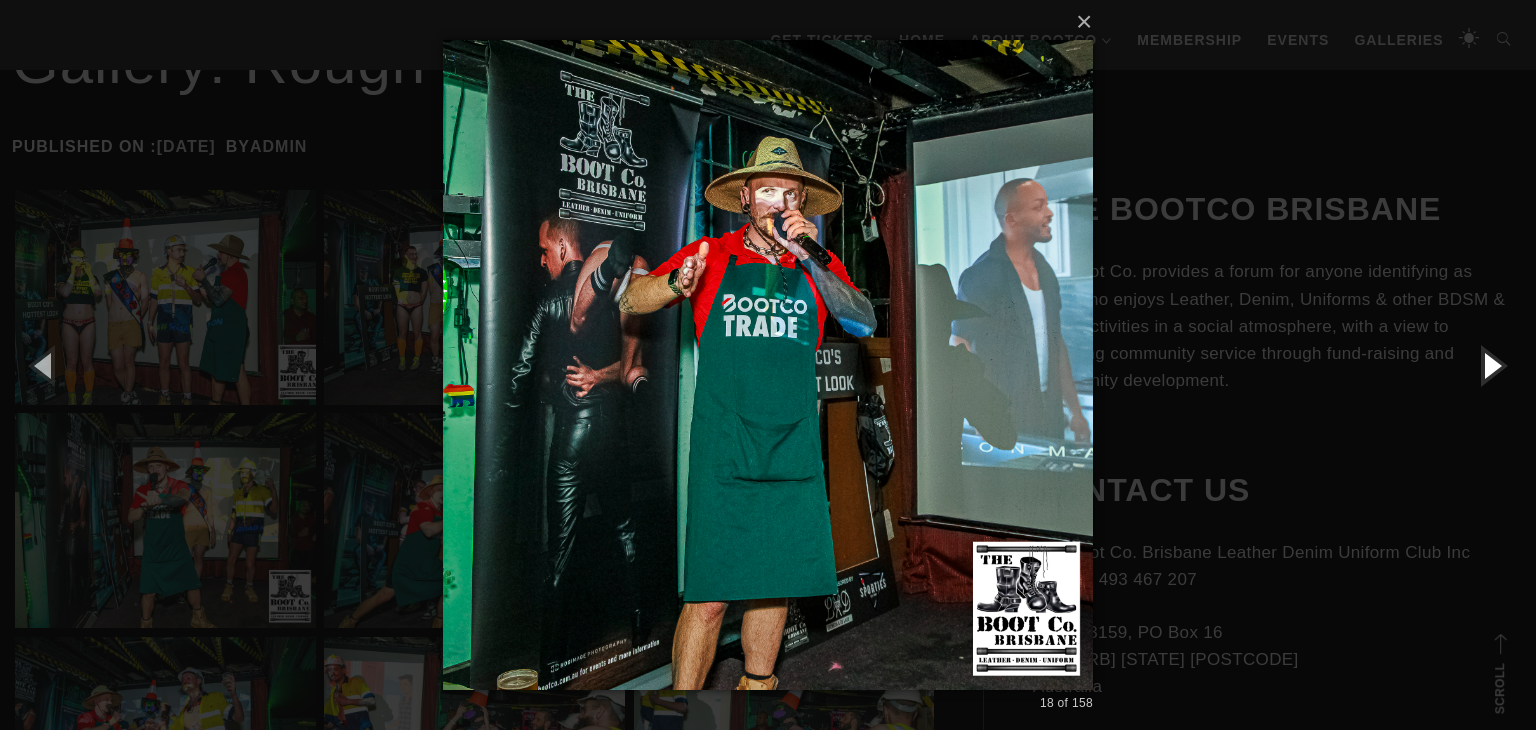 click at bounding box center [1491, 365] 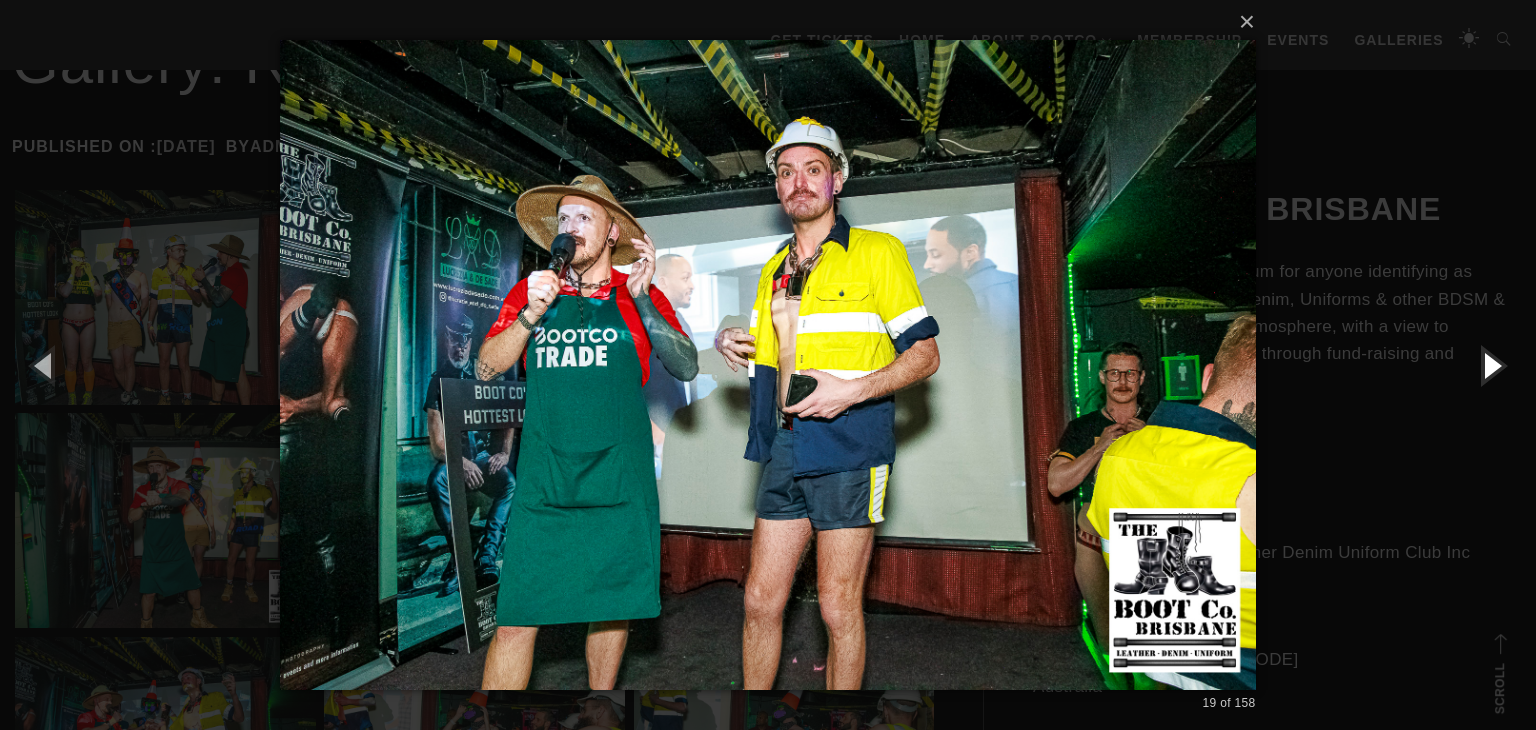 click at bounding box center [1491, 365] 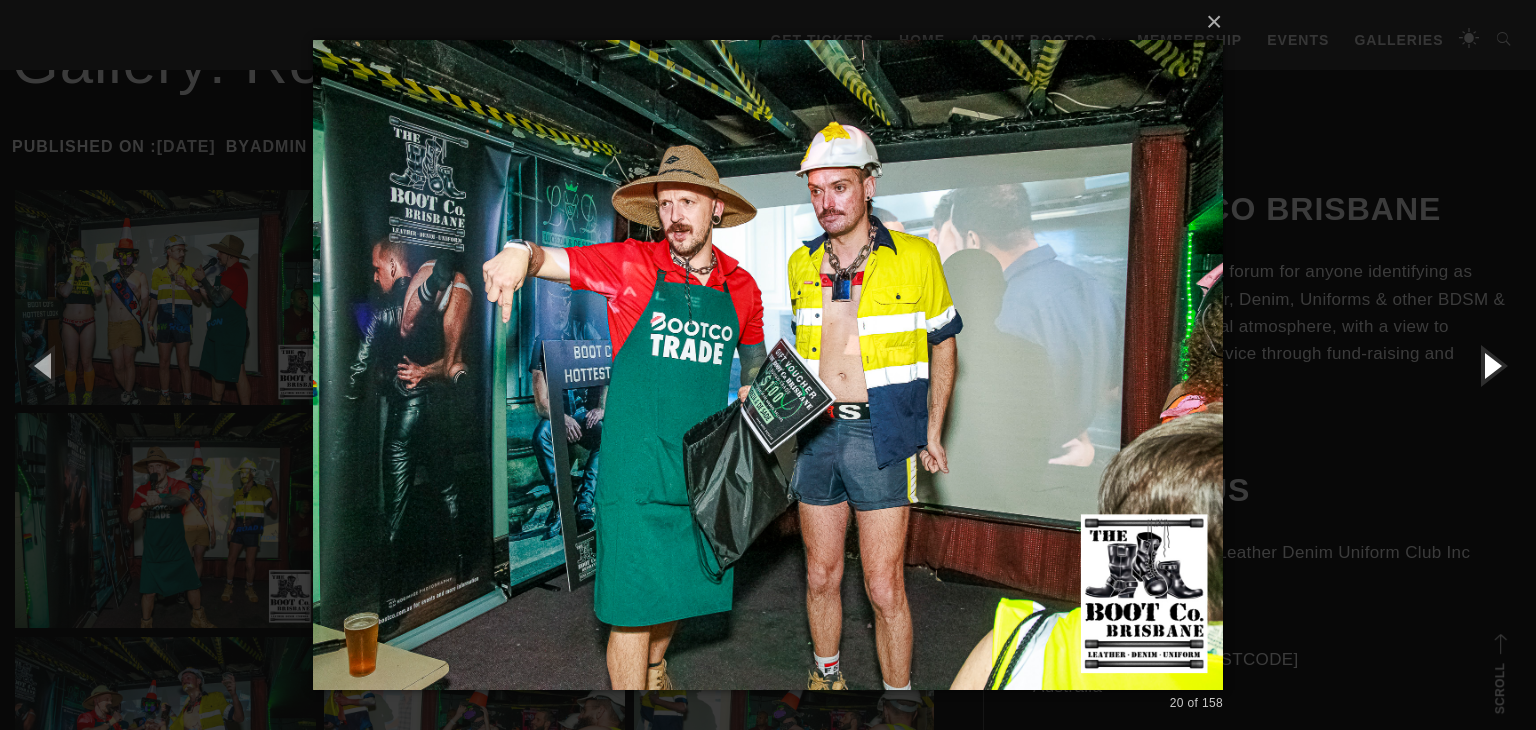 click at bounding box center (1491, 365) 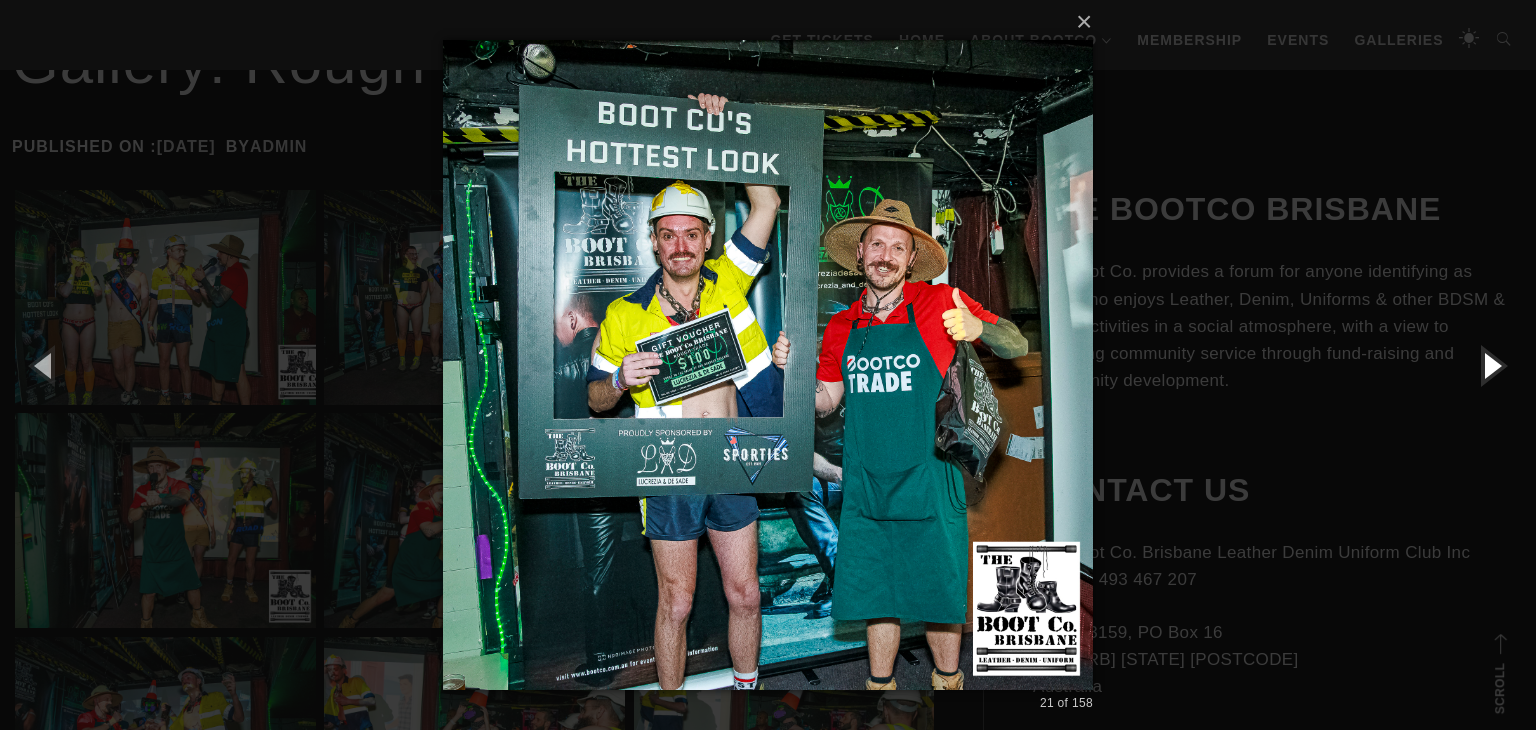 click at bounding box center (1491, 365) 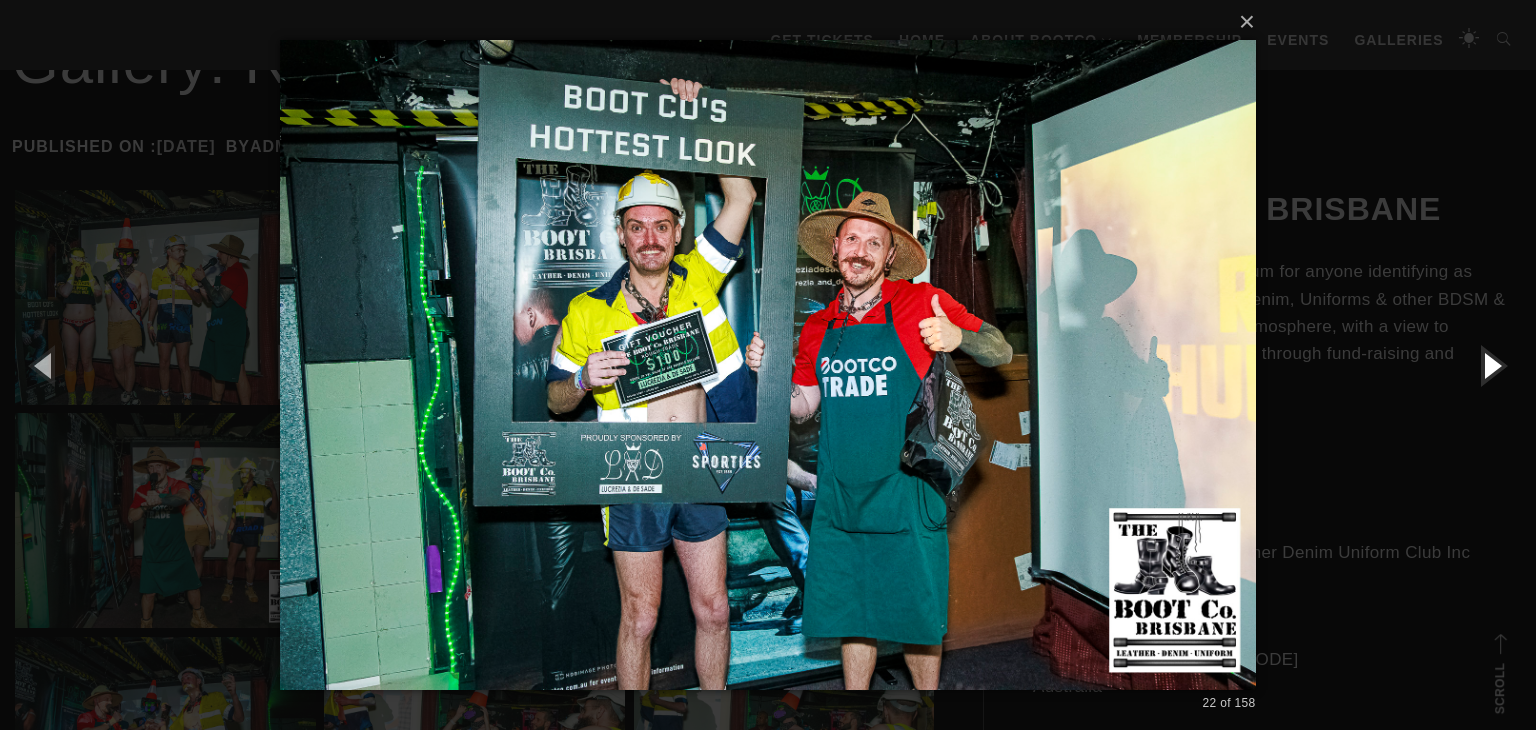 click at bounding box center (1491, 365) 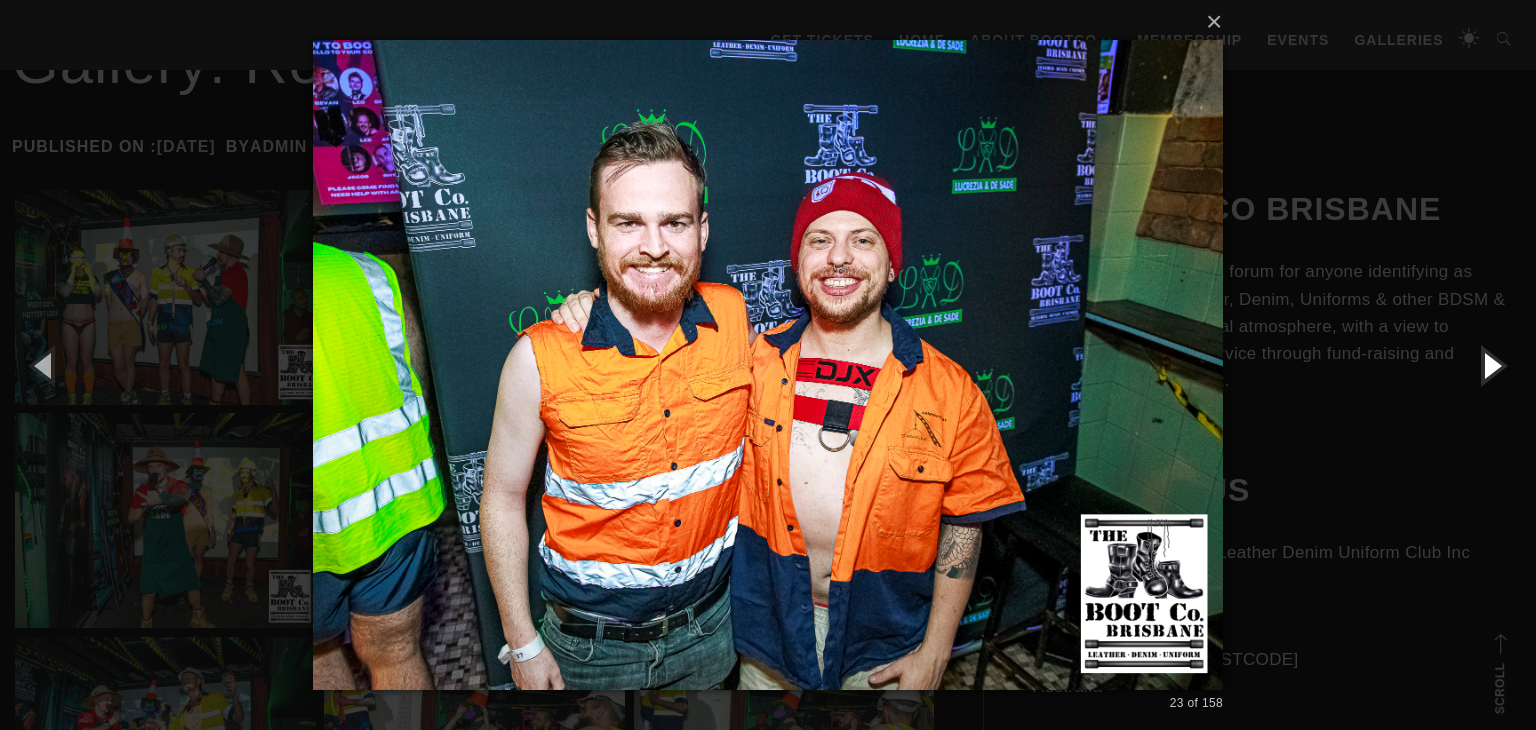click at bounding box center (1491, 365) 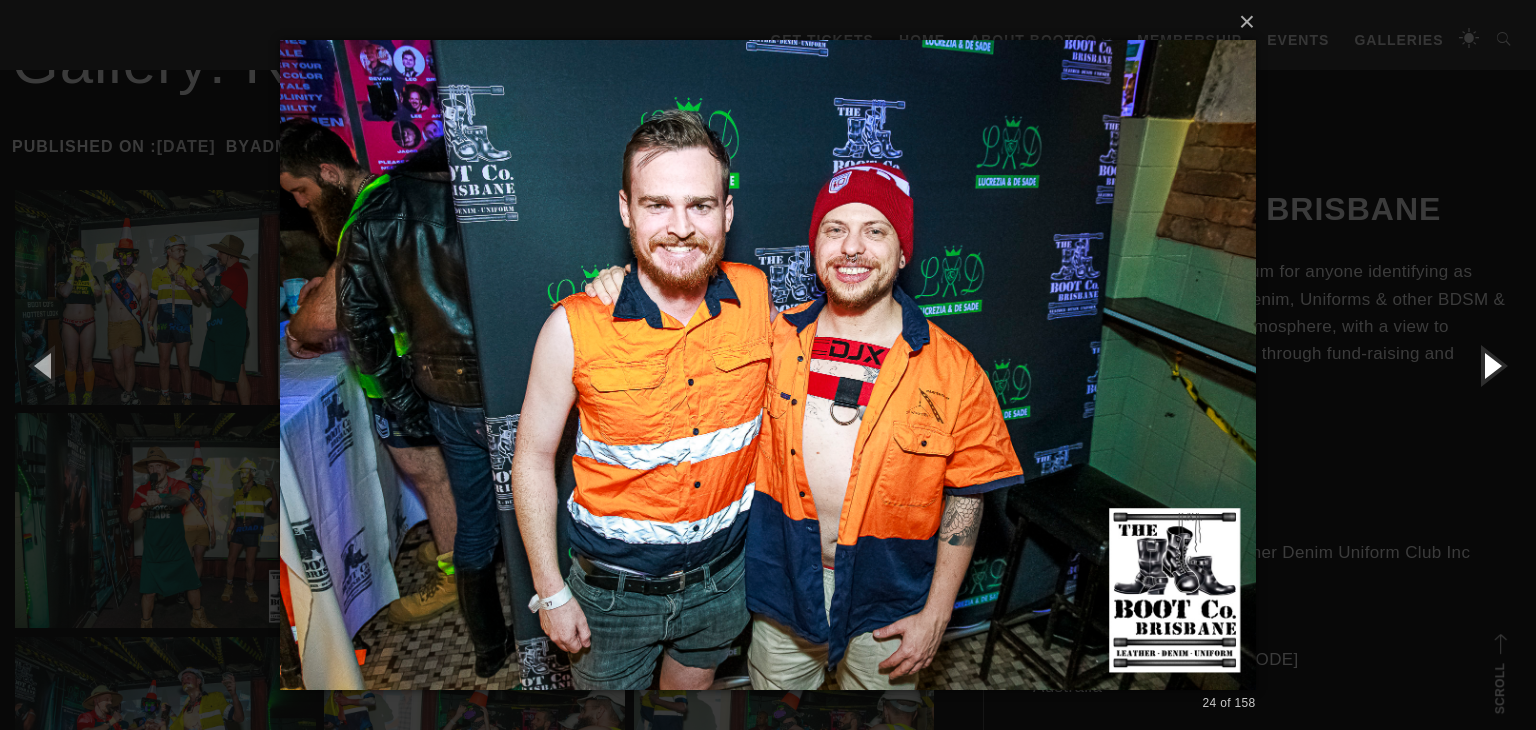 click at bounding box center (1491, 365) 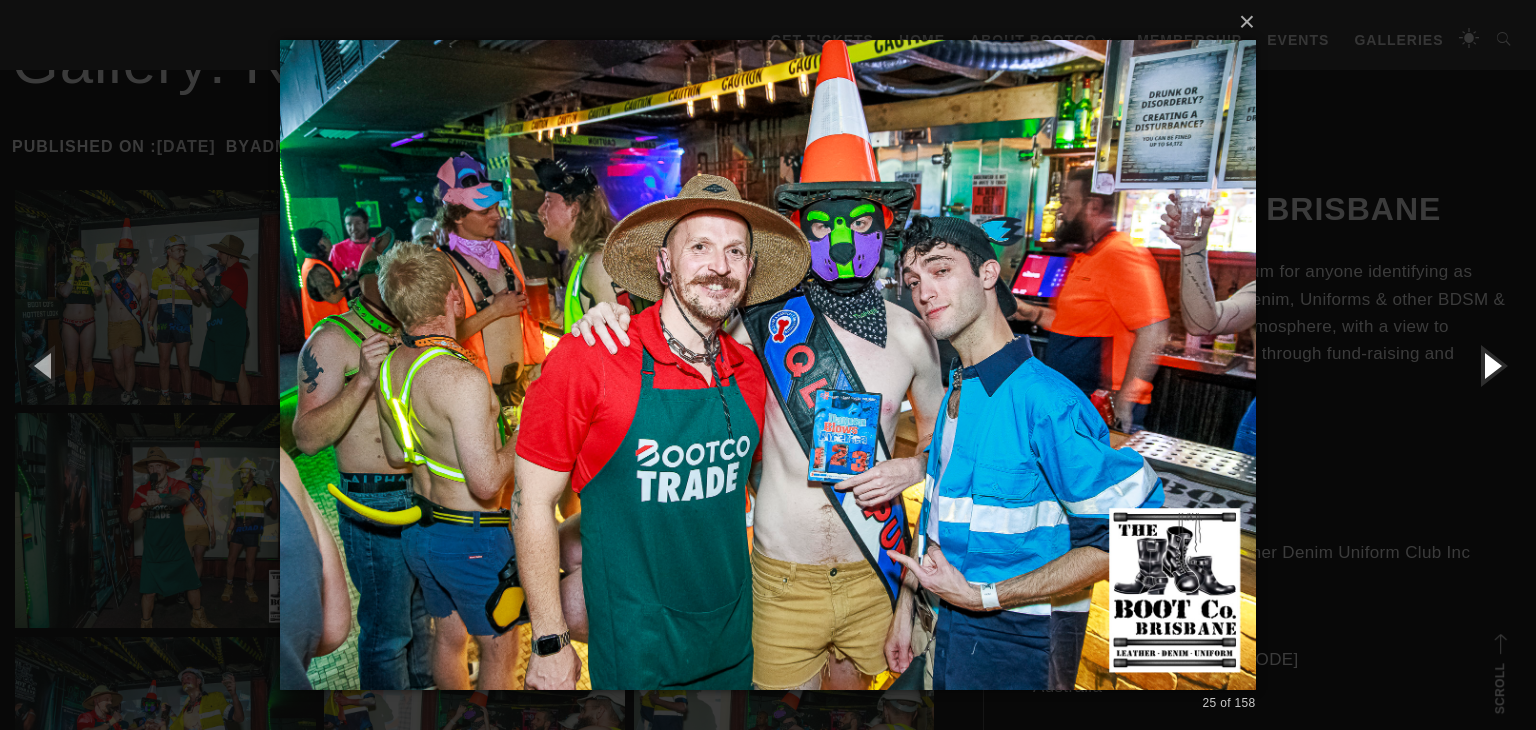 click at bounding box center (1491, 365) 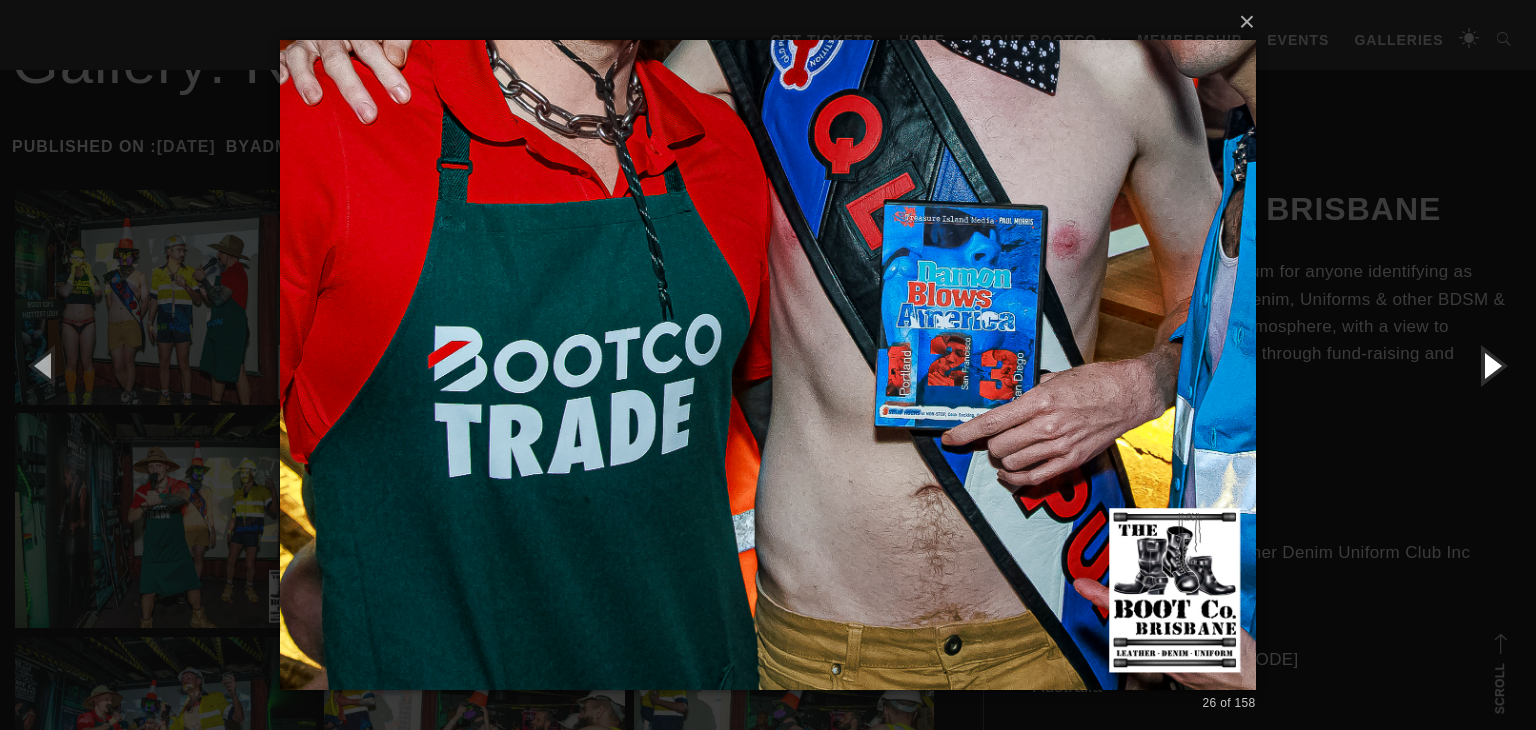 click at bounding box center (1491, 365) 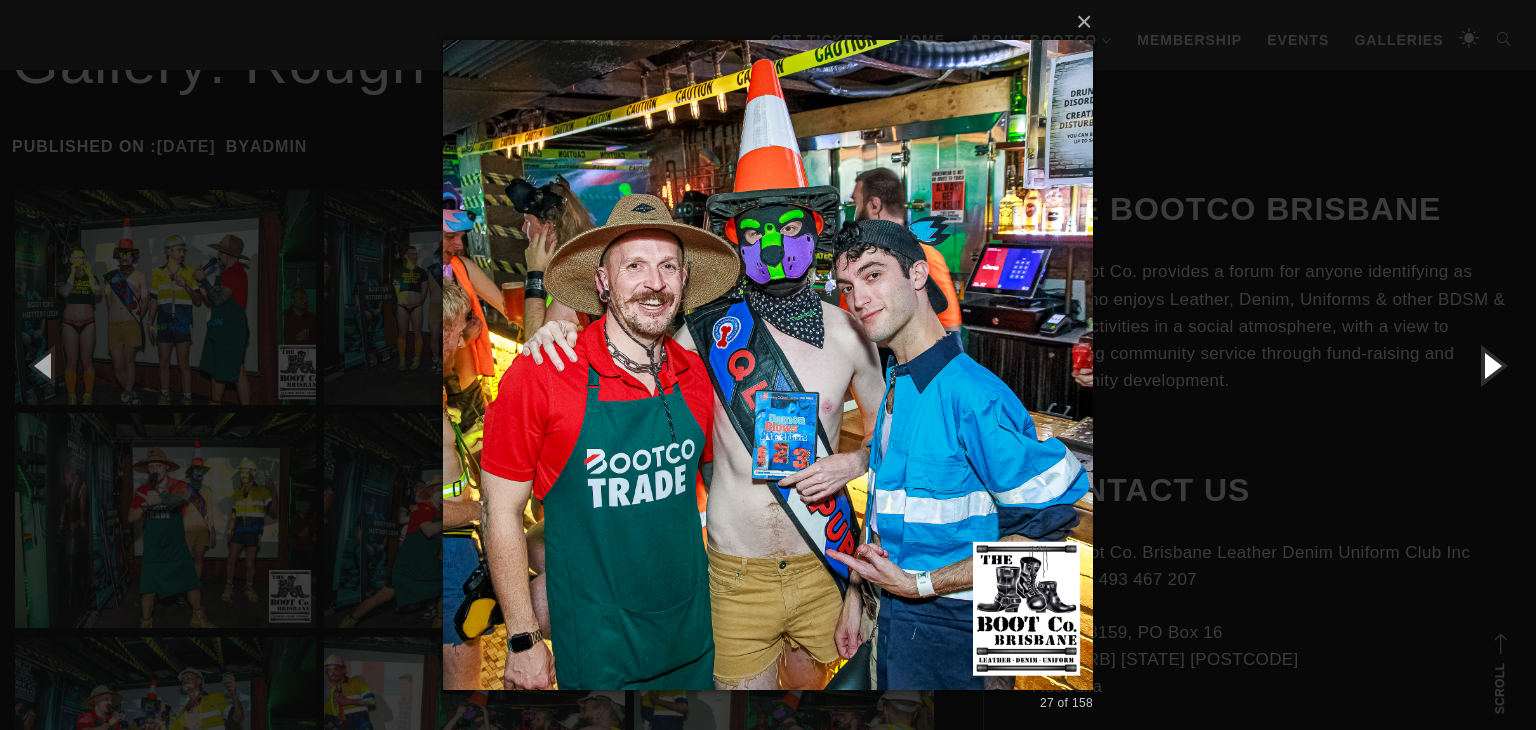 click at bounding box center (1491, 365) 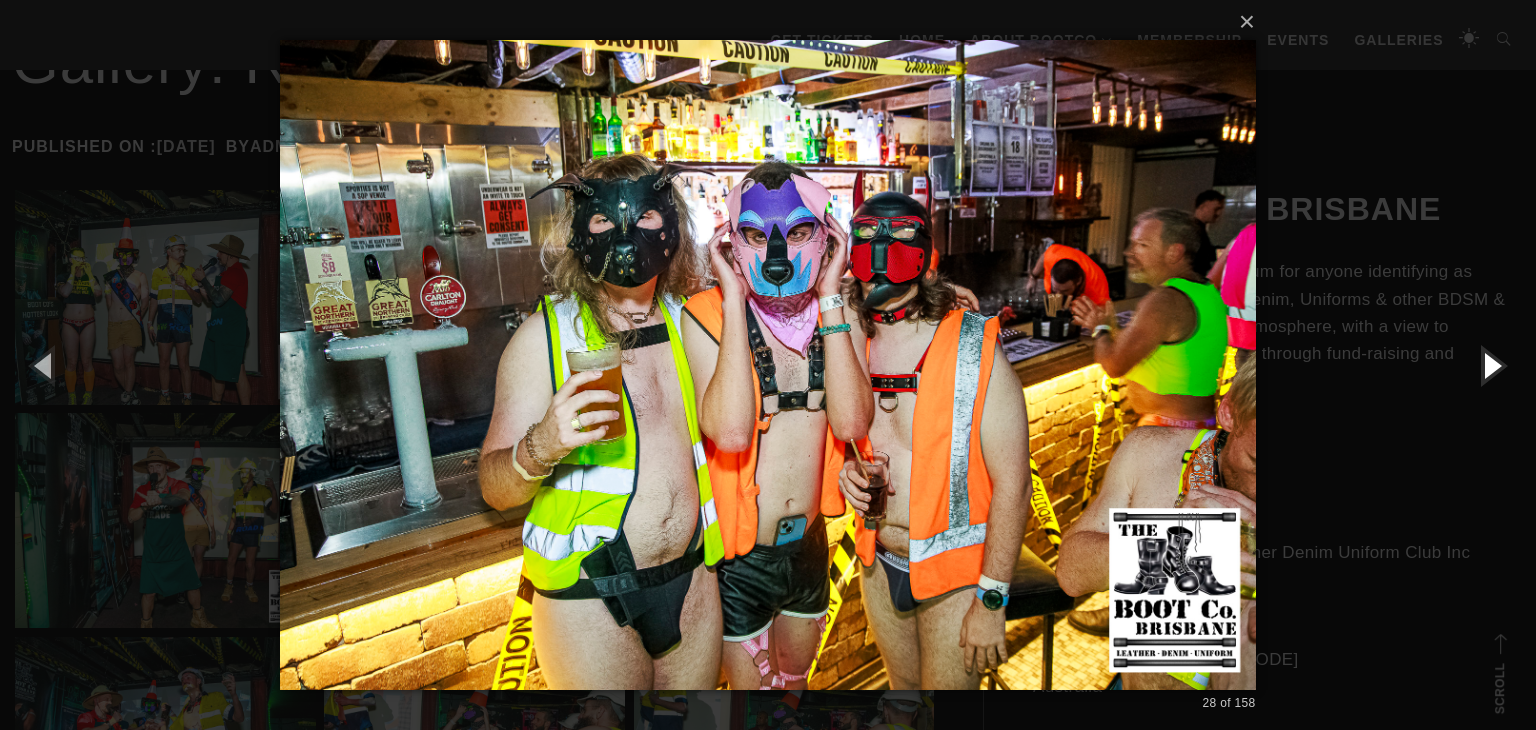 click at bounding box center [1491, 365] 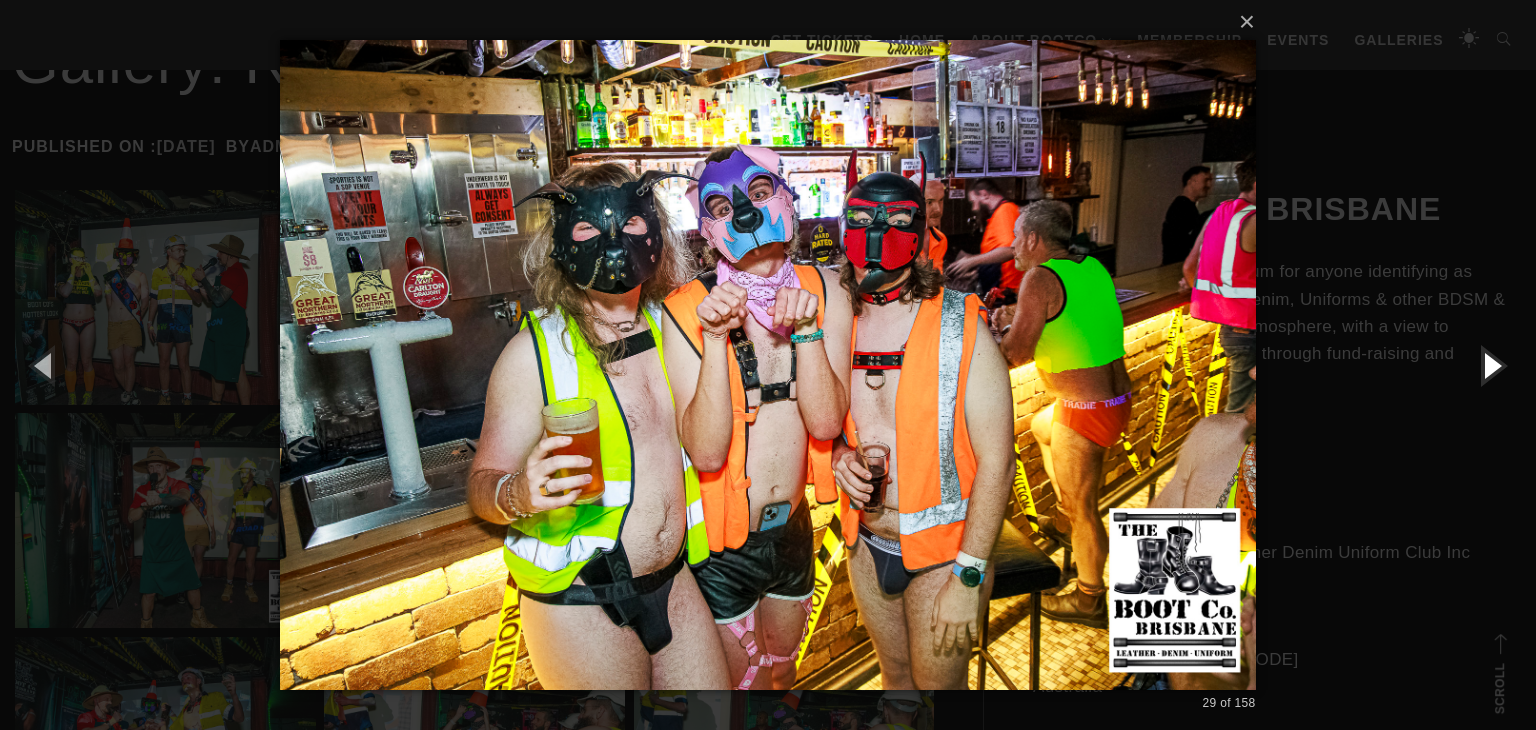 click at bounding box center [1491, 365] 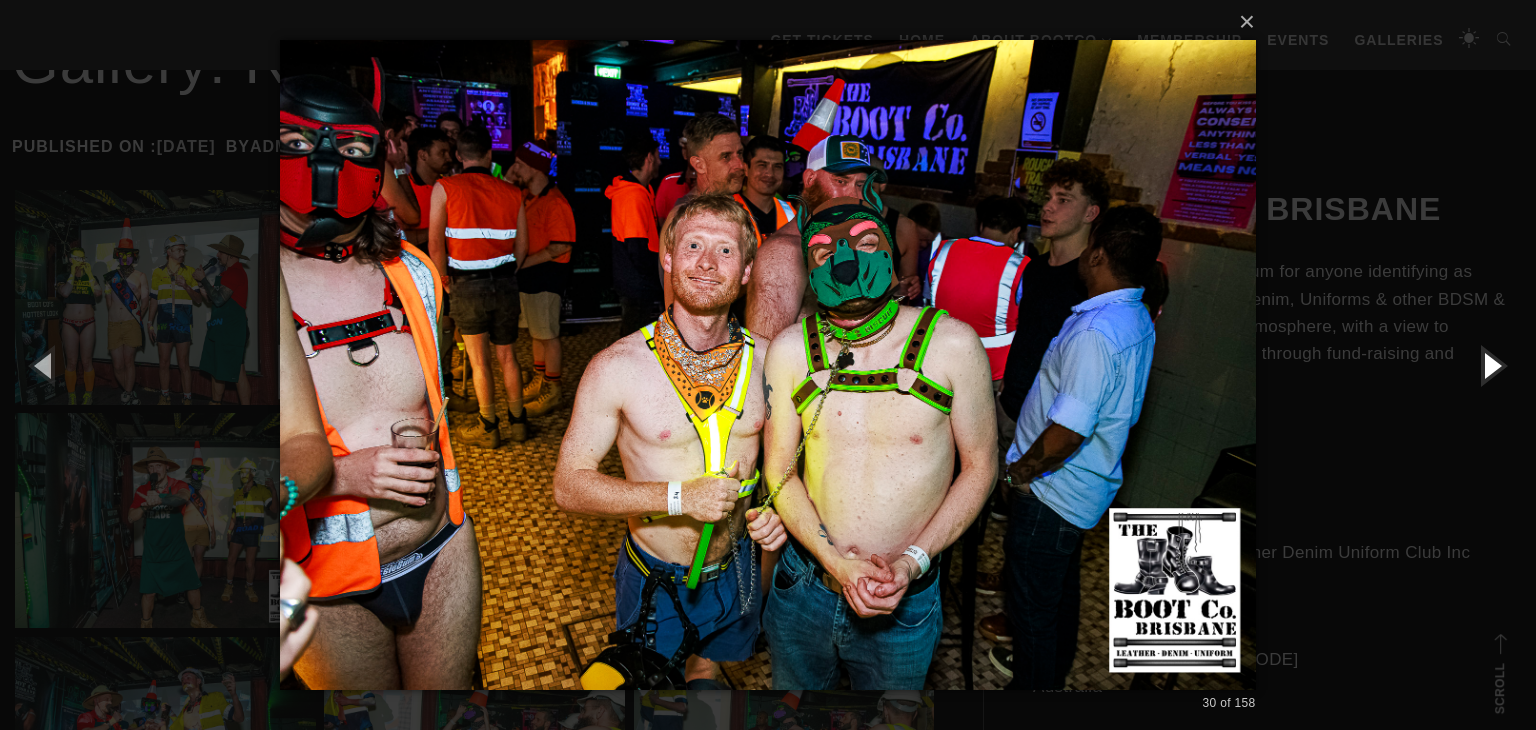 click at bounding box center (1491, 365) 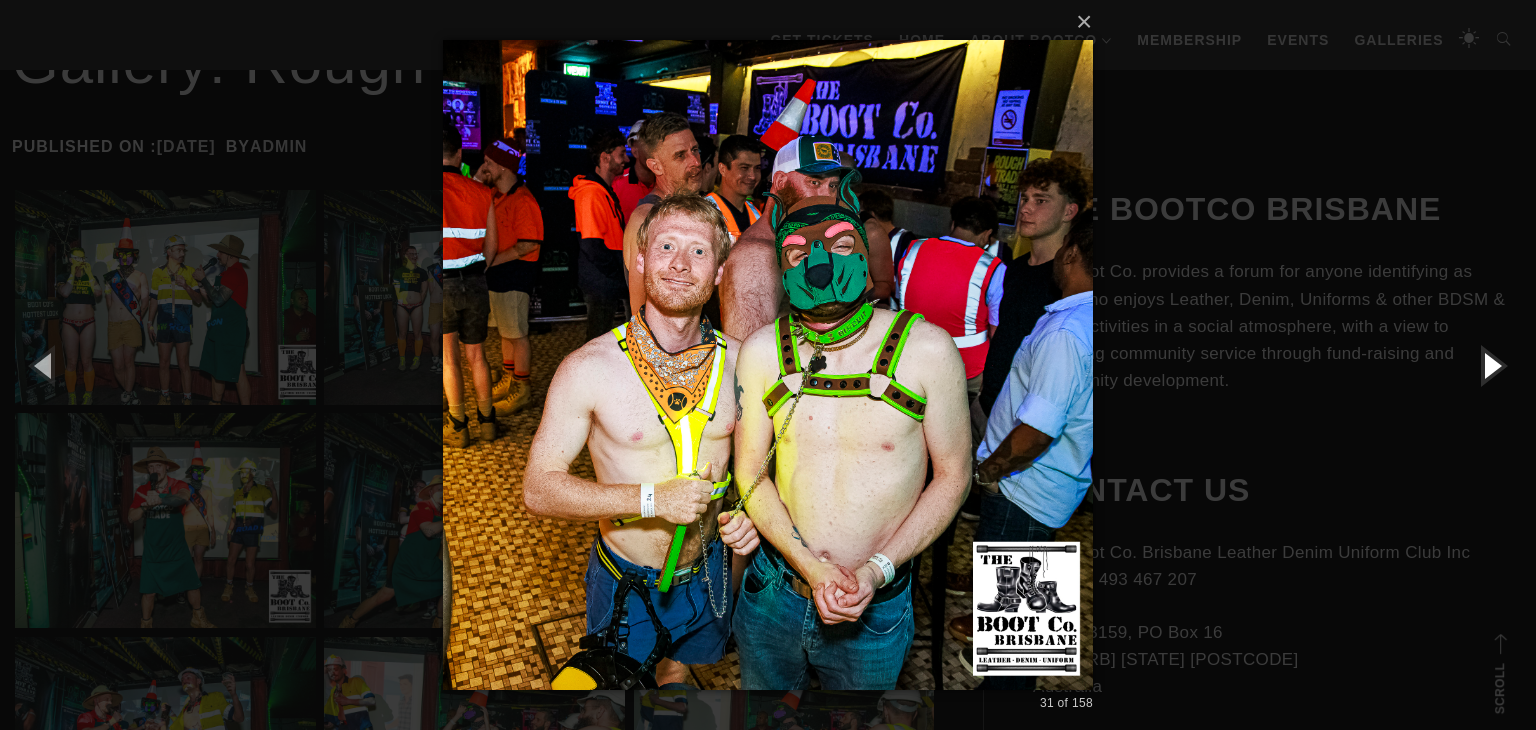 click at bounding box center [1491, 365] 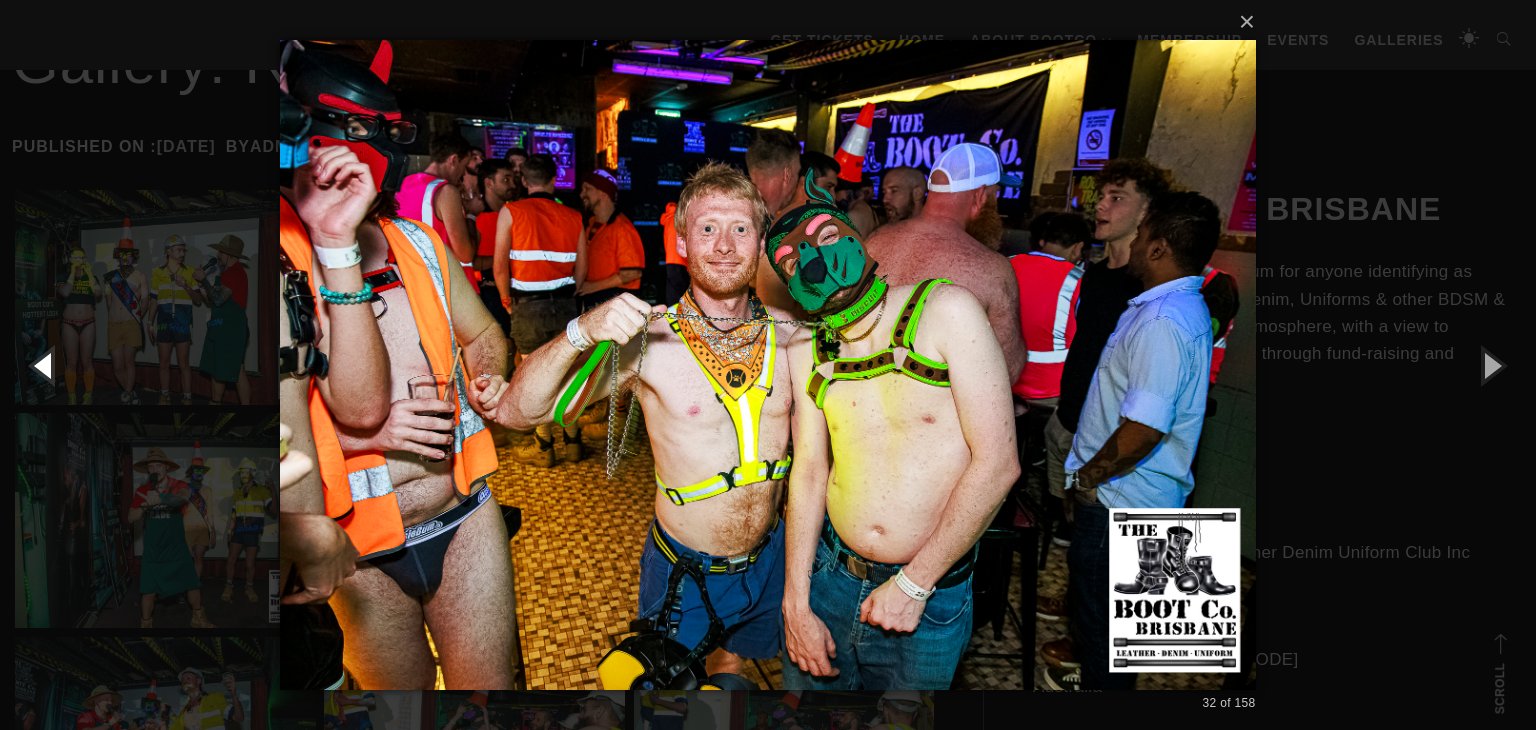 click at bounding box center [45, 365] 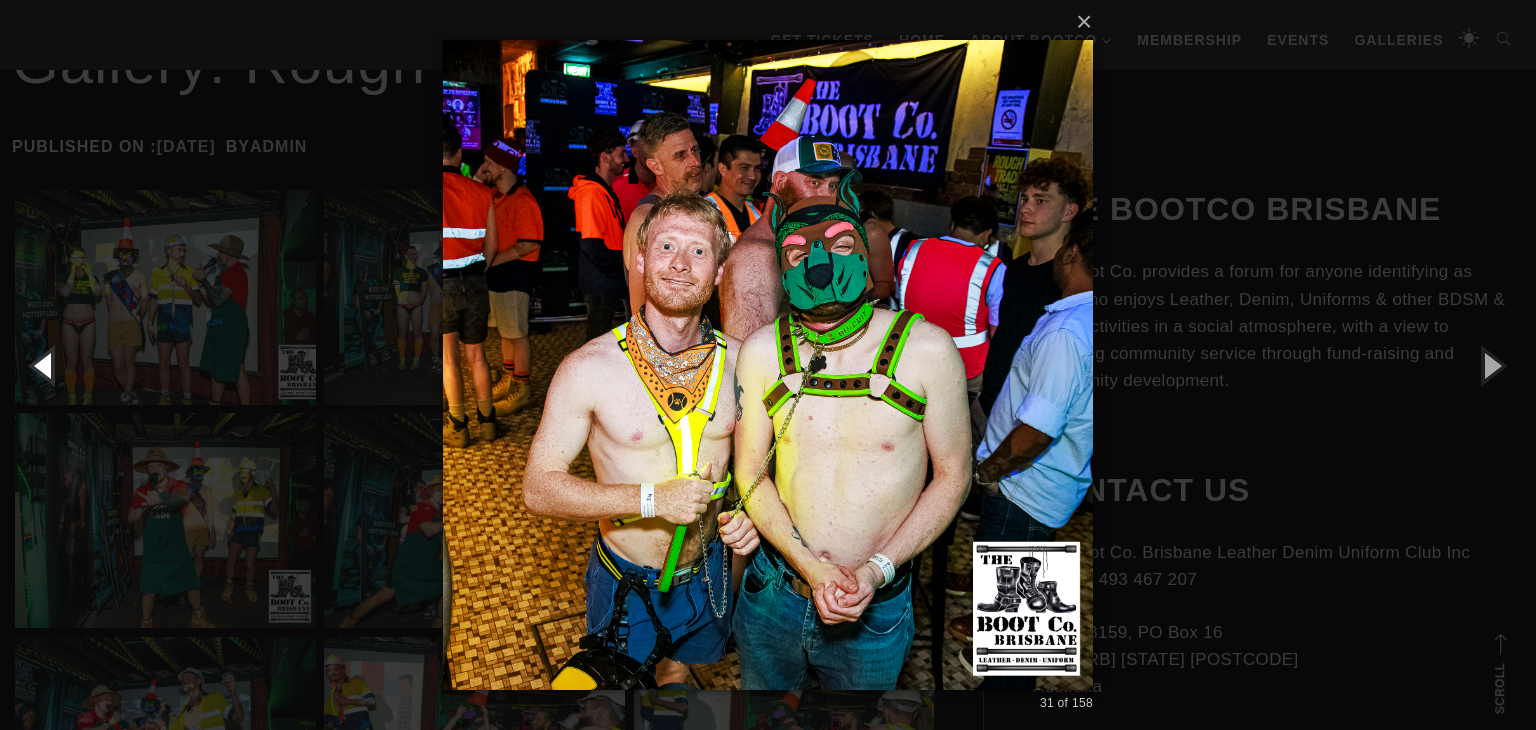 click at bounding box center [45, 365] 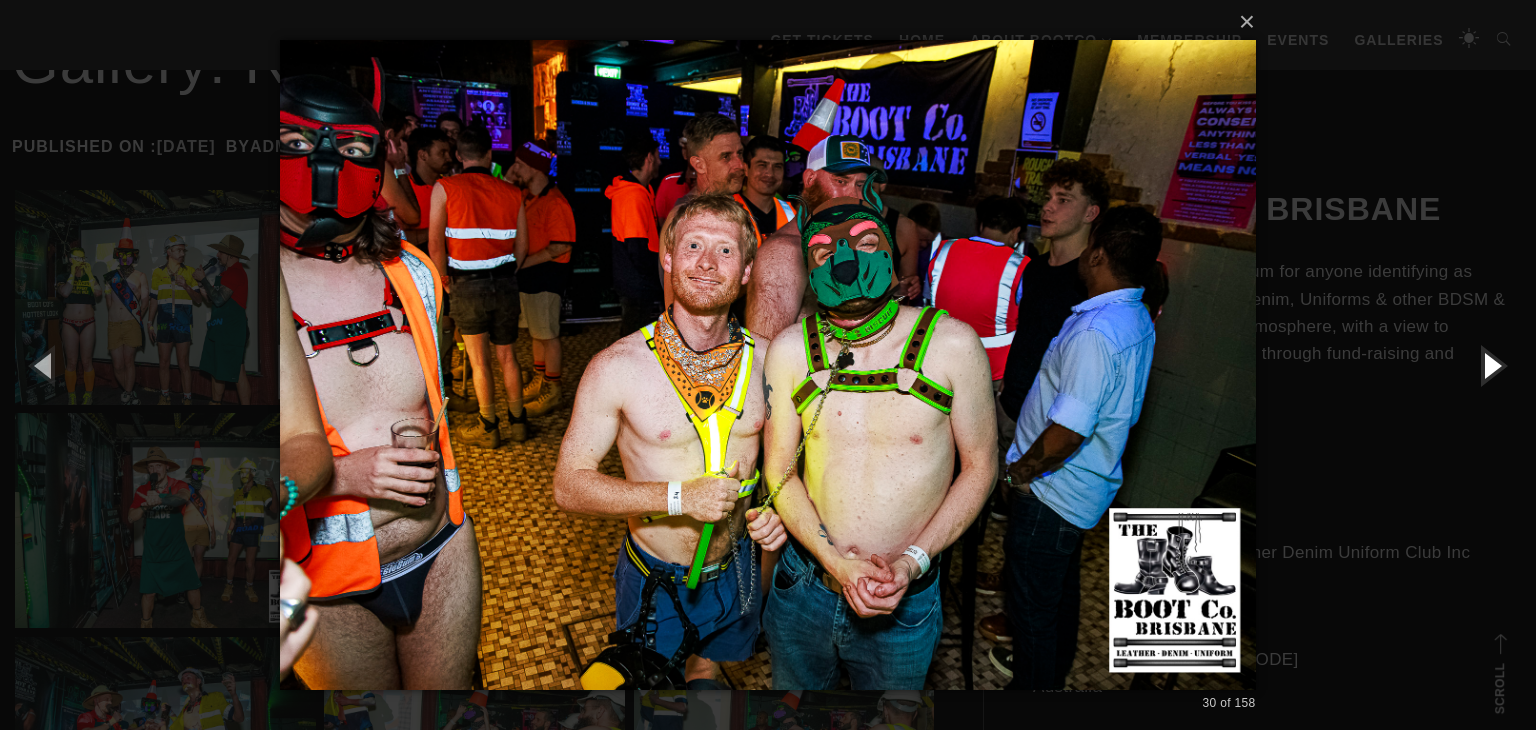 click at bounding box center [1491, 365] 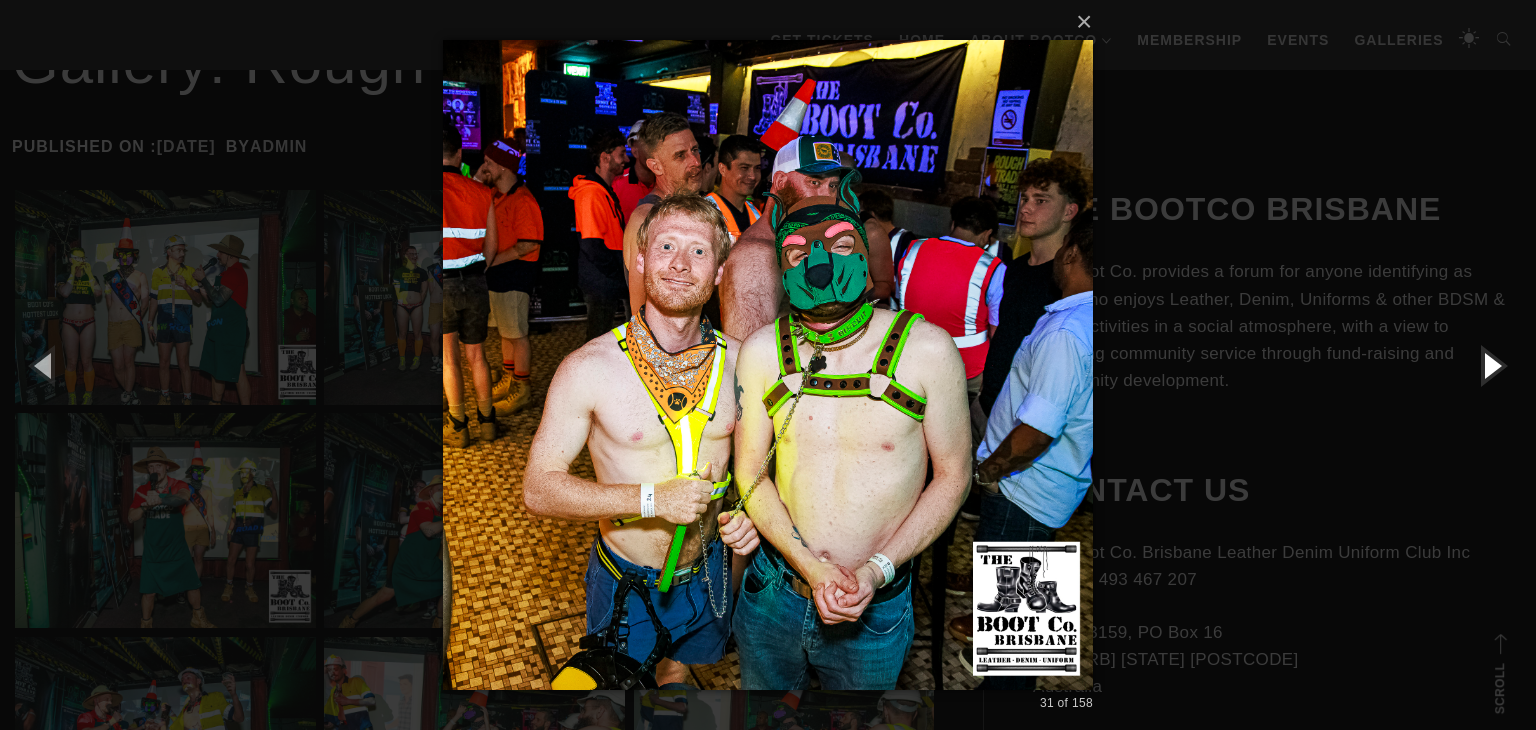 click at bounding box center (1491, 365) 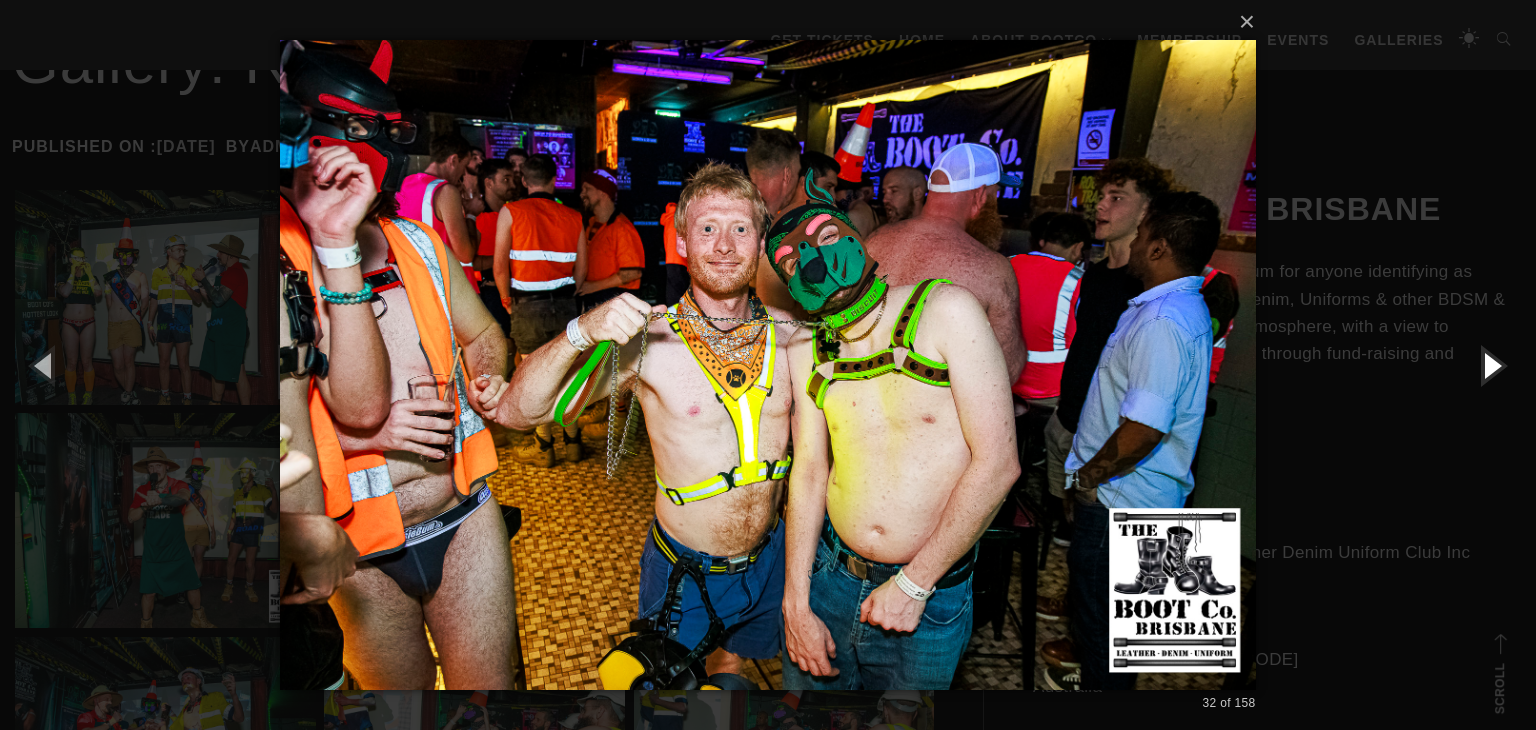 click at bounding box center (1491, 365) 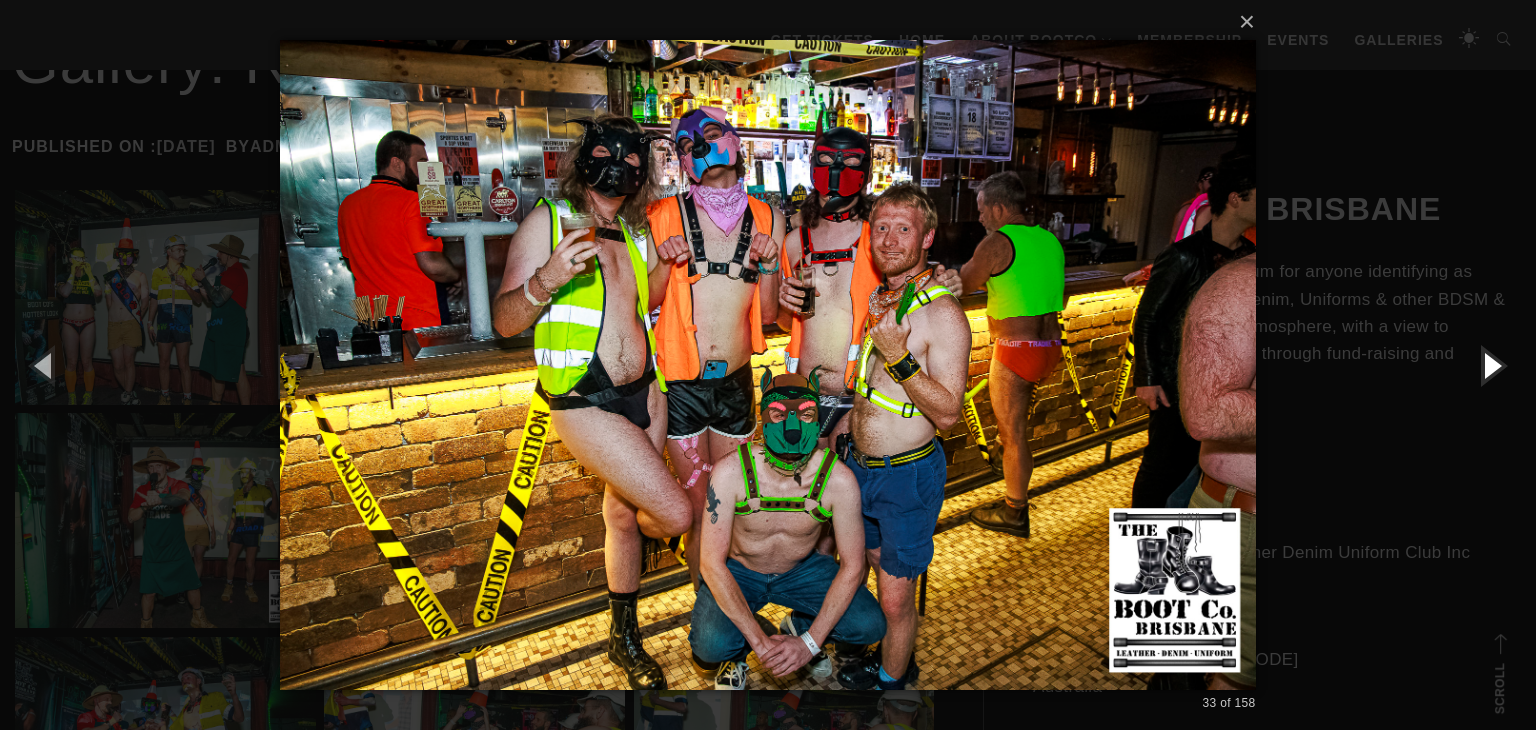 click at bounding box center (1491, 365) 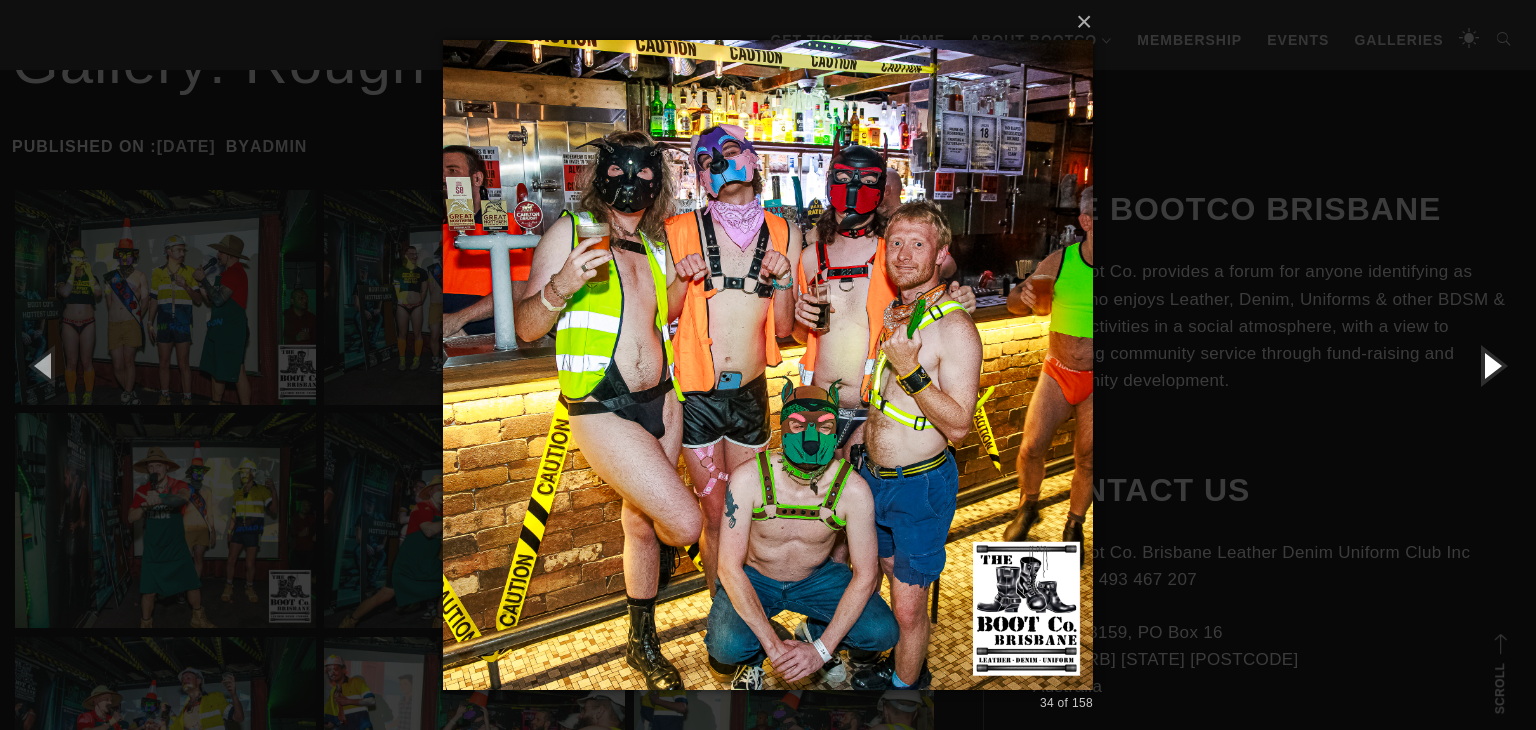 click at bounding box center (1491, 365) 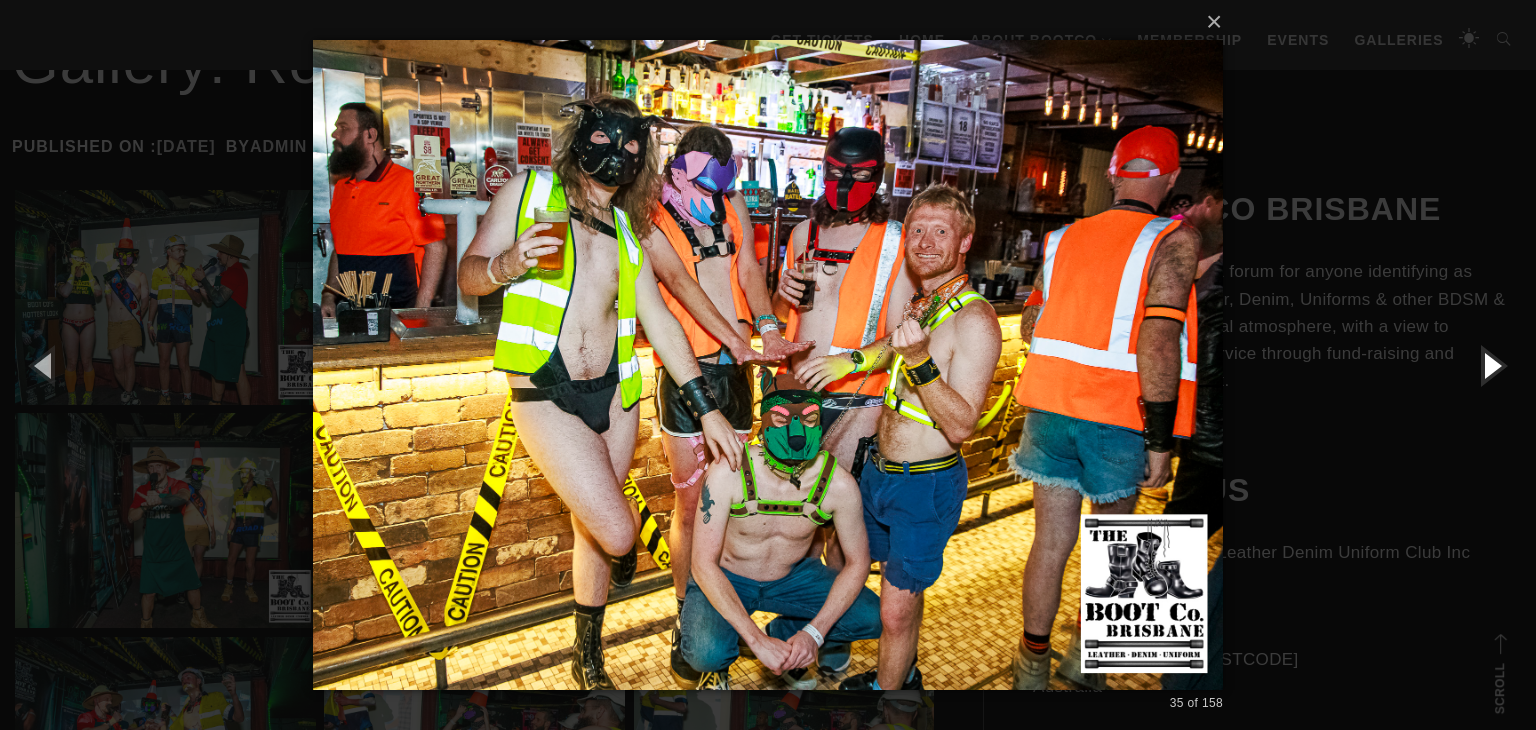 click at bounding box center [1491, 365] 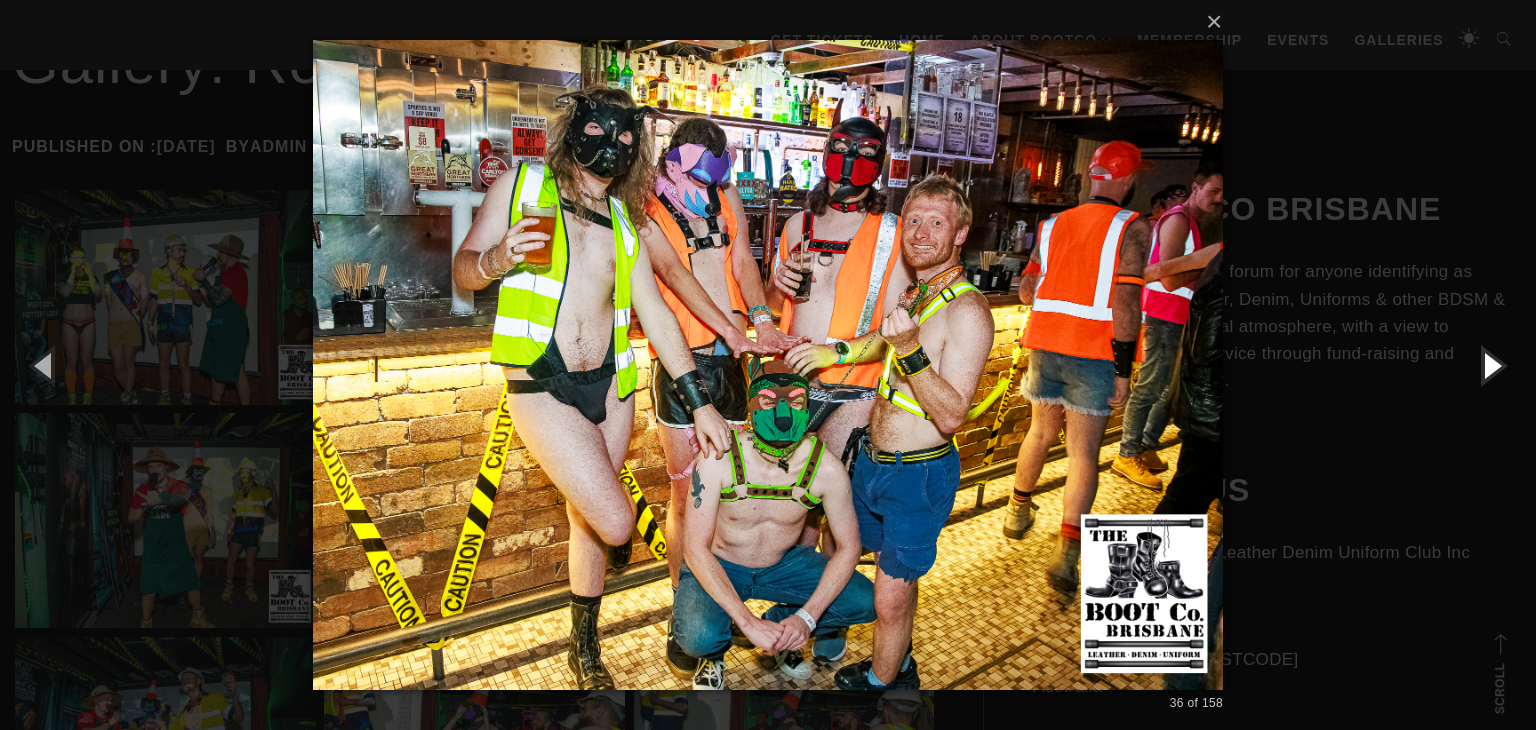 click at bounding box center (1491, 365) 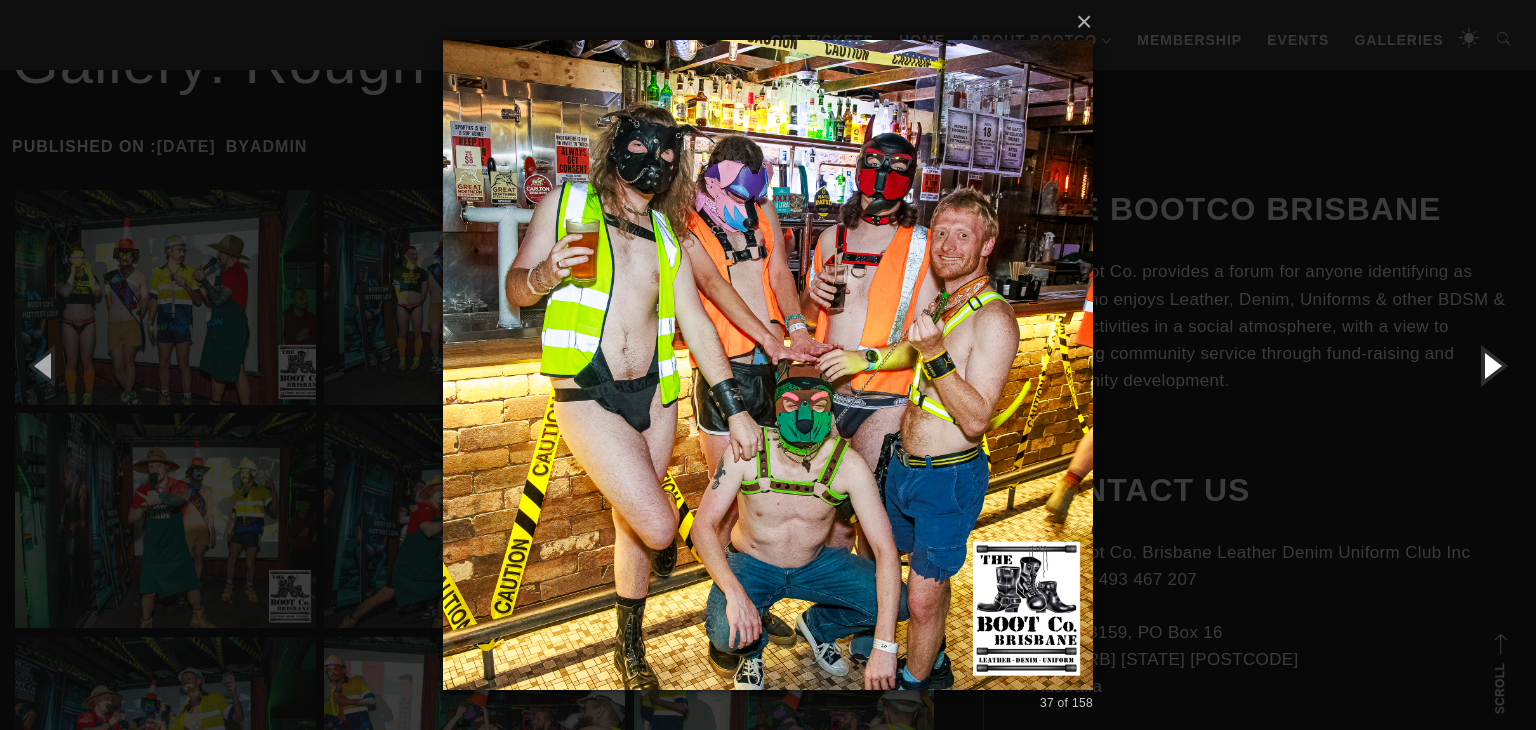 click at bounding box center (1491, 365) 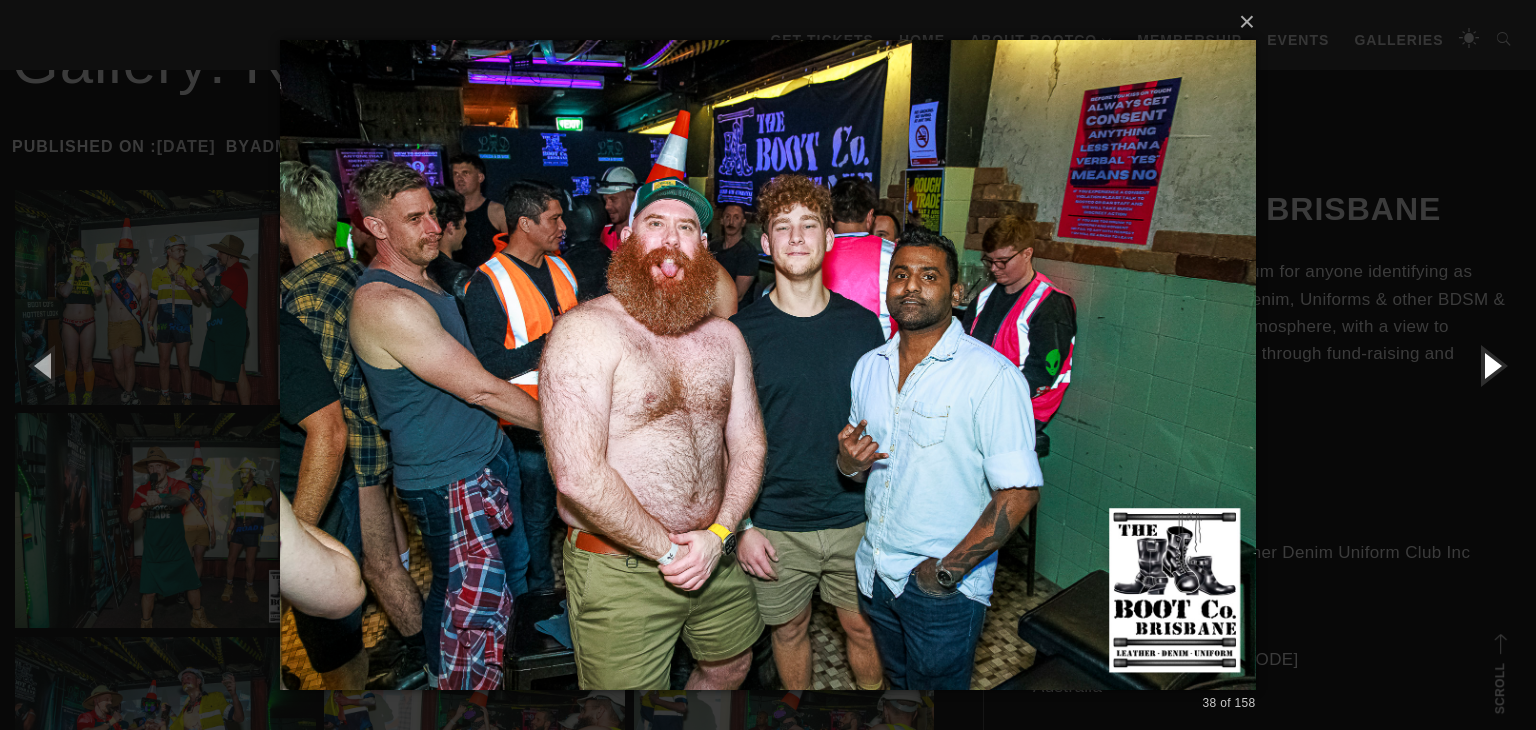click at bounding box center (1491, 365) 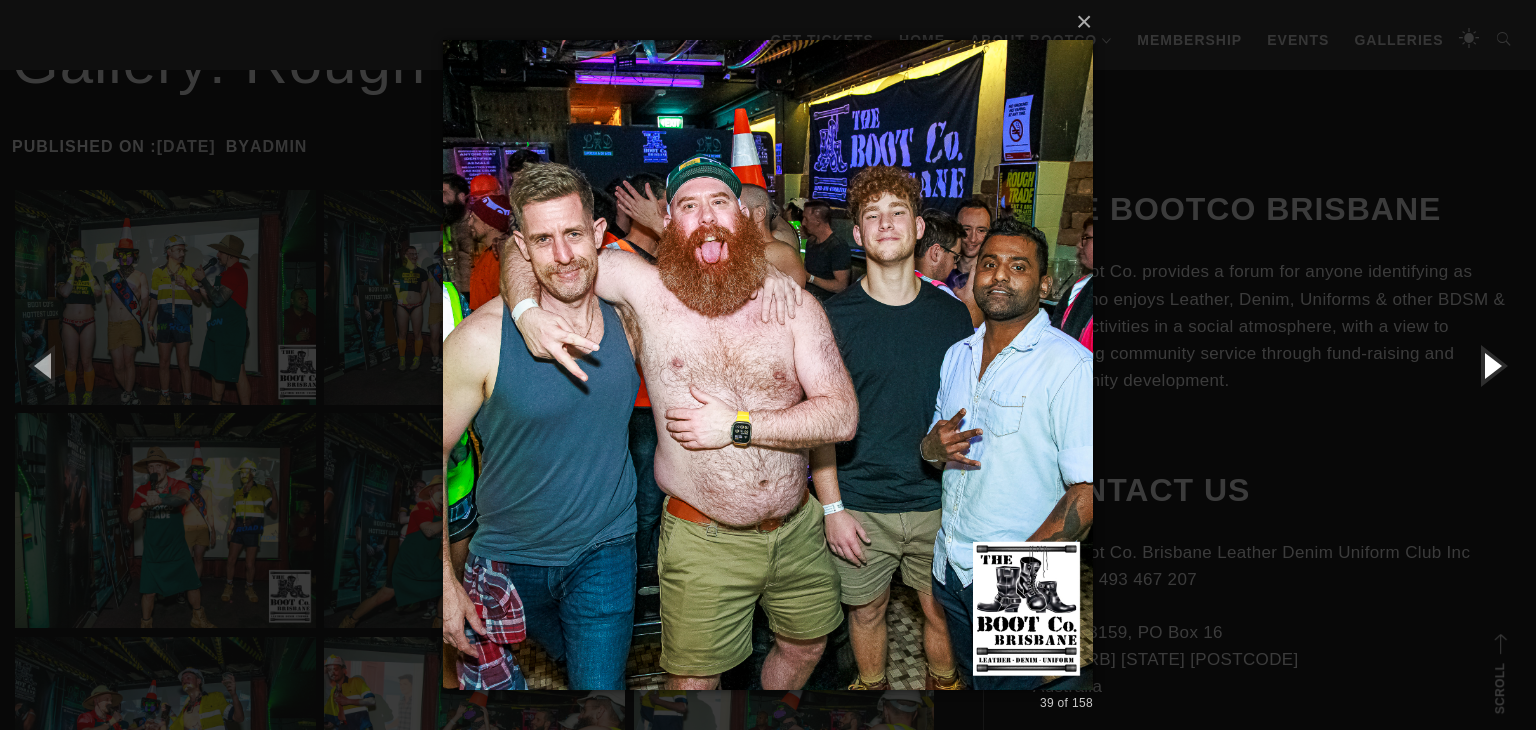 click at bounding box center [1491, 365] 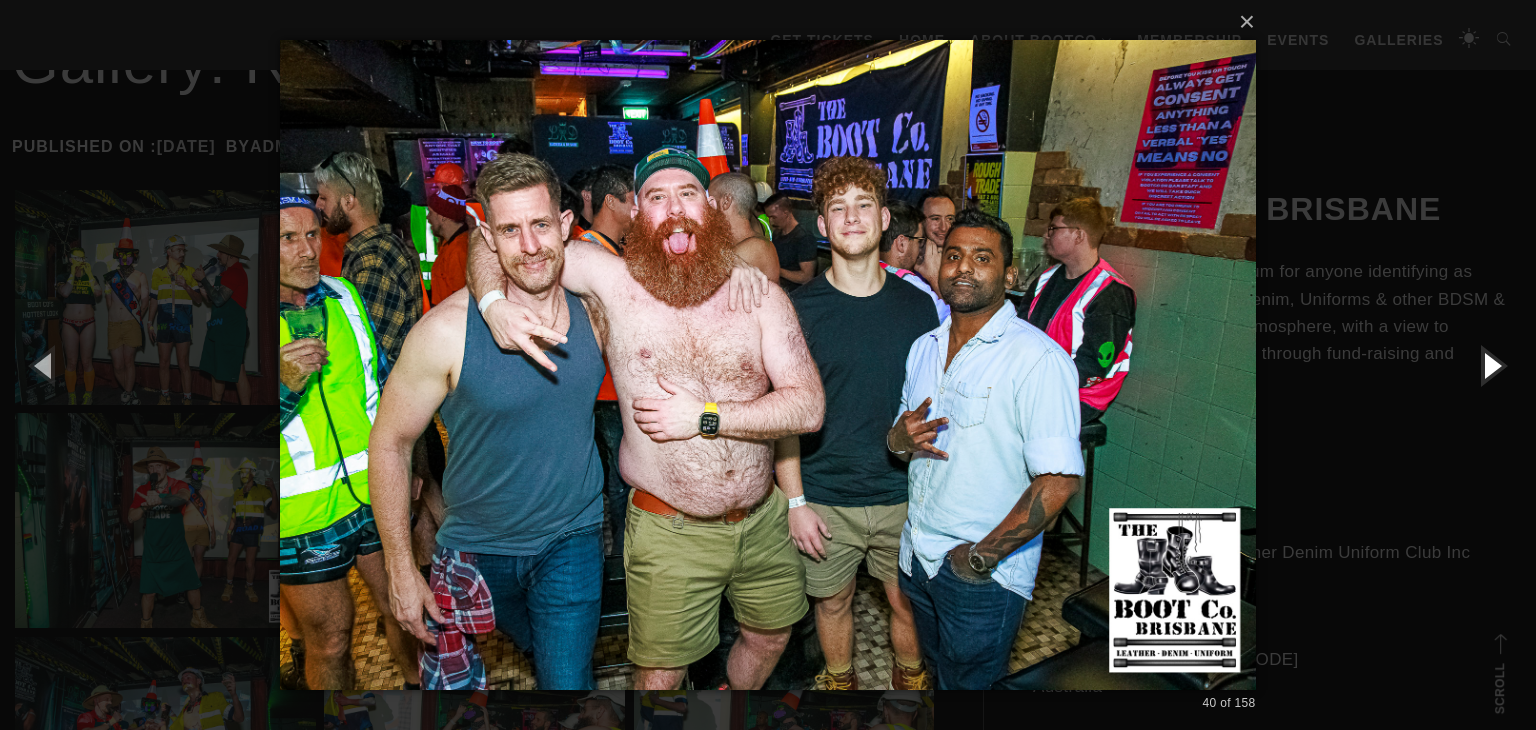 click at bounding box center [1491, 365] 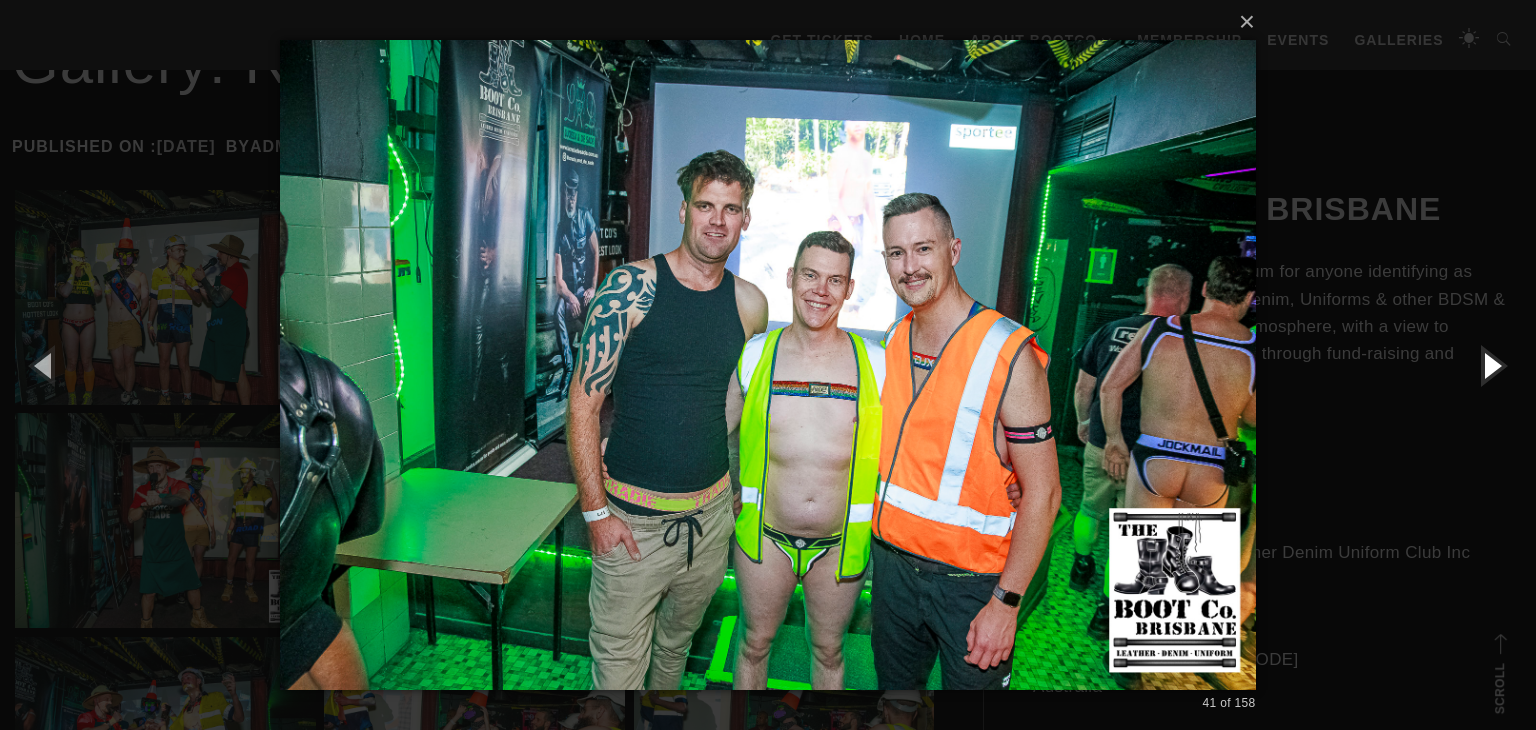 click at bounding box center (1491, 365) 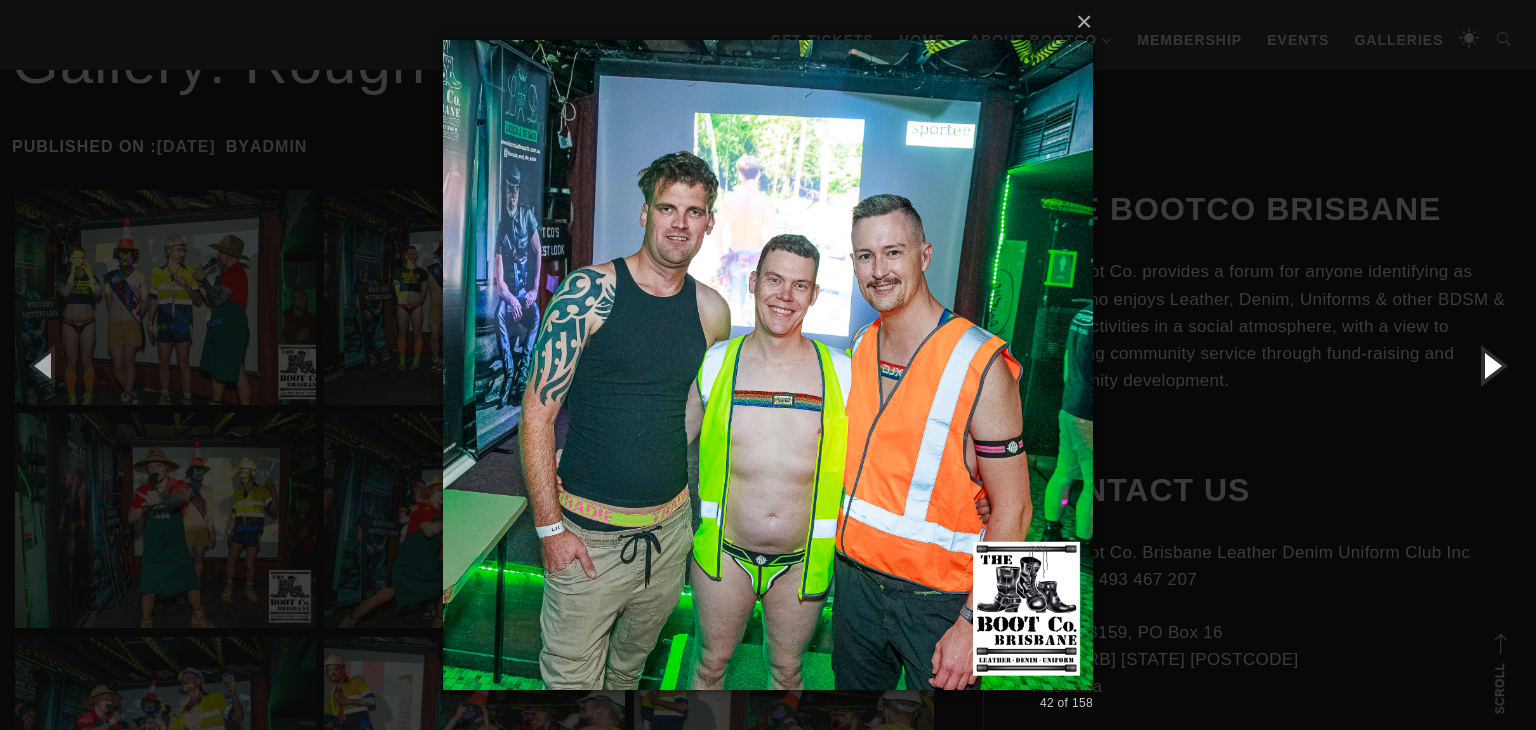 click at bounding box center [1491, 365] 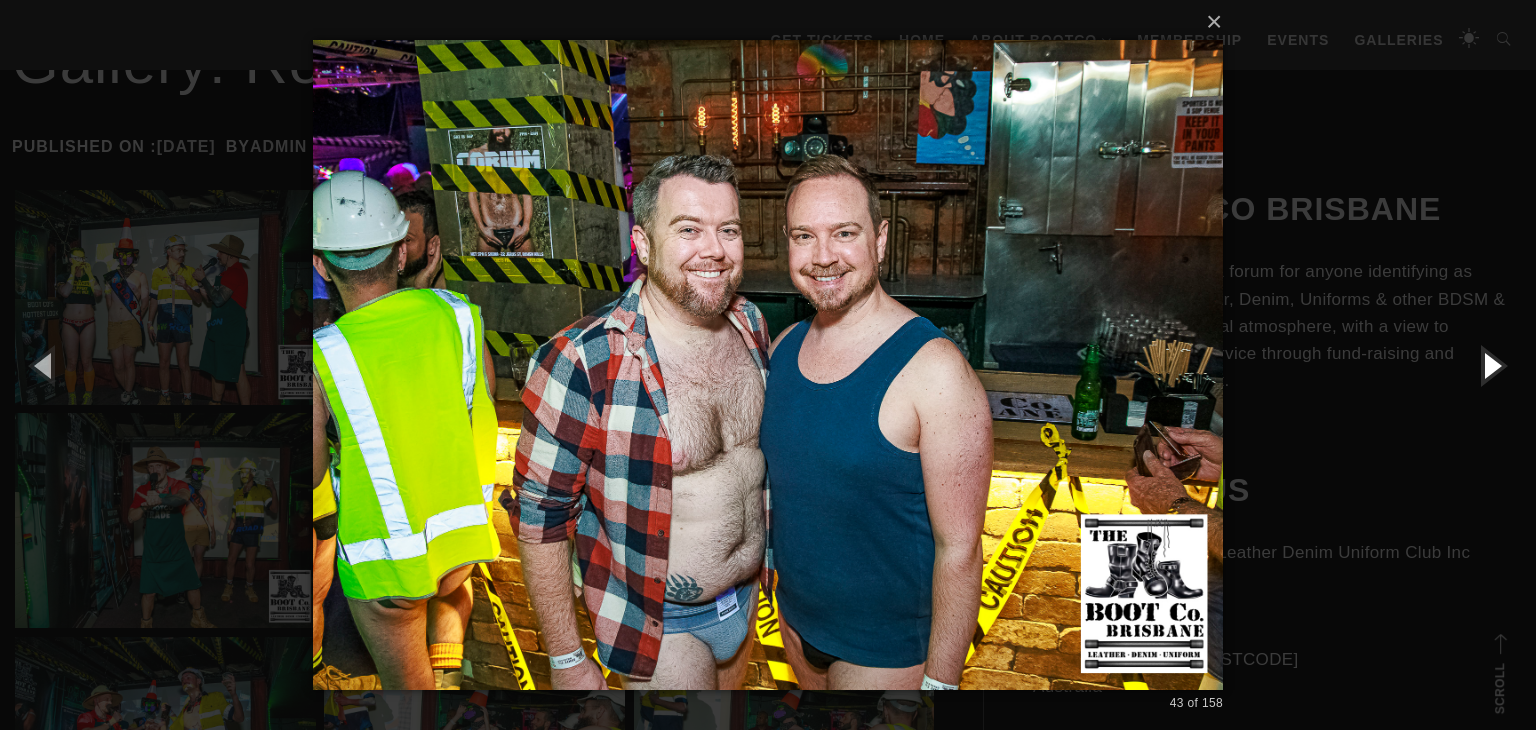 click at bounding box center [1491, 365] 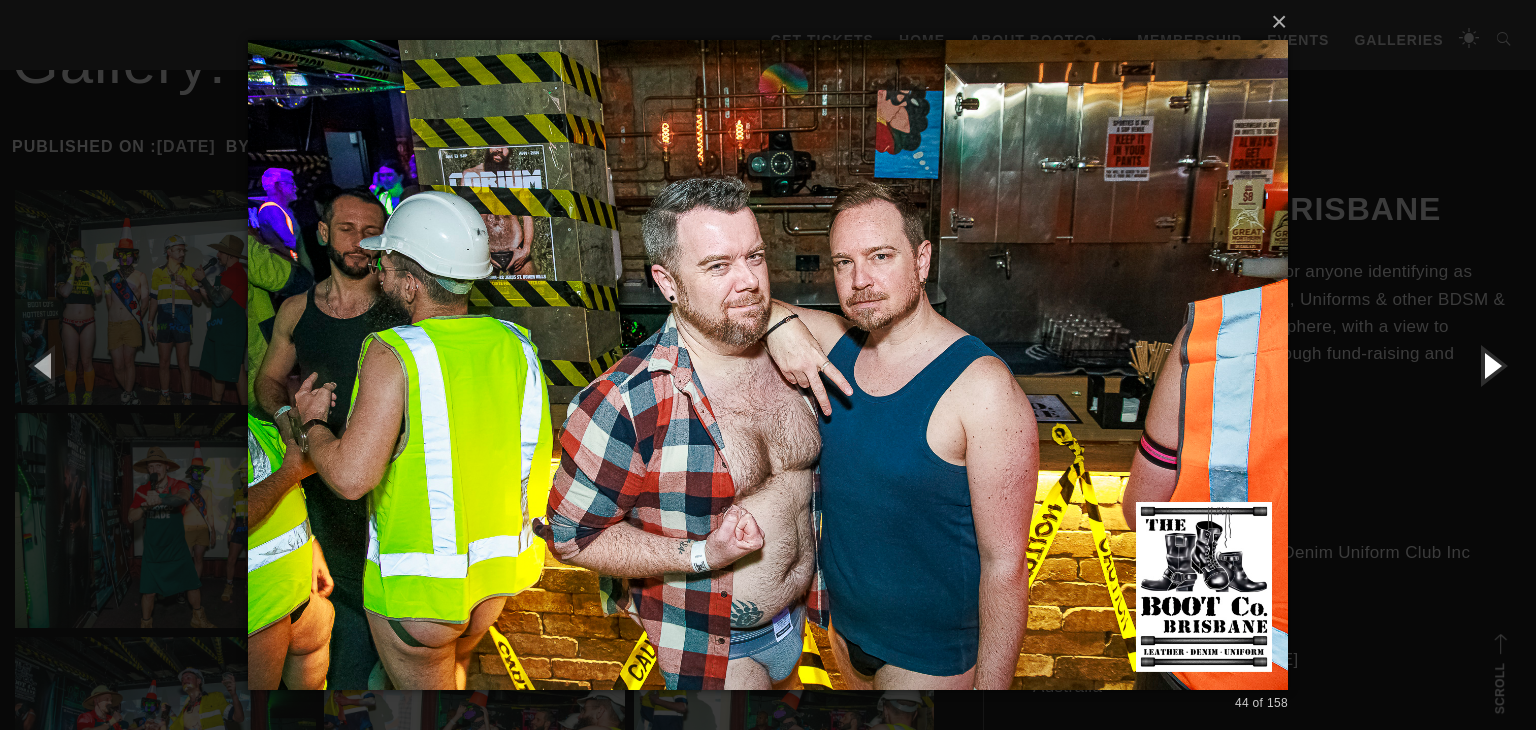 click at bounding box center (1491, 365) 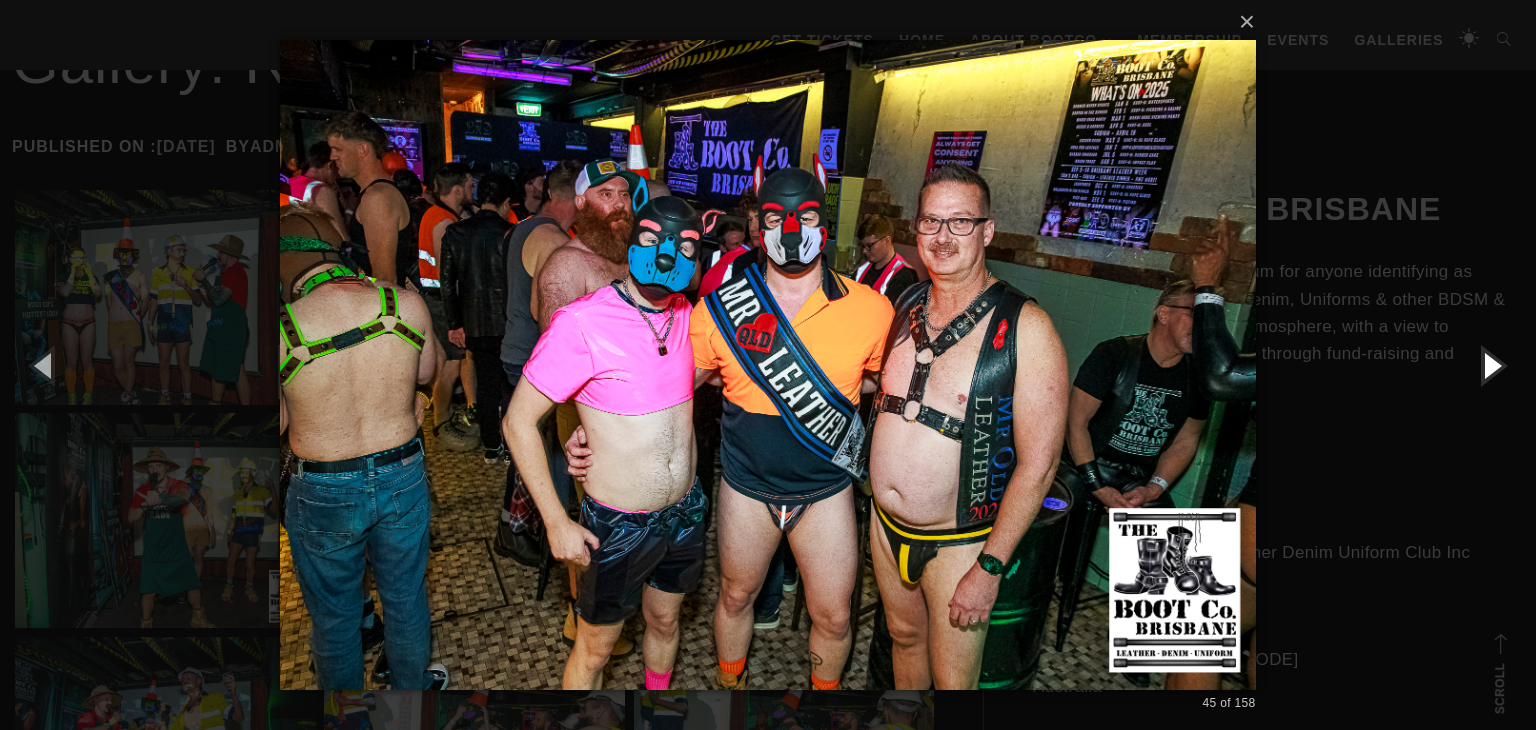 click at bounding box center [1491, 365] 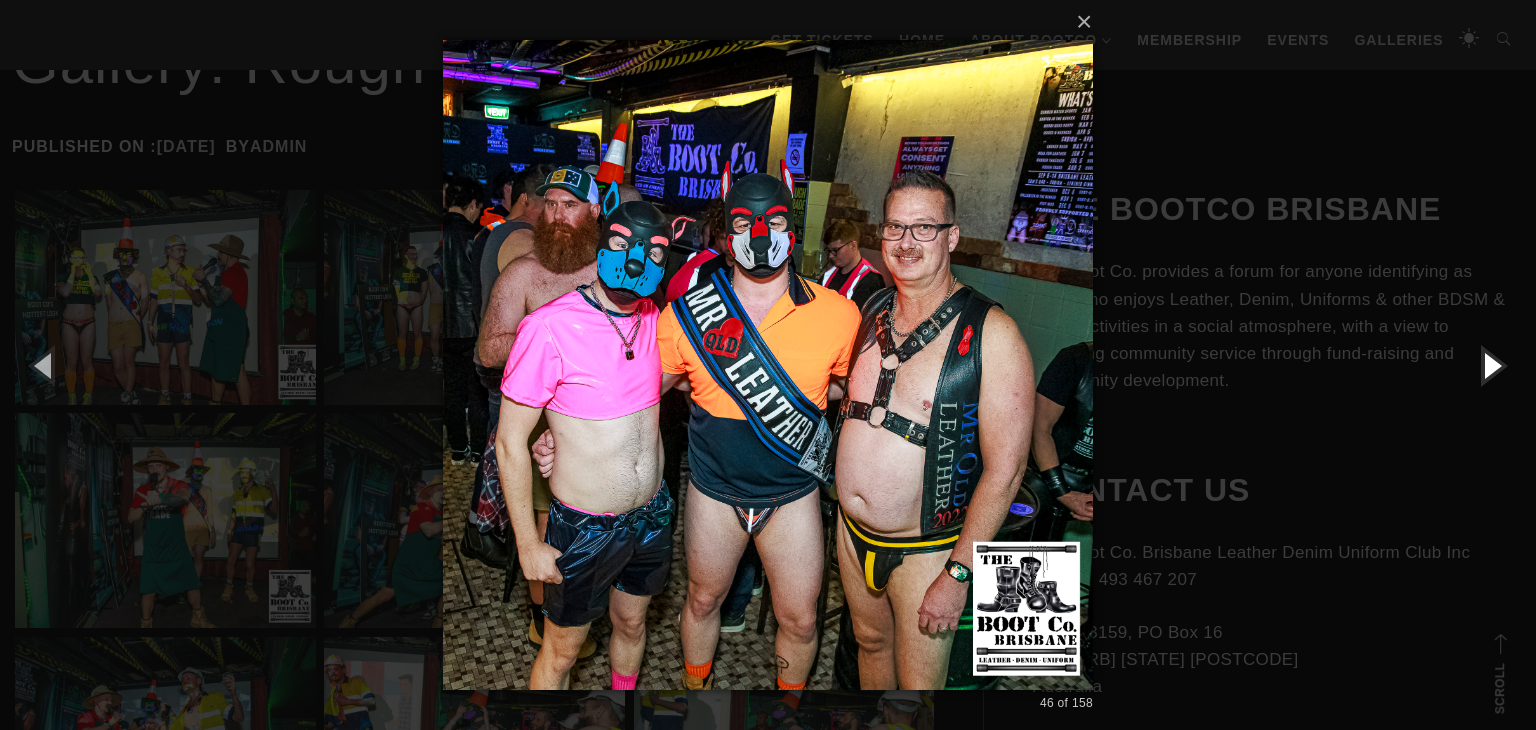 click at bounding box center (1491, 365) 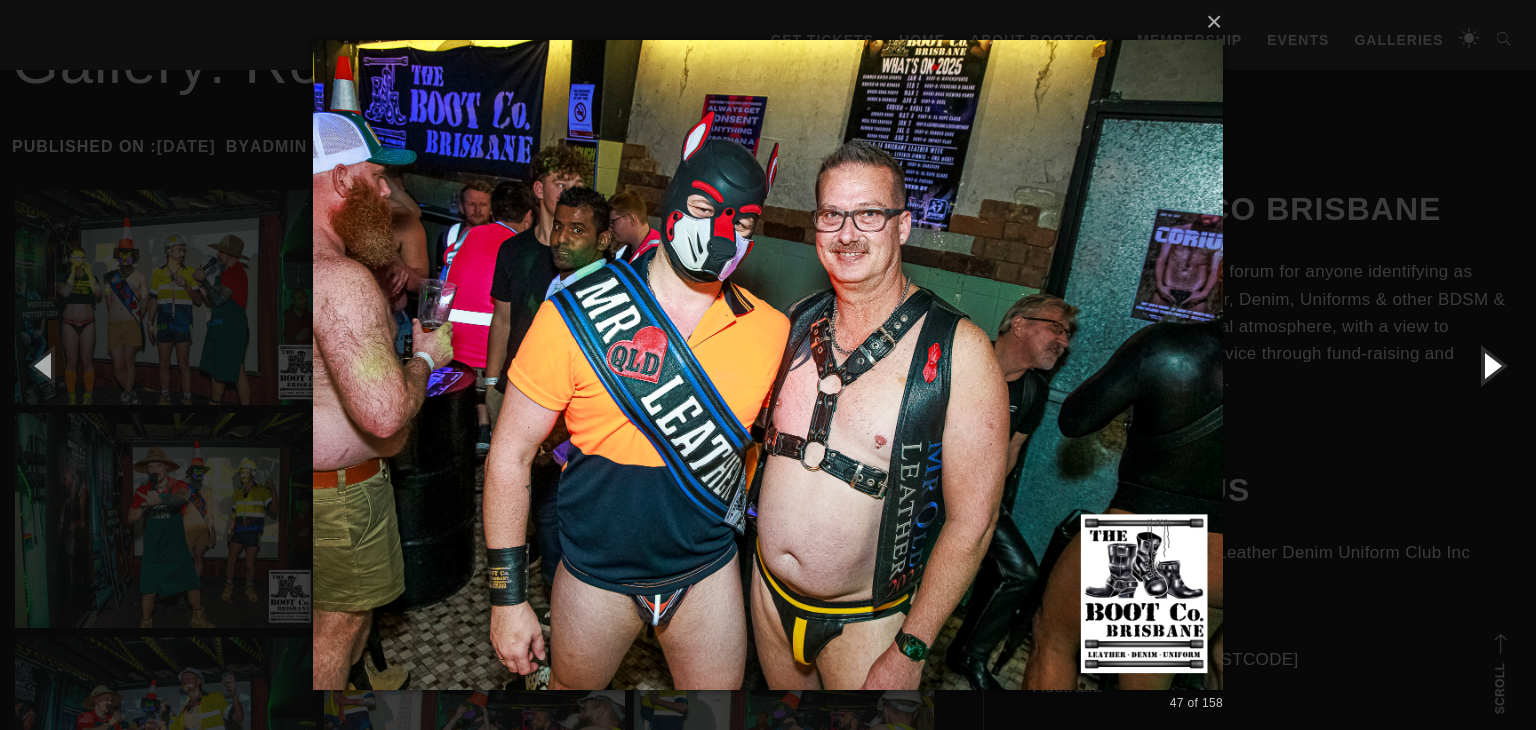 click at bounding box center (1491, 365) 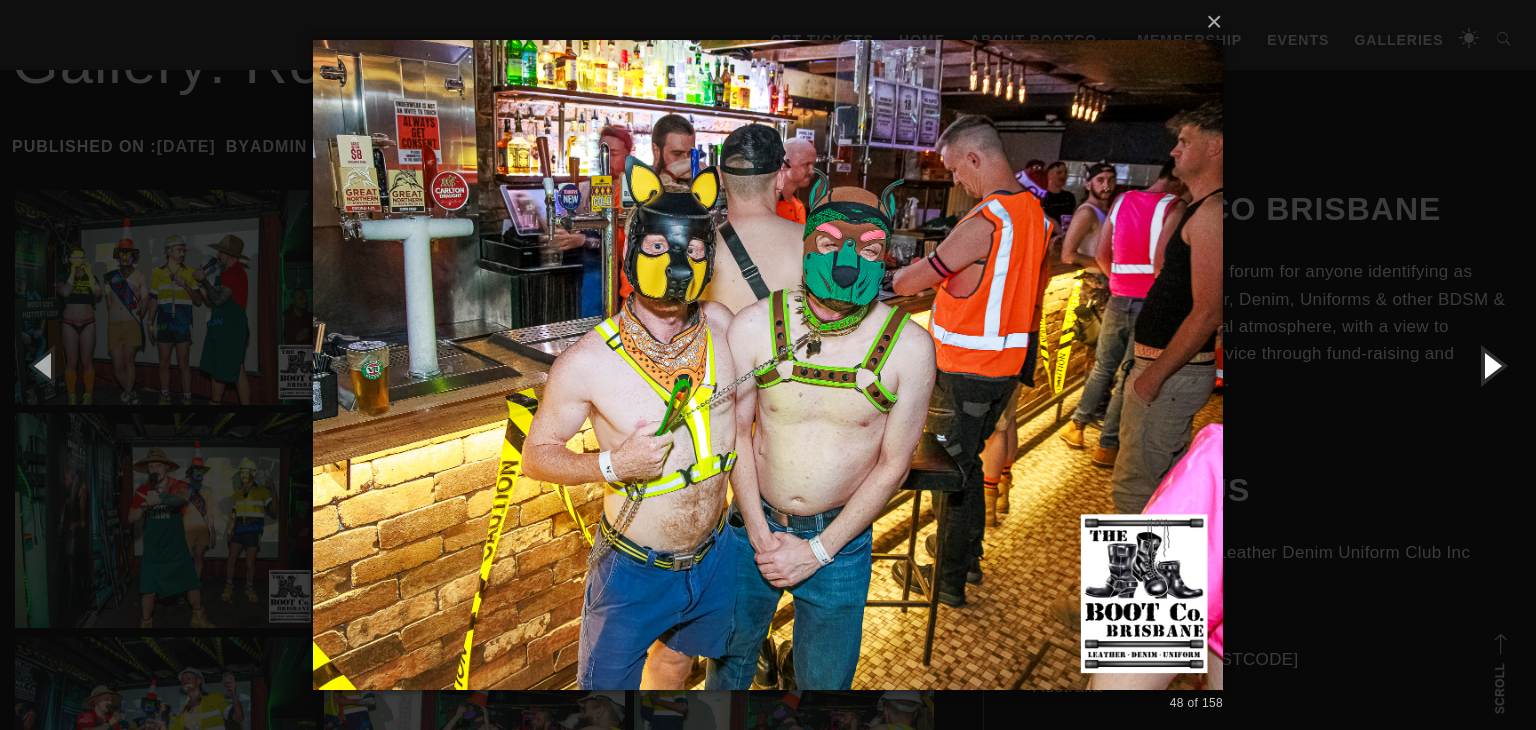 click at bounding box center [1491, 365] 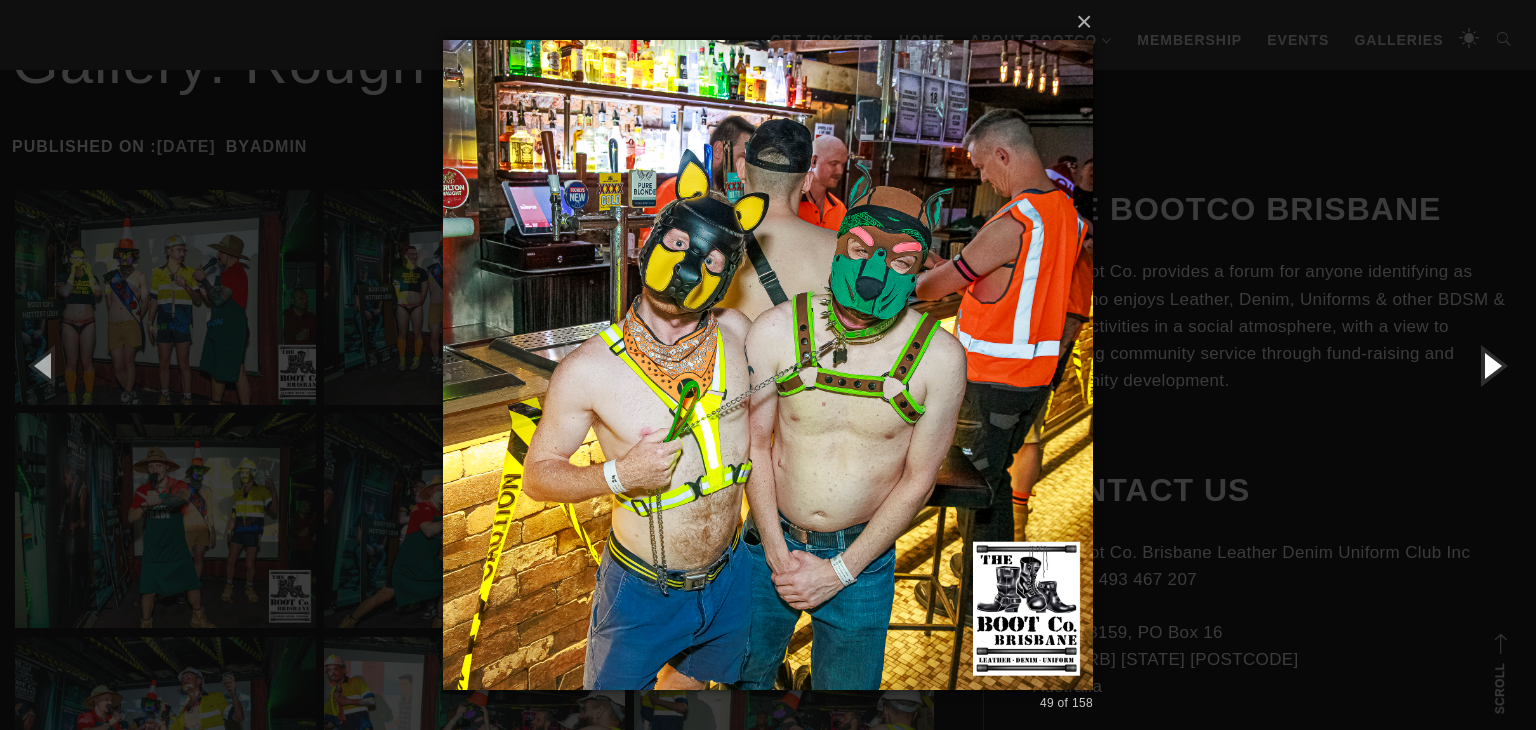 click at bounding box center [1491, 365] 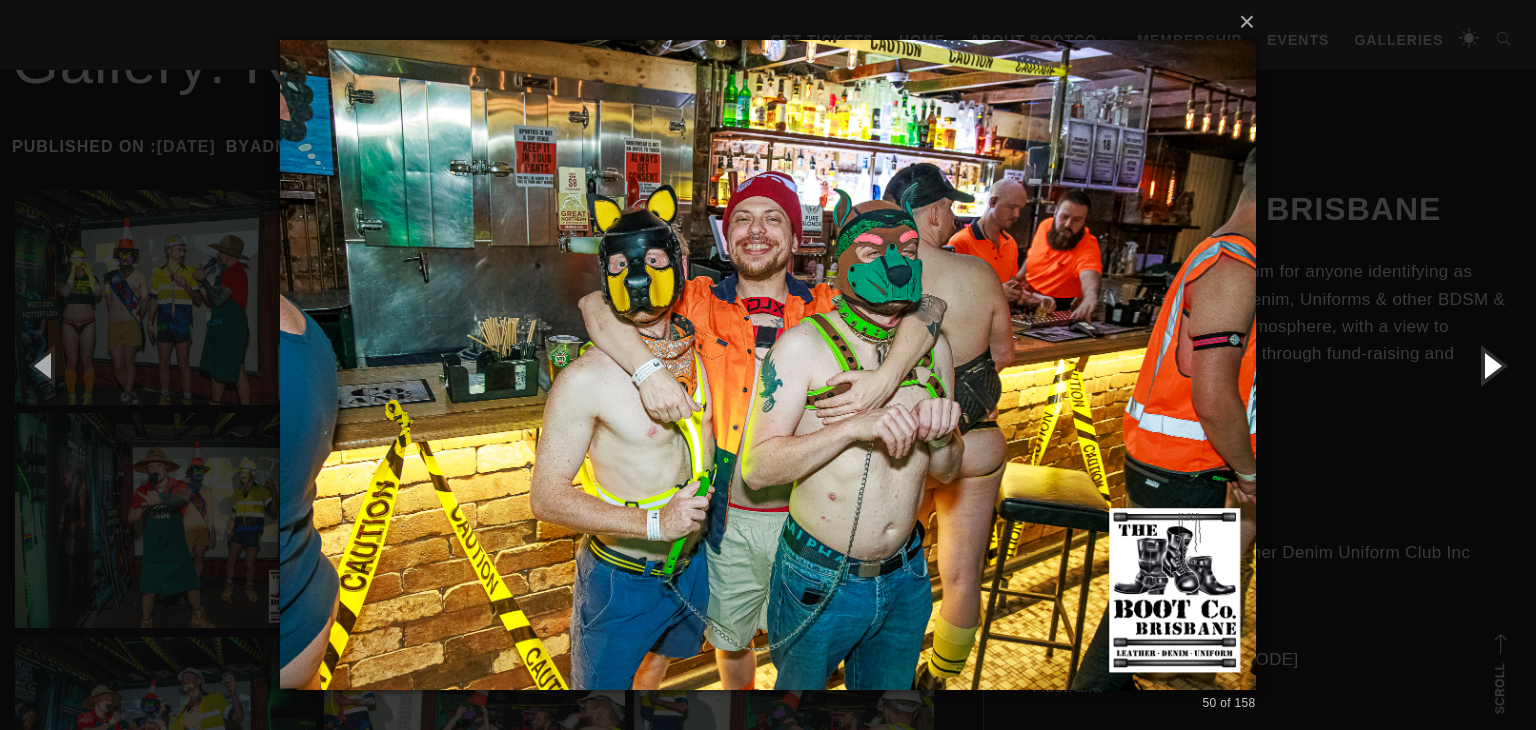 click at bounding box center [1491, 365] 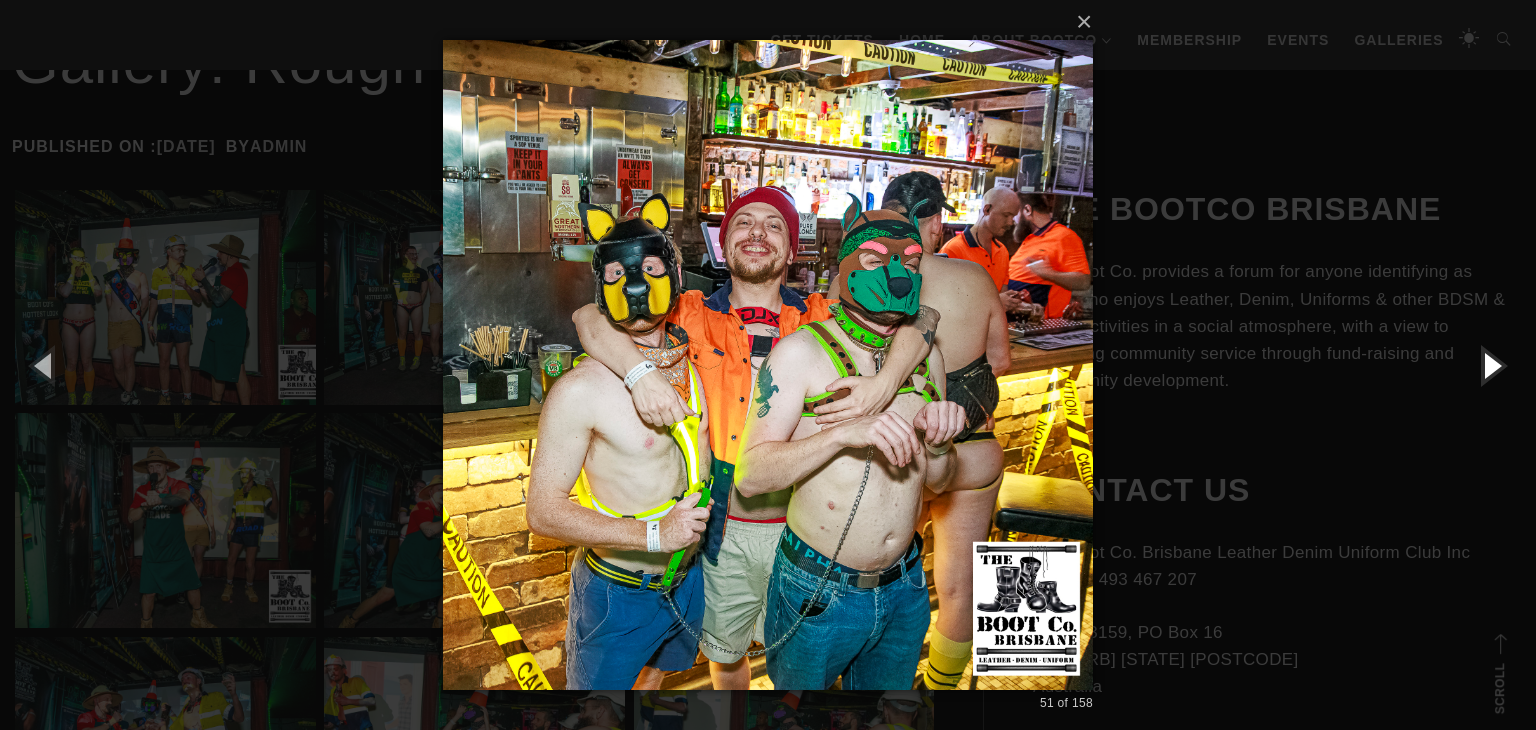 click at bounding box center (1491, 365) 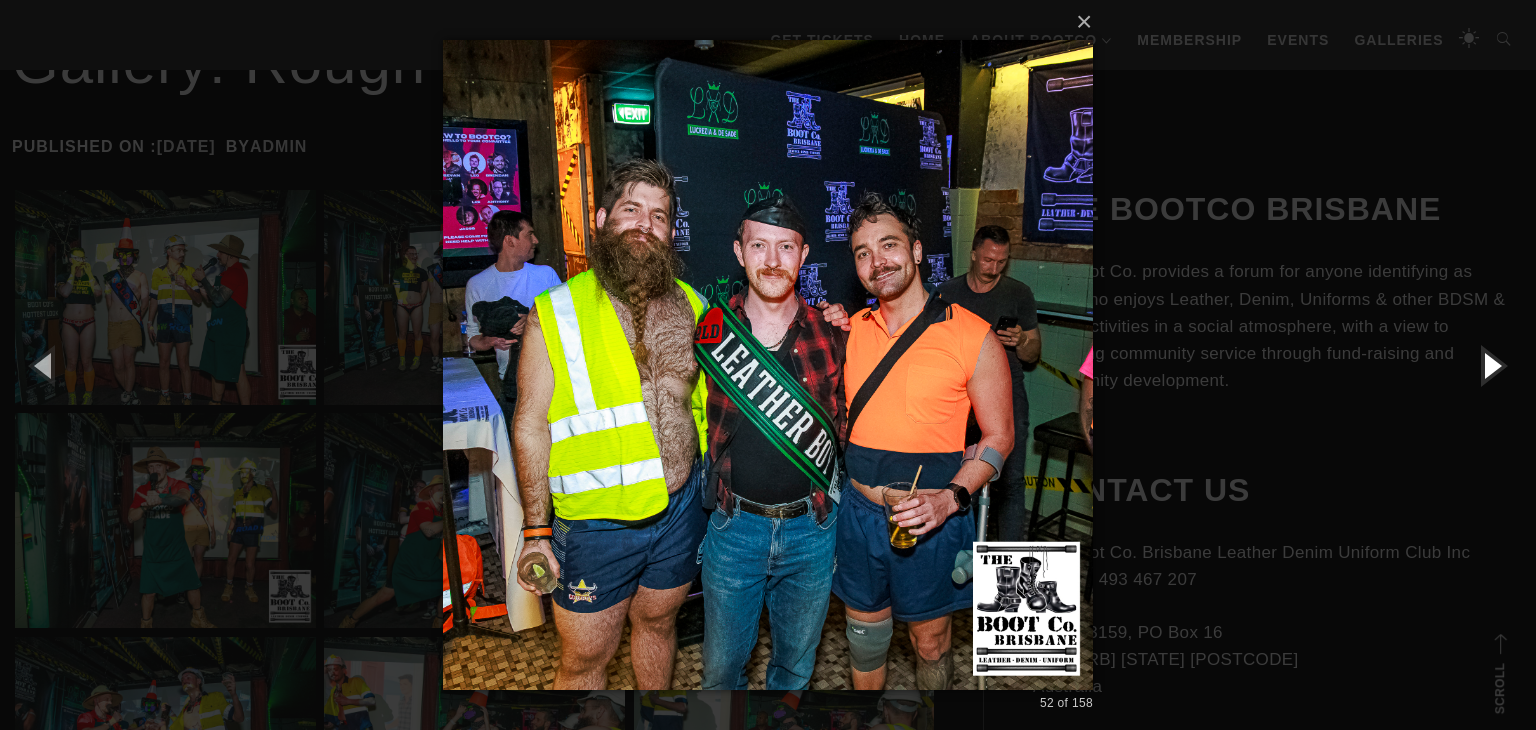 click at bounding box center [1491, 365] 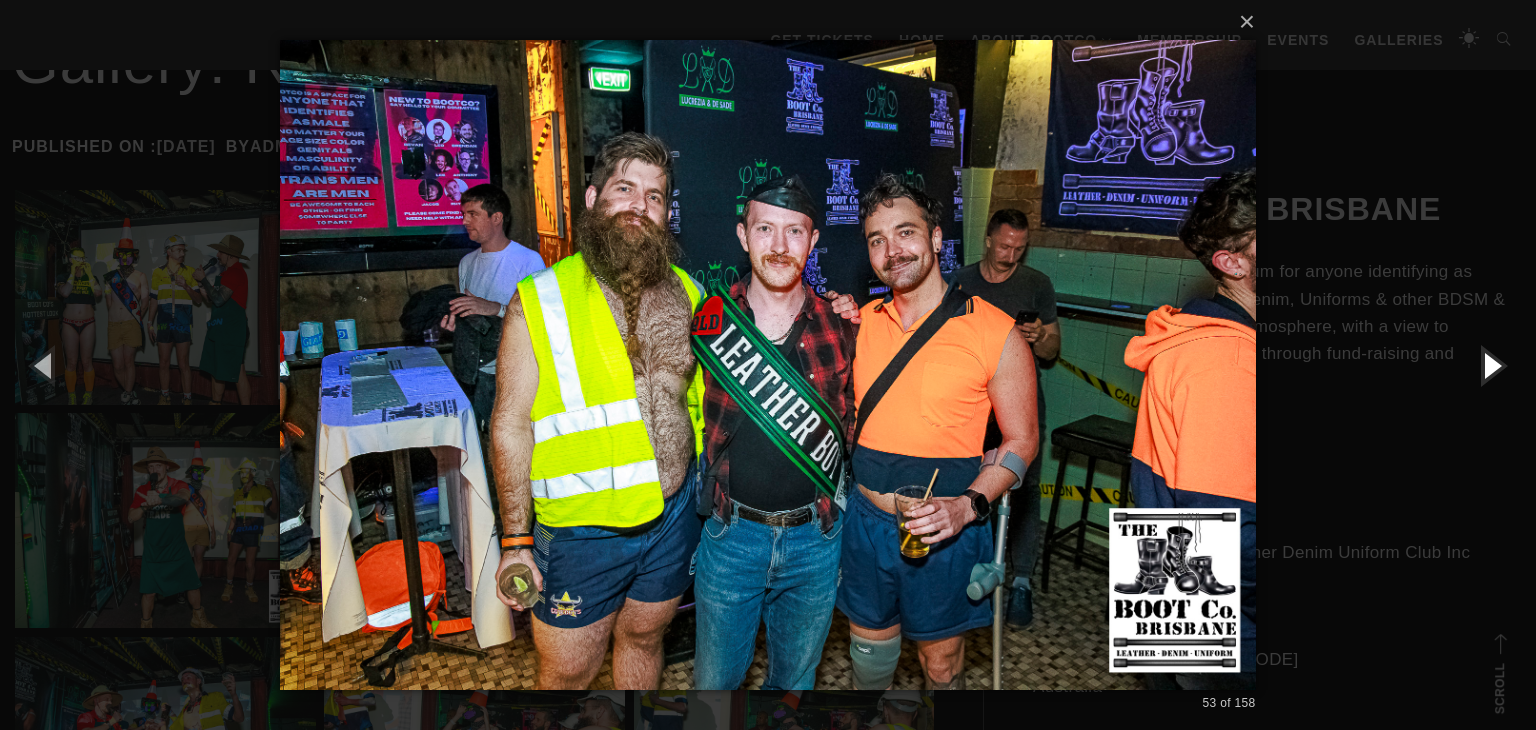 click at bounding box center [1491, 365] 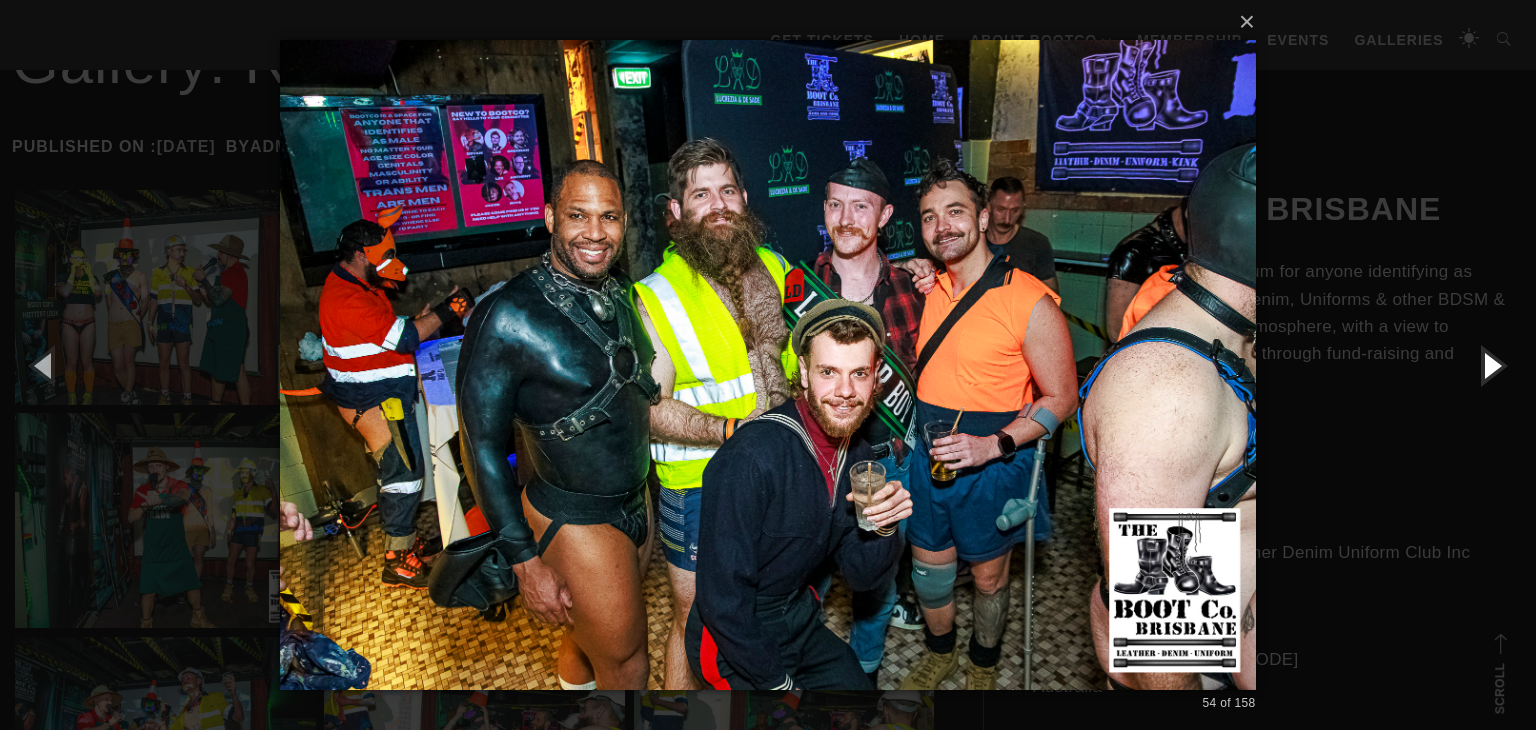 click at bounding box center (1491, 365) 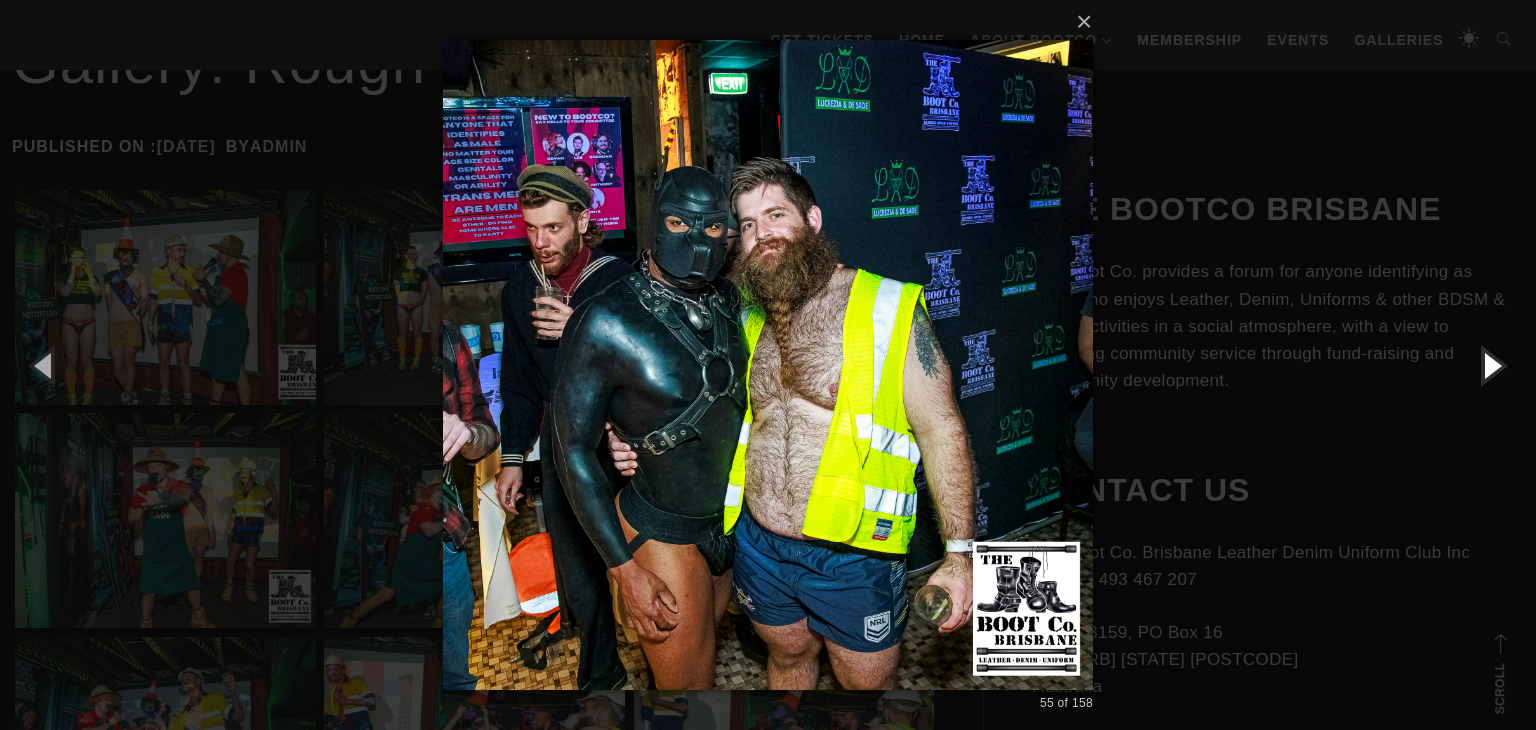 click at bounding box center (1491, 365) 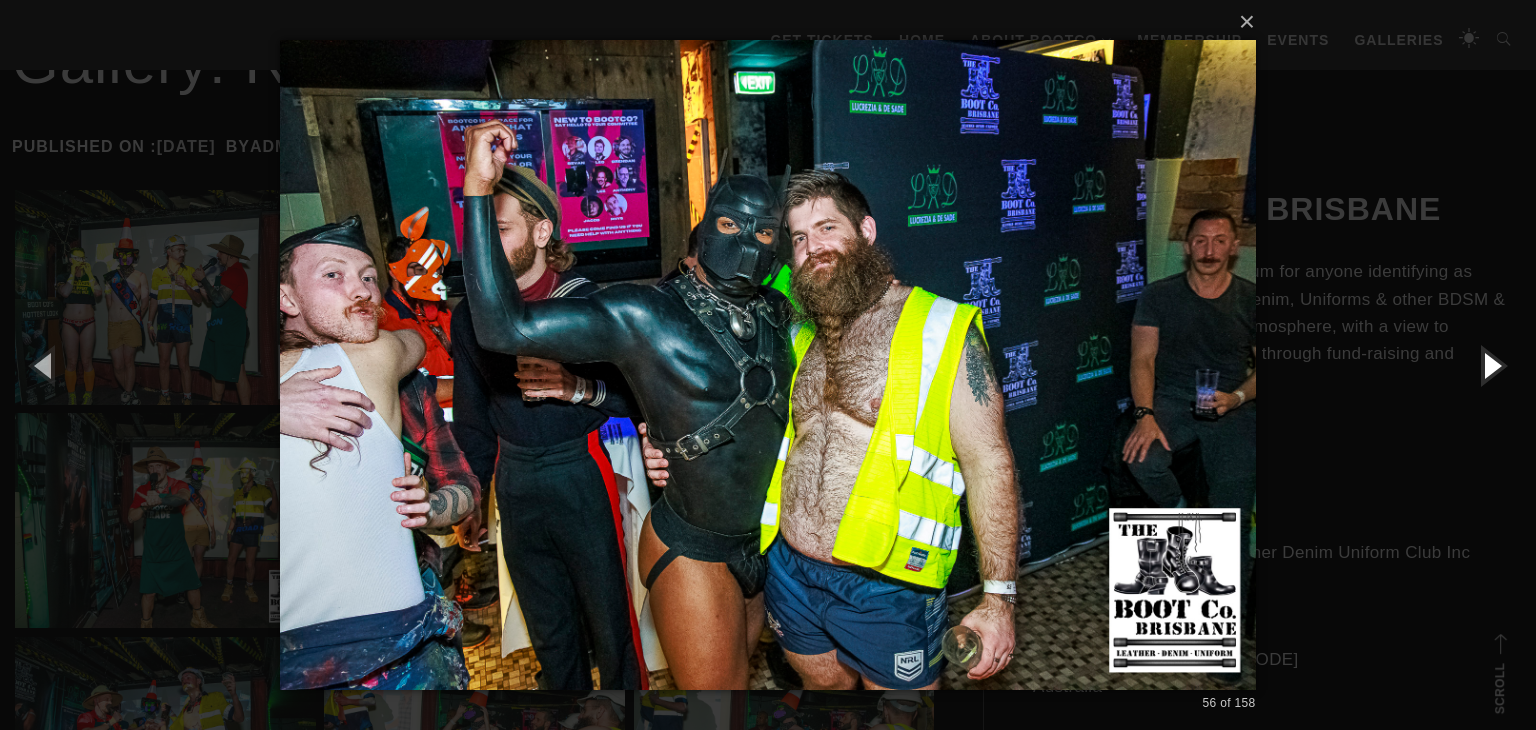 click at bounding box center (1491, 365) 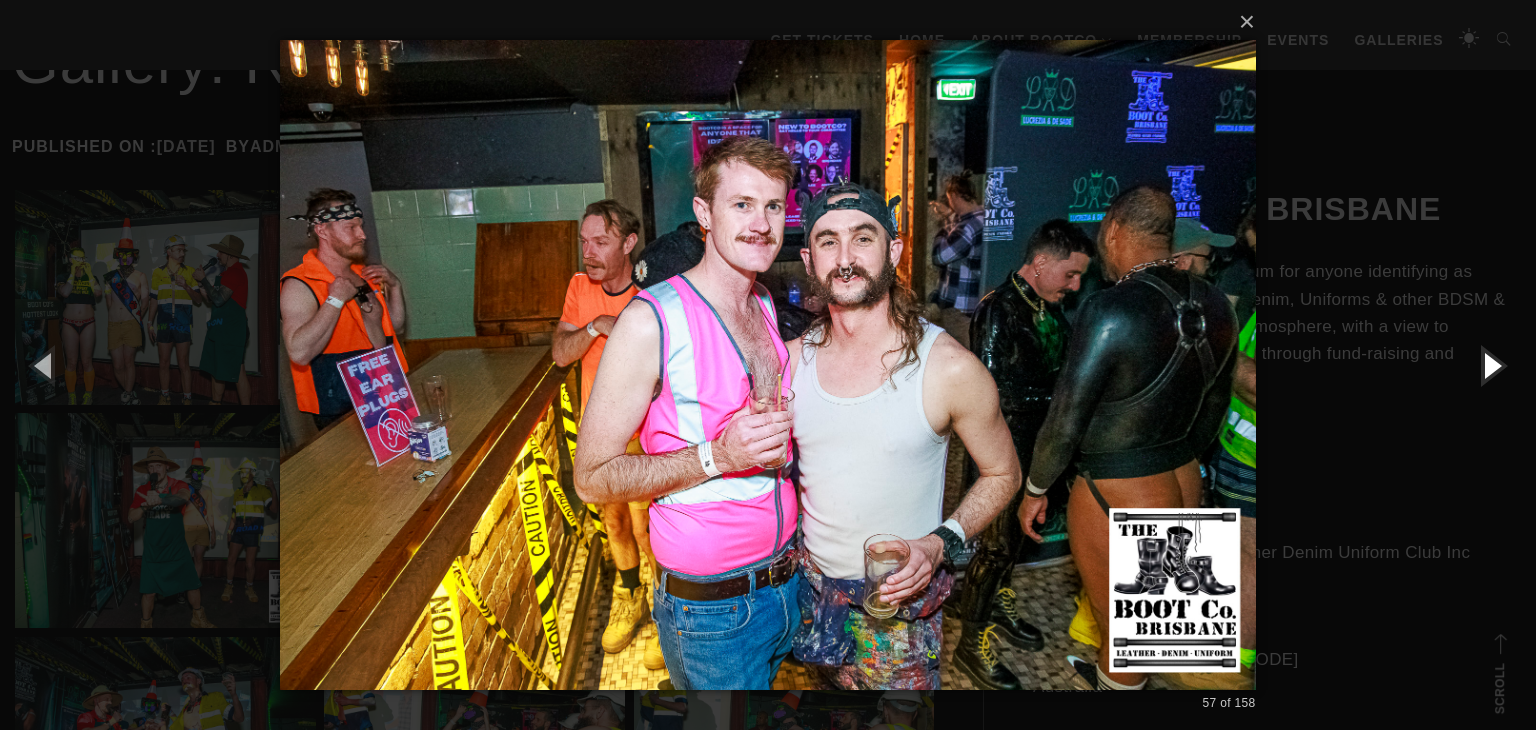 click at bounding box center (1491, 365) 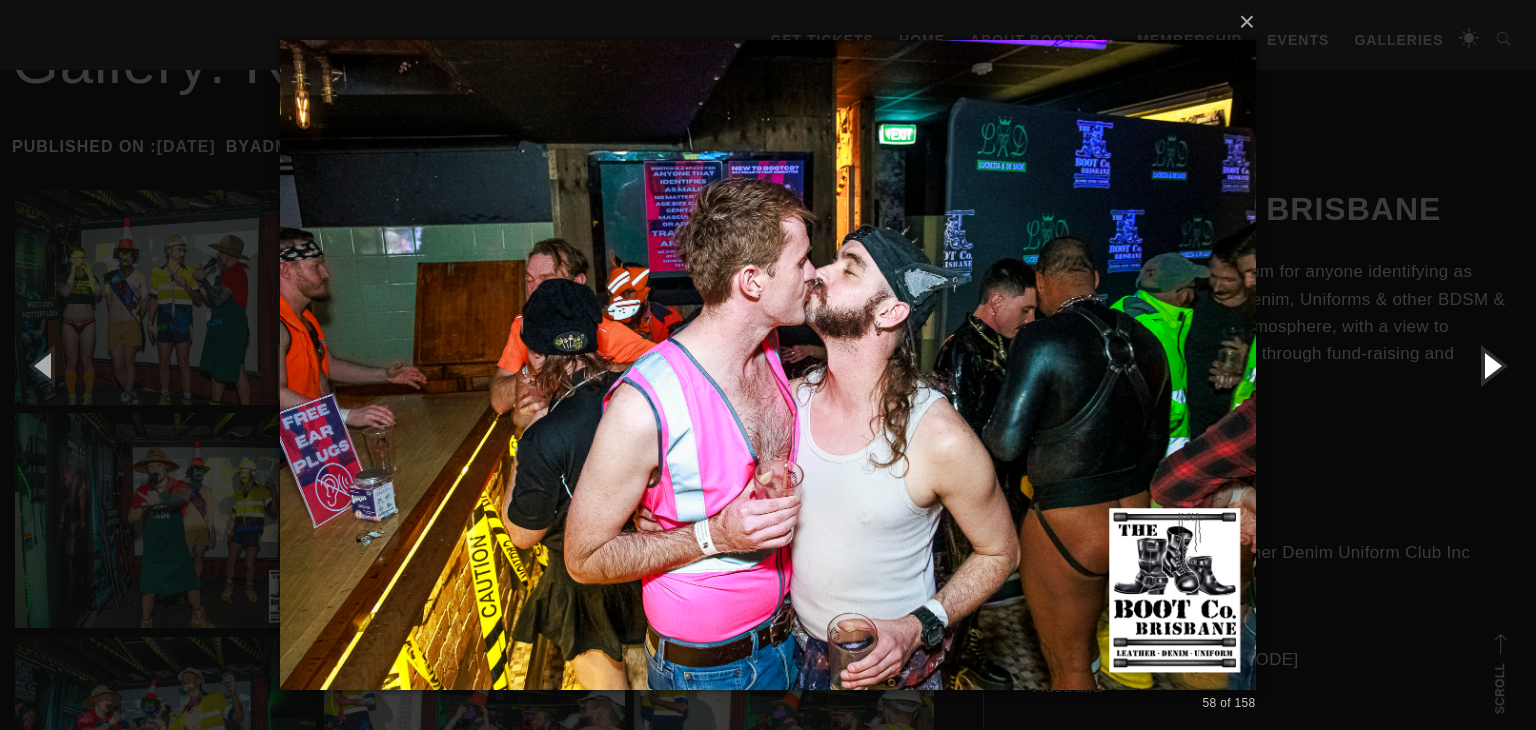 click at bounding box center (1491, 365) 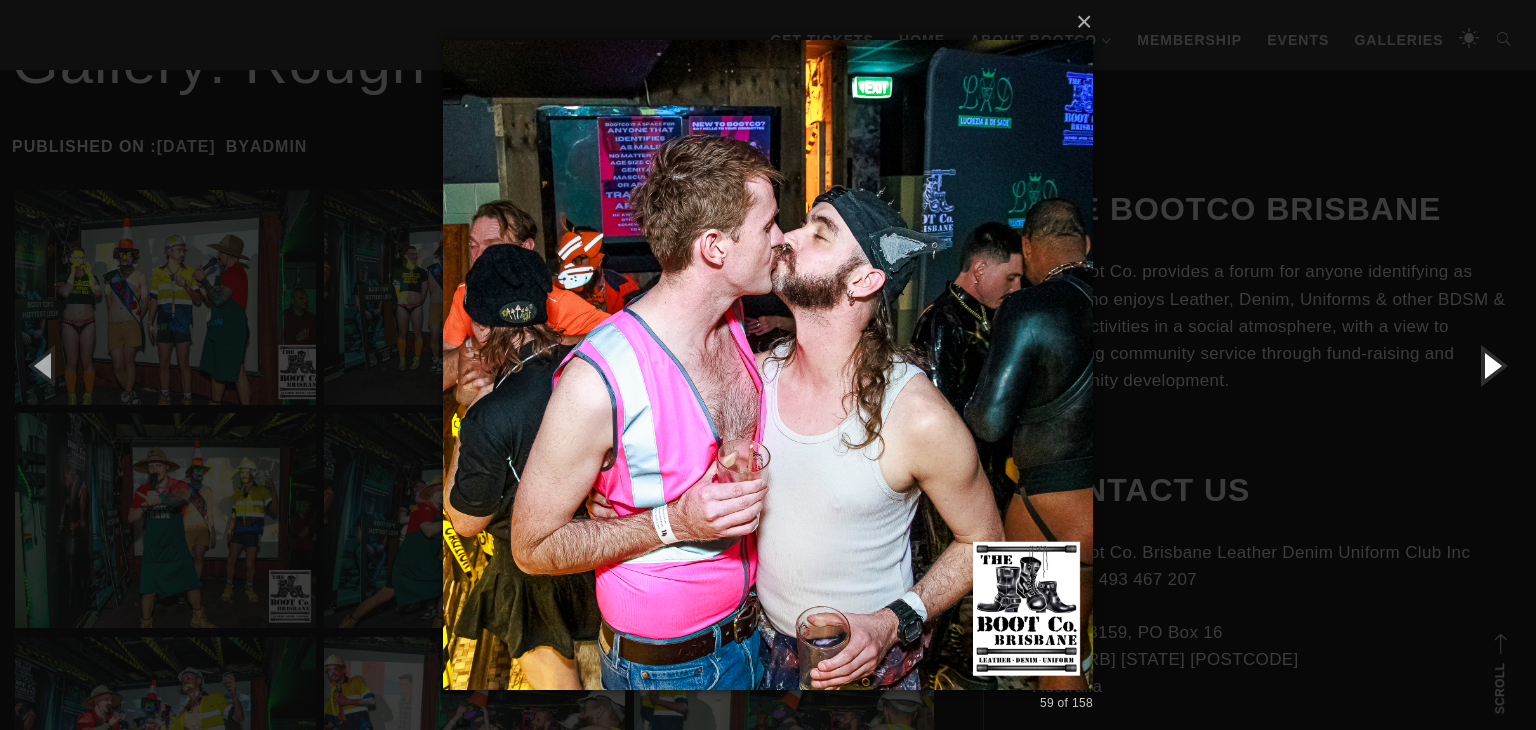 click at bounding box center (1491, 365) 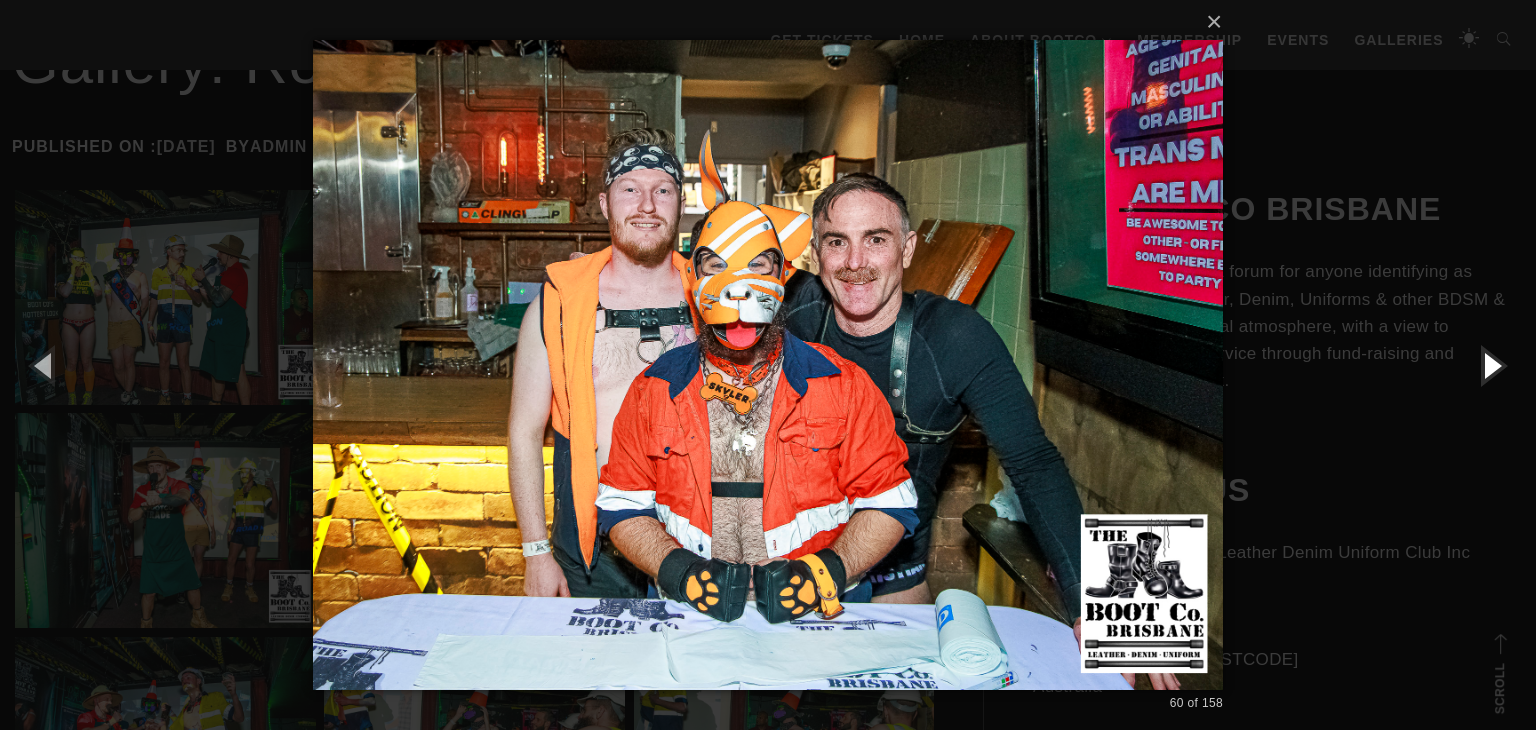 click at bounding box center [1491, 365] 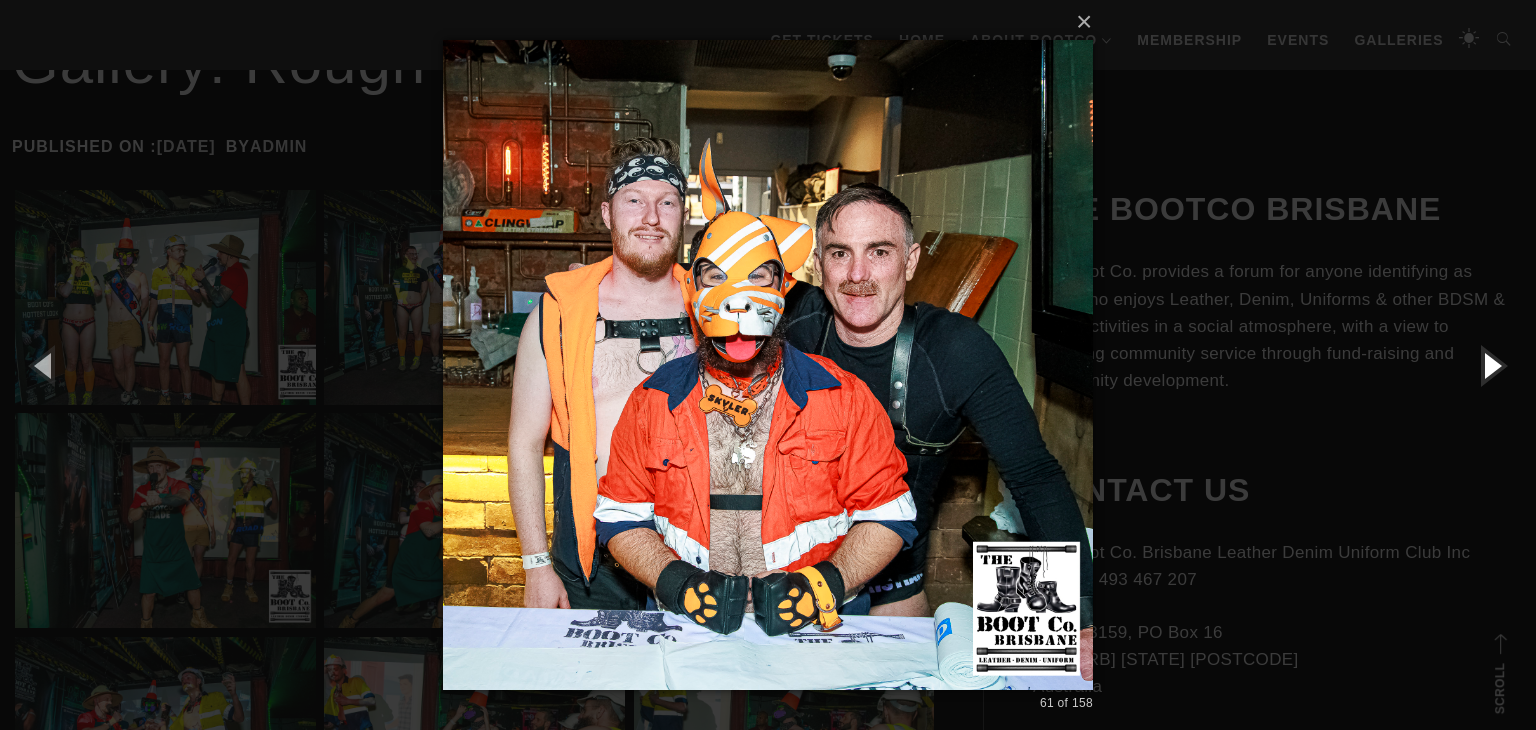 click at bounding box center (1491, 365) 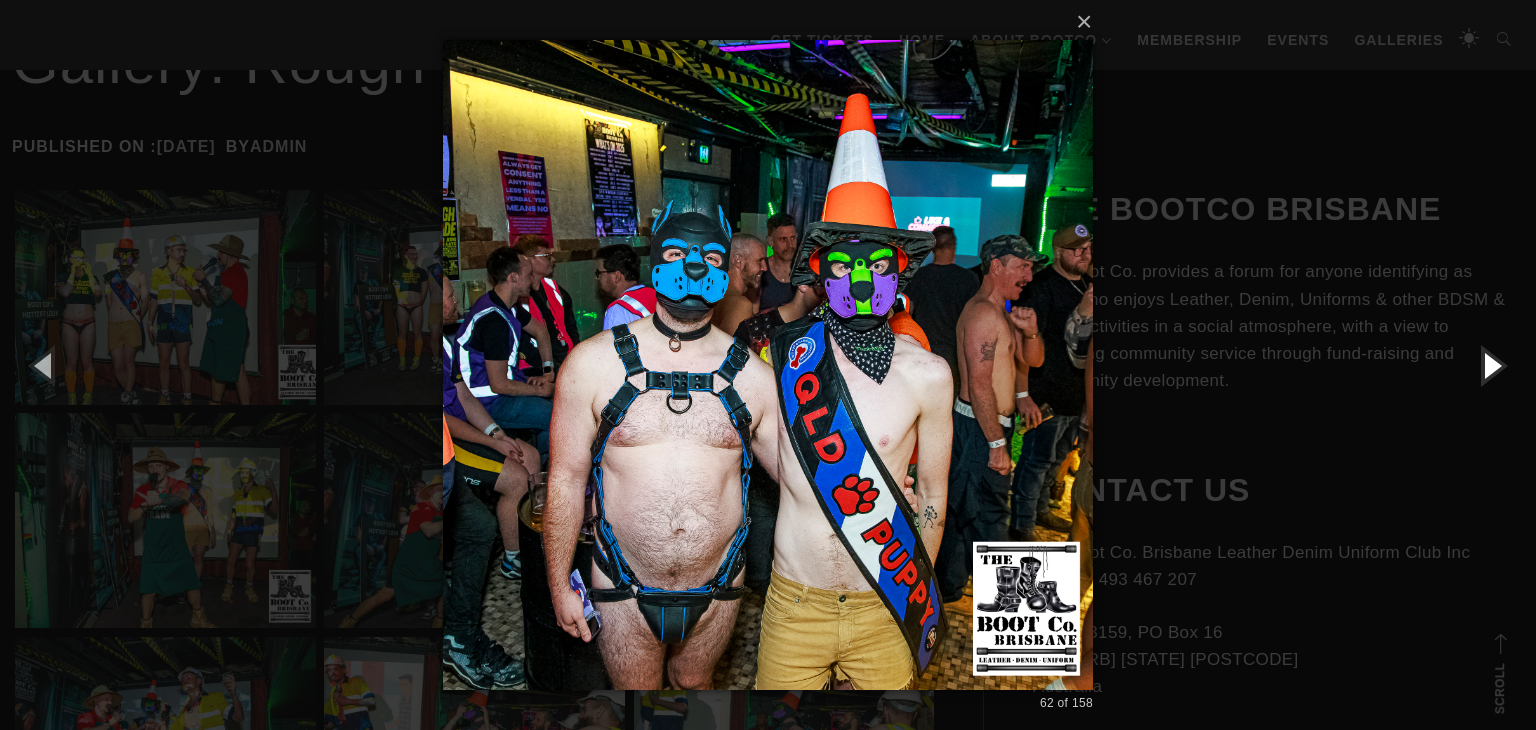 click at bounding box center [1491, 365] 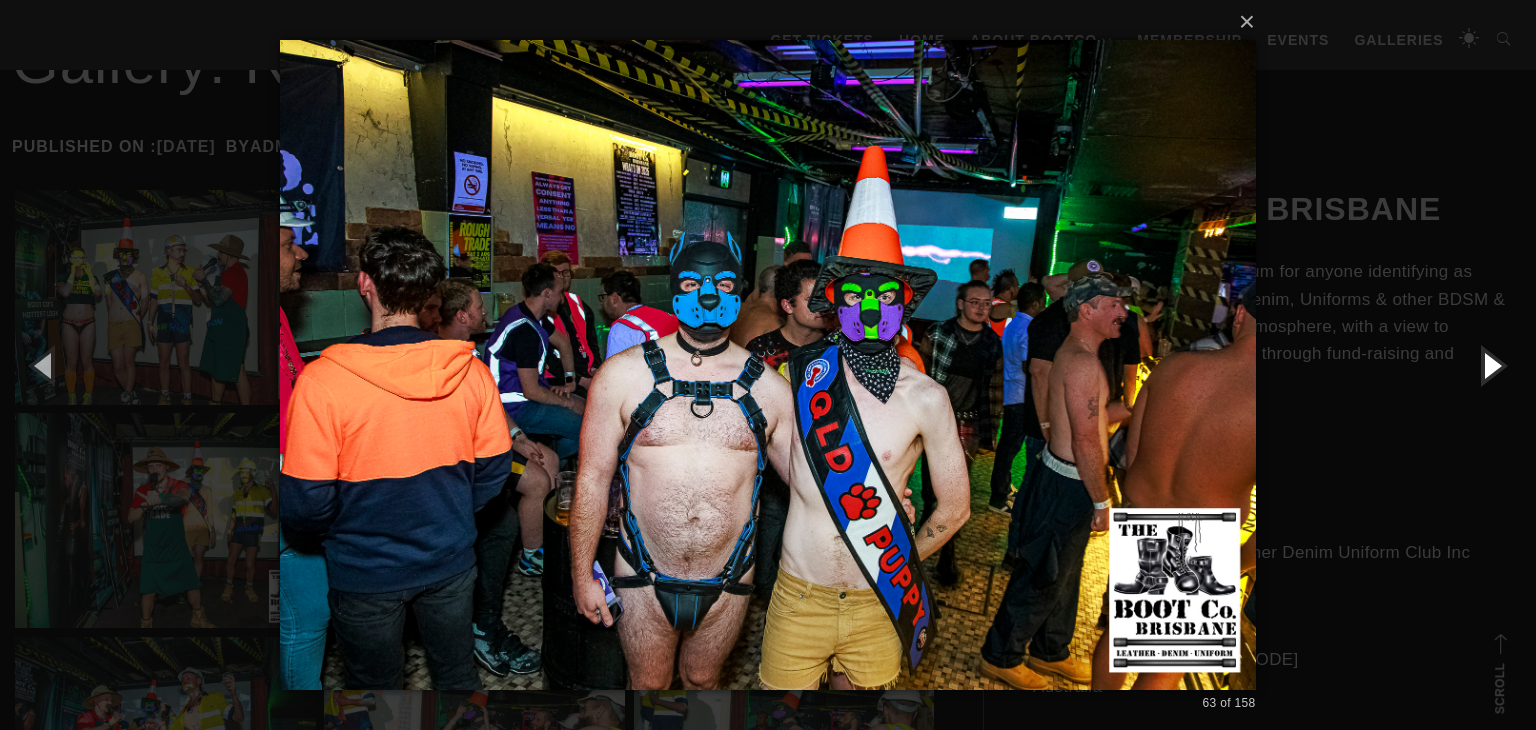 click at bounding box center [1491, 365] 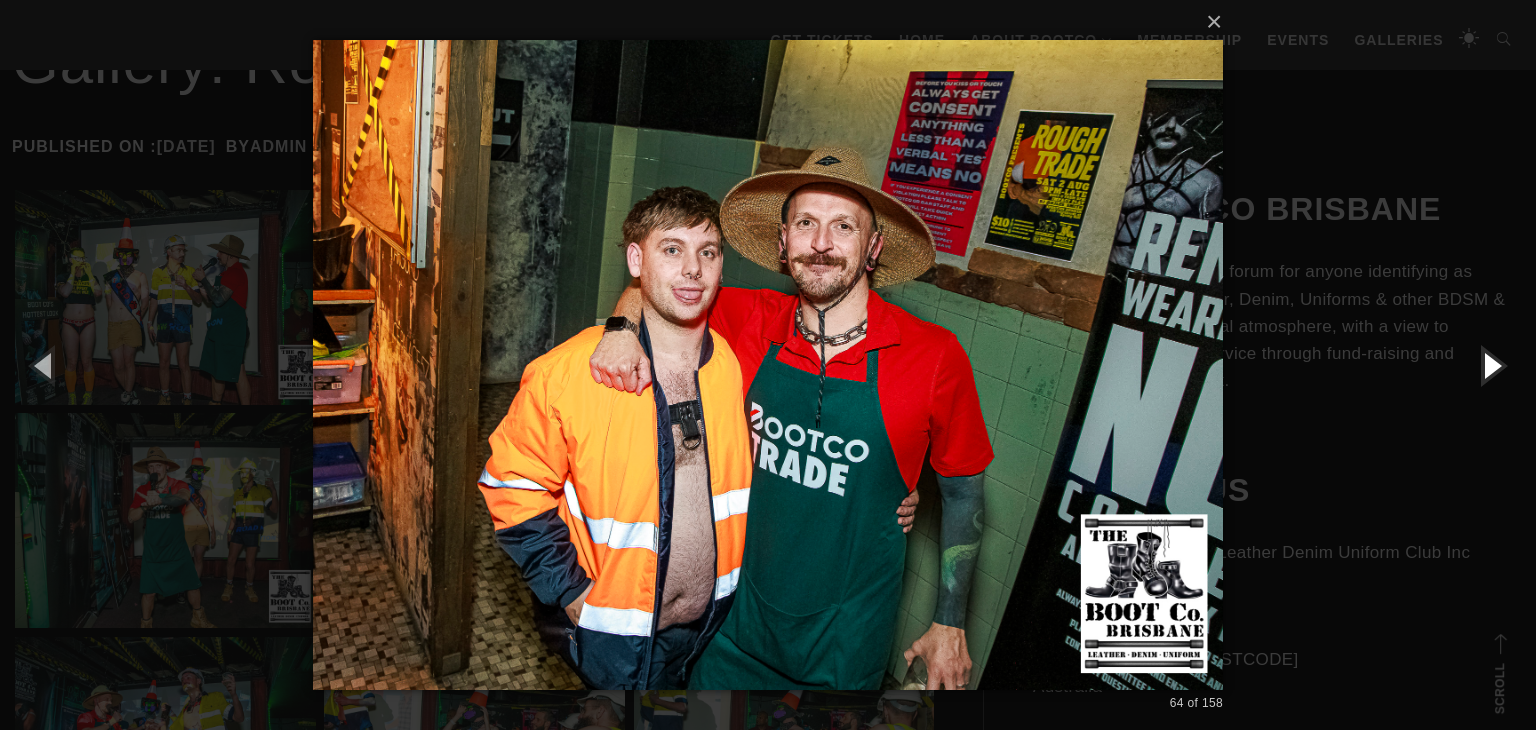 click at bounding box center [1491, 365] 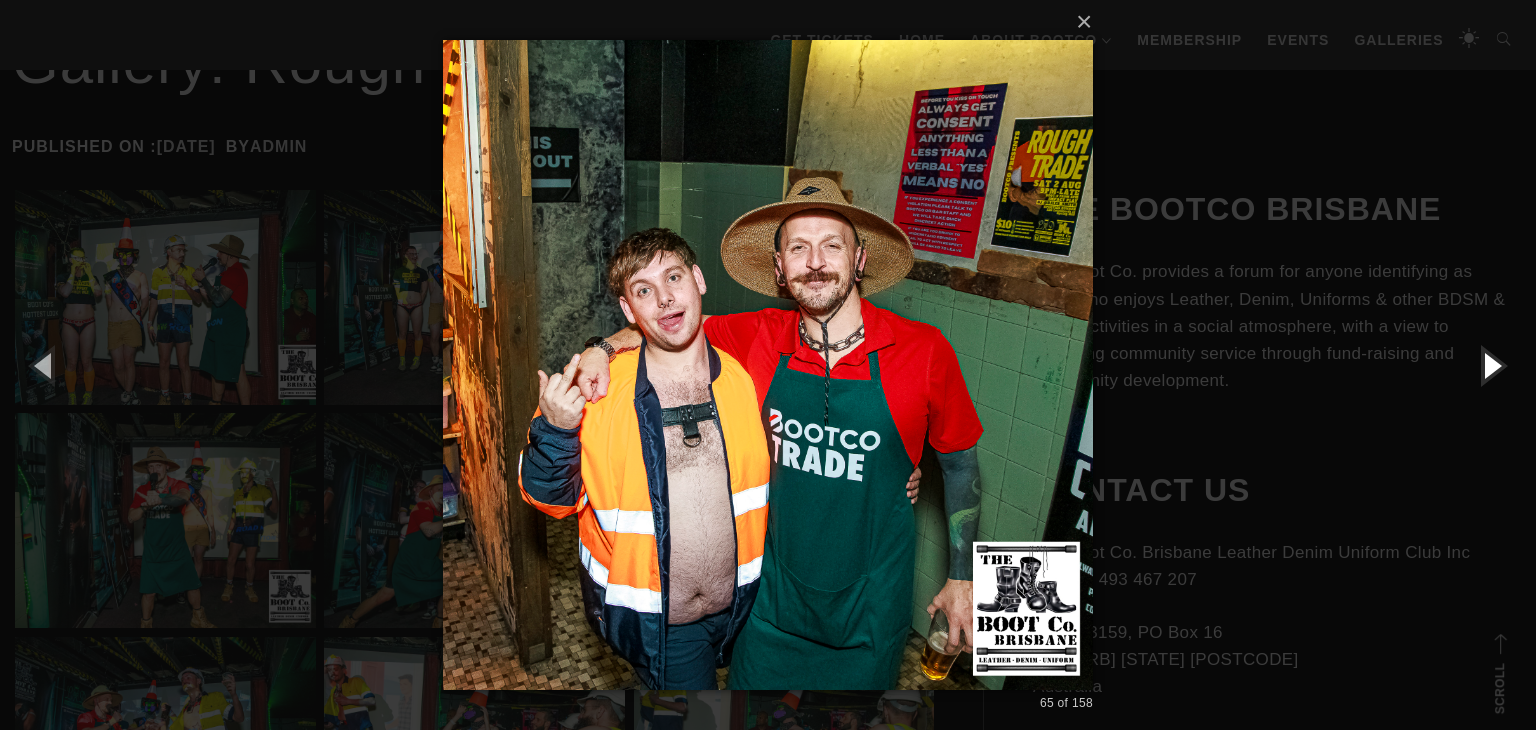click at bounding box center [1491, 365] 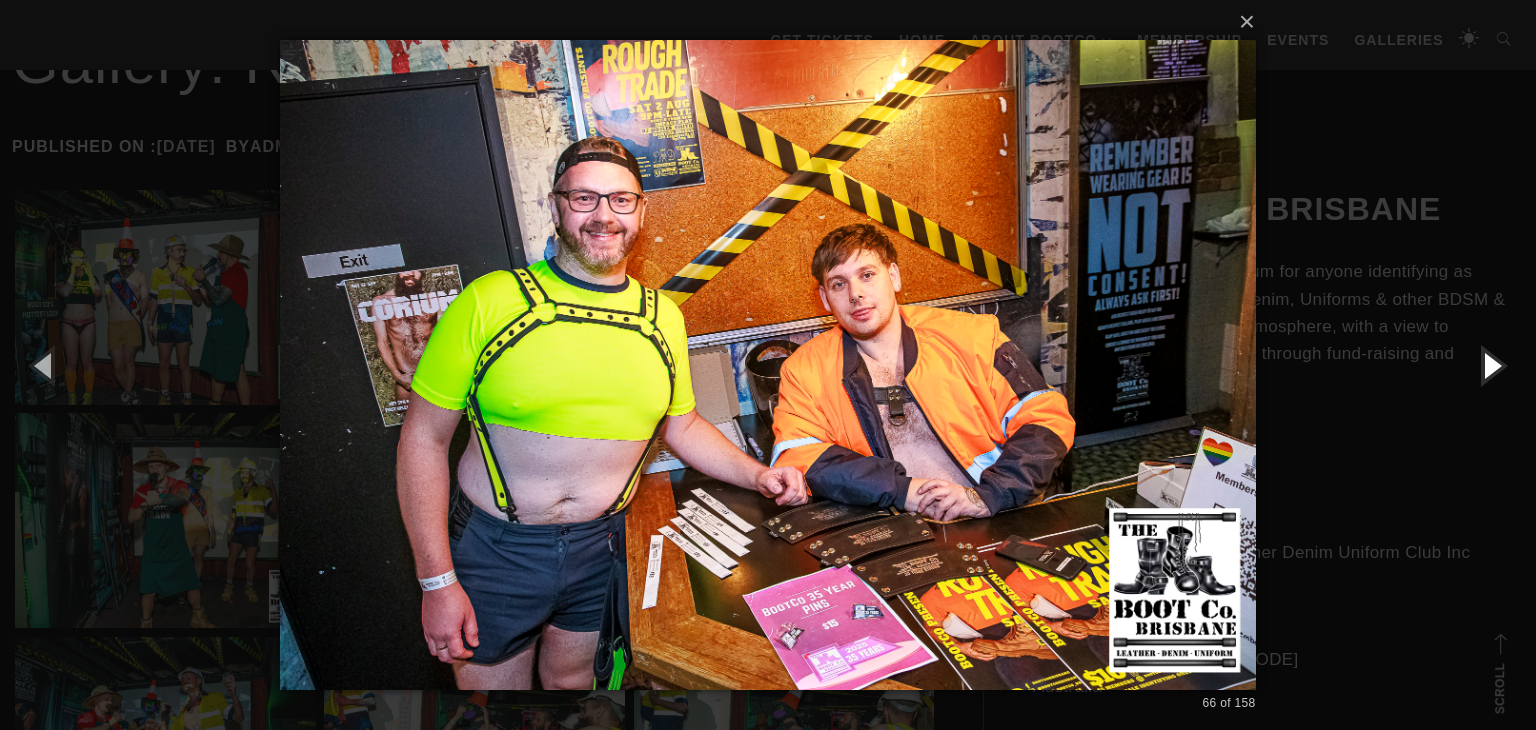 click at bounding box center [1491, 365] 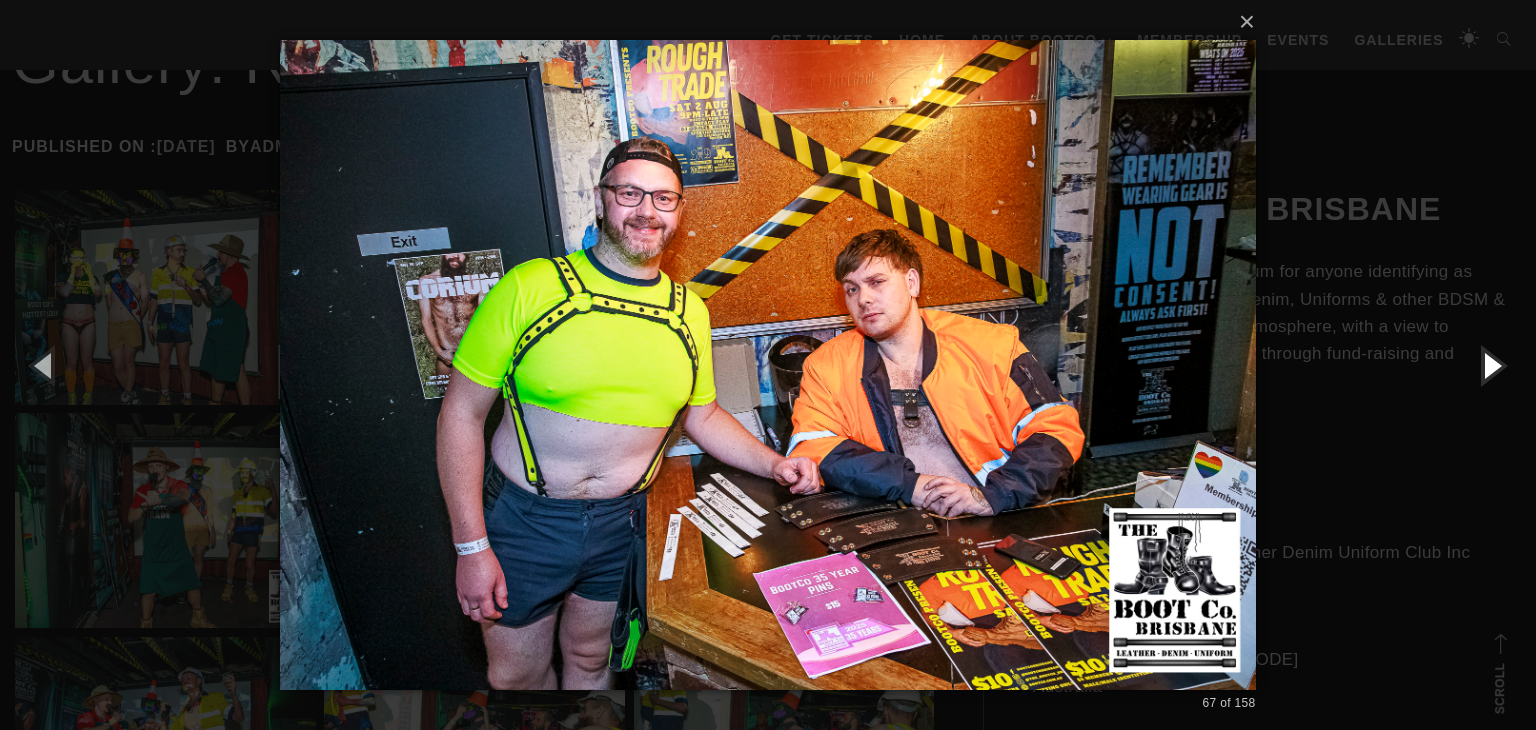 click at bounding box center [1491, 365] 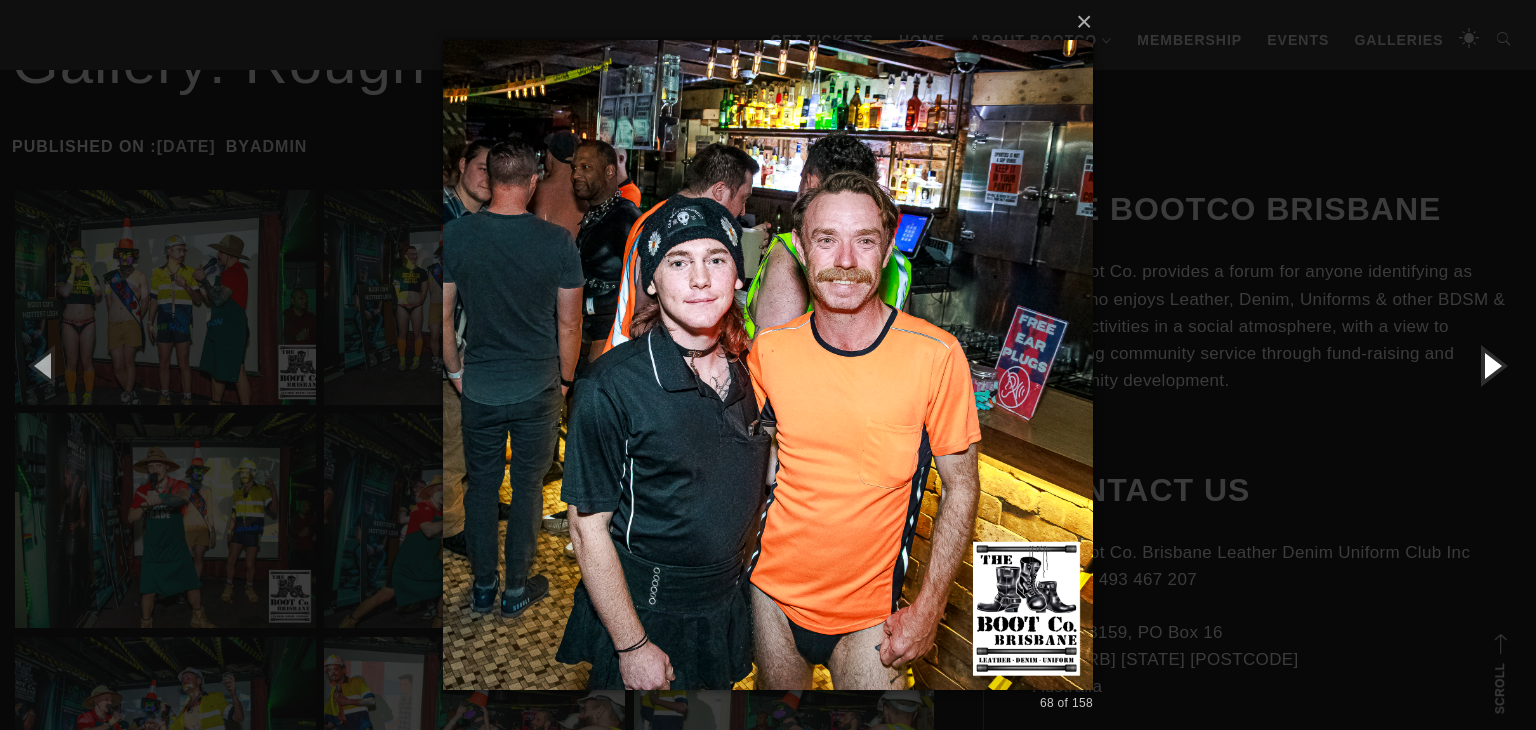 click at bounding box center [1491, 365] 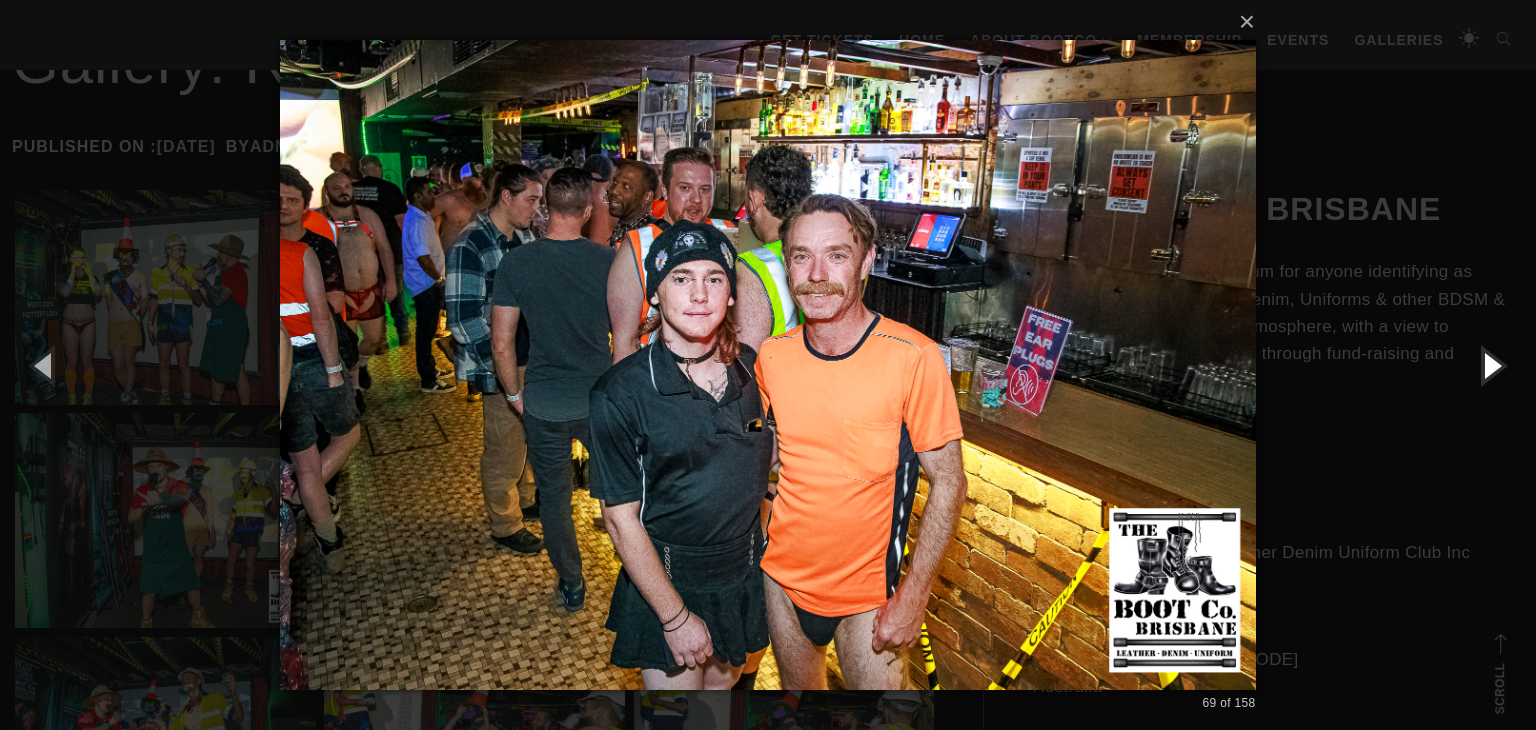 click at bounding box center [1491, 365] 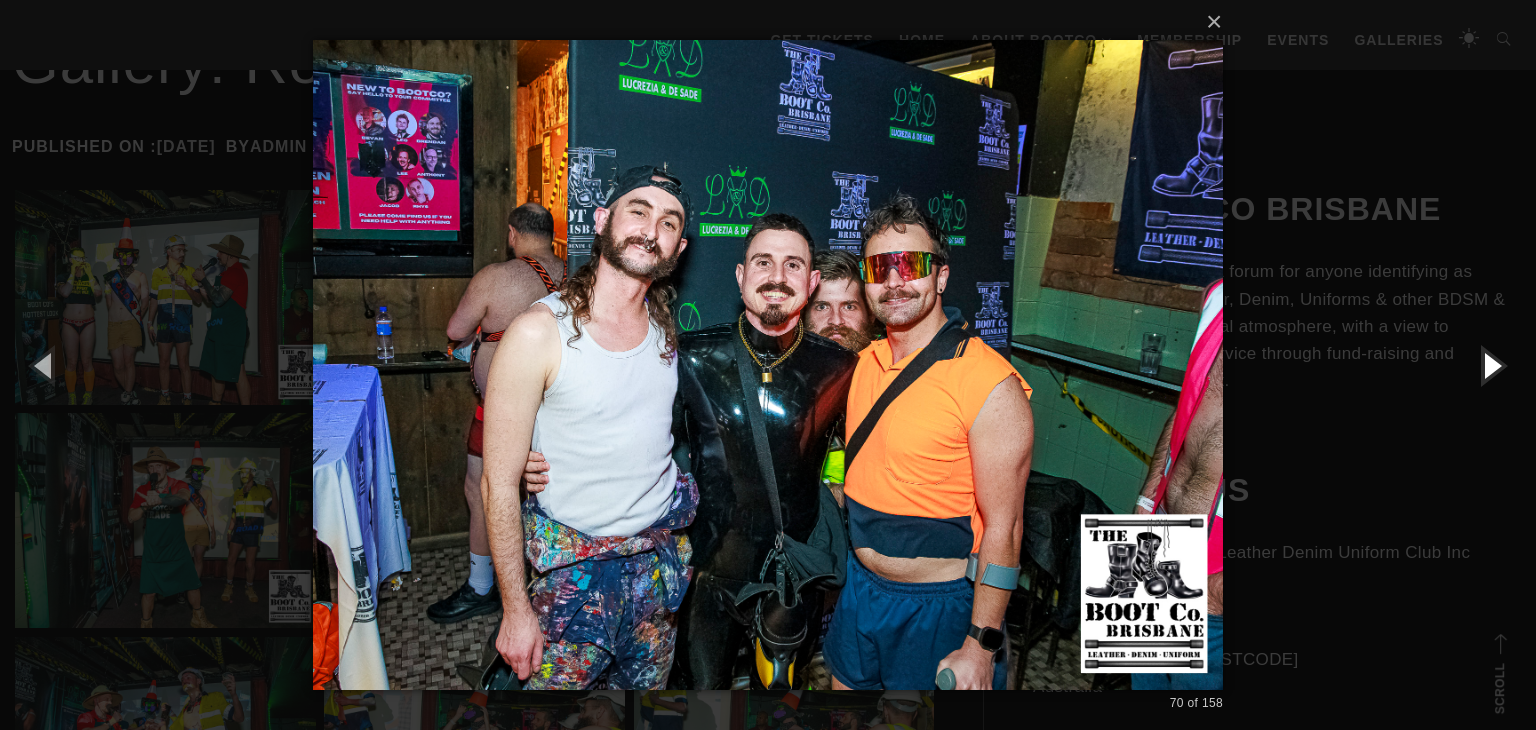 click at bounding box center (1491, 365) 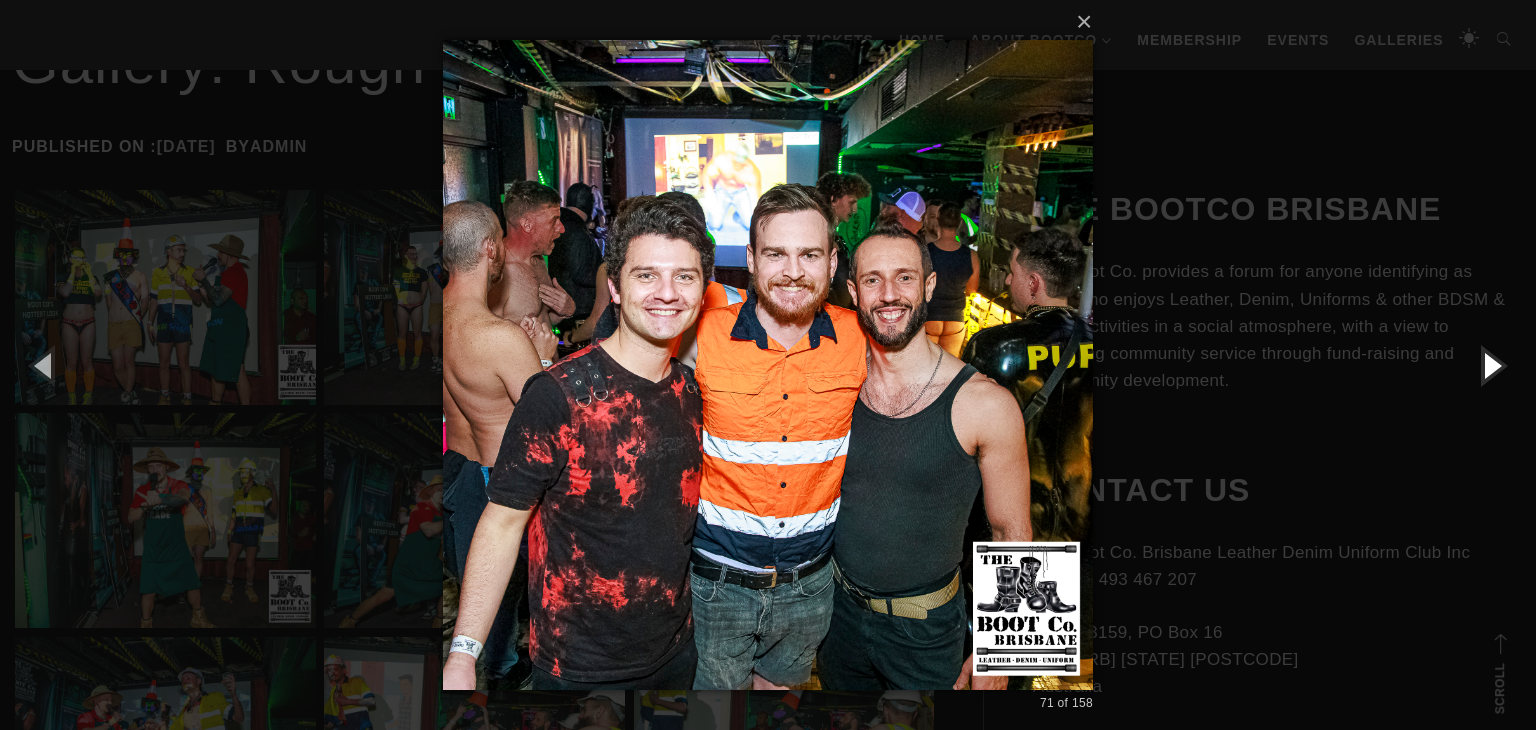 click at bounding box center (1491, 365) 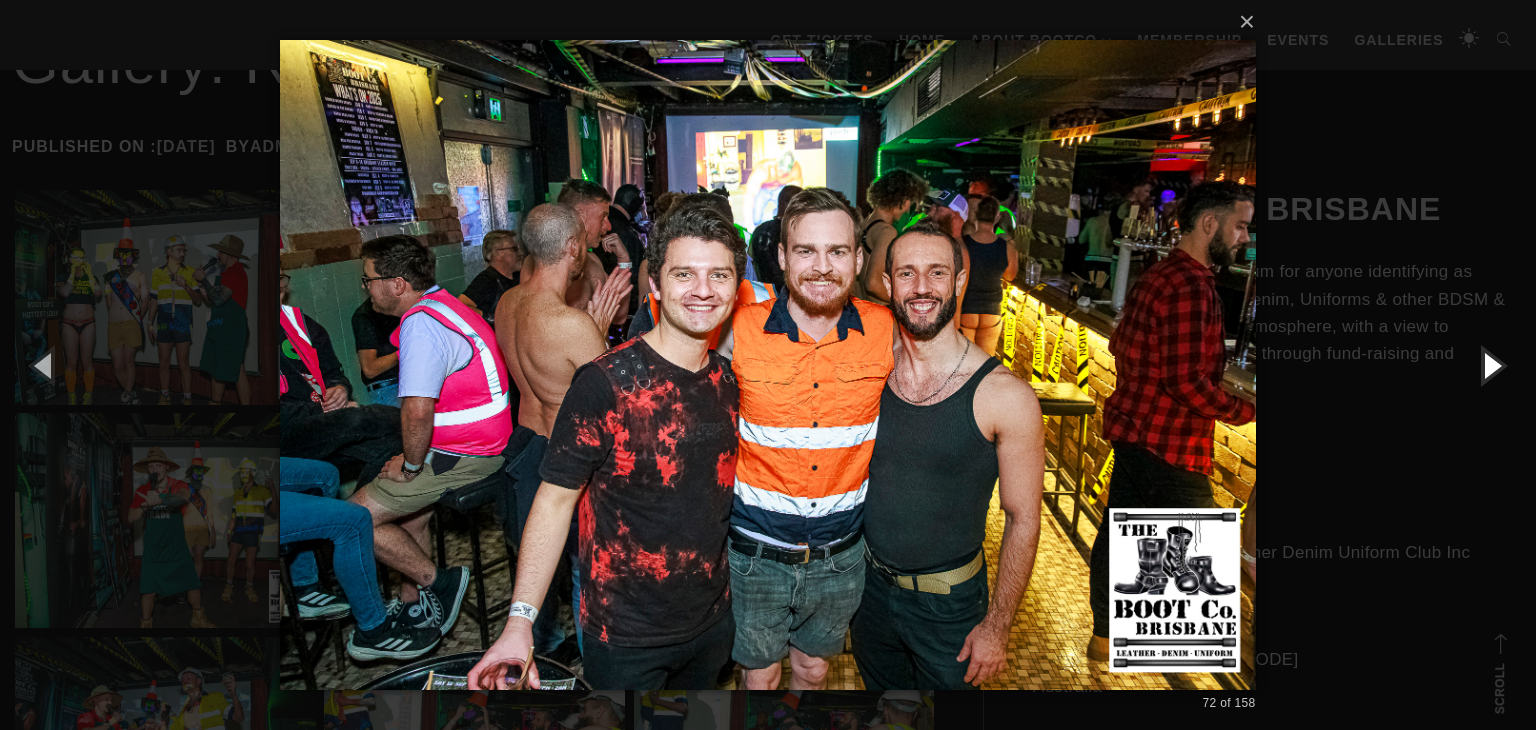 click at bounding box center [1491, 365] 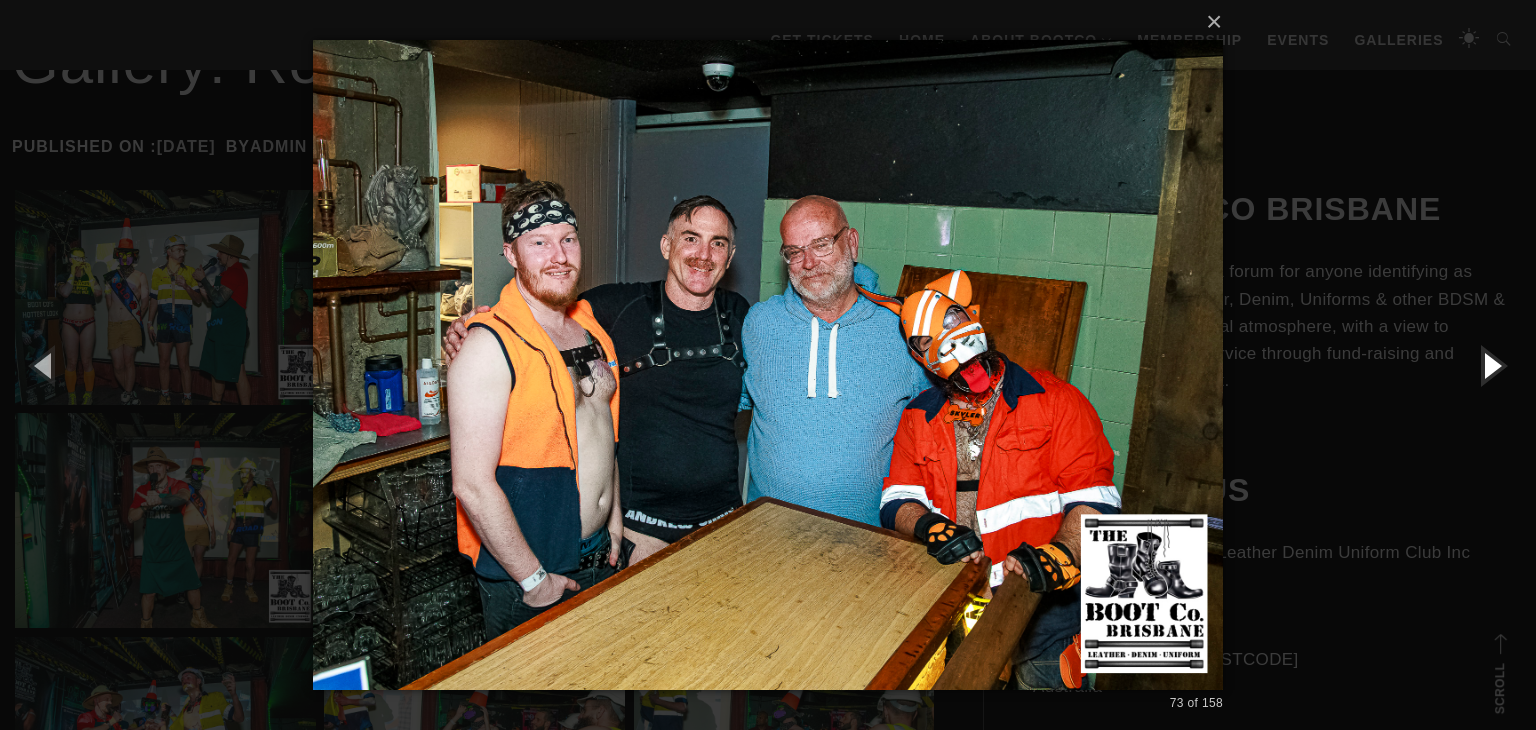 click at bounding box center (1491, 365) 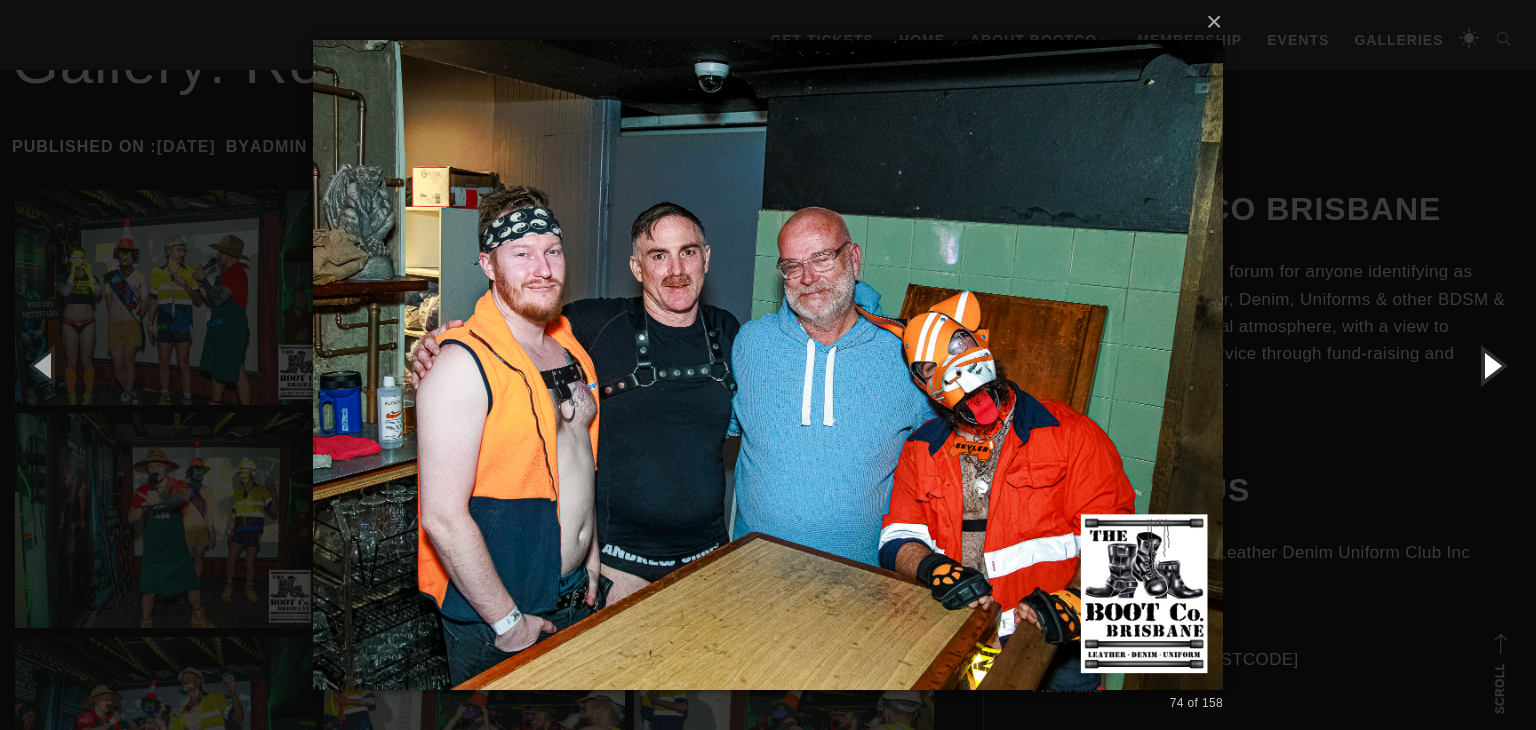 click at bounding box center [1491, 365] 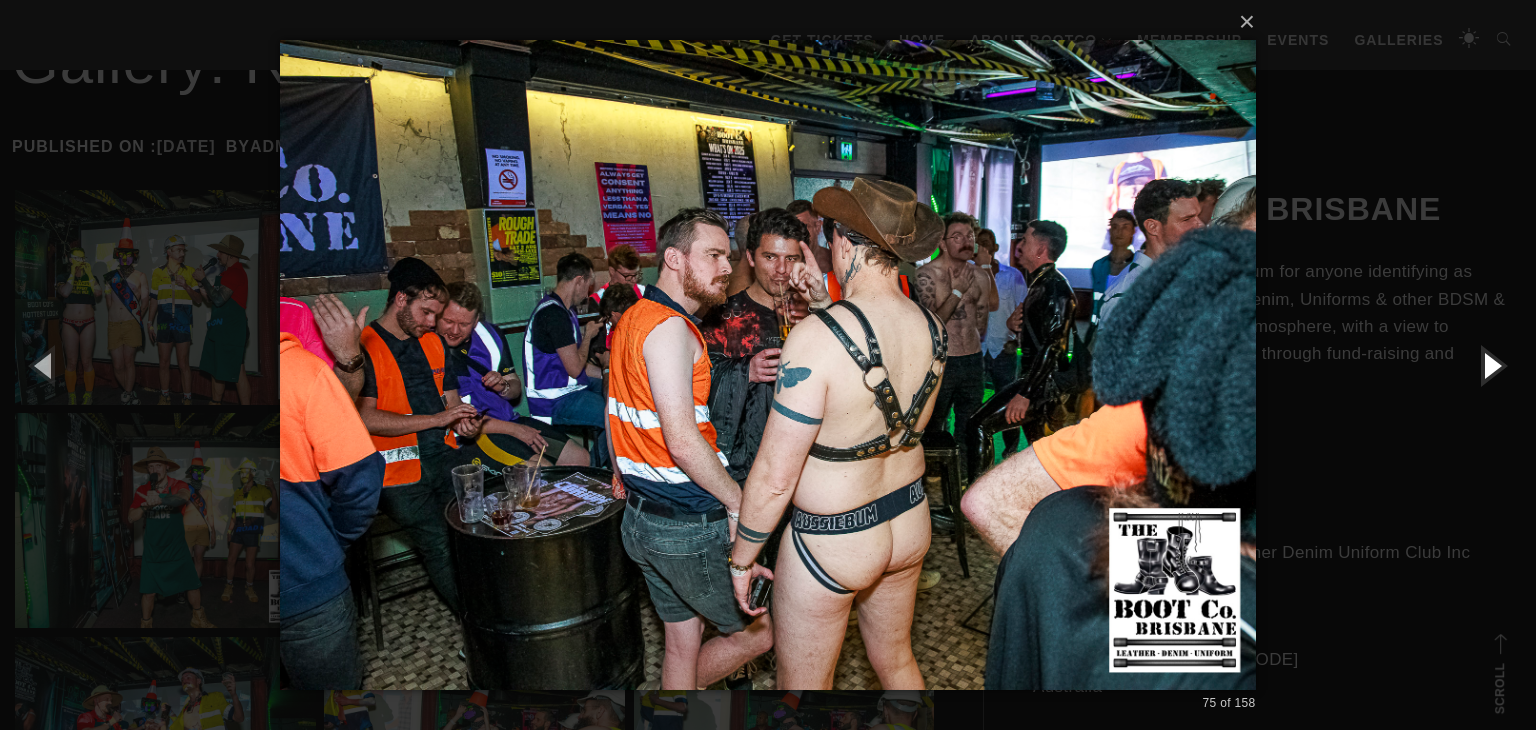 click at bounding box center (1491, 365) 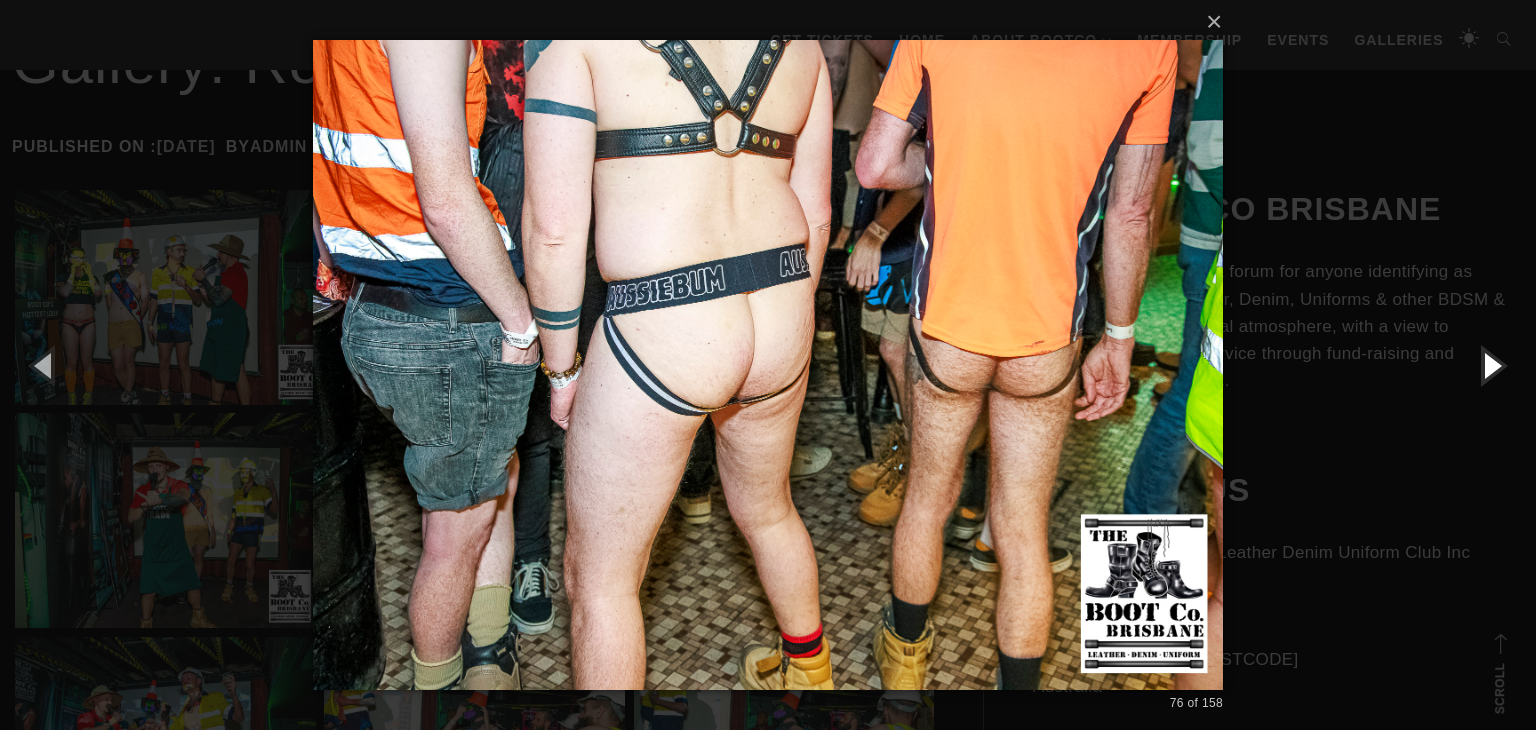 click at bounding box center [1491, 365] 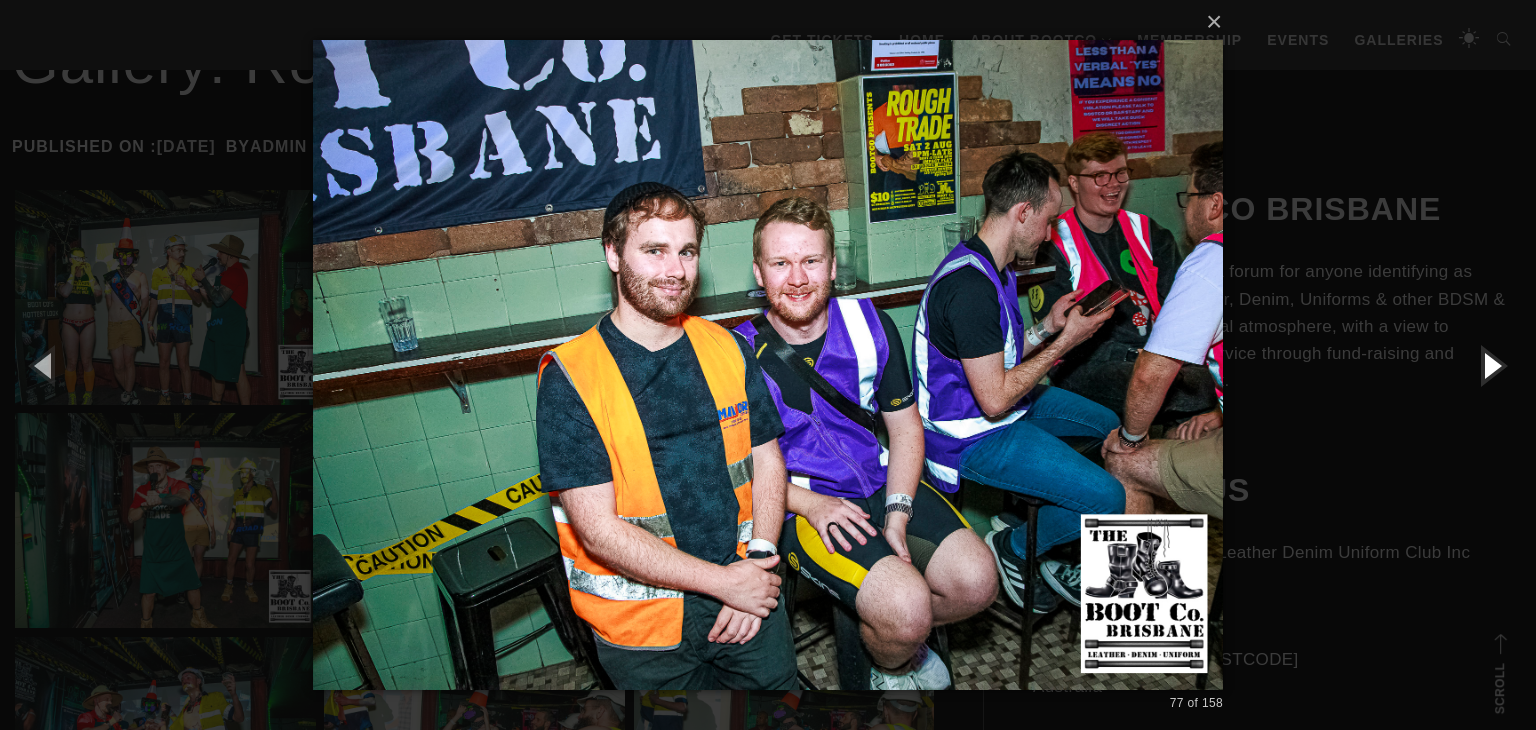 click at bounding box center [1491, 365] 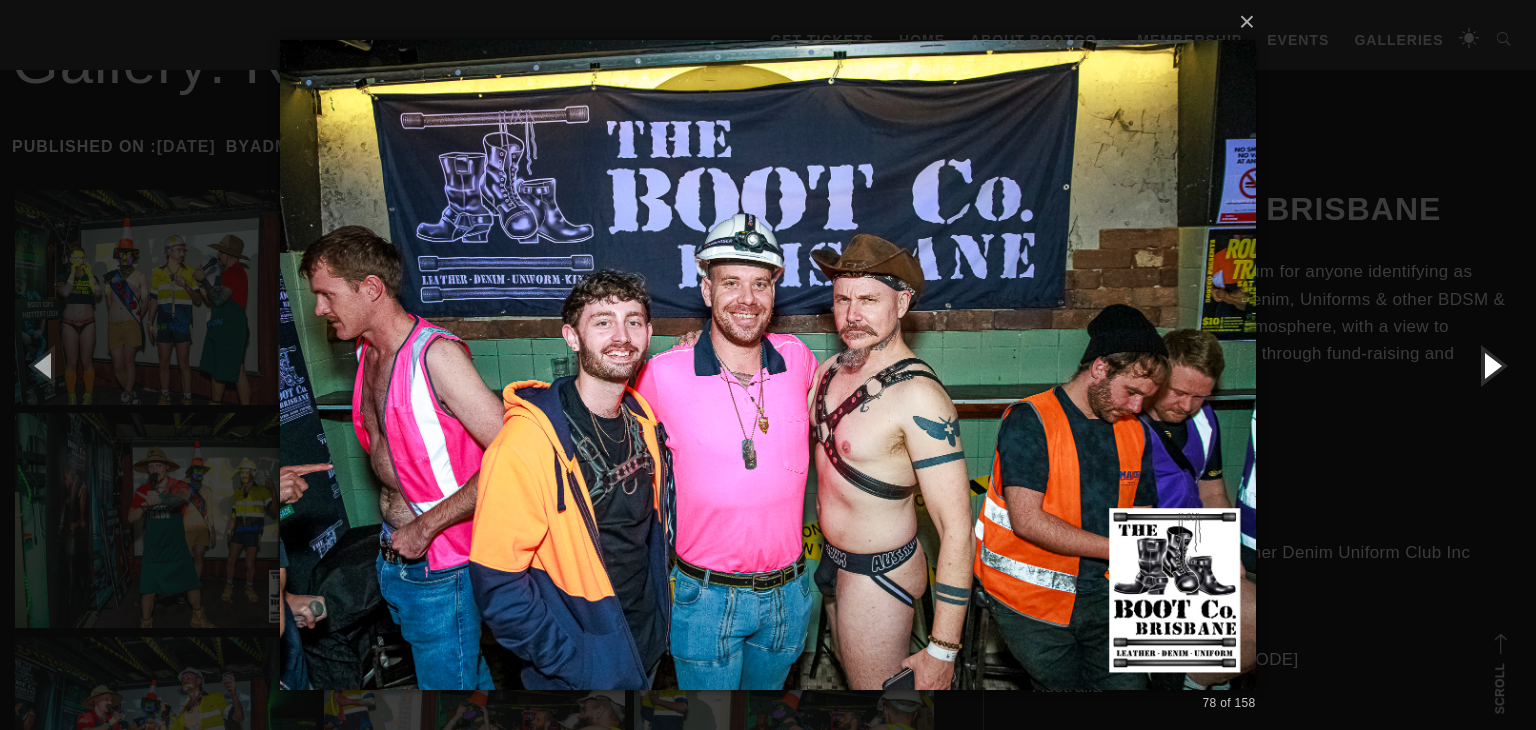 click at bounding box center (1491, 365) 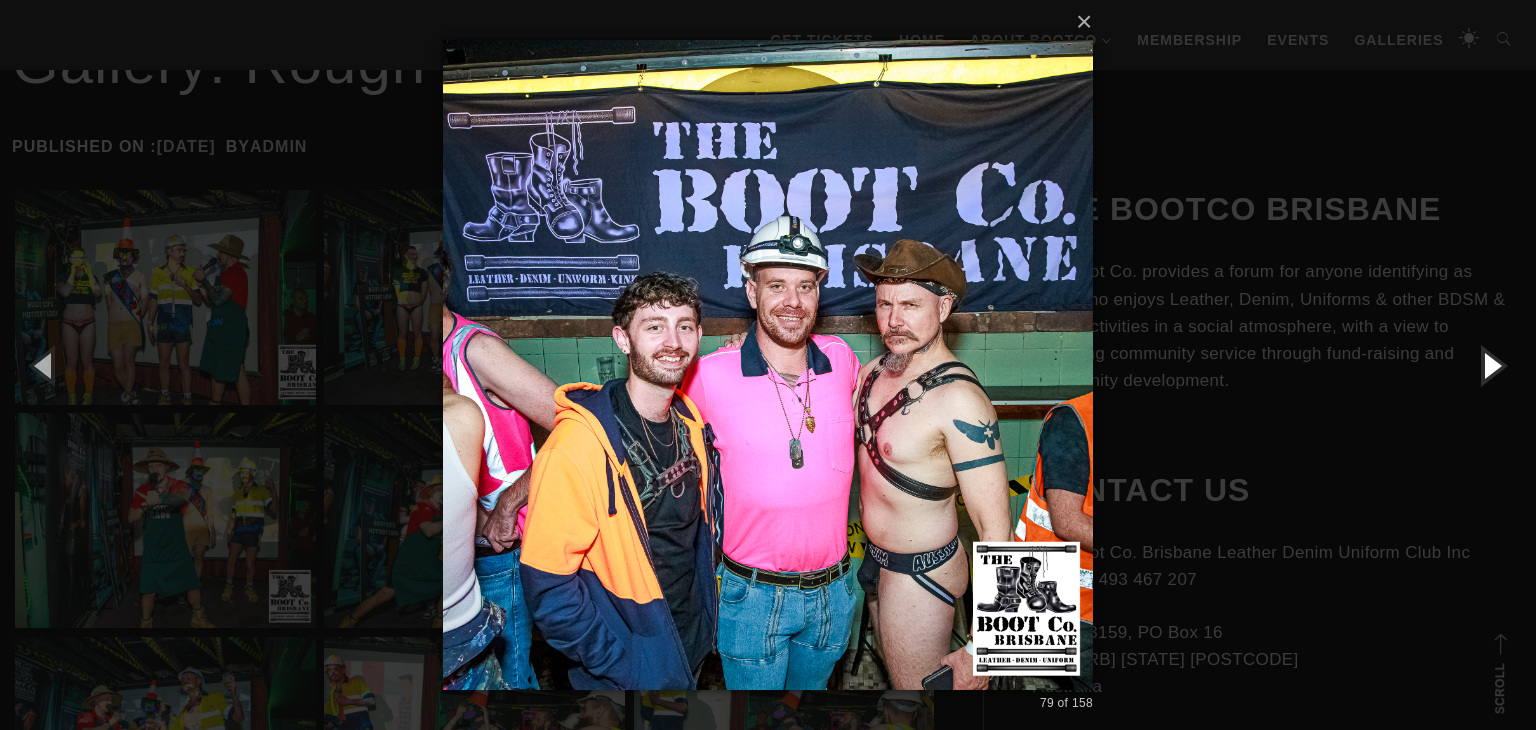 click at bounding box center [1491, 365] 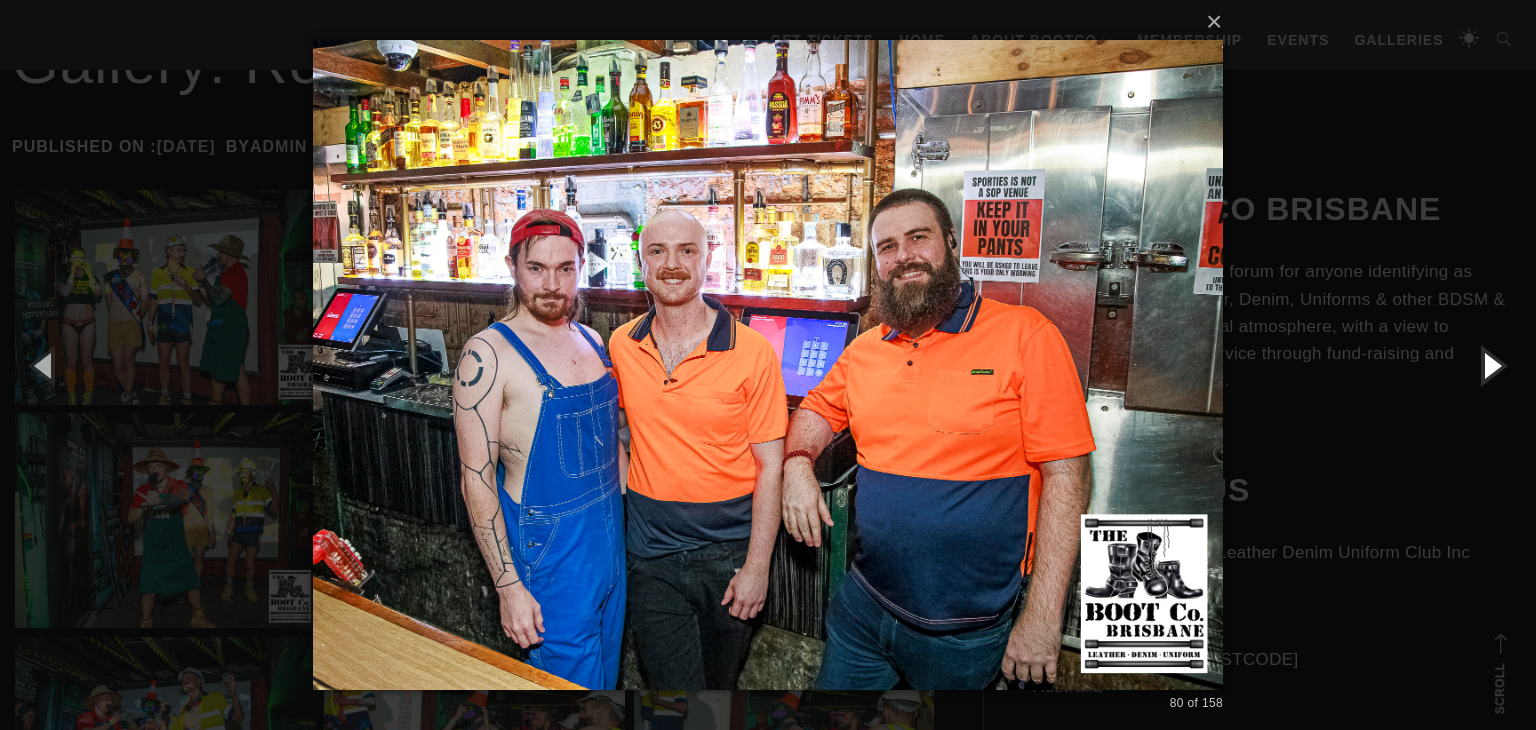 click at bounding box center (1491, 365) 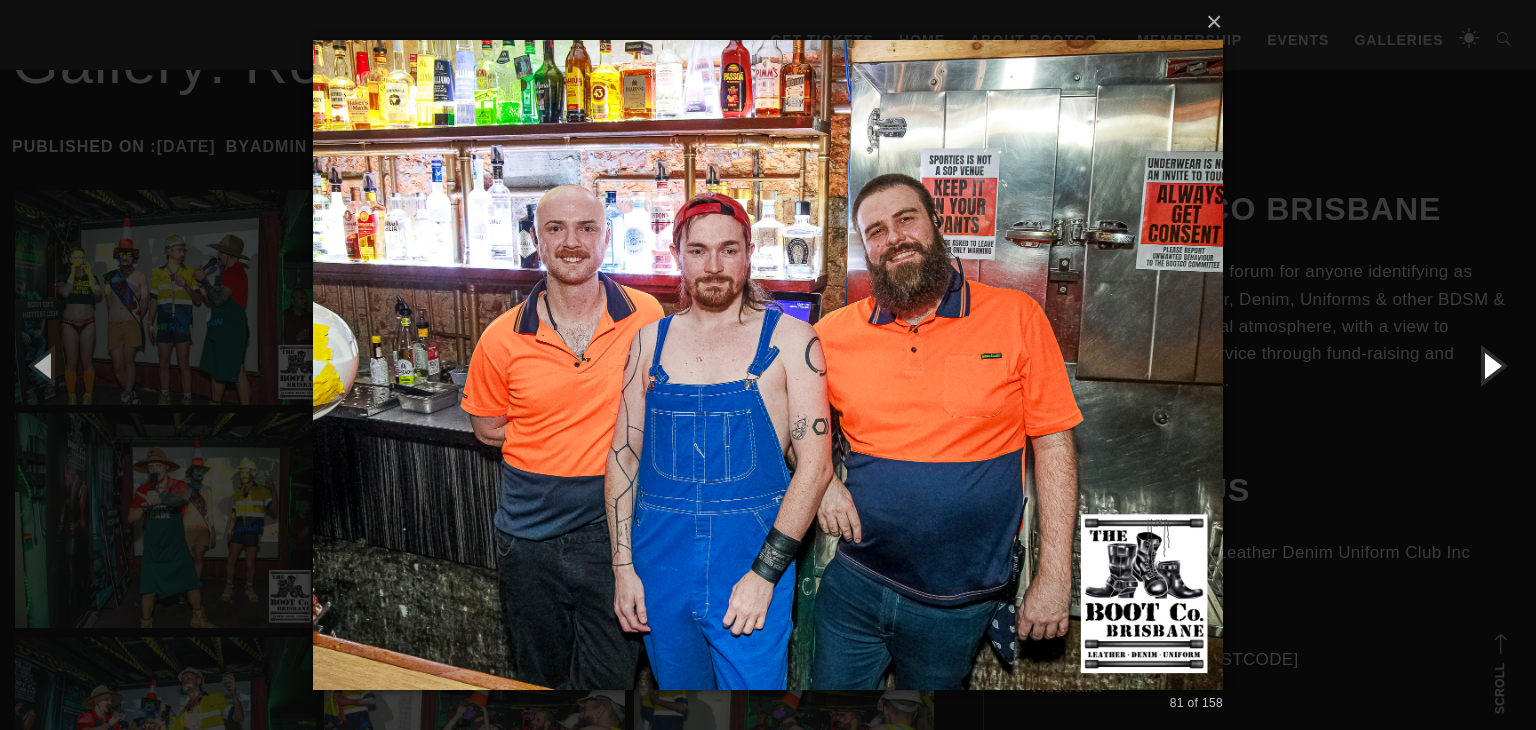 click at bounding box center (1491, 365) 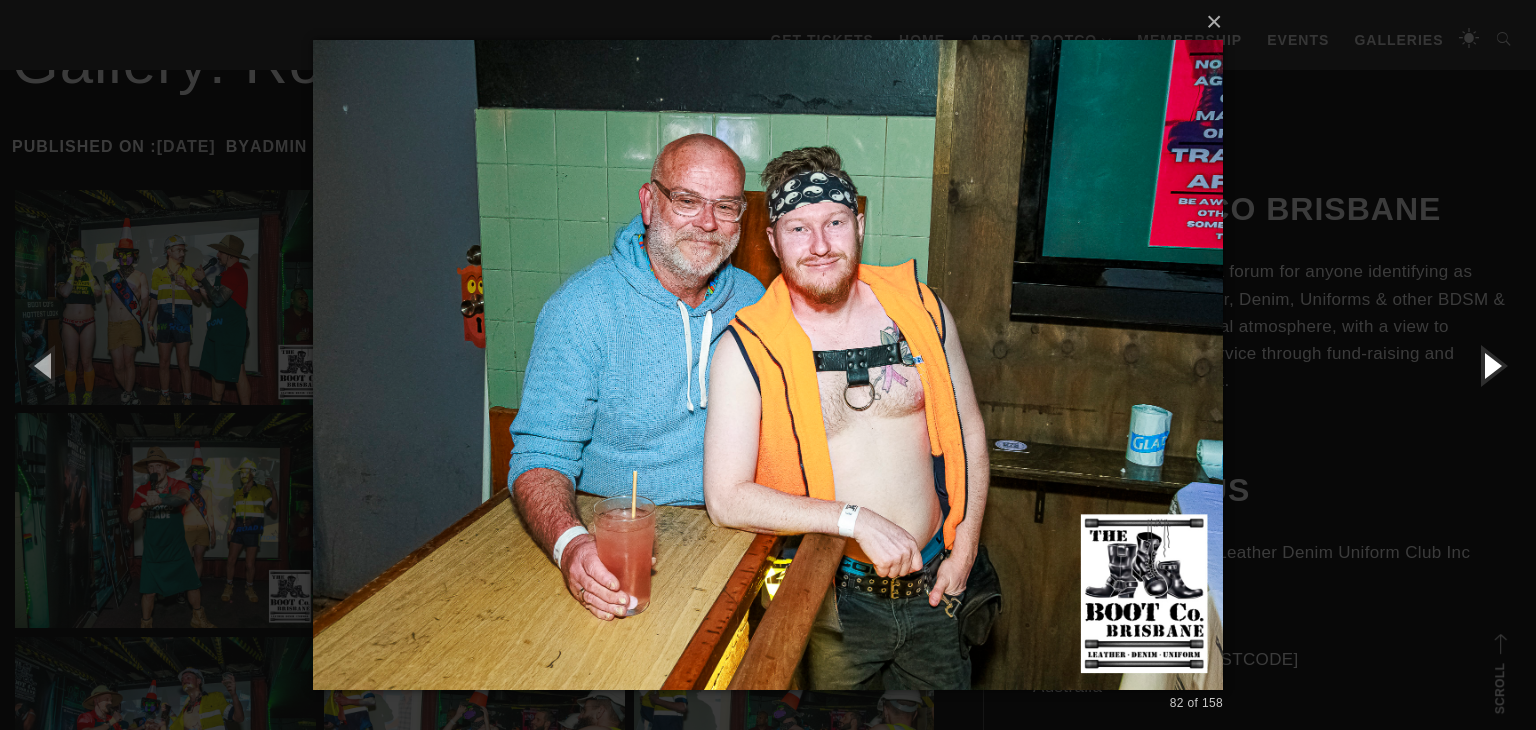 click at bounding box center [1491, 365] 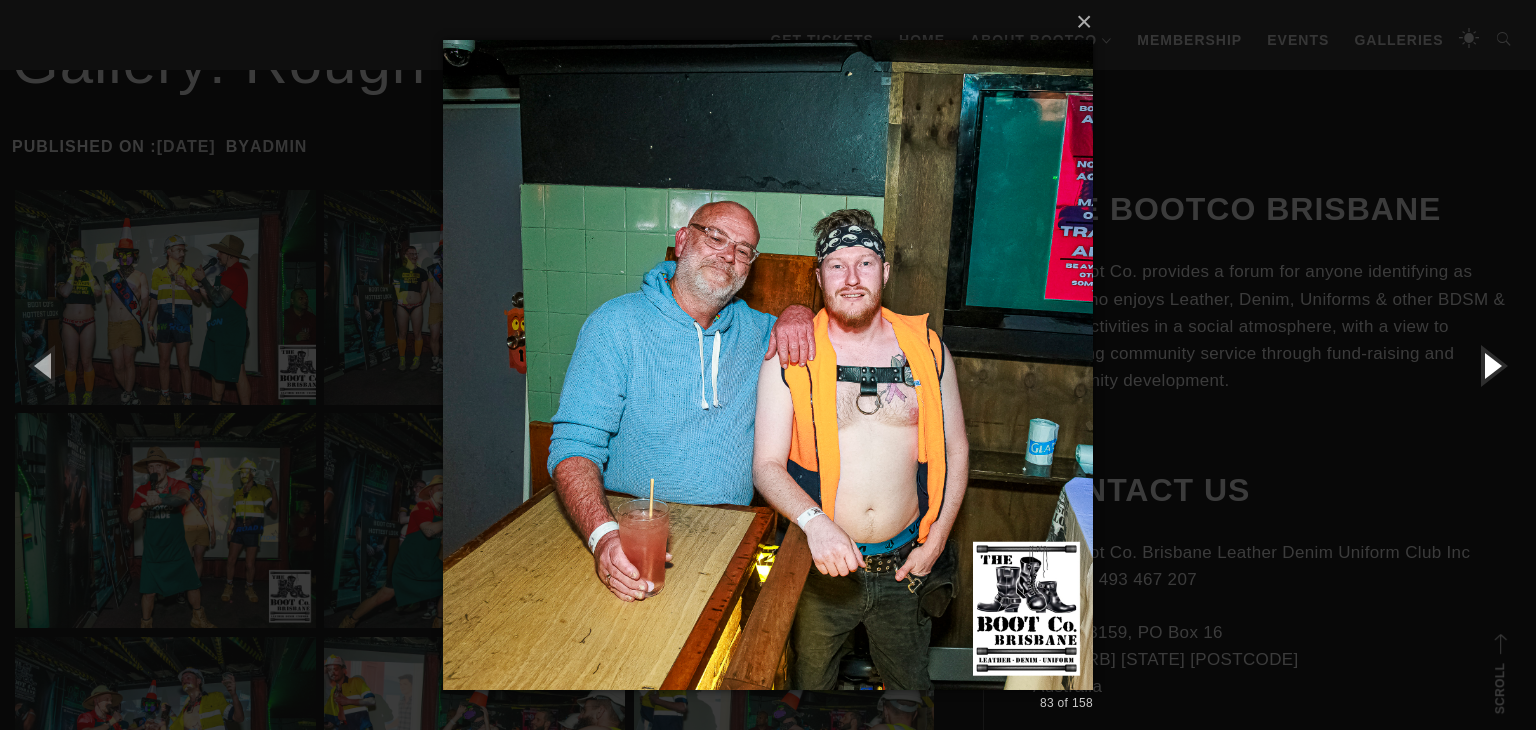 click at bounding box center [1491, 365] 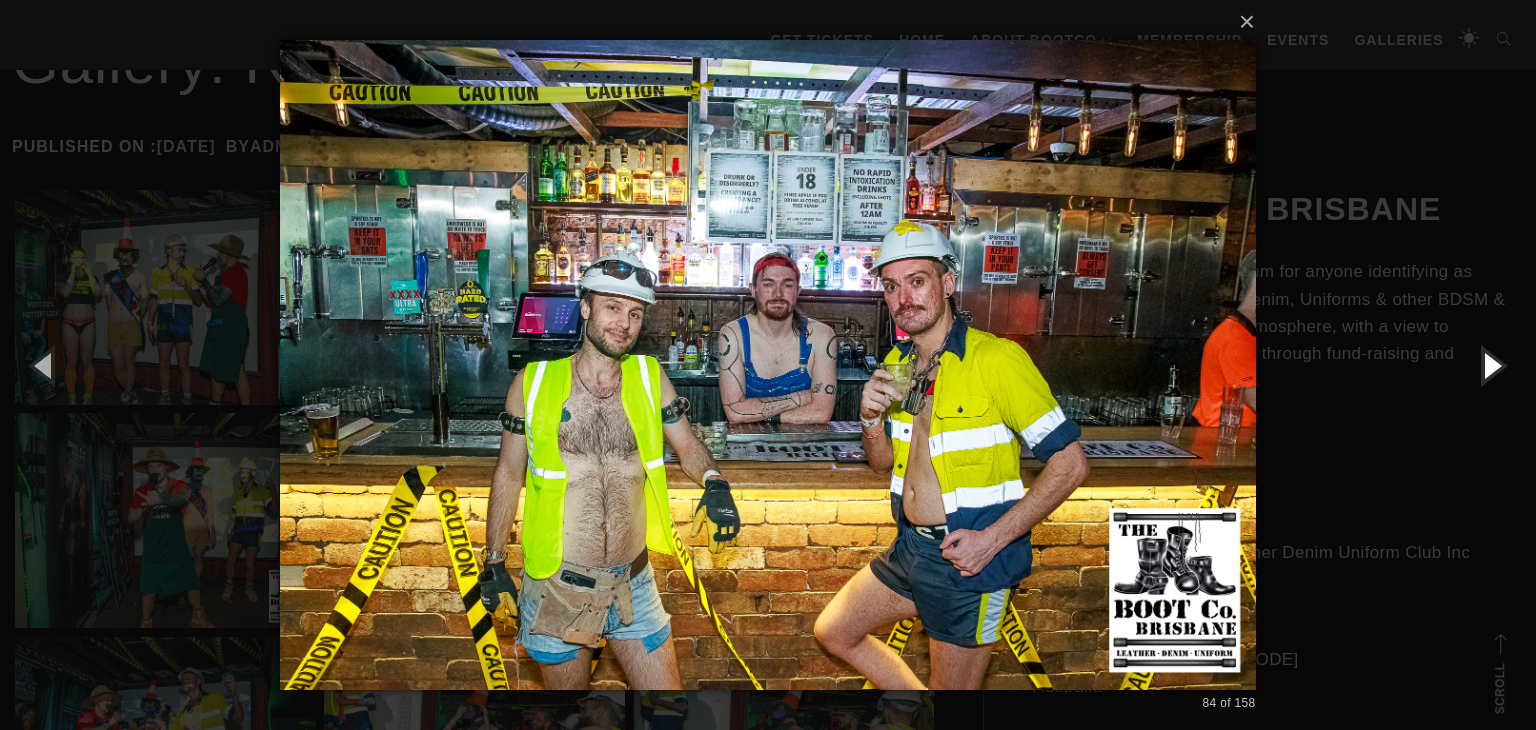 click at bounding box center (1491, 365) 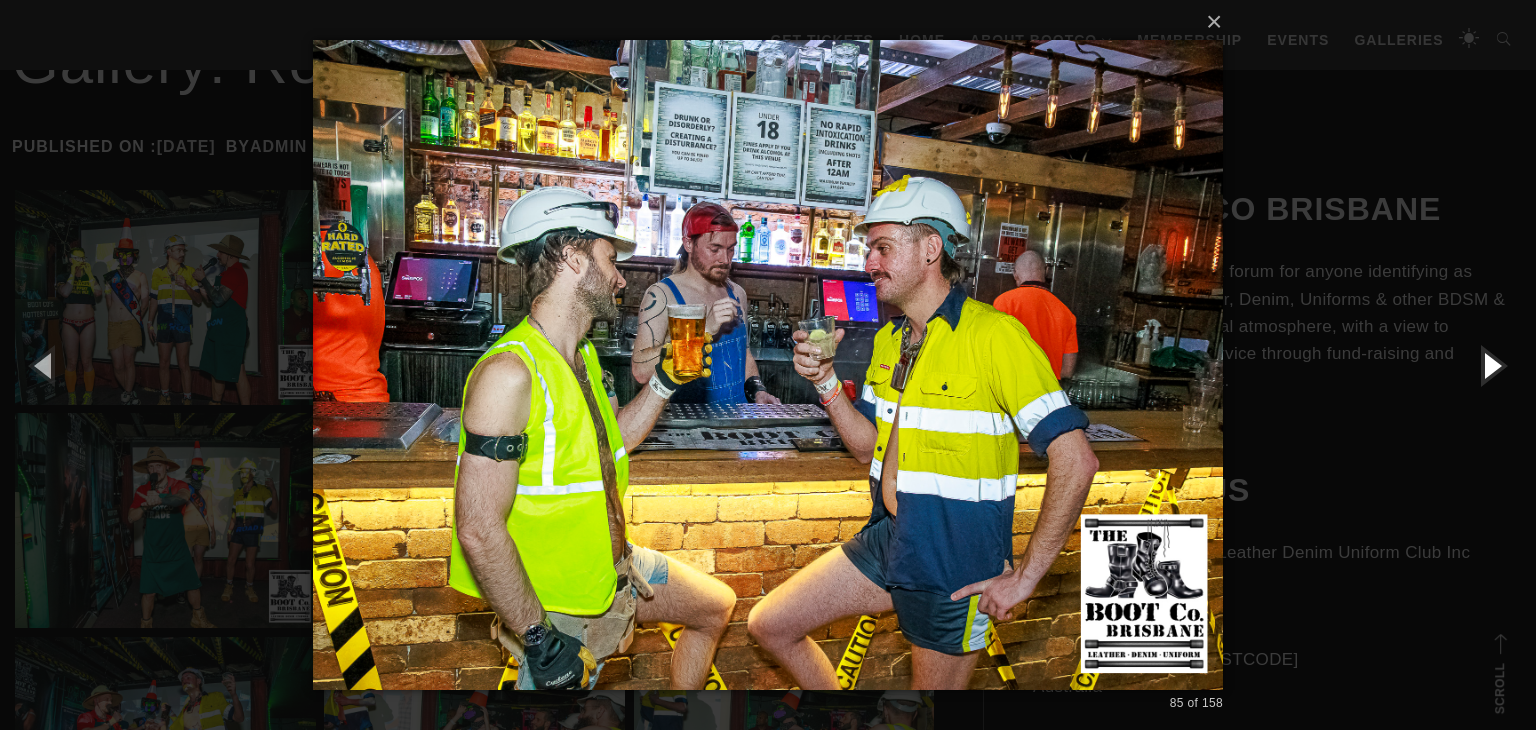 click at bounding box center [1491, 365] 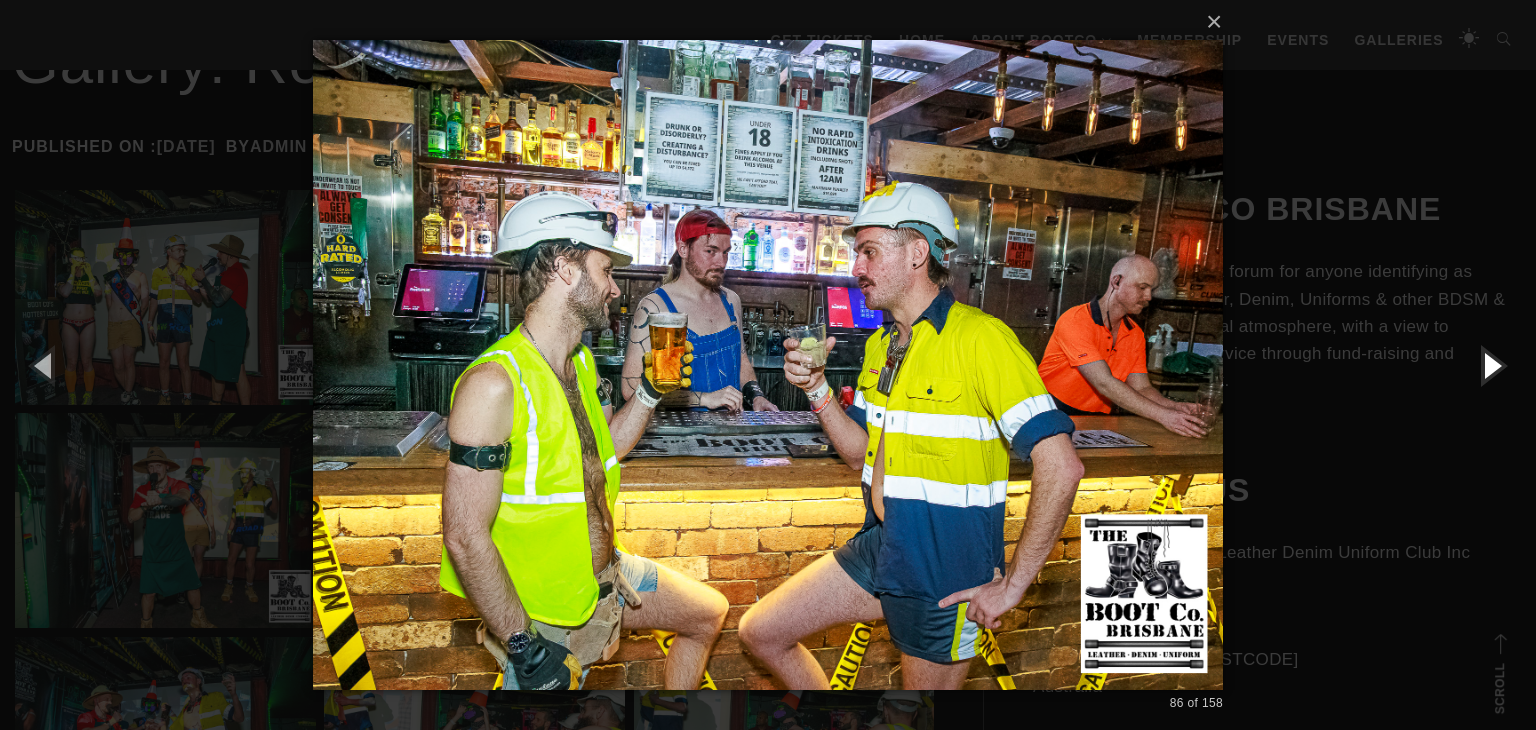 click at bounding box center [1491, 365] 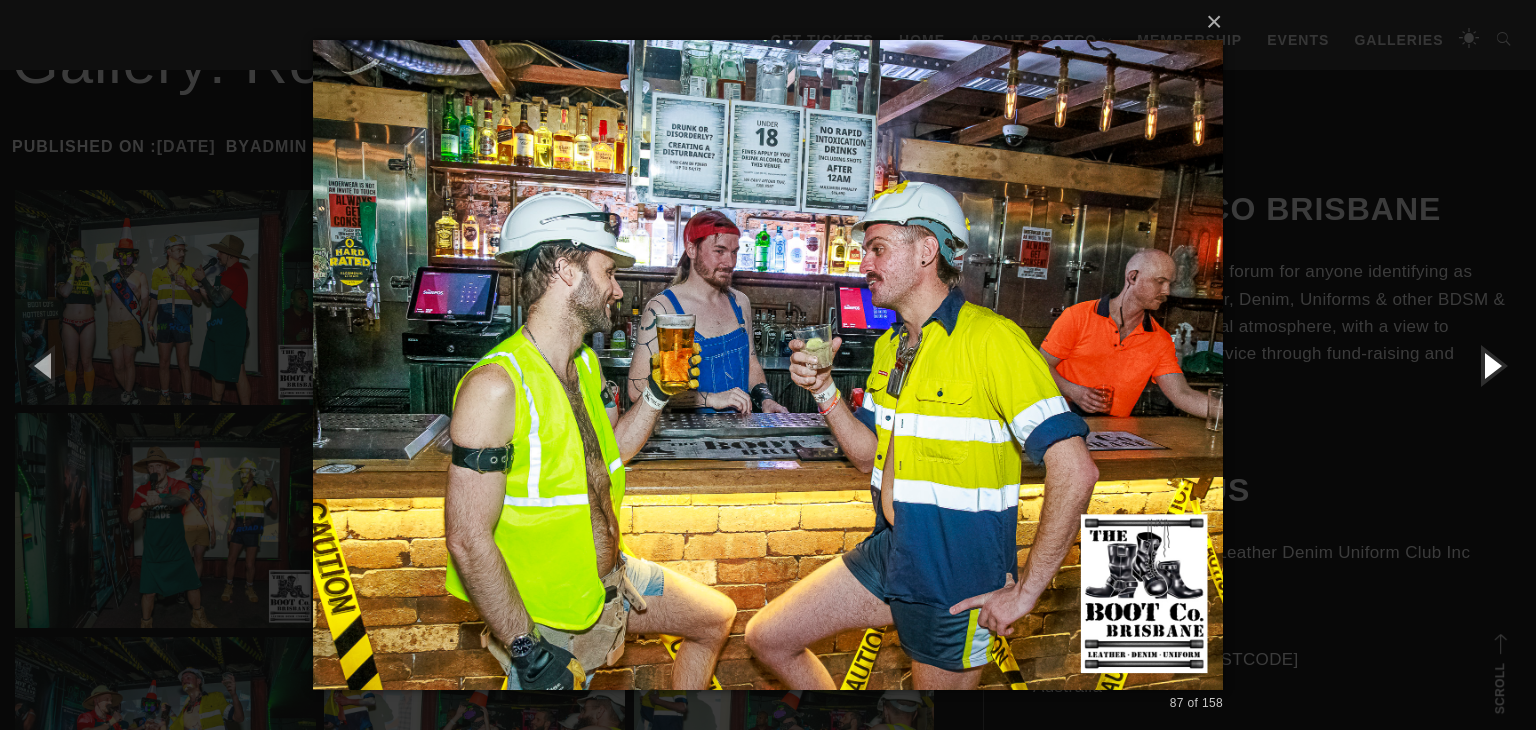 click at bounding box center (1491, 365) 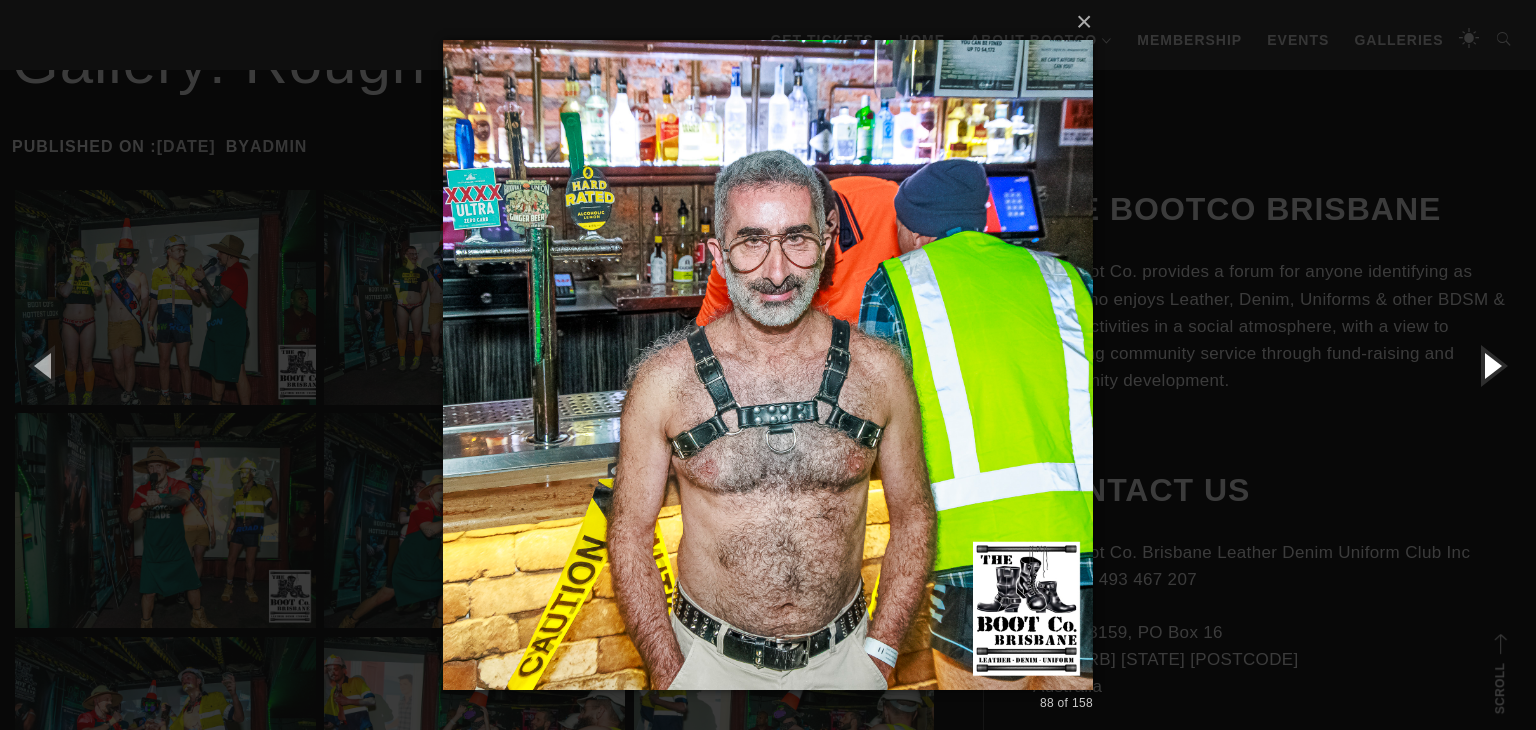 click at bounding box center [1491, 365] 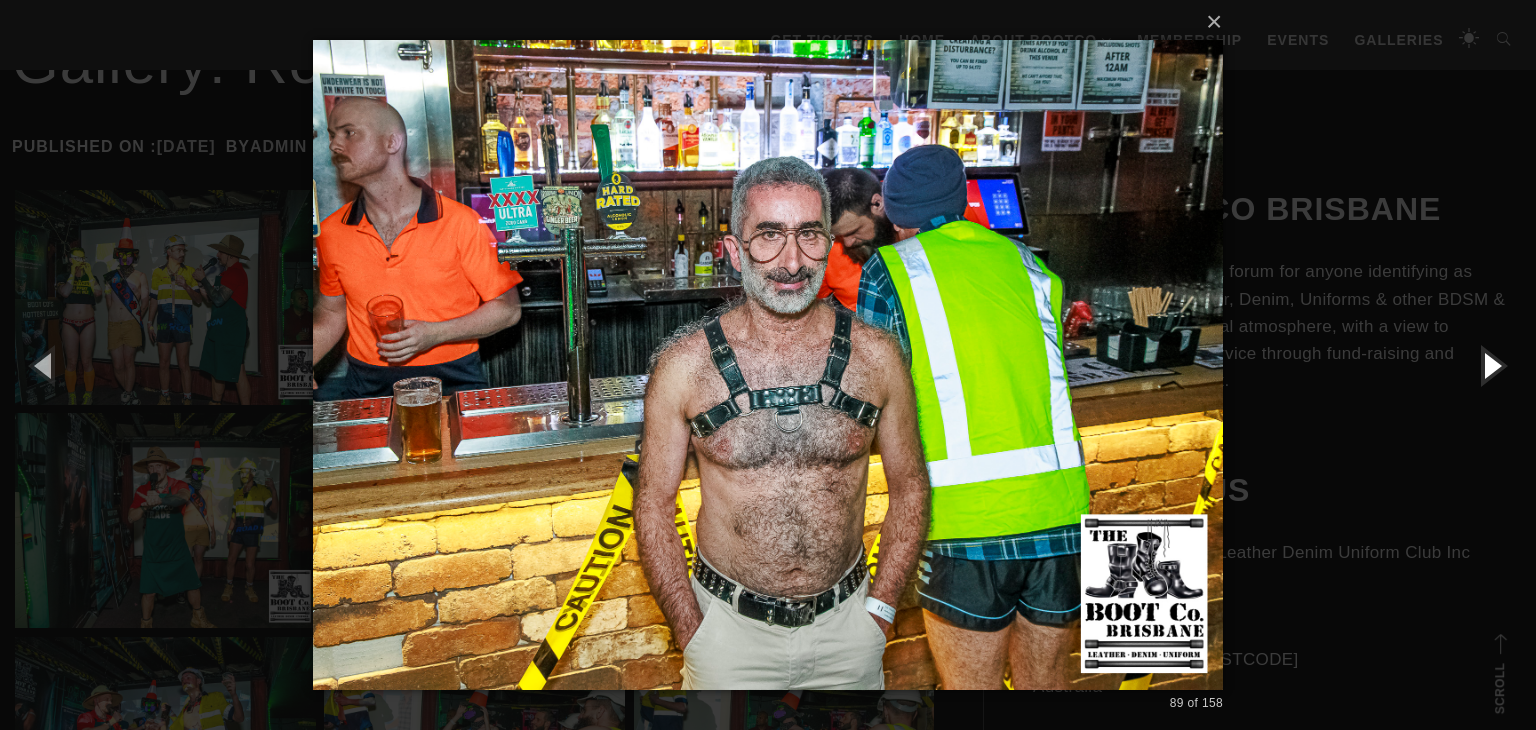 click at bounding box center (1491, 365) 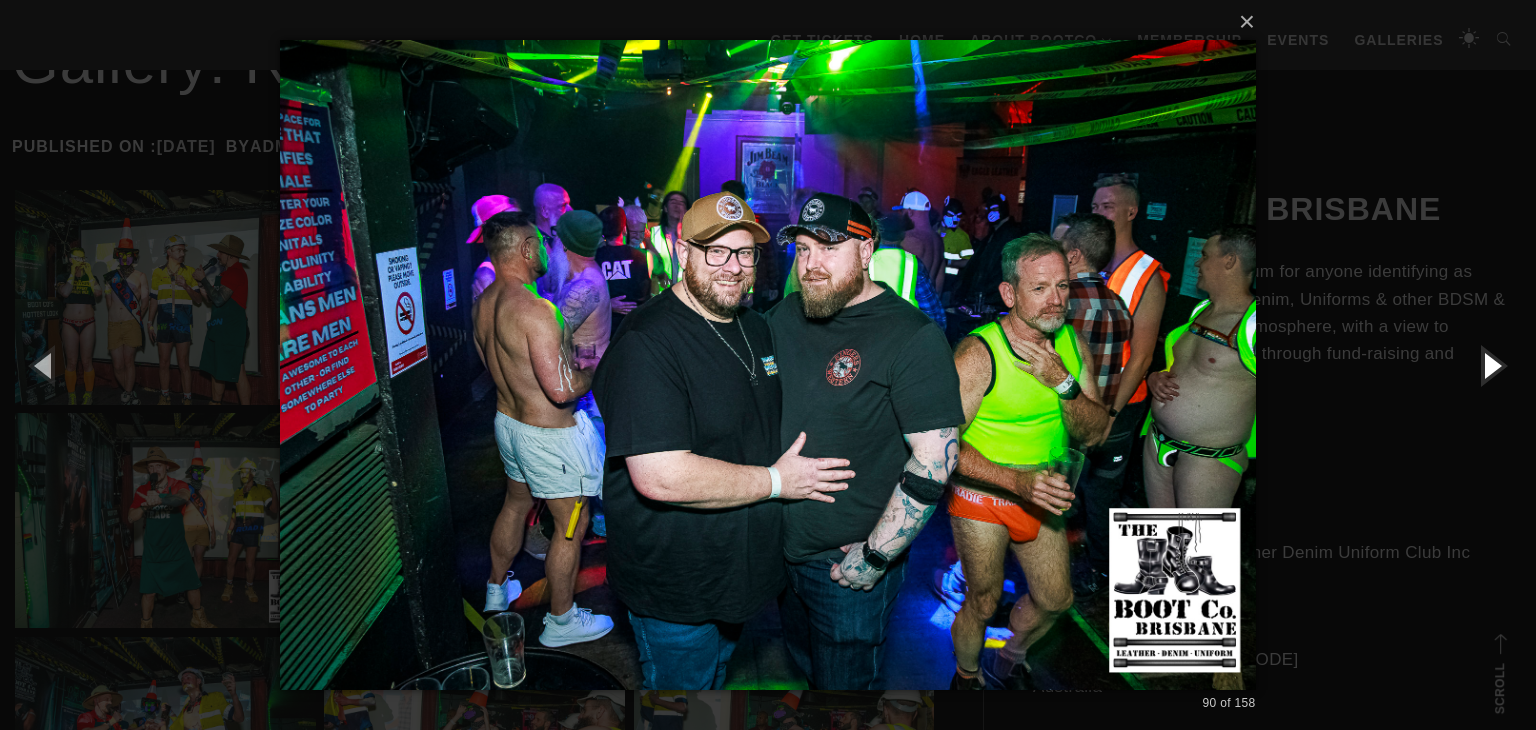 click at bounding box center (1491, 365) 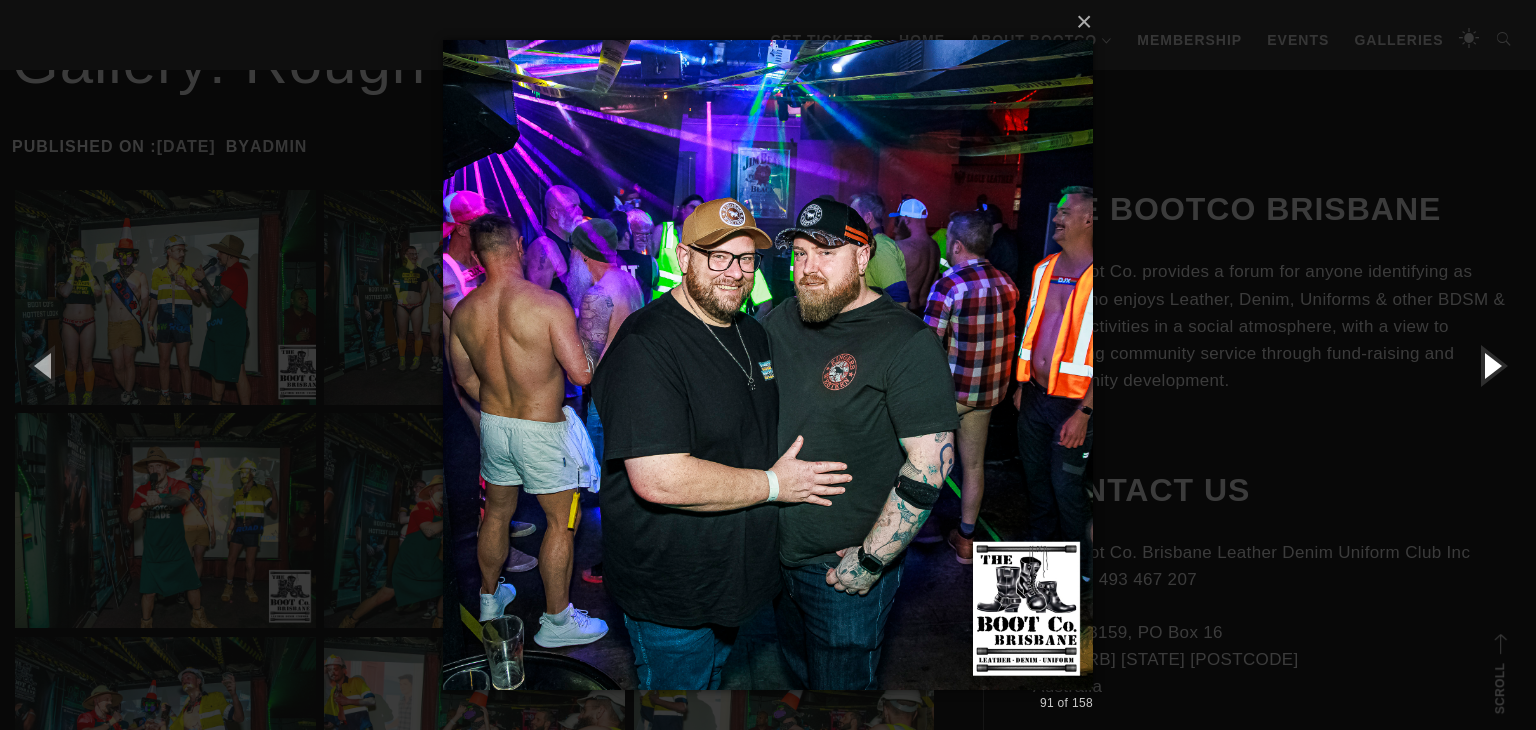click at bounding box center (1491, 365) 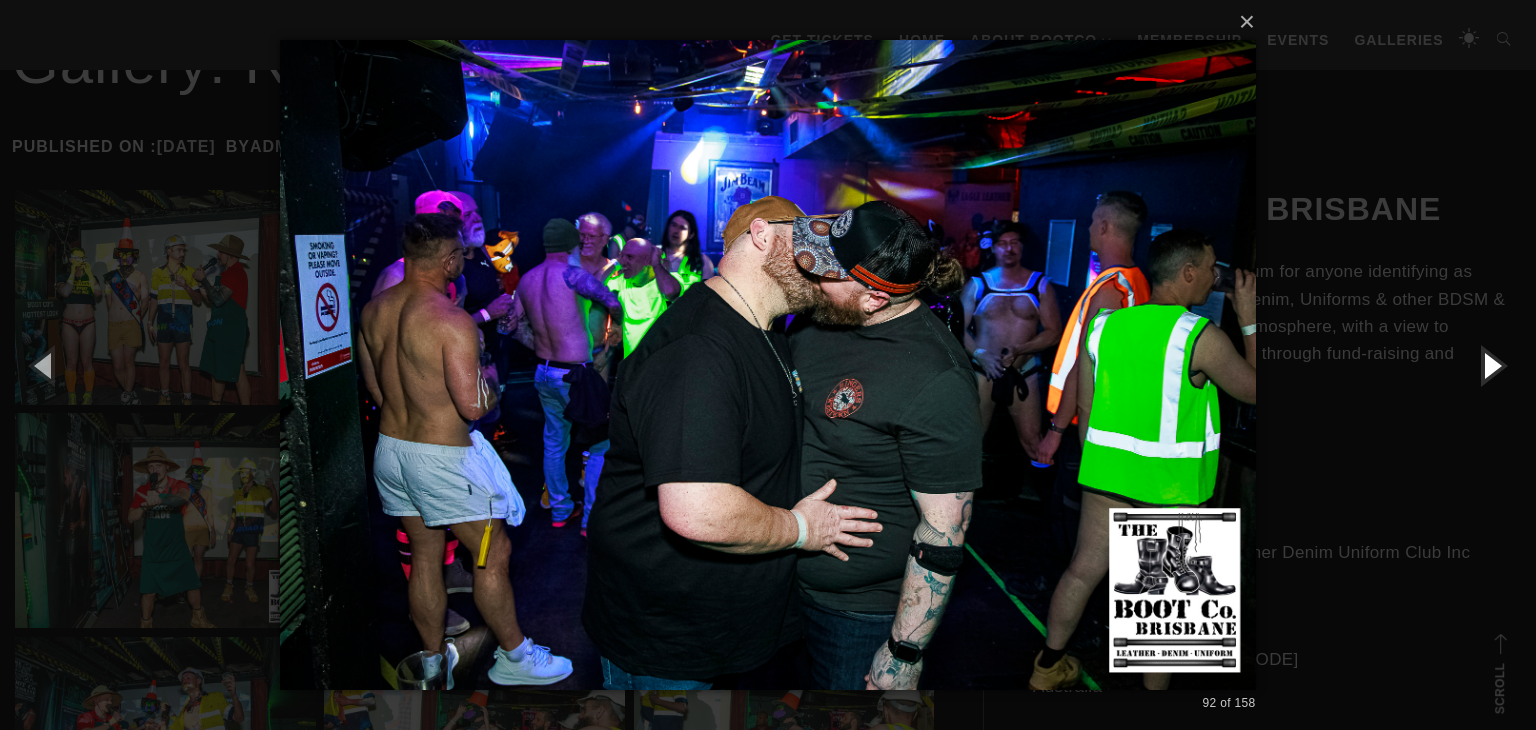 click at bounding box center (1491, 365) 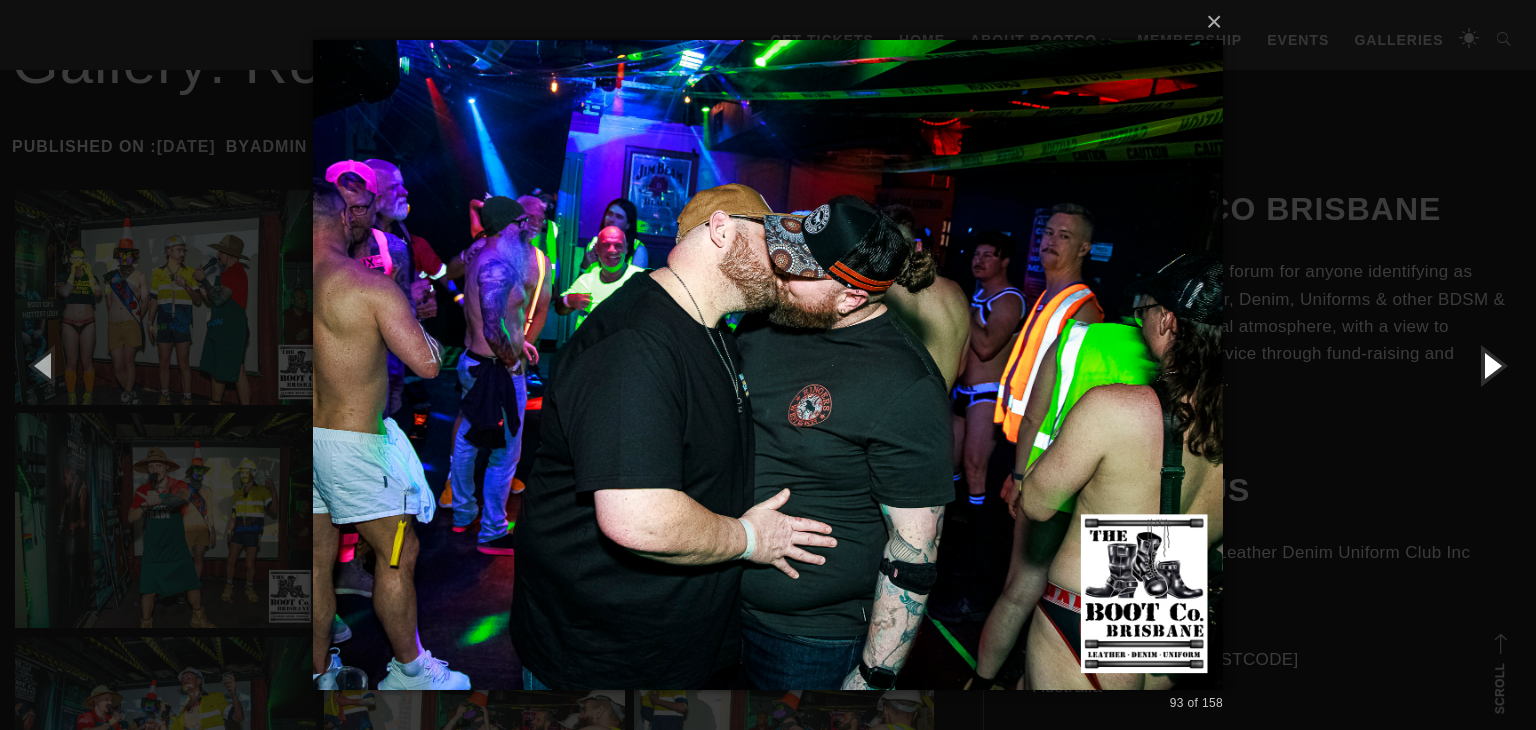 click at bounding box center [1491, 365] 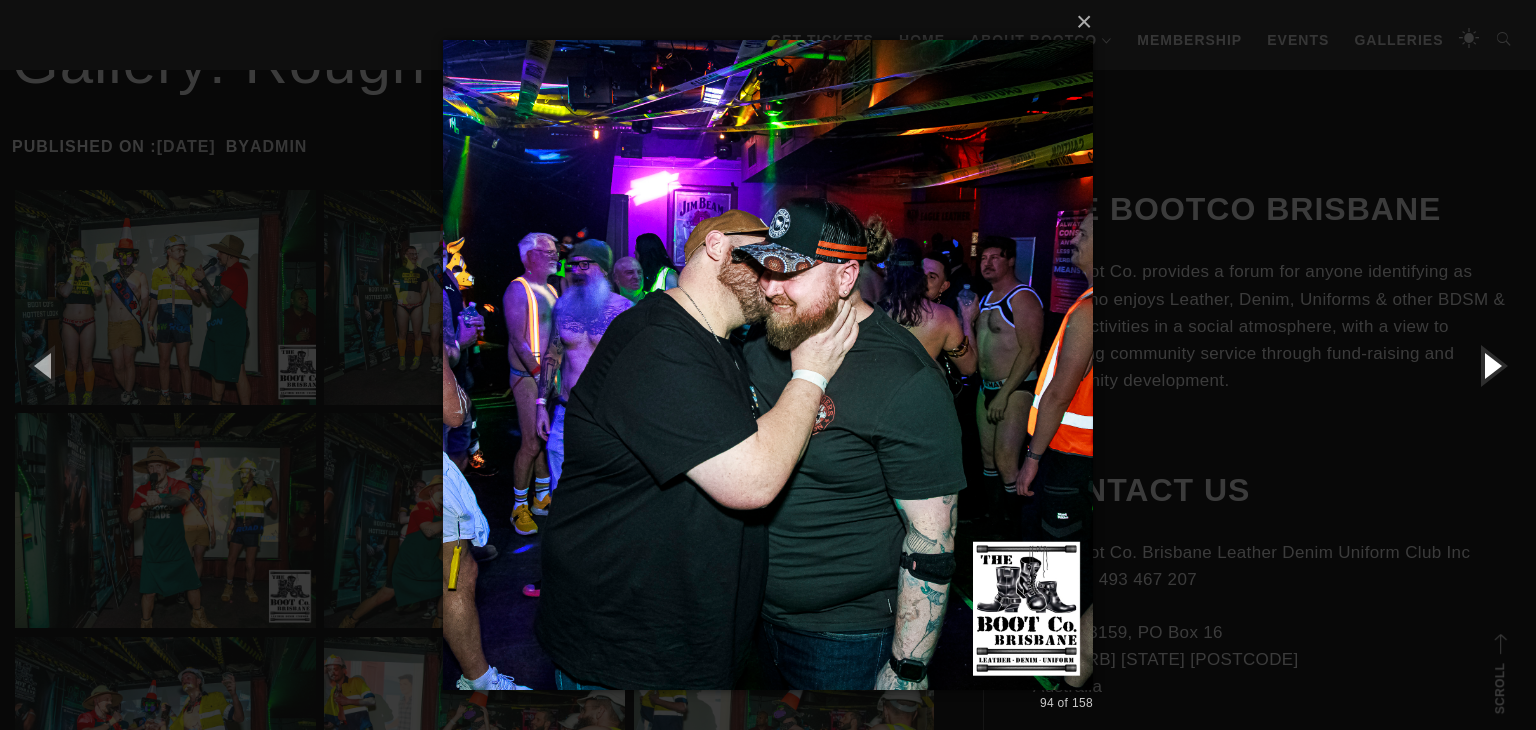 click at bounding box center [1491, 365] 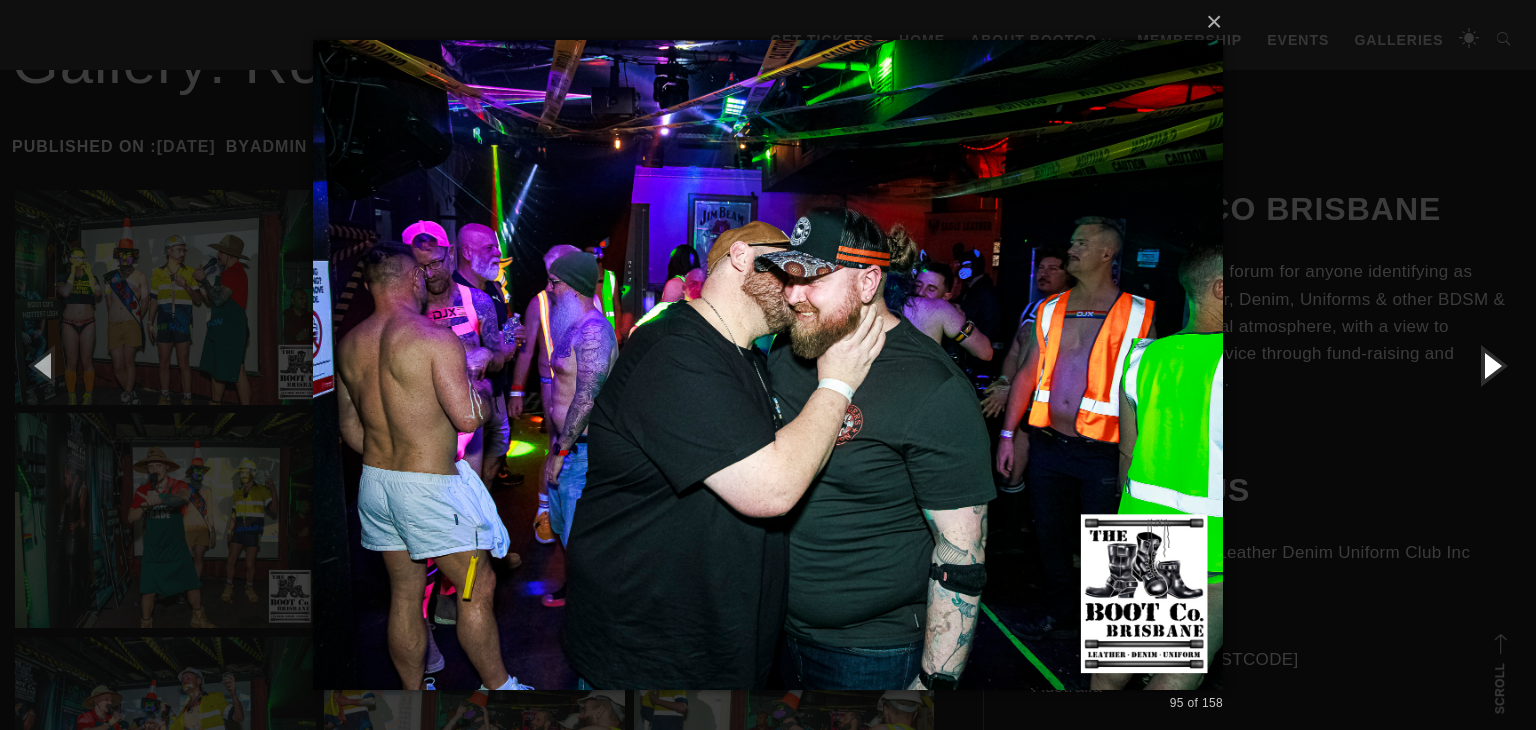 click at bounding box center [1491, 365] 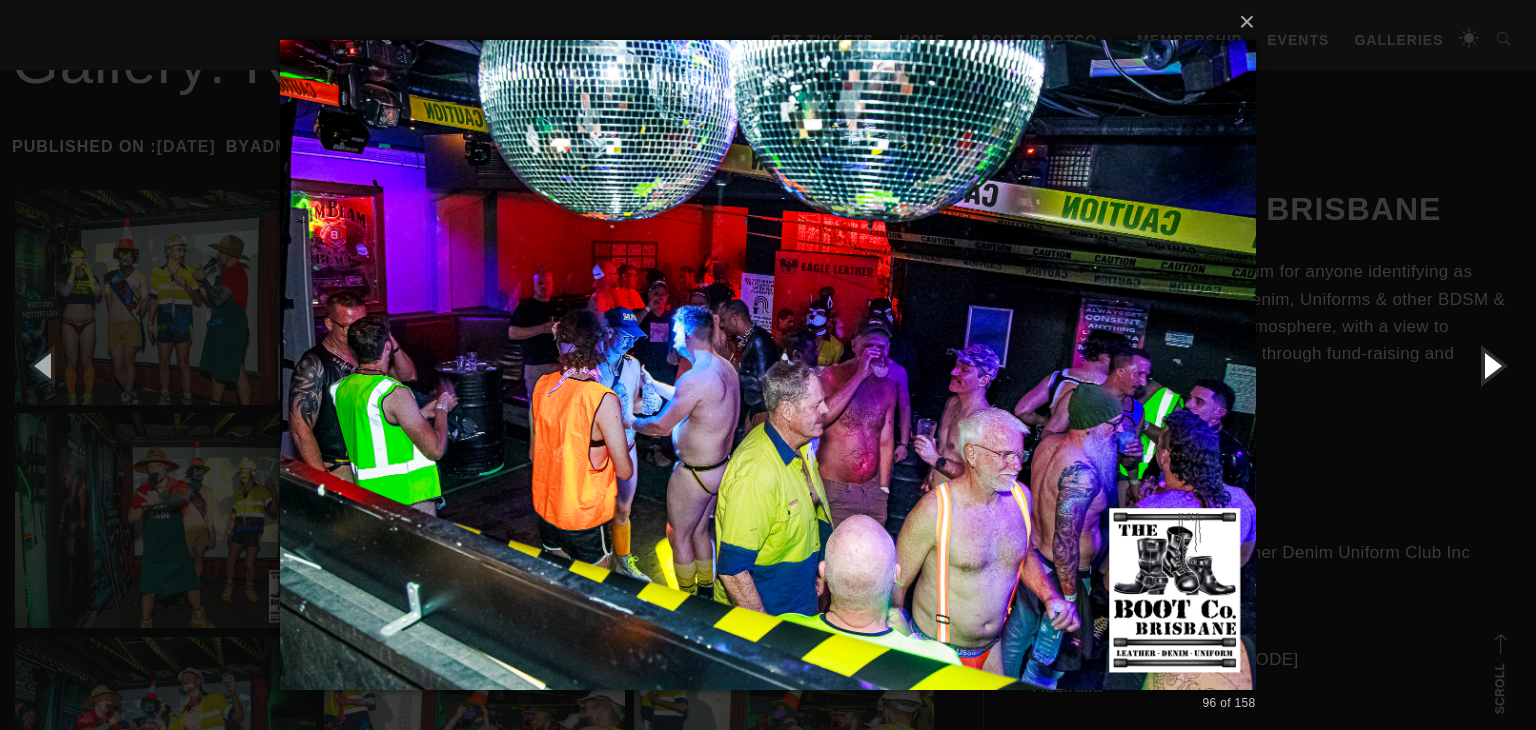 click at bounding box center (1491, 365) 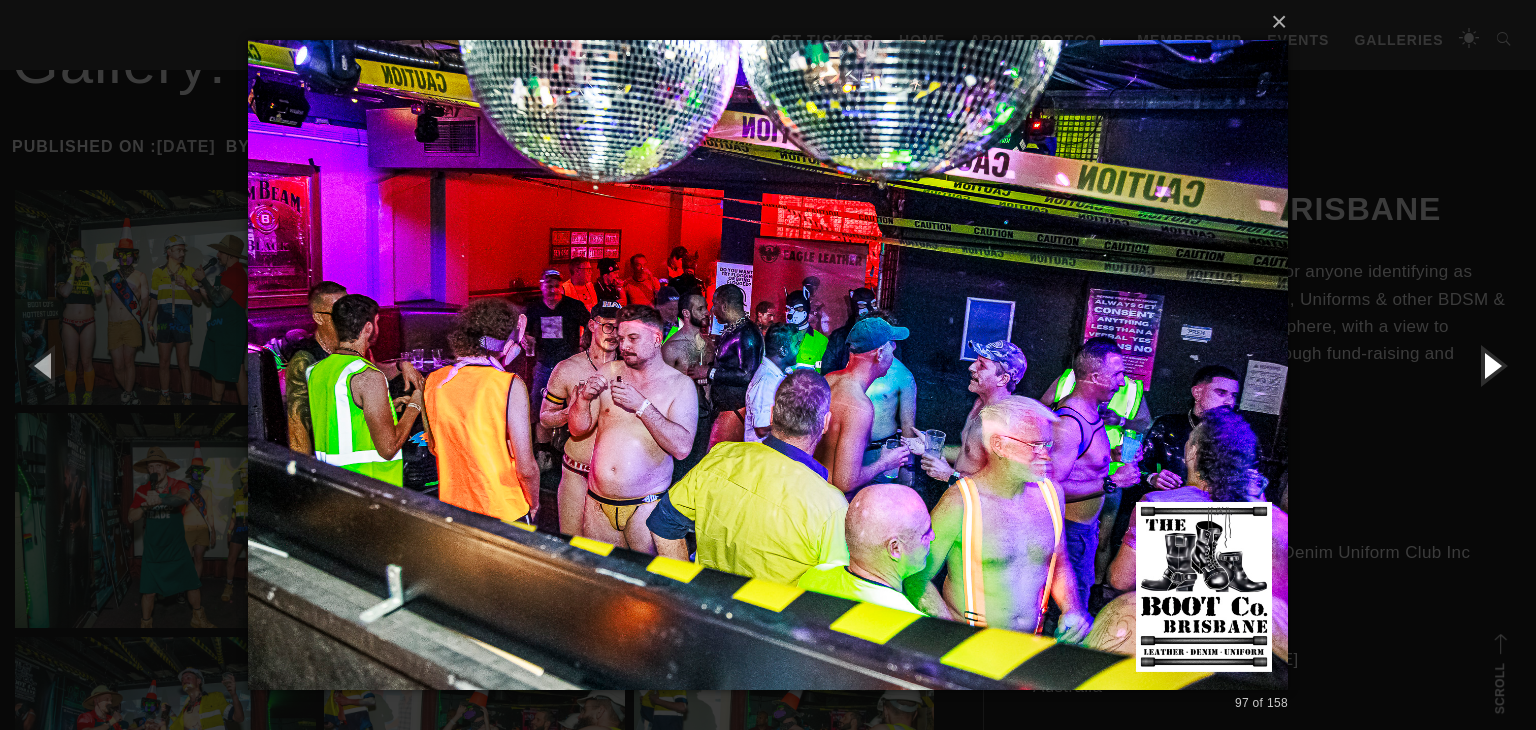 click at bounding box center [1491, 365] 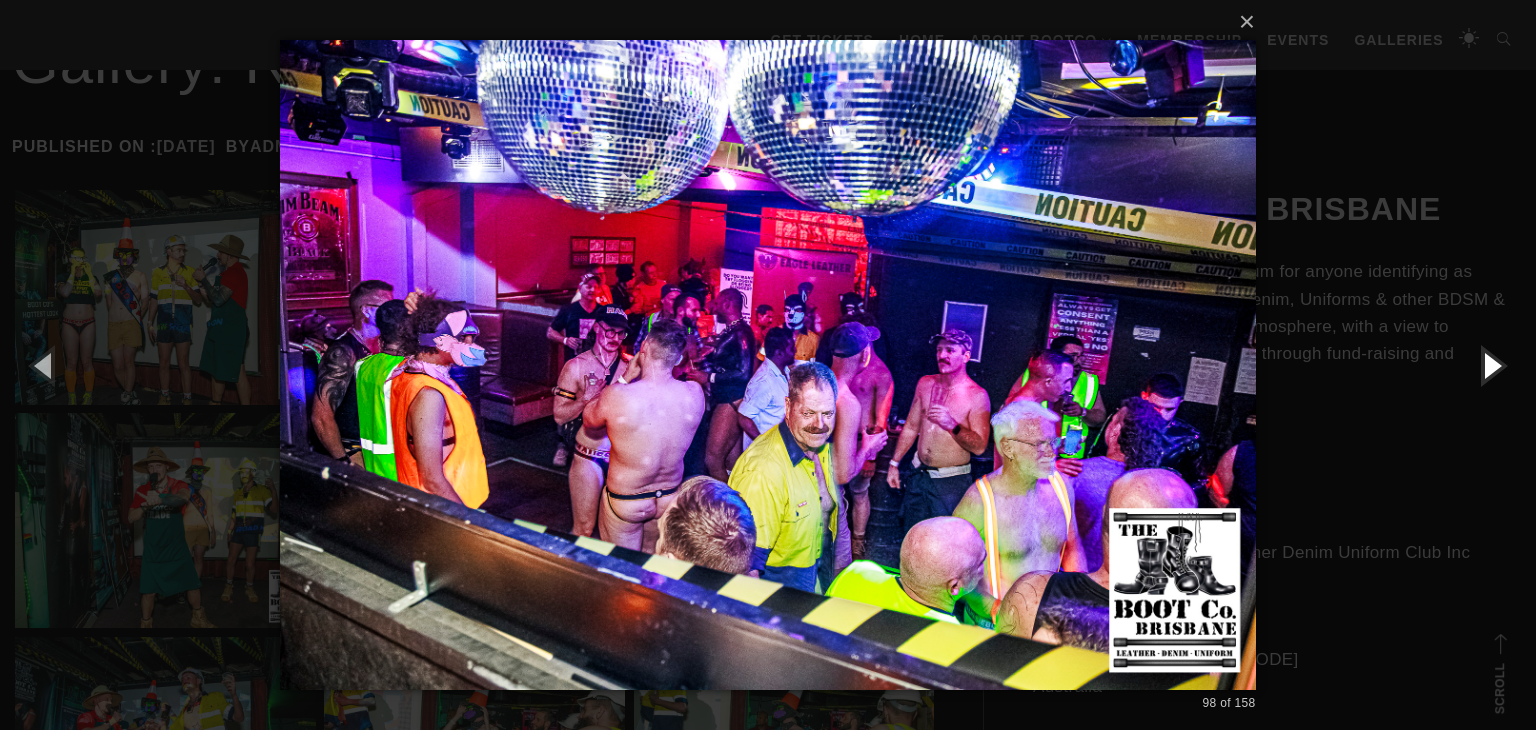 click at bounding box center (1491, 365) 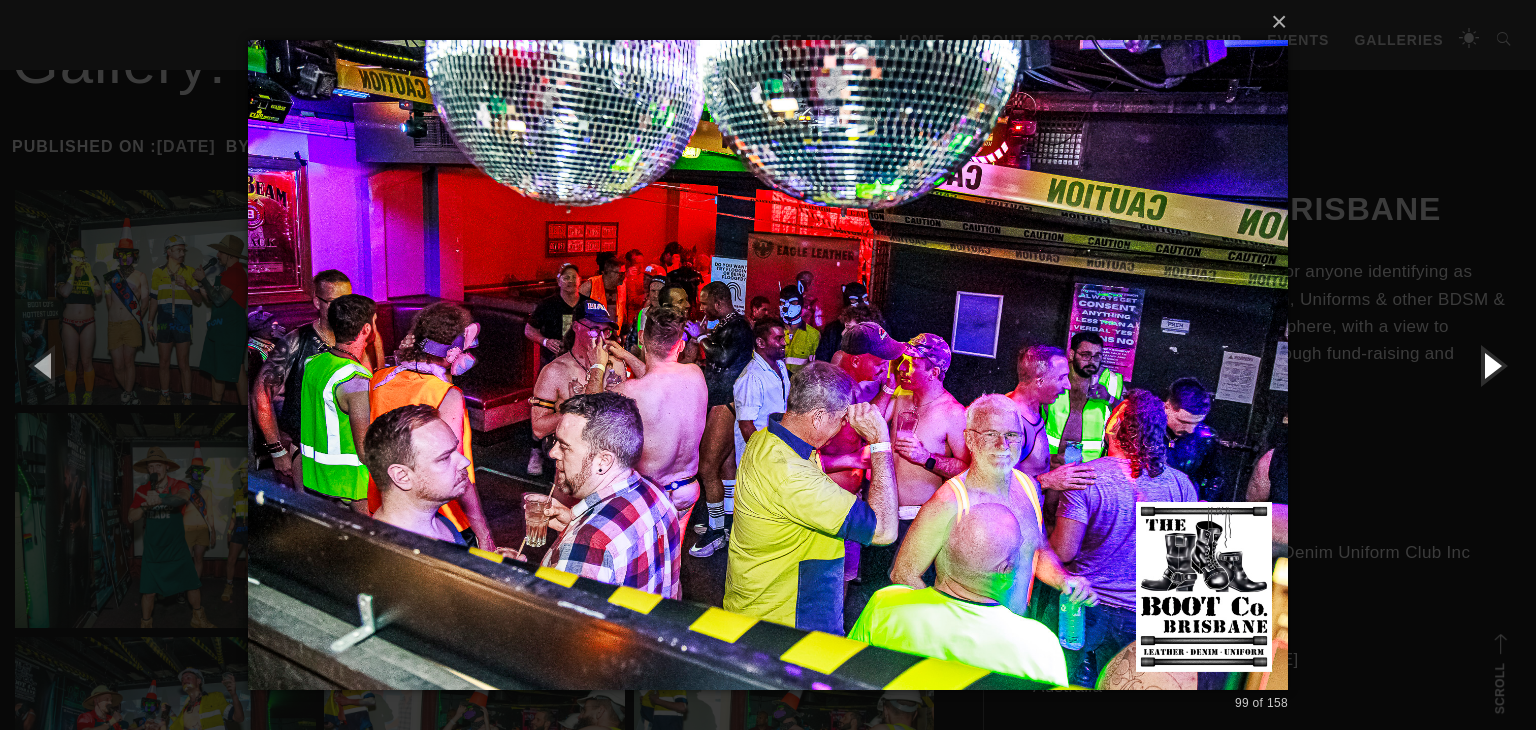 click at bounding box center [1491, 365] 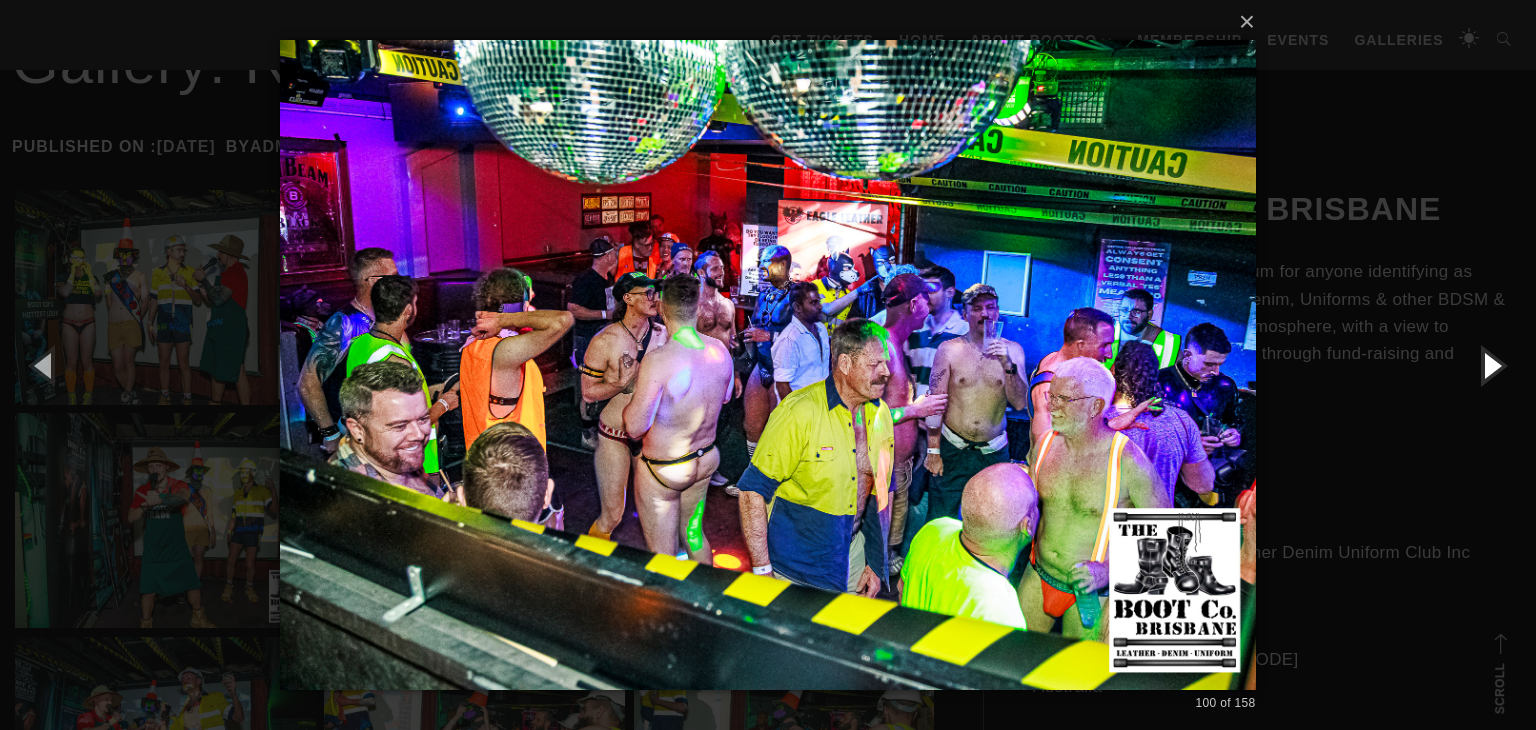 click at bounding box center [1491, 365] 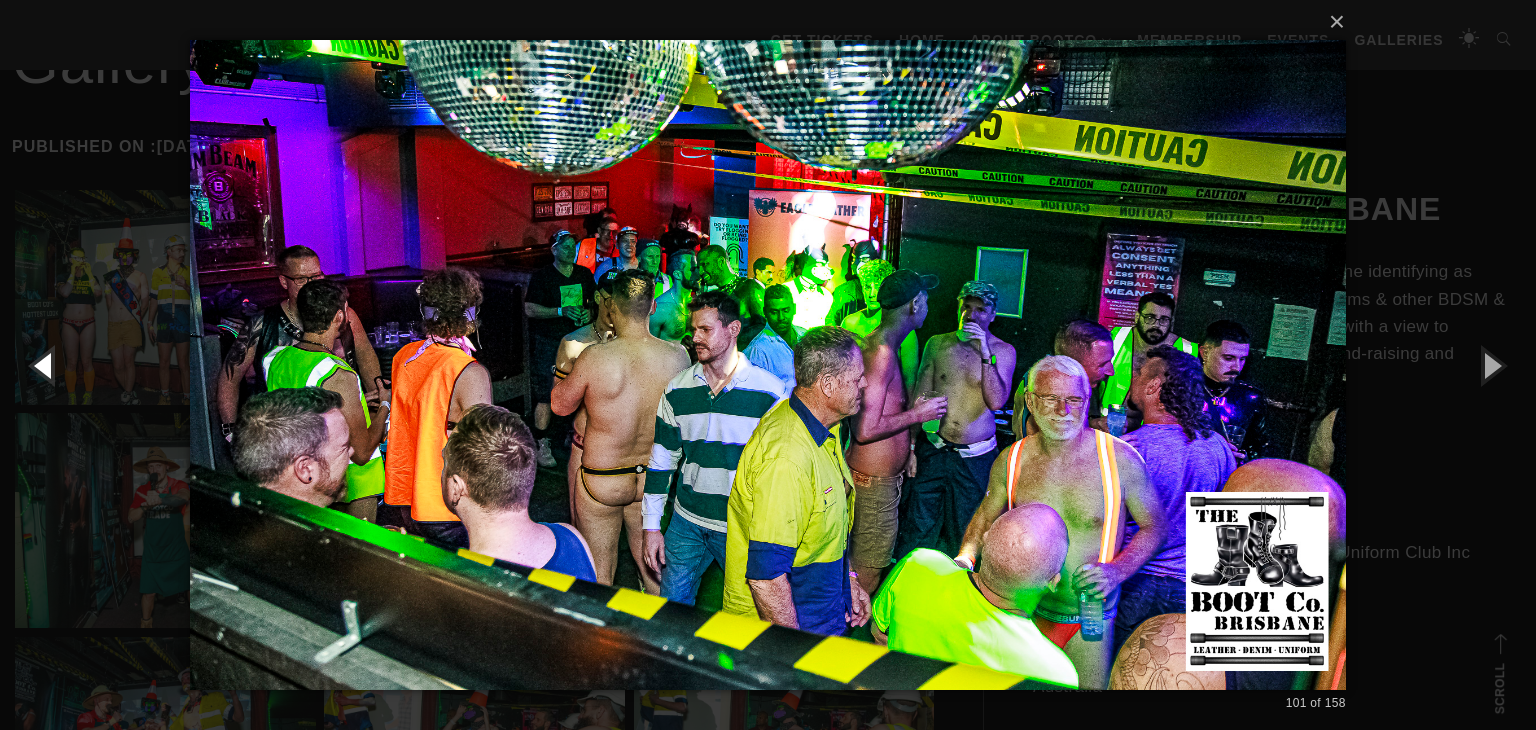 click at bounding box center [45, 365] 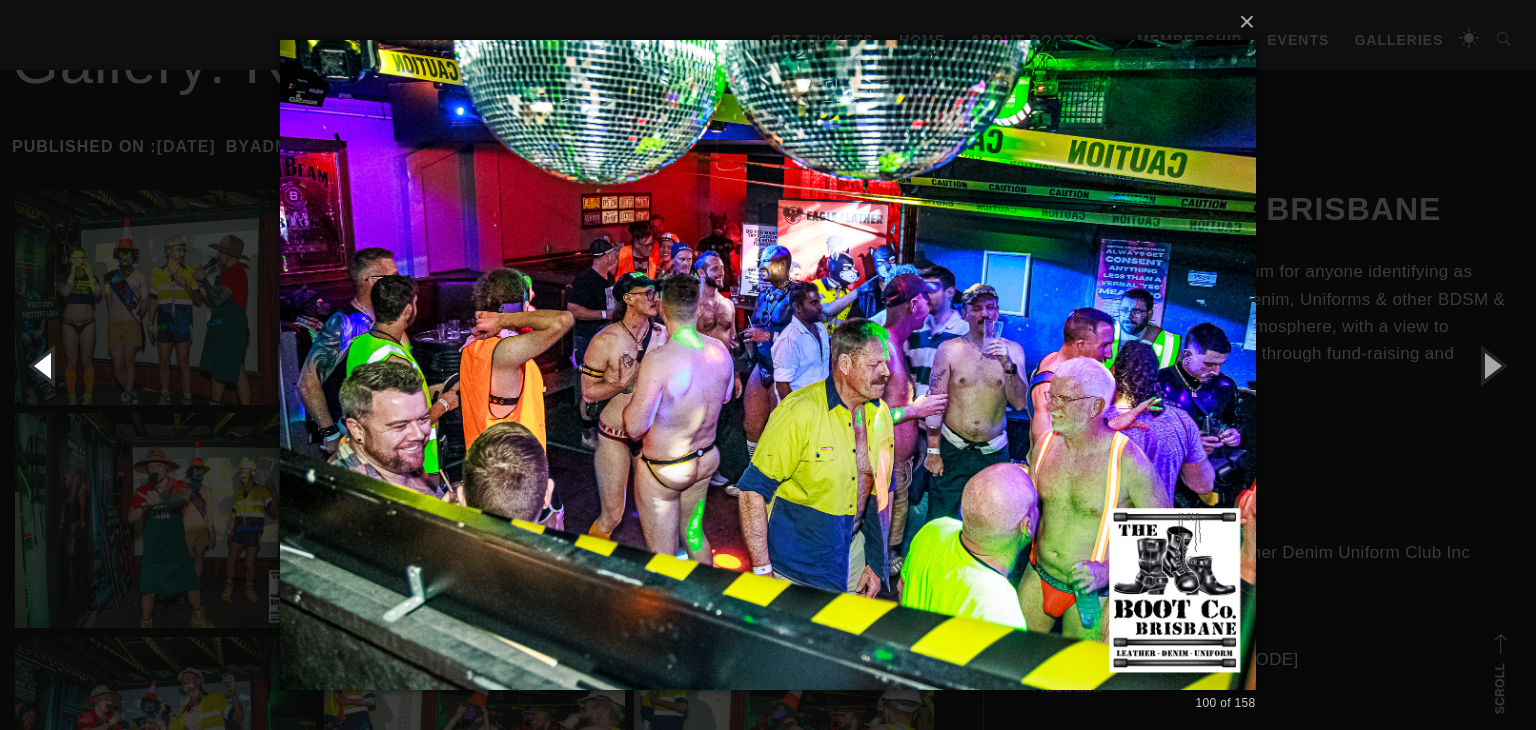 click at bounding box center (45, 365) 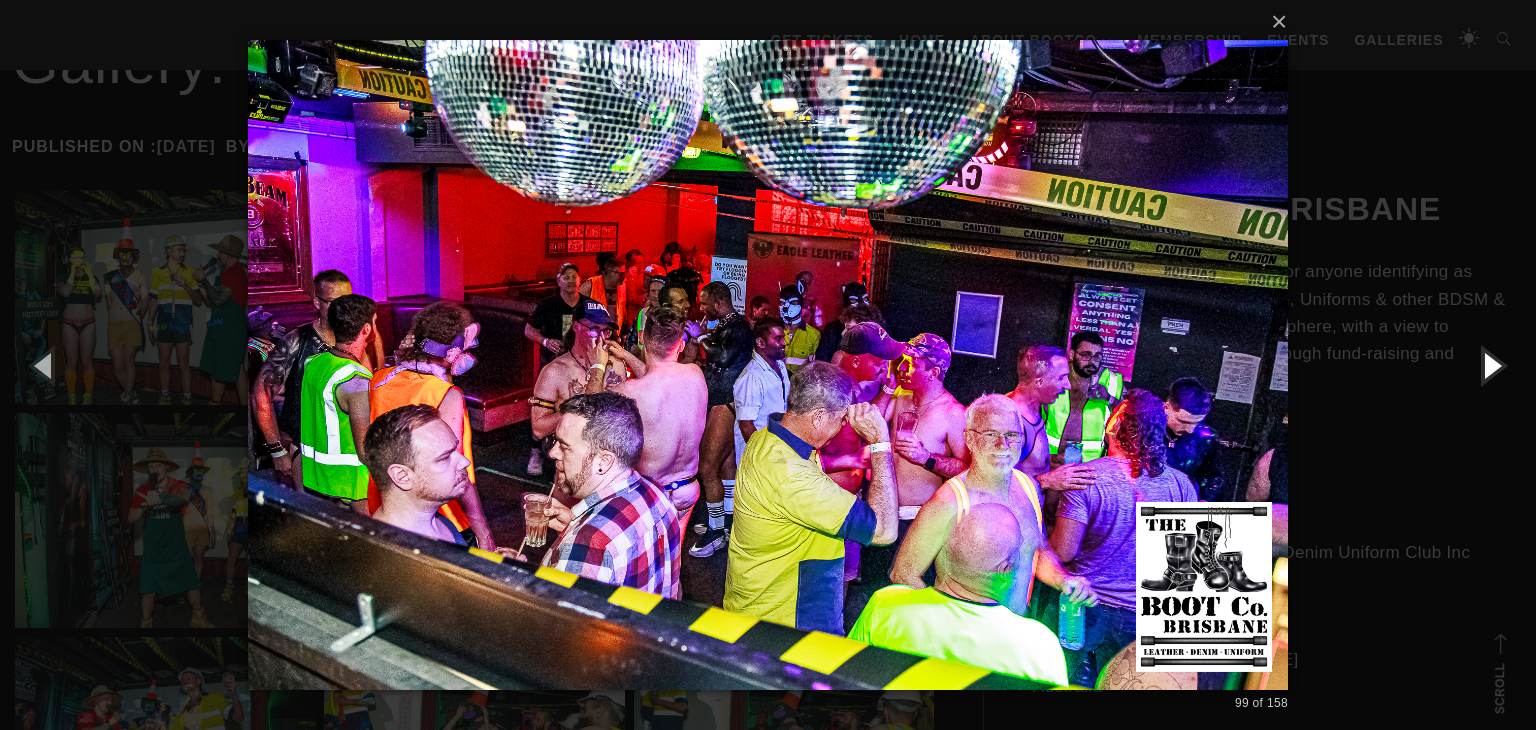 click at bounding box center (1491, 365) 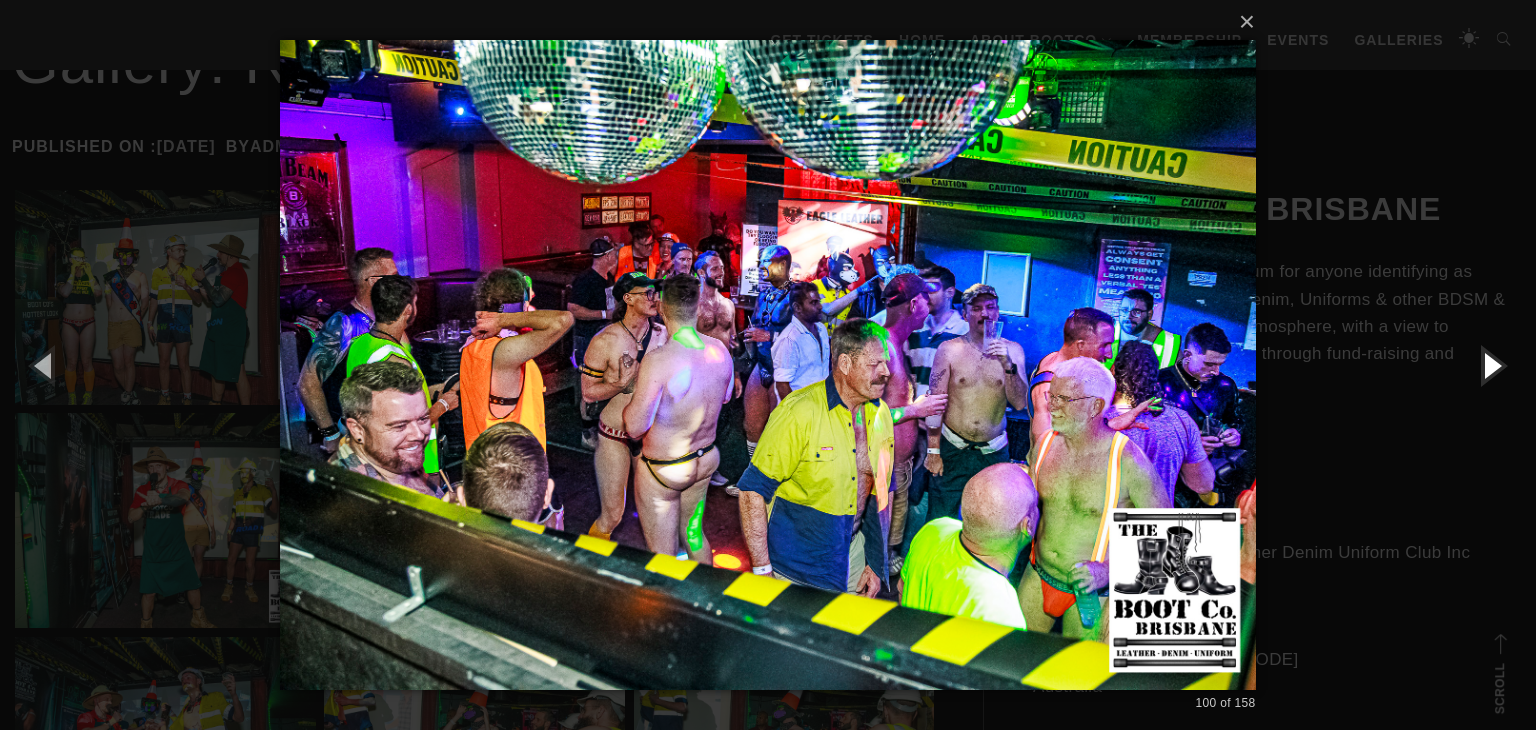 click at bounding box center [1491, 365] 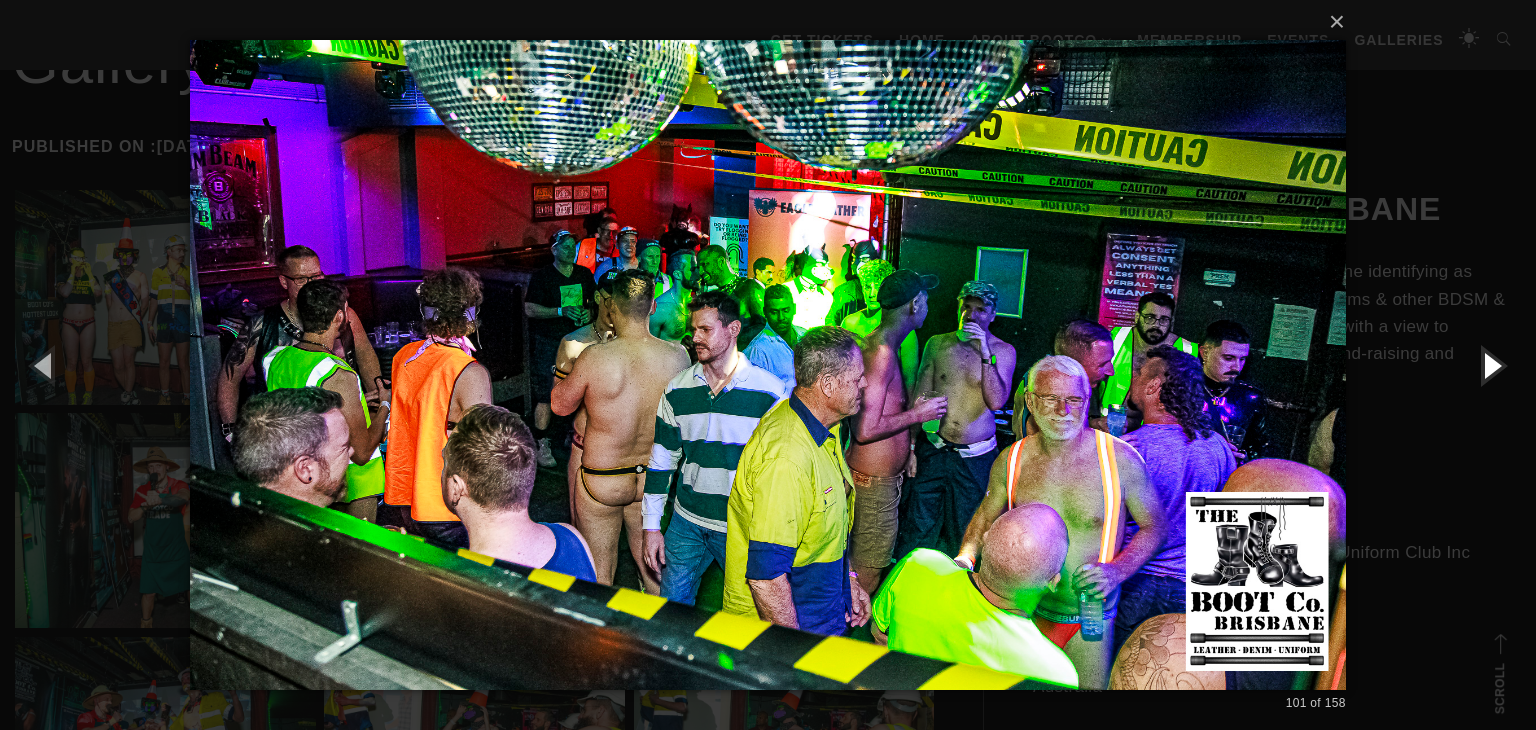 click at bounding box center (1491, 365) 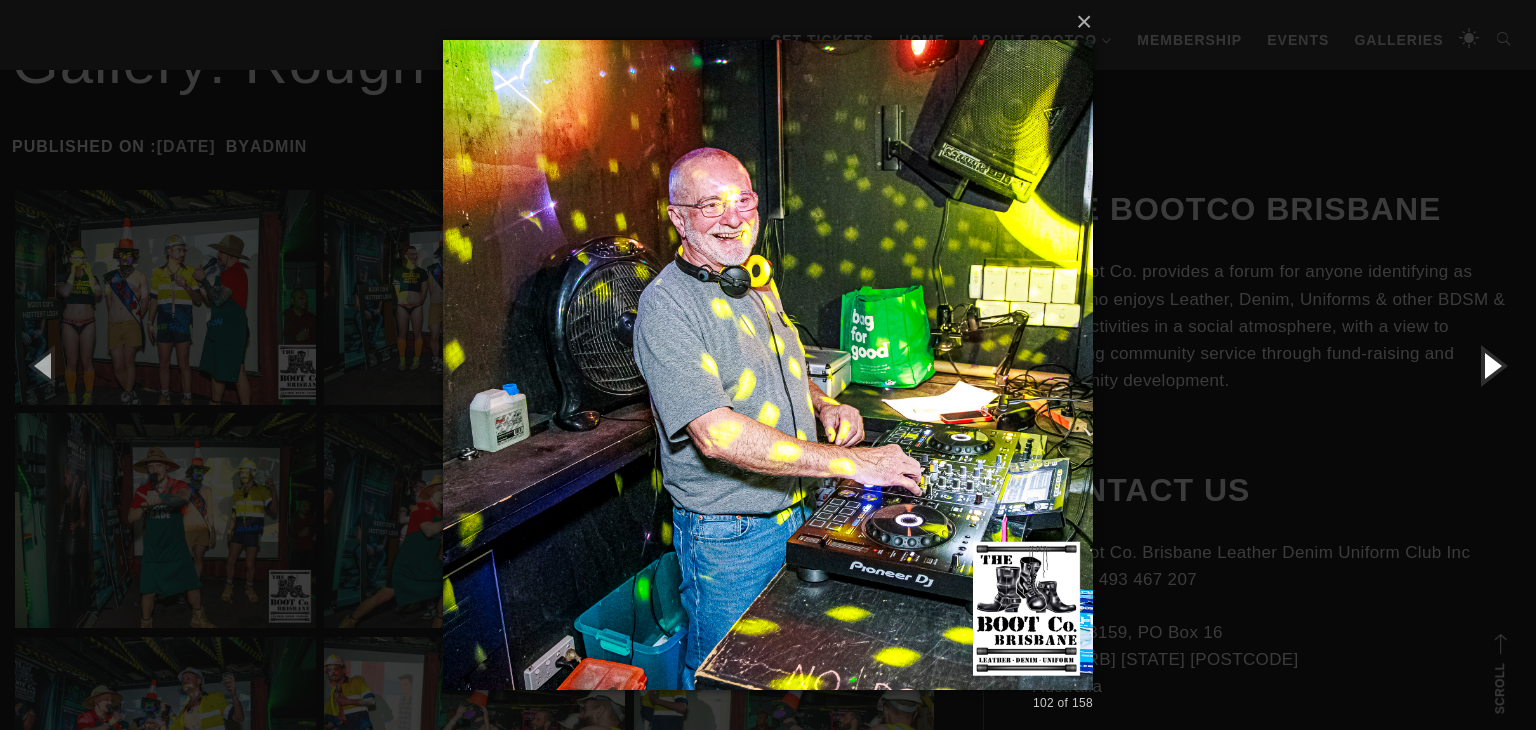 click at bounding box center [1491, 365] 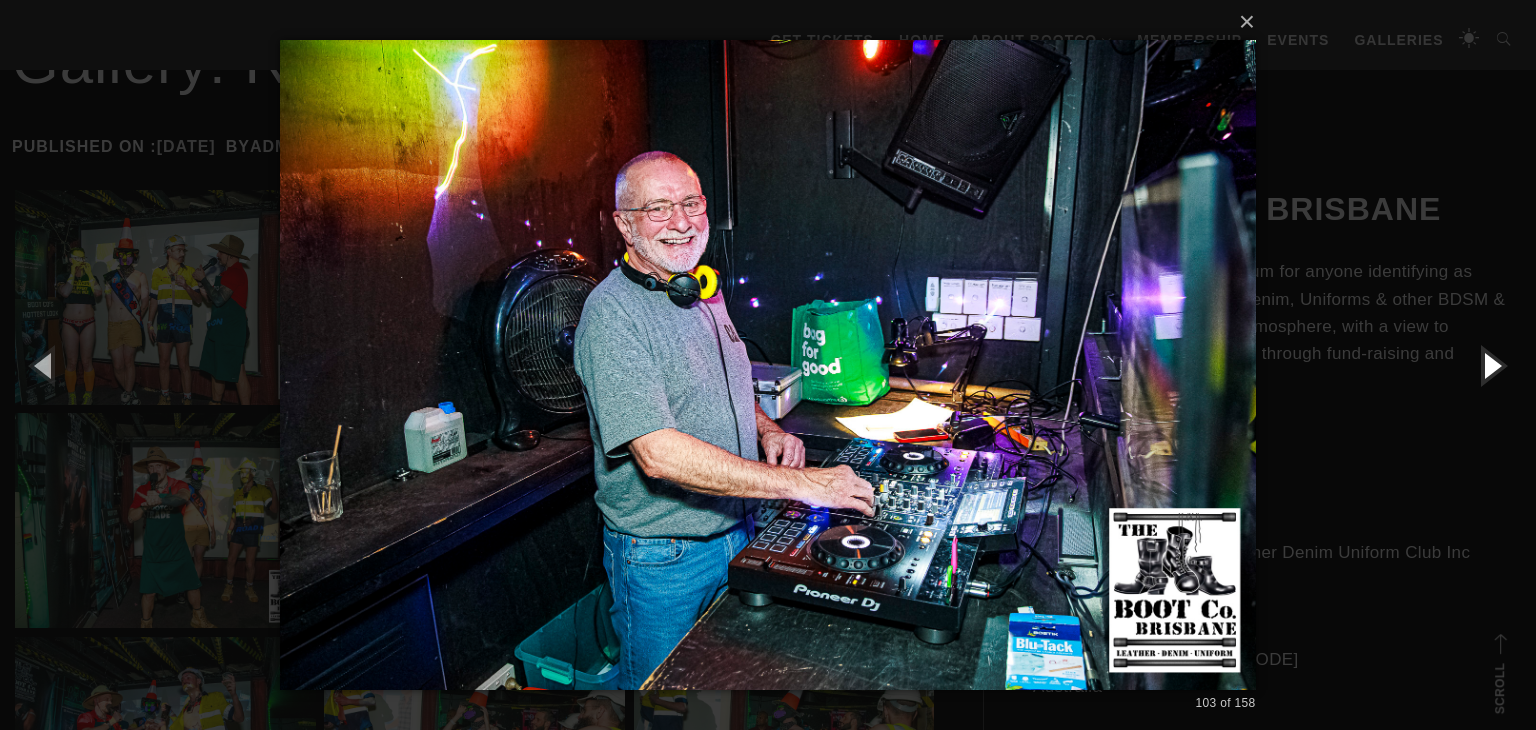 click at bounding box center (1491, 365) 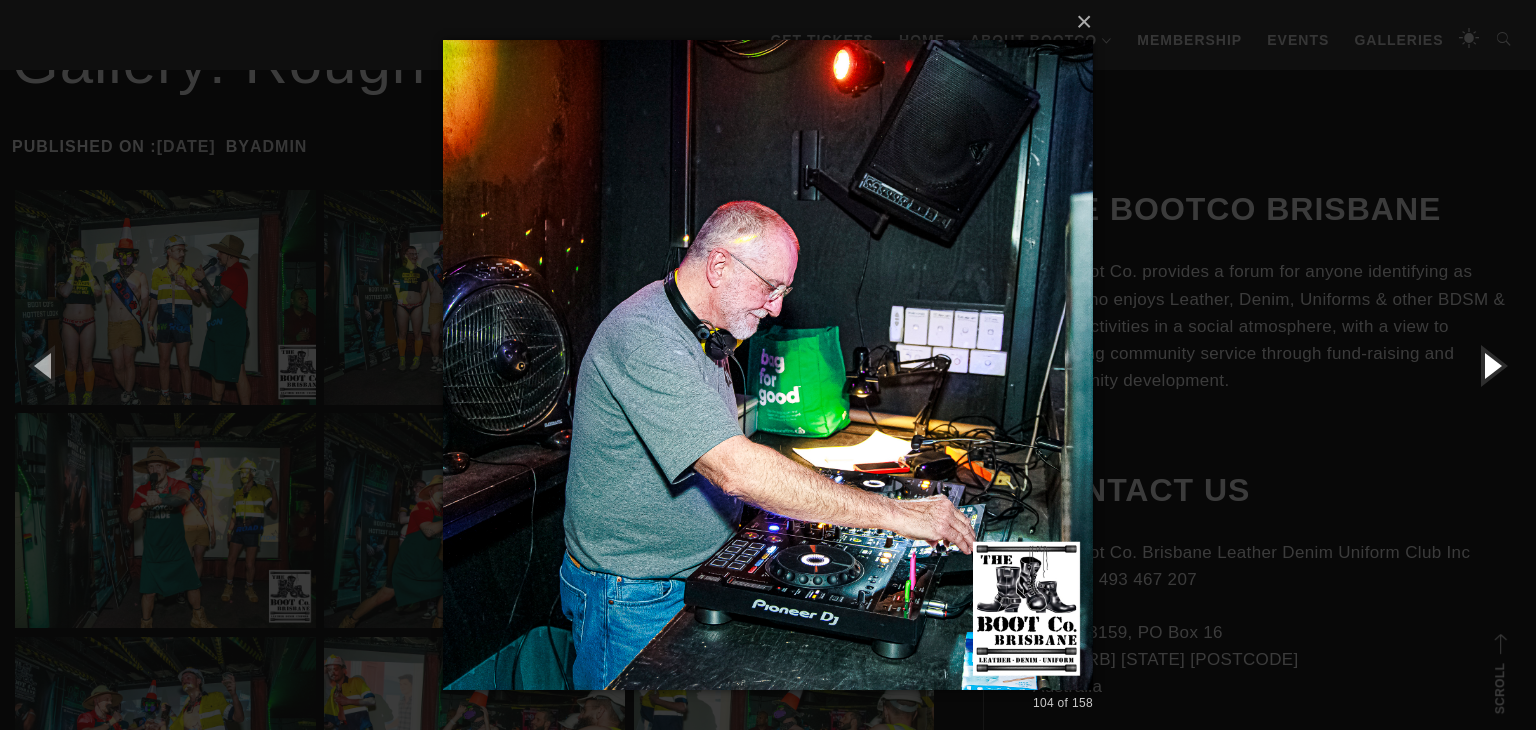 click at bounding box center [1491, 365] 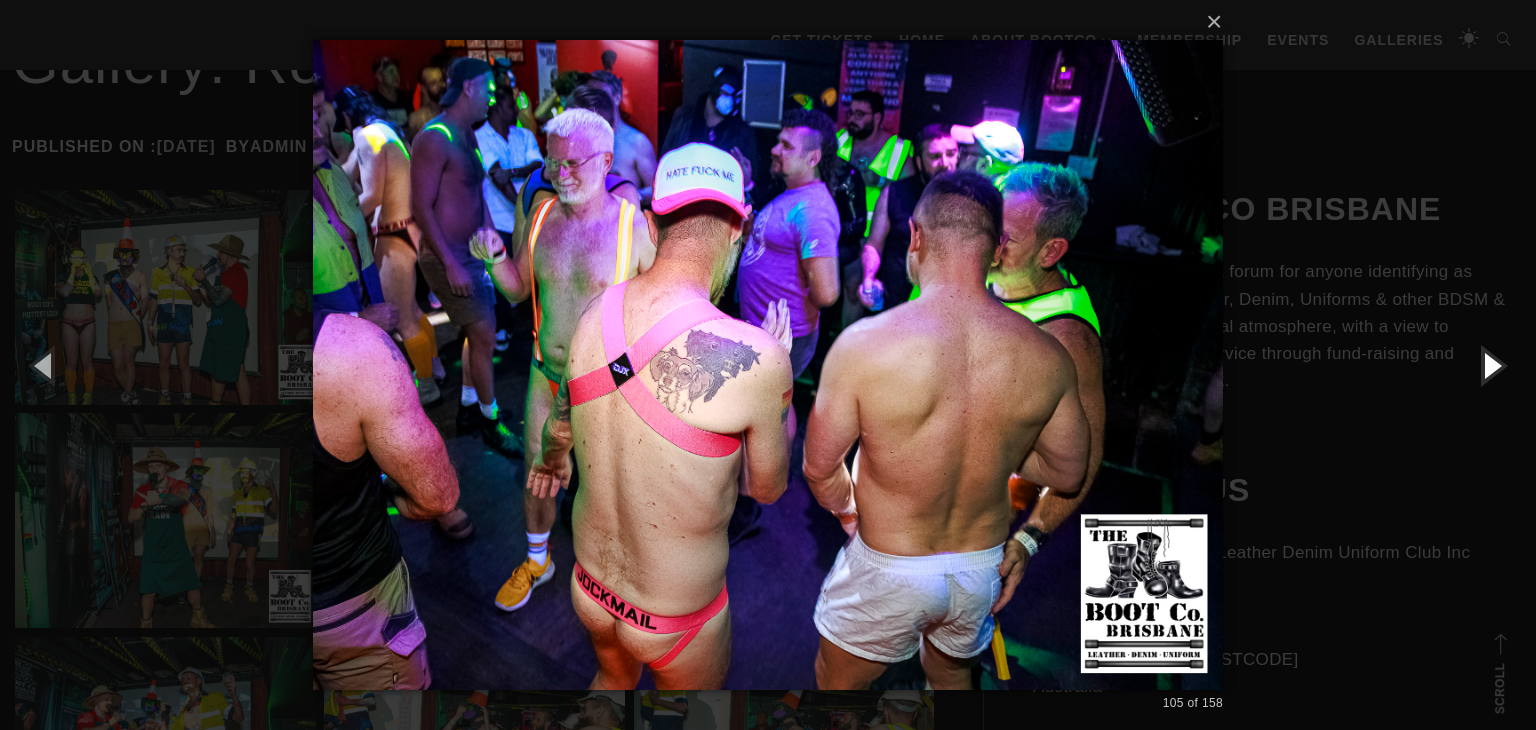 click at bounding box center [1491, 365] 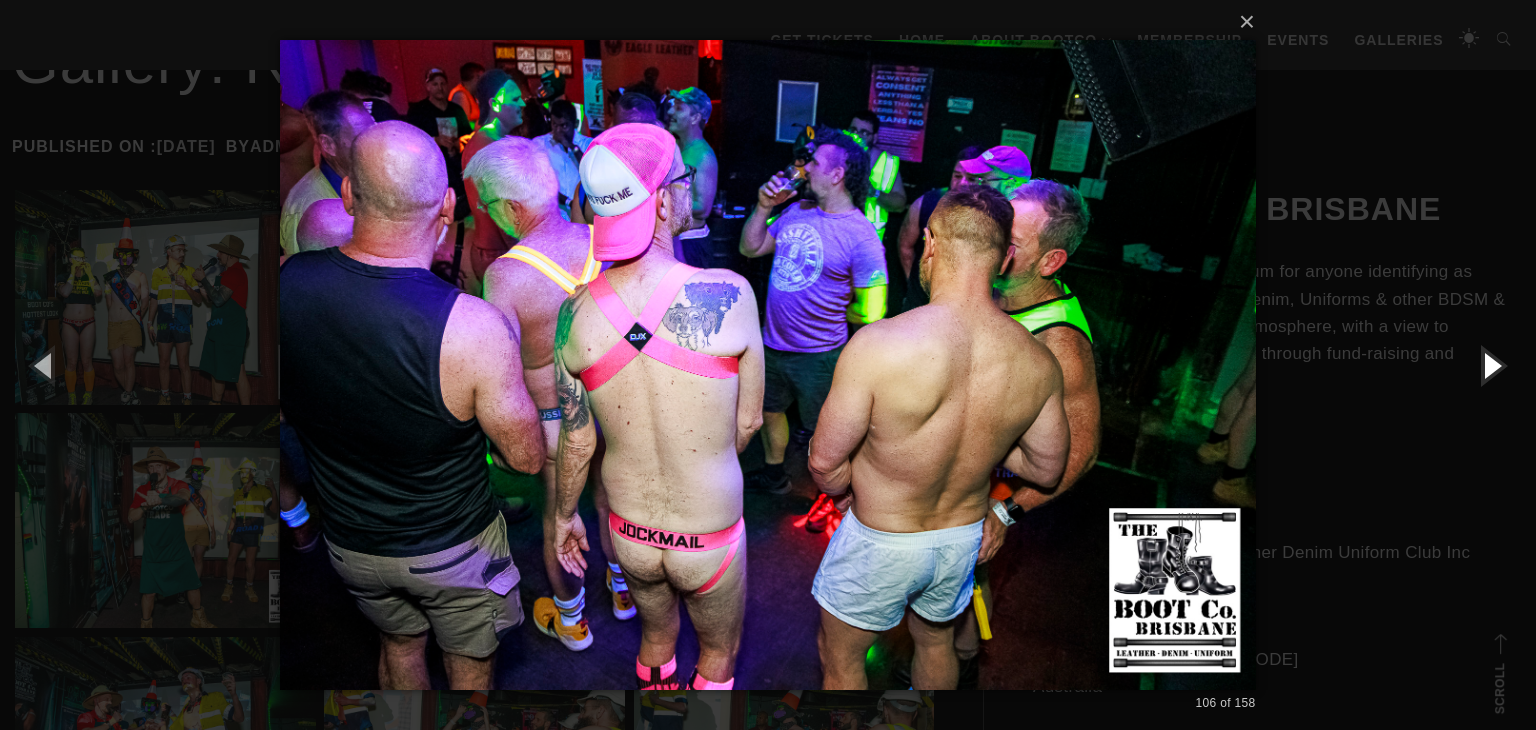 click at bounding box center (1491, 365) 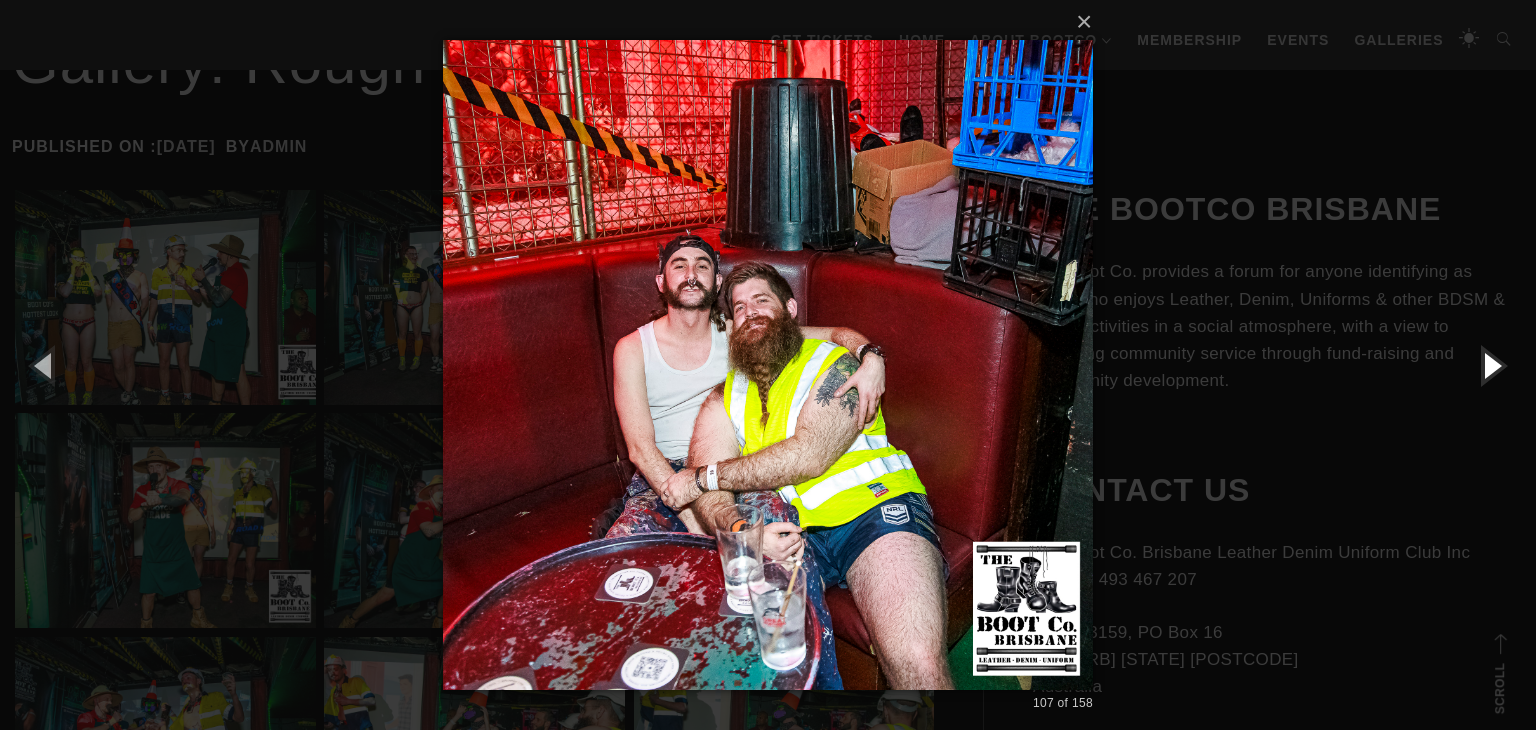 click at bounding box center [1491, 365] 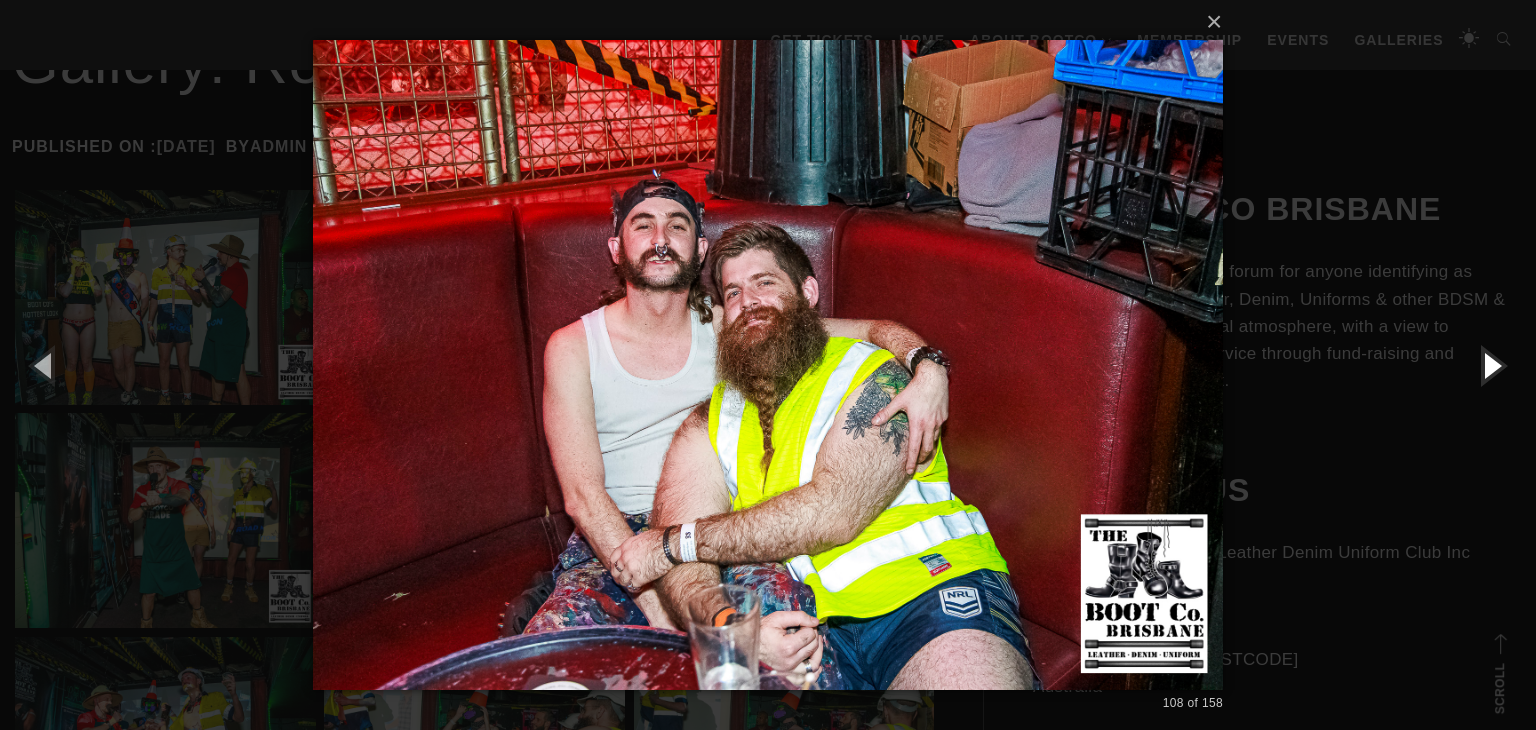 click at bounding box center [1491, 365] 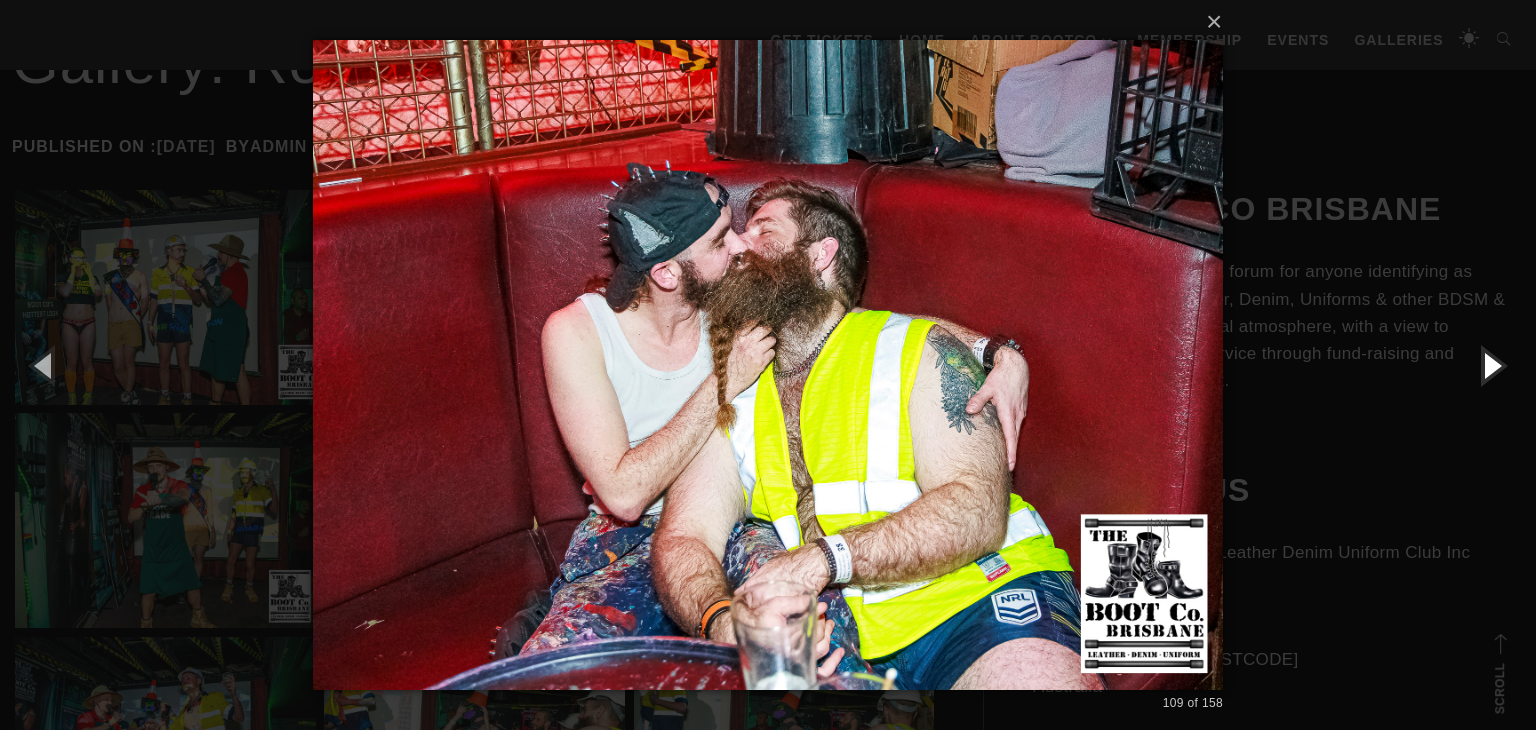 click at bounding box center (1491, 365) 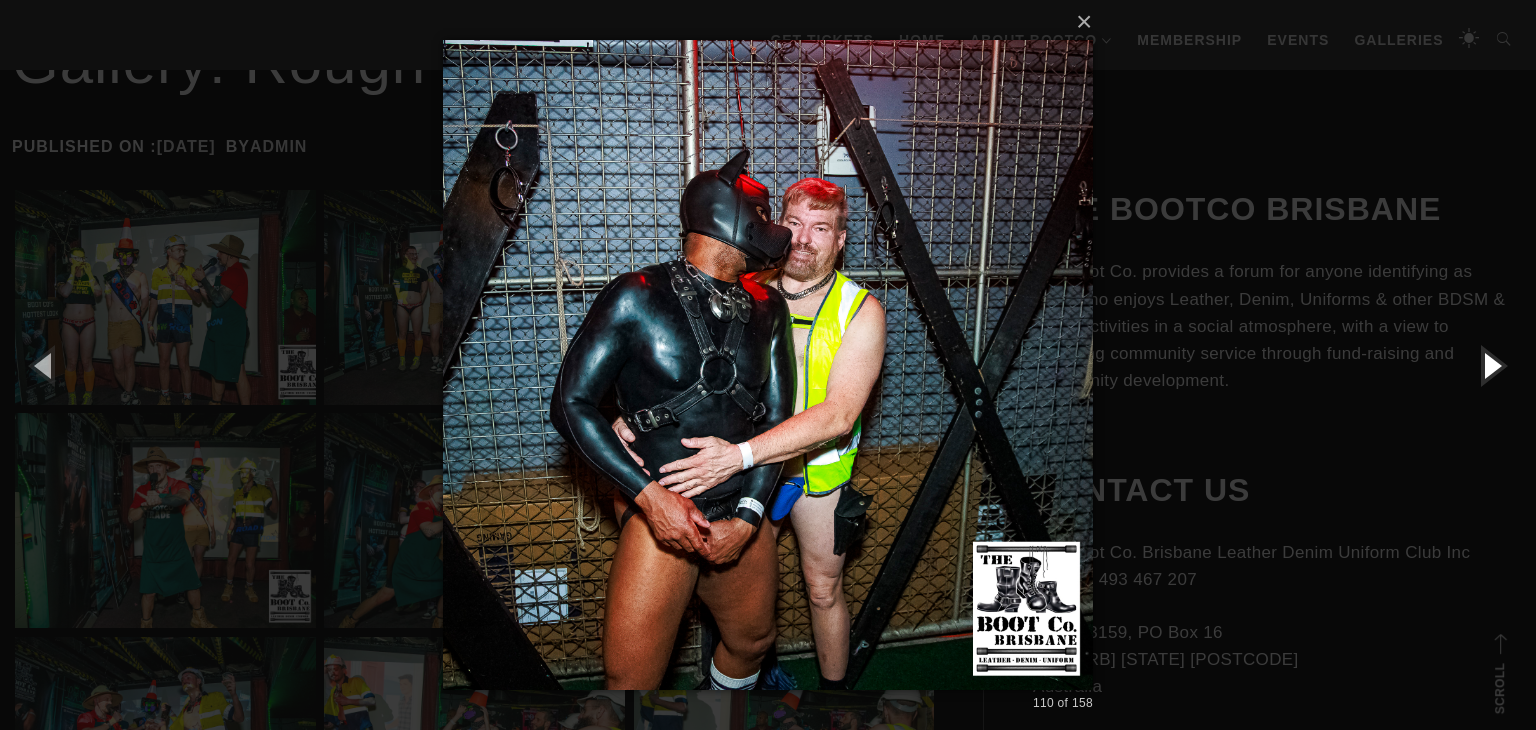 click at bounding box center [1491, 365] 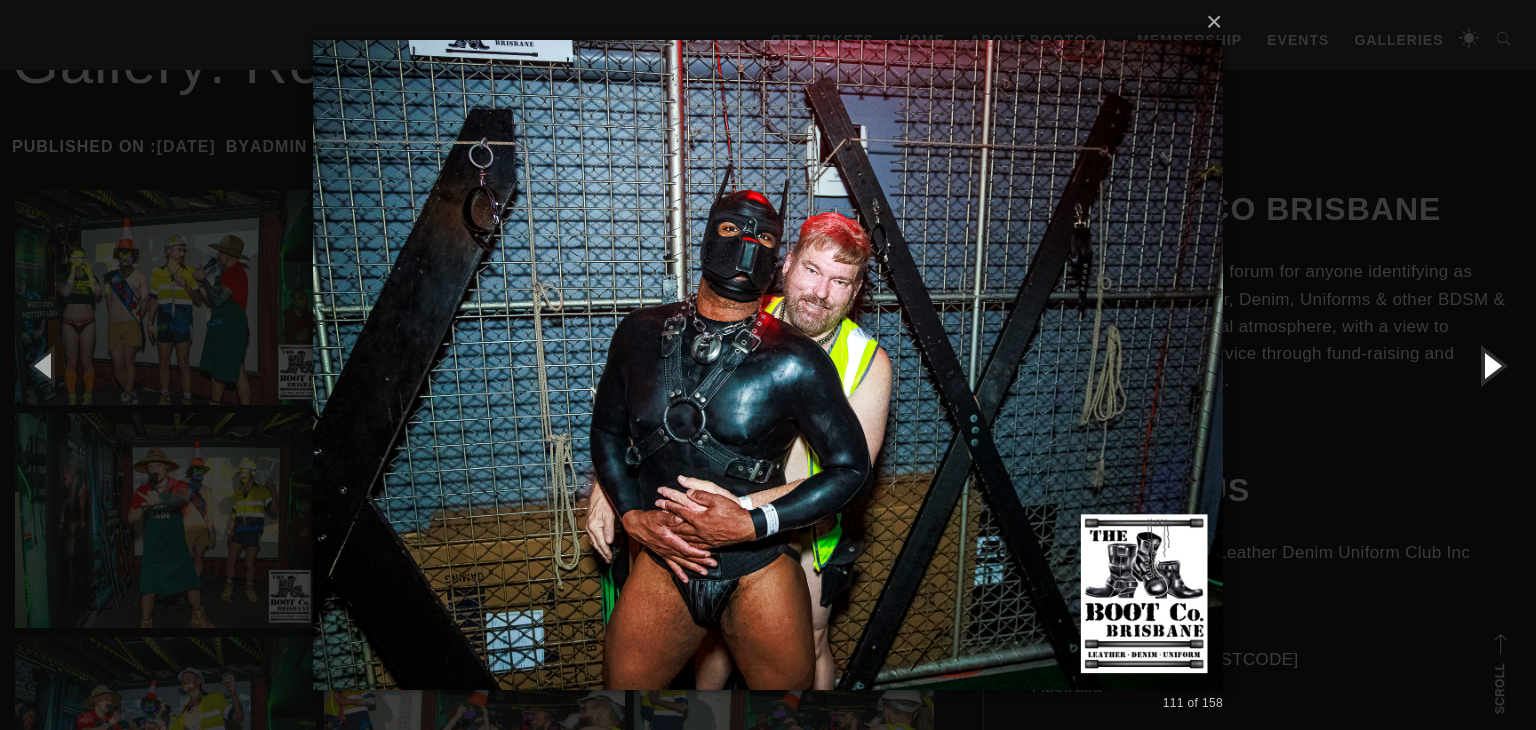 click at bounding box center (1491, 365) 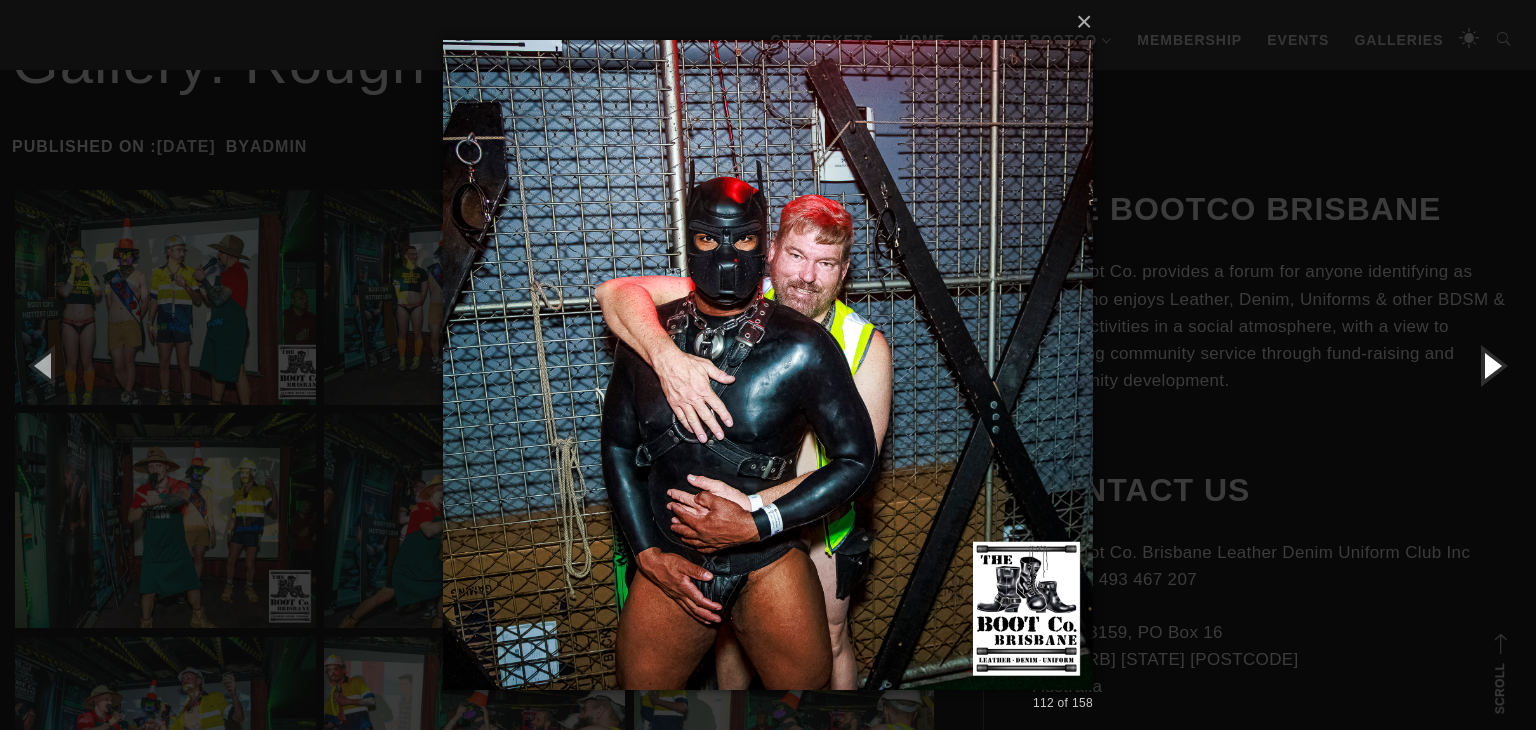 click at bounding box center [1491, 365] 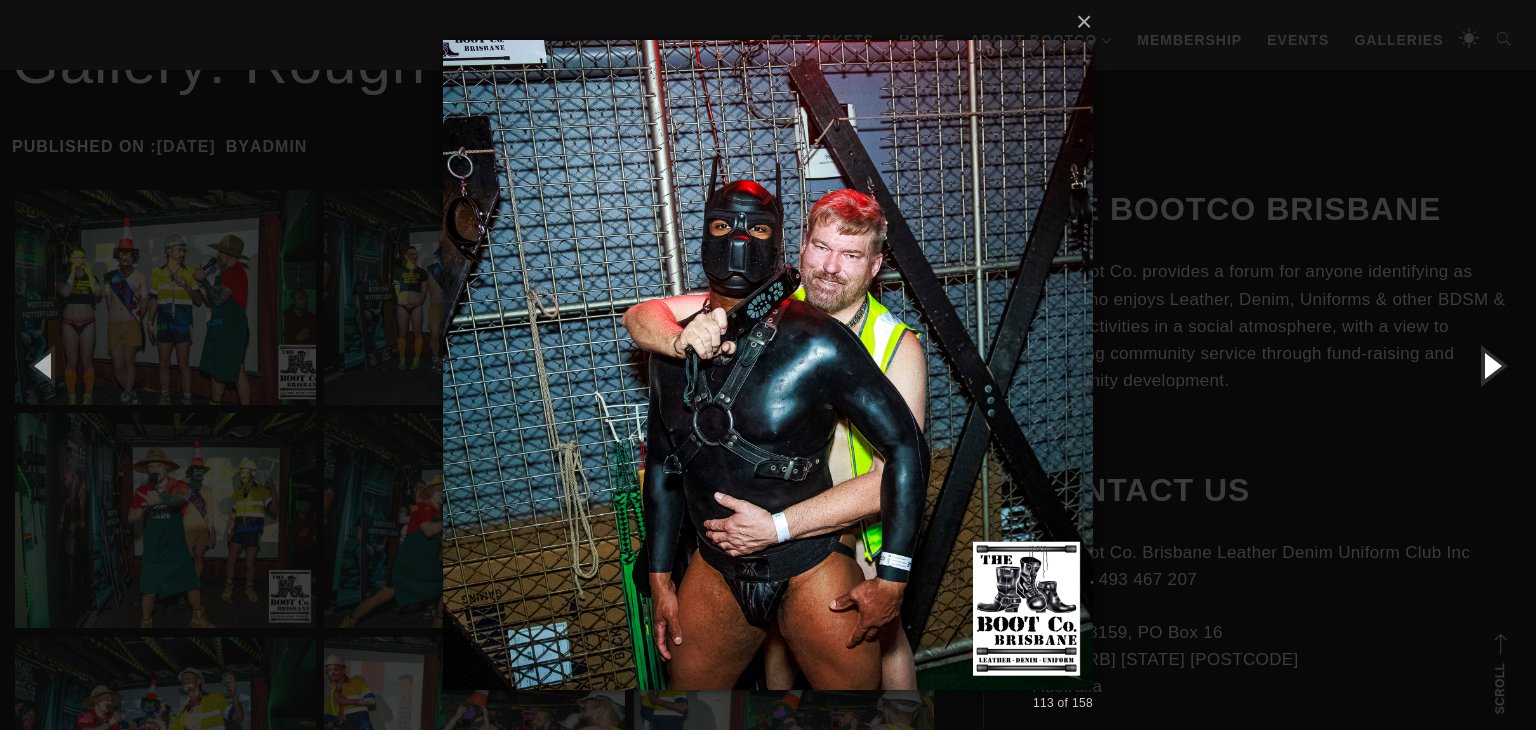 click at bounding box center (1491, 365) 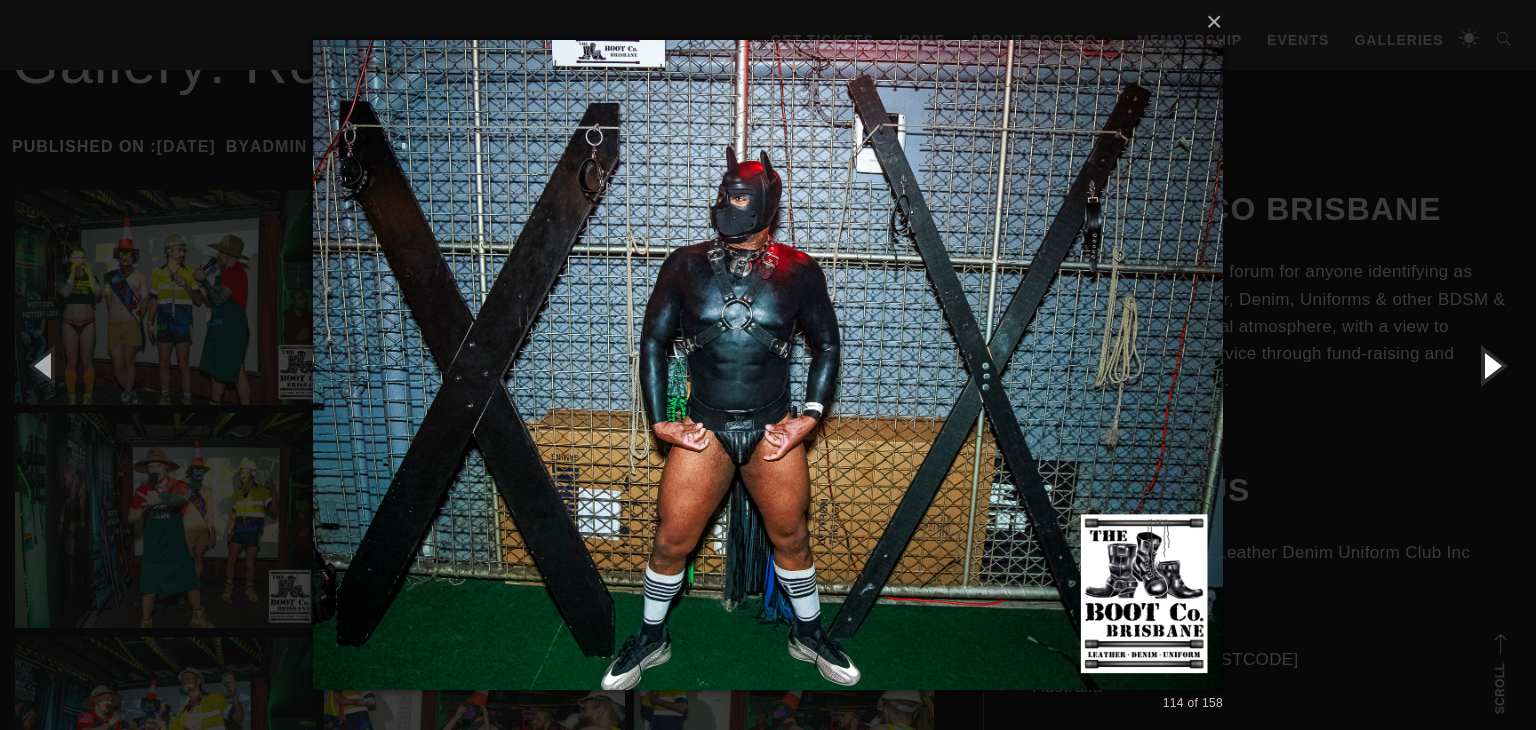 click at bounding box center [1491, 365] 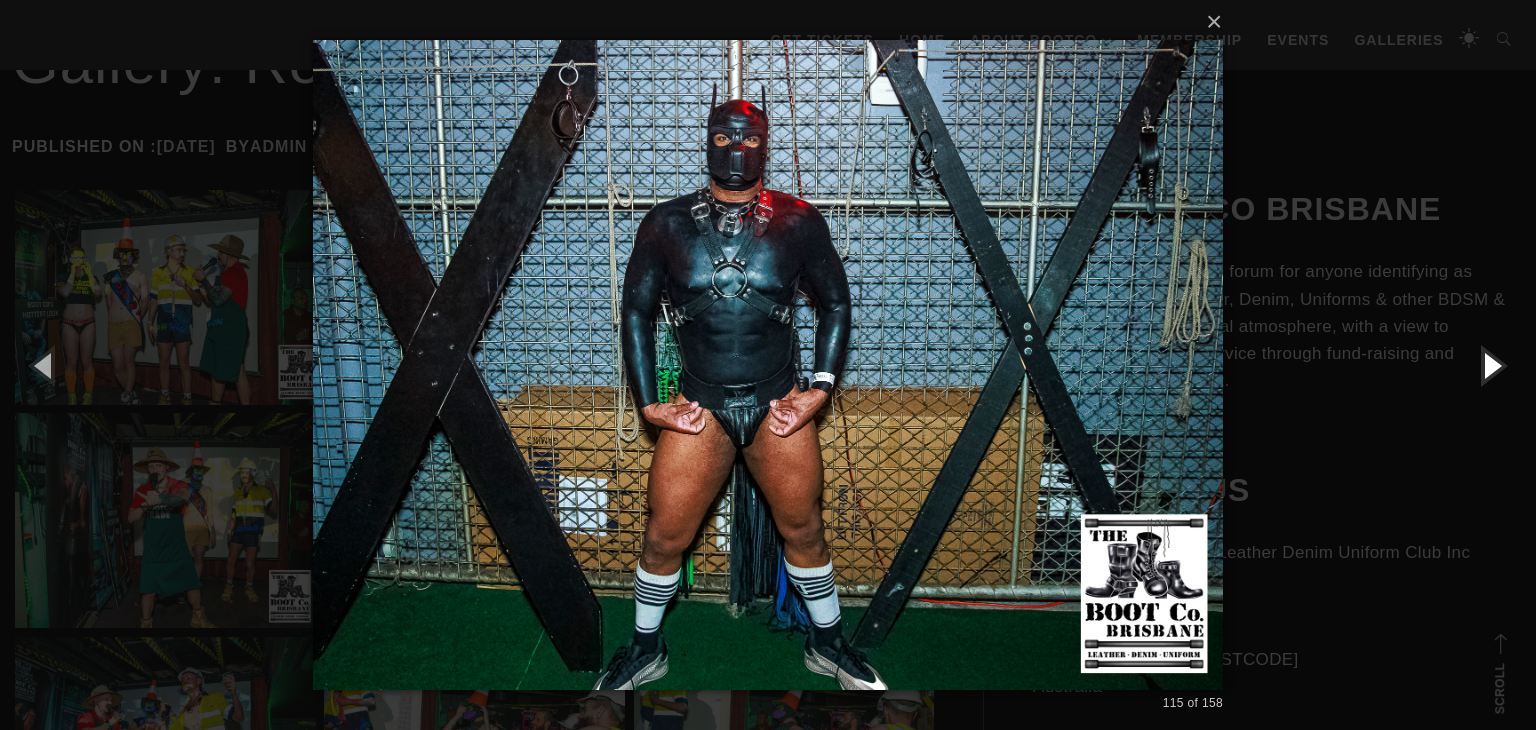 click at bounding box center [1491, 365] 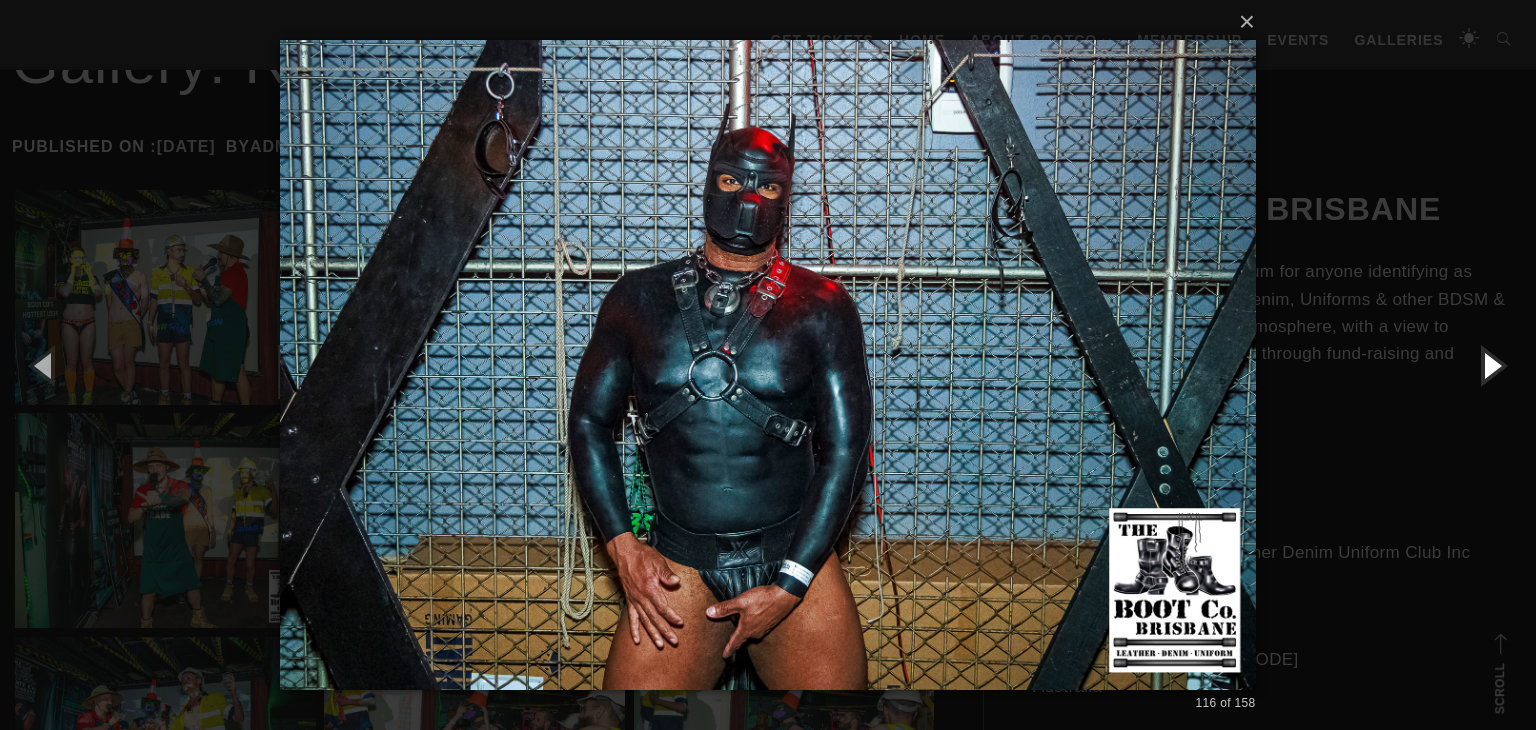 click at bounding box center (1491, 365) 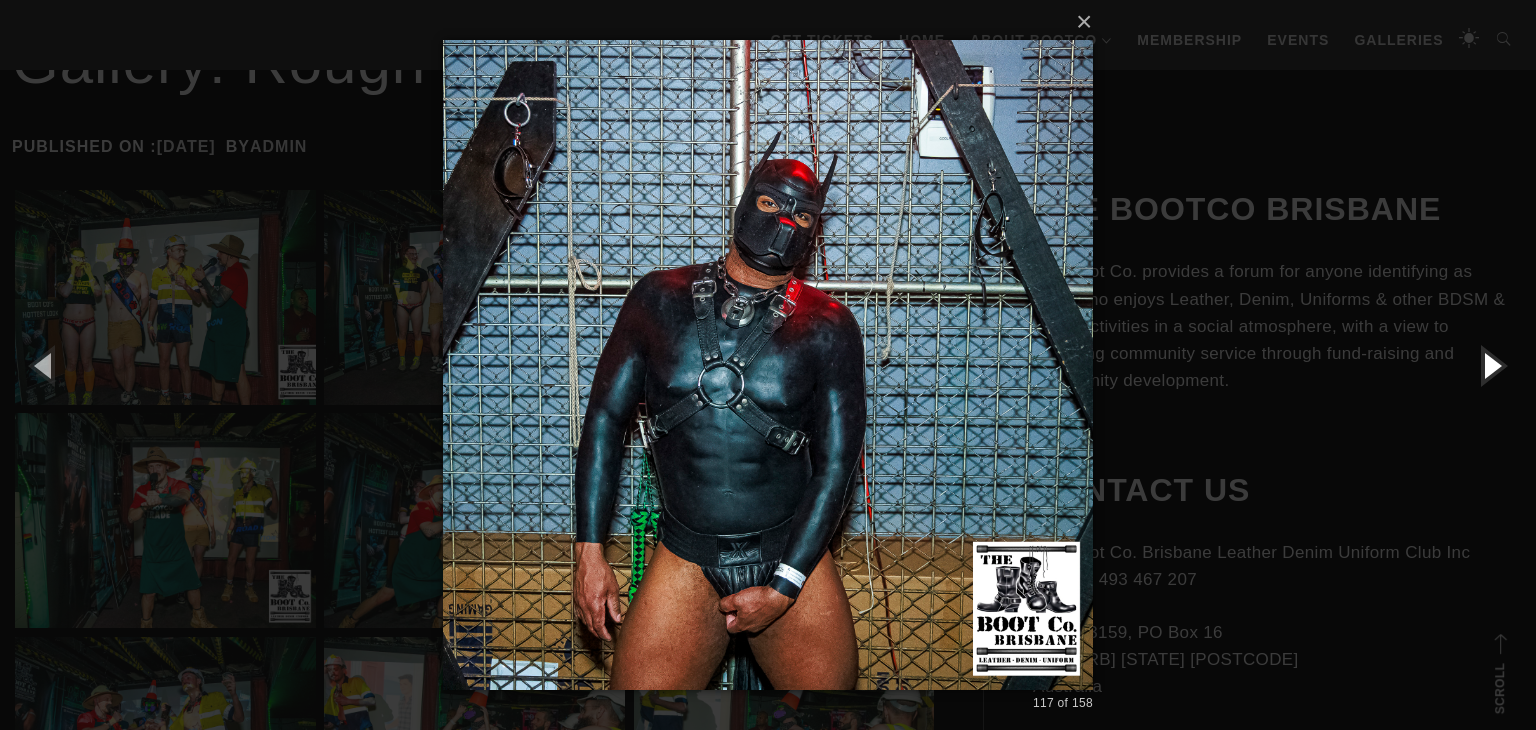 click at bounding box center (1491, 365) 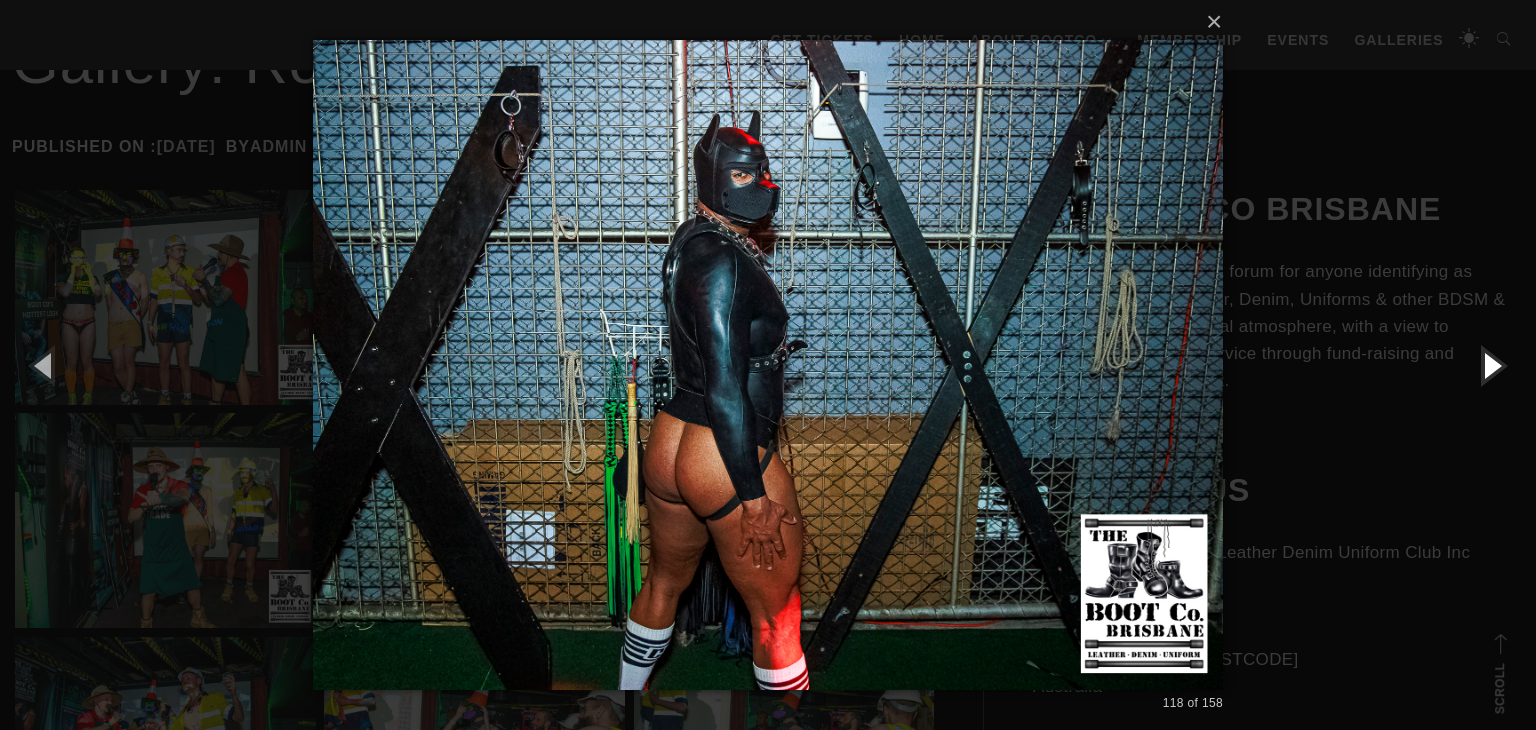 click at bounding box center (1491, 365) 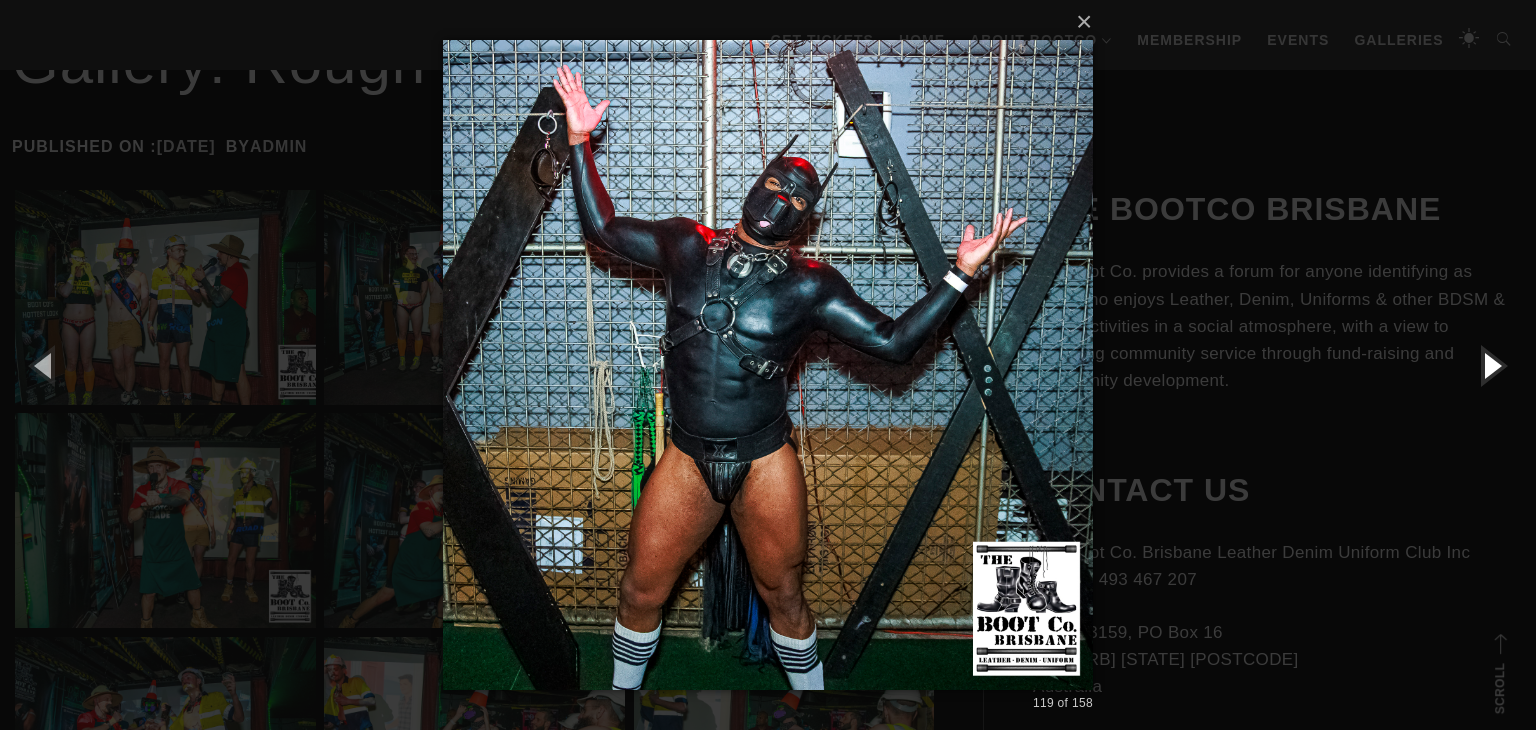 click at bounding box center [1491, 365] 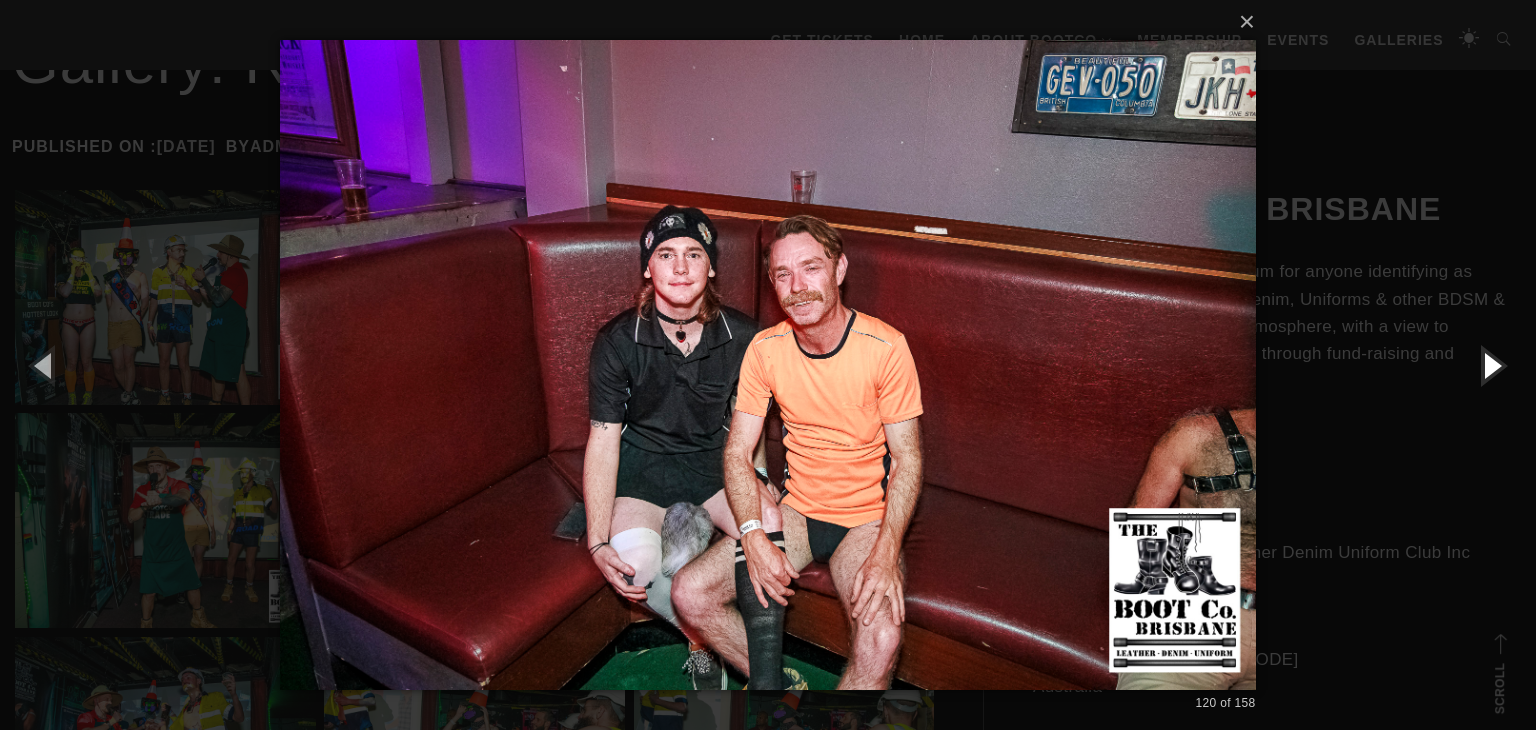 click at bounding box center (1491, 365) 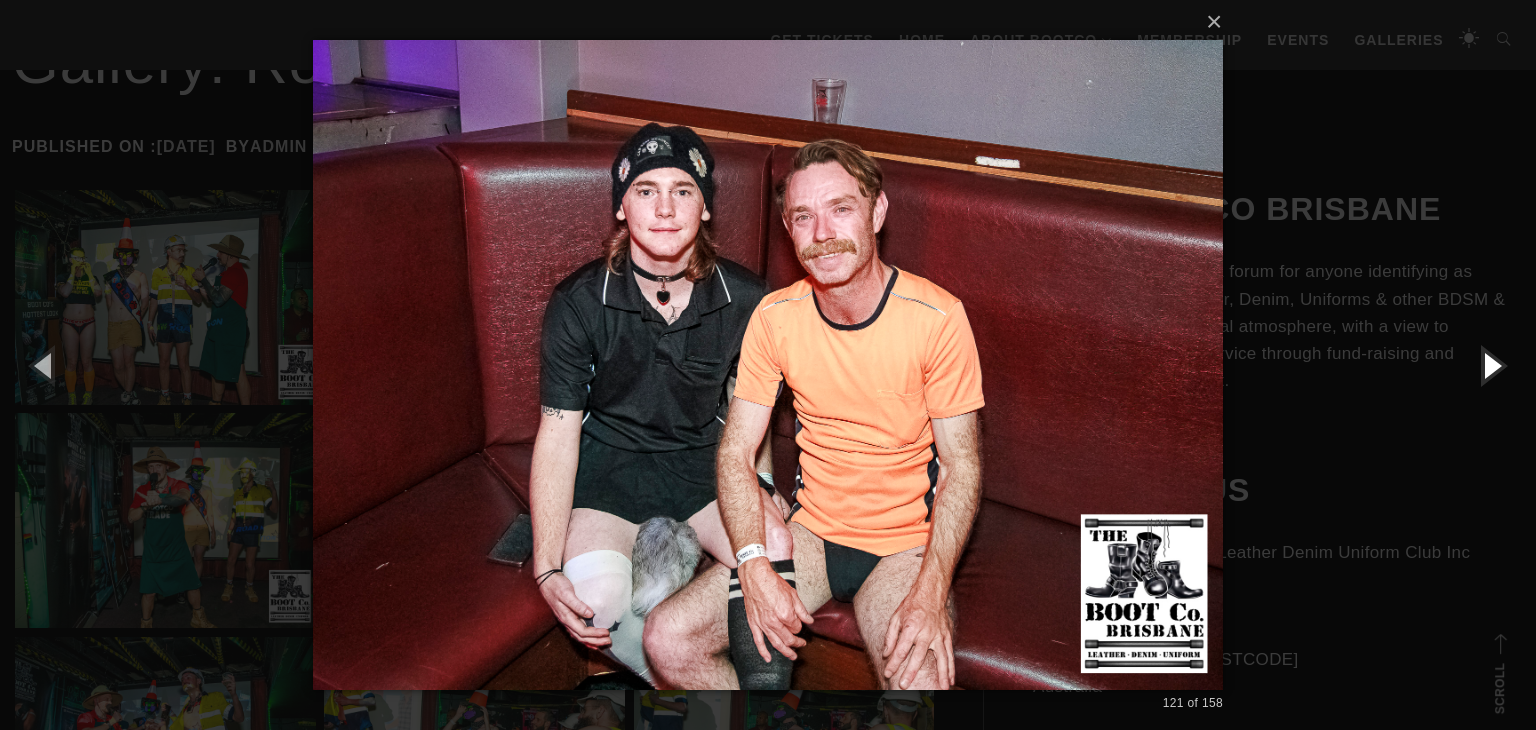 click at bounding box center [1491, 365] 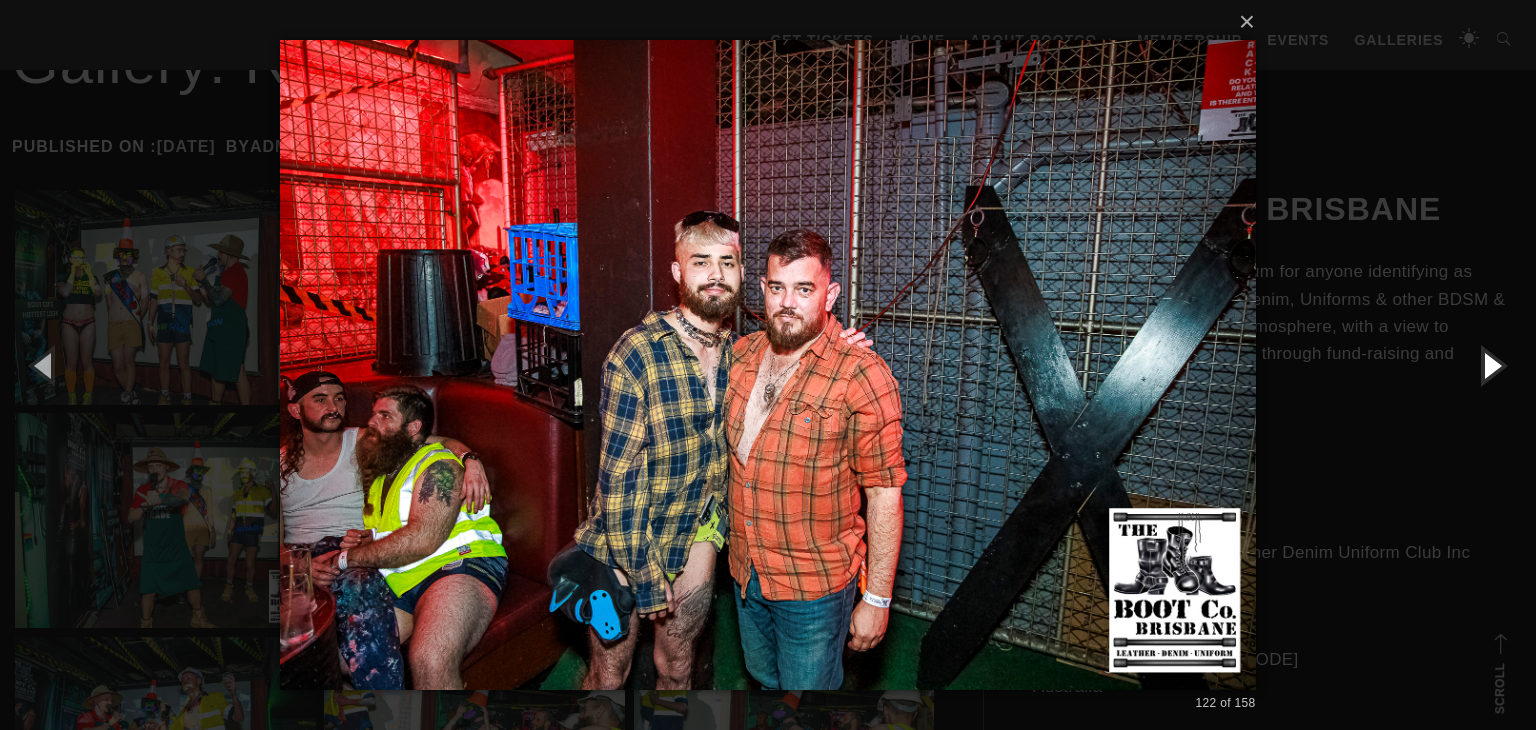 click at bounding box center (1491, 365) 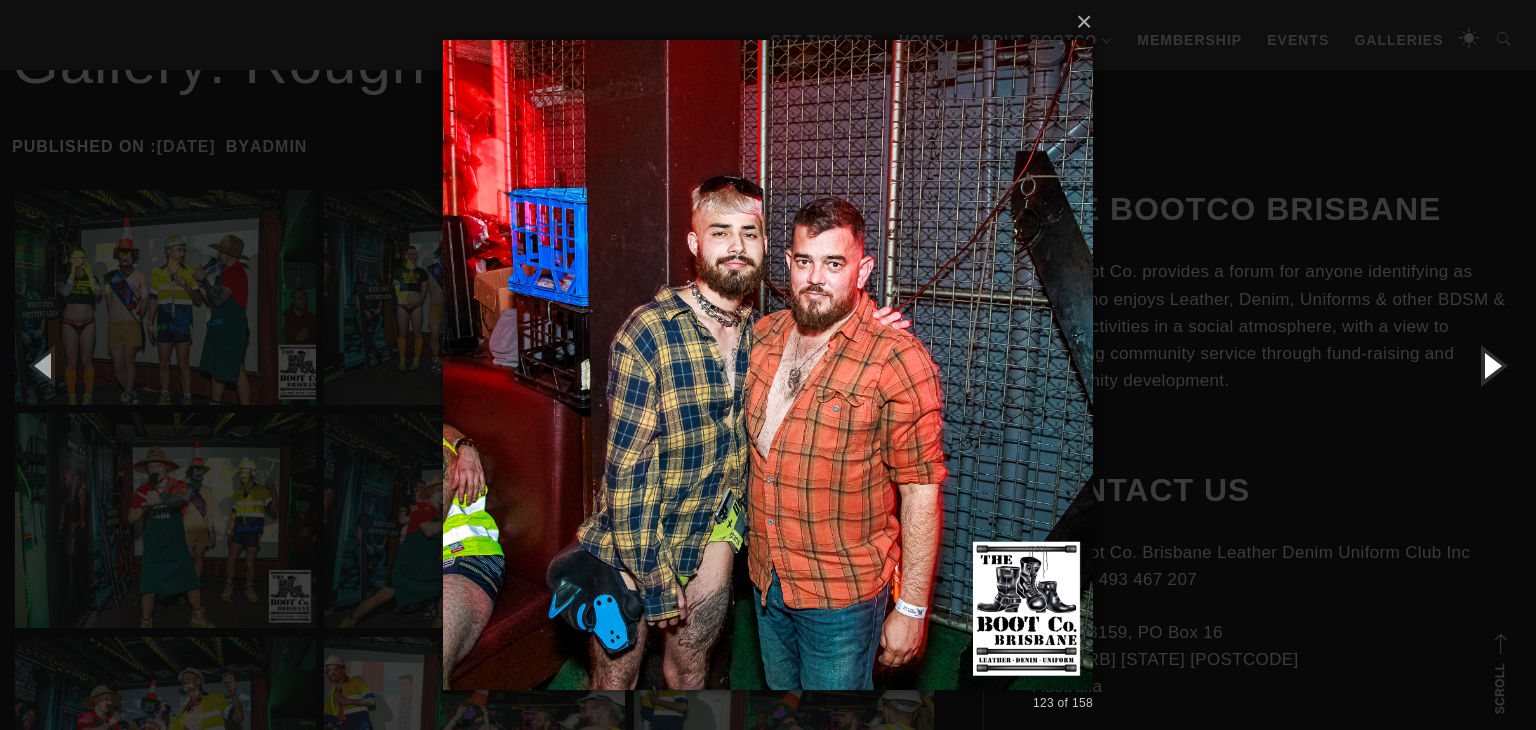 click at bounding box center (1491, 365) 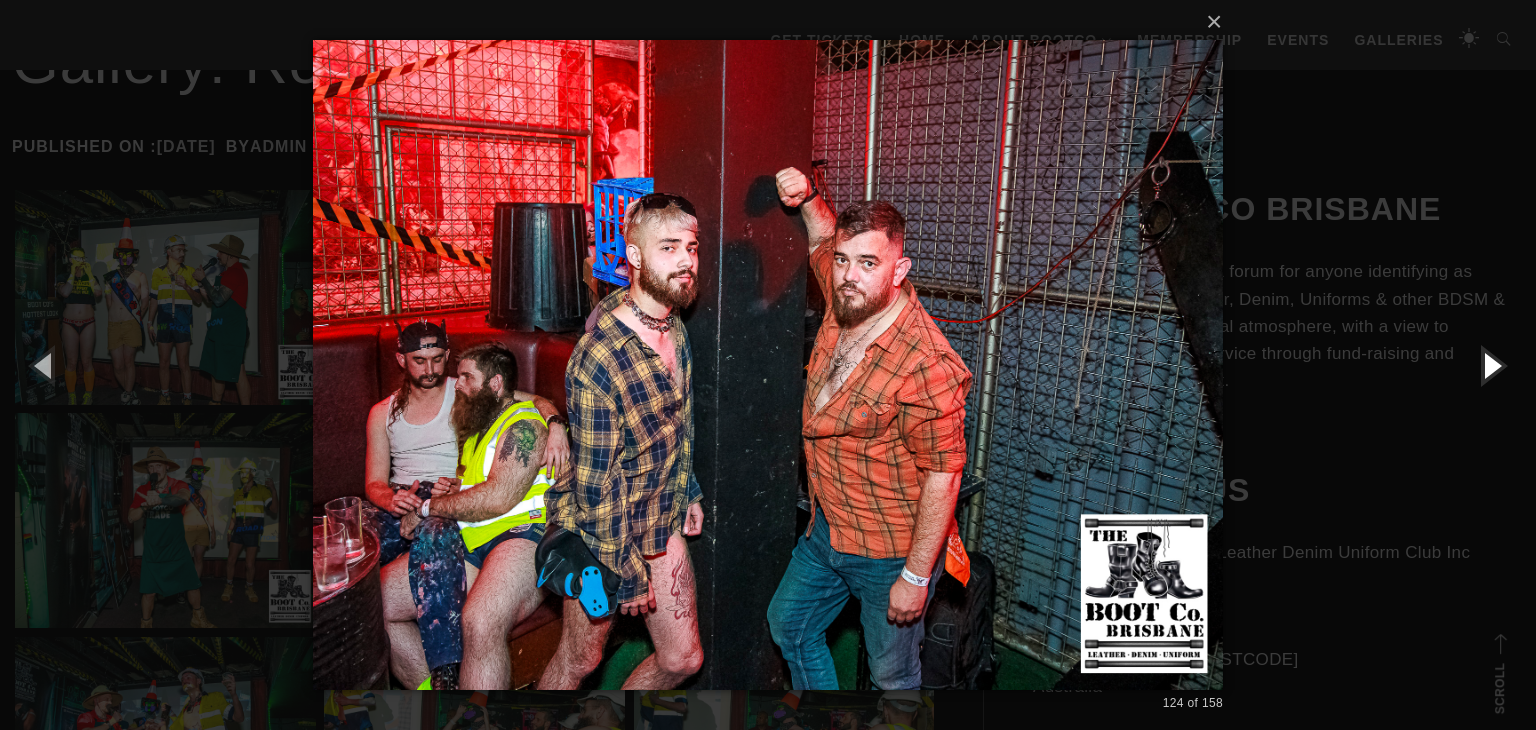 click at bounding box center (1491, 365) 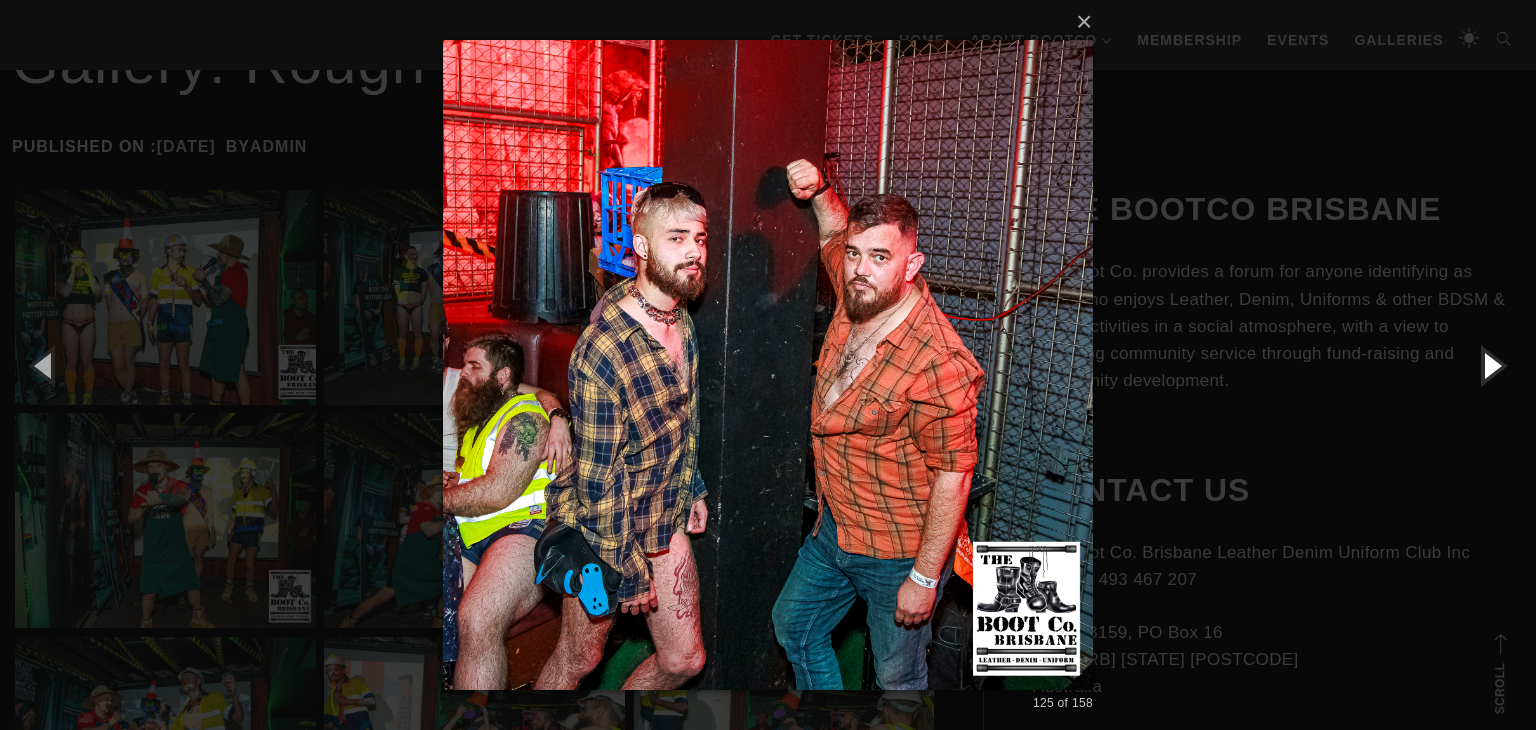 click at bounding box center (1491, 365) 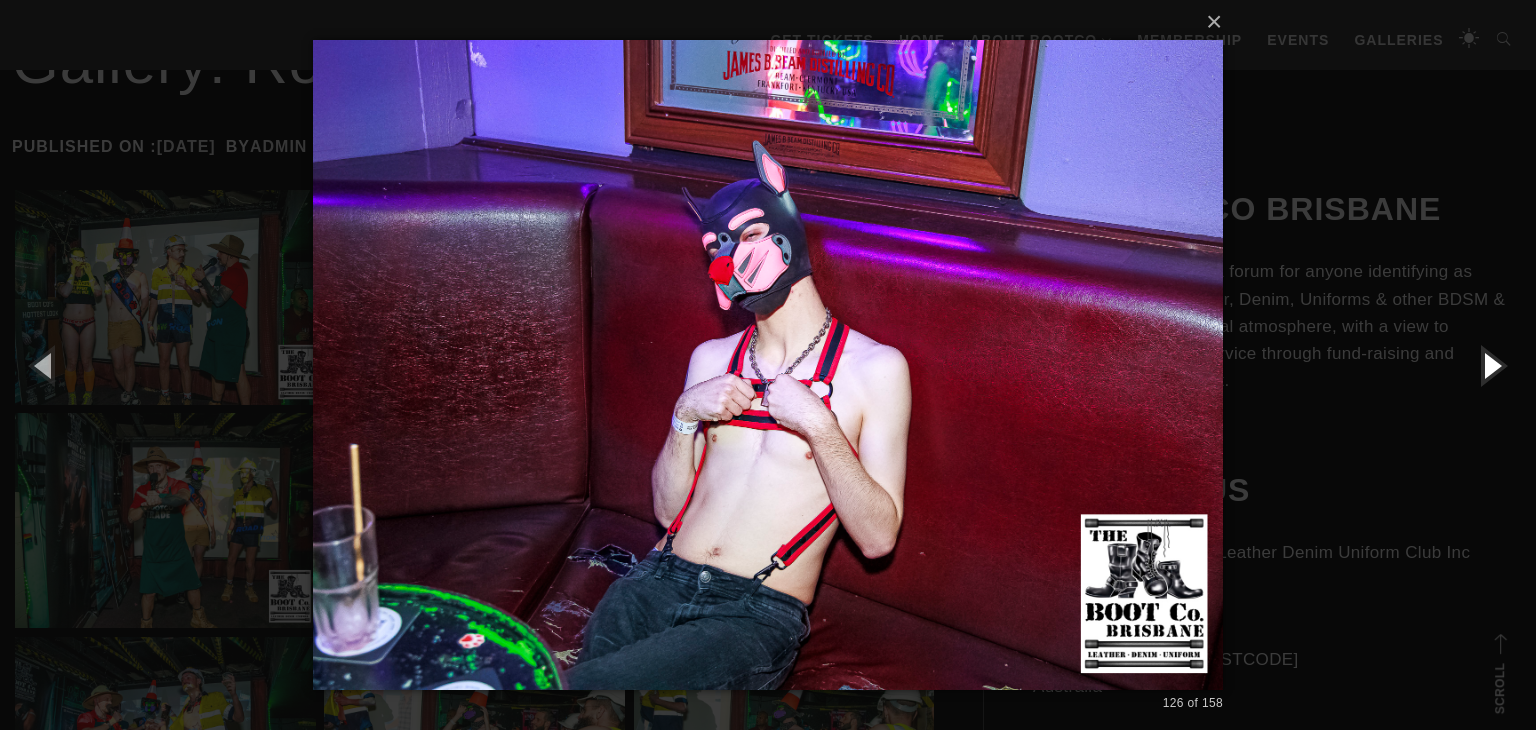 click at bounding box center [1491, 365] 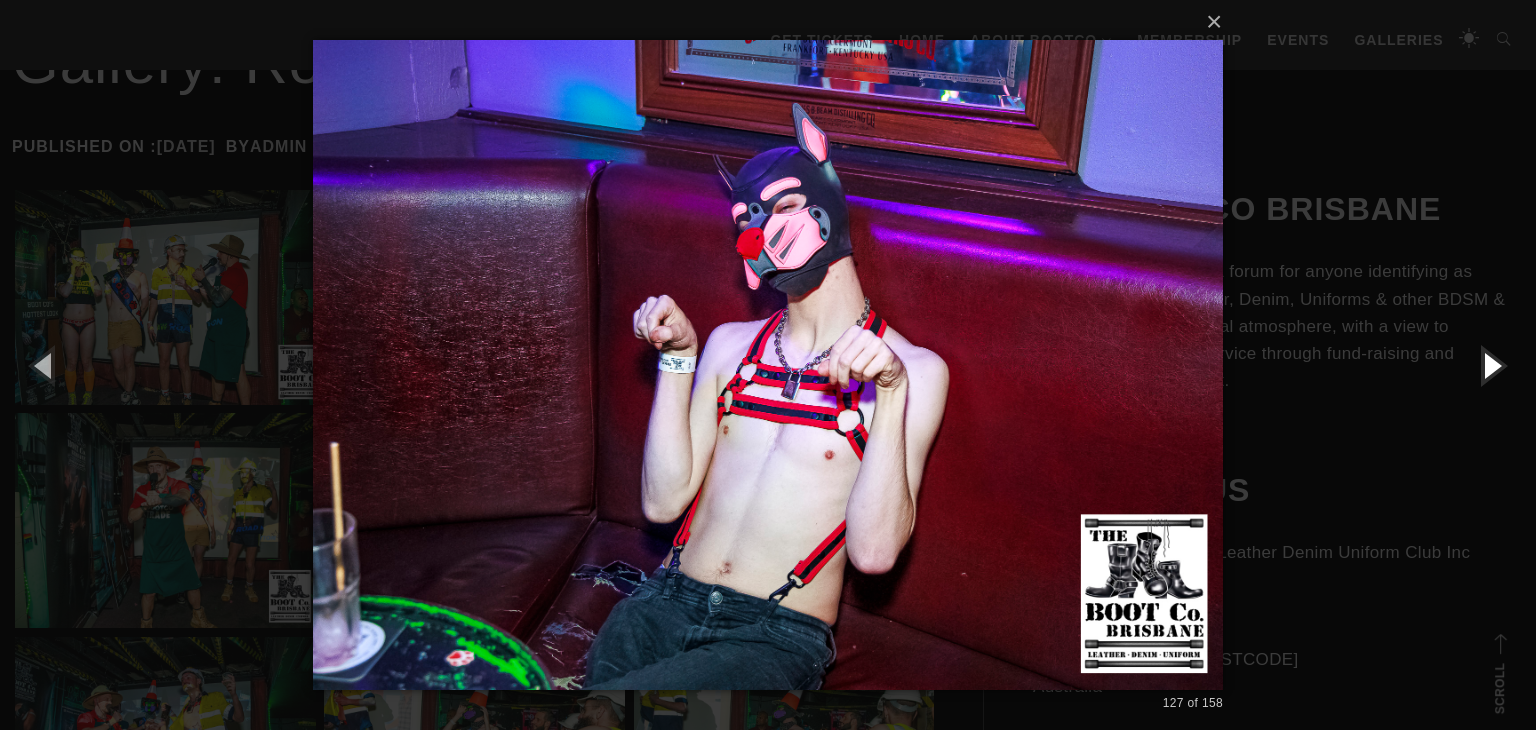 click at bounding box center [1491, 365] 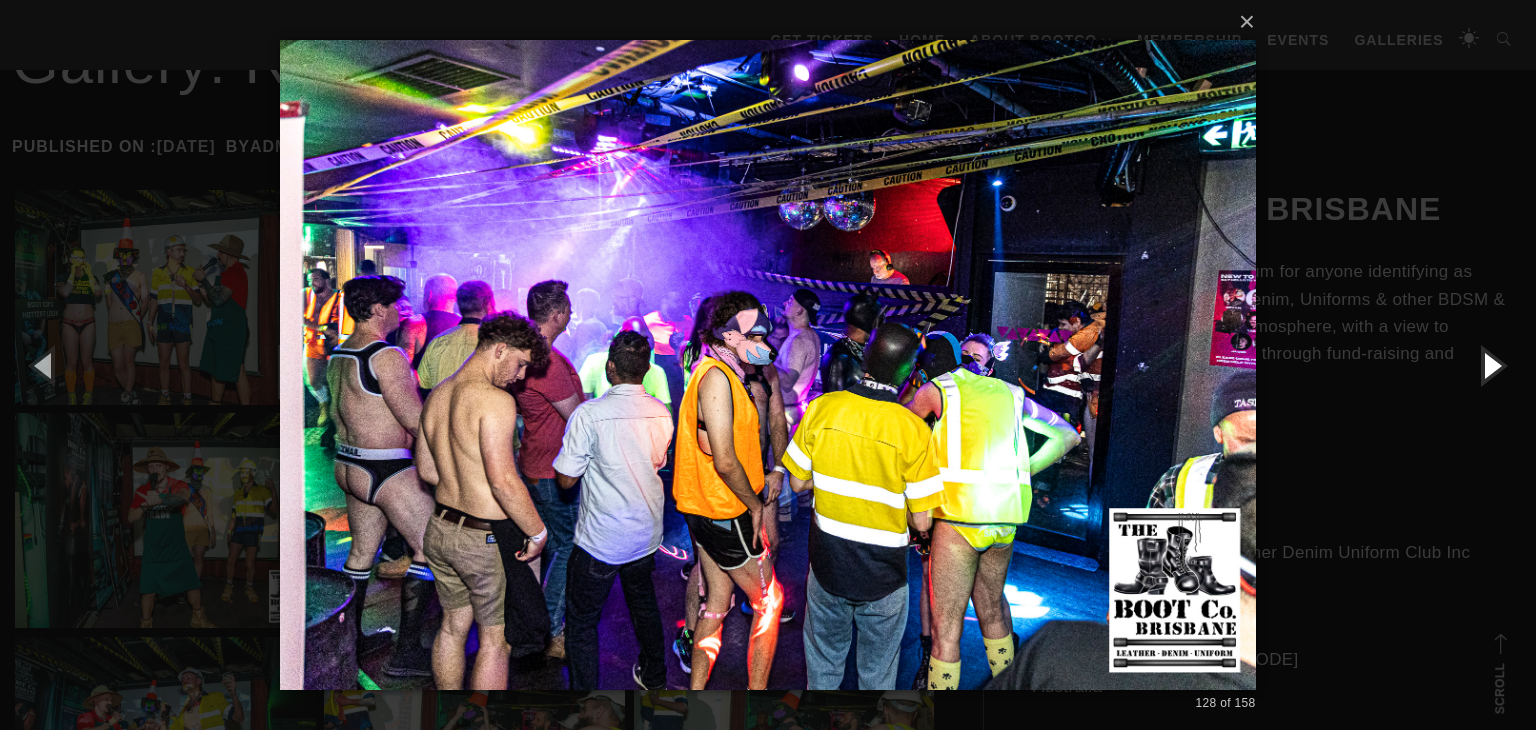 click at bounding box center (1491, 365) 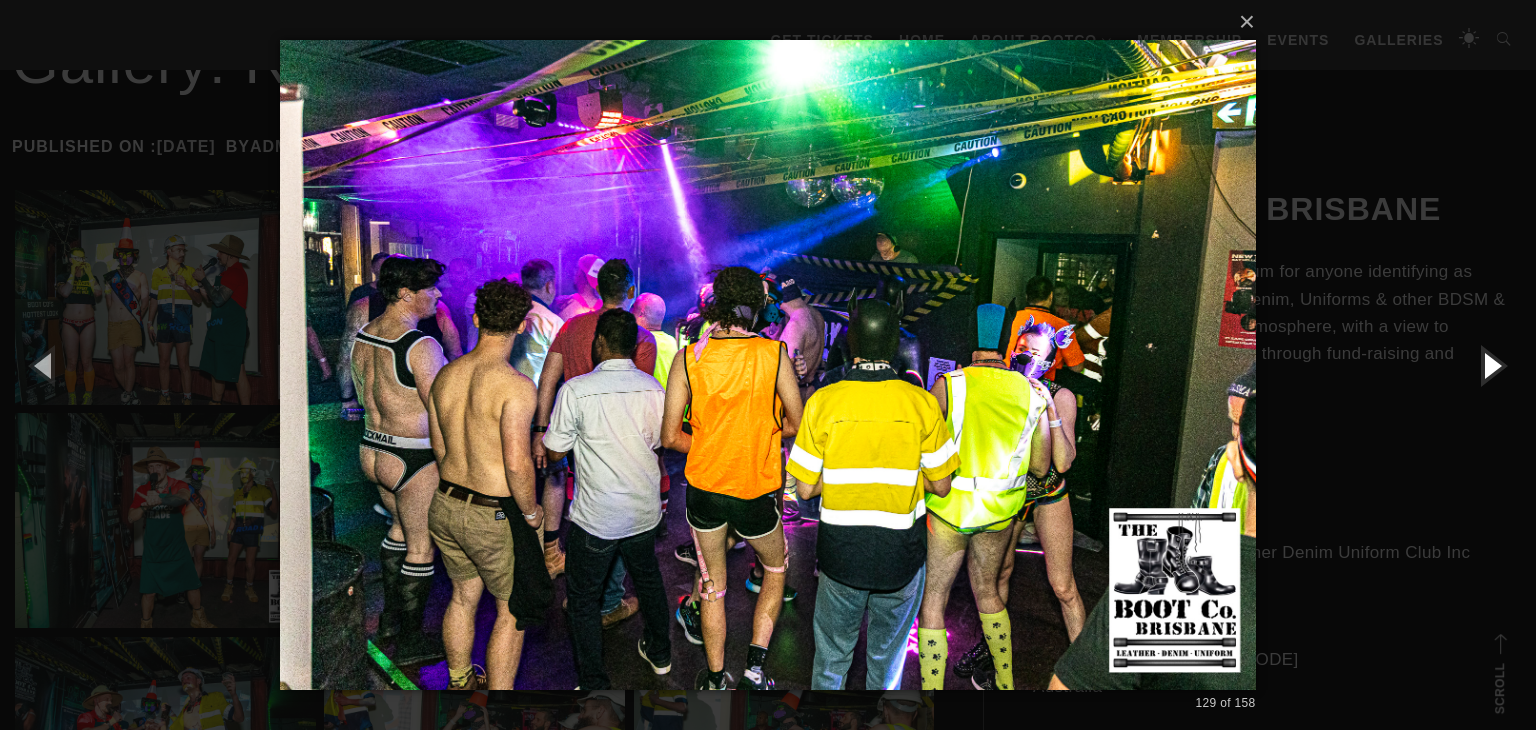 click at bounding box center [1491, 365] 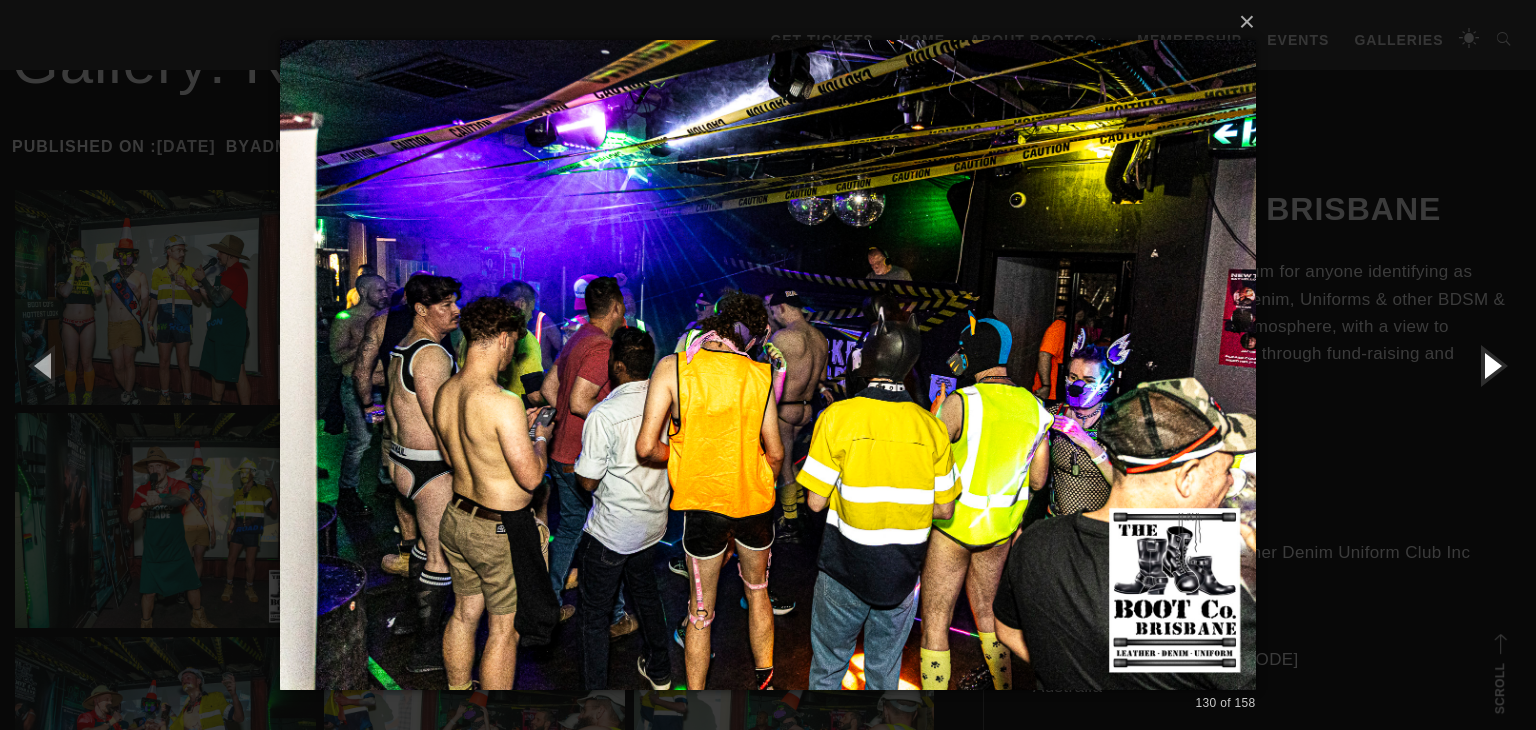 click at bounding box center [1491, 365] 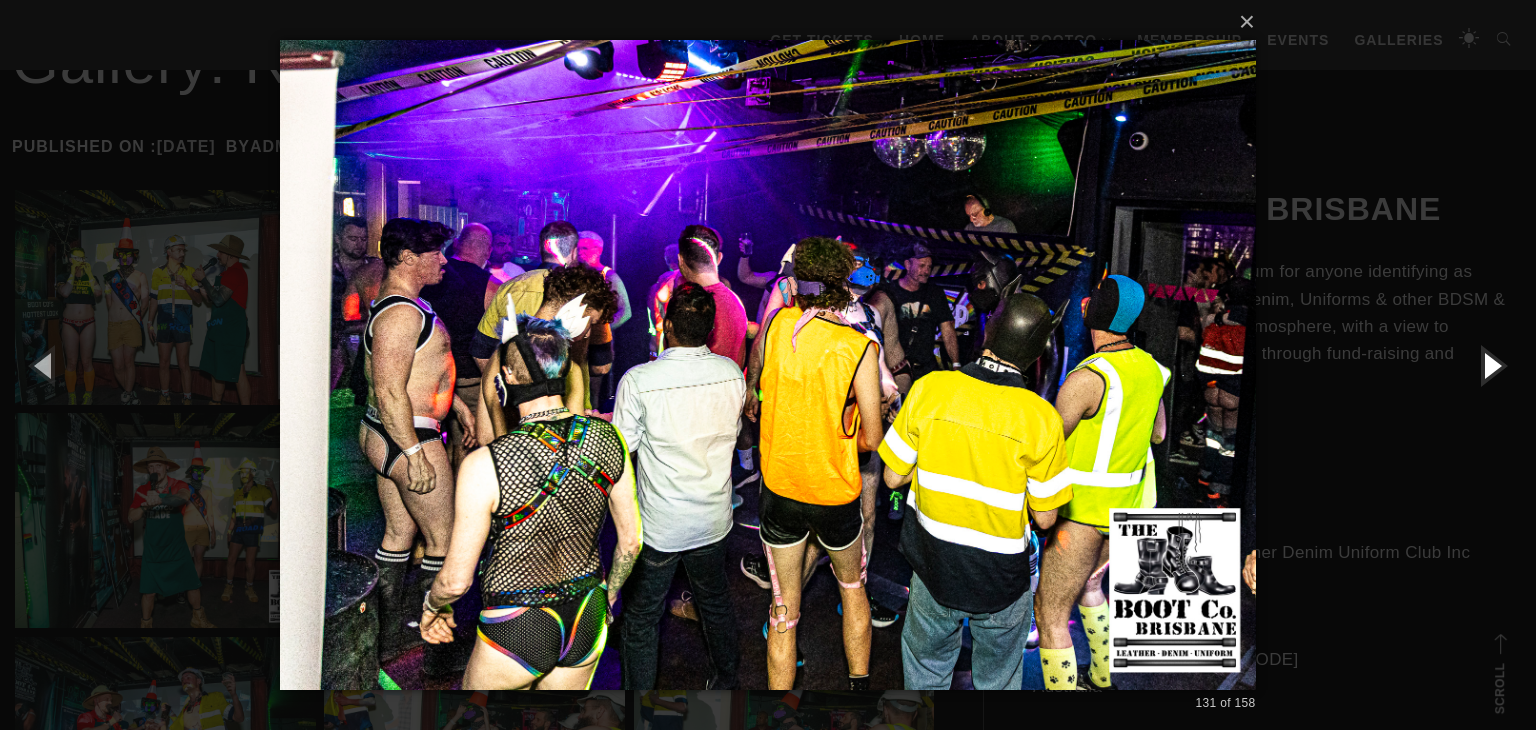 click at bounding box center [1491, 365] 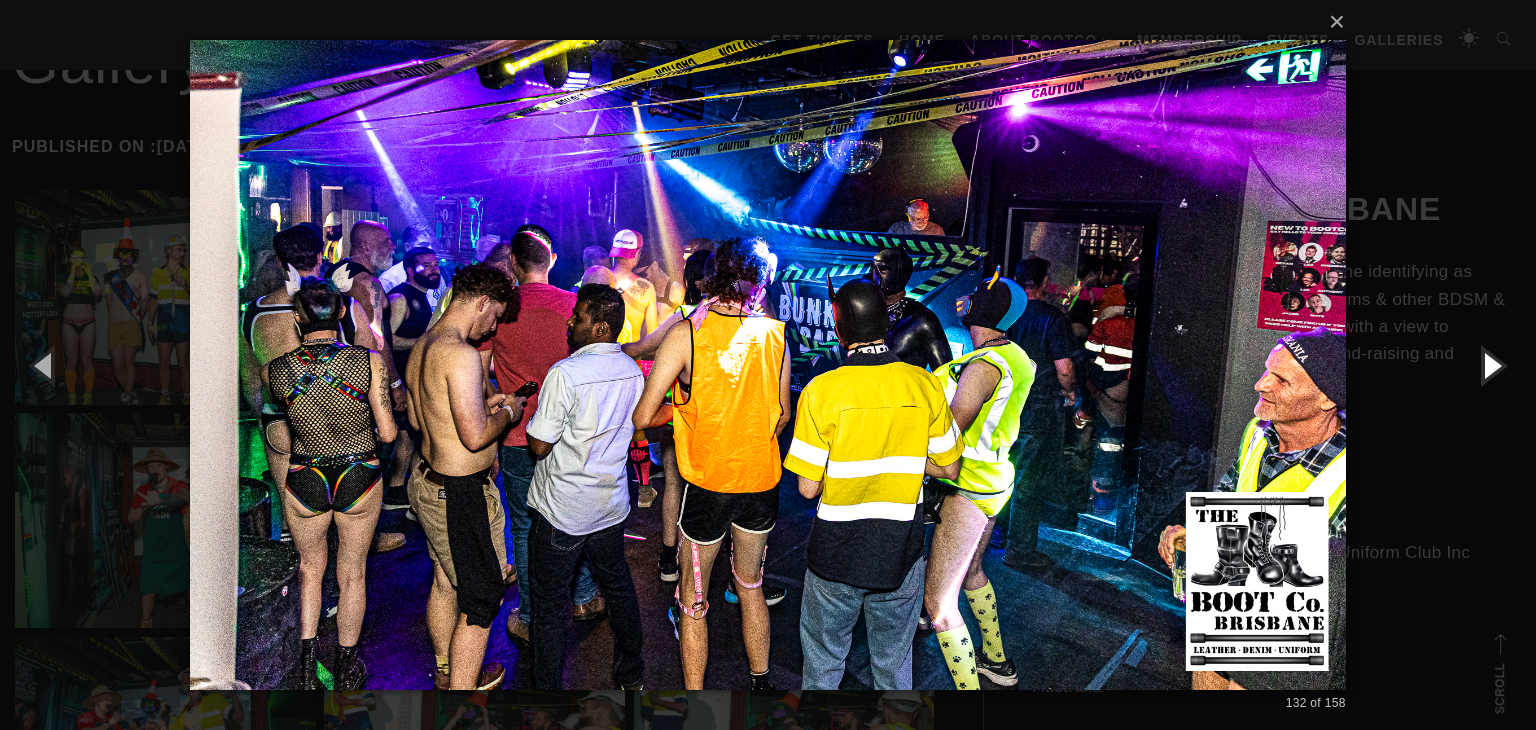 click at bounding box center [1491, 365] 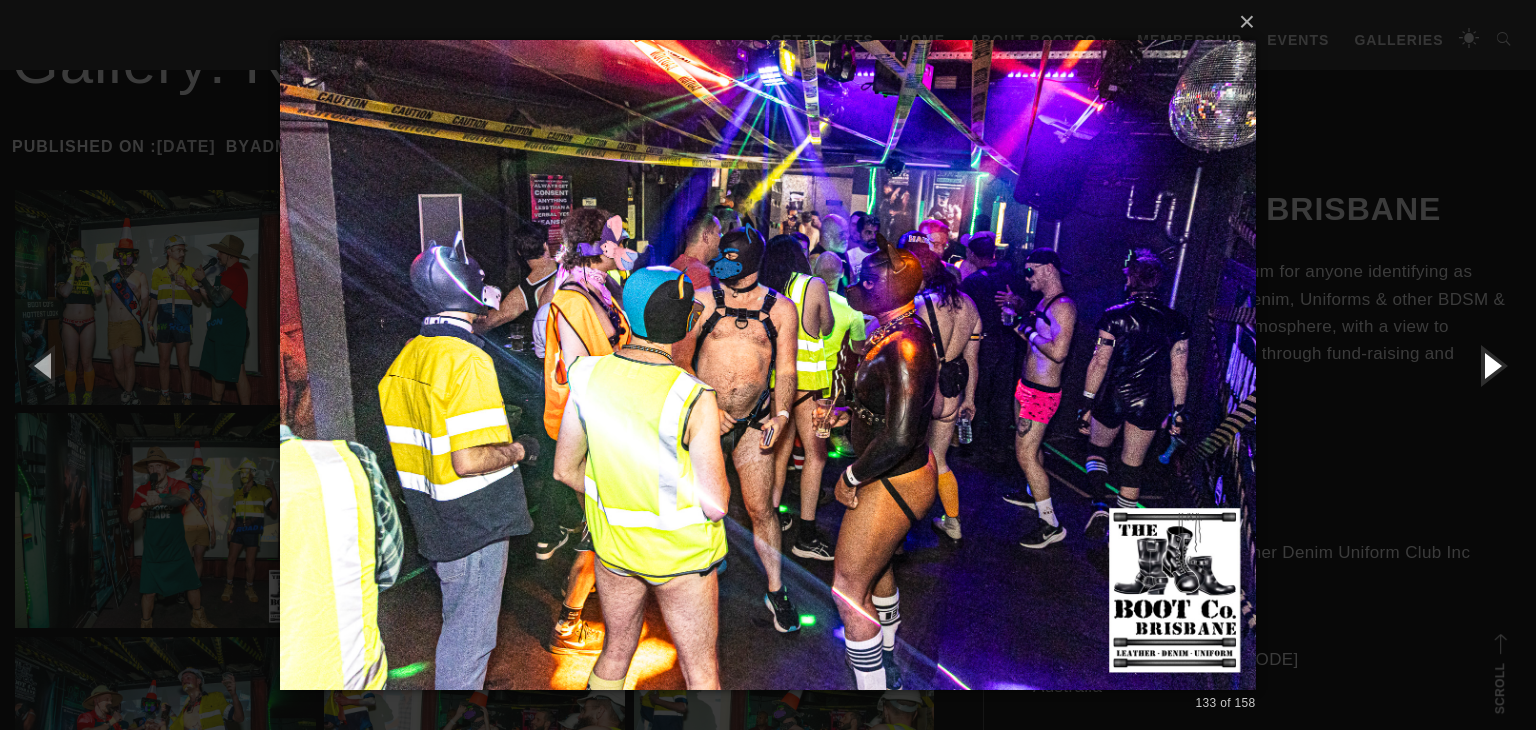 click at bounding box center [1491, 365] 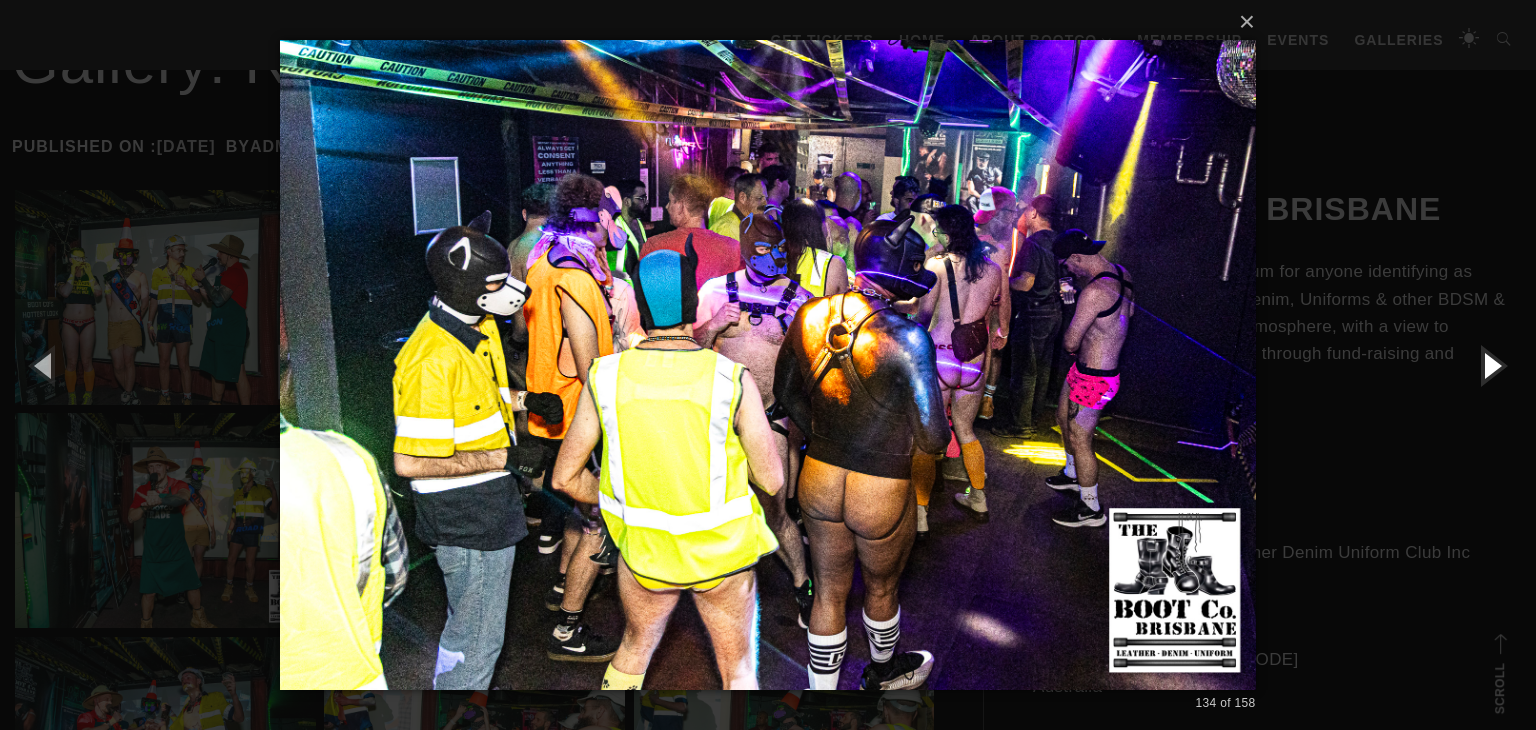 click at bounding box center [1491, 365] 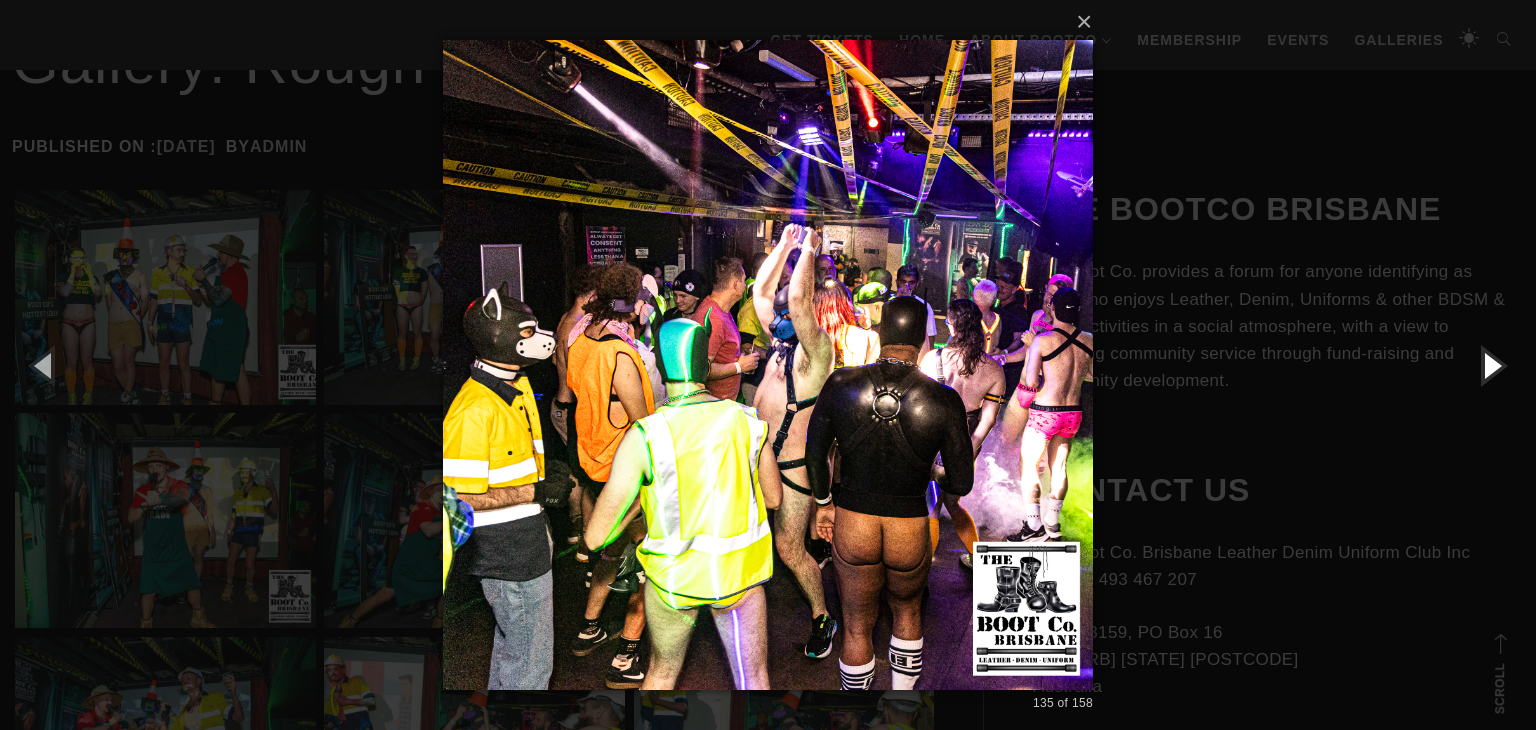 click at bounding box center (1491, 365) 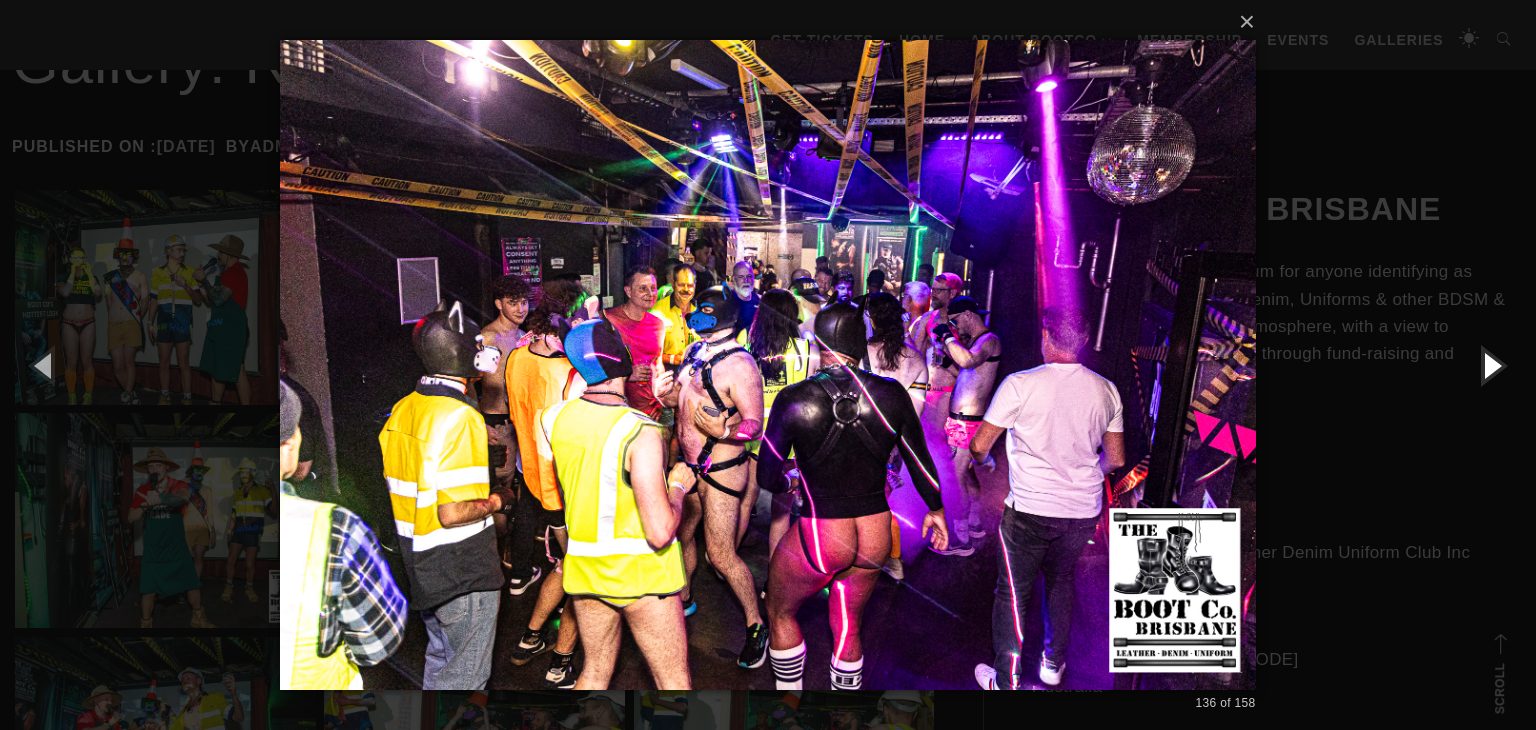click at bounding box center [1491, 365] 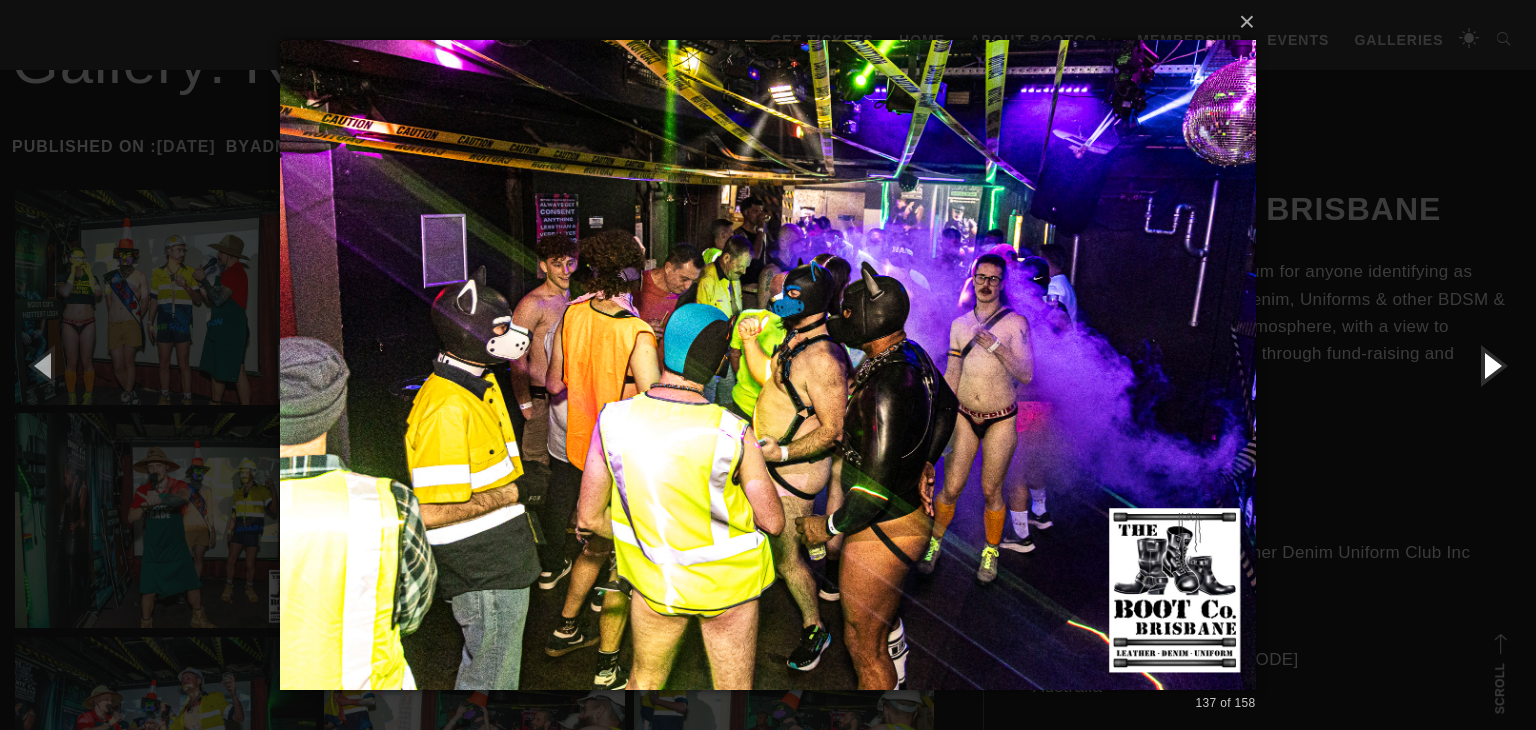 click at bounding box center [1491, 365] 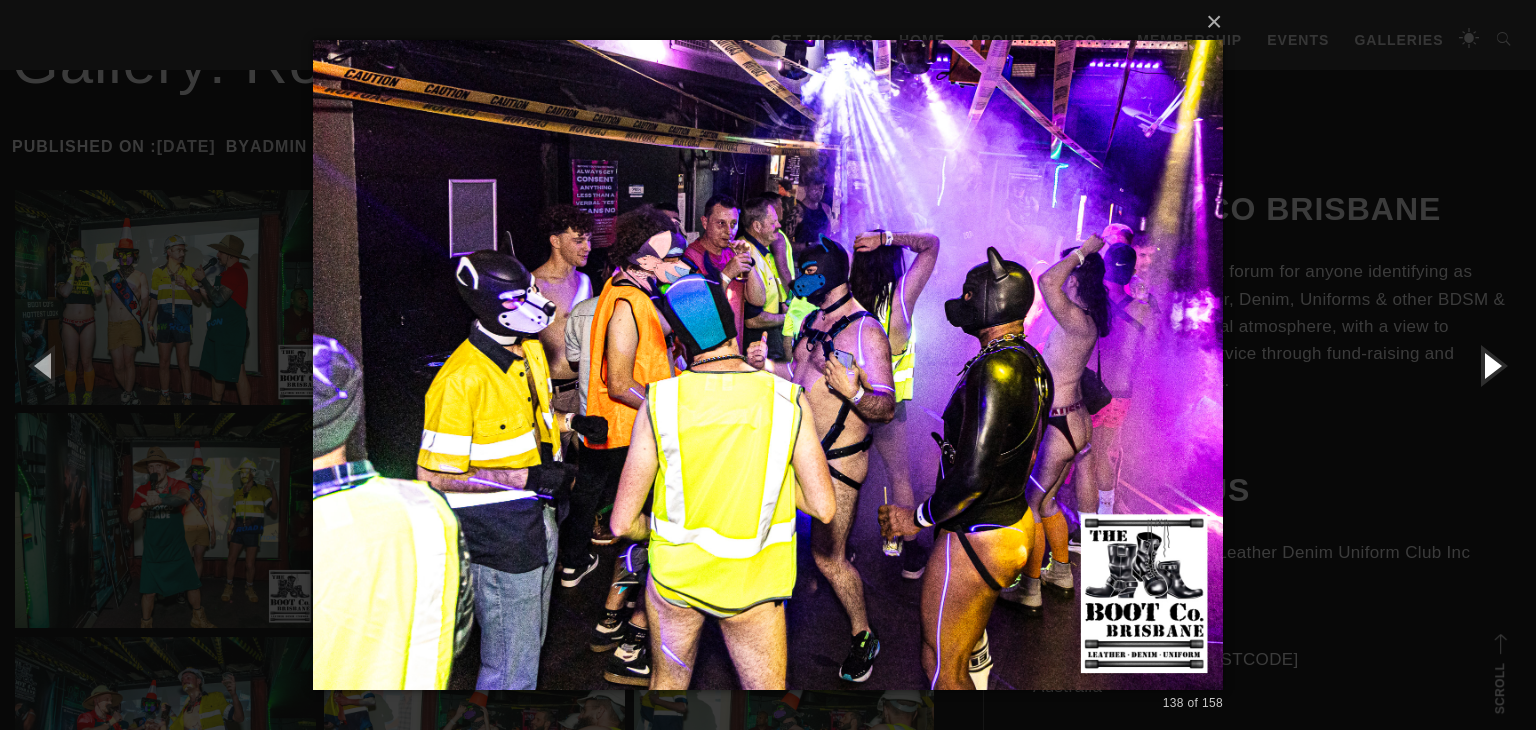 click at bounding box center [1491, 365] 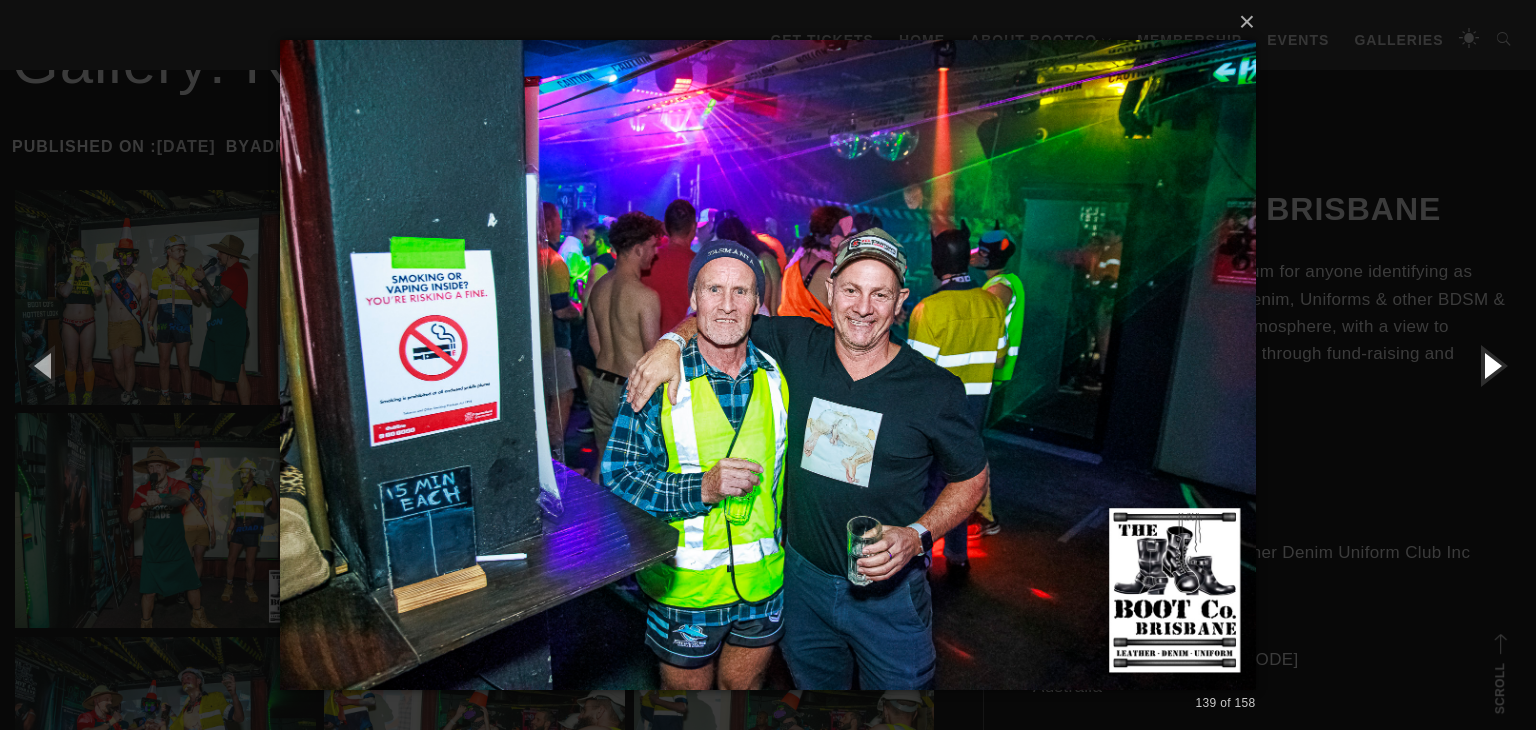 click at bounding box center (1491, 365) 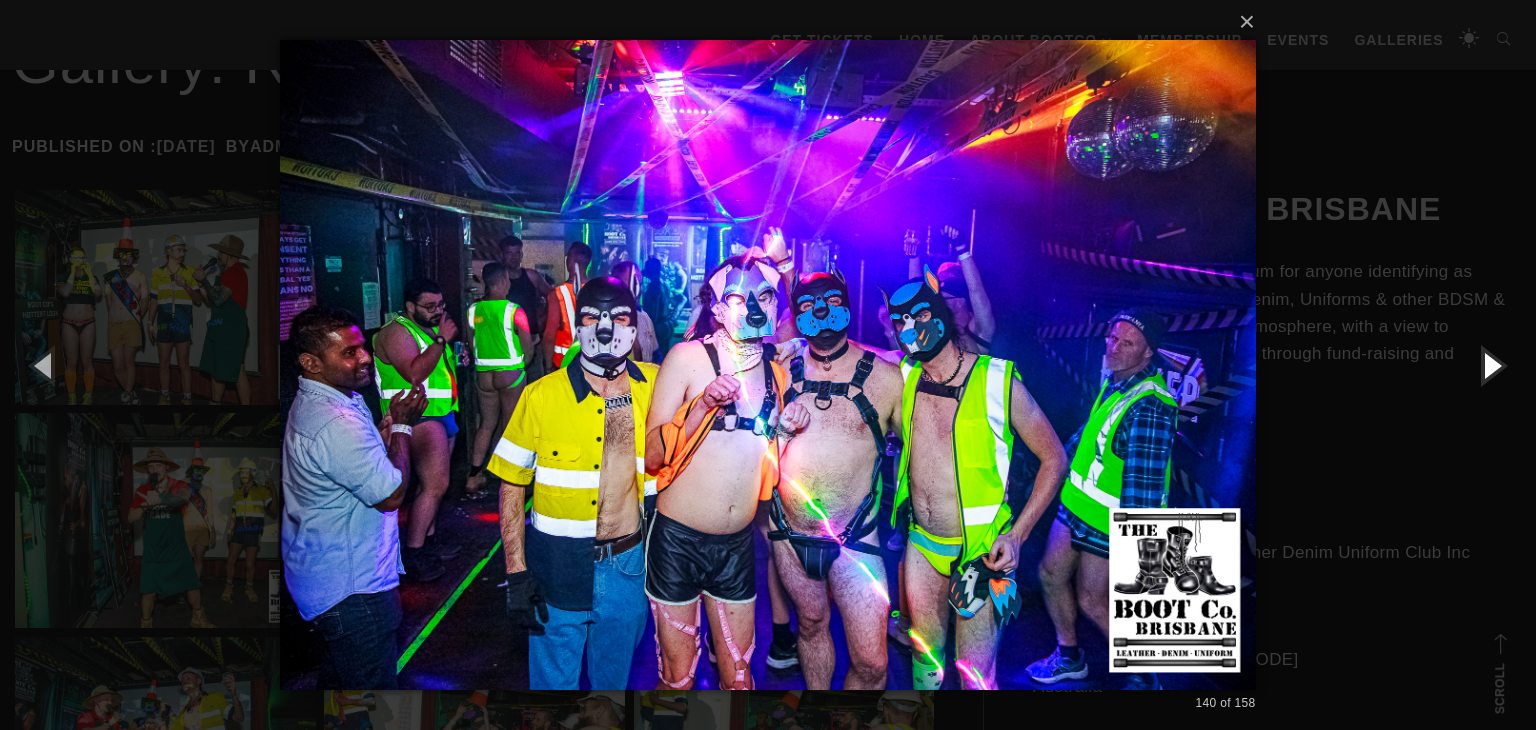 click at bounding box center [1491, 365] 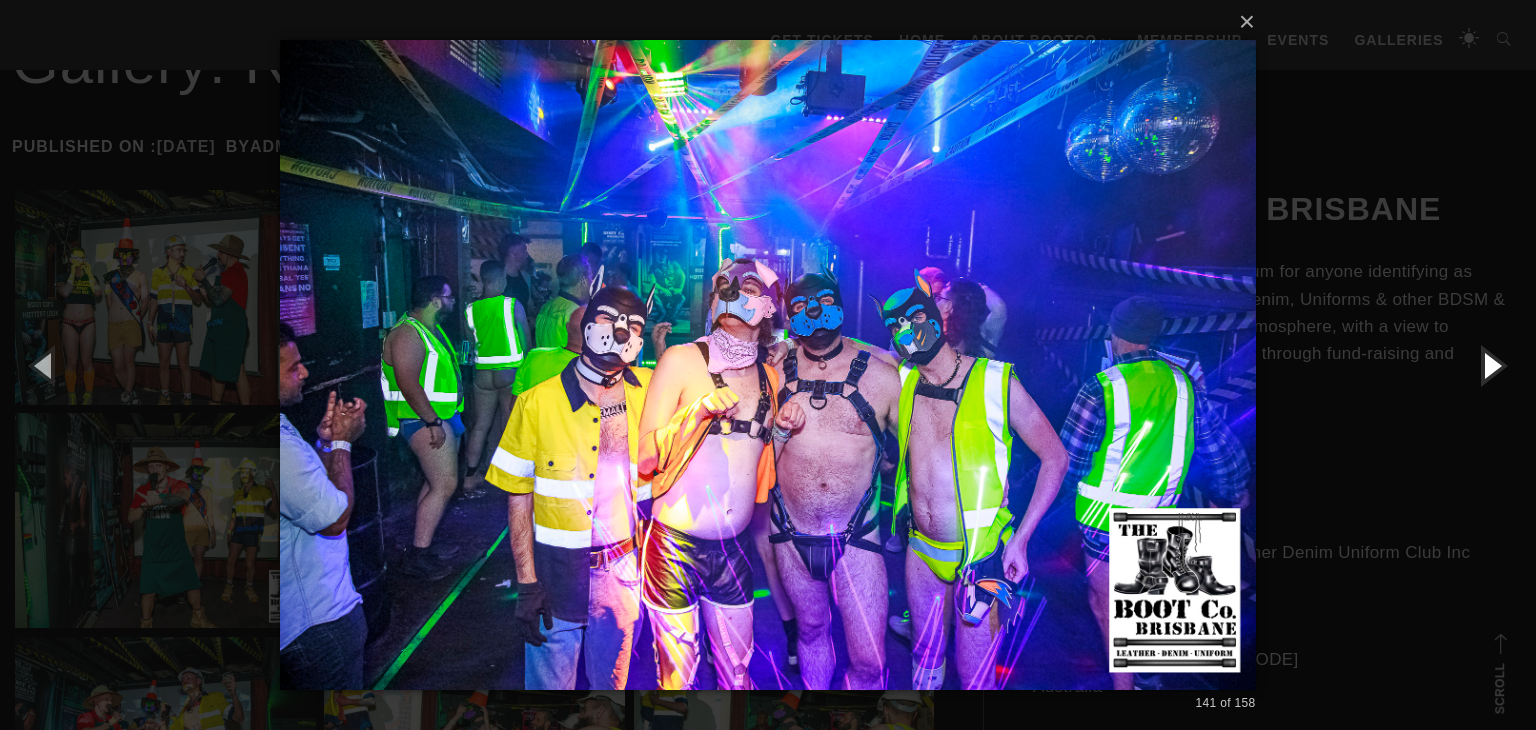 click at bounding box center [1491, 365] 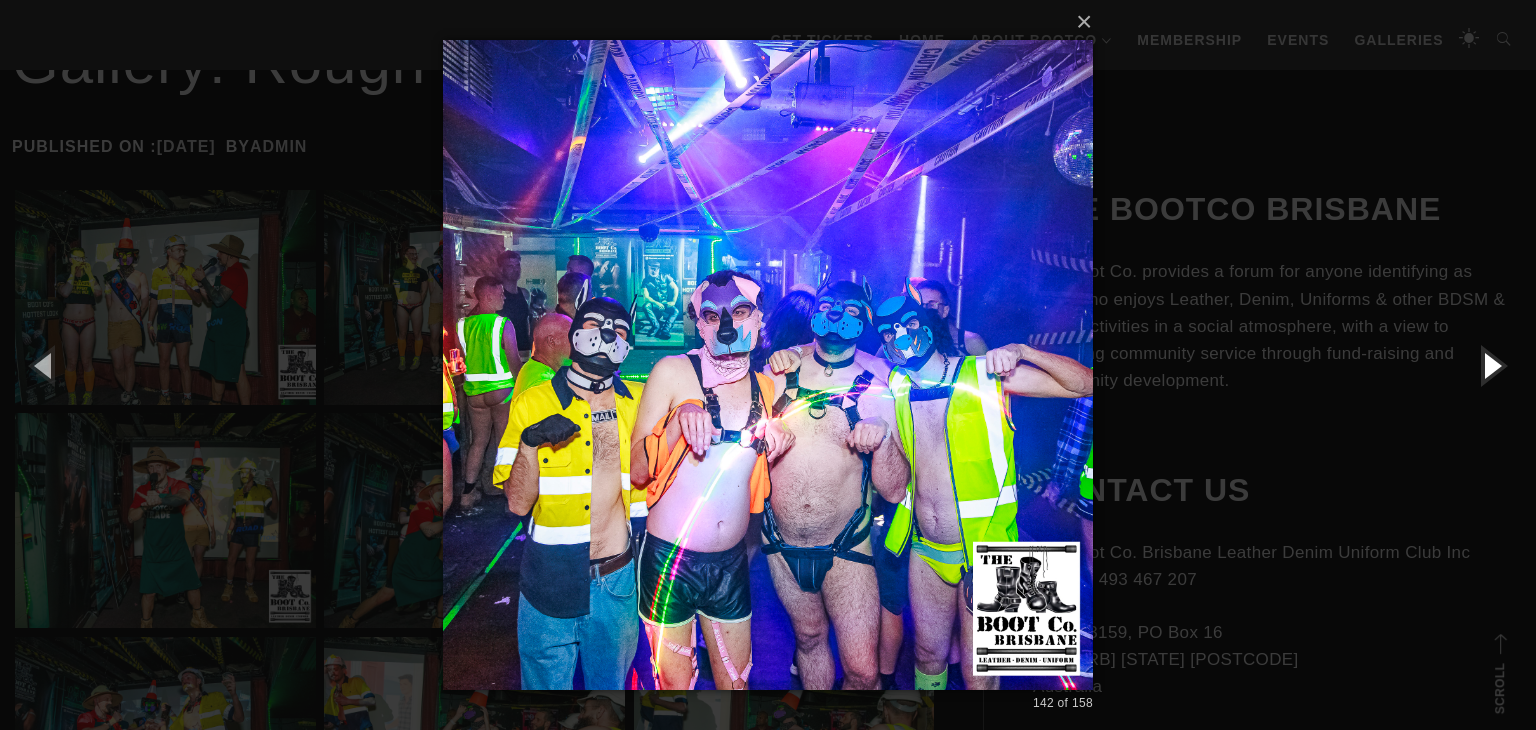 click at bounding box center (1491, 365) 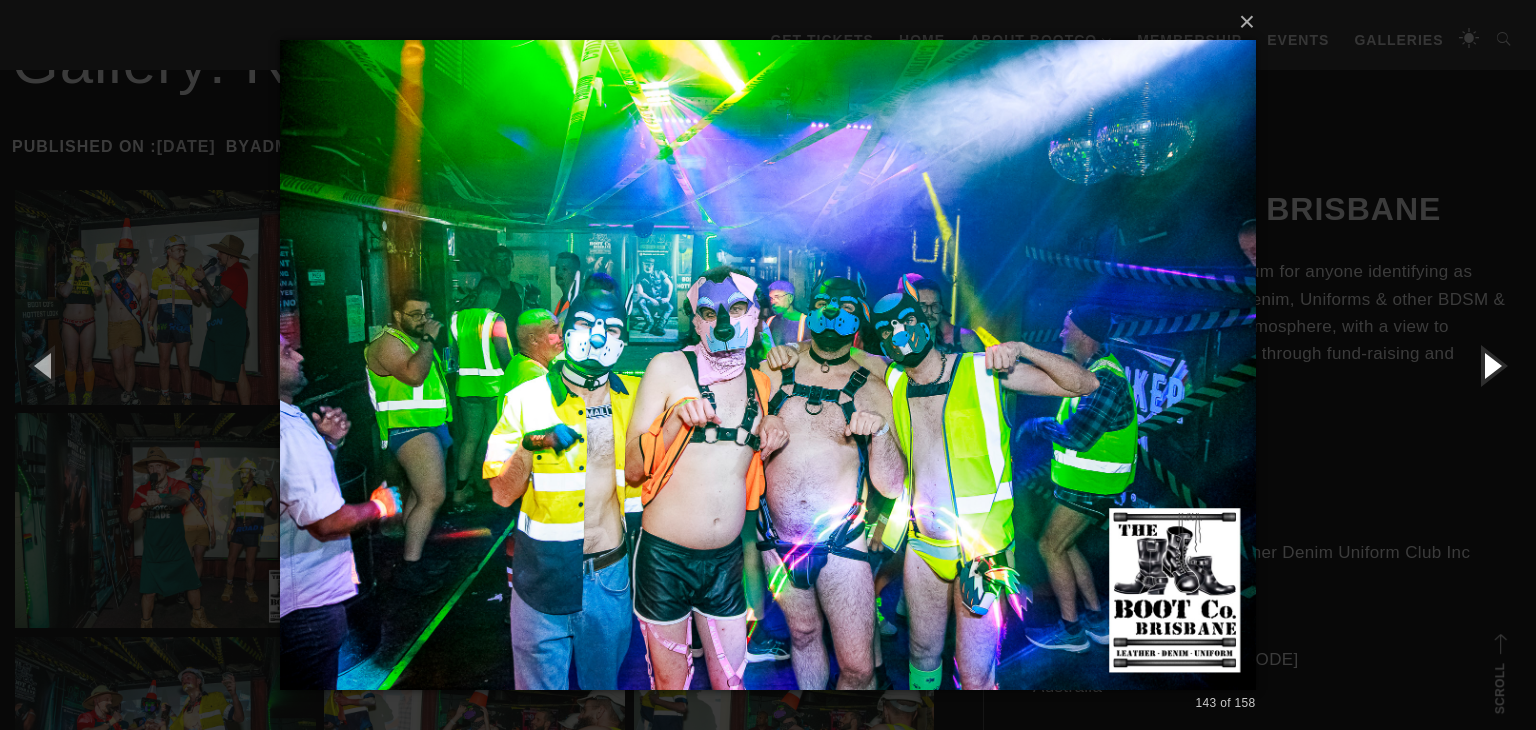click at bounding box center (1491, 365) 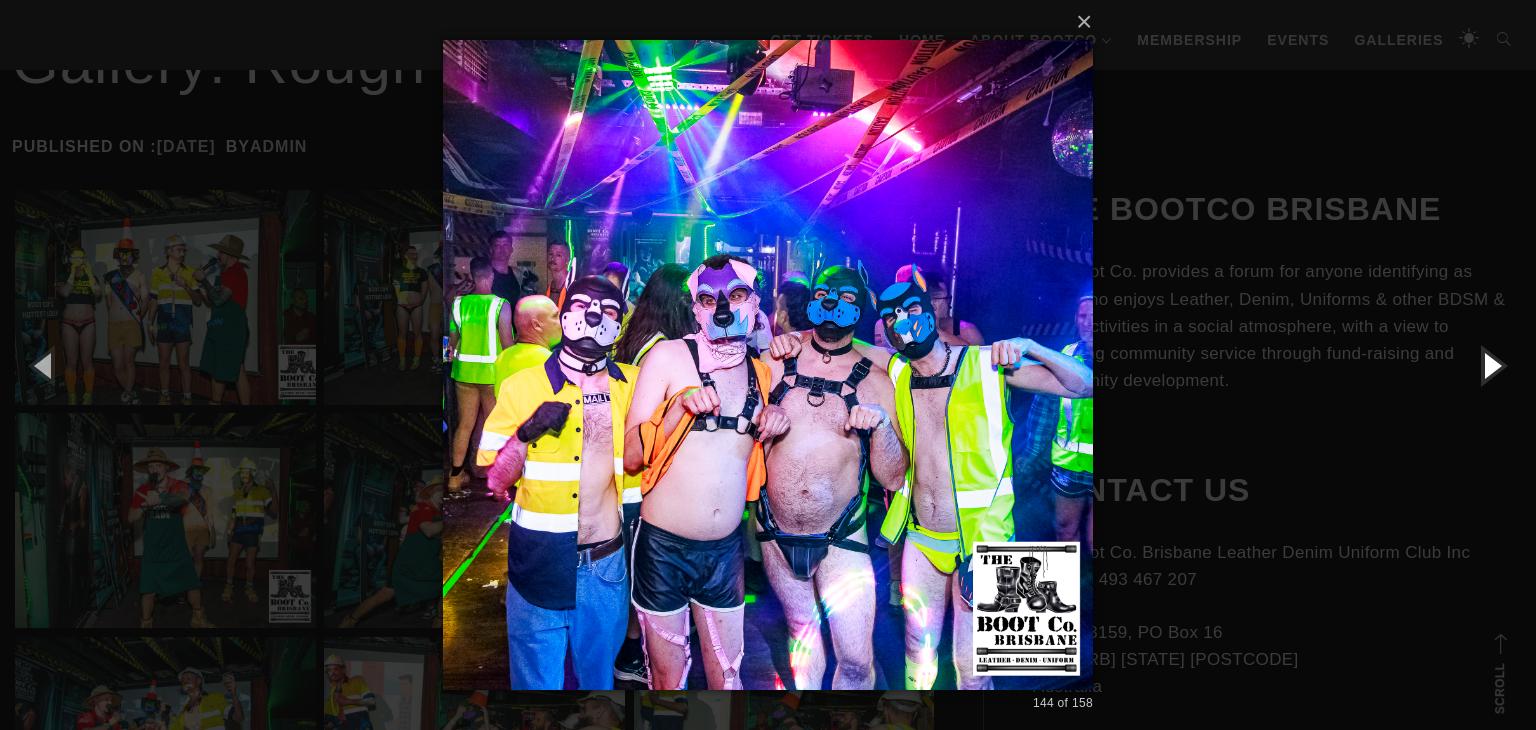 click at bounding box center [1491, 365] 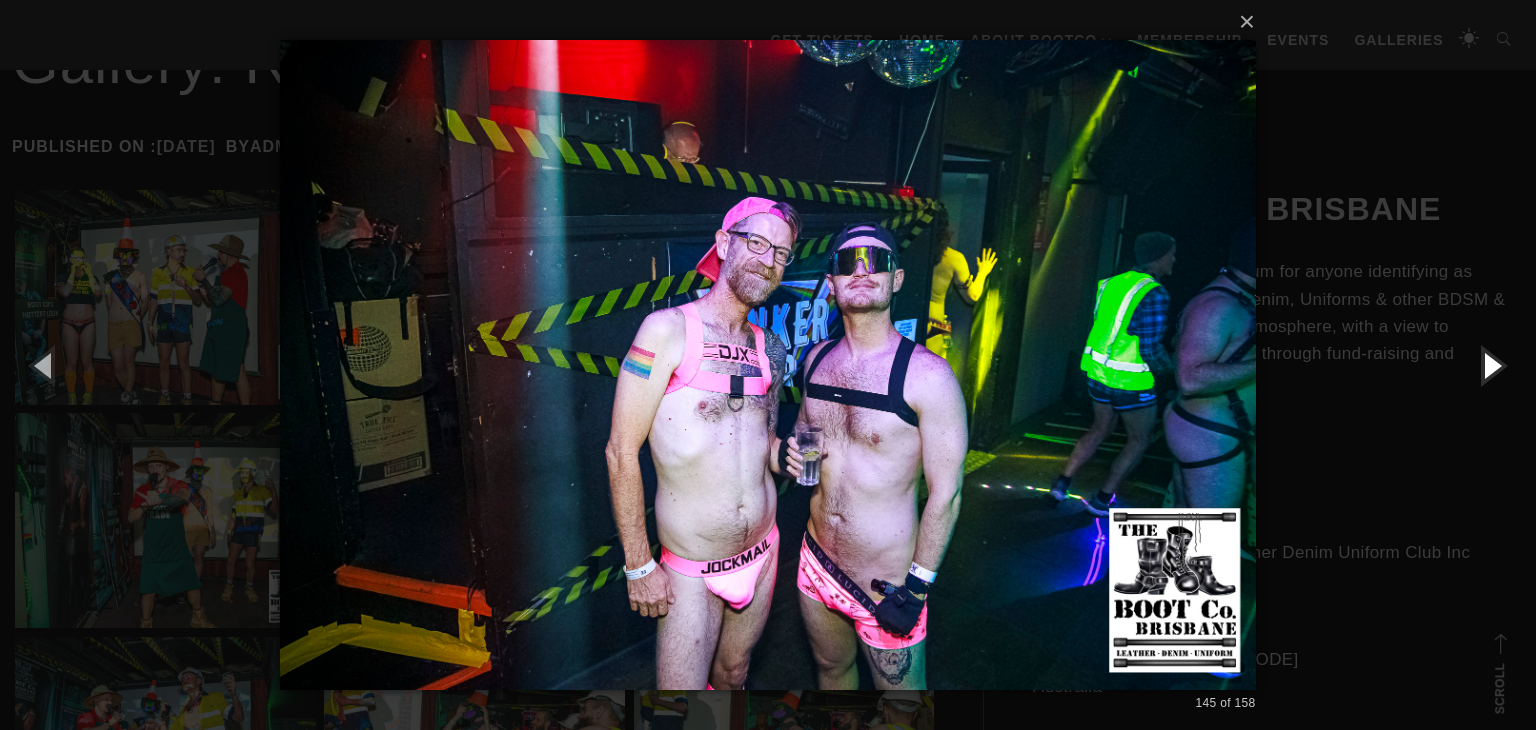 click at bounding box center [1491, 365] 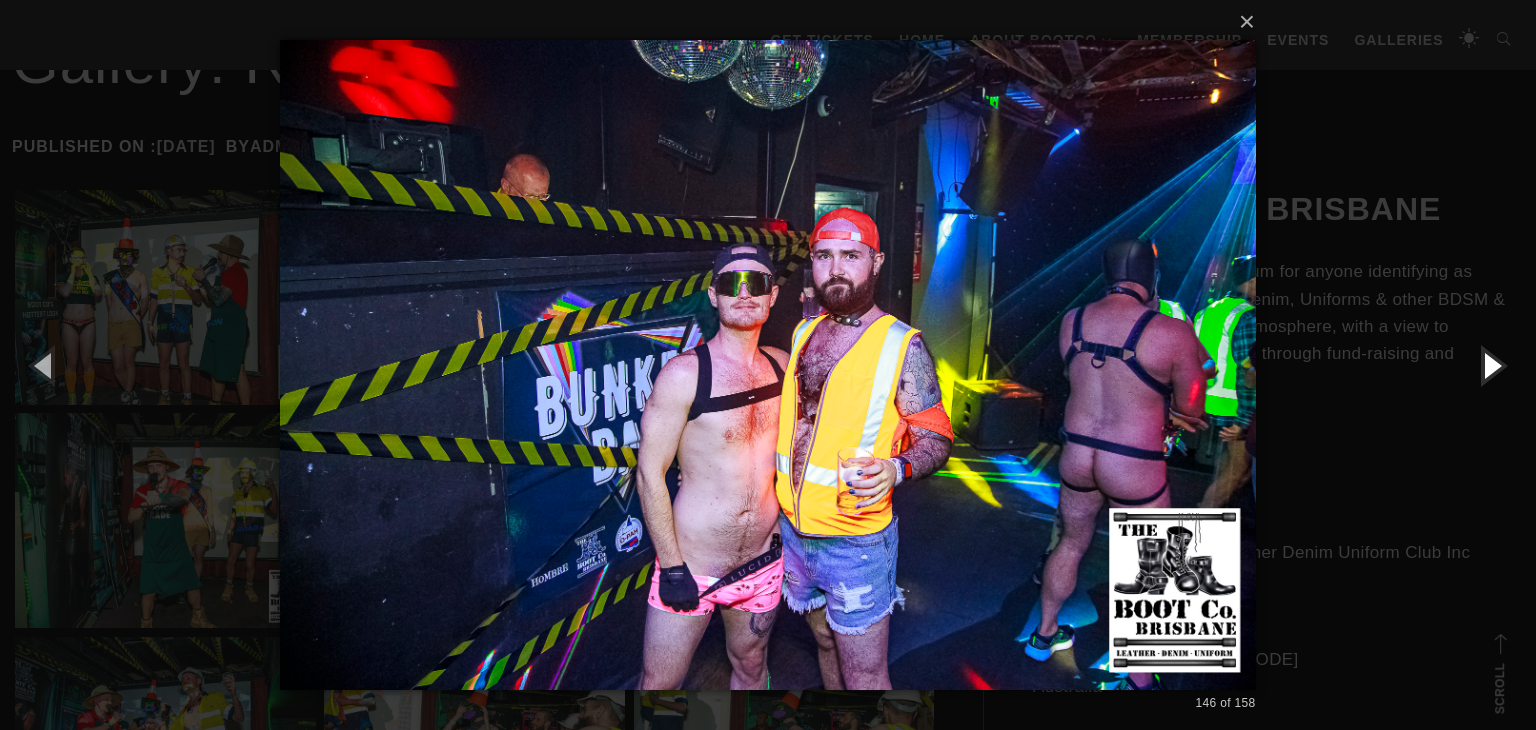 click at bounding box center [1491, 365] 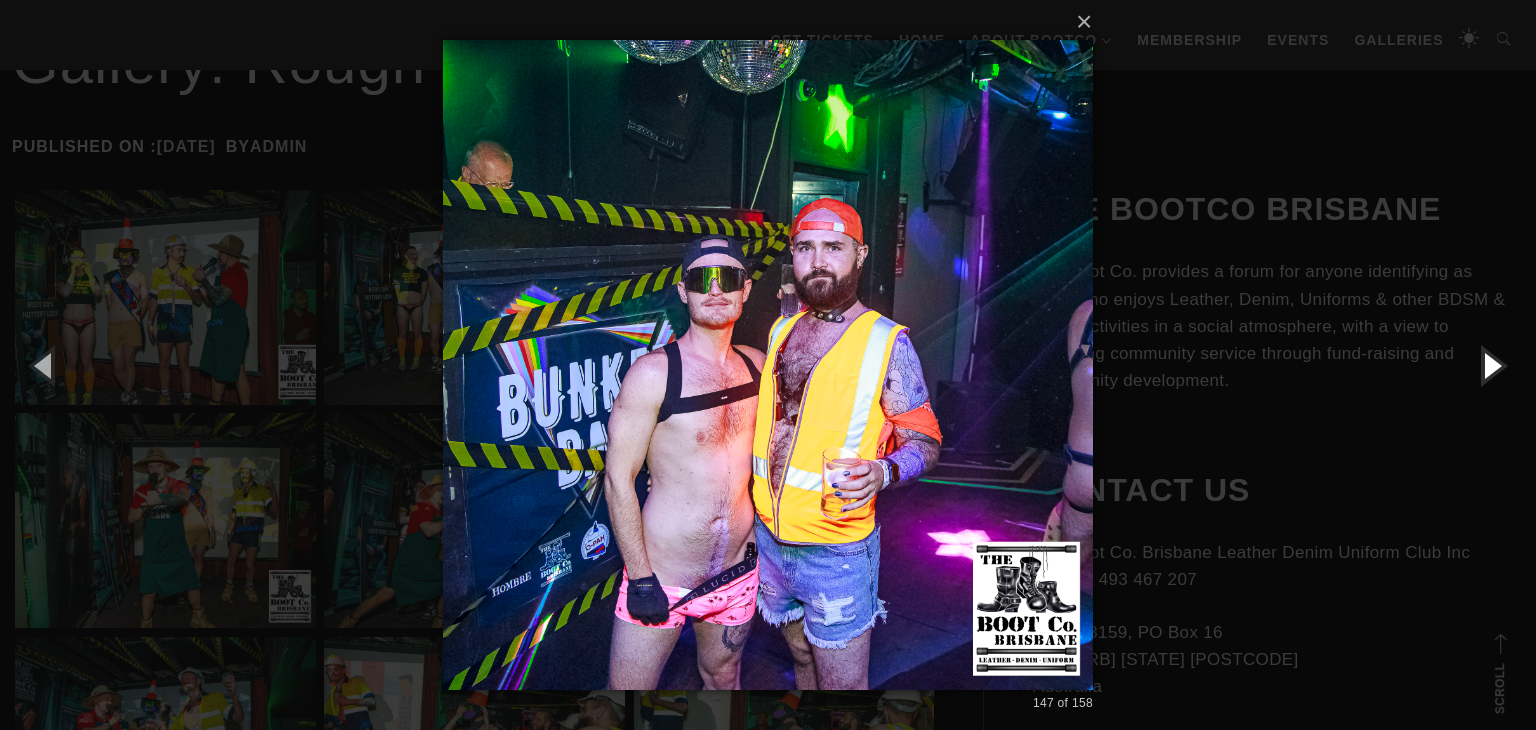 click at bounding box center (1491, 365) 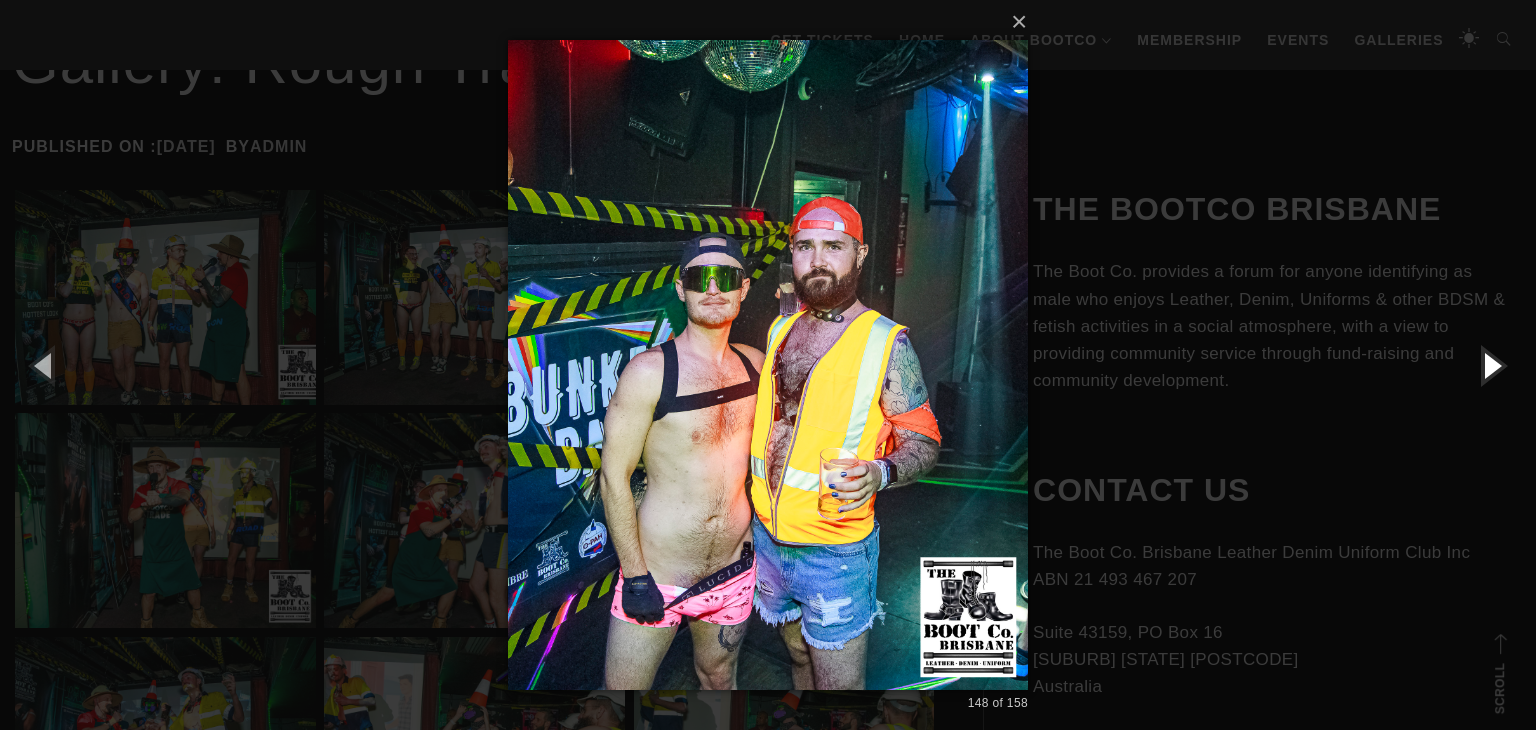 click at bounding box center [1491, 365] 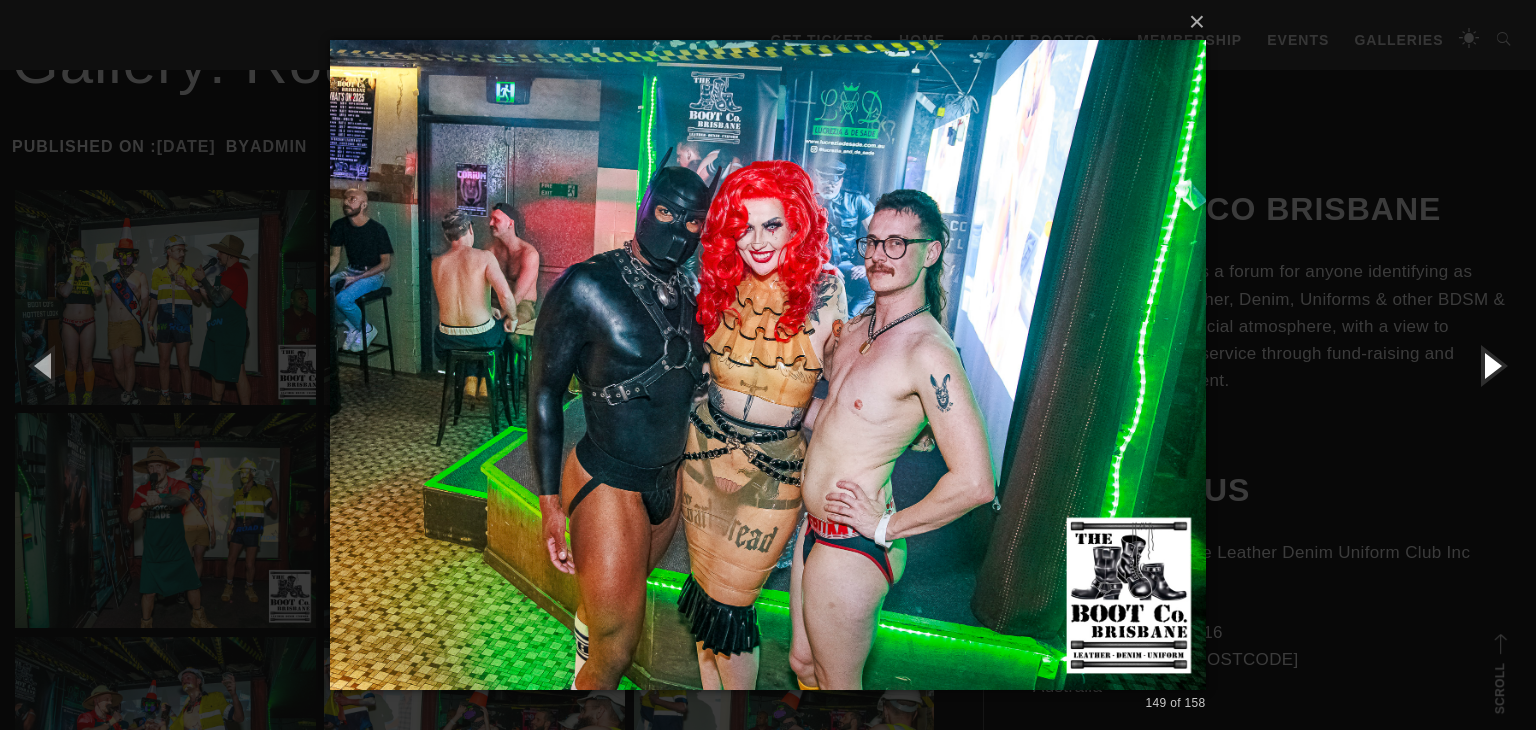 click at bounding box center [1491, 365] 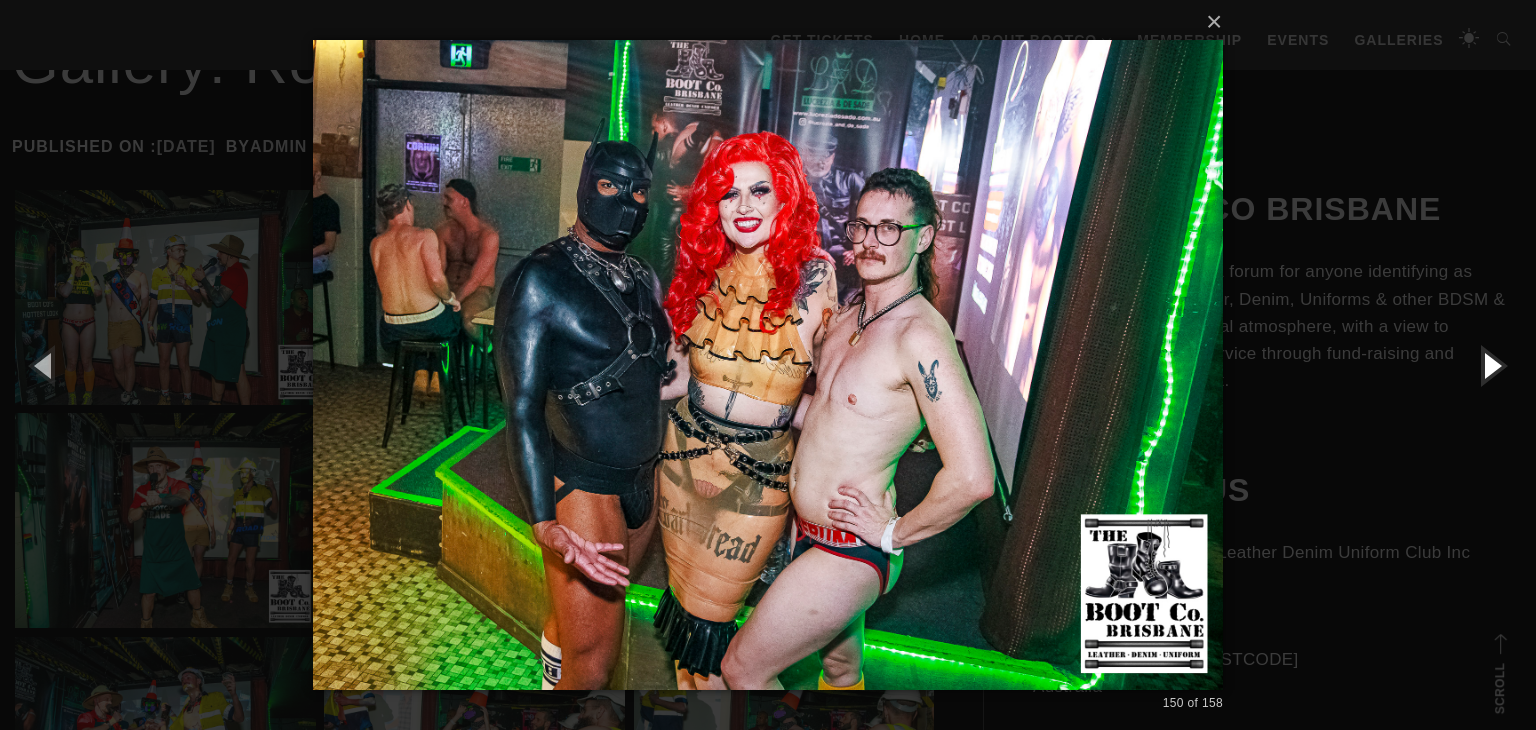 click at bounding box center (1491, 365) 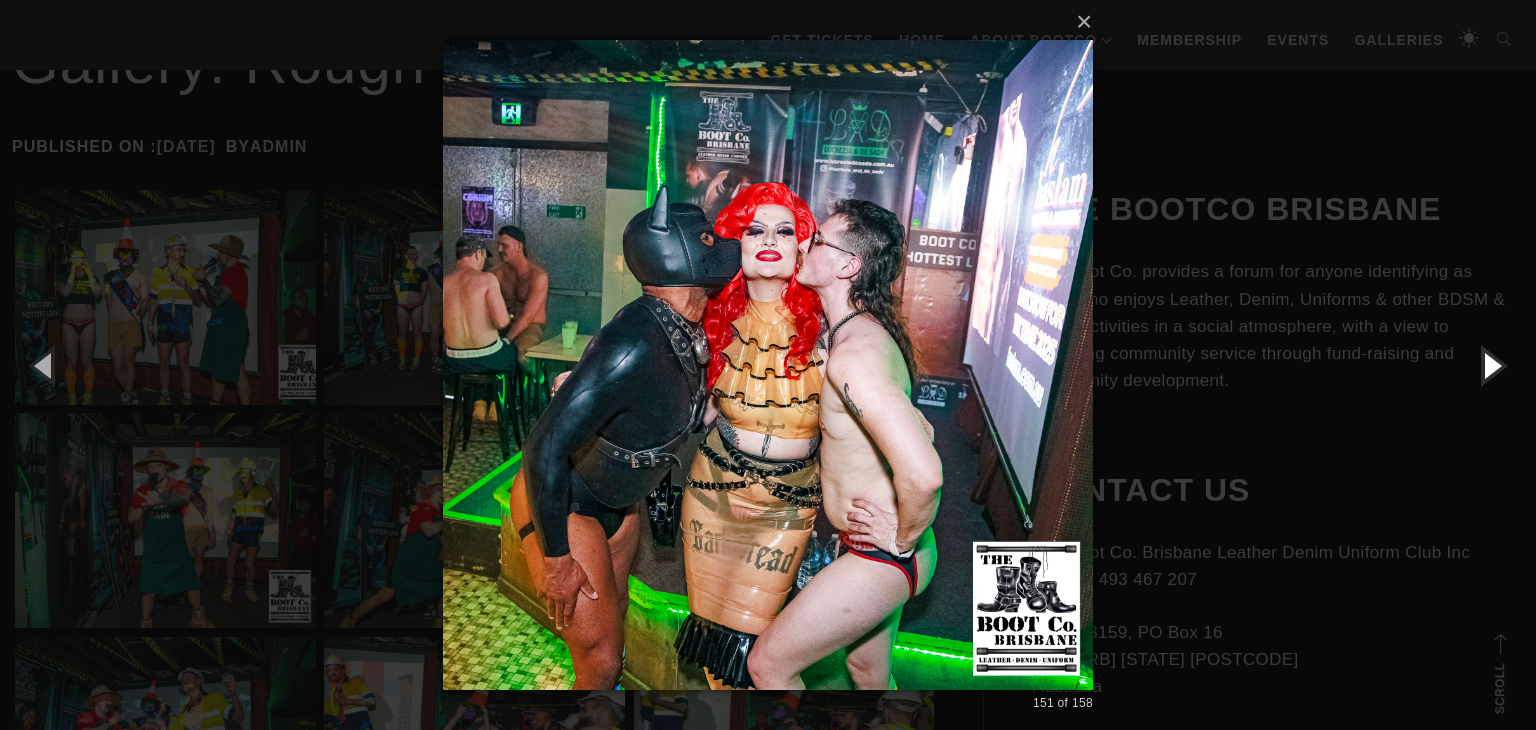 click at bounding box center [1491, 365] 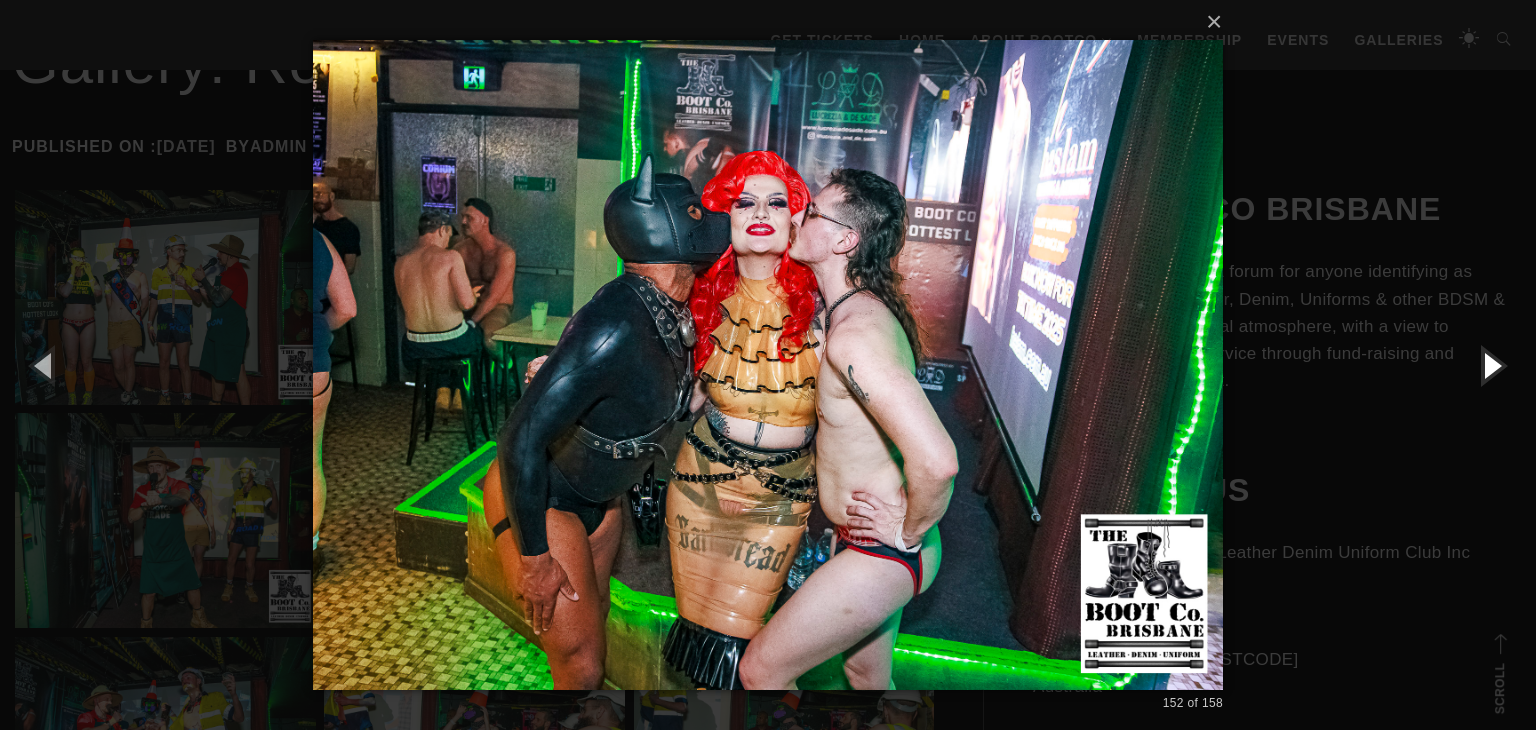 click at bounding box center (1491, 365) 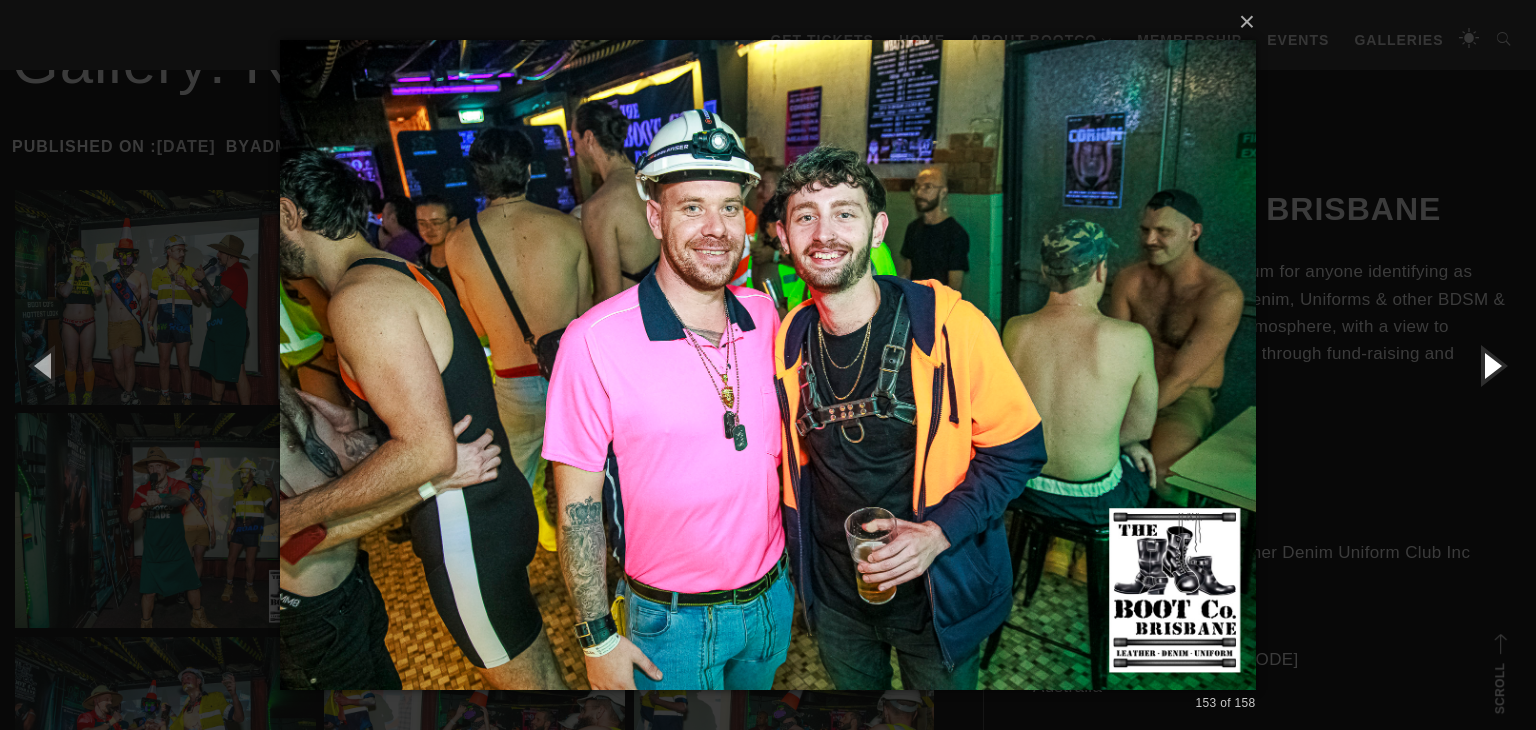 click at bounding box center [1491, 365] 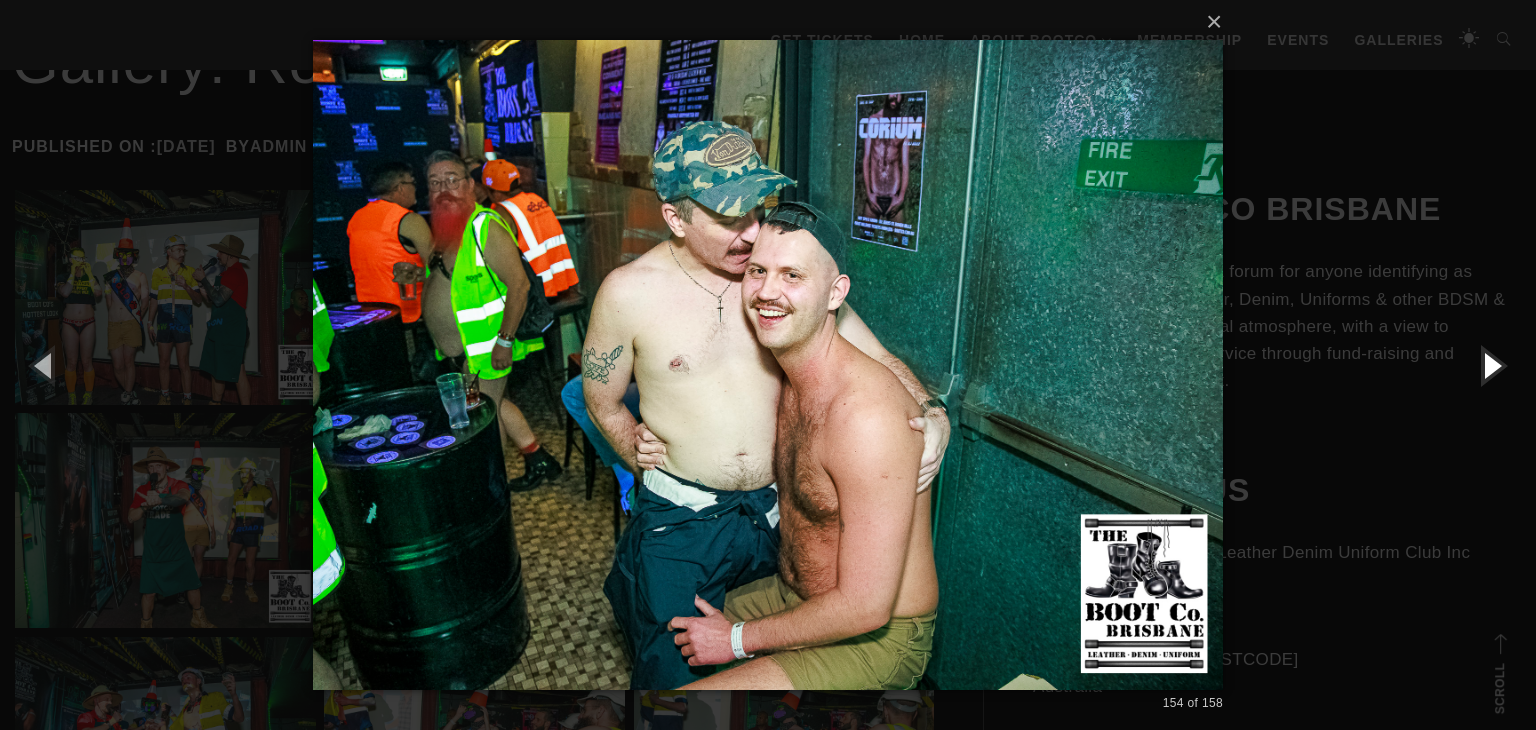 click at bounding box center [1491, 365] 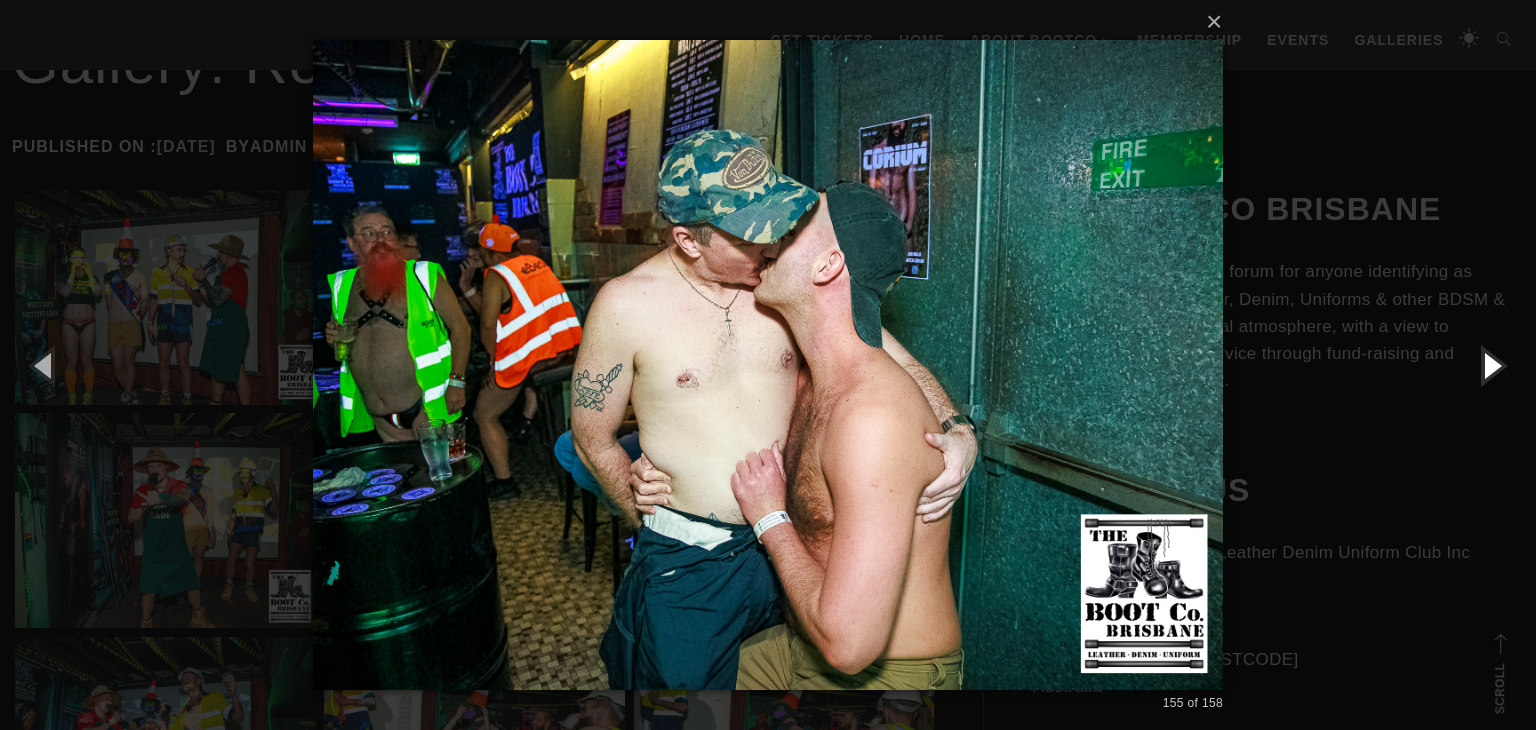 click at bounding box center [1491, 365] 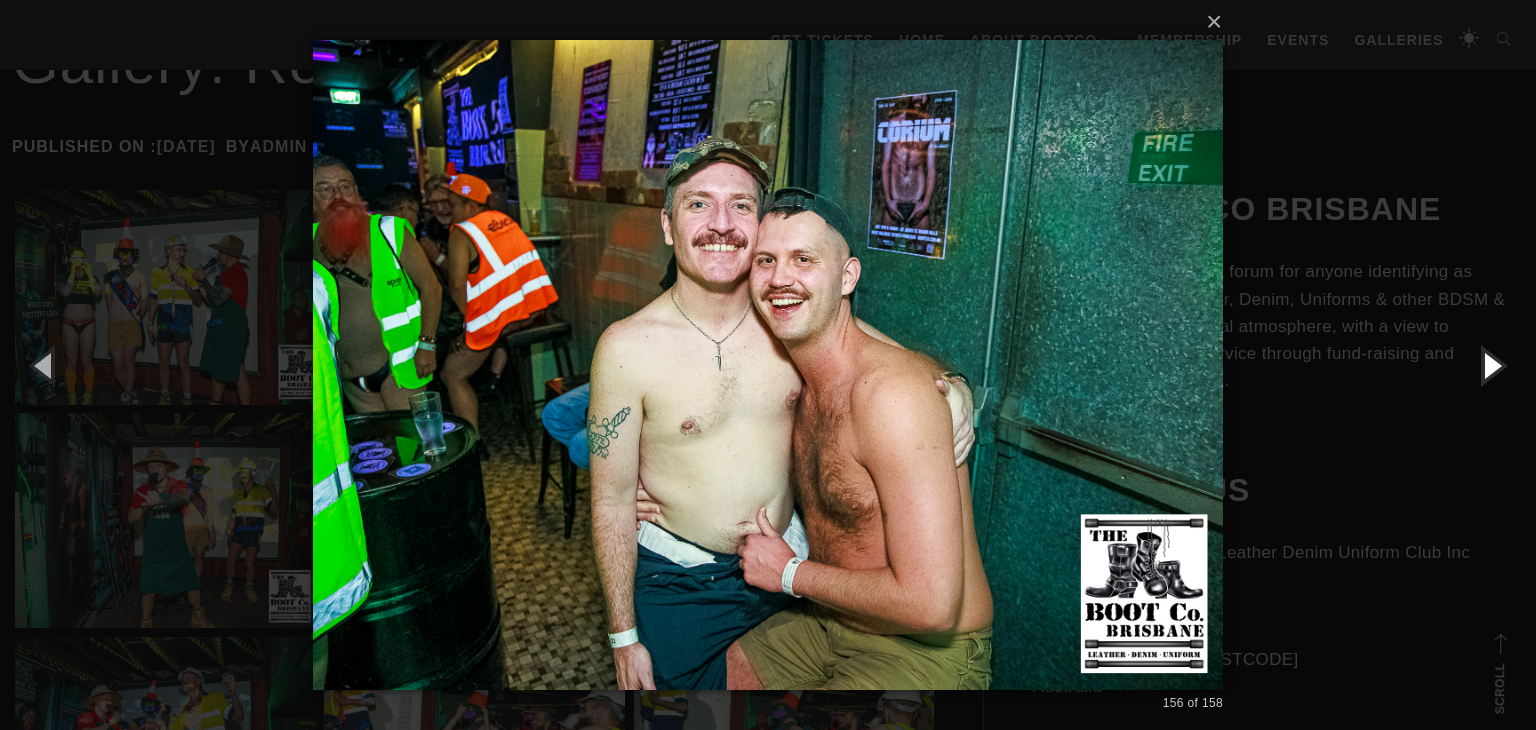 click at bounding box center (1491, 365) 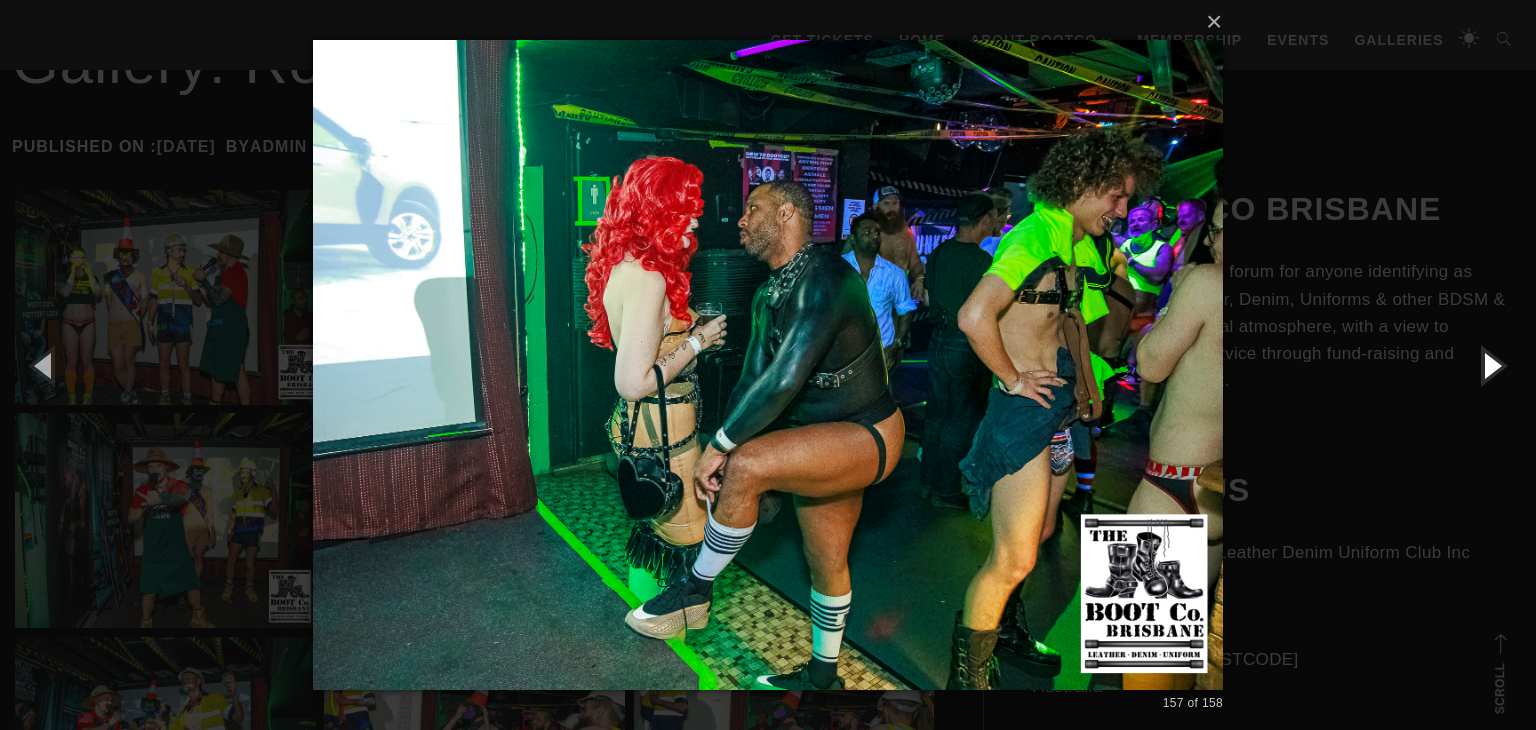 click at bounding box center [1491, 365] 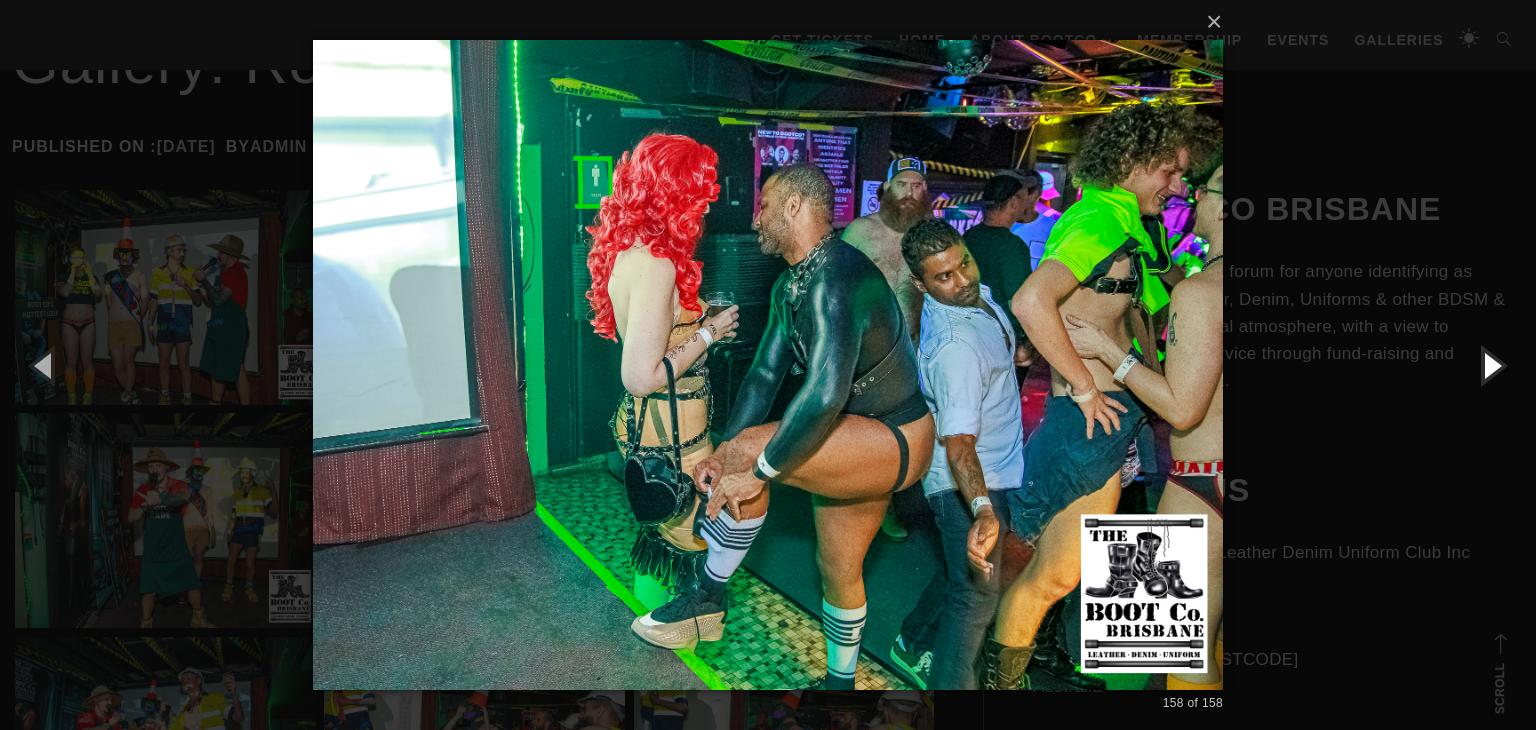 click at bounding box center [1491, 365] 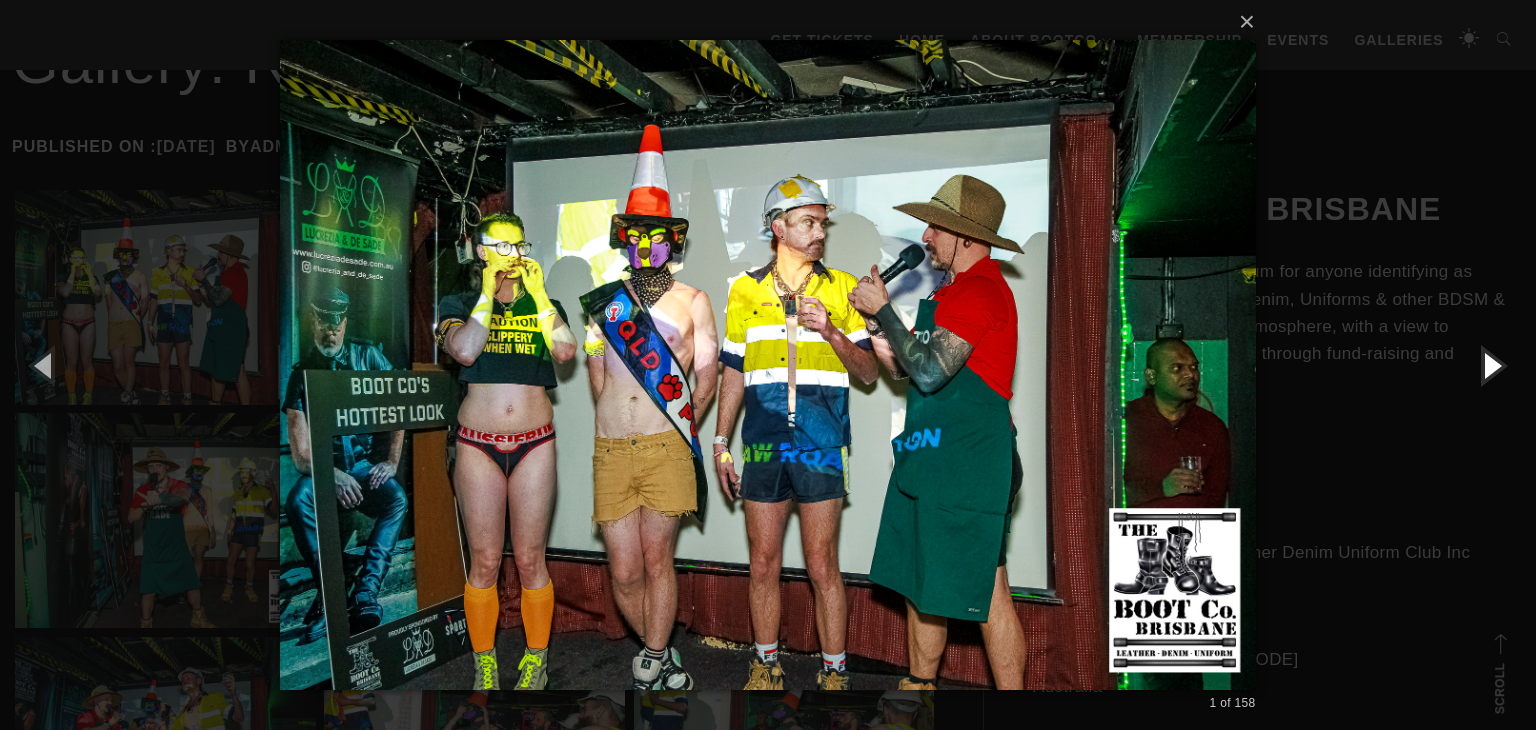 click at bounding box center (1491, 365) 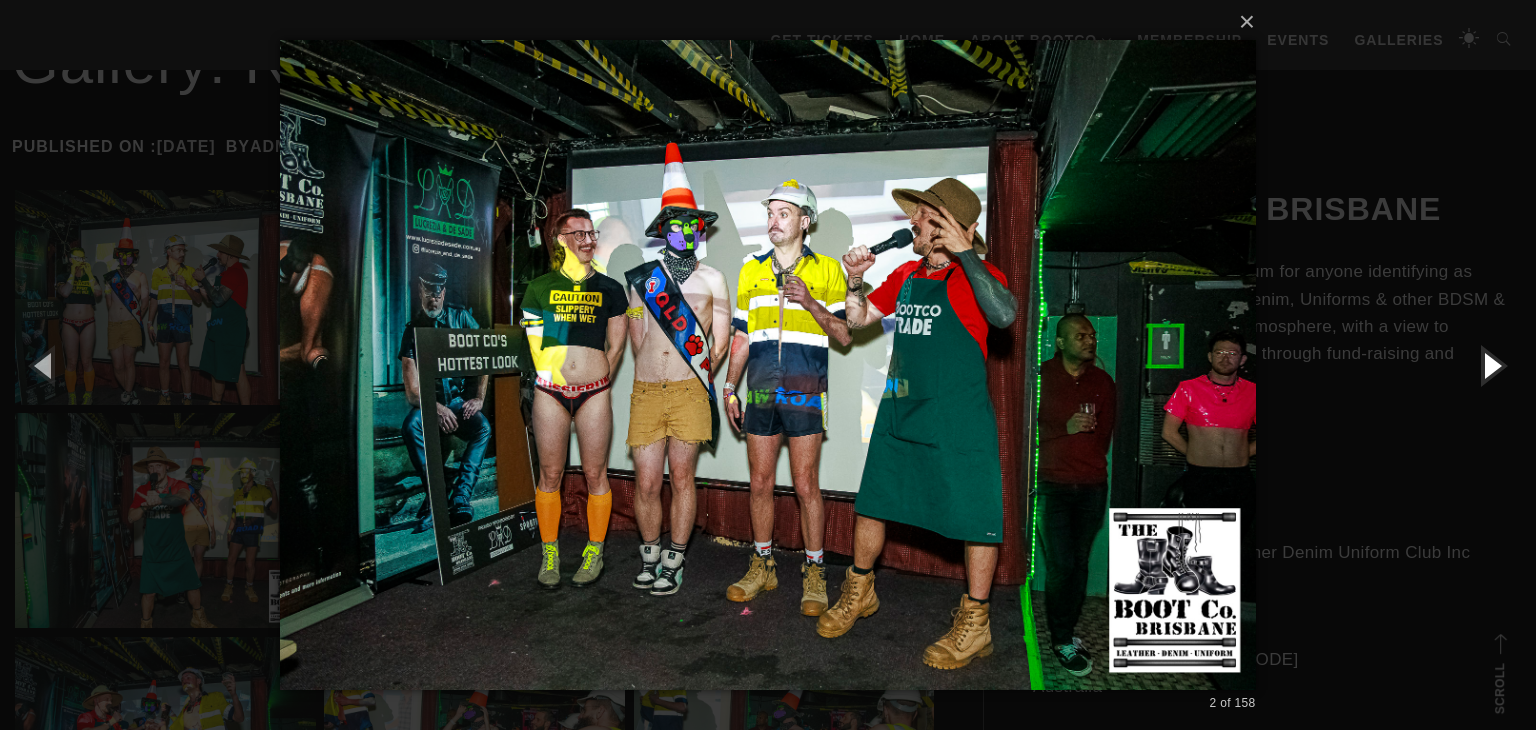 click at bounding box center [1491, 365] 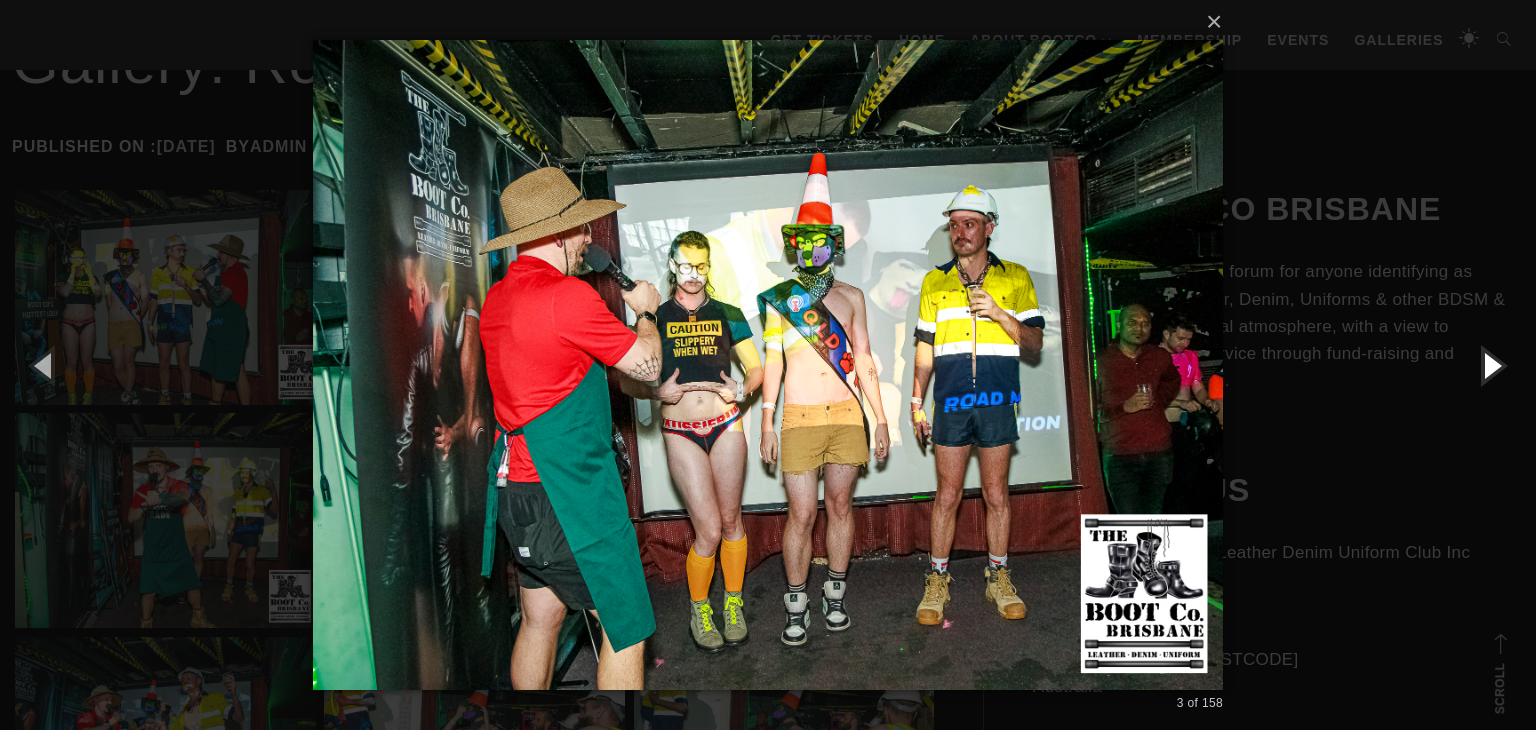 click at bounding box center (1491, 365) 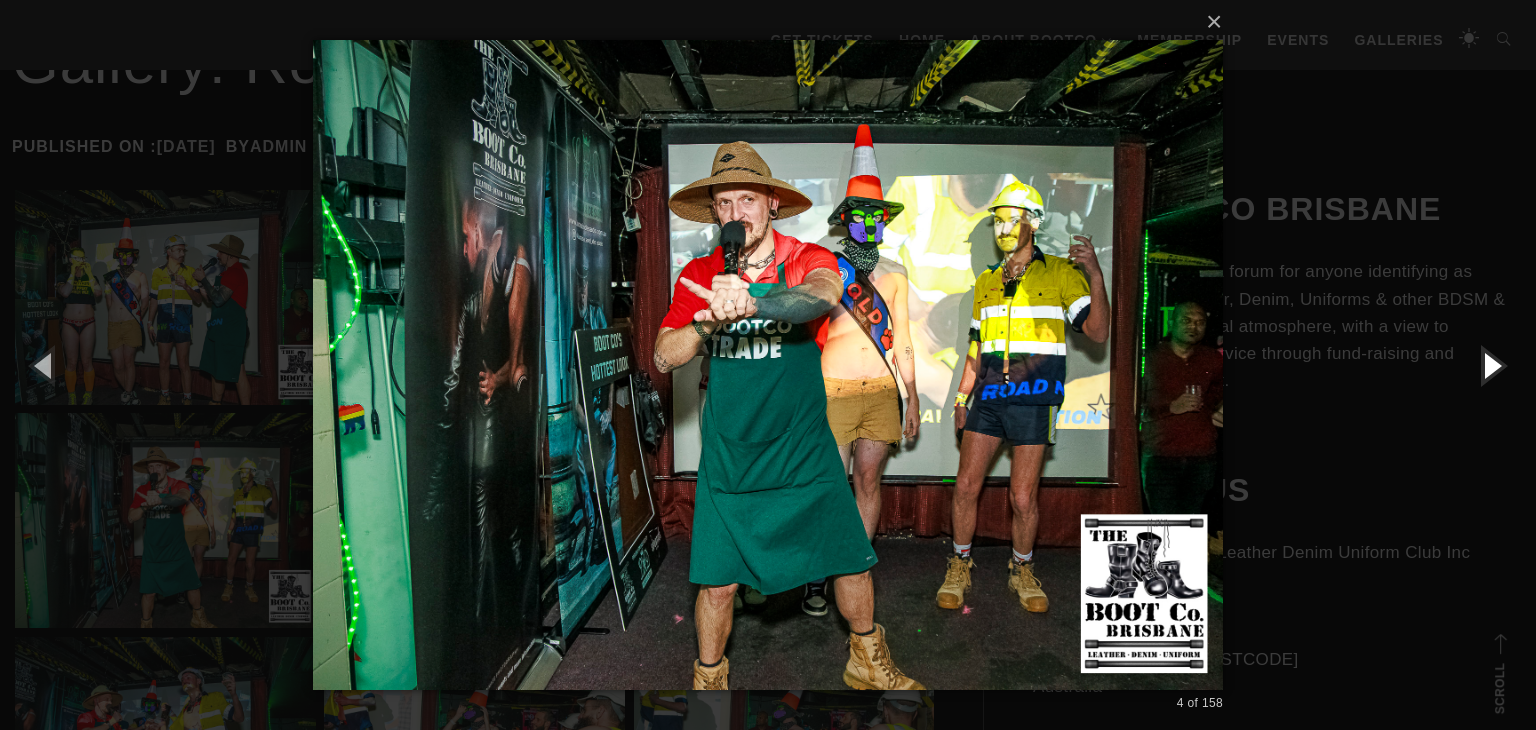 click at bounding box center (1491, 365) 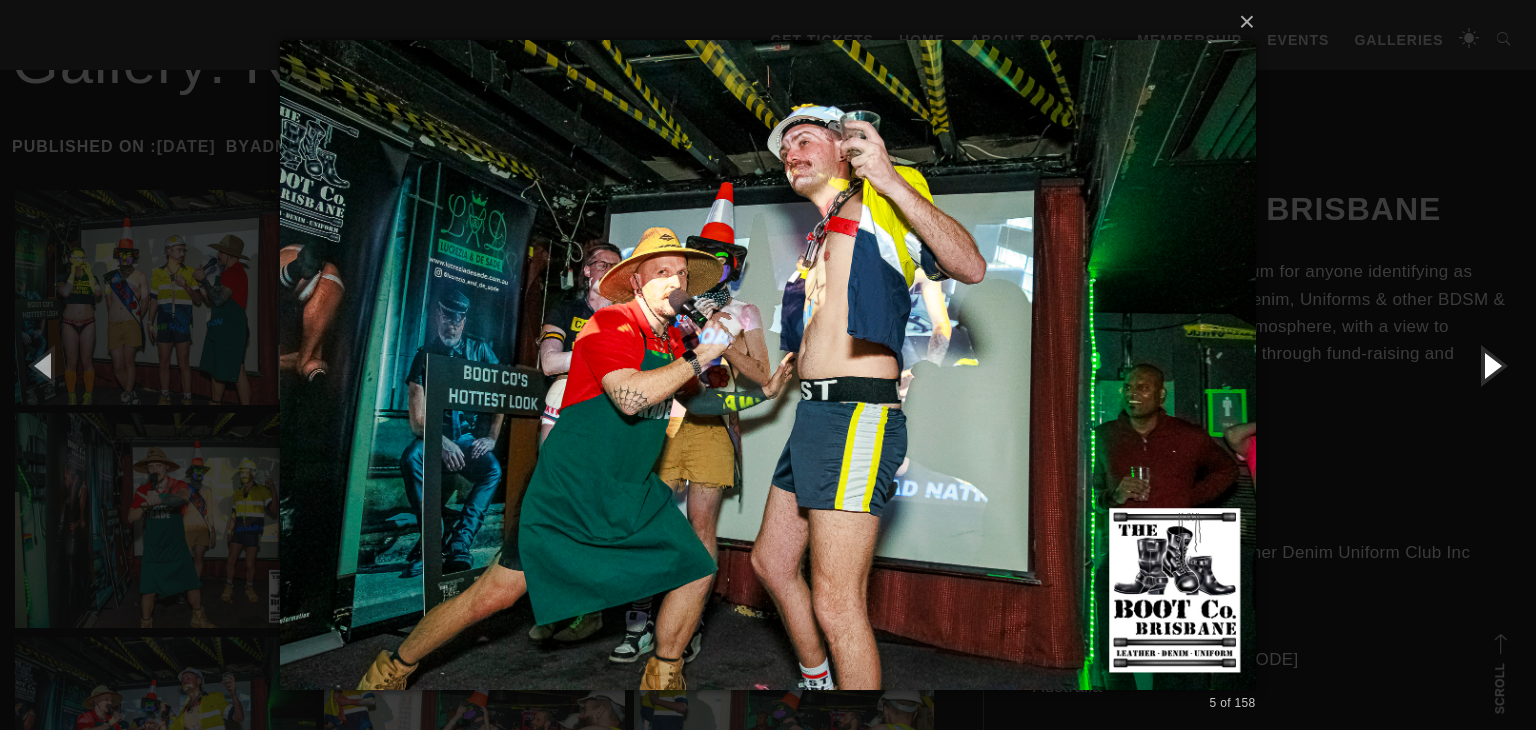 click at bounding box center [1491, 365] 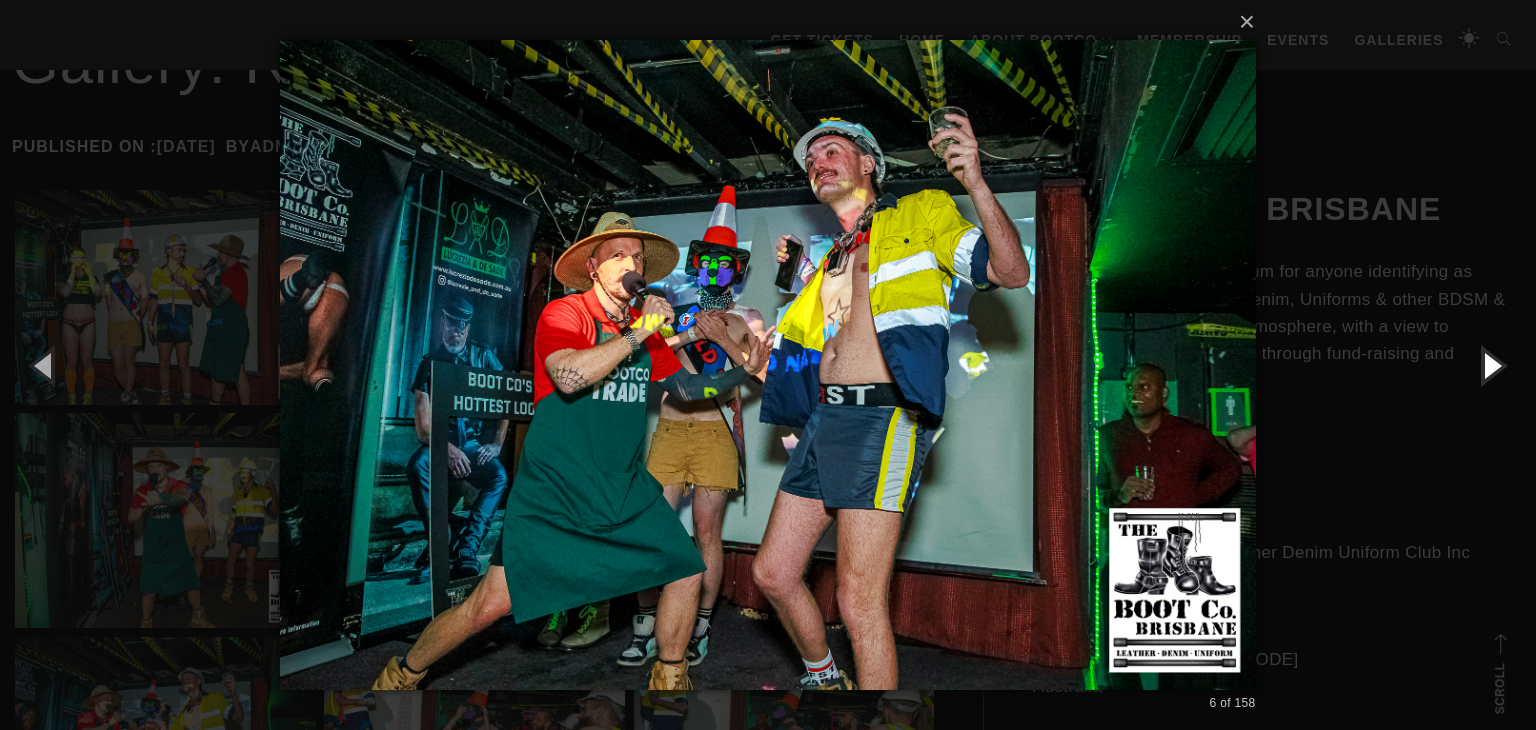 click at bounding box center (1491, 365) 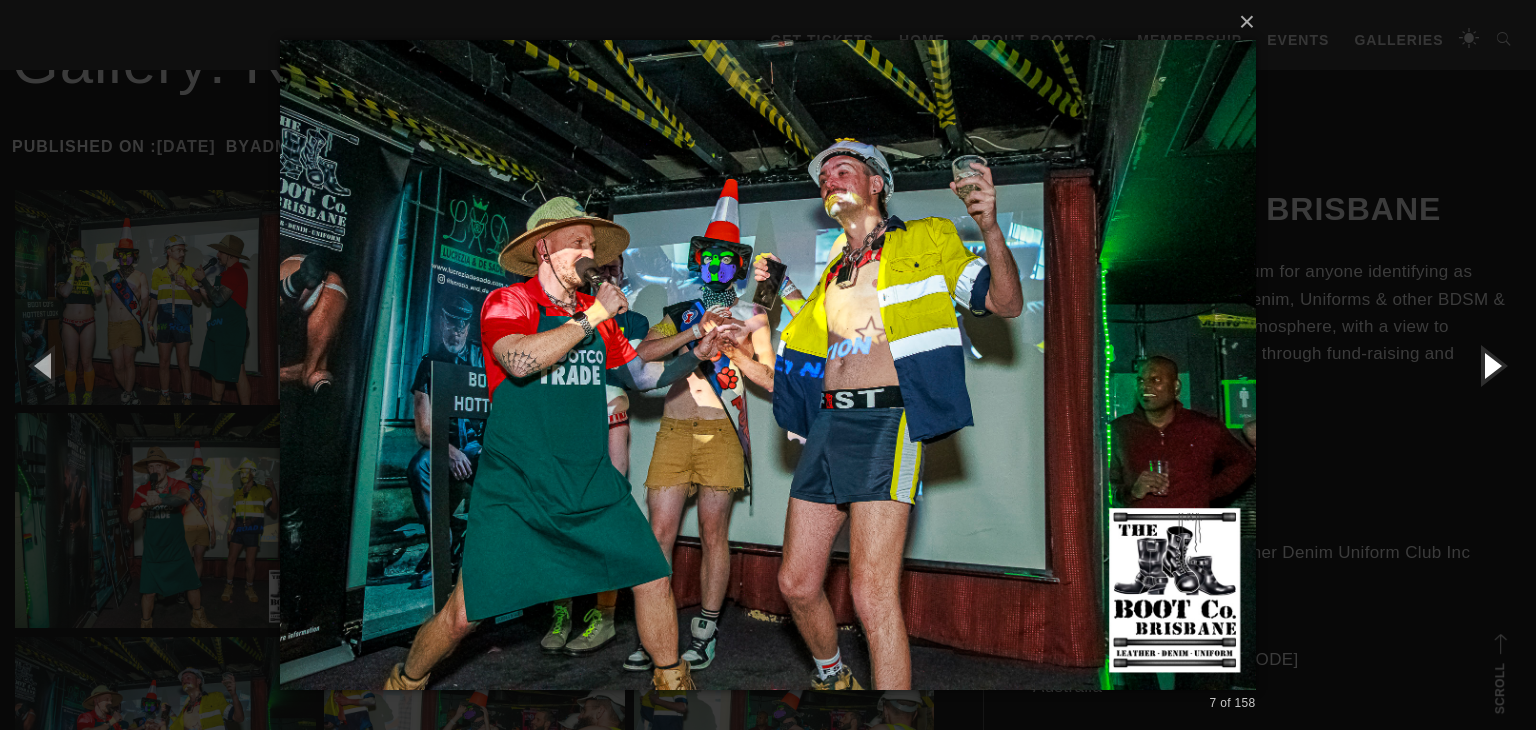 click at bounding box center (1491, 365) 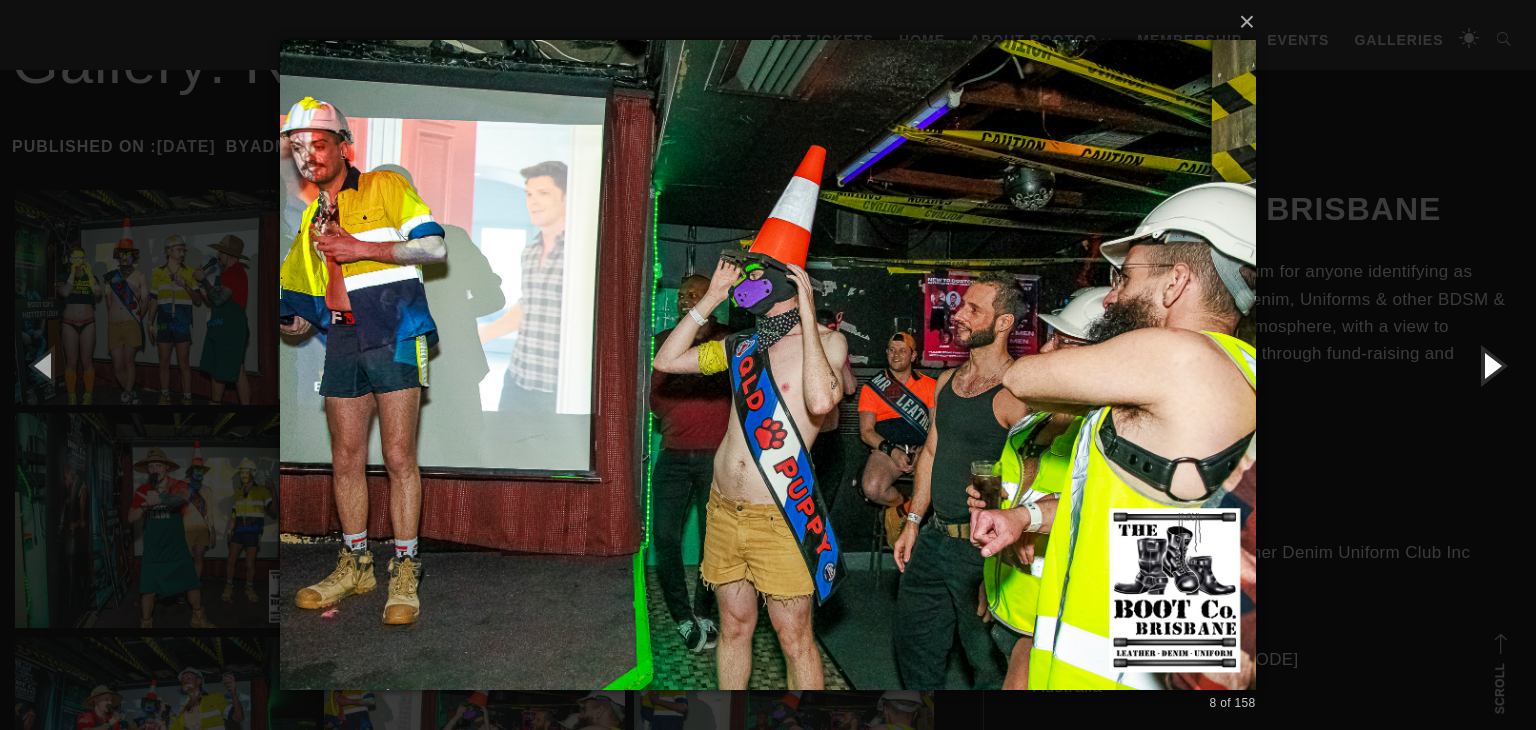 click at bounding box center [1491, 365] 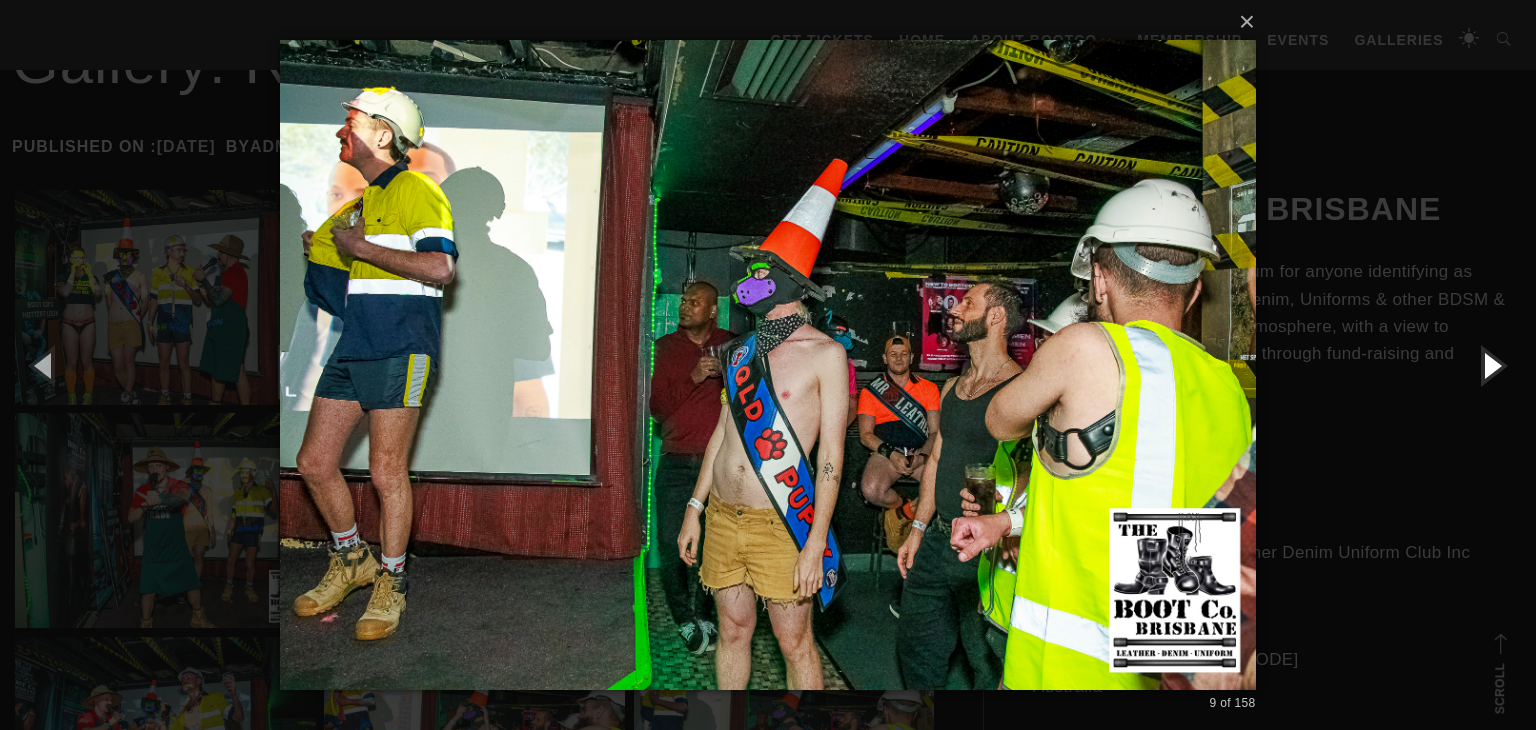 click at bounding box center [1491, 365] 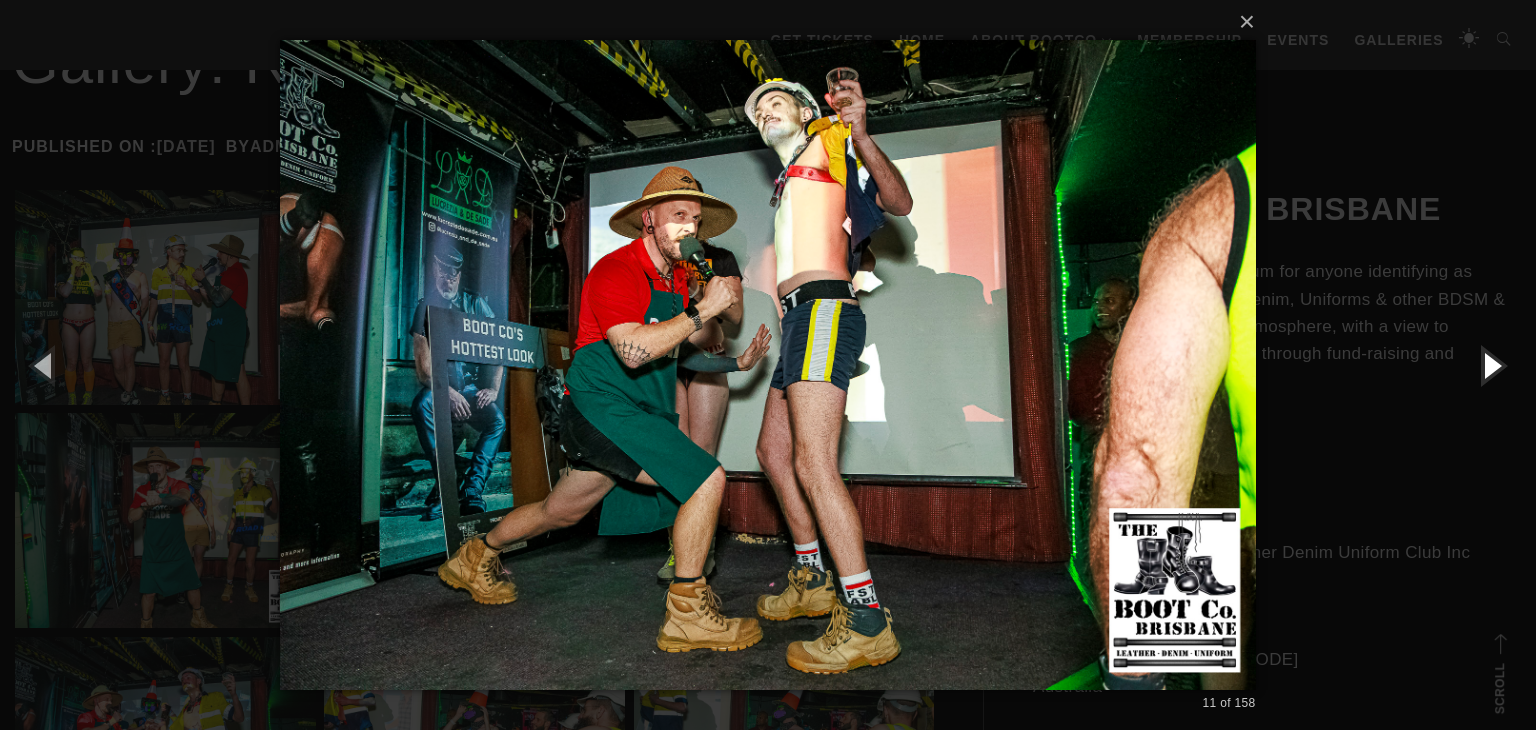 click at bounding box center (1491, 365) 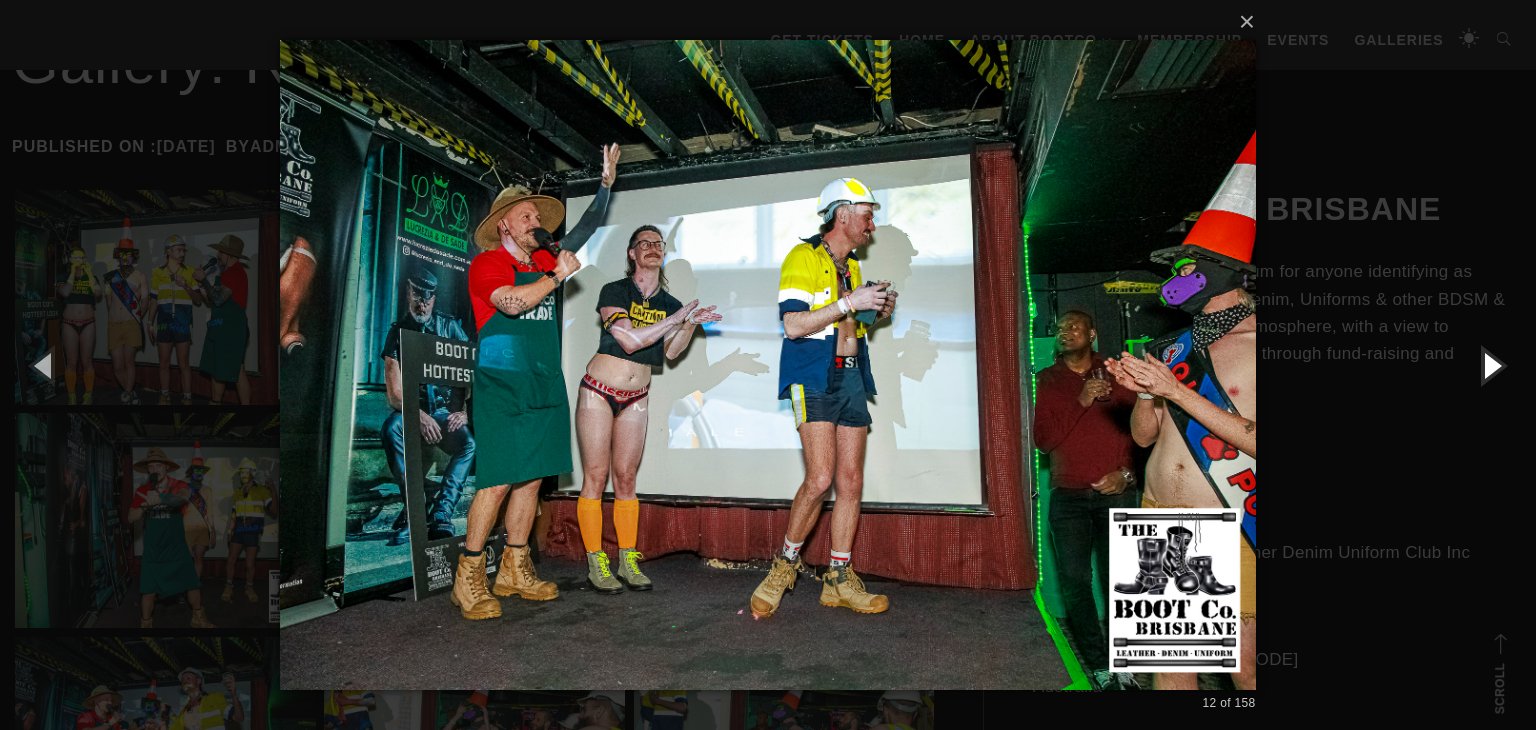 click at bounding box center [1491, 365] 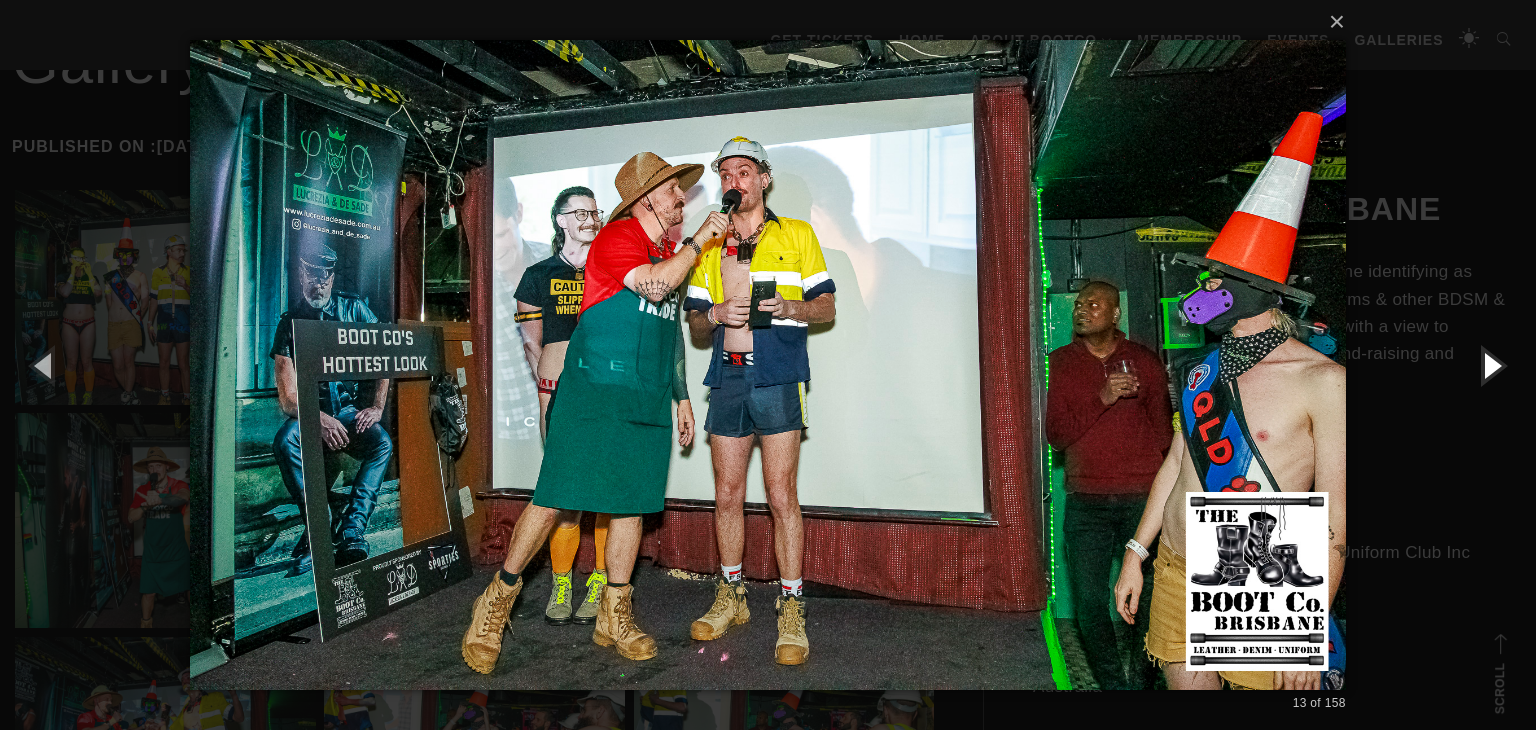 click at bounding box center (1491, 365) 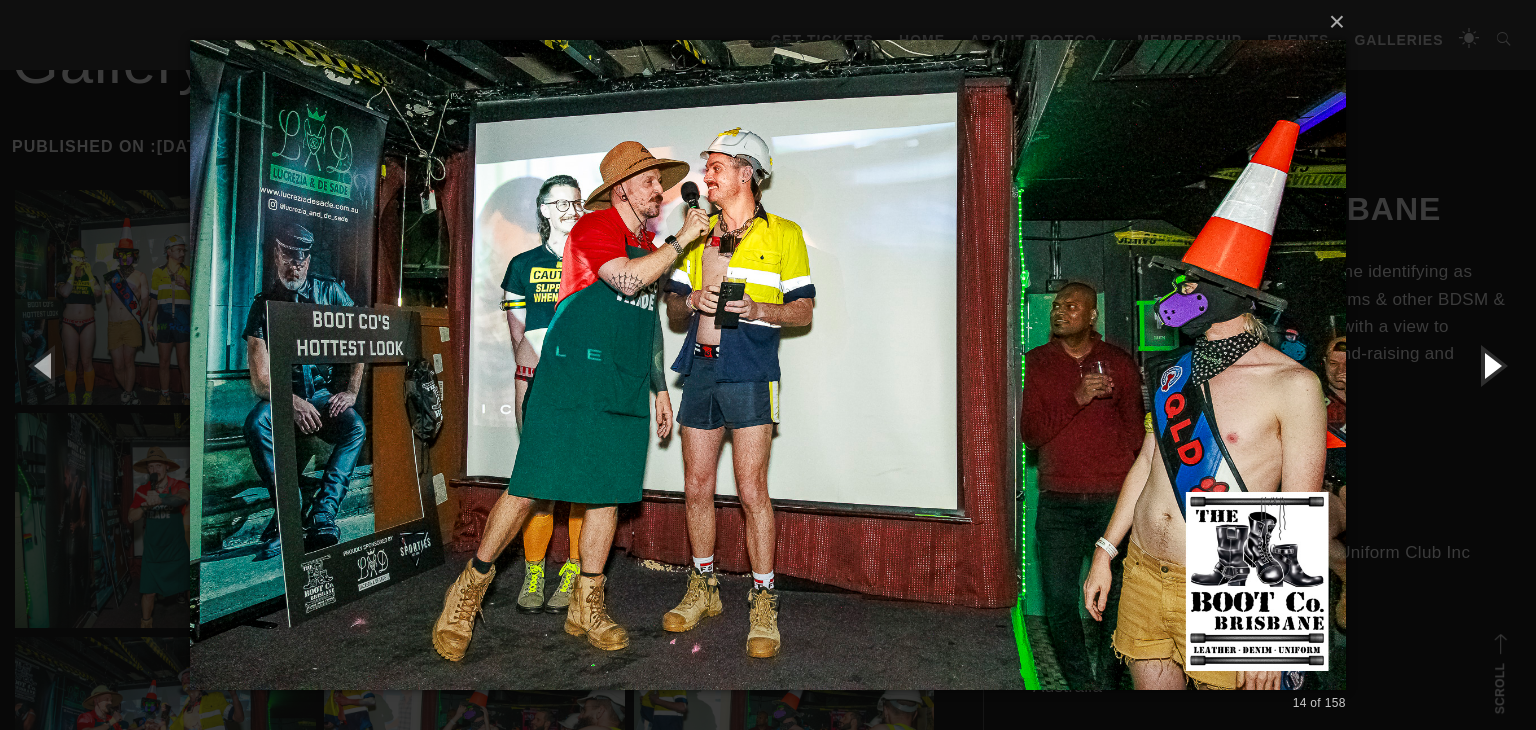 click at bounding box center [1491, 365] 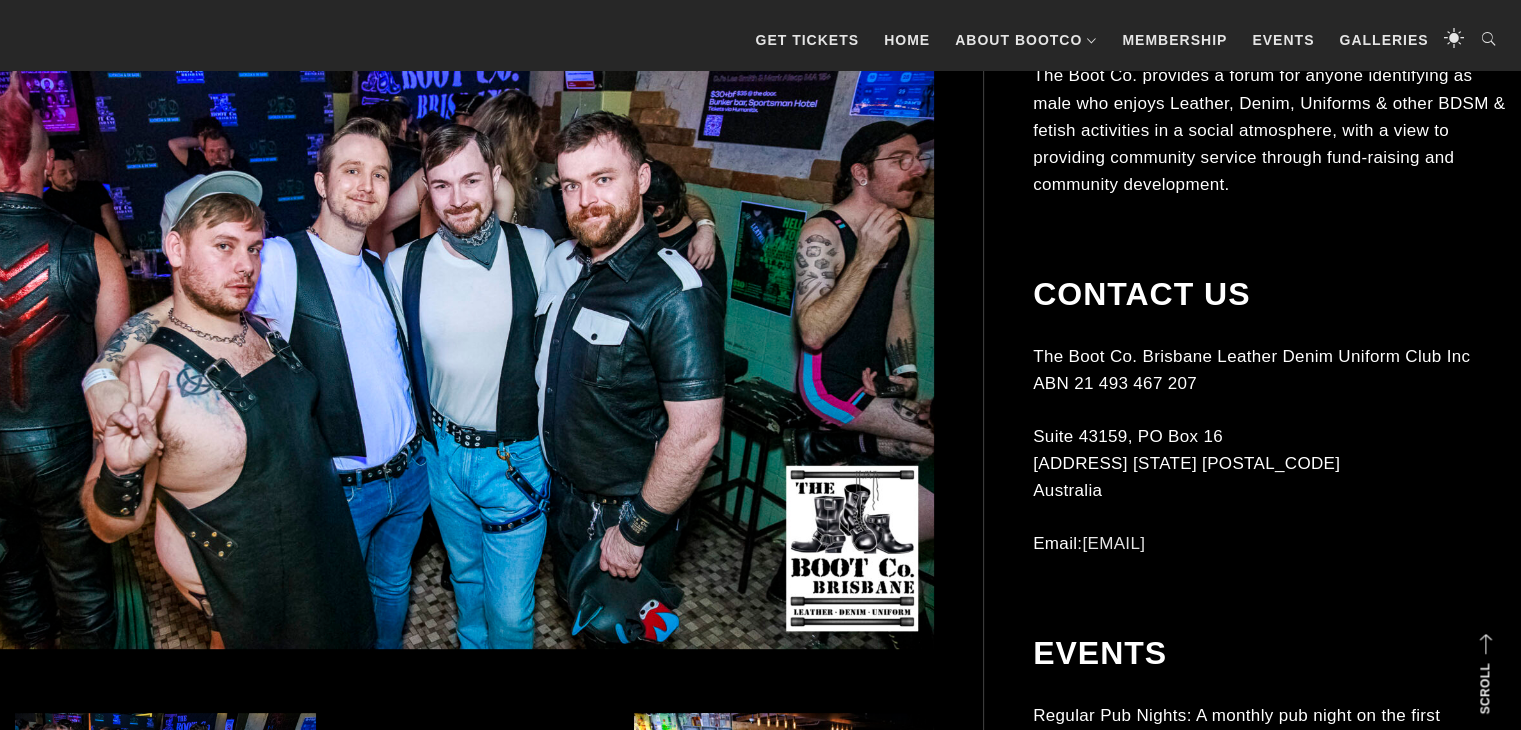 scroll, scrollTop: 600, scrollLeft: 0, axis: vertical 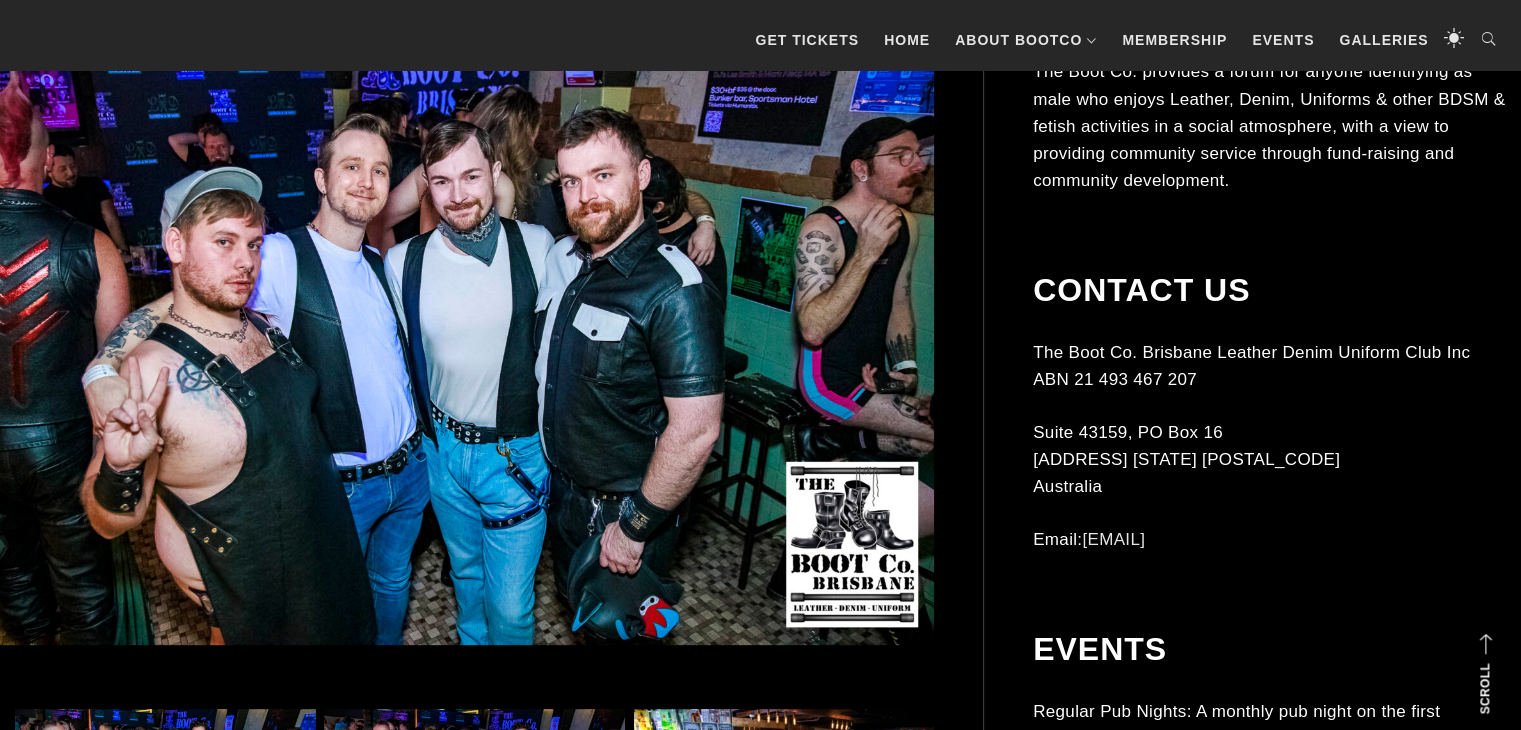 click at bounding box center [442, 317] 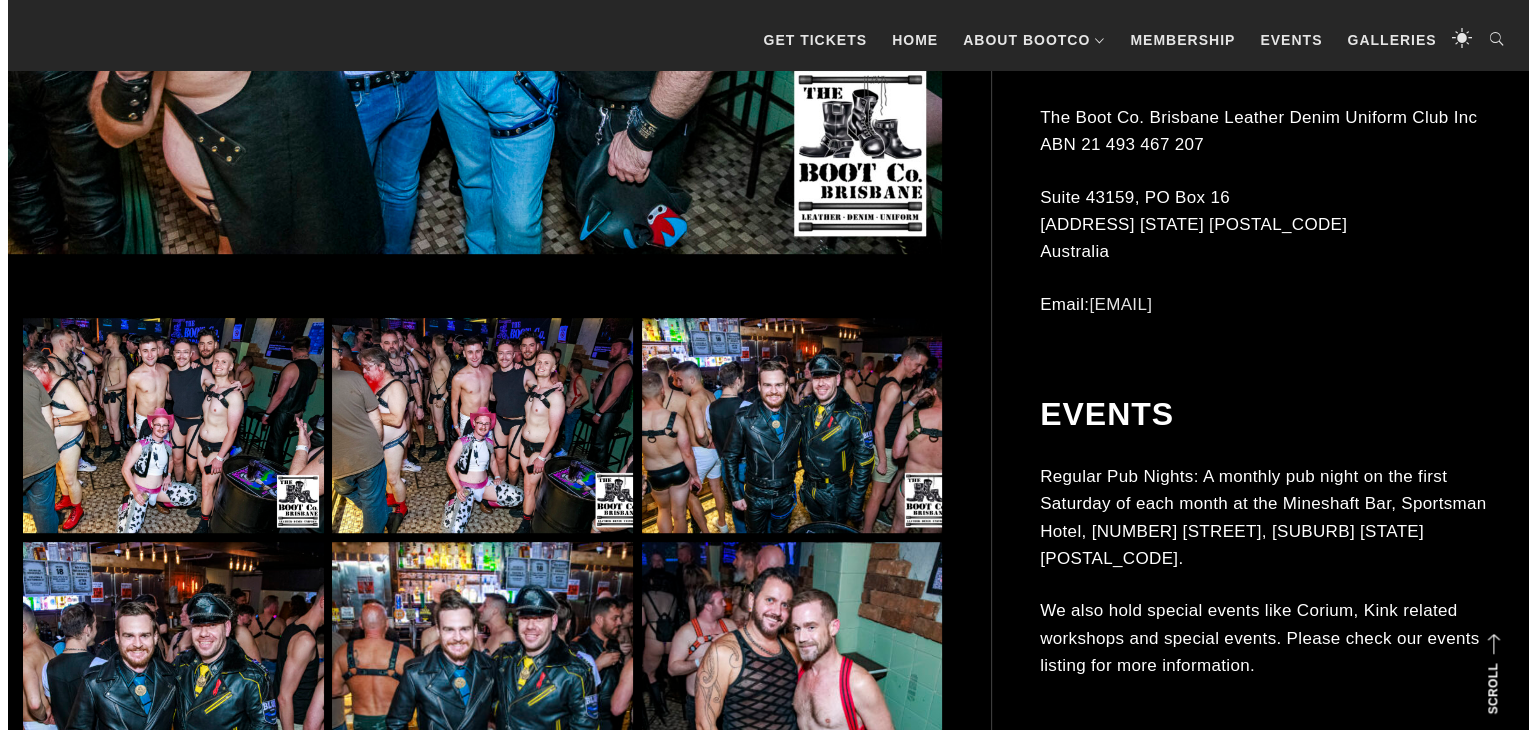 scroll, scrollTop: 1000, scrollLeft: 0, axis: vertical 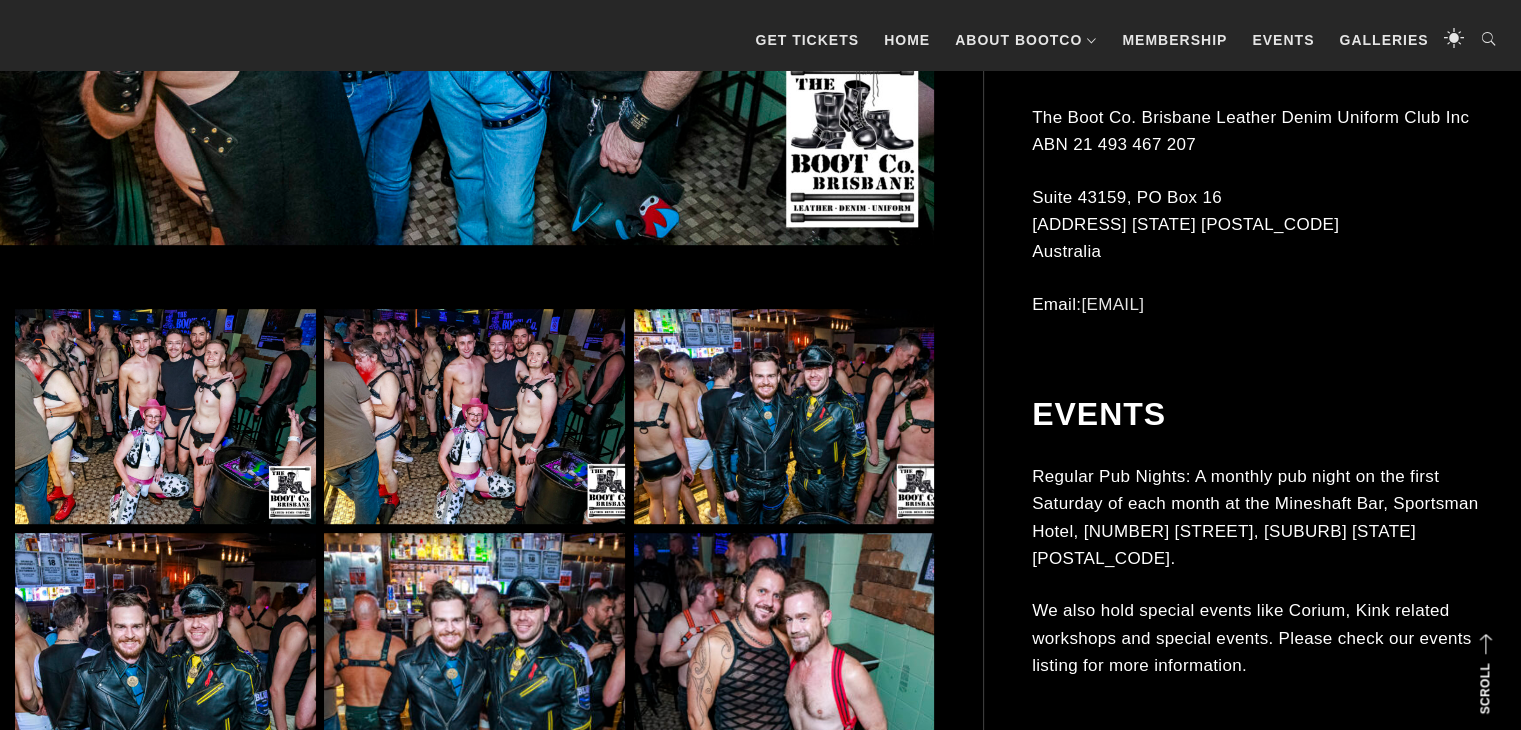 click at bounding box center (165, 416) 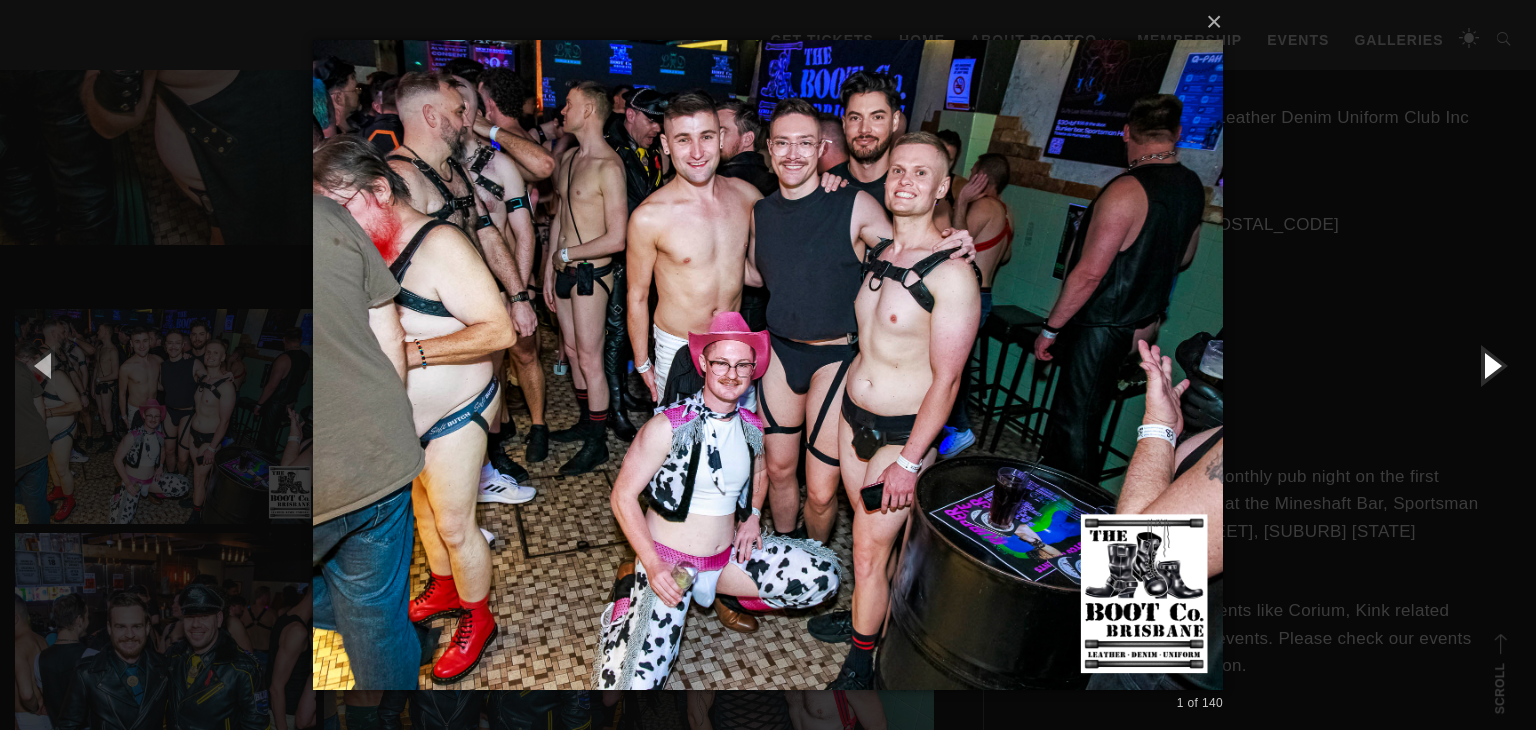 click at bounding box center [1491, 365] 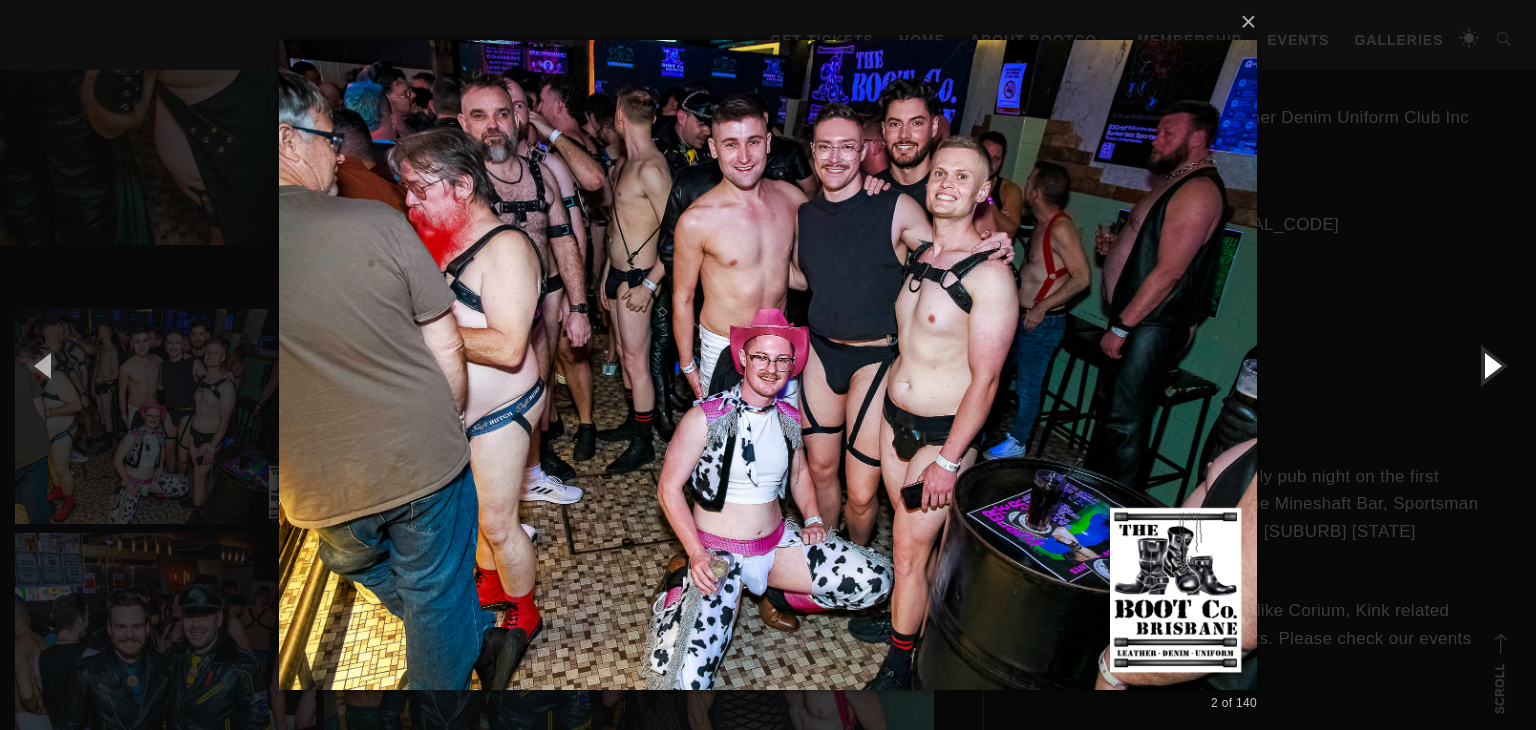 click at bounding box center [1491, 365] 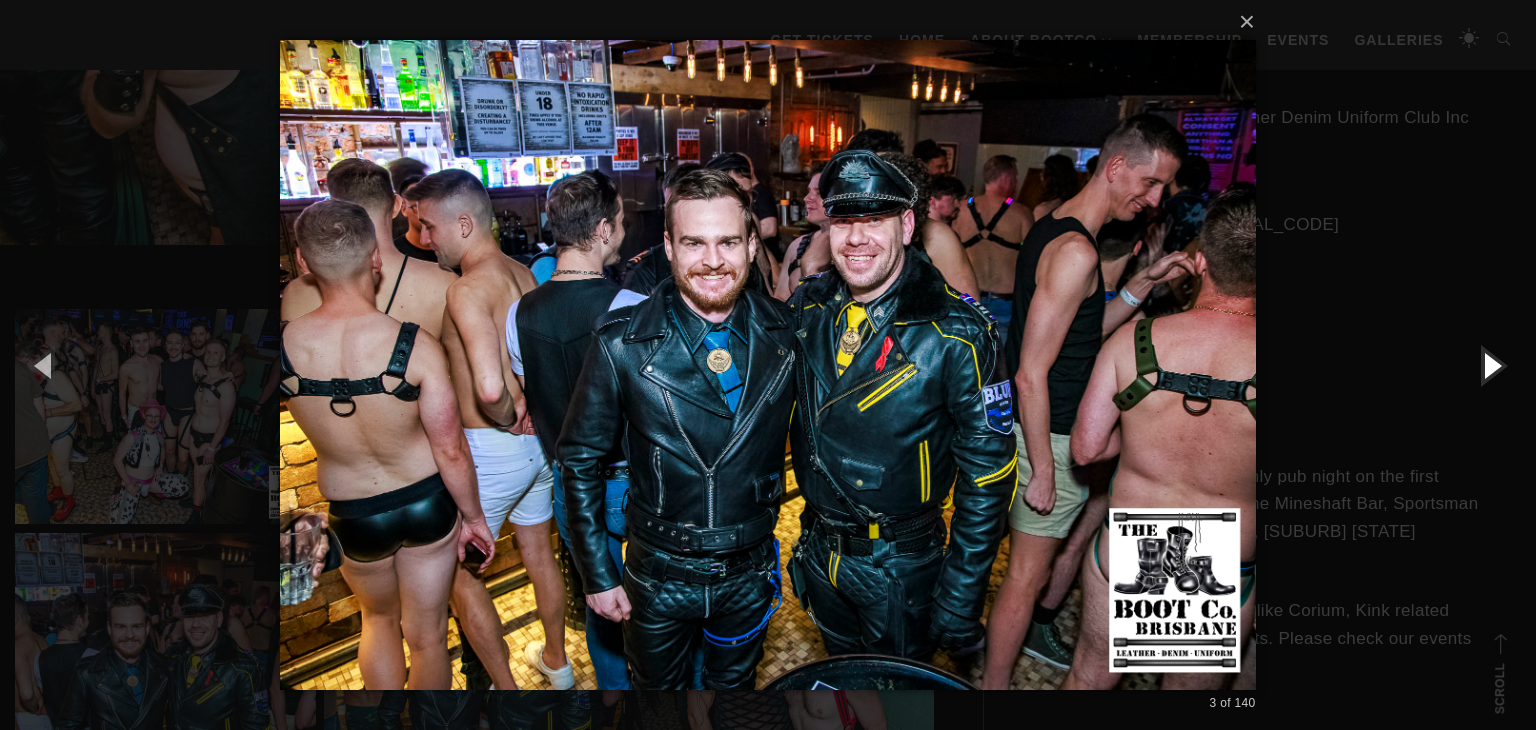 click at bounding box center [1491, 365] 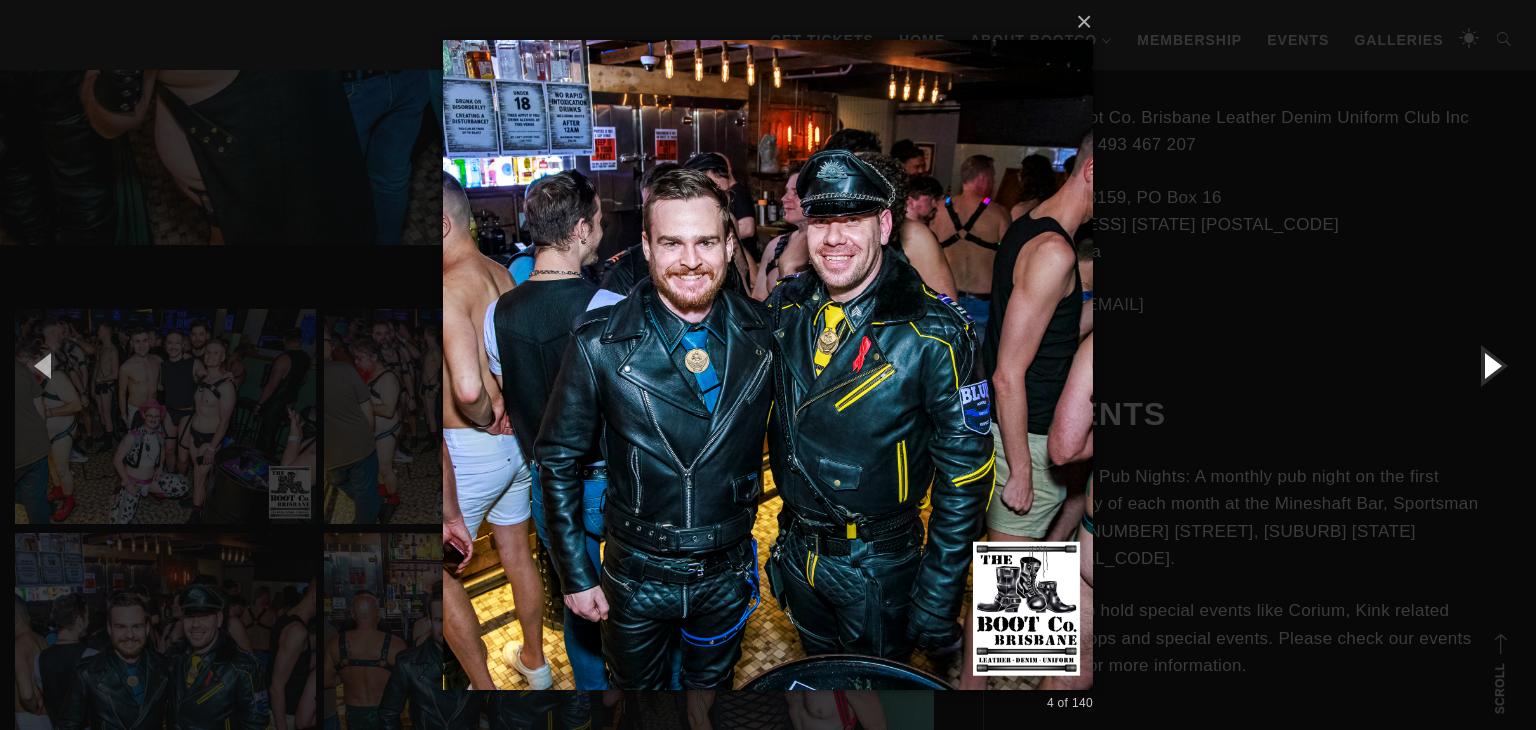 click at bounding box center [1491, 365] 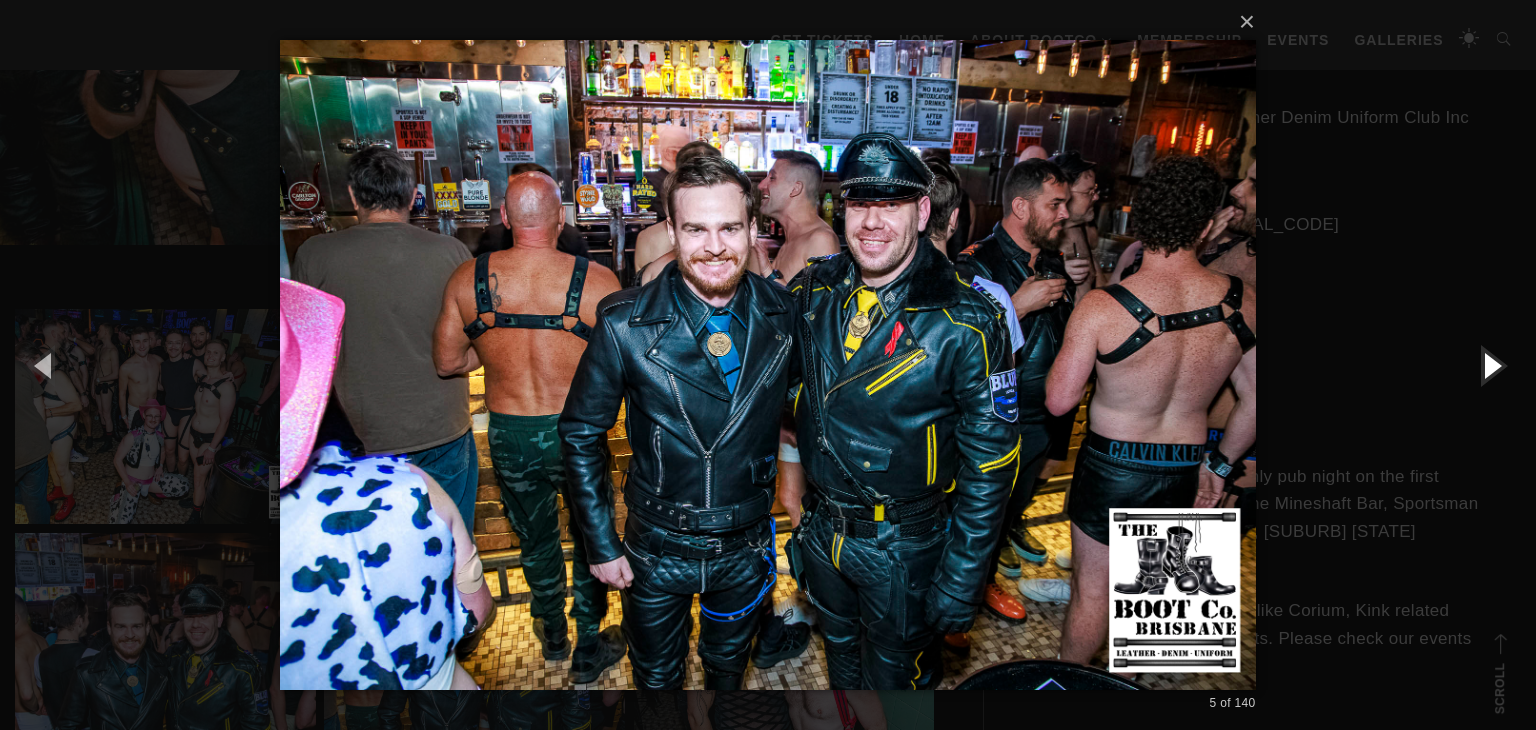 click at bounding box center (1491, 365) 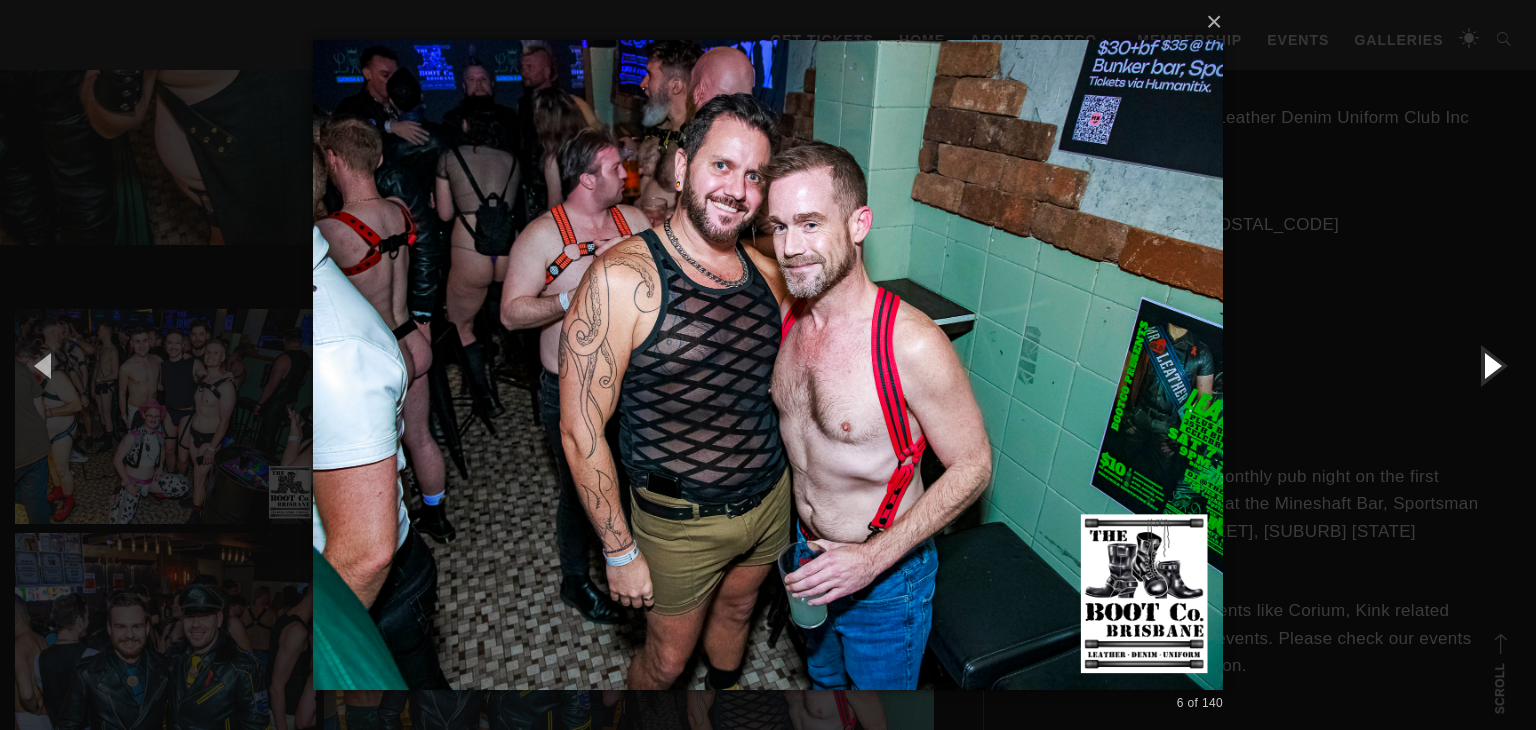 click at bounding box center [1491, 365] 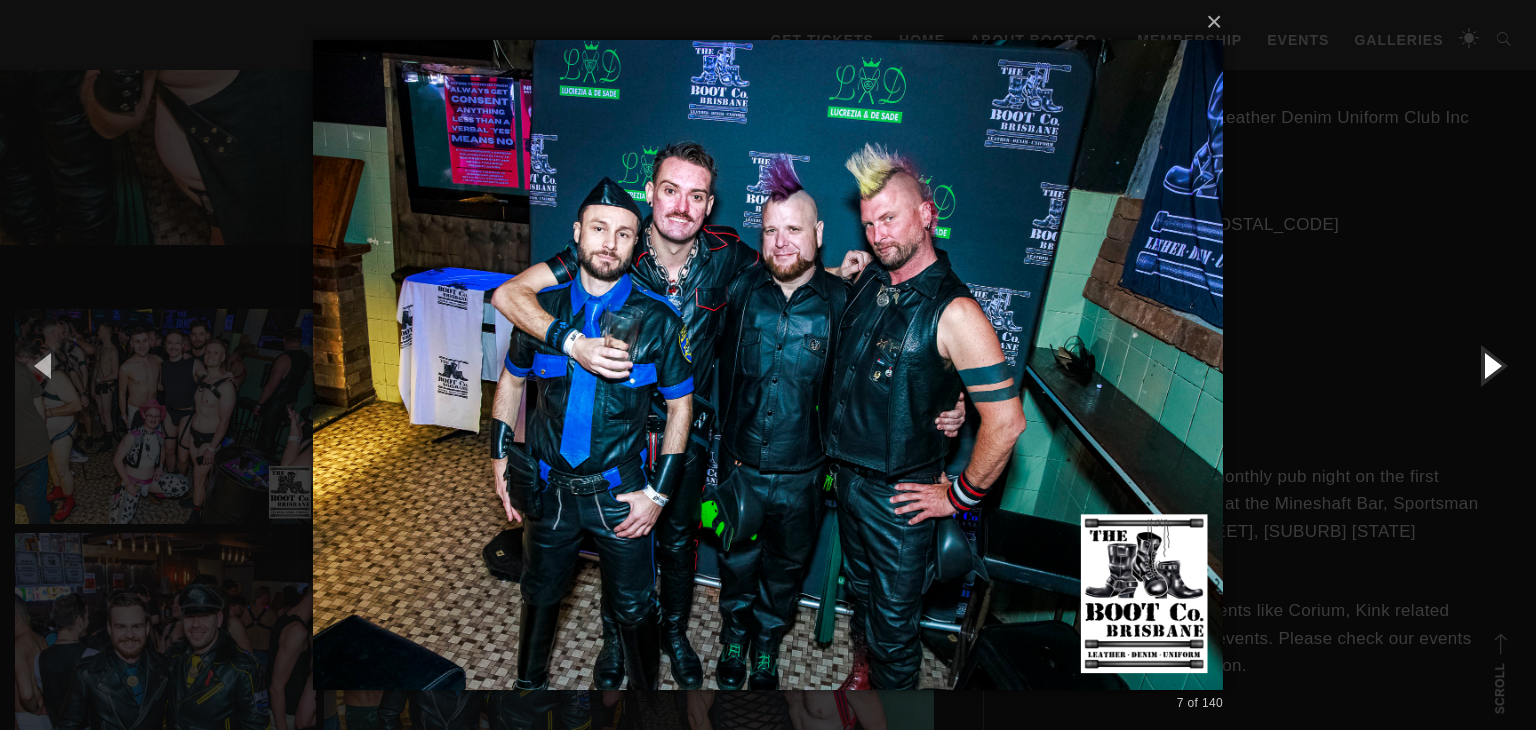 click at bounding box center (1491, 365) 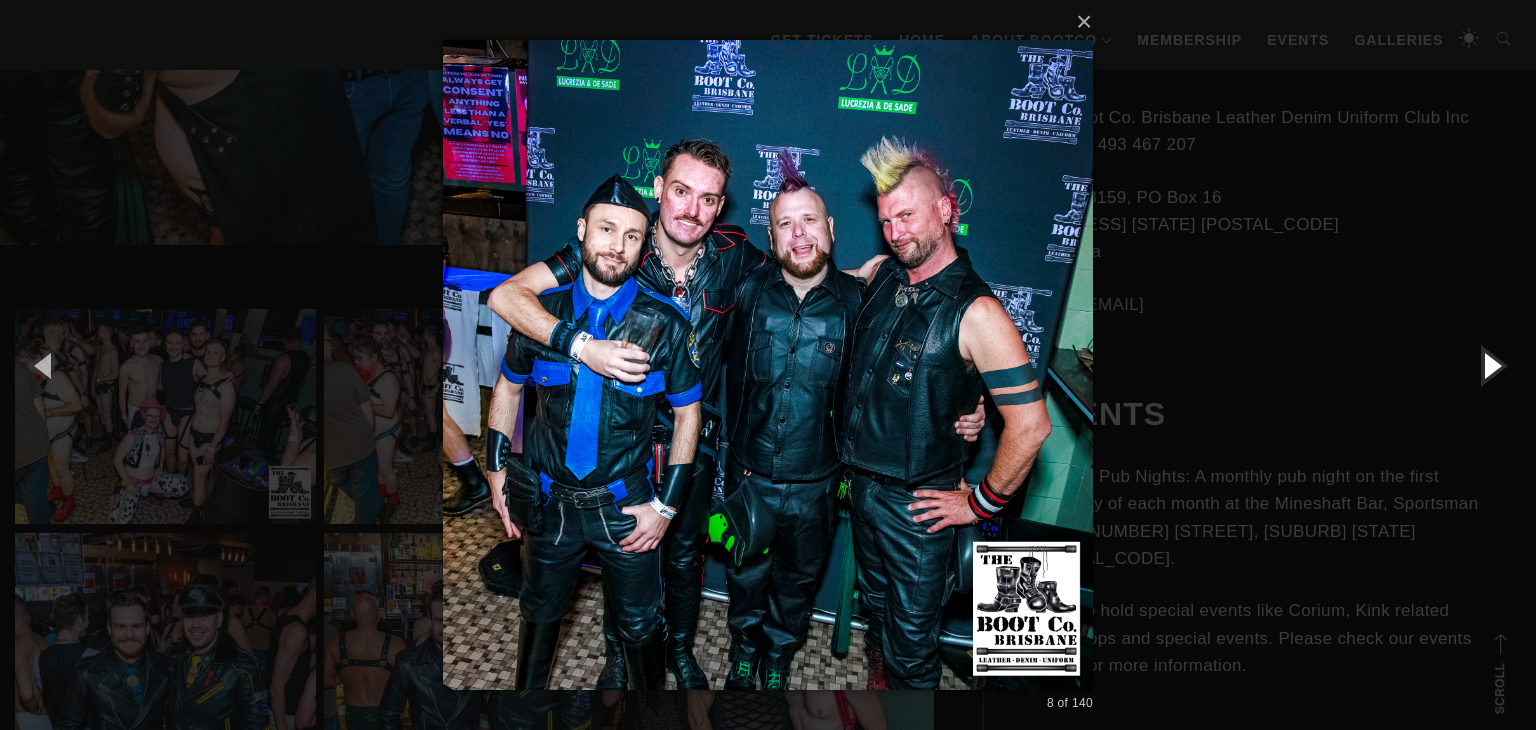 click at bounding box center (1491, 365) 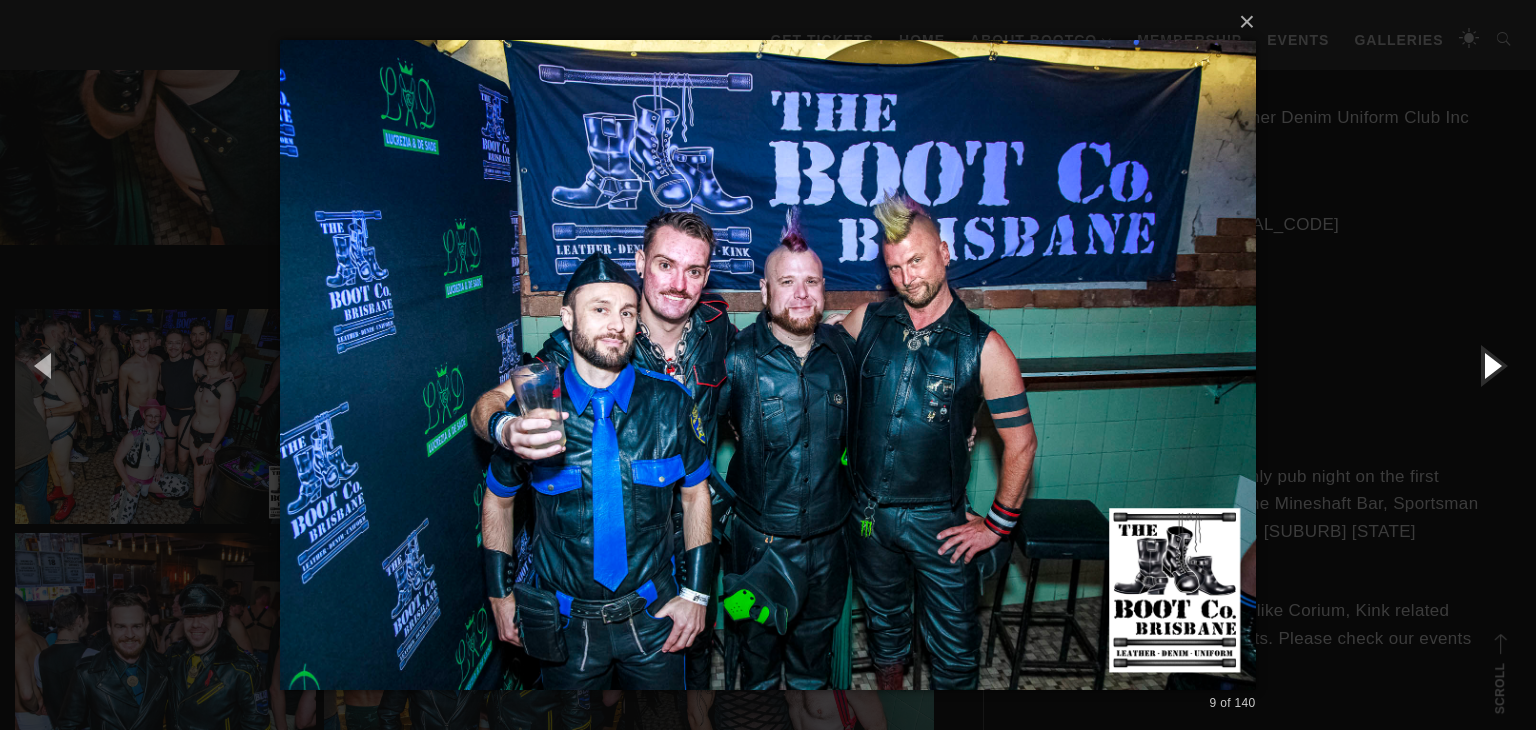 click at bounding box center [1491, 365] 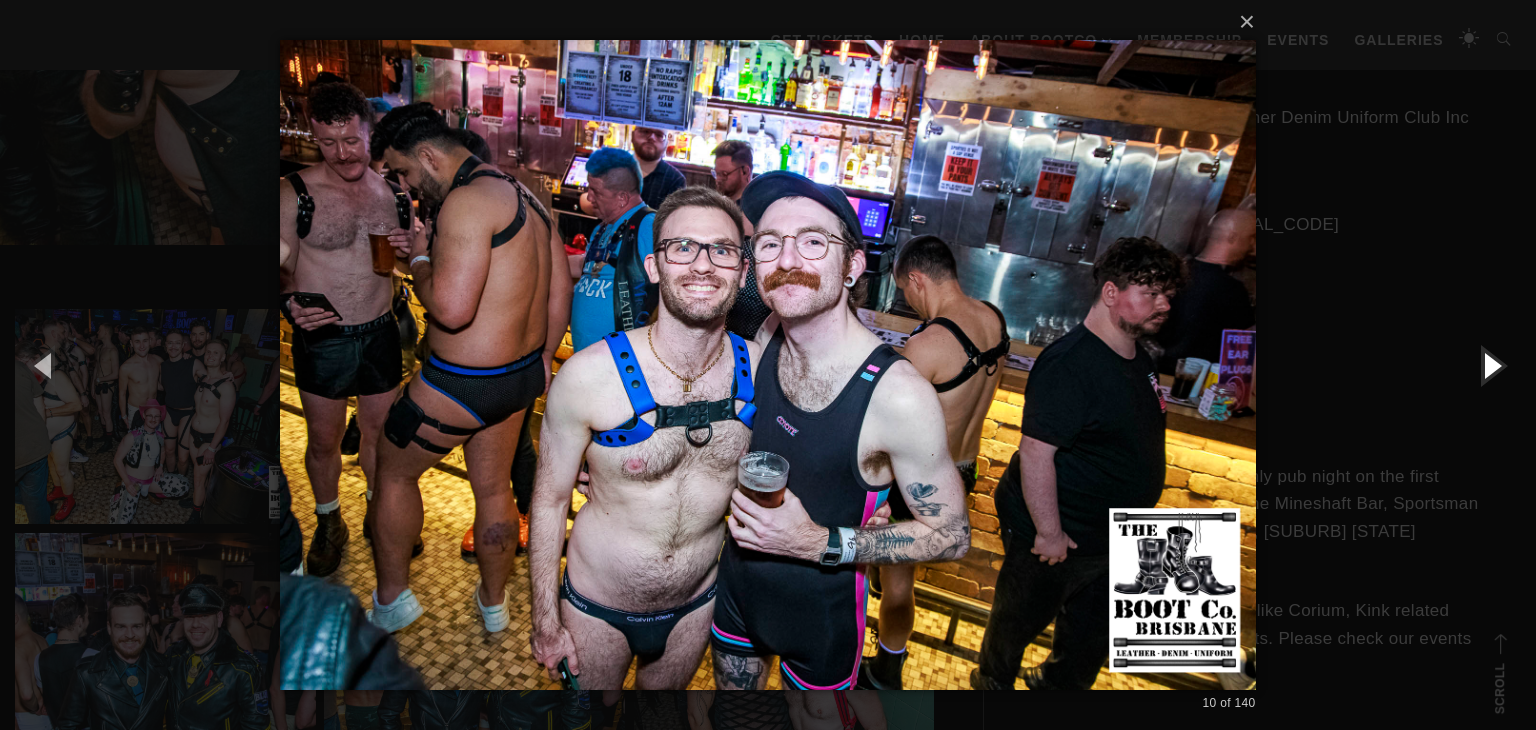 click at bounding box center (1491, 365) 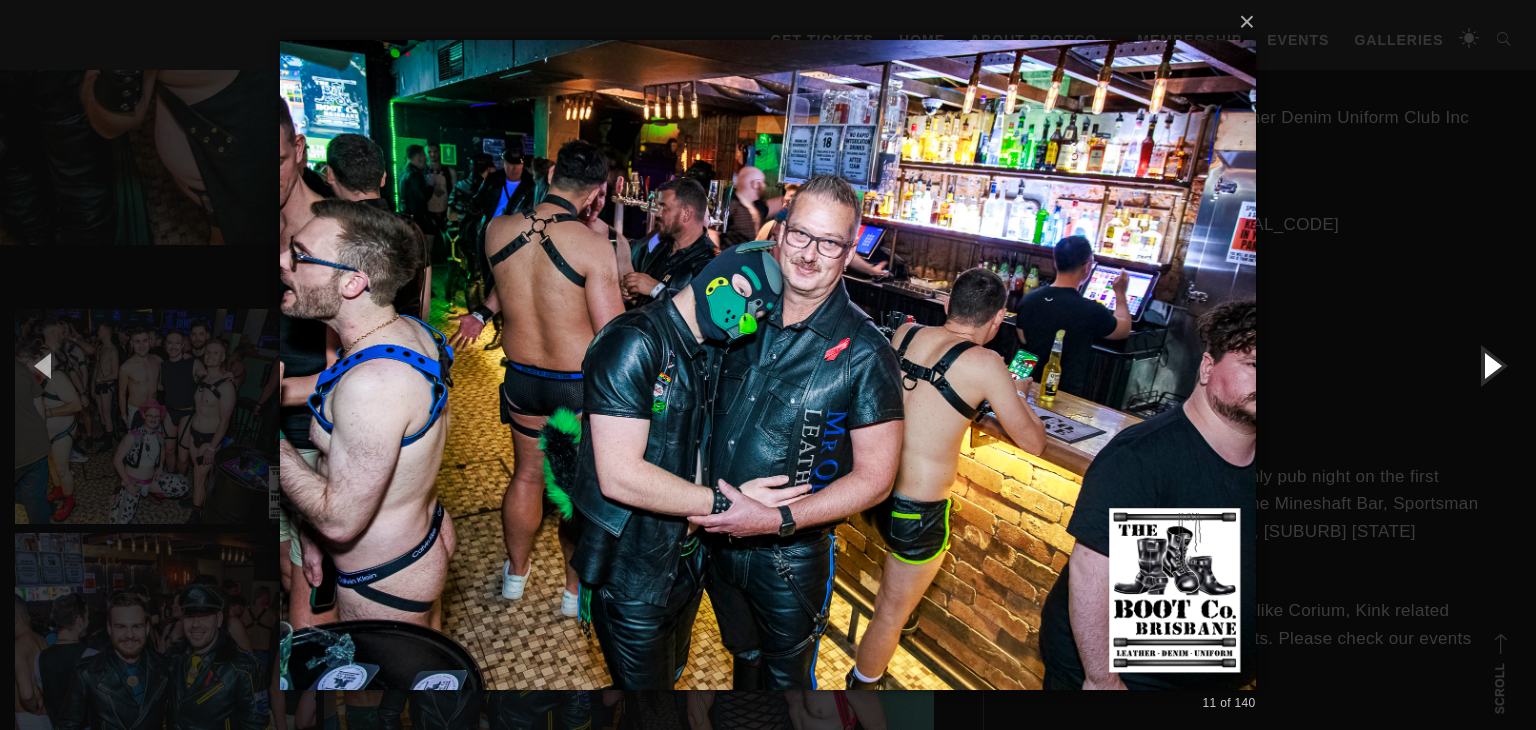click at bounding box center (1491, 365) 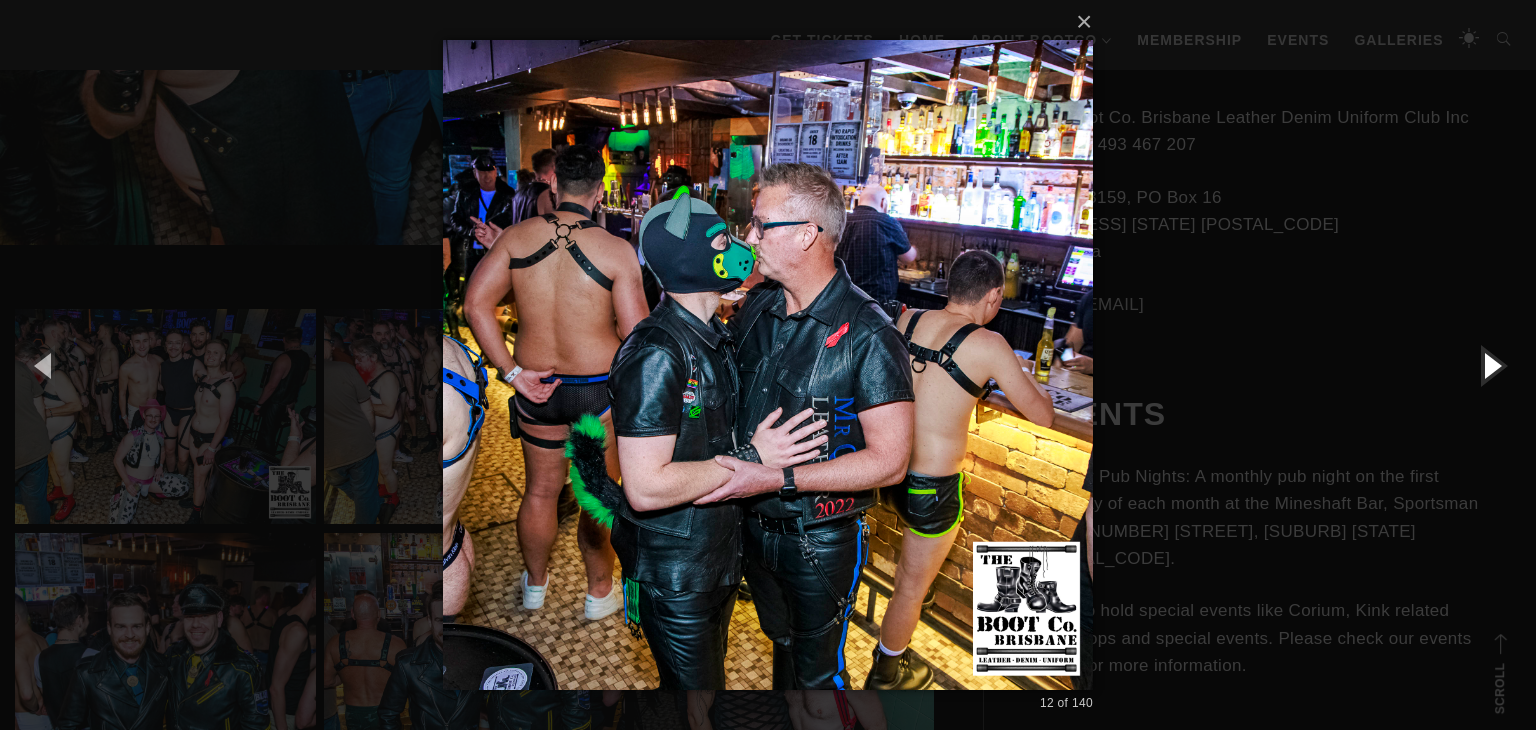 click at bounding box center [1491, 365] 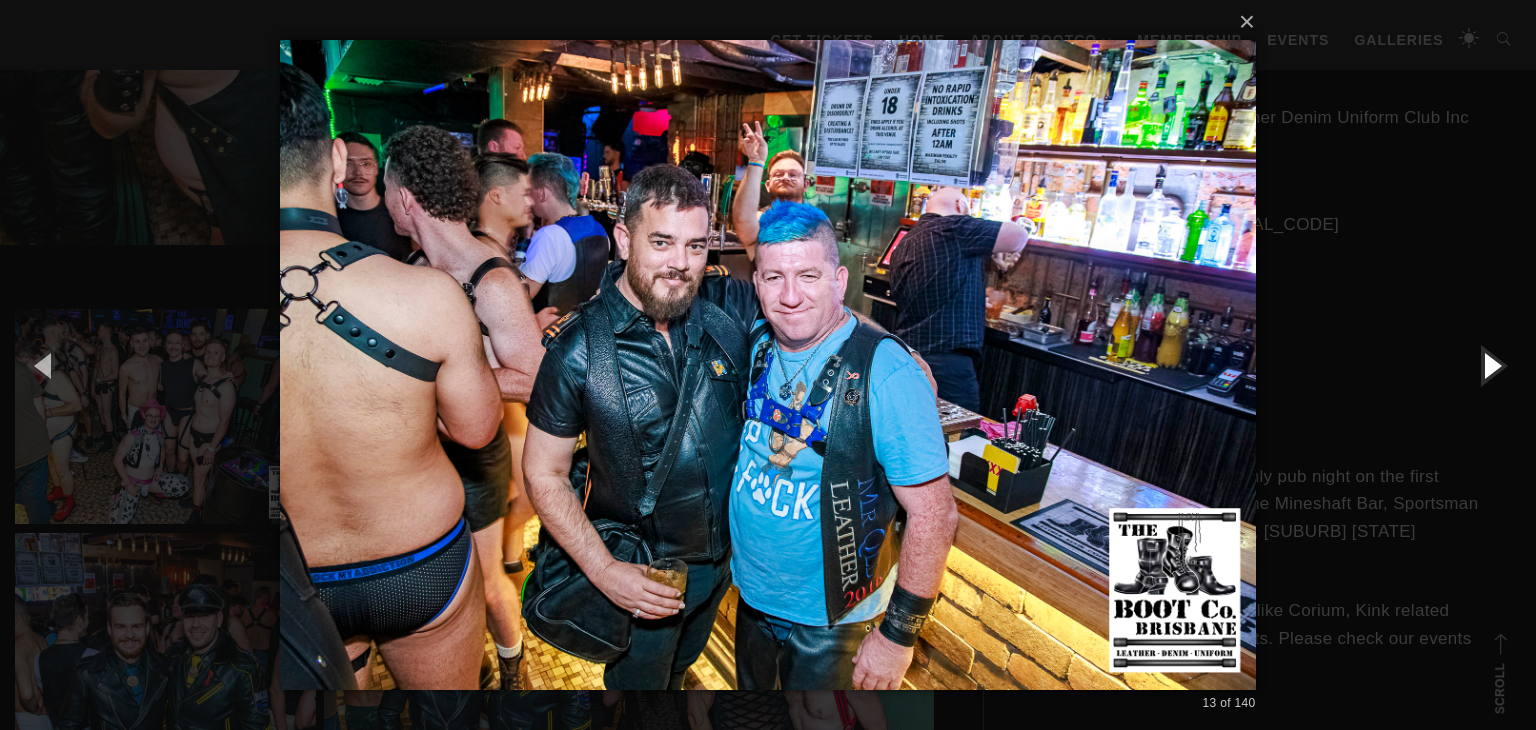 click at bounding box center [1491, 365] 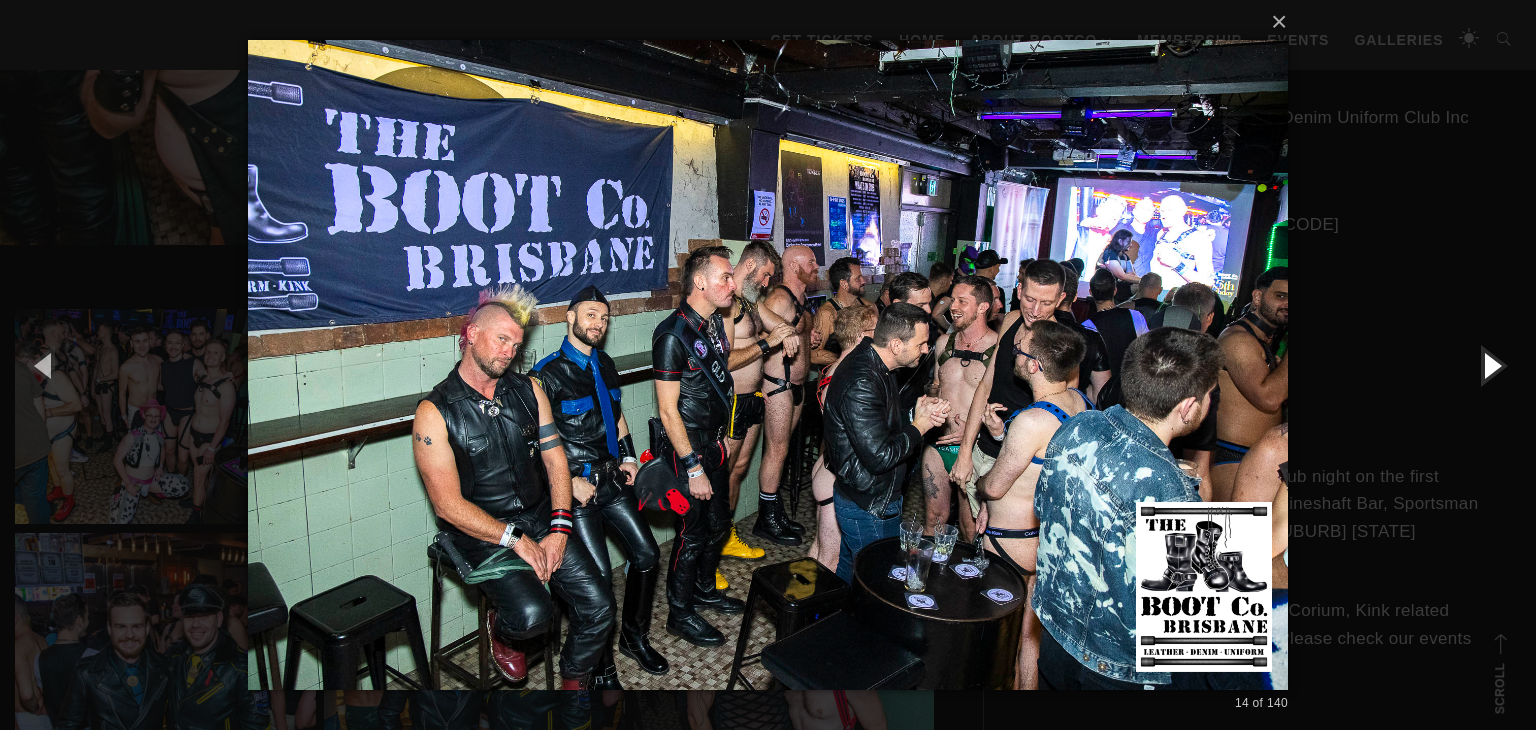 click at bounding box center (1491, 365) 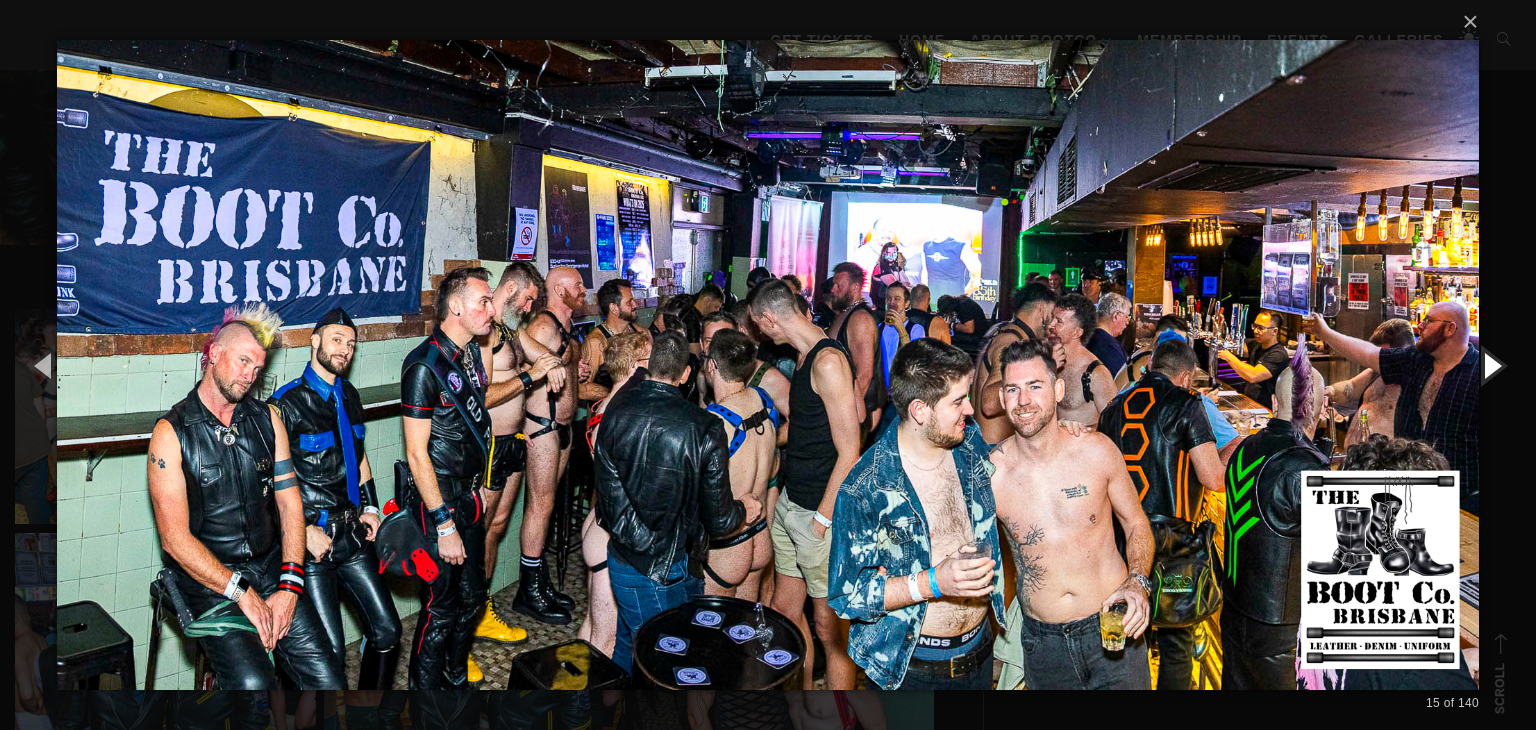 click at bounding box center [1491, 365] 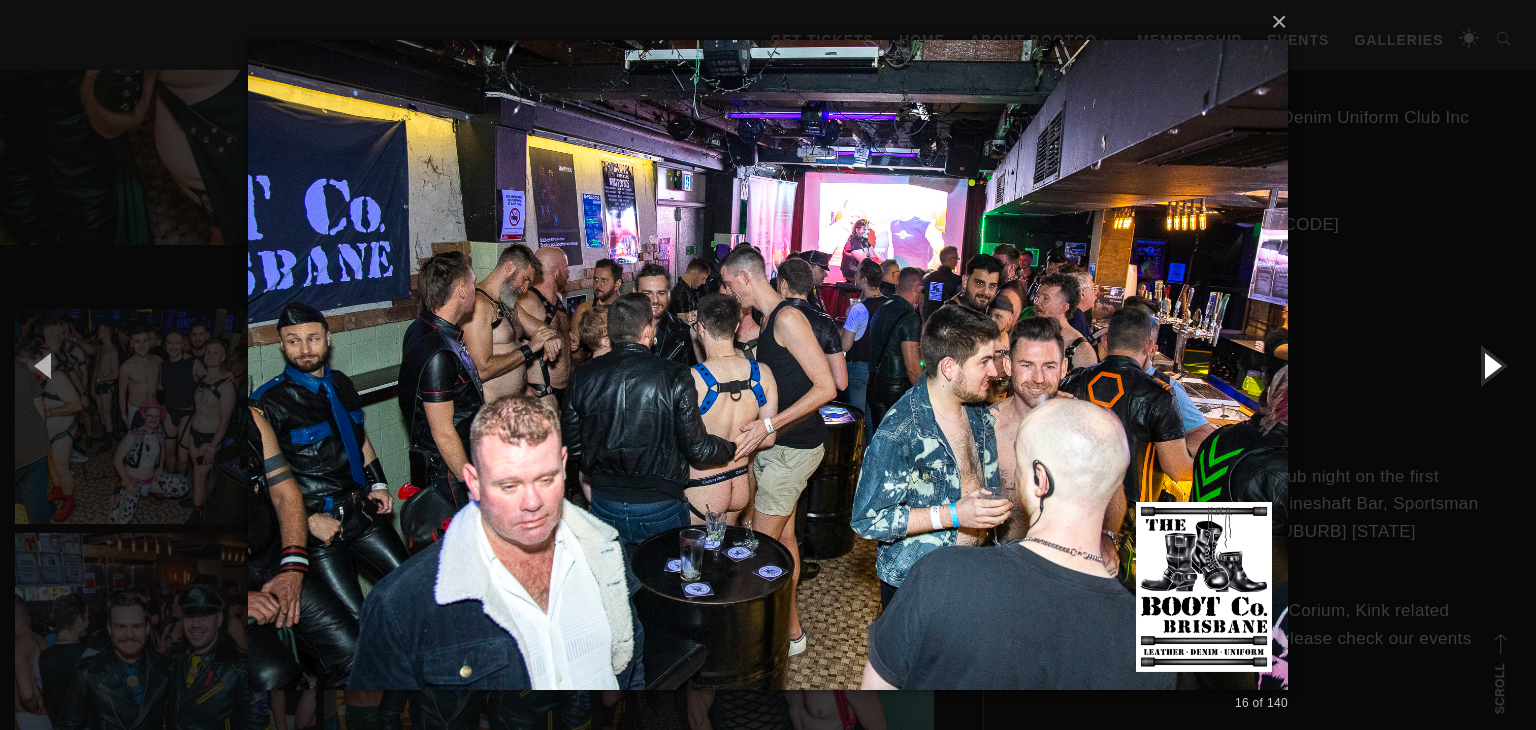 click at bounding box center (1491, 365) 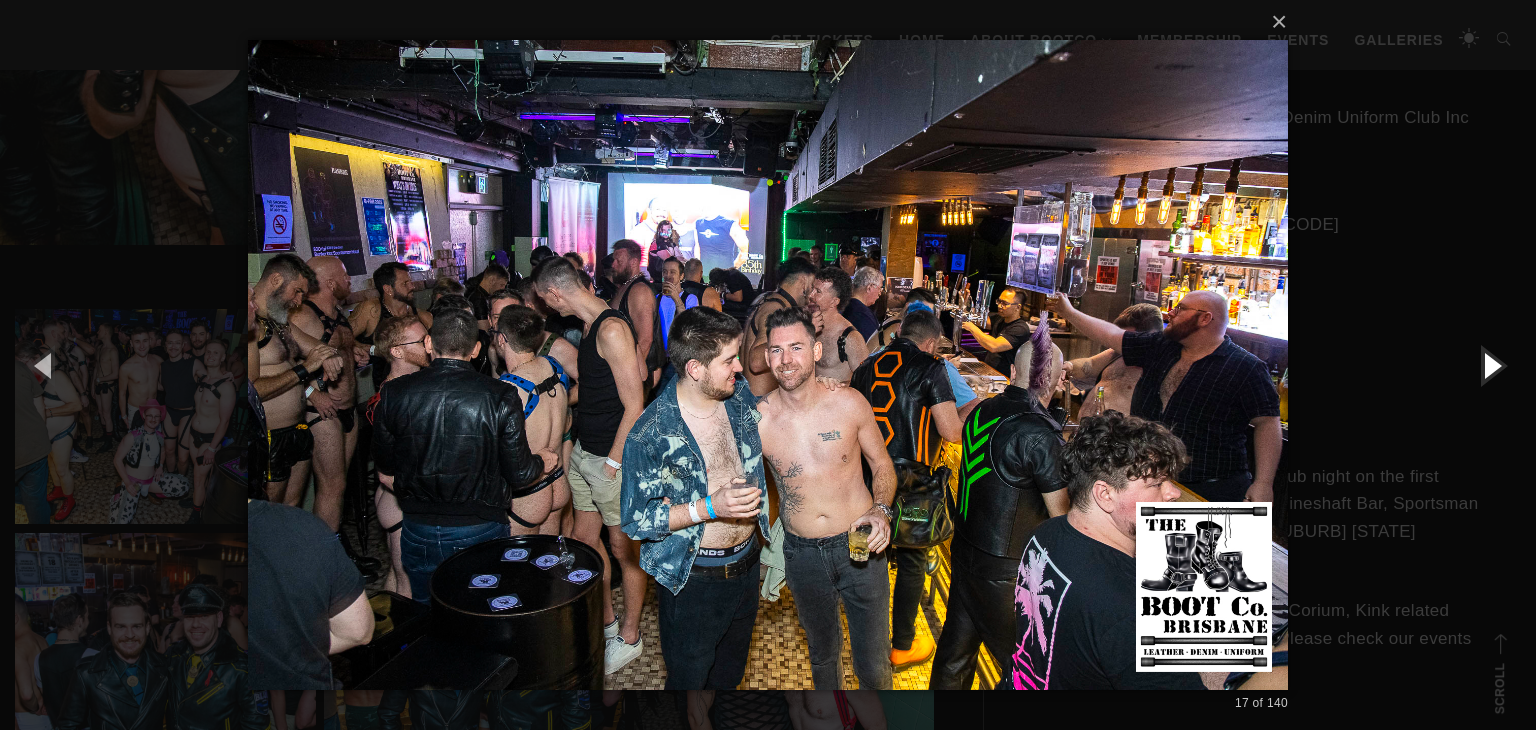 click at bounding box center (1491, 365) 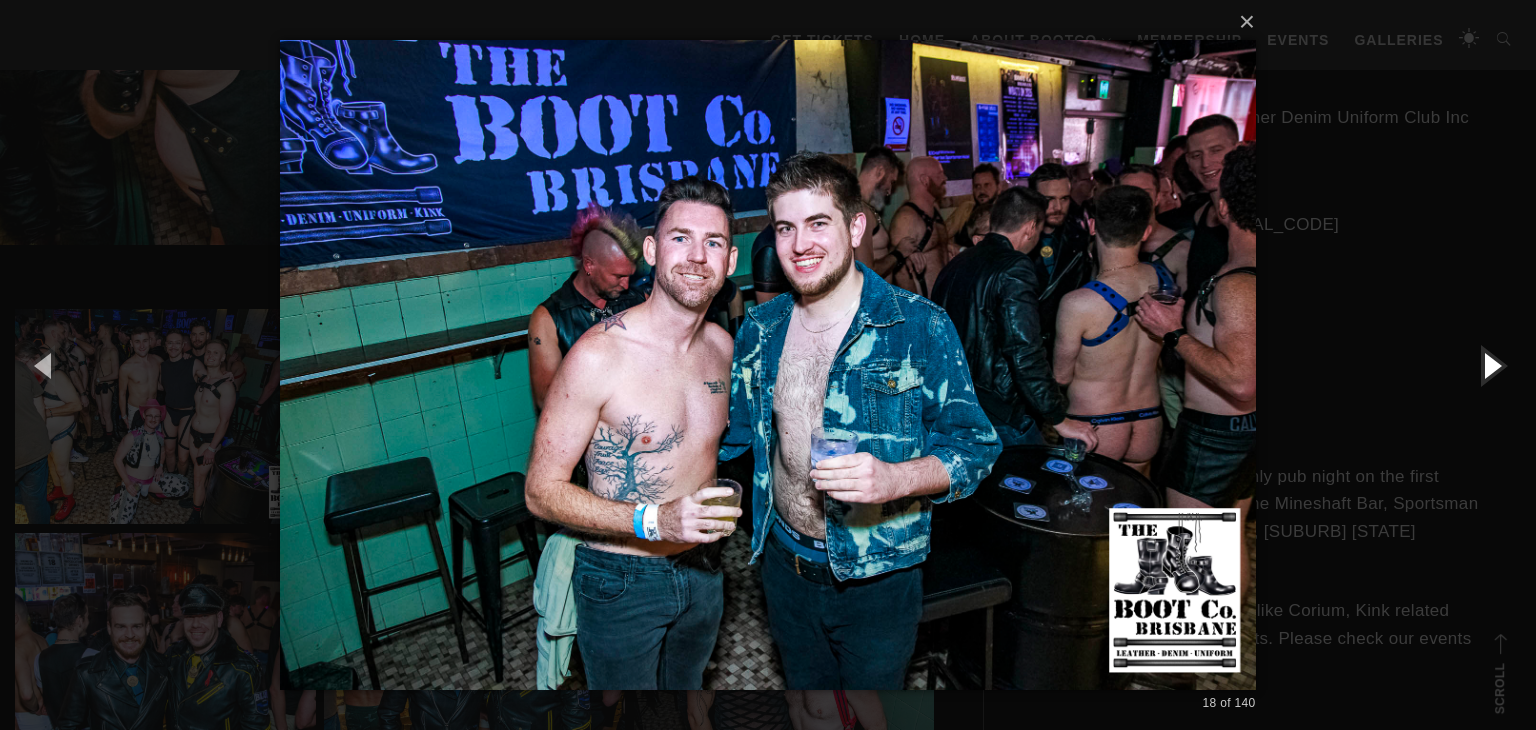 click at bounding box center (1491, 365) 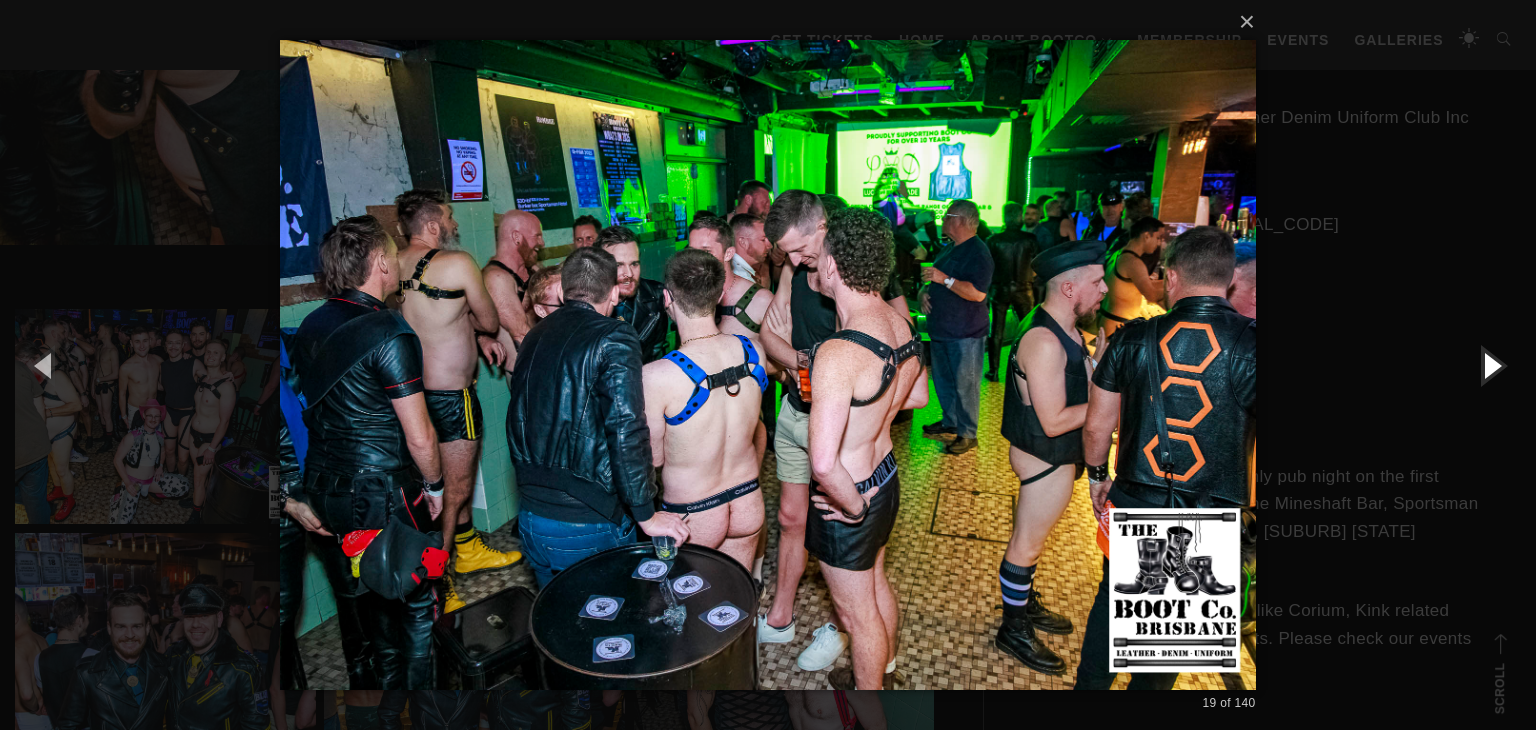 click at bounding box center (1491, 365) 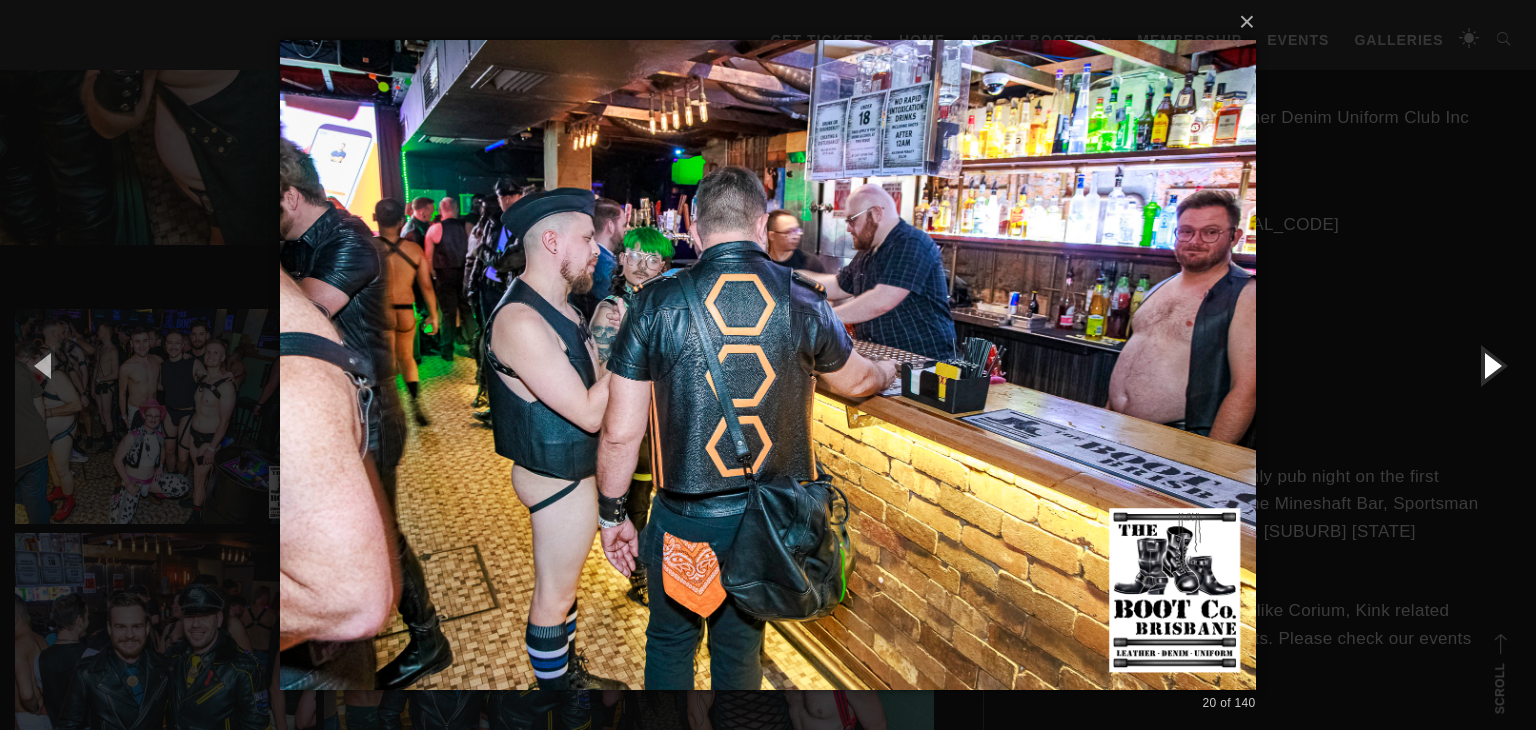 click at bounding box center [1491, 365] 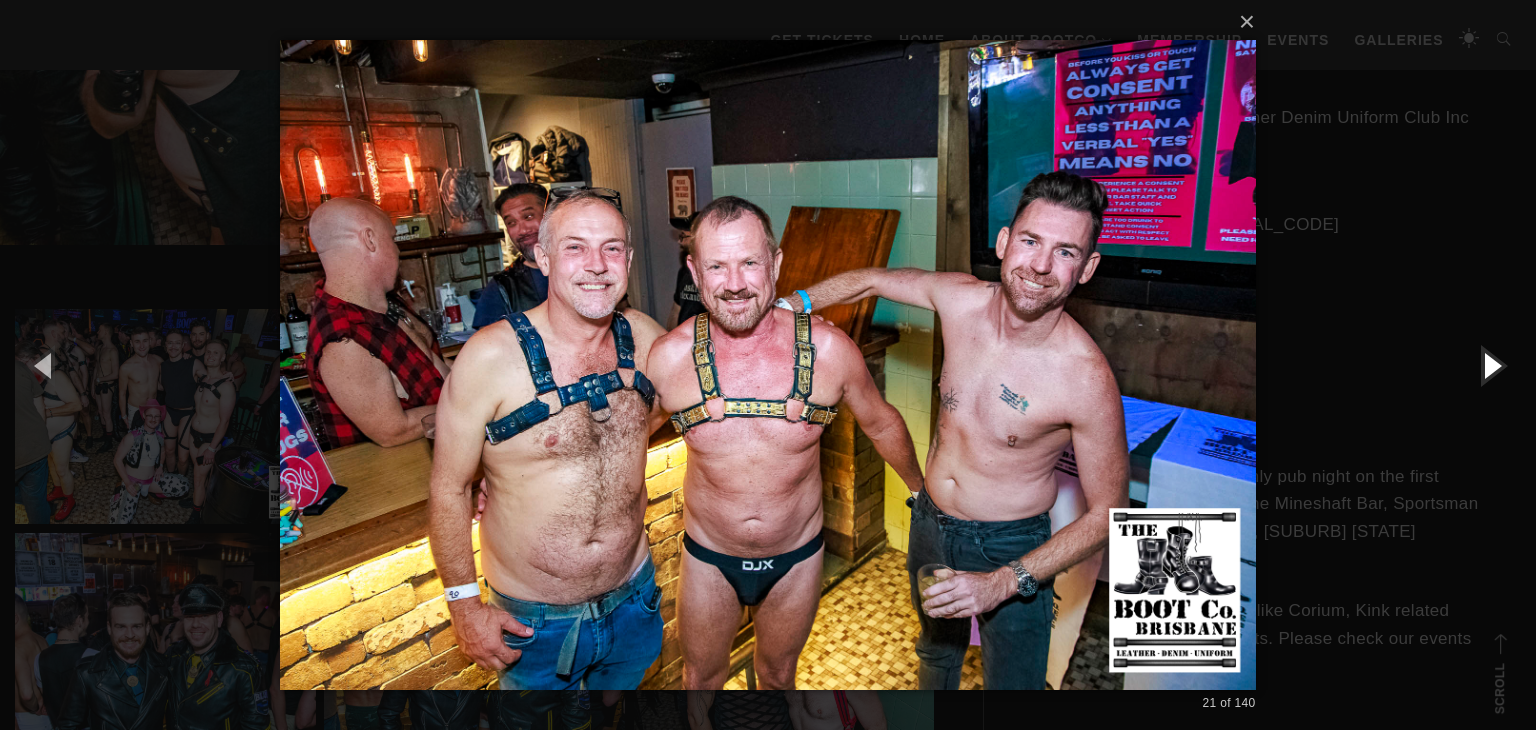 click at bounding box center [1491, 365] 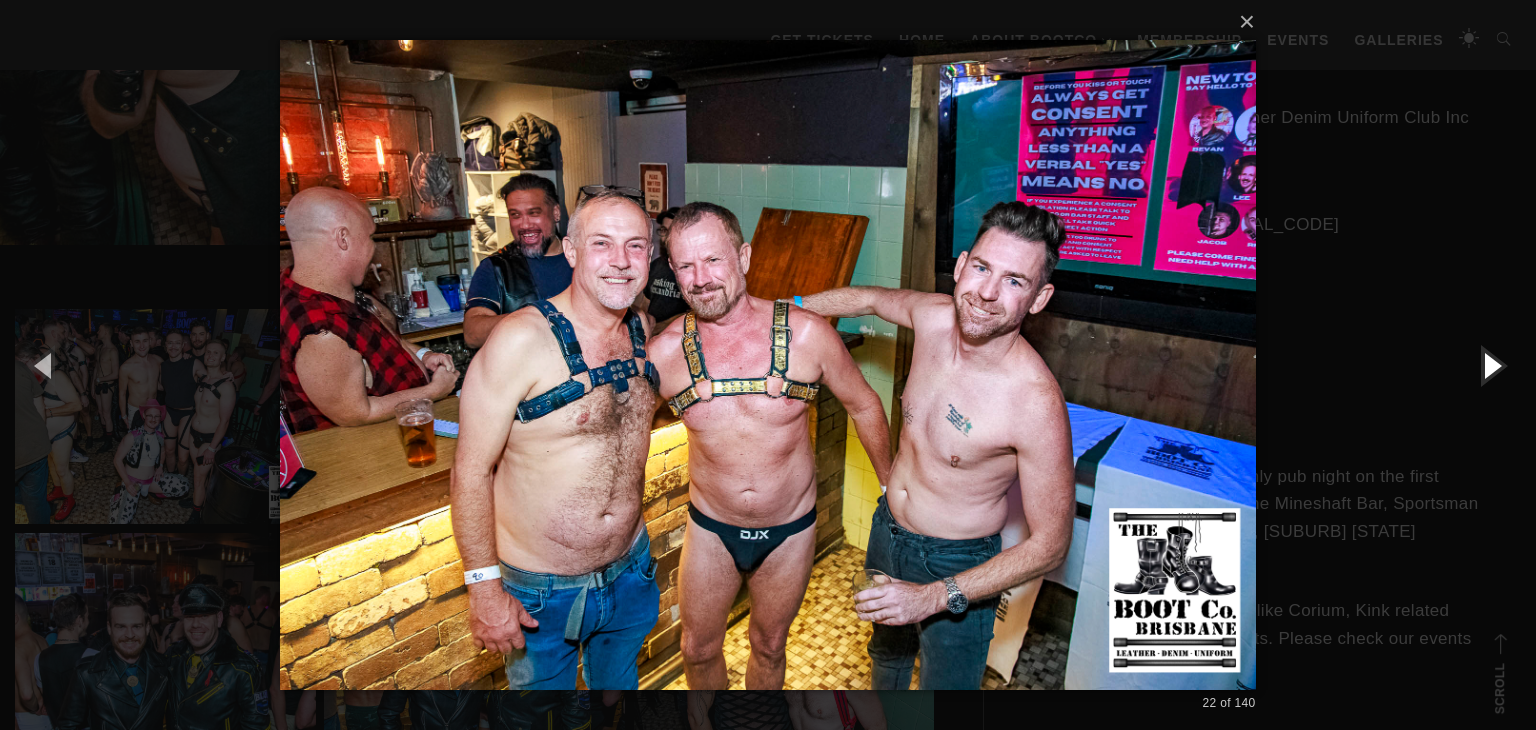 click at bounding box center (1491, 365) 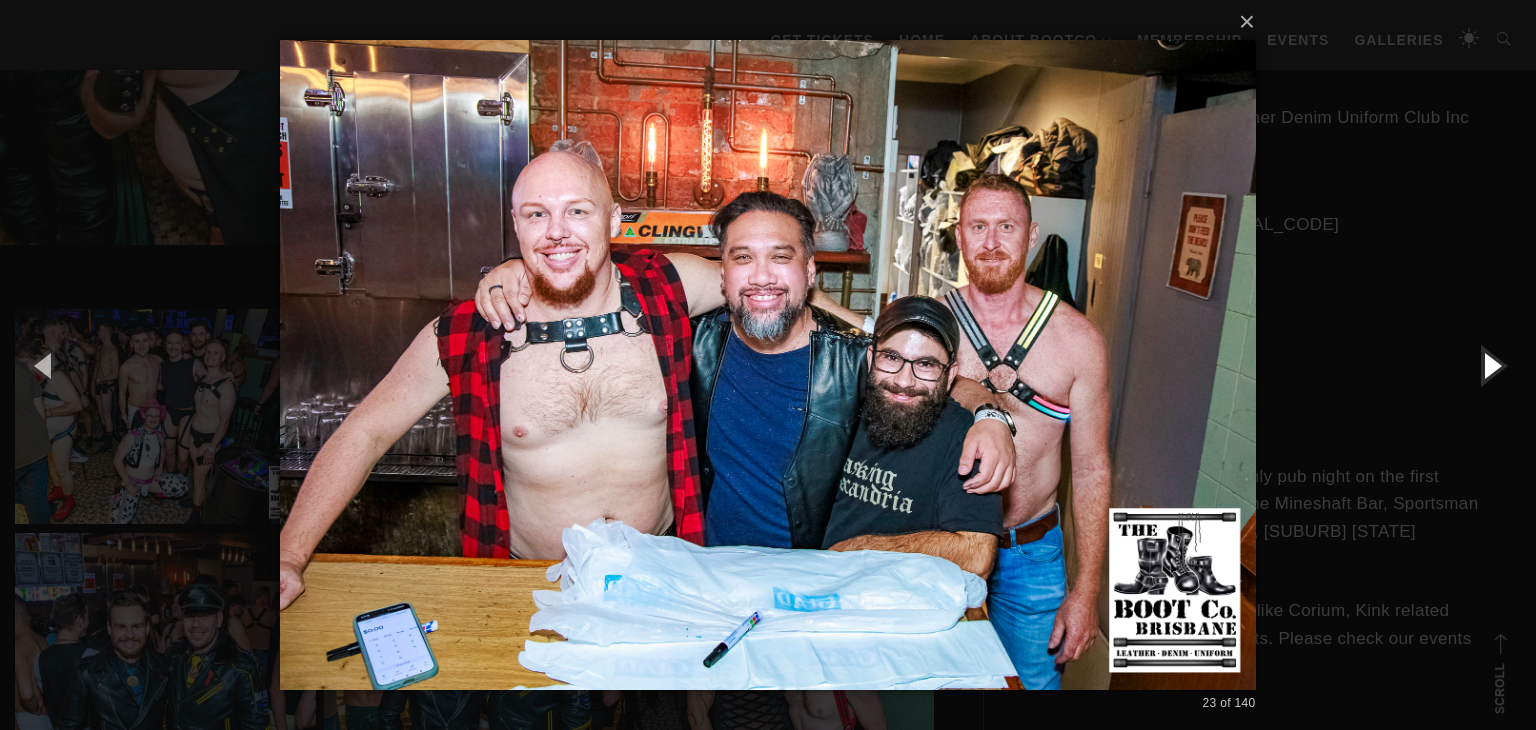 click at bounding box center [1491, 365] 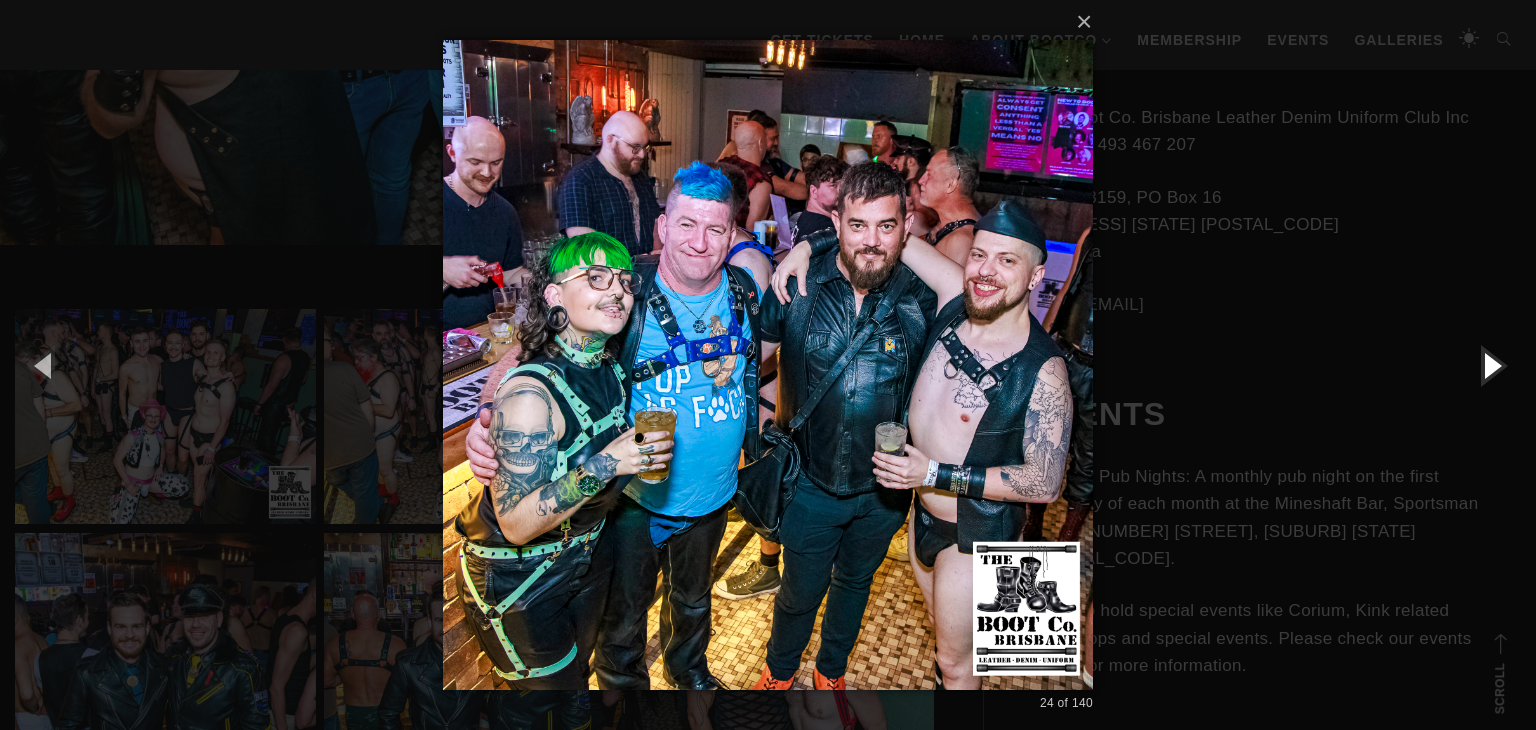 click at bounding box center (1491, 365) 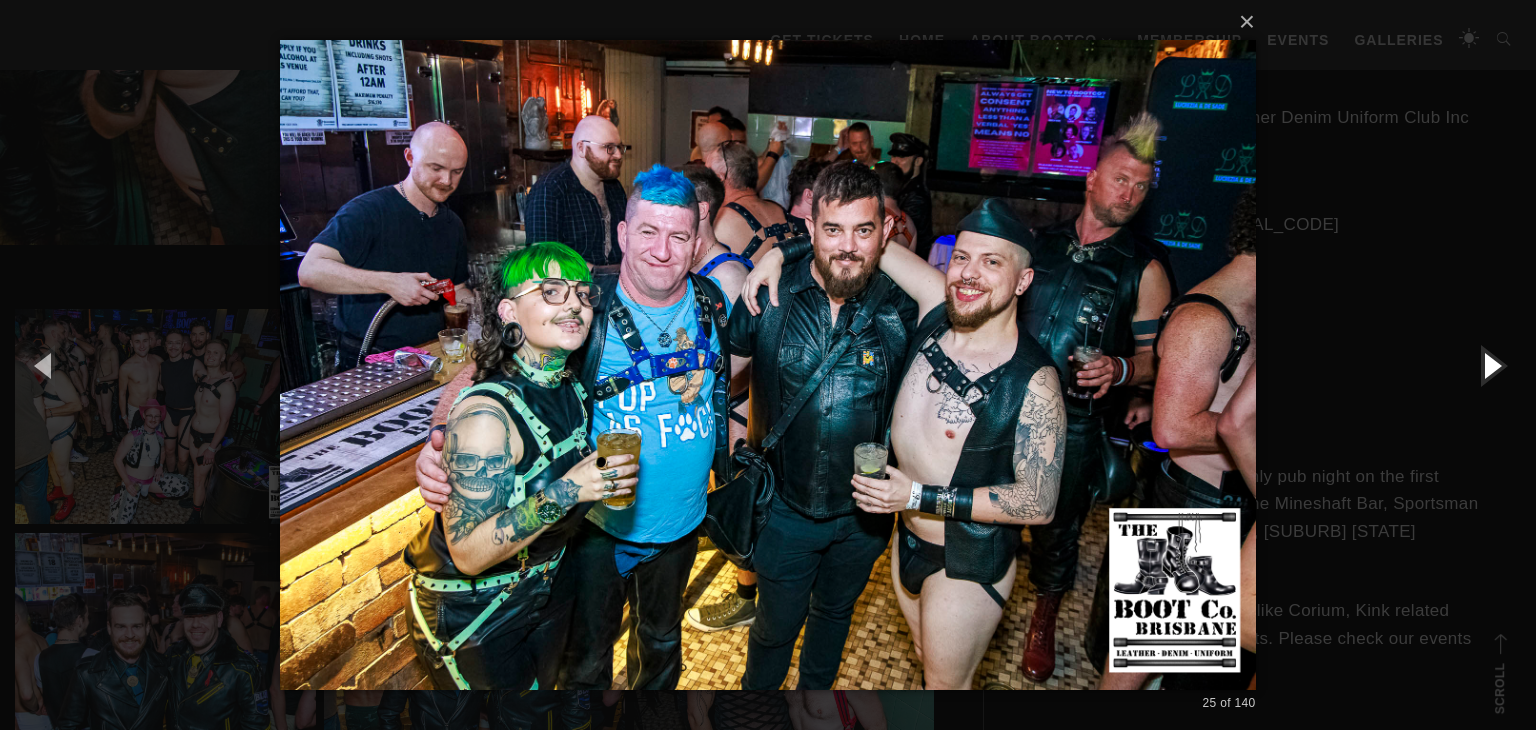 click at bounding box center [1491, 365] 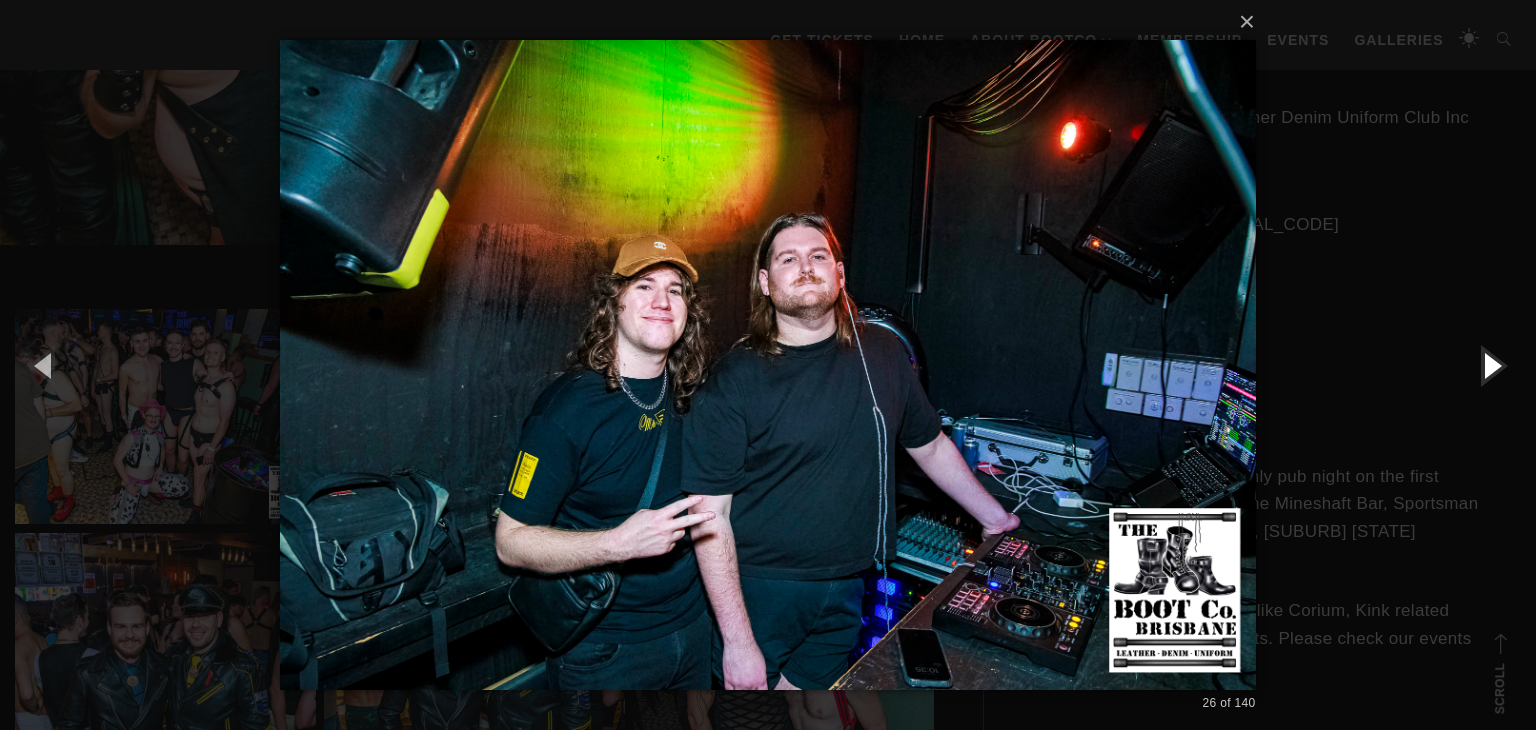 click at bounding box center [1491, 365] 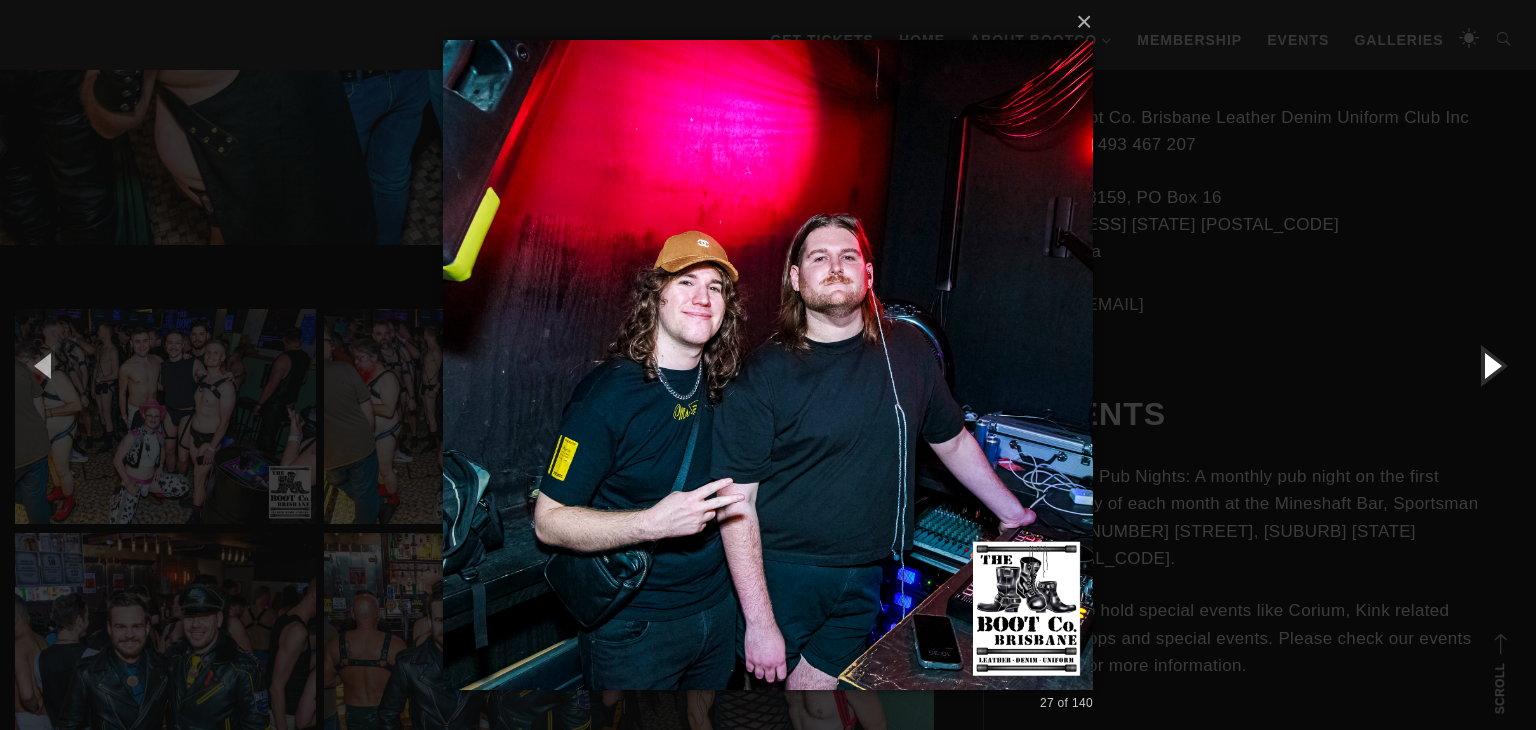 click at bounding box center (1491, 365) 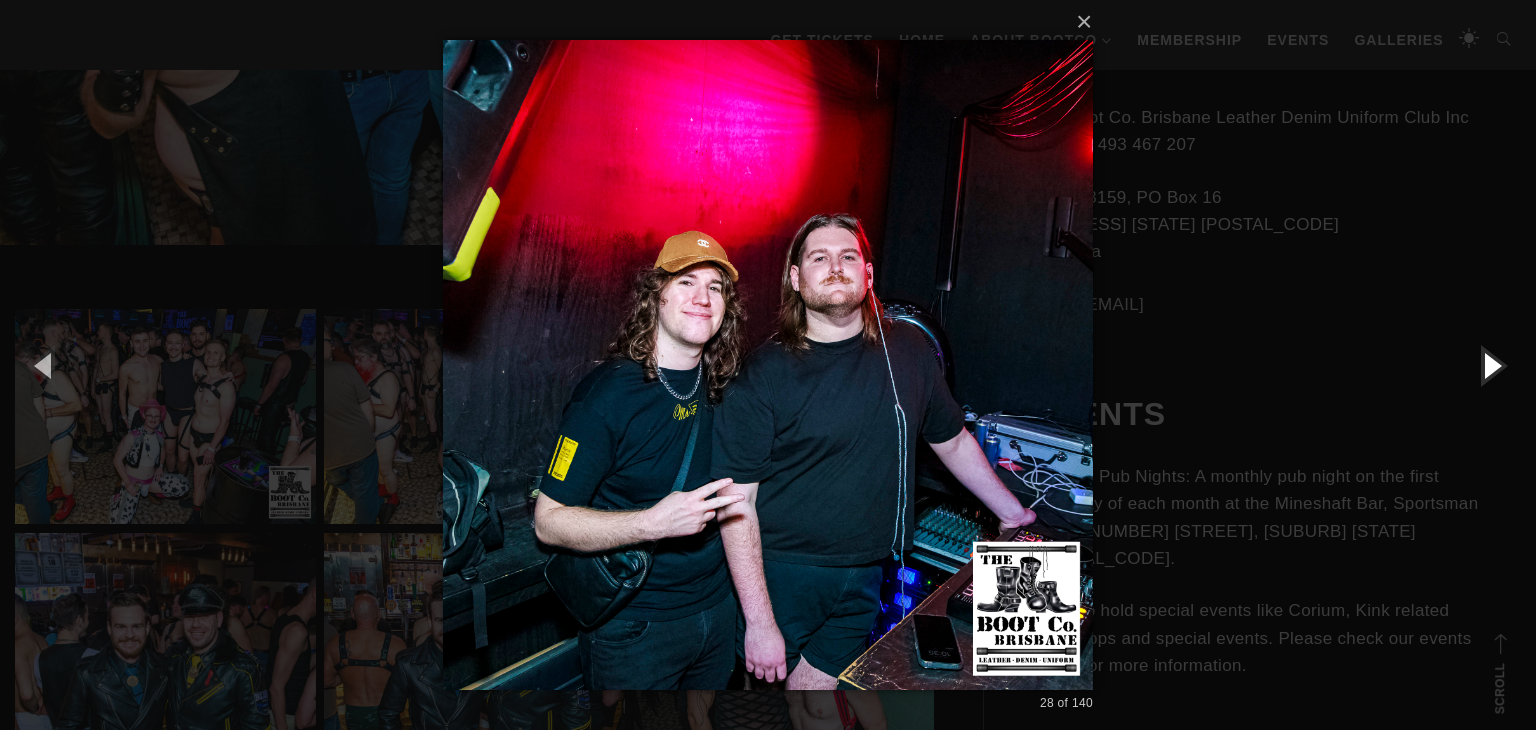 click at bounding box center [1491, 365] 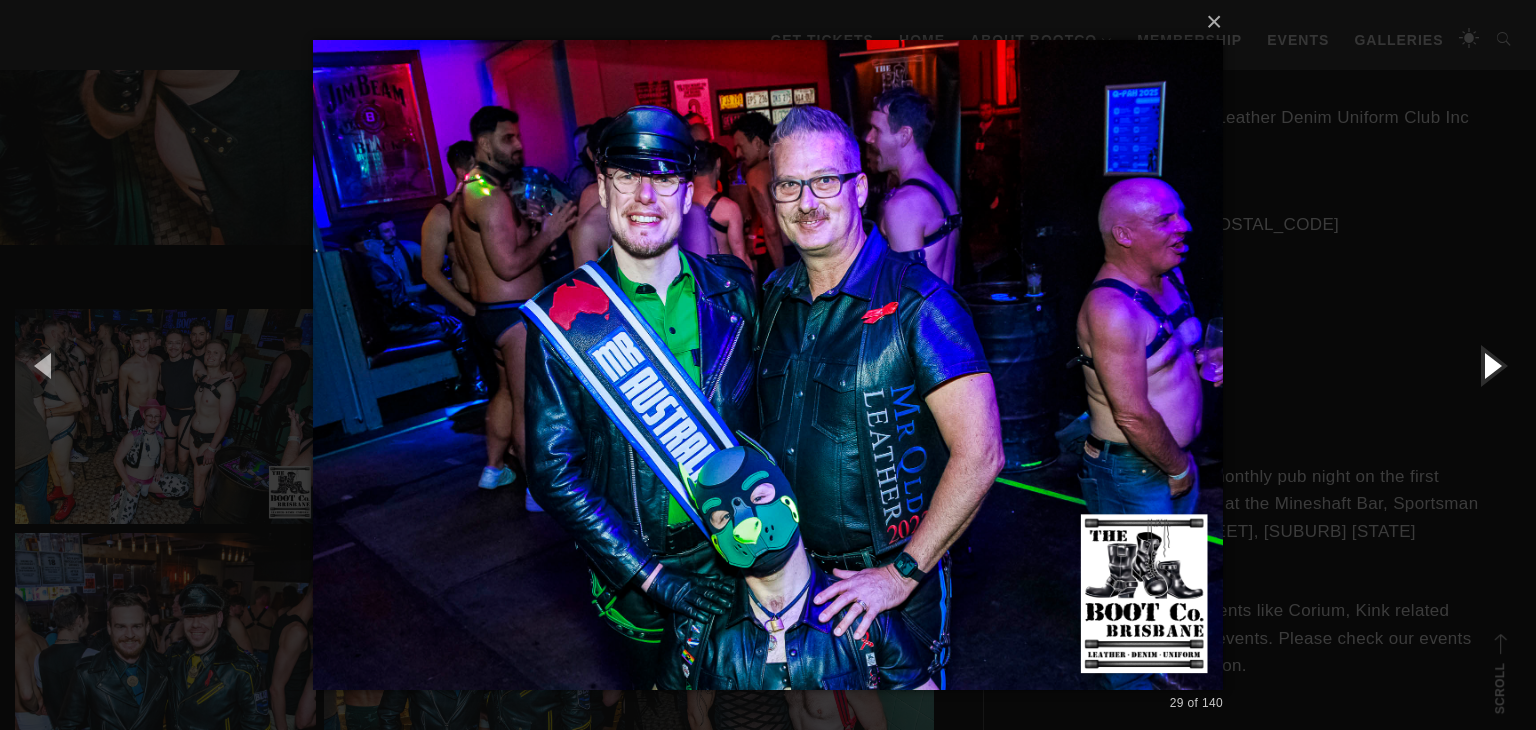 click at bounding box center (1491, 365) 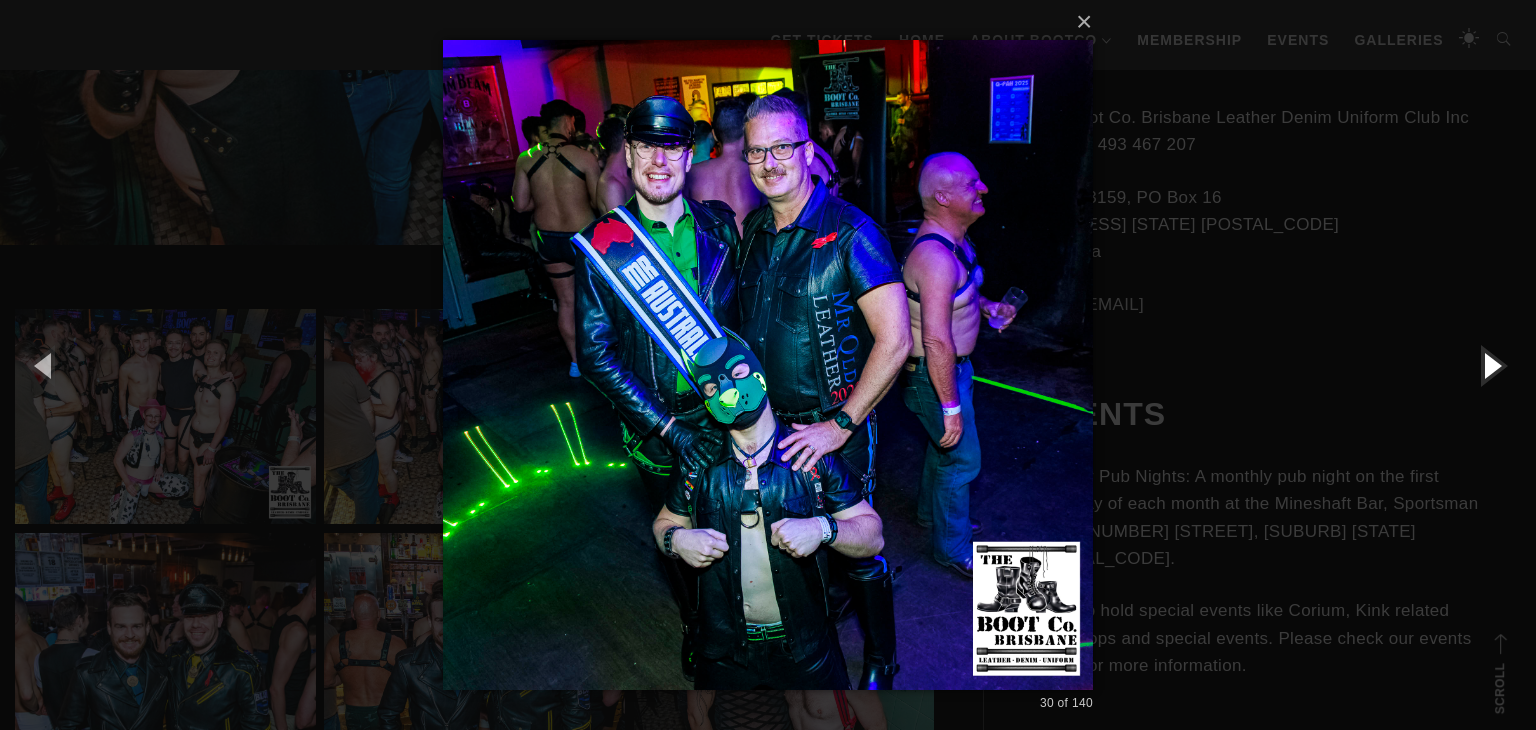 click at bounding box center [1491, 365] 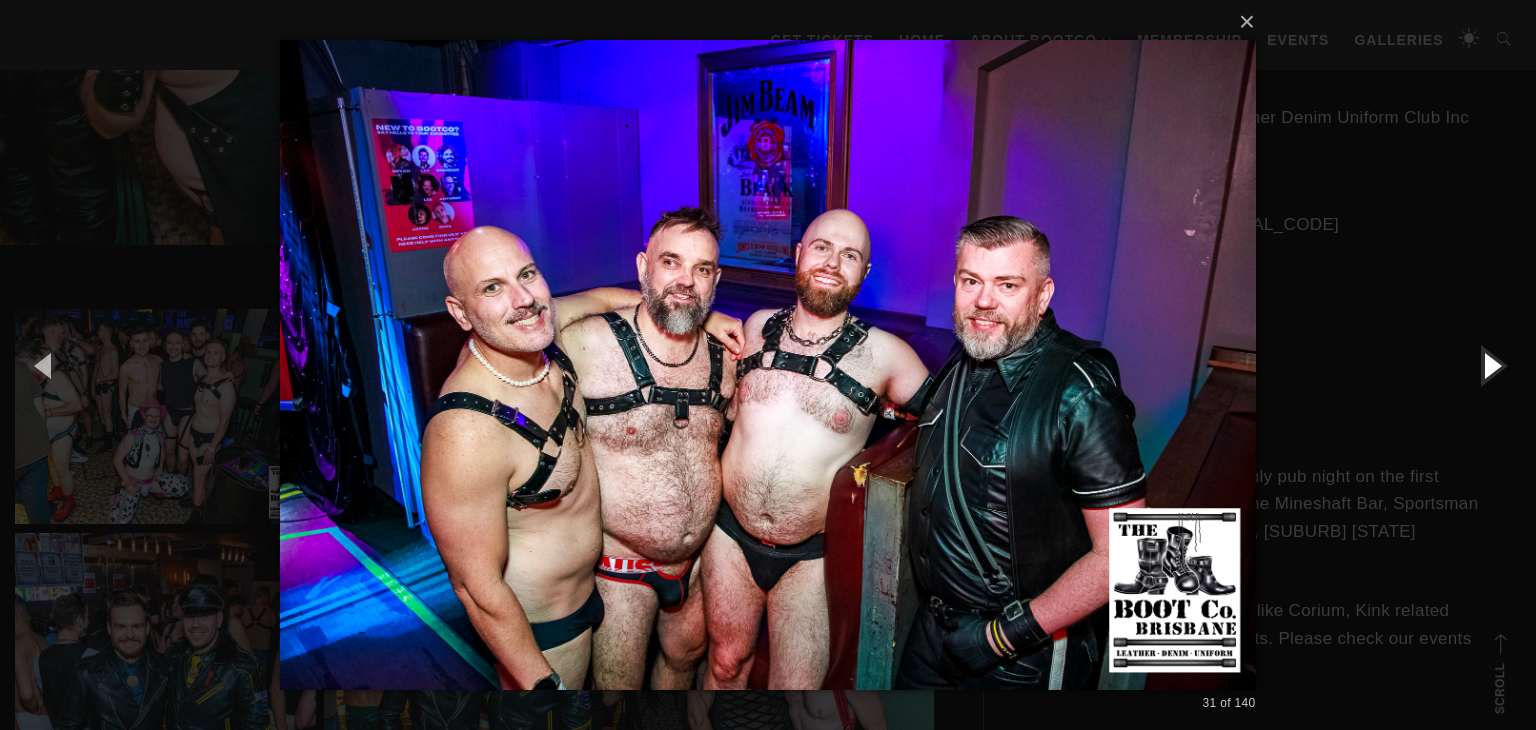 click at bounding box center [1491, 365] 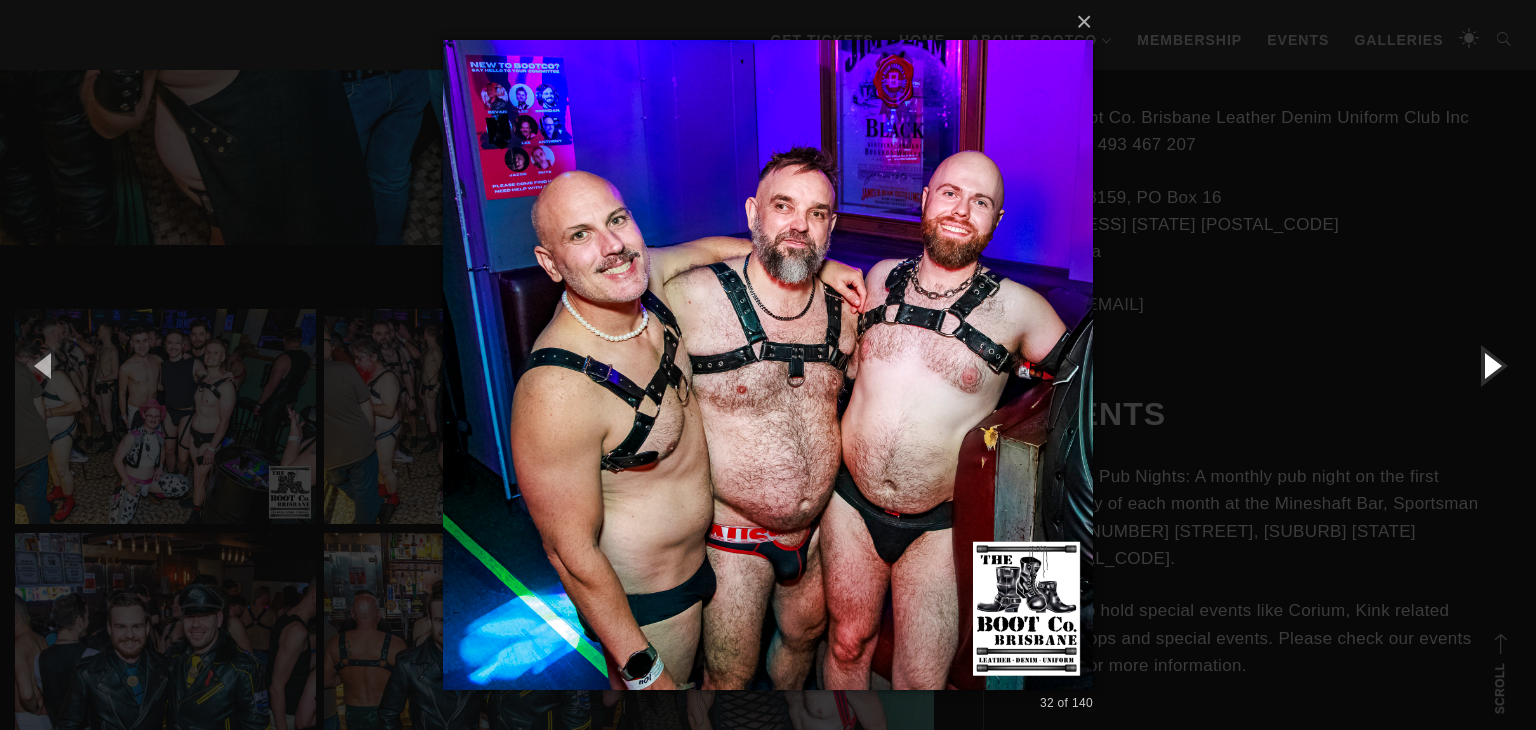 click at bounding box center [1491, 365] 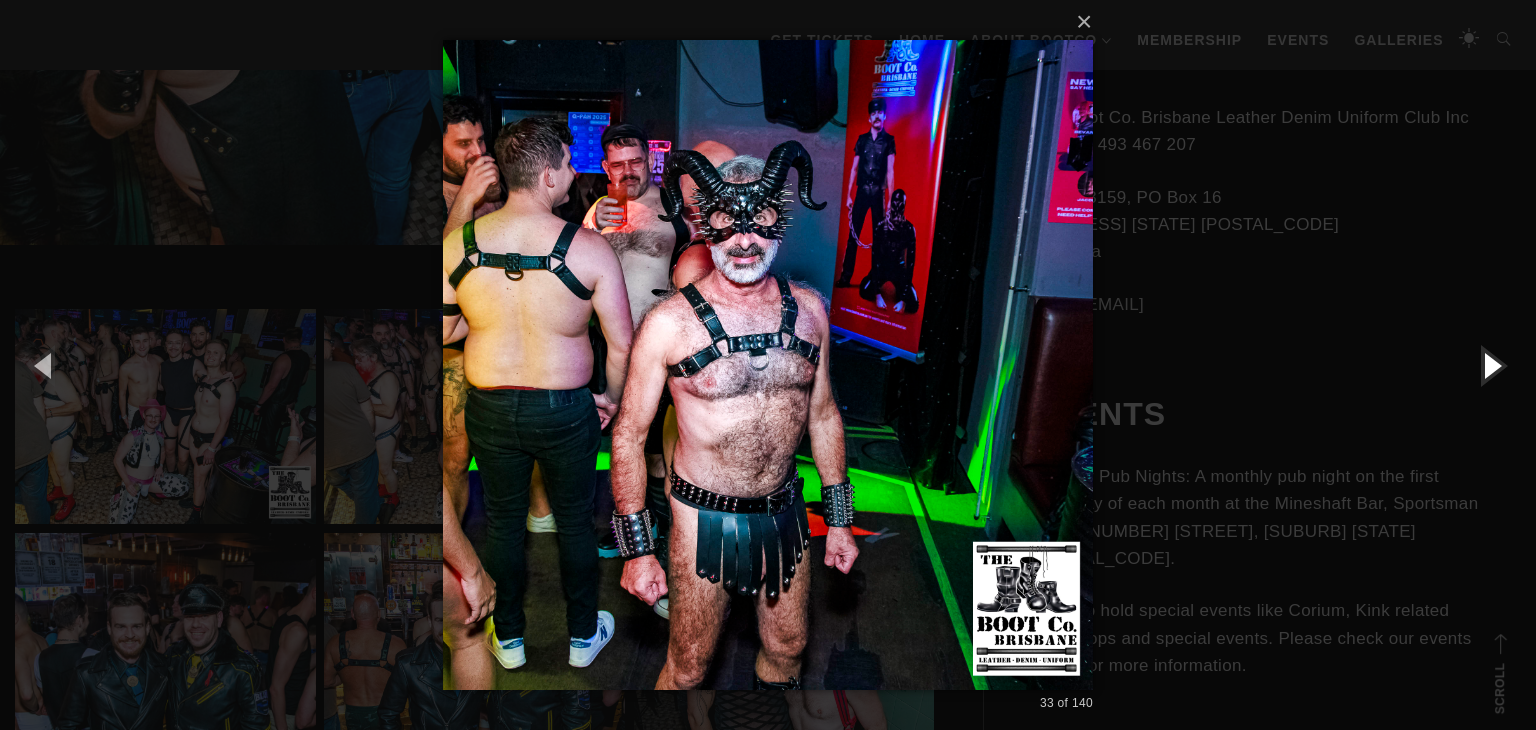 click at bounding box center (1491, 365) 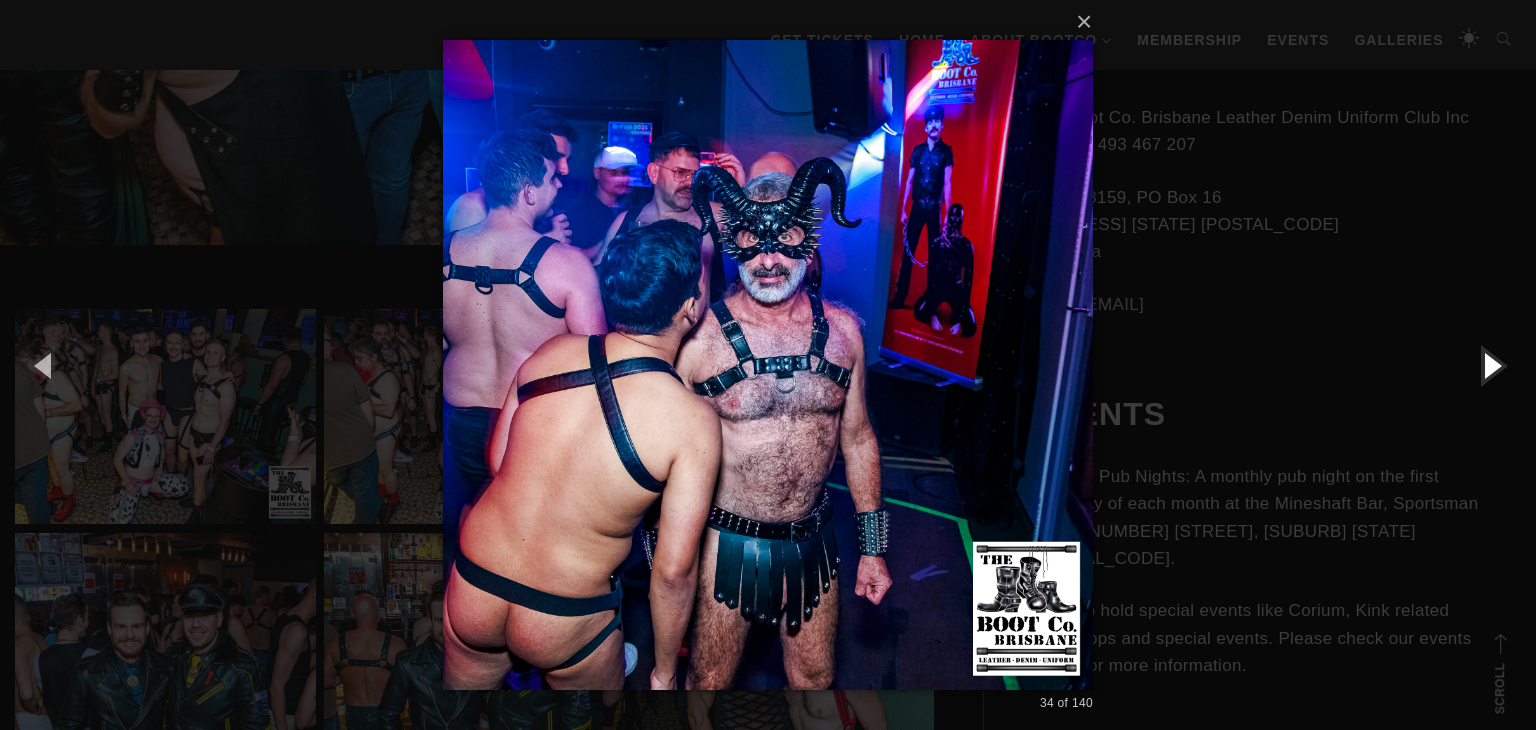 click at bounding box center [1491, 365] 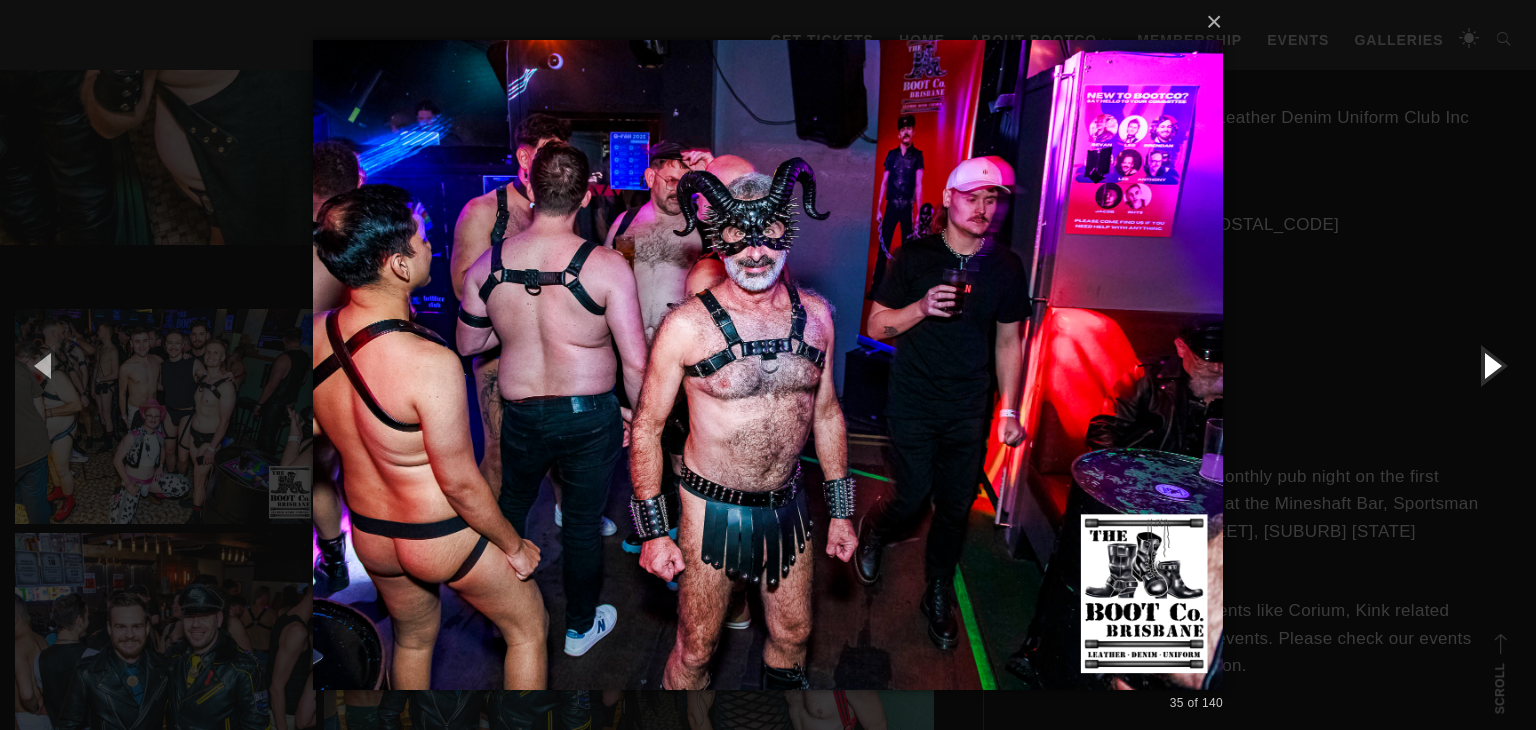 click at bounding box center [1491, 365] 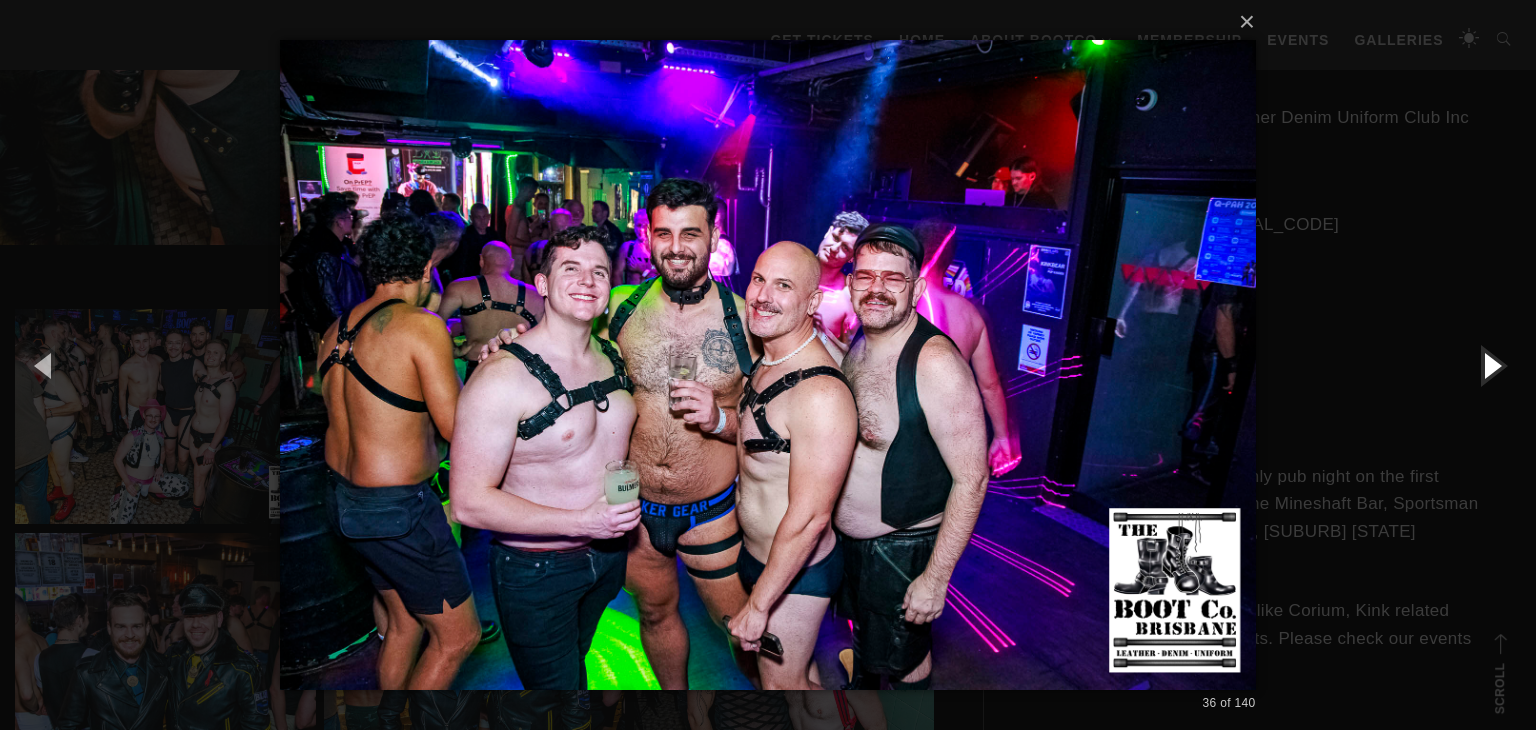 click at bounding box center [1491, 365] 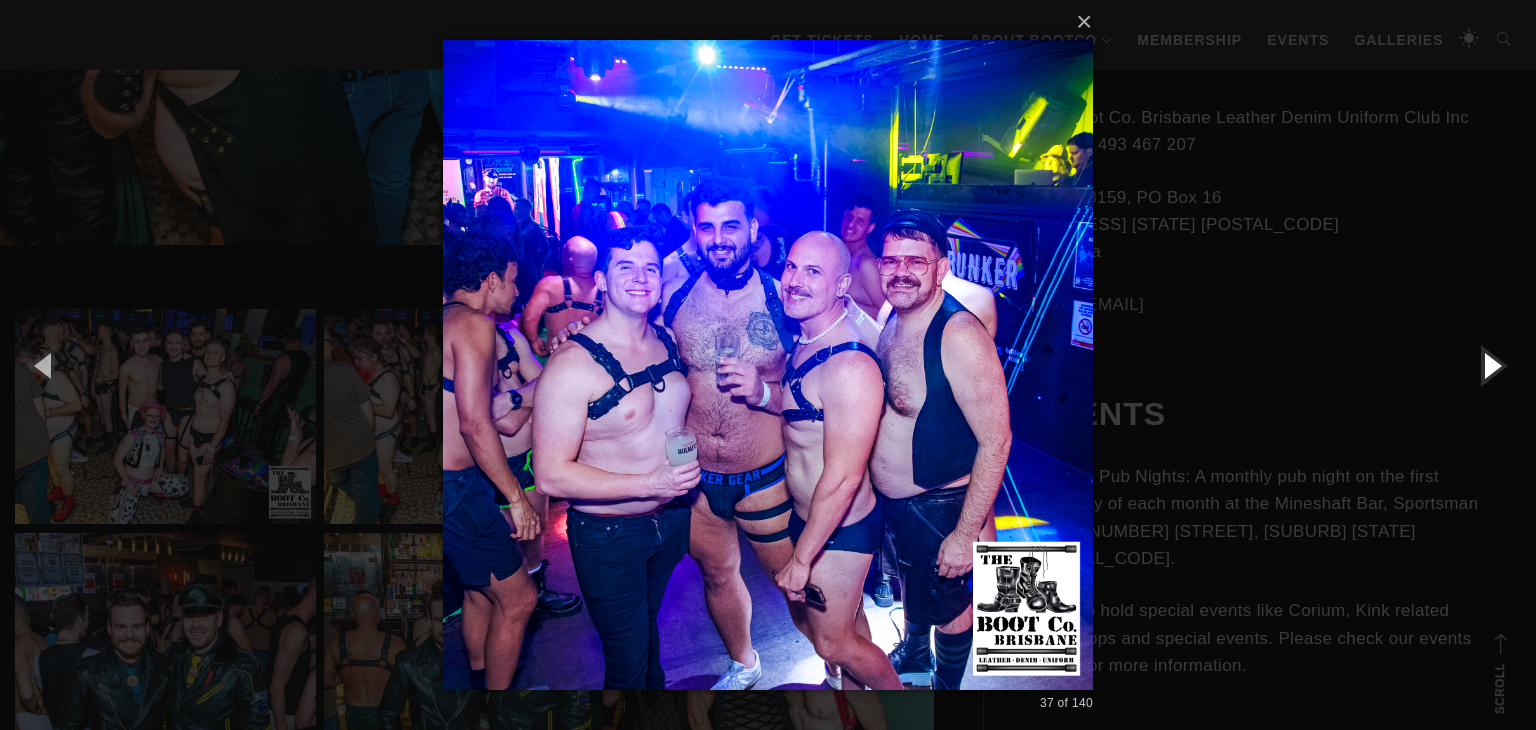 click at bounding box center [1491, 365] 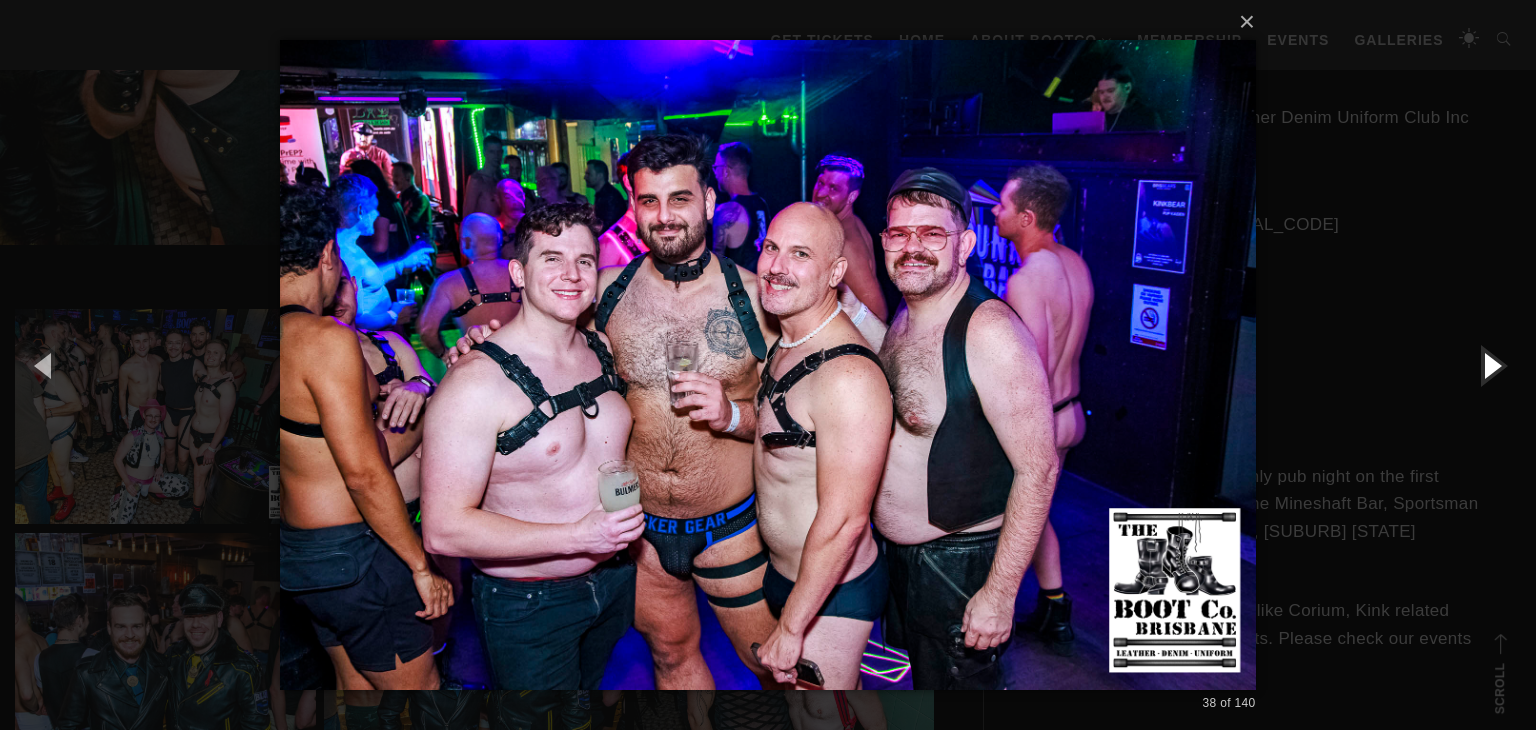 click at bounding box center [1491, 365] 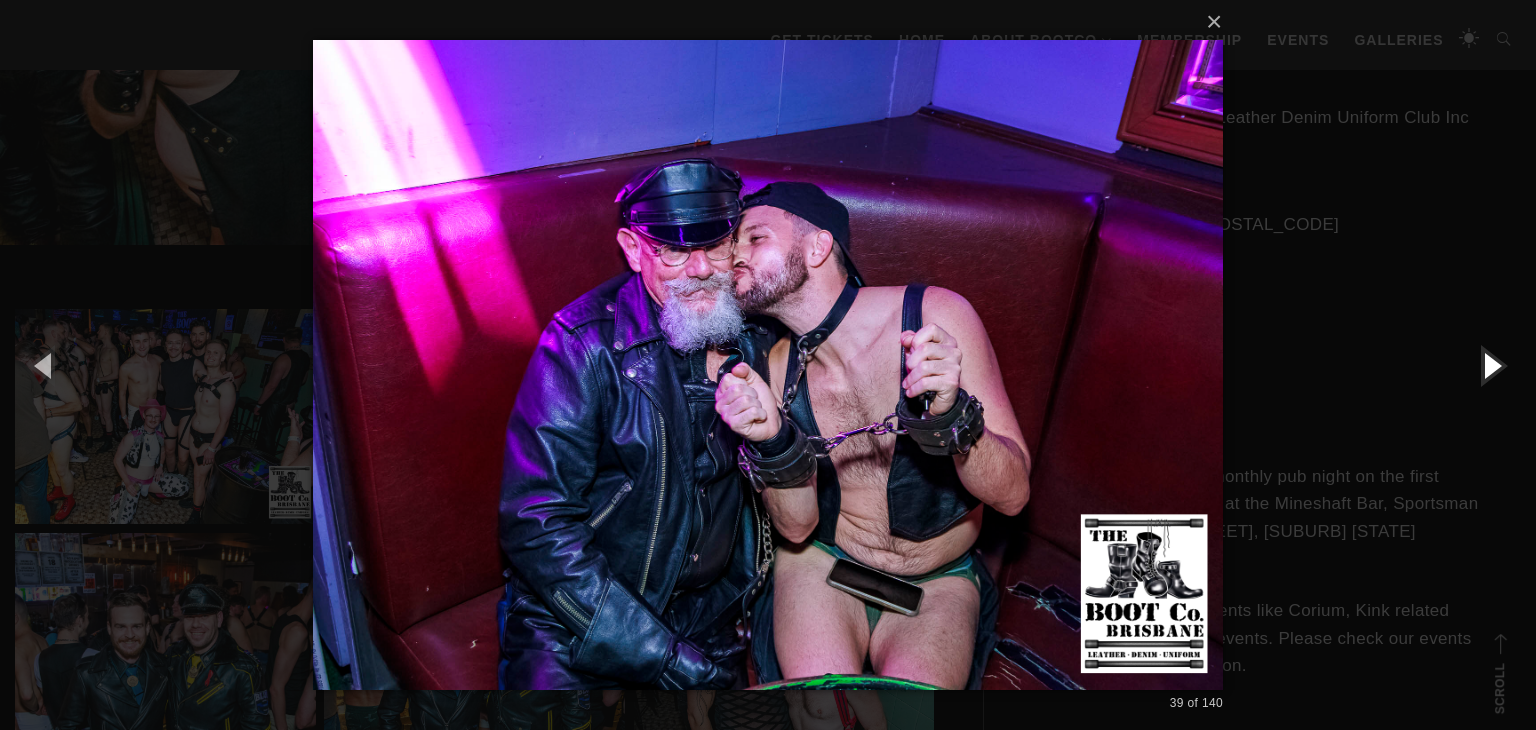 click at bounding box center [1491, 365] 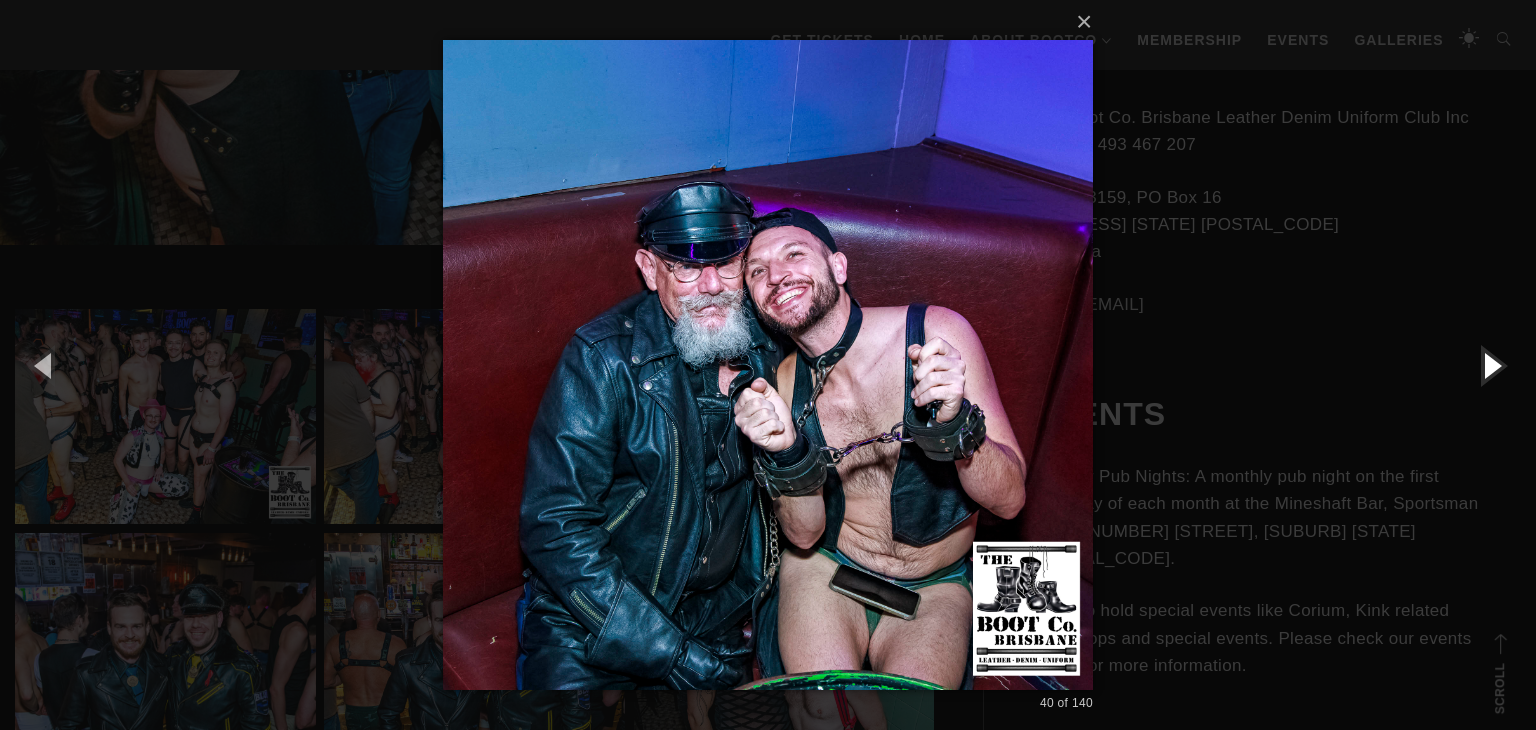 click at bounding box center (1491, 365) 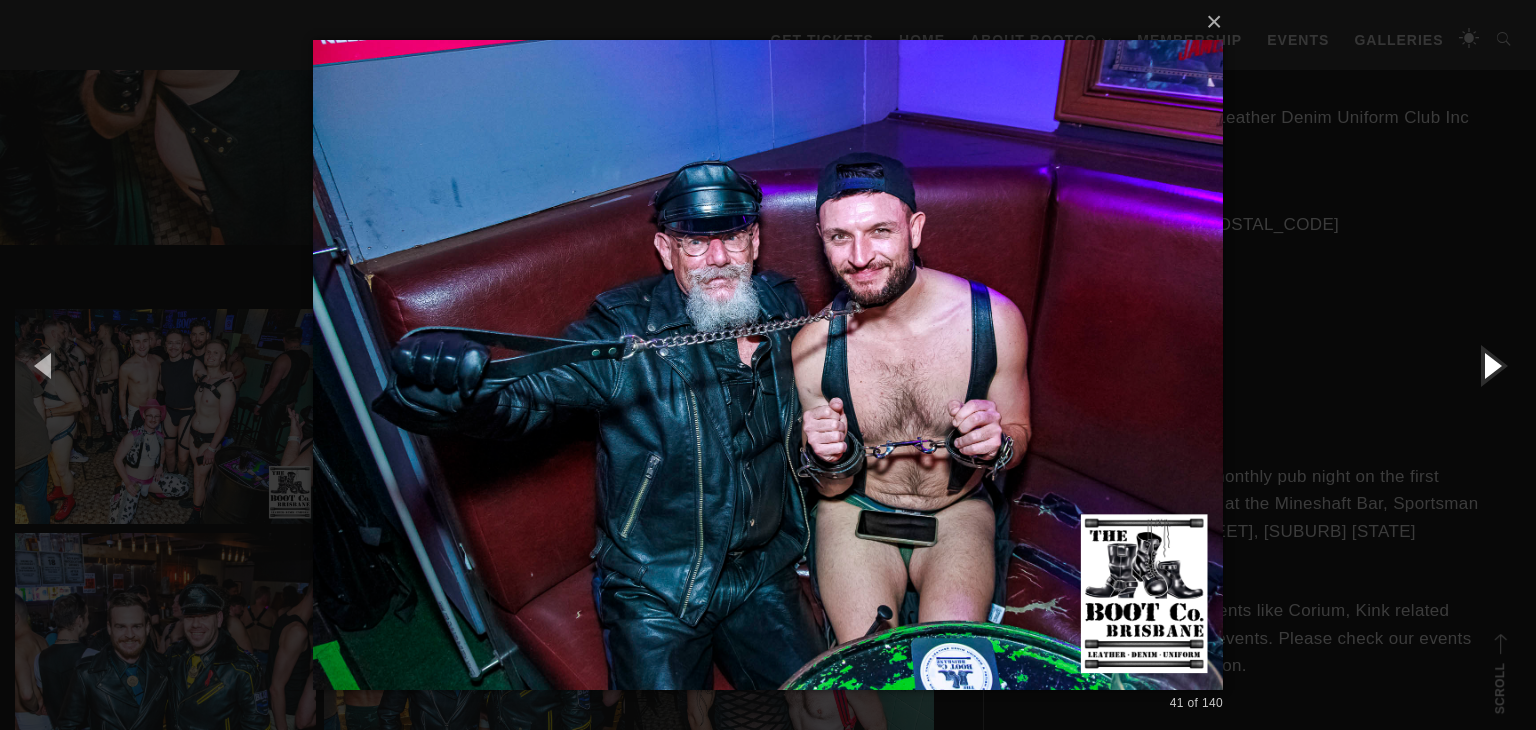 click at bounding box center (1491, 365) 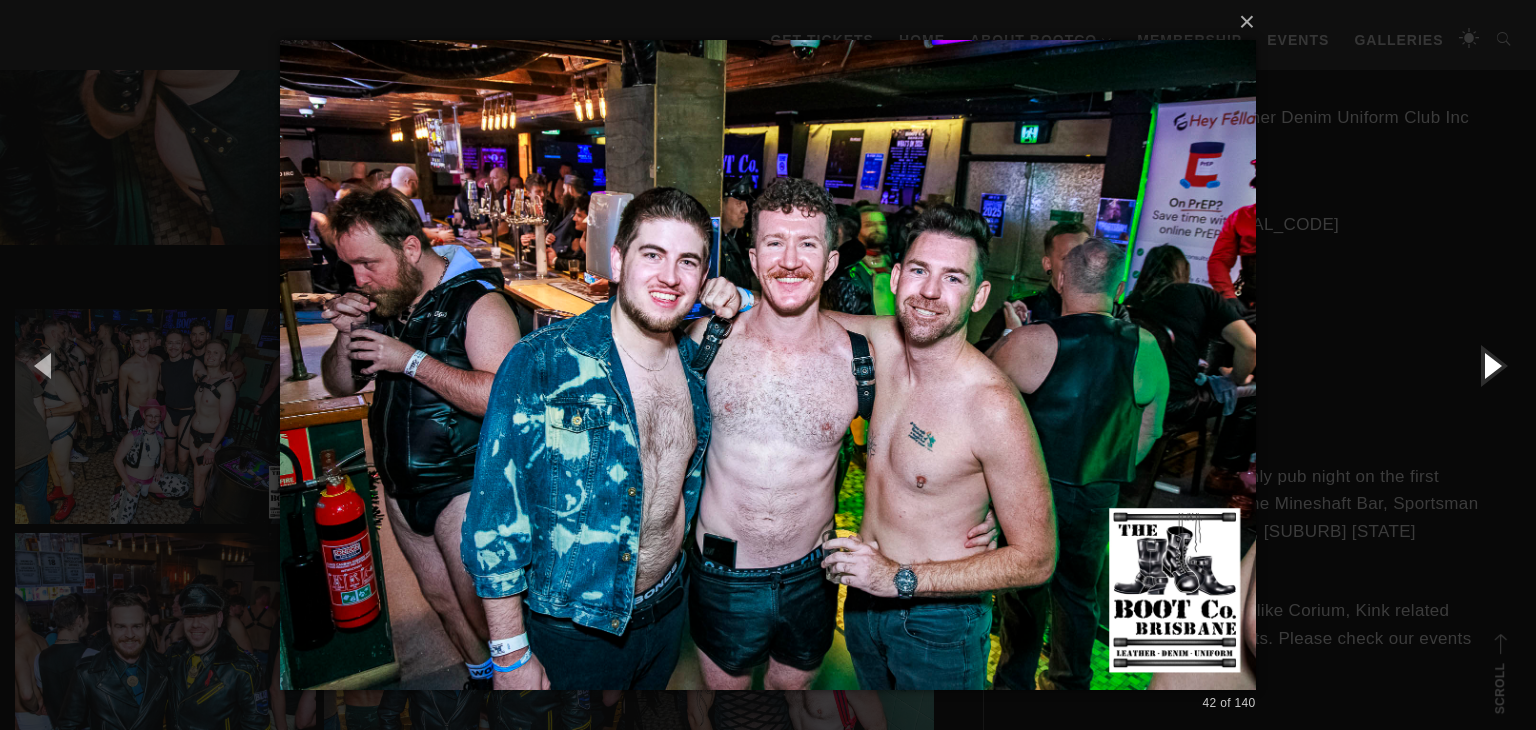 click at bounding box center (1491, 365) 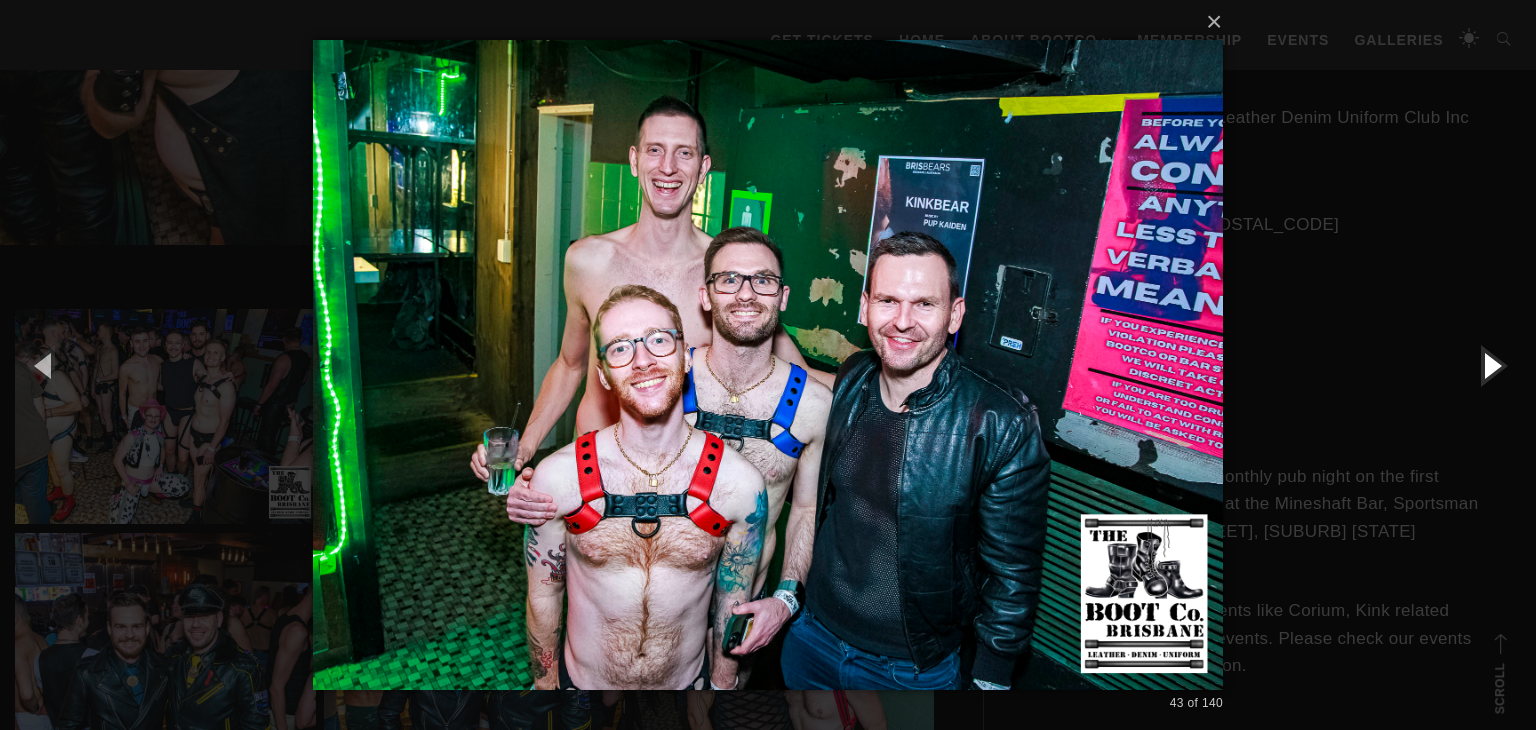 click at bounding box center [1491, 365] 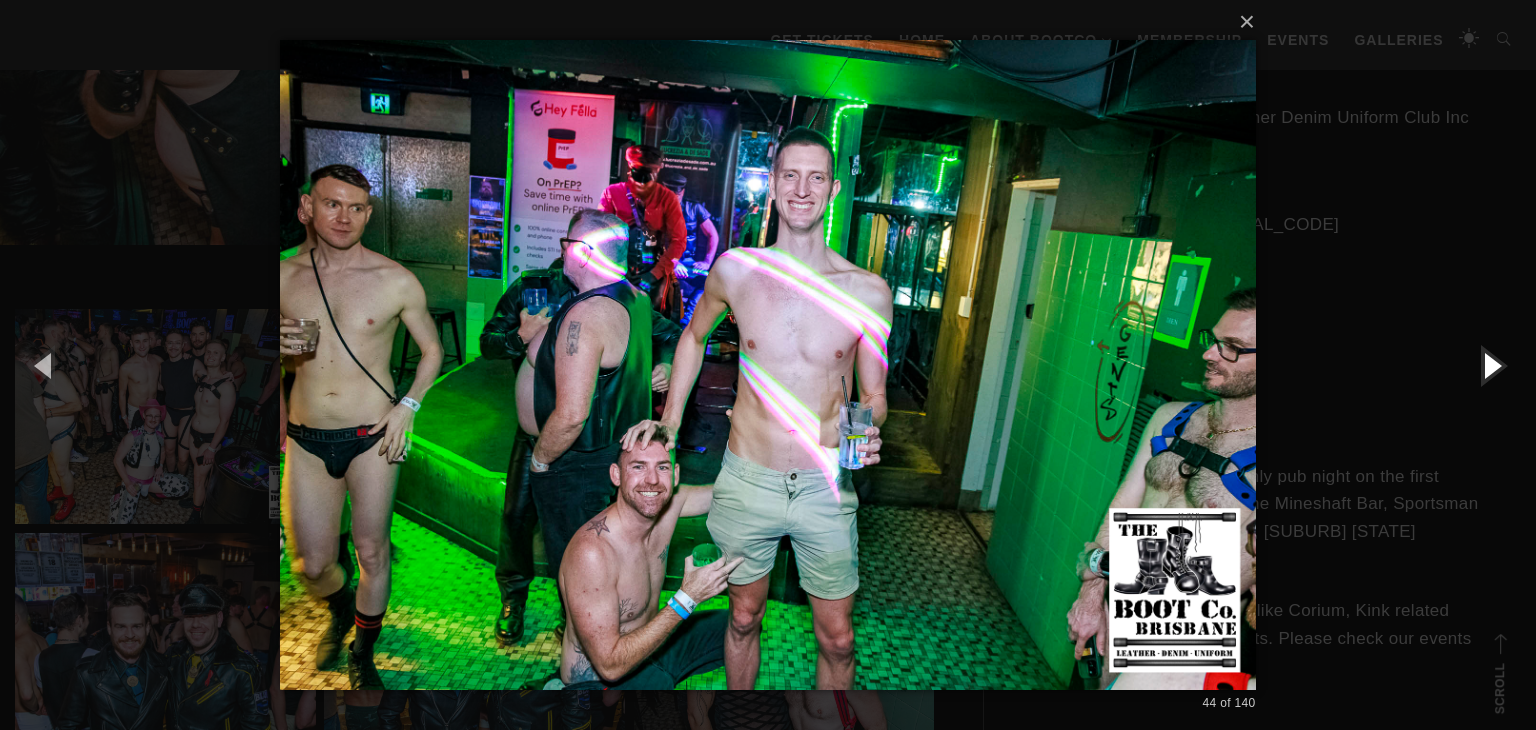 click at bounding box center [1491, 365] 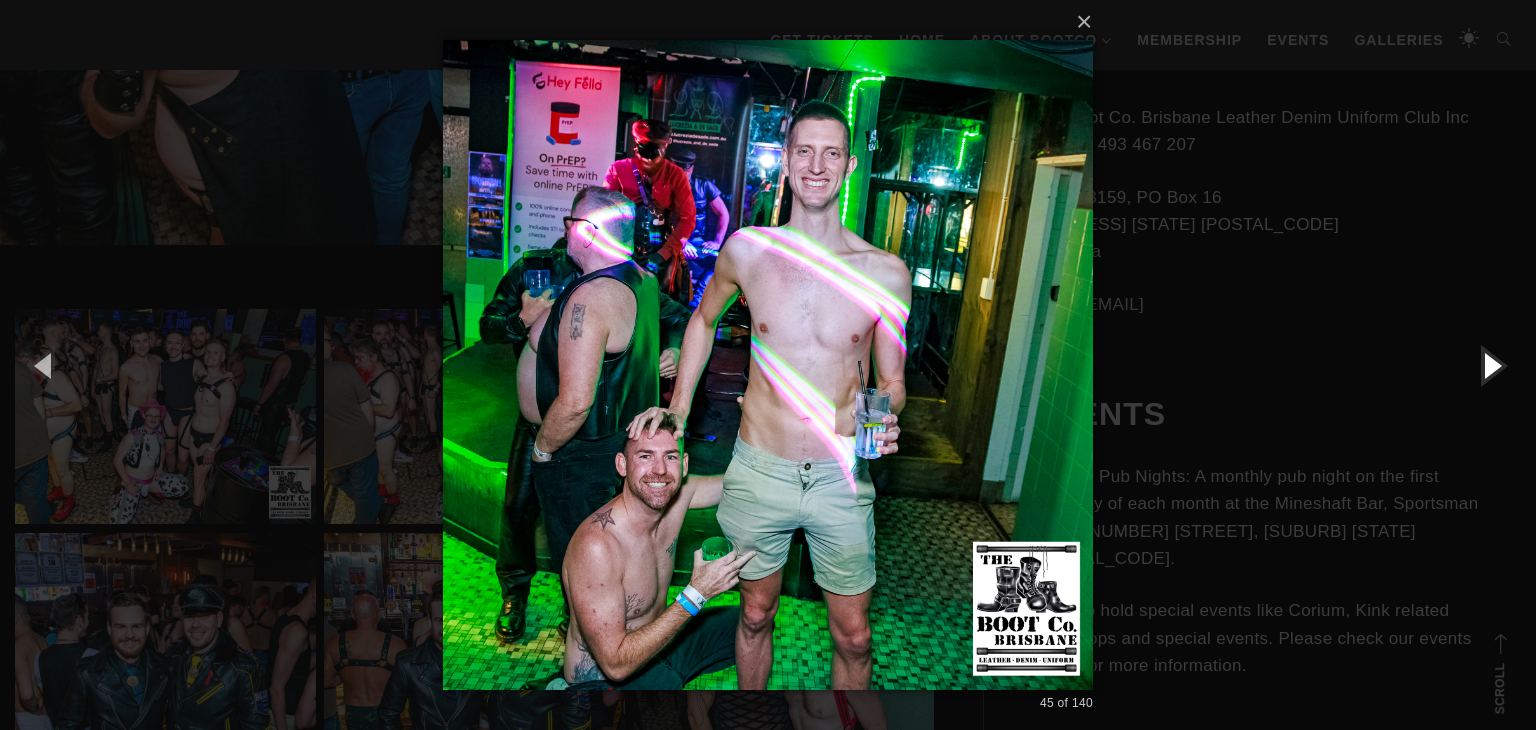 click at bounding box center (1491, 365) 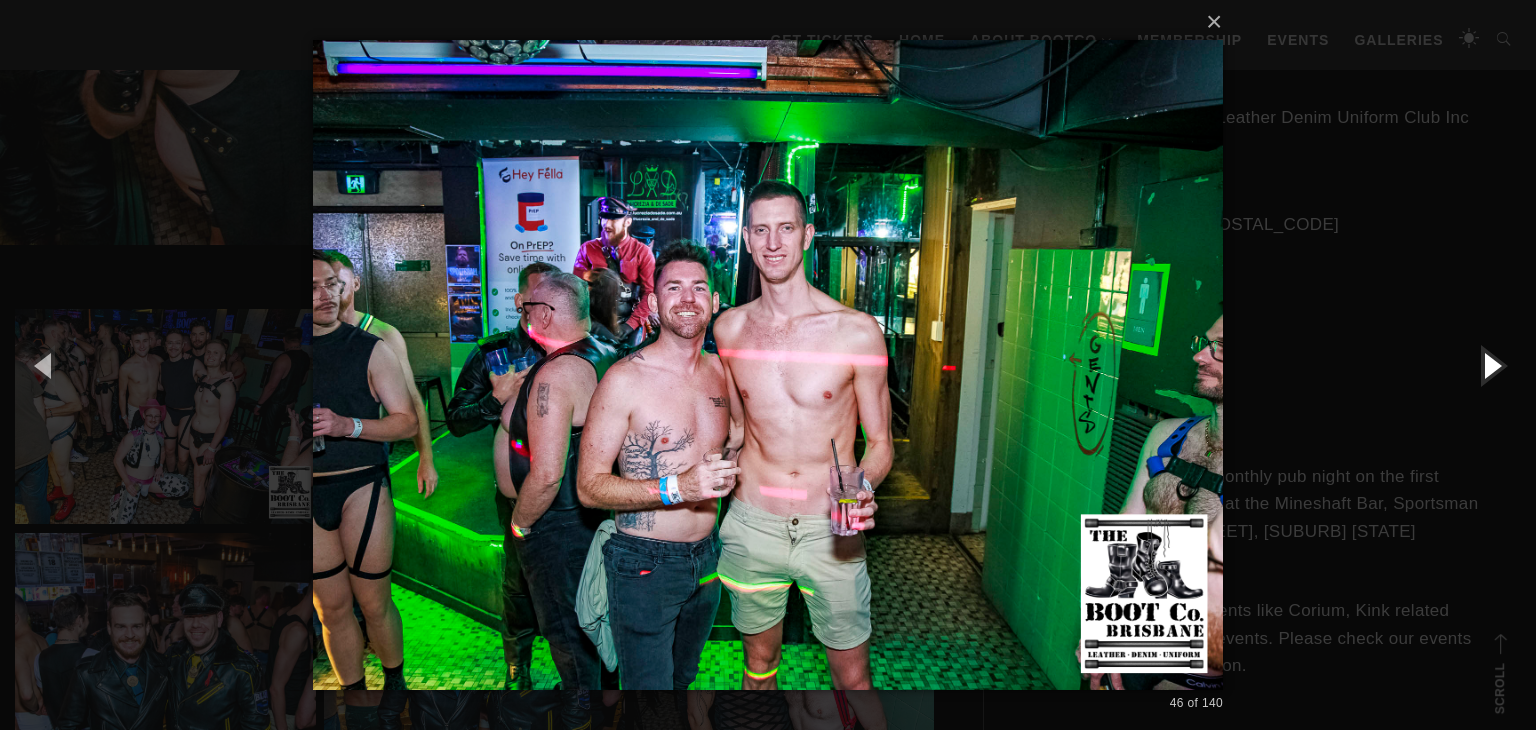 click at bounding box center [1491, 365] 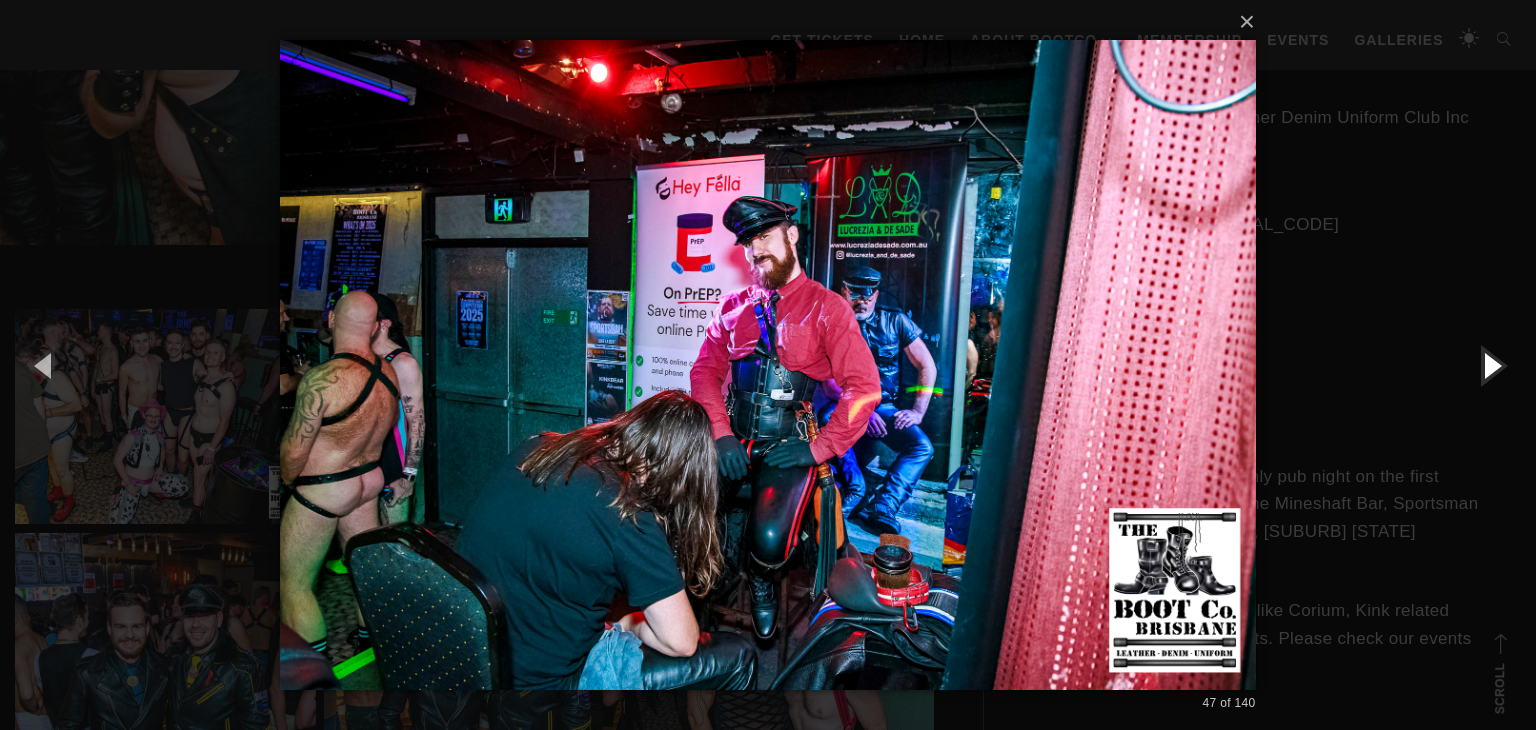 click at bounding box center (1491, 365) 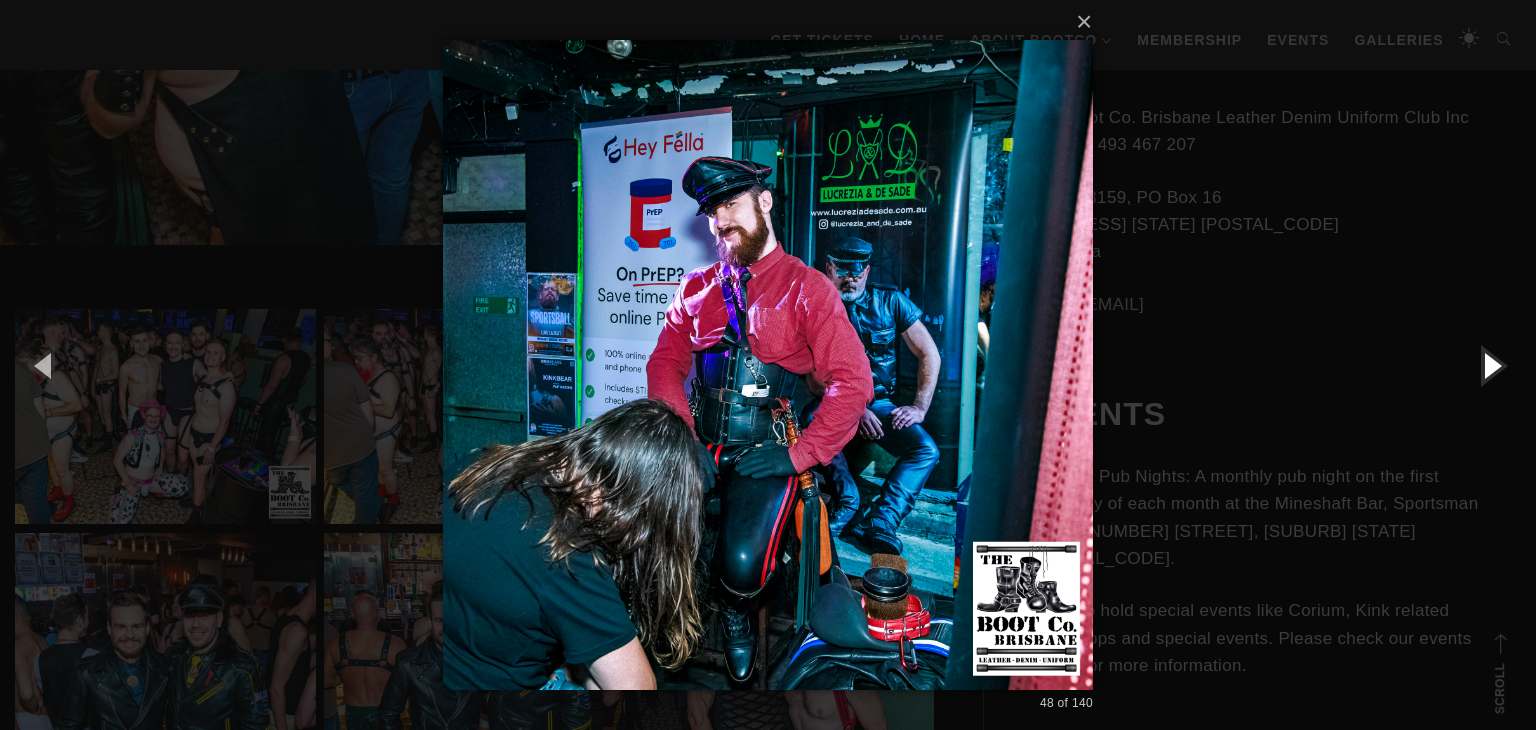 click at bounding box center (1491, 365) 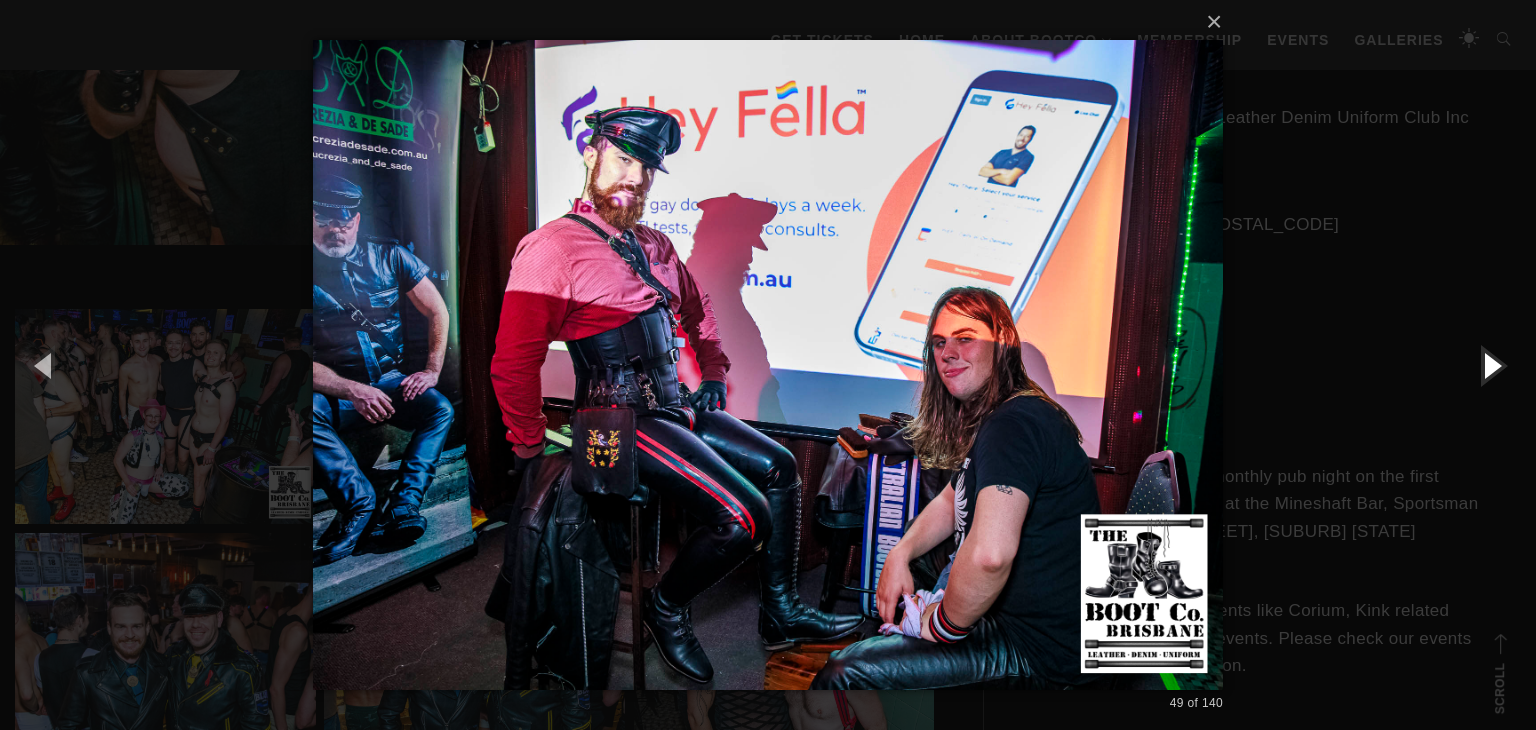 click at bounding box center (1491, 365) 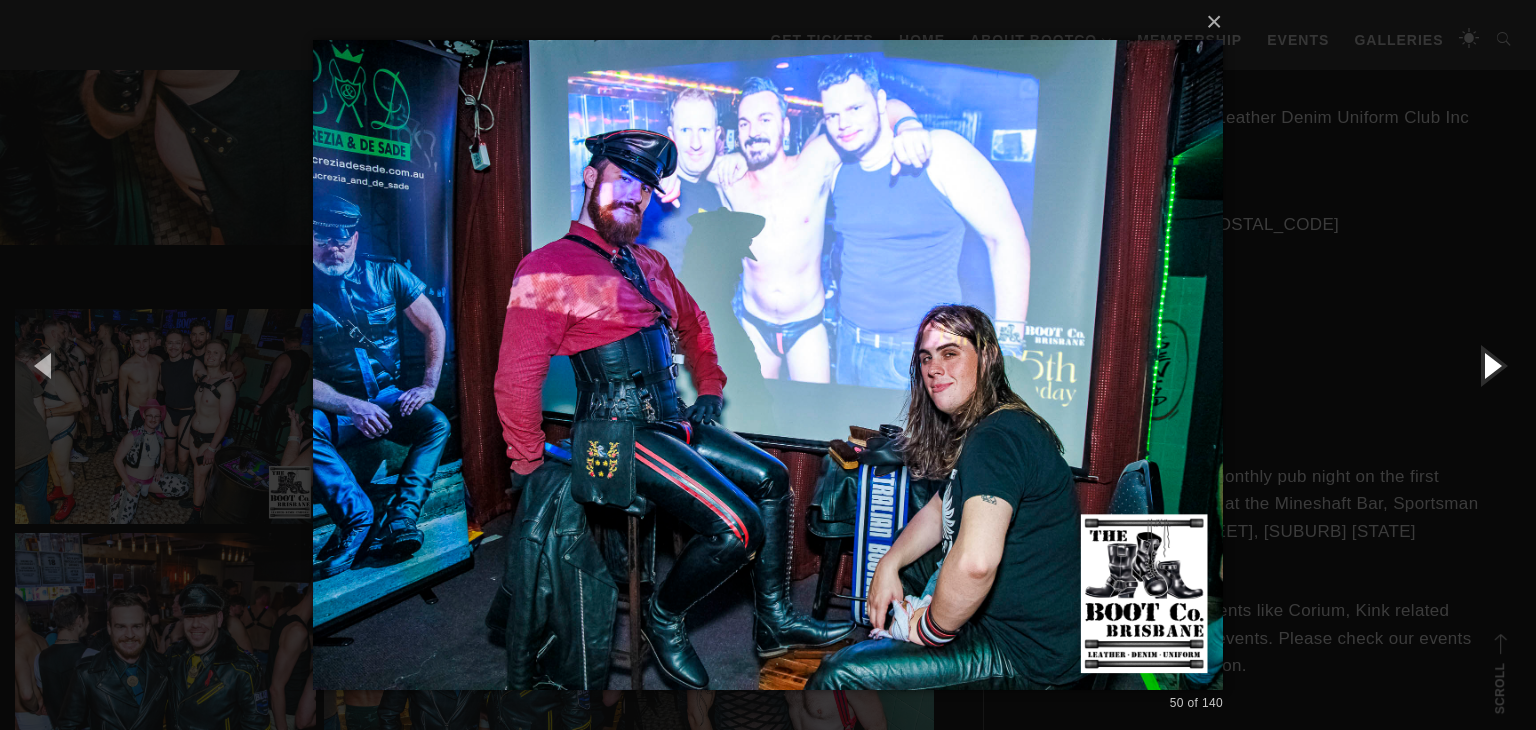 click at bounding box center [1491, 365] 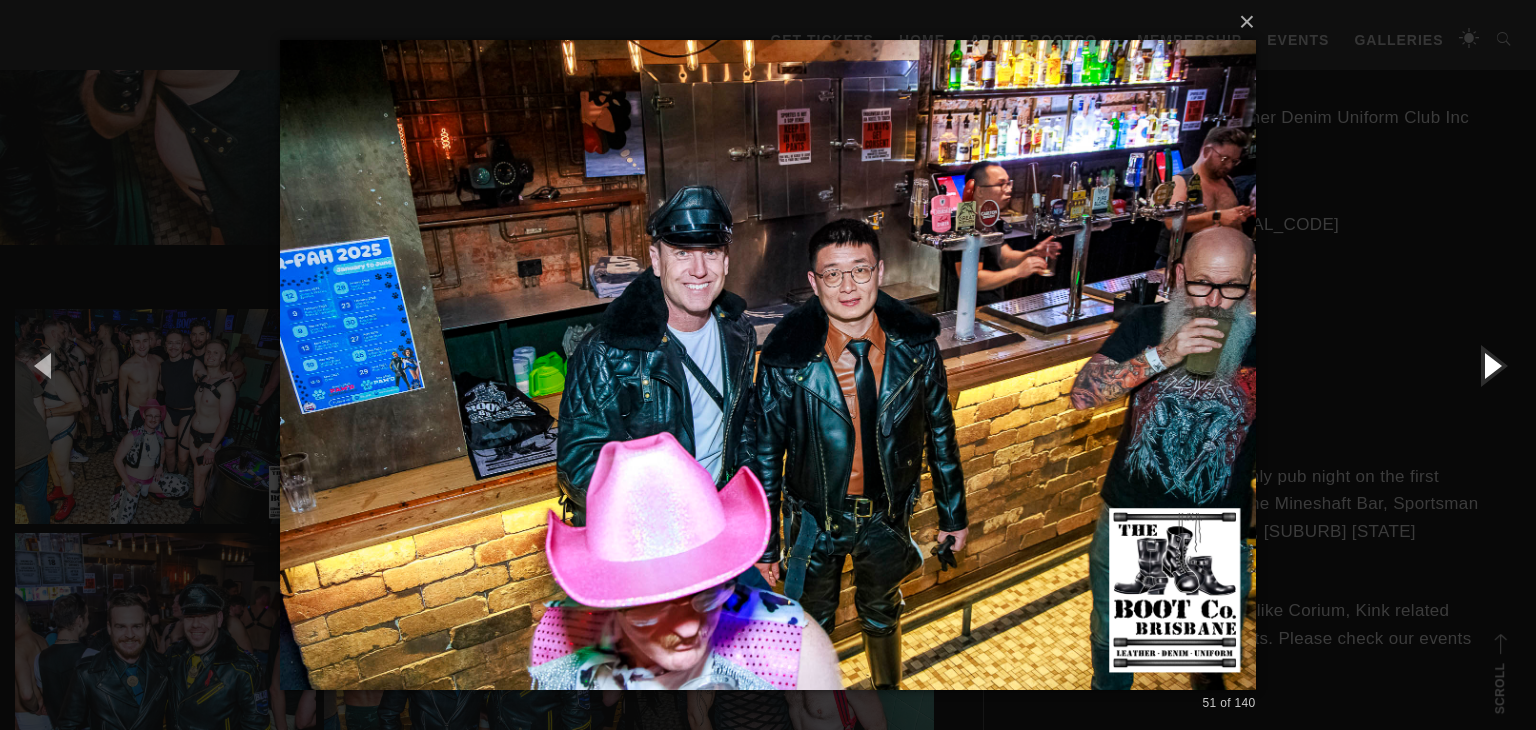 click at bounding box center (1491, 365) 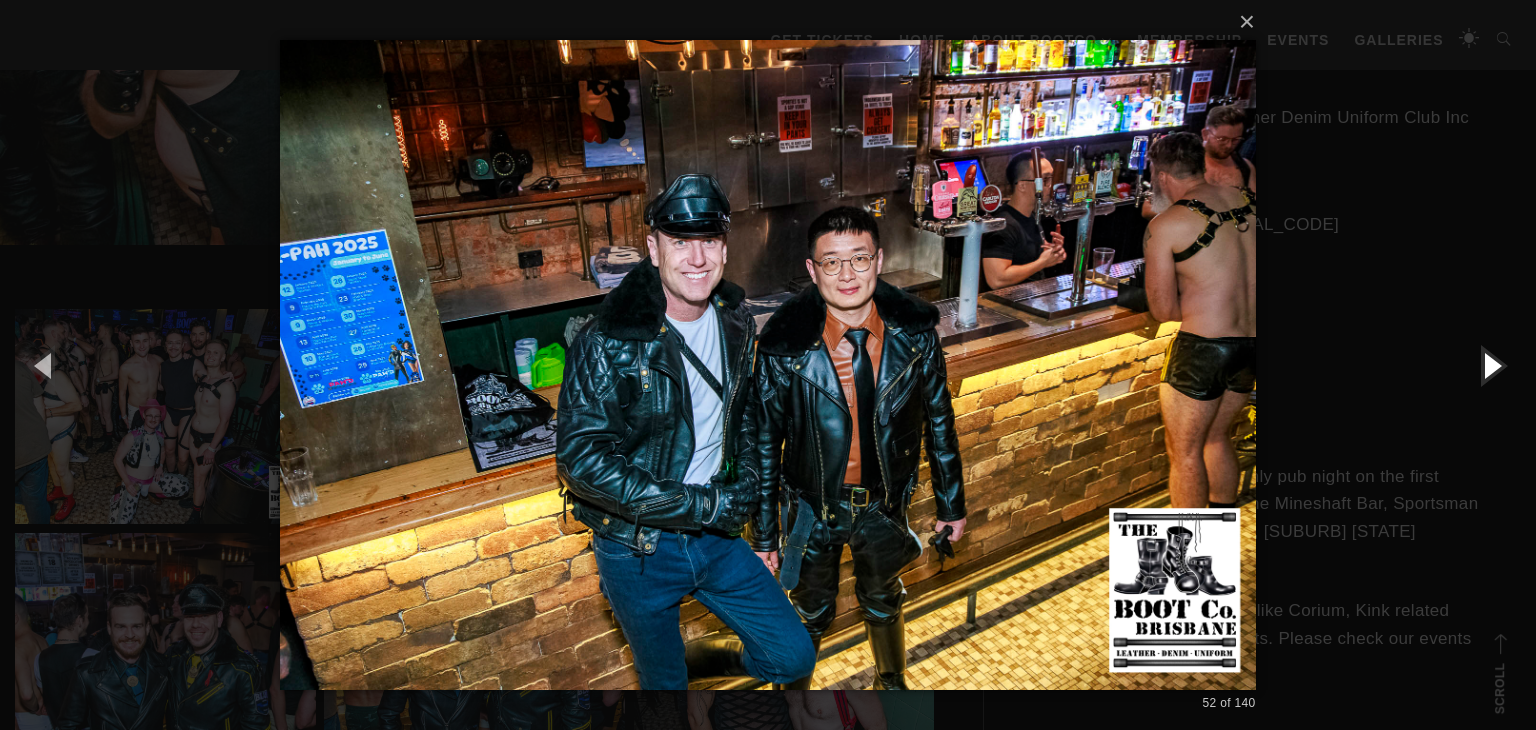 click at bounding box center [1491, 365] 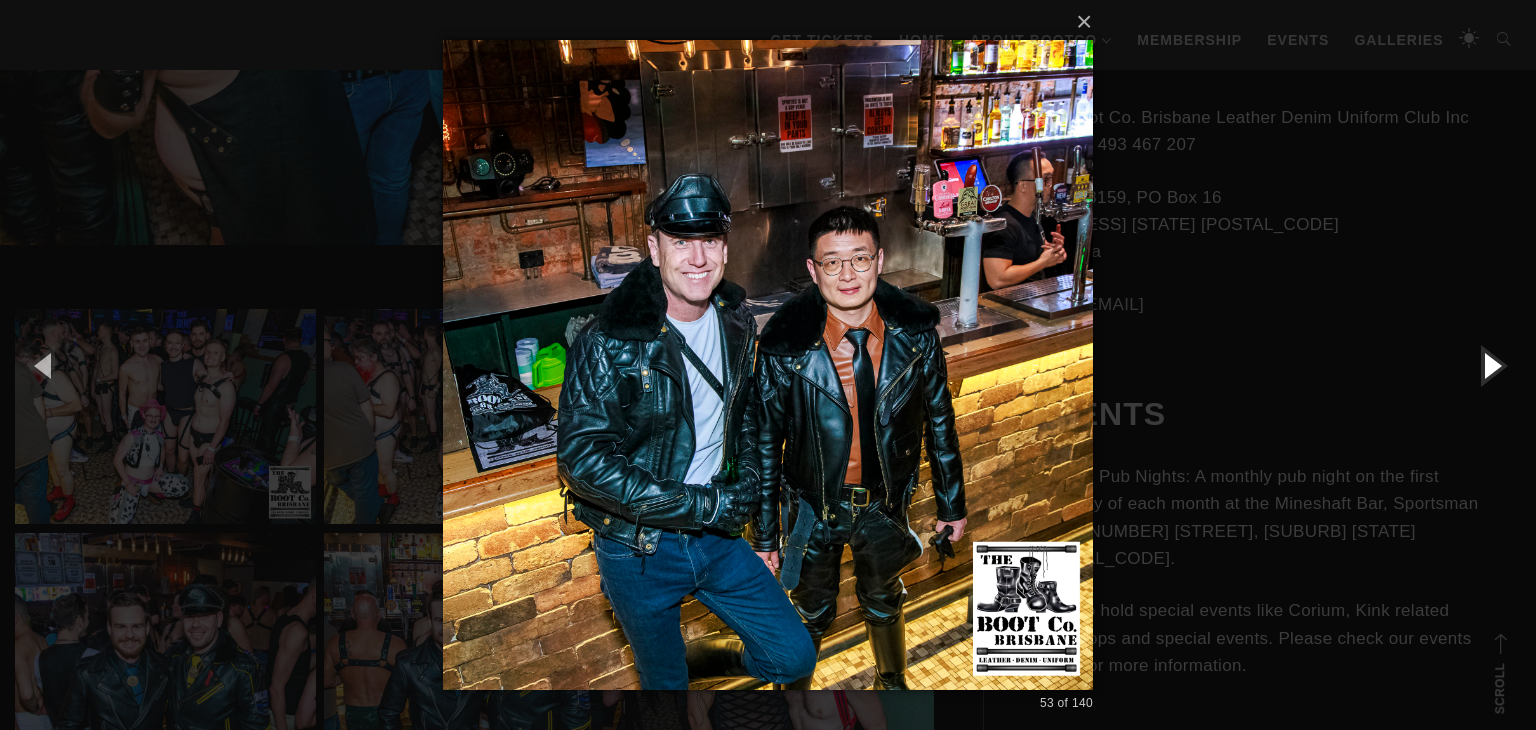 click at bounding box center (1491, 365) 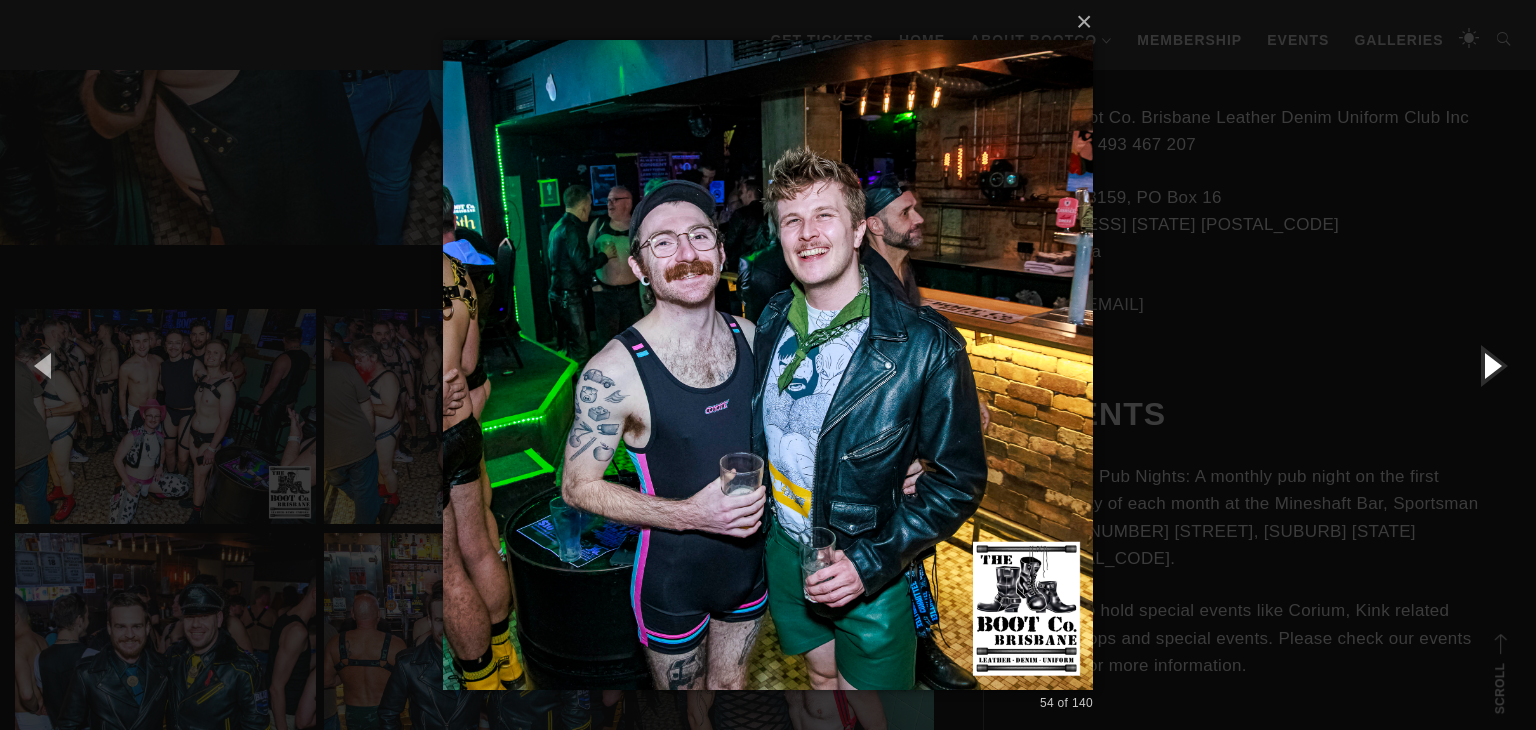 click at bounding box center (1491, 365) 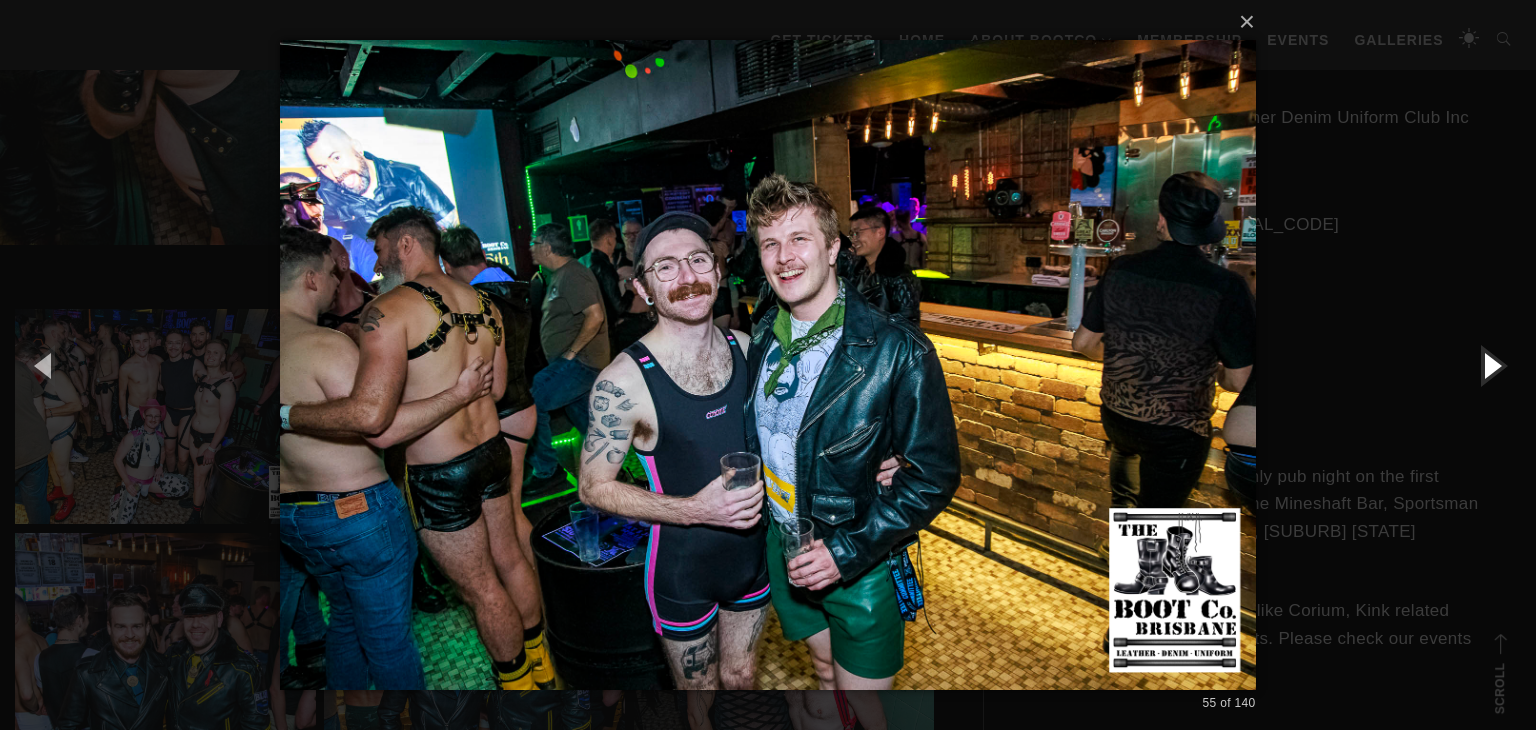 click at bounding box center [1491, 365] 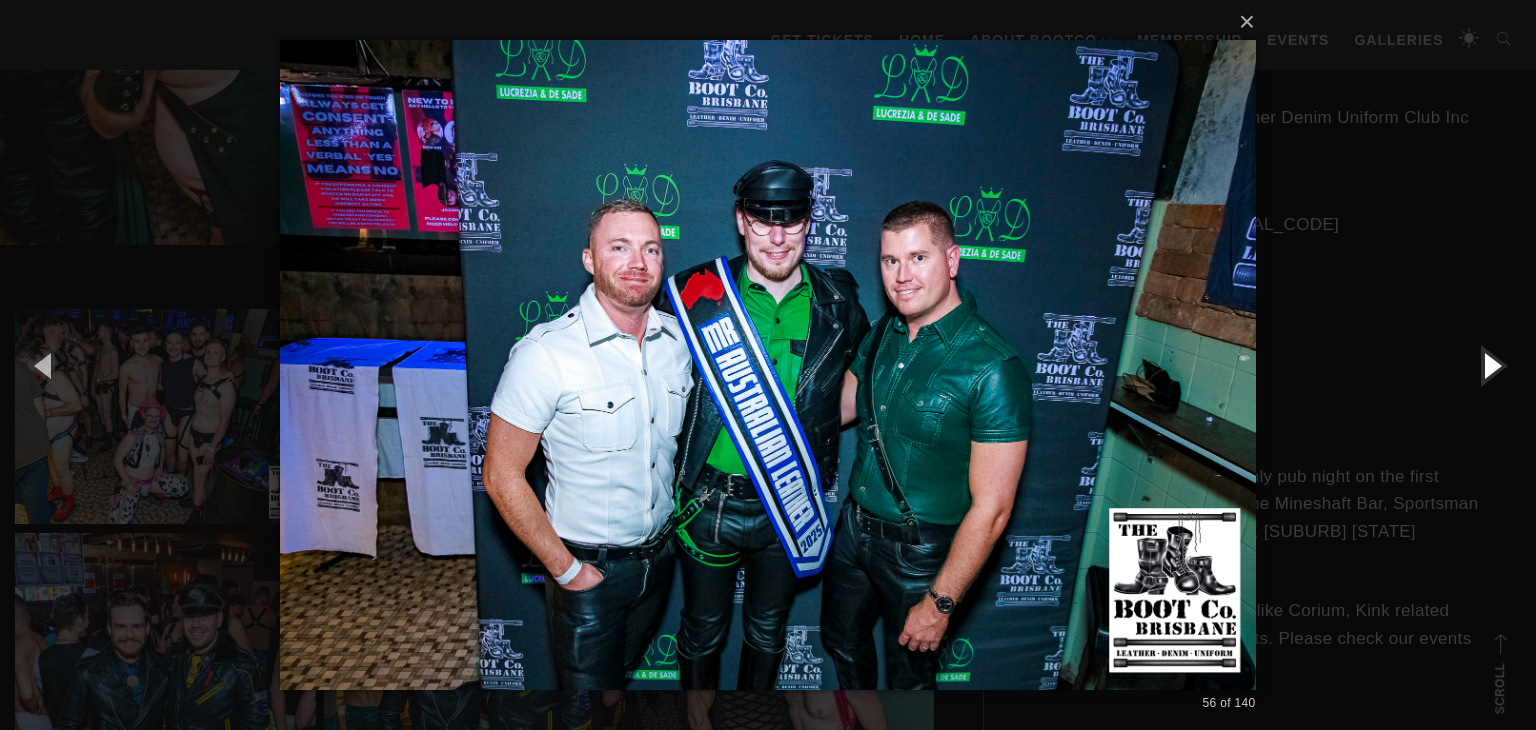 click at bounding box center (1491, 365) 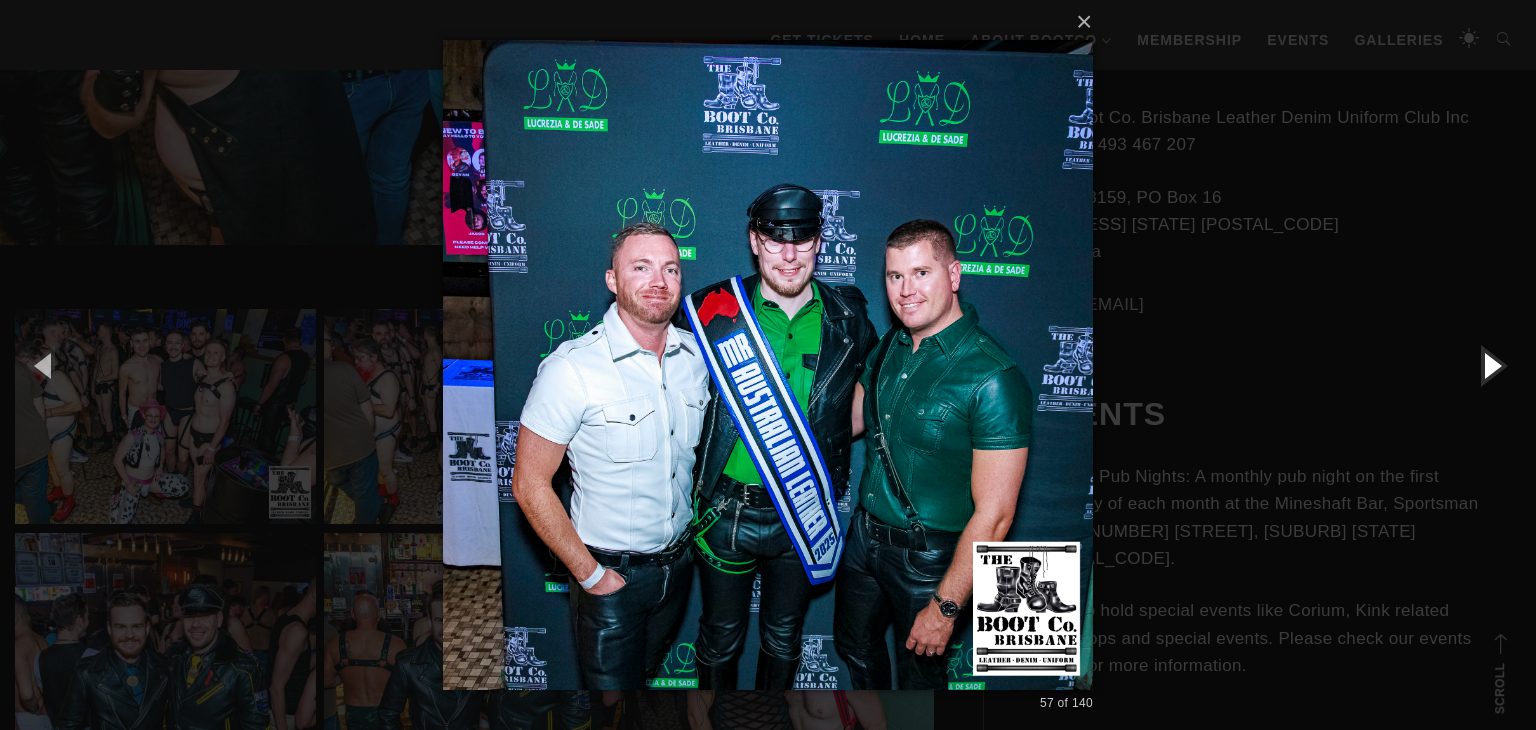 click at bounding box center [1491, 365] 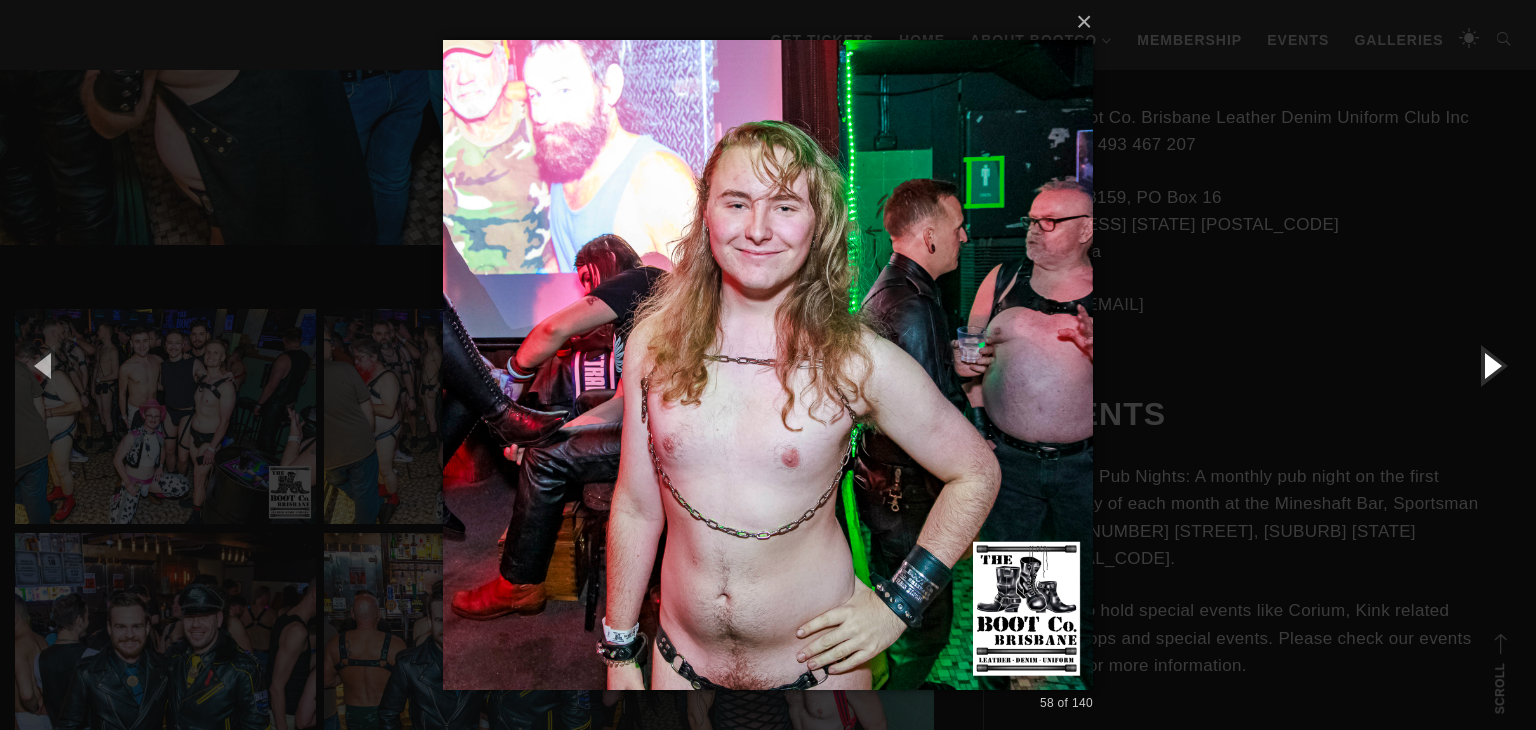 click at bounding box center (1491, 365) 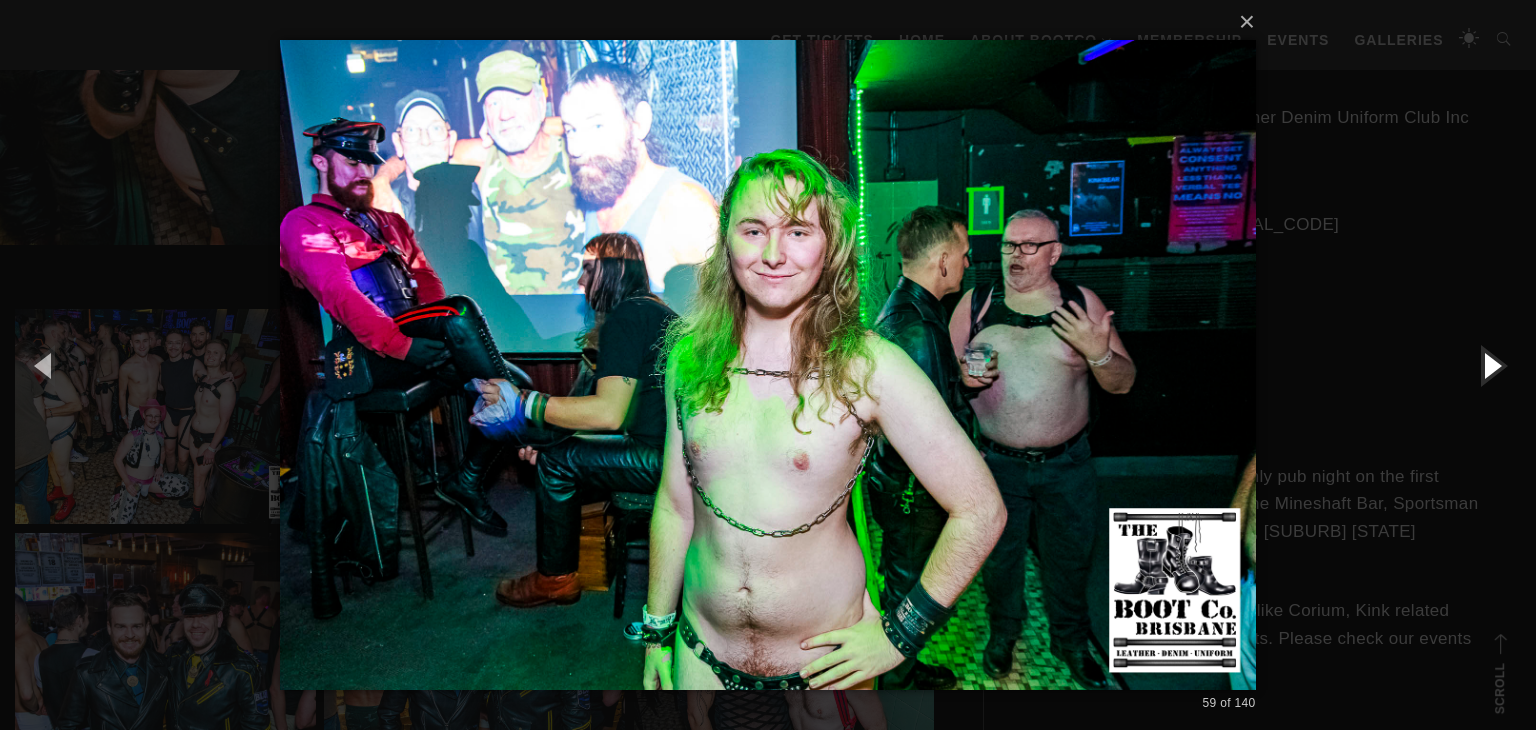 click at bounding box center [1491, 365] 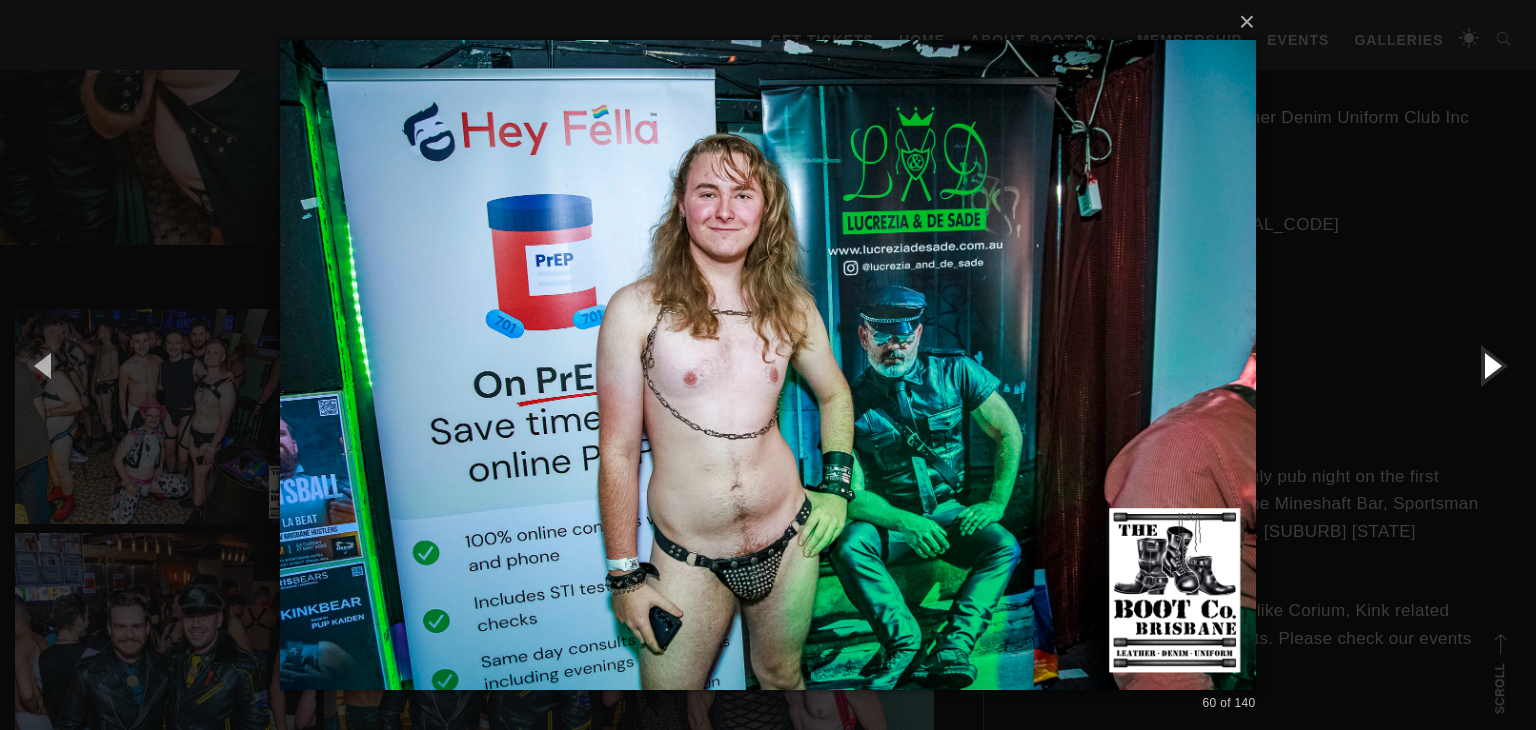 click at bounding box center (1491, 365) 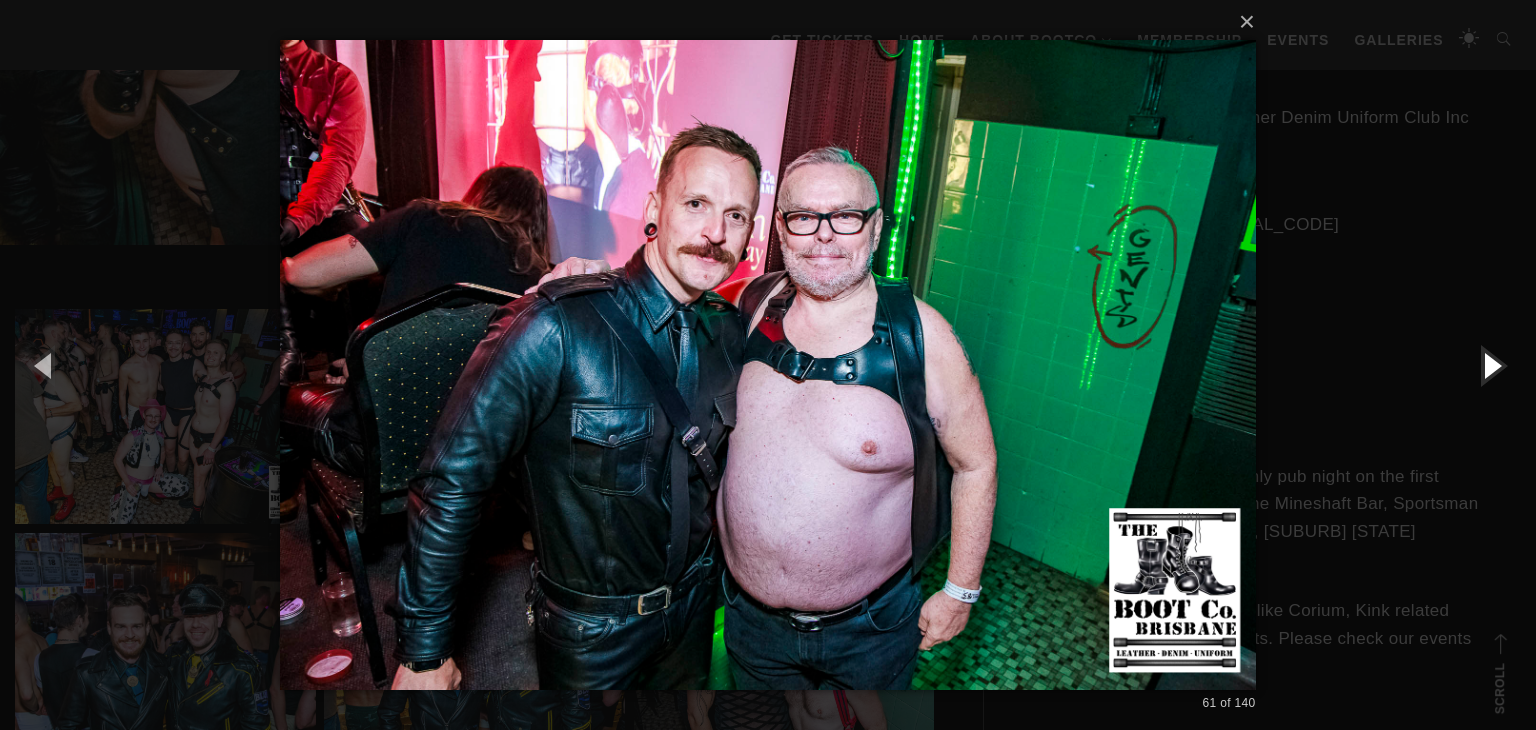 click at bounding box center [1491, 365] 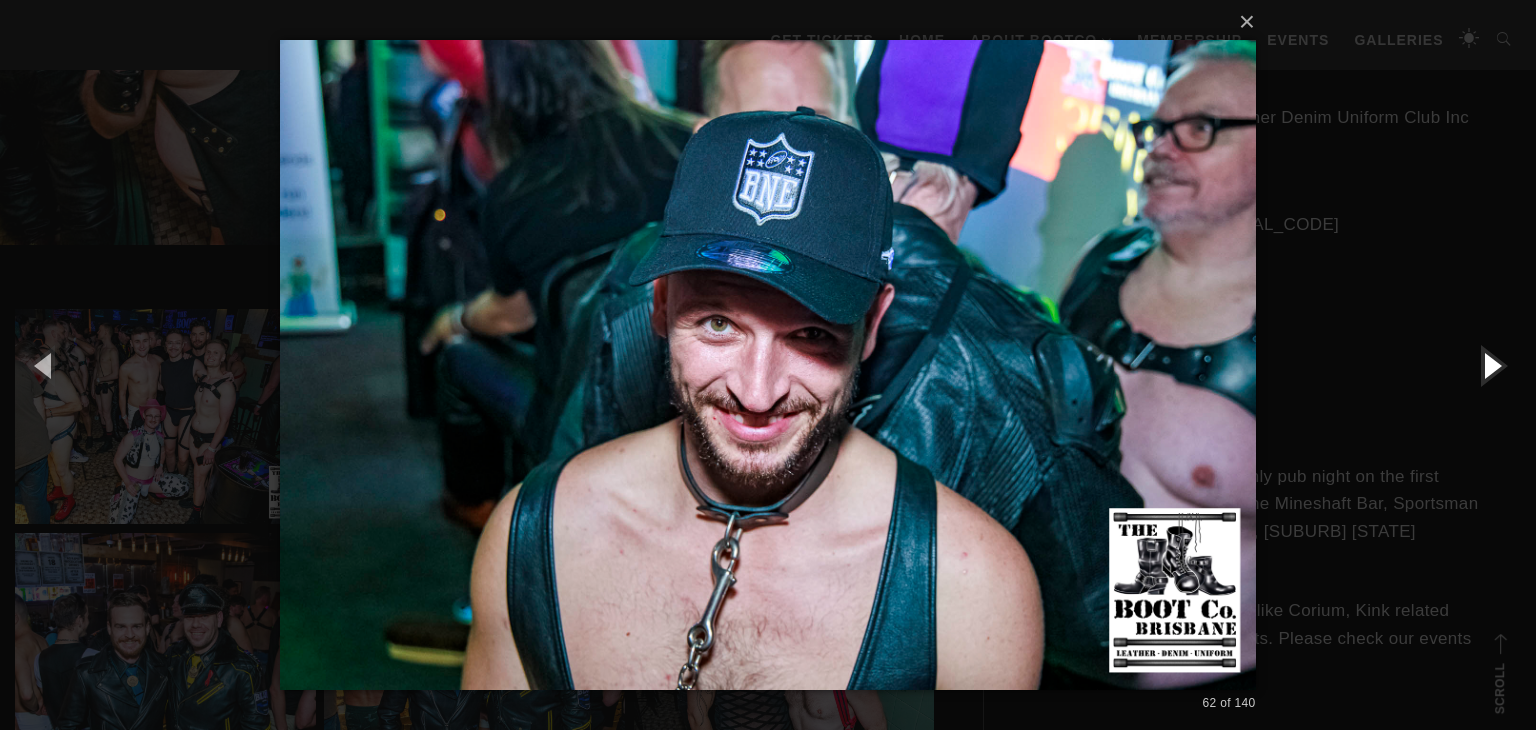 click at bounding box center (1491, 365) 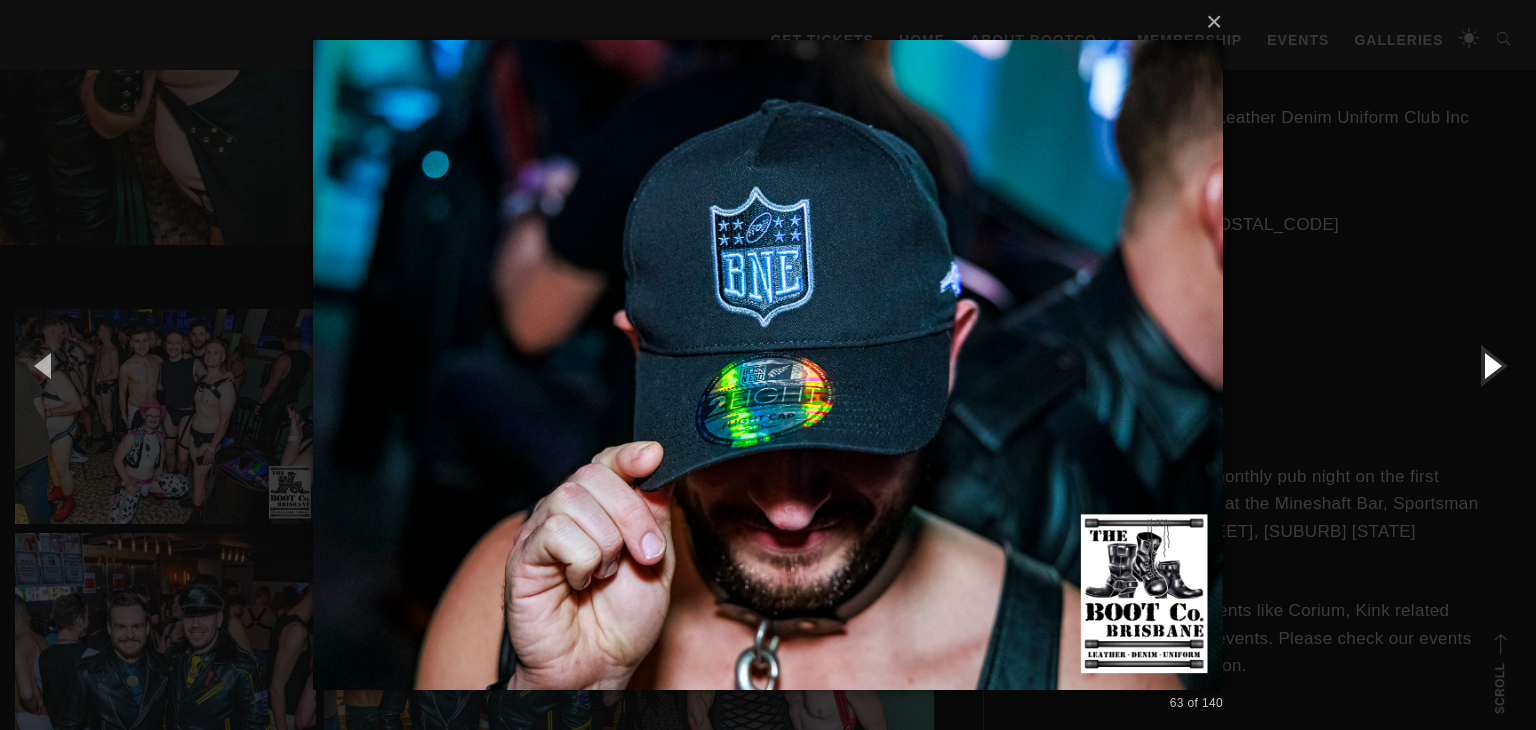 click at bounding box center (1491, 365) 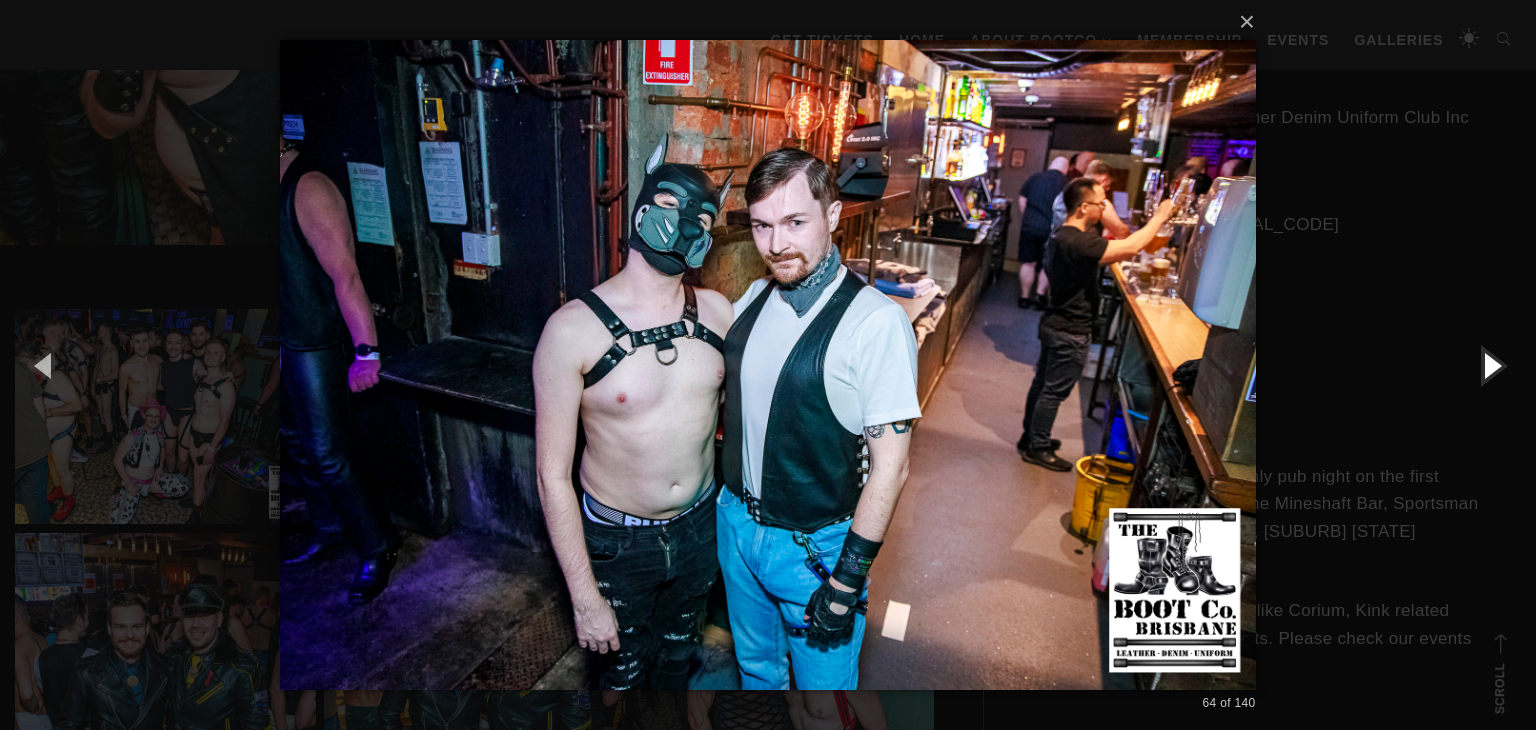 click at bounding box center (1491, 365) 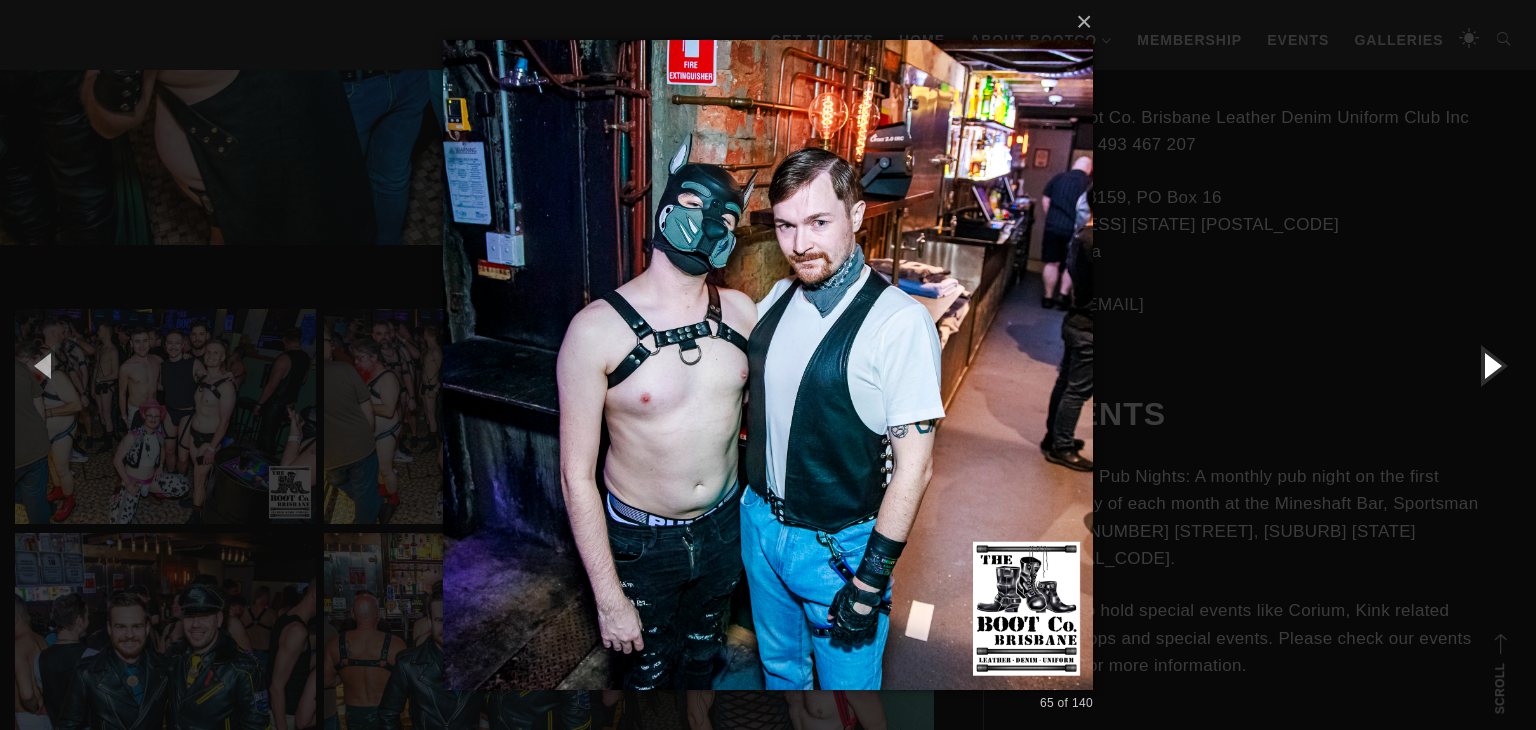 click at bounding box center [1491, 365] 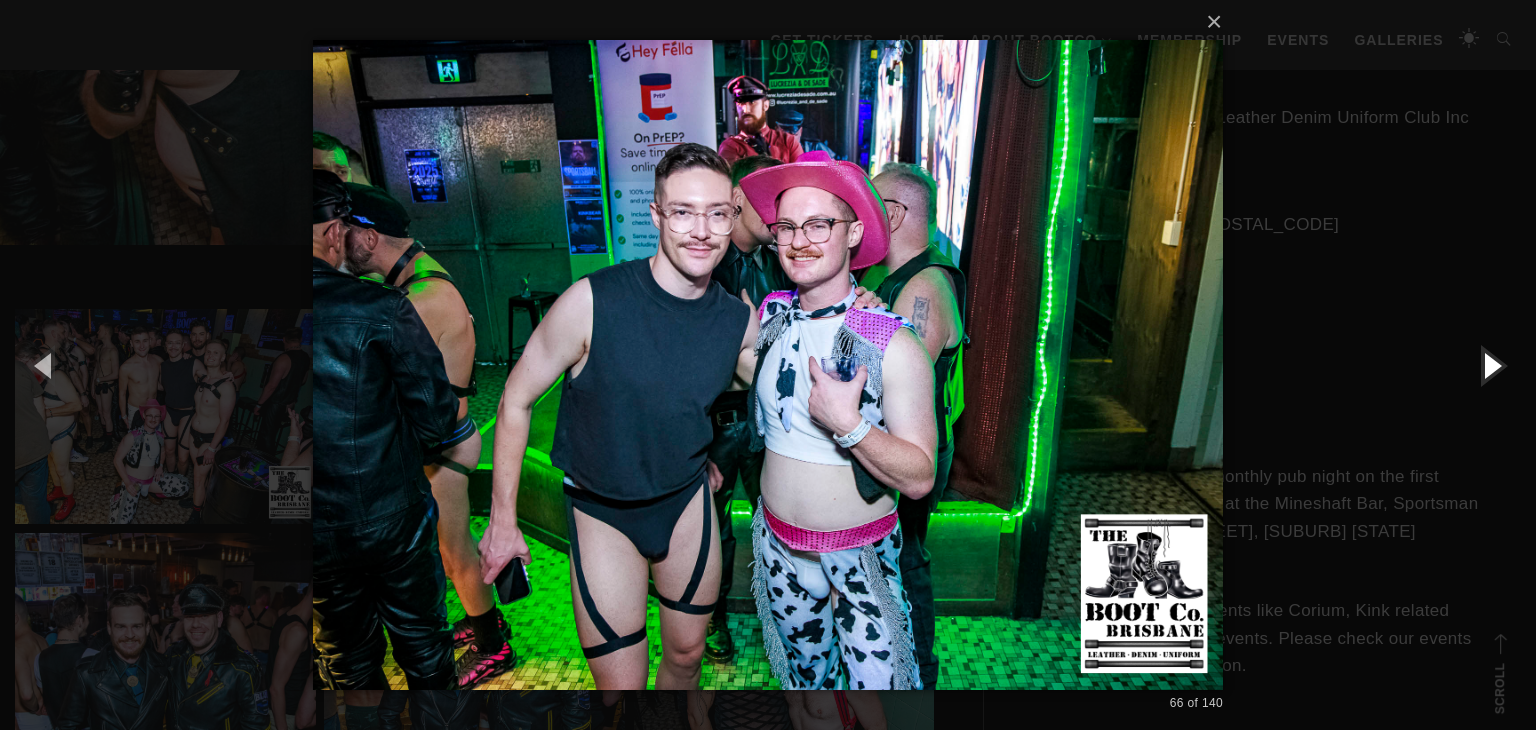 click at bounding box center [1491, 365] 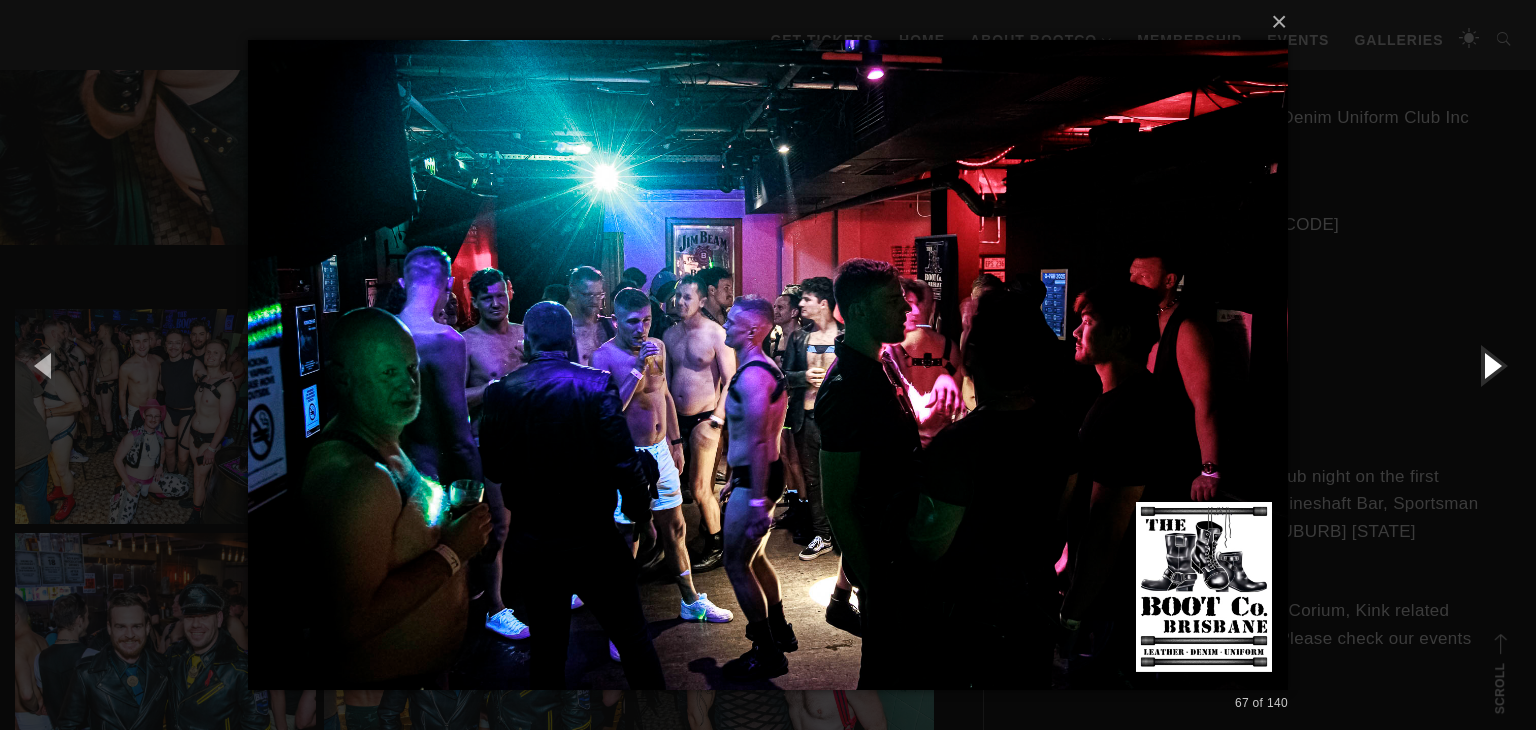 click at bounding box center (1491, 365) 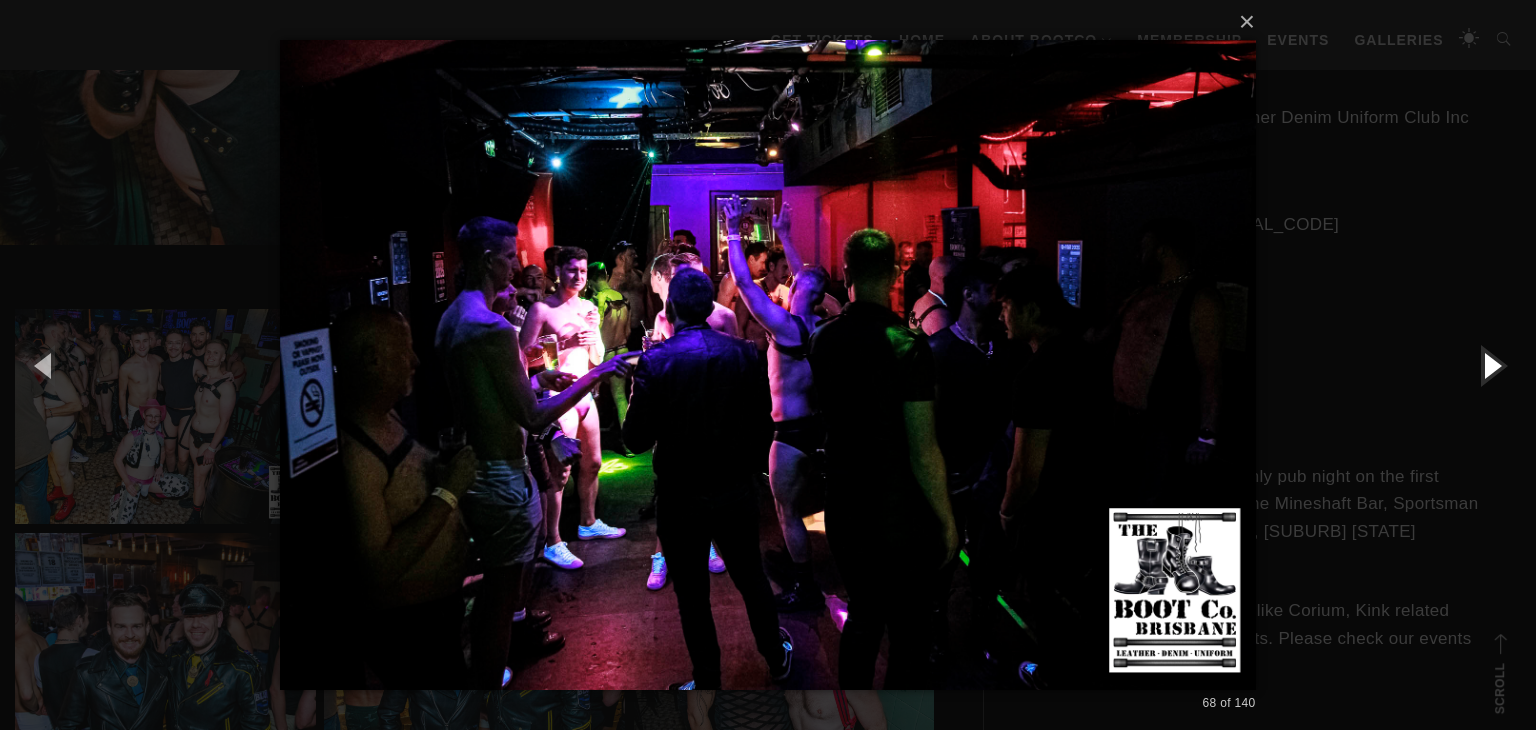 click at bounding box center (1491, 365) 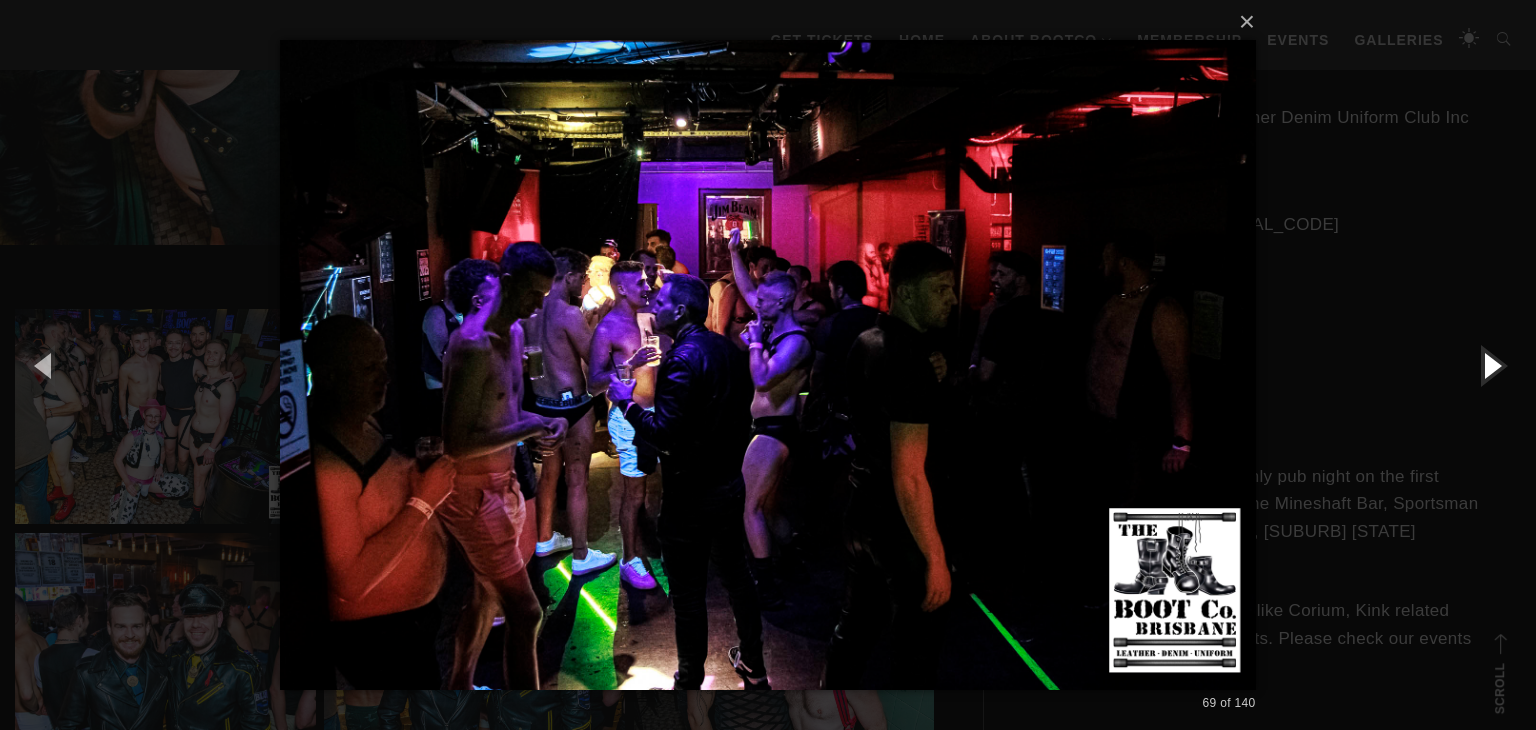 click at bounding box center (1491, 365) 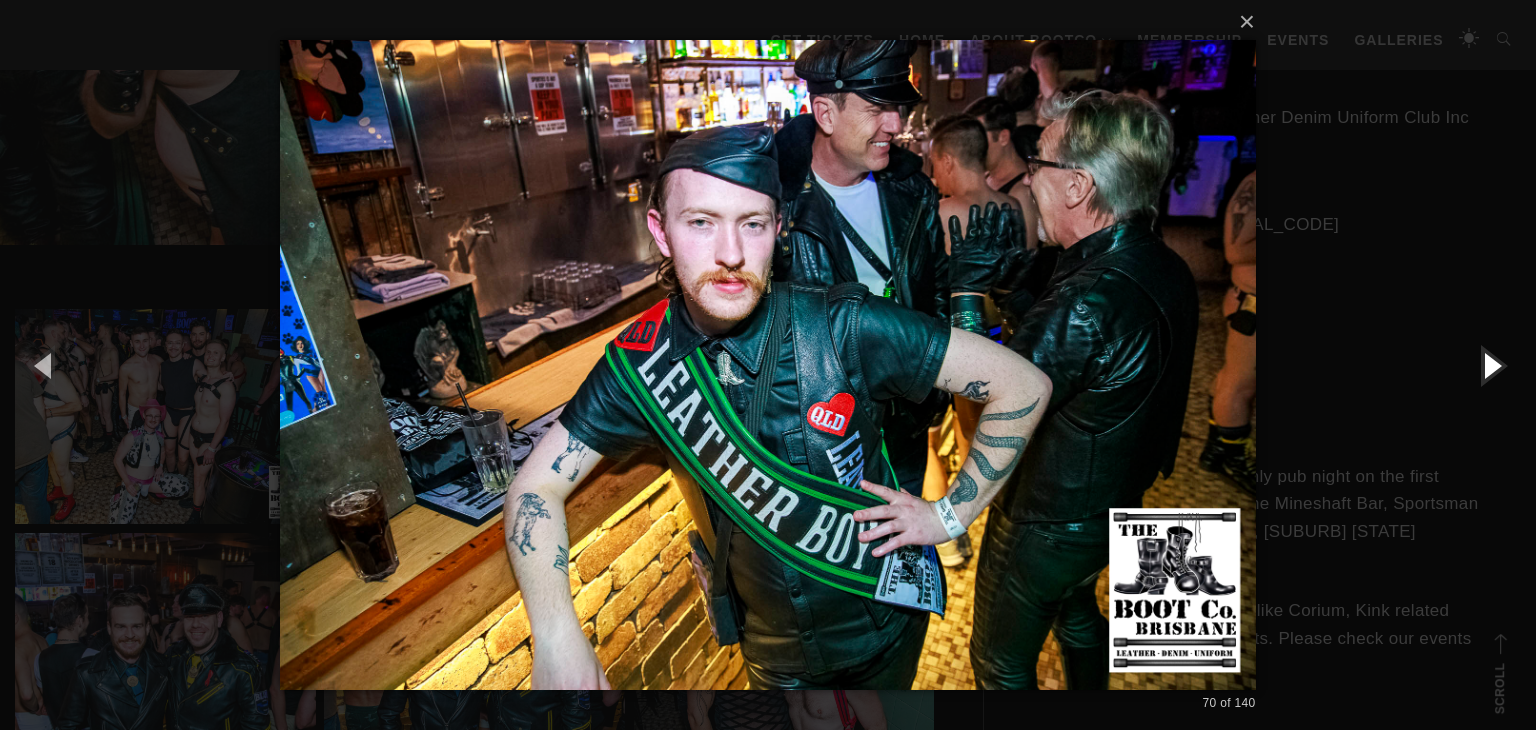 click at bounding box center [1491, 365] 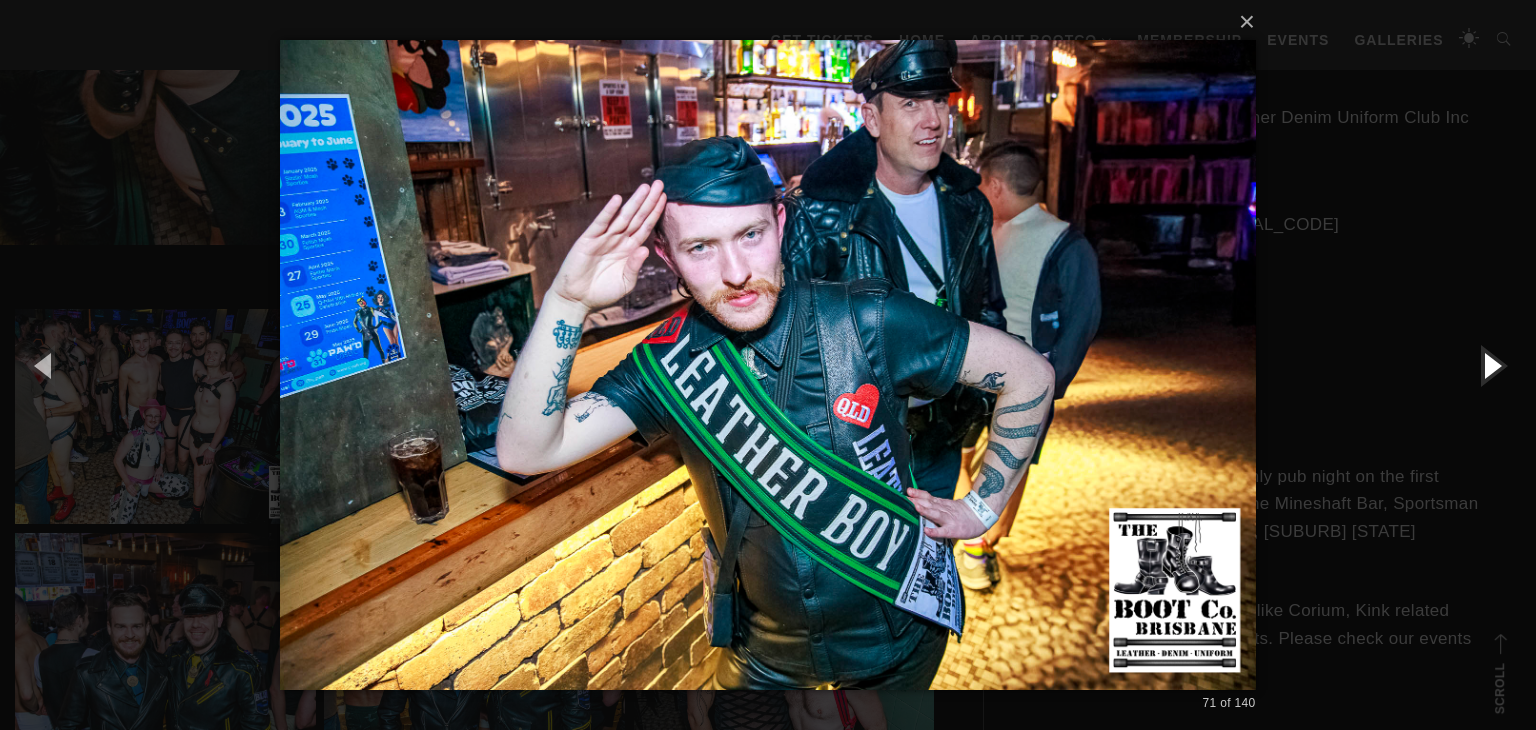 click at bounding box center [1491, 365] 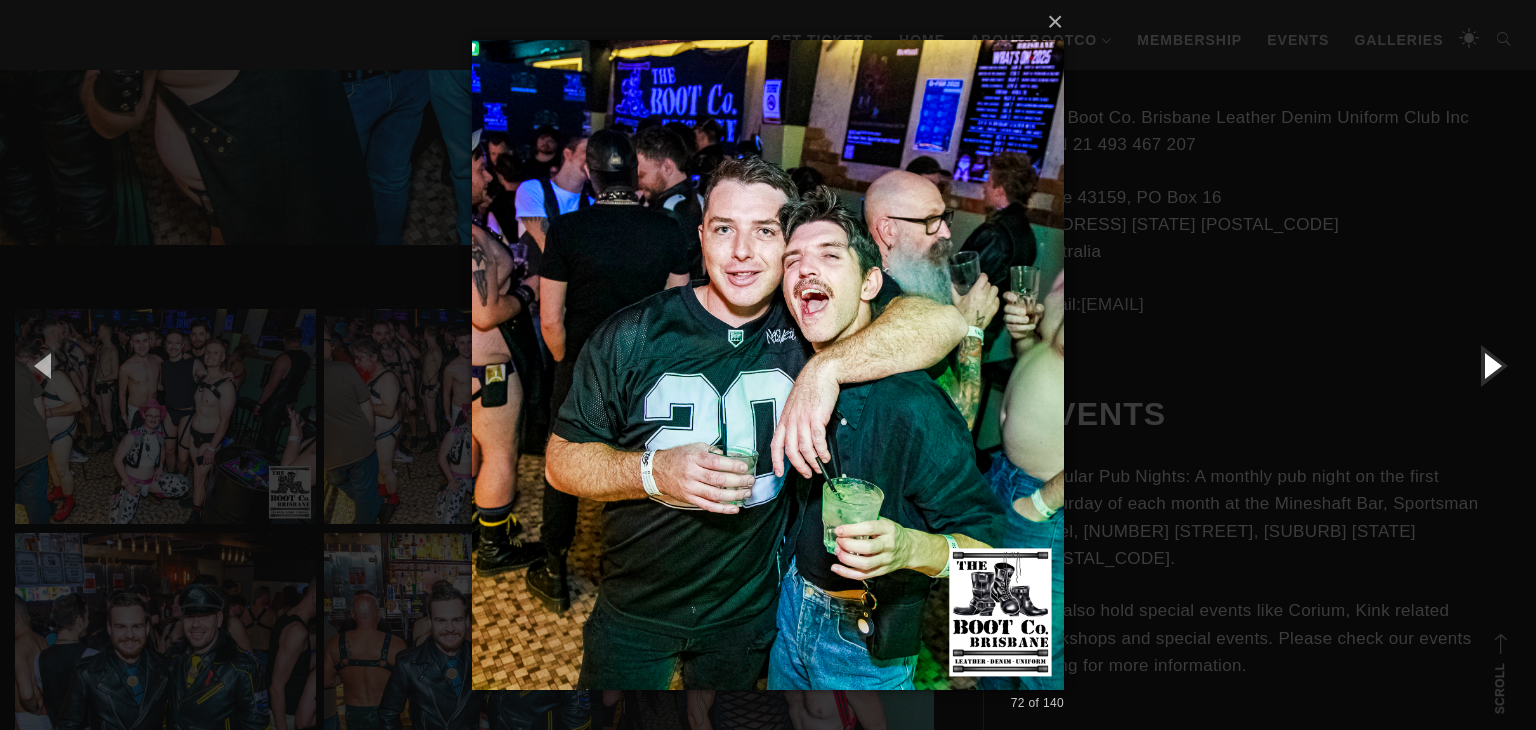 click at bounding box center (1491, 365) 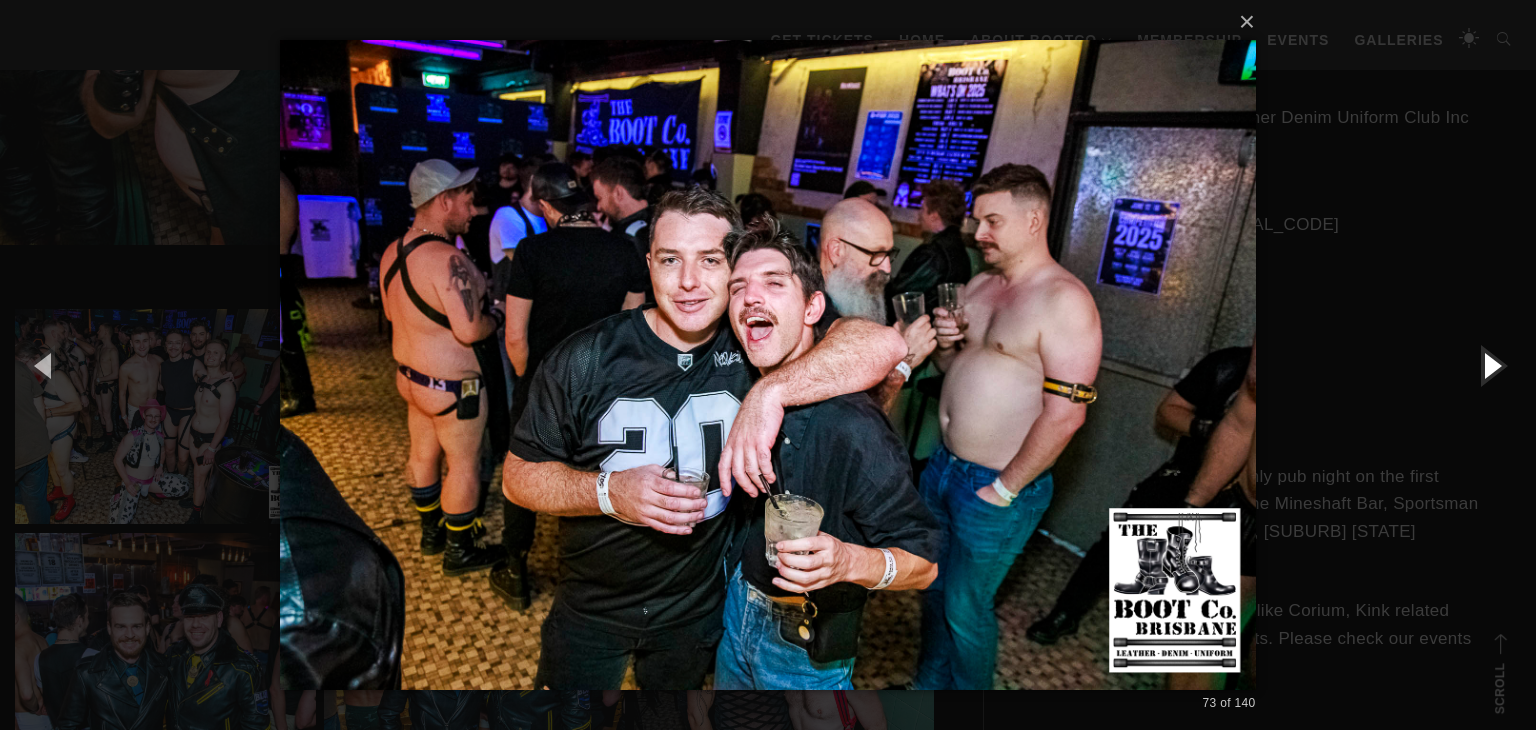 click at bounding box center (1491, 365) 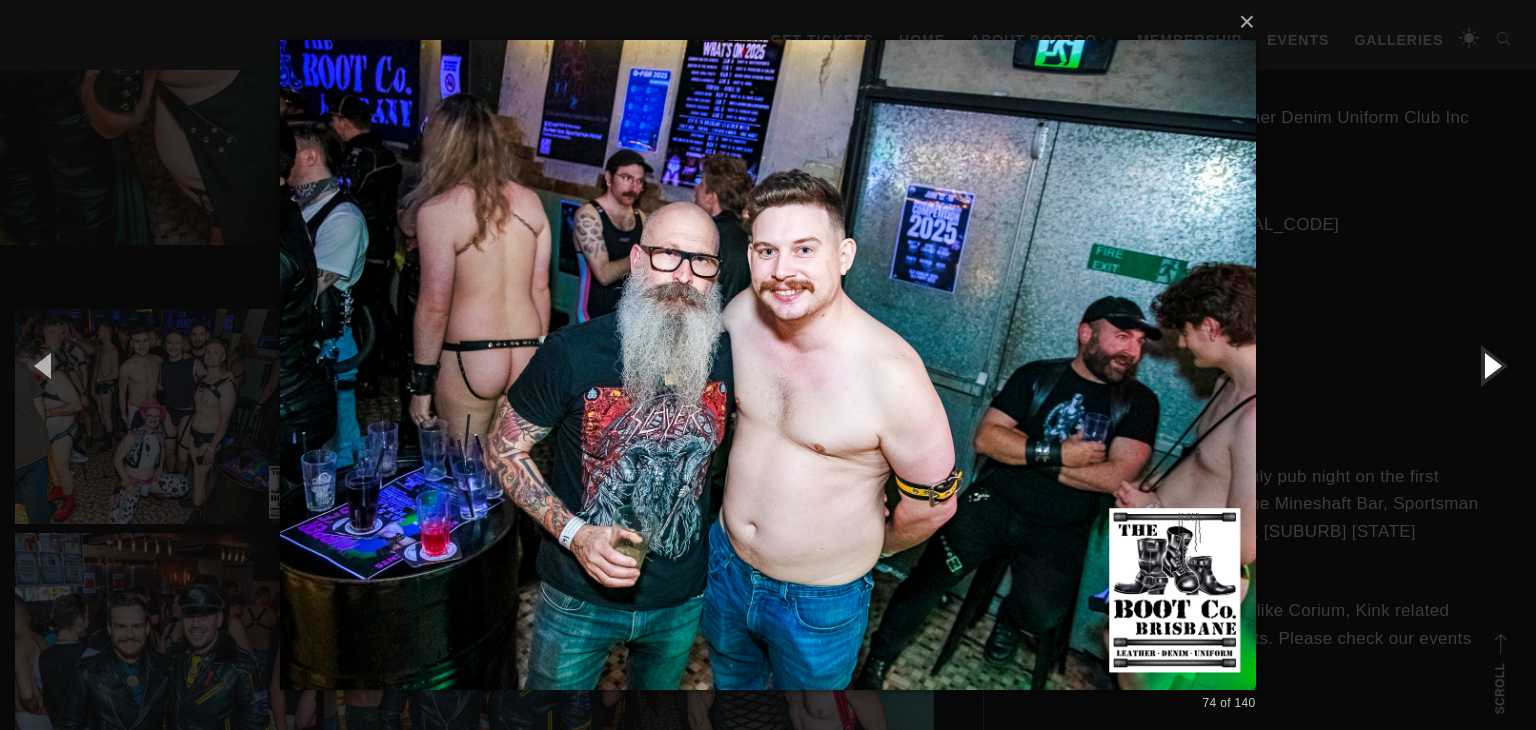 click at bounding box center (1491, 365) 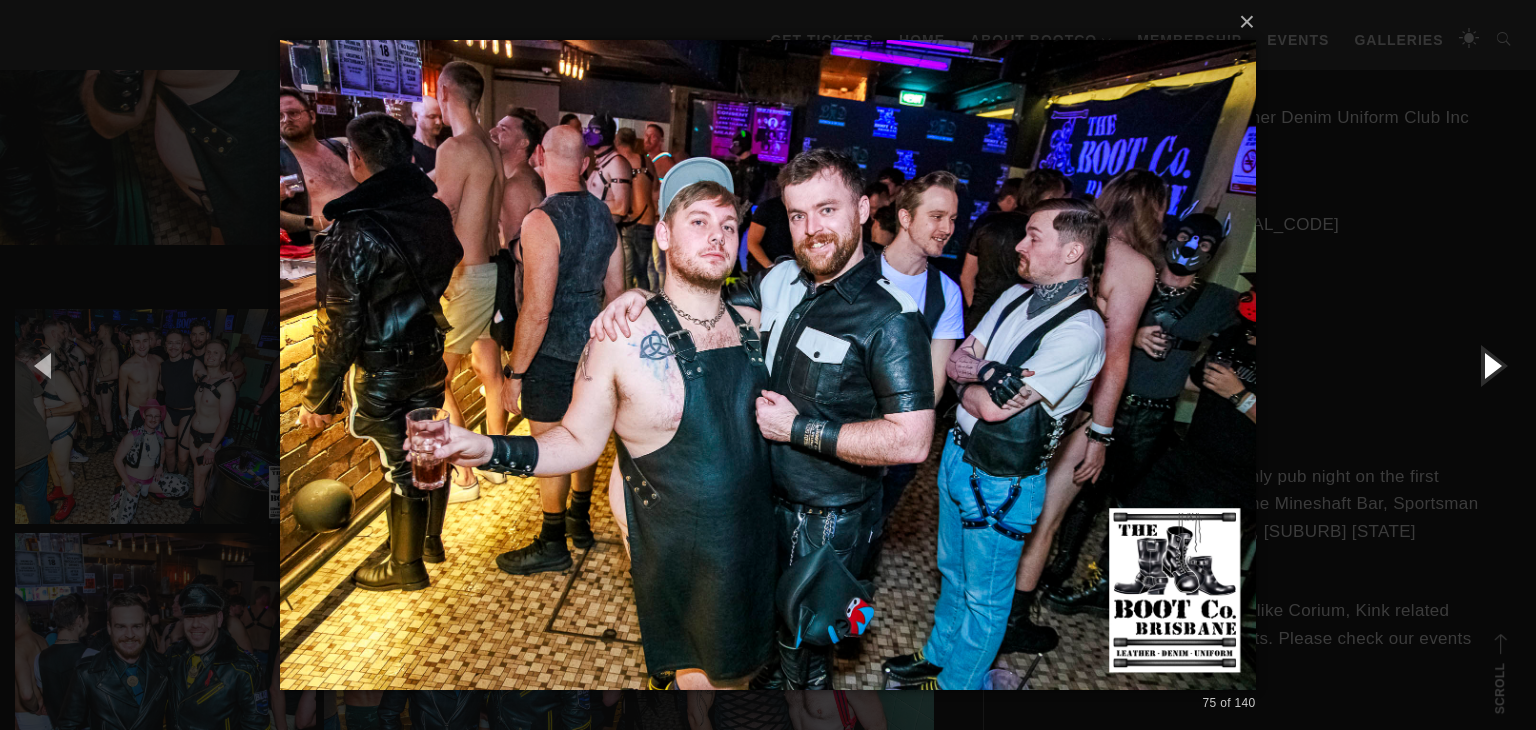 click at bounding box center (1491, 365) 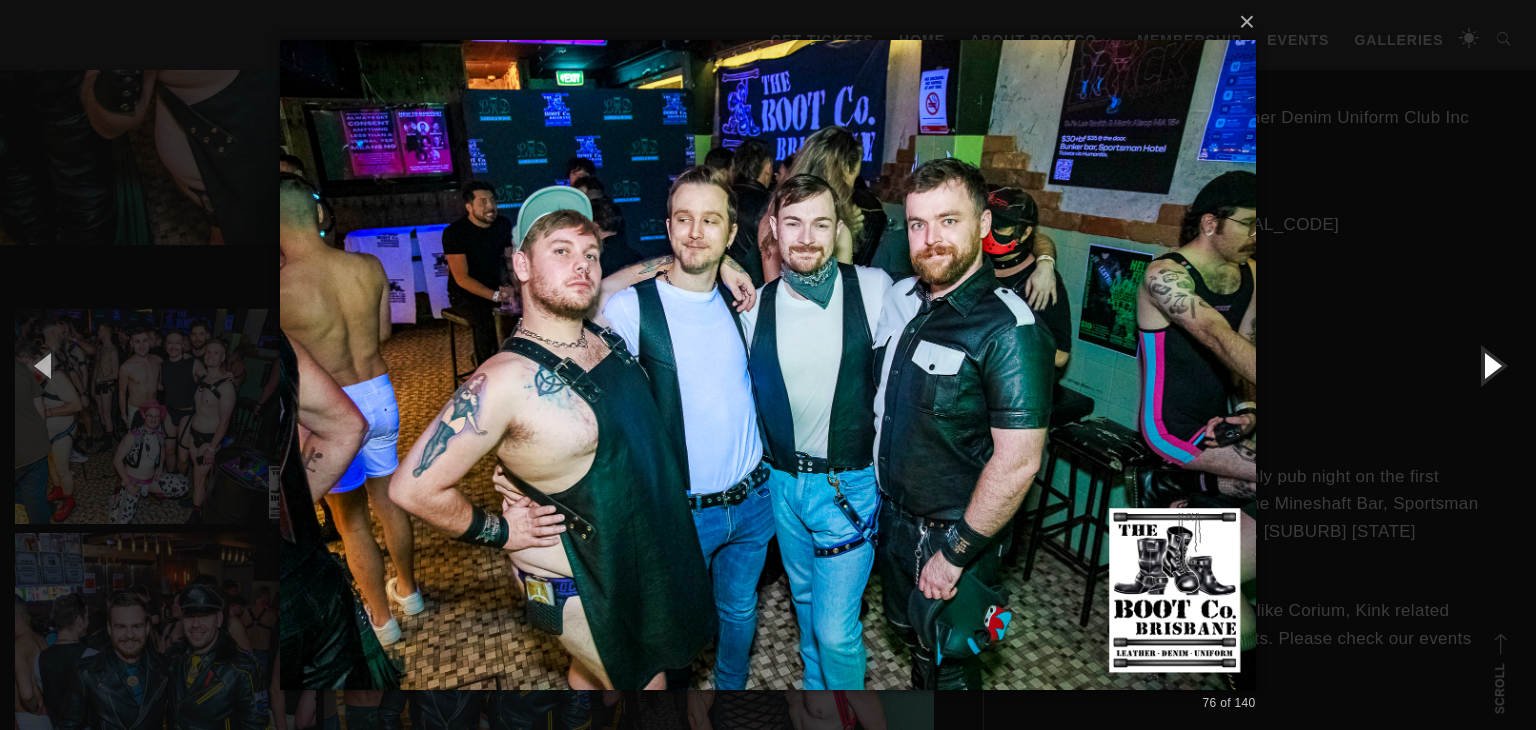 click at bounding box center [1491, 365] 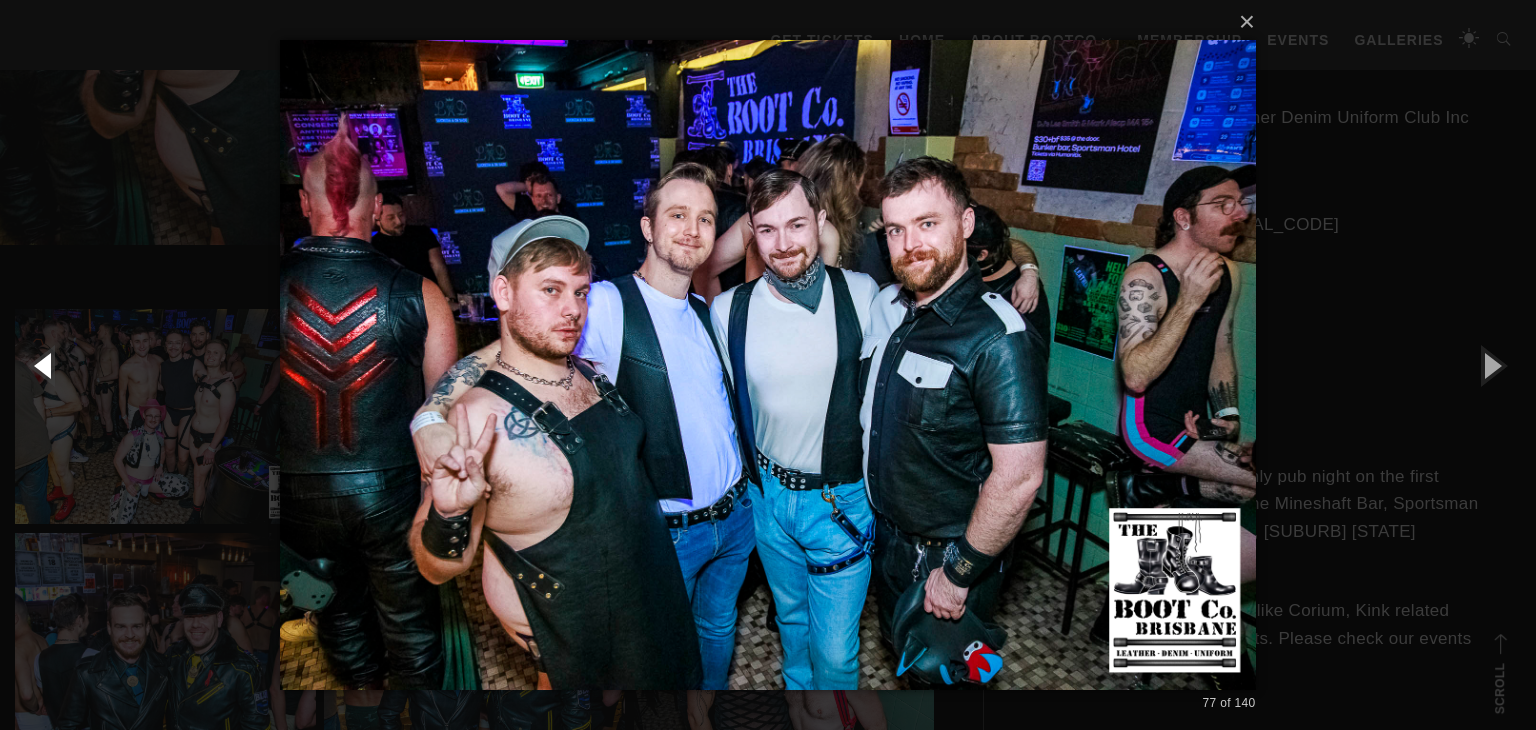 click at bounding box center (45, 365) 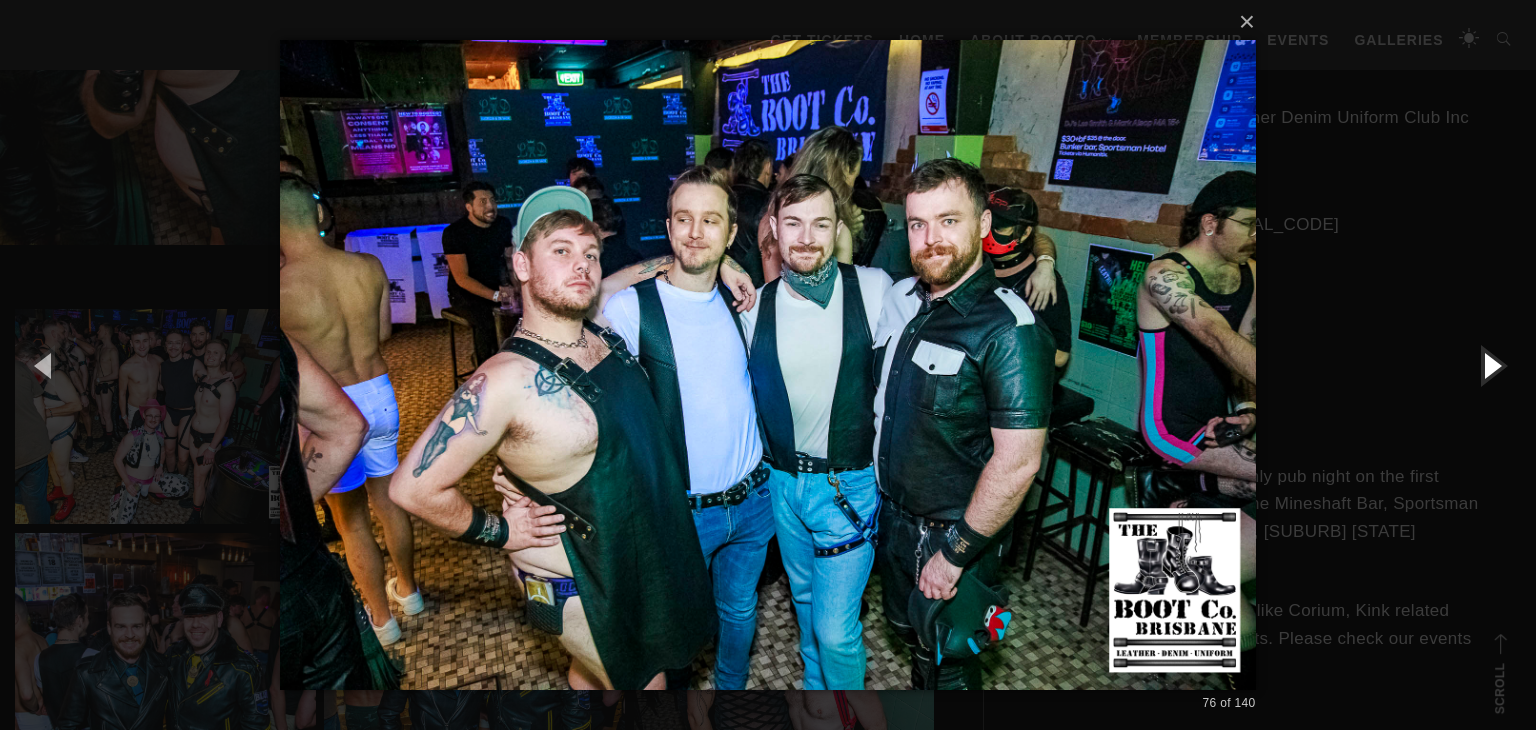 click at bounding box center [1491, 365] 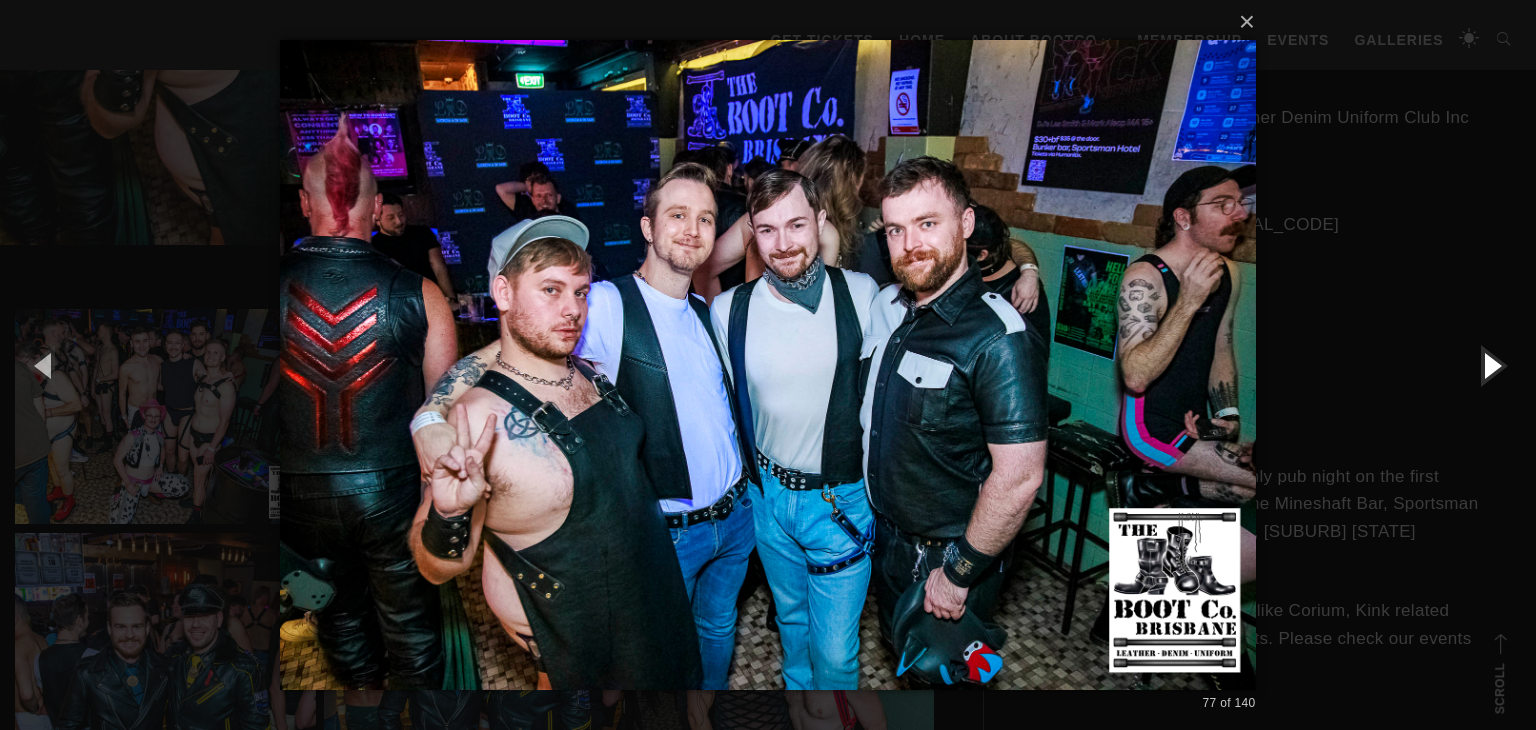 click at bounding box center (1491, 365) 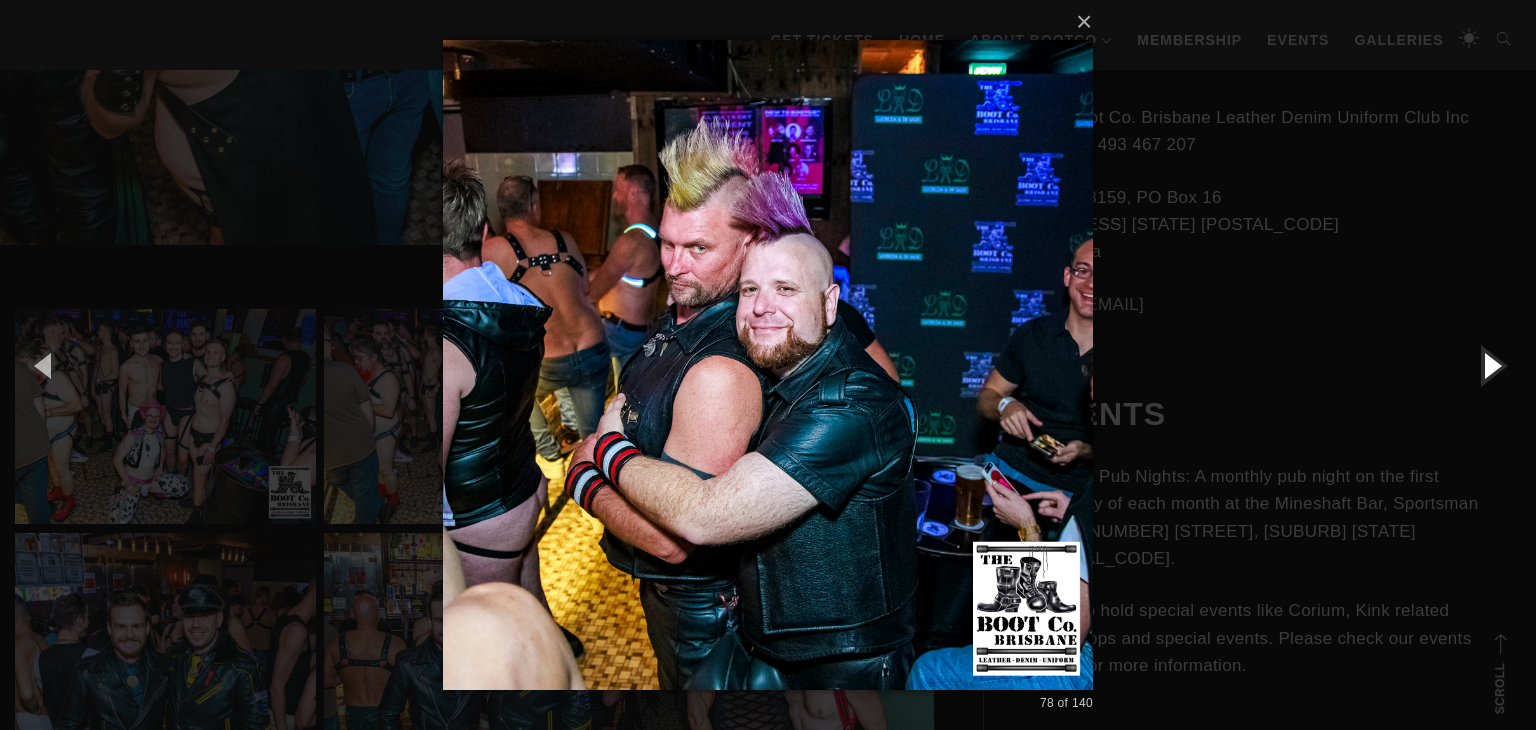 click at bounding box center [1491, 365] 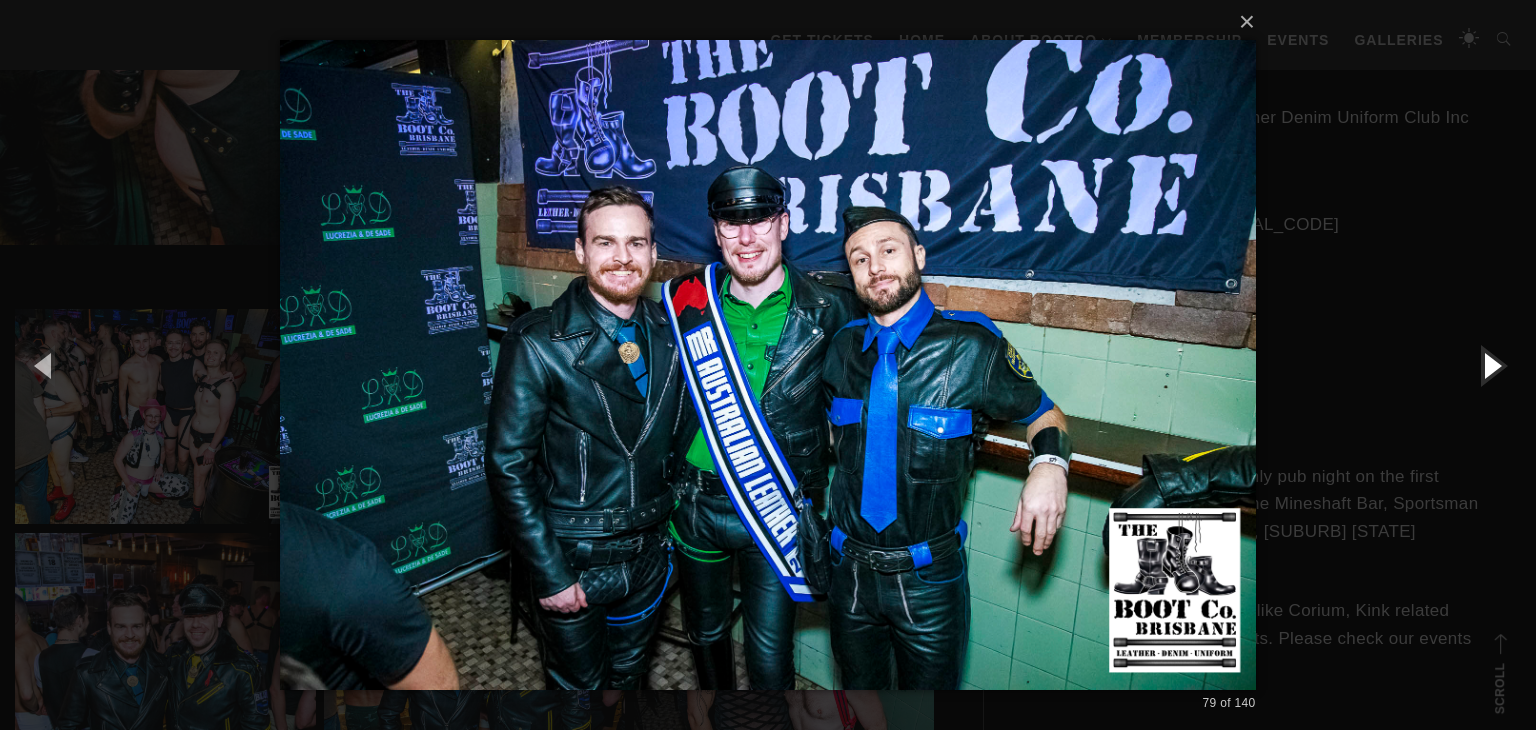 click at bounding box center [1491, 365] 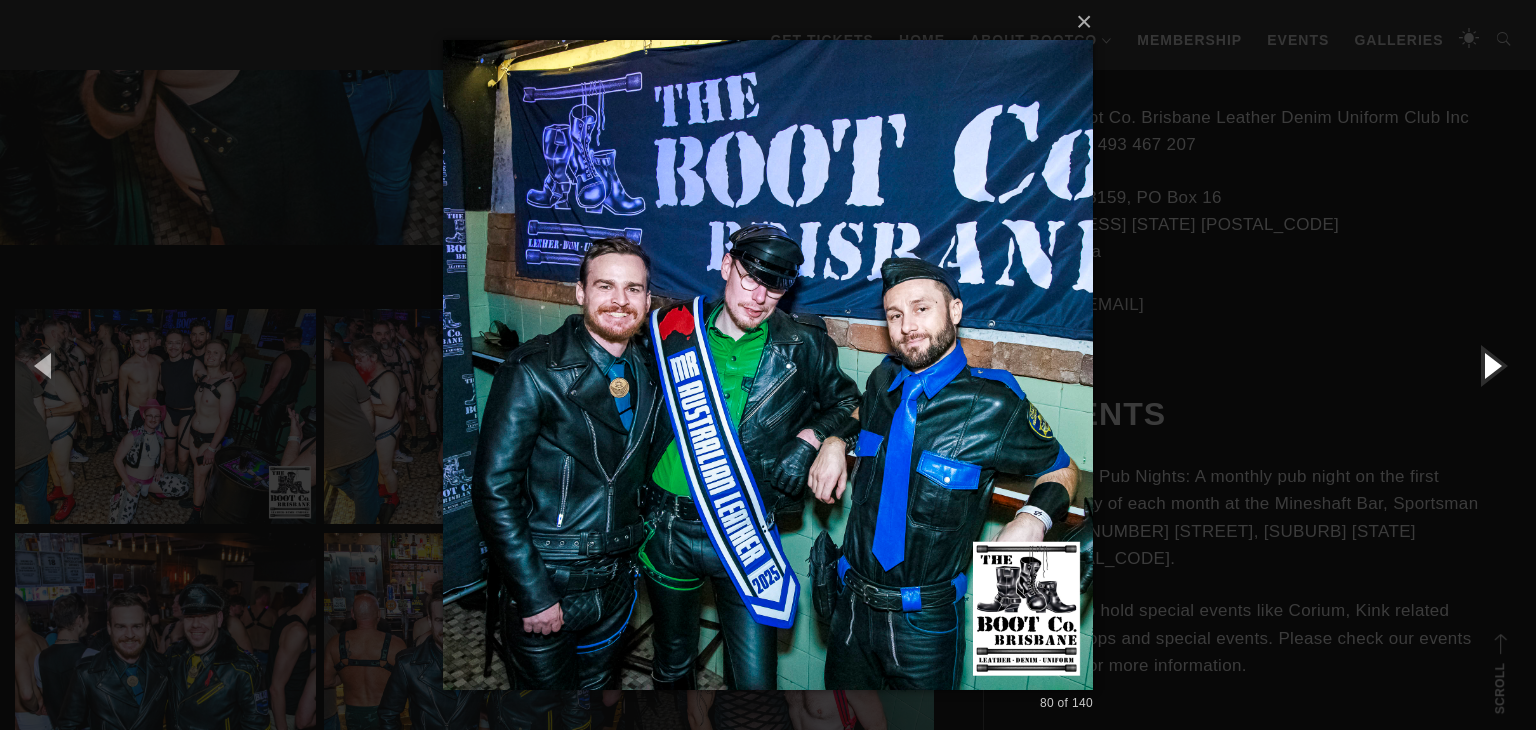 click at bounding box center [1491, 365] 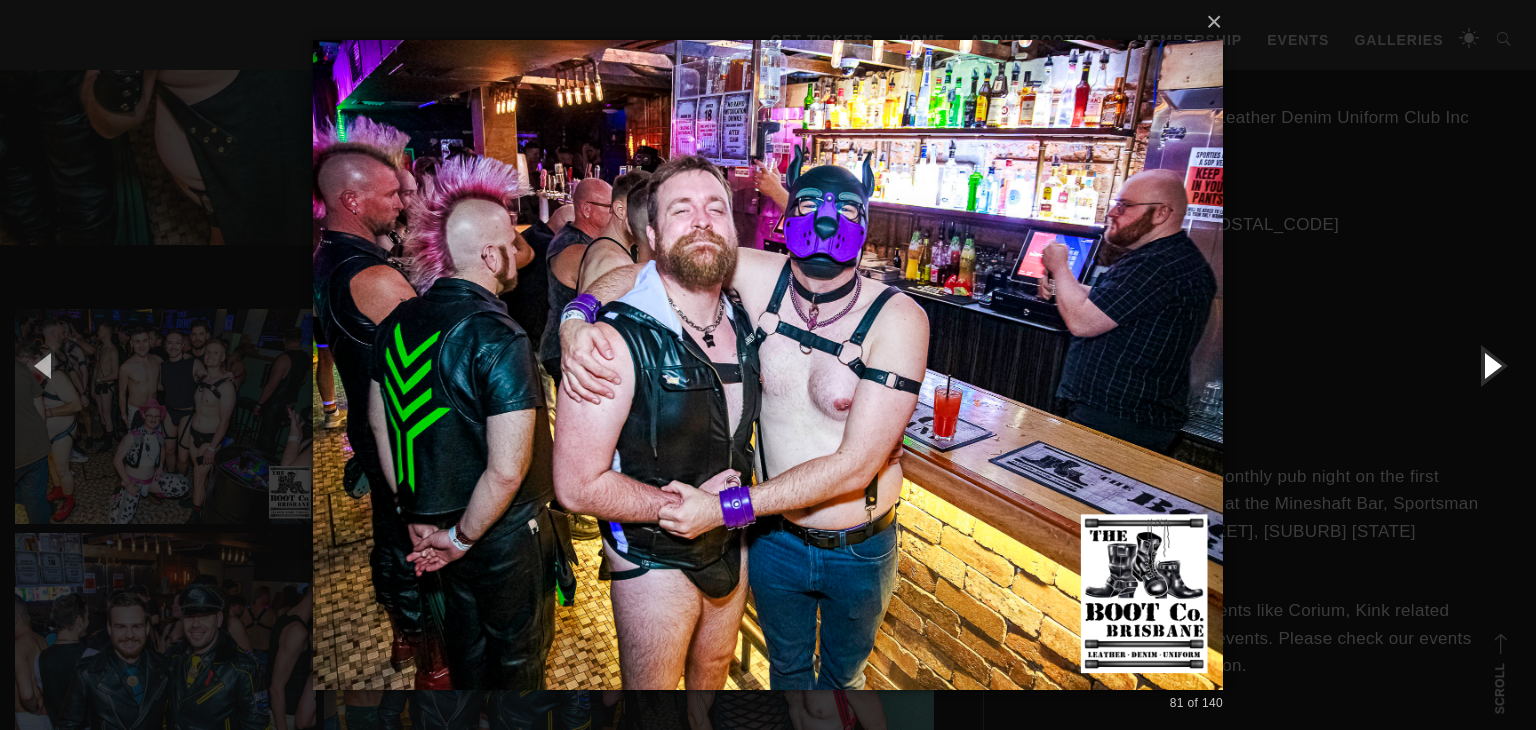 click at bounding box center [1491, 365] 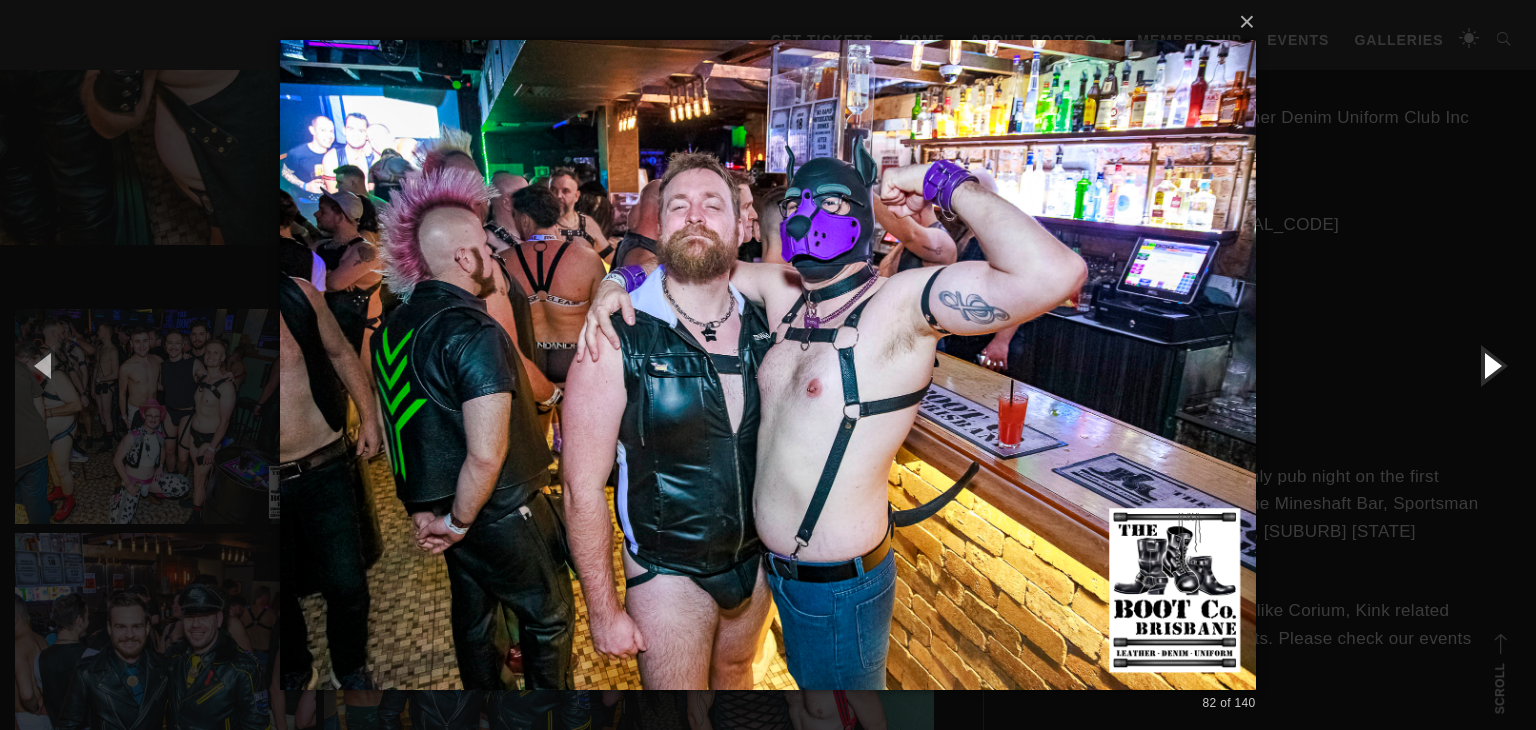 click at bounding box center (1491, 365) 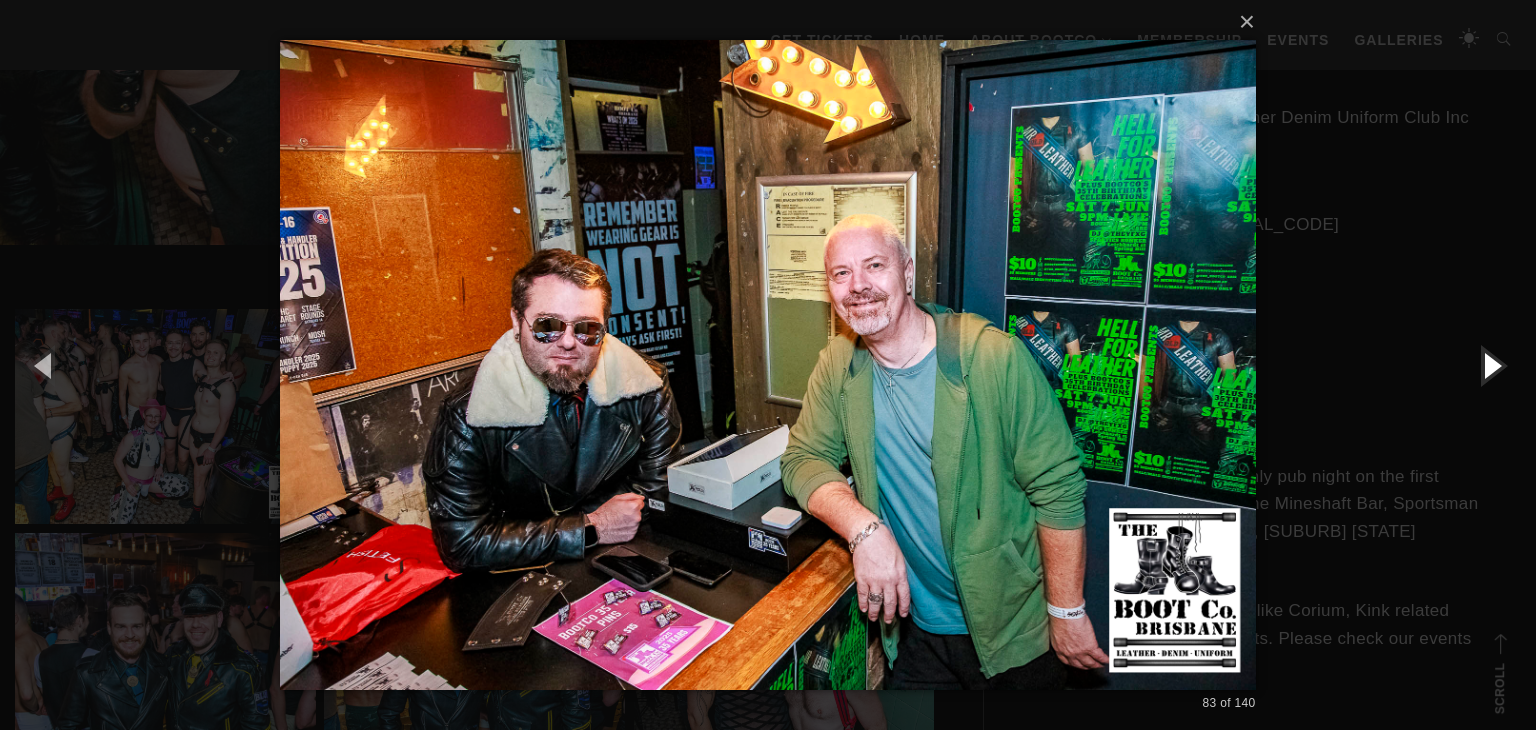 click at bounding box center [1491, 365] 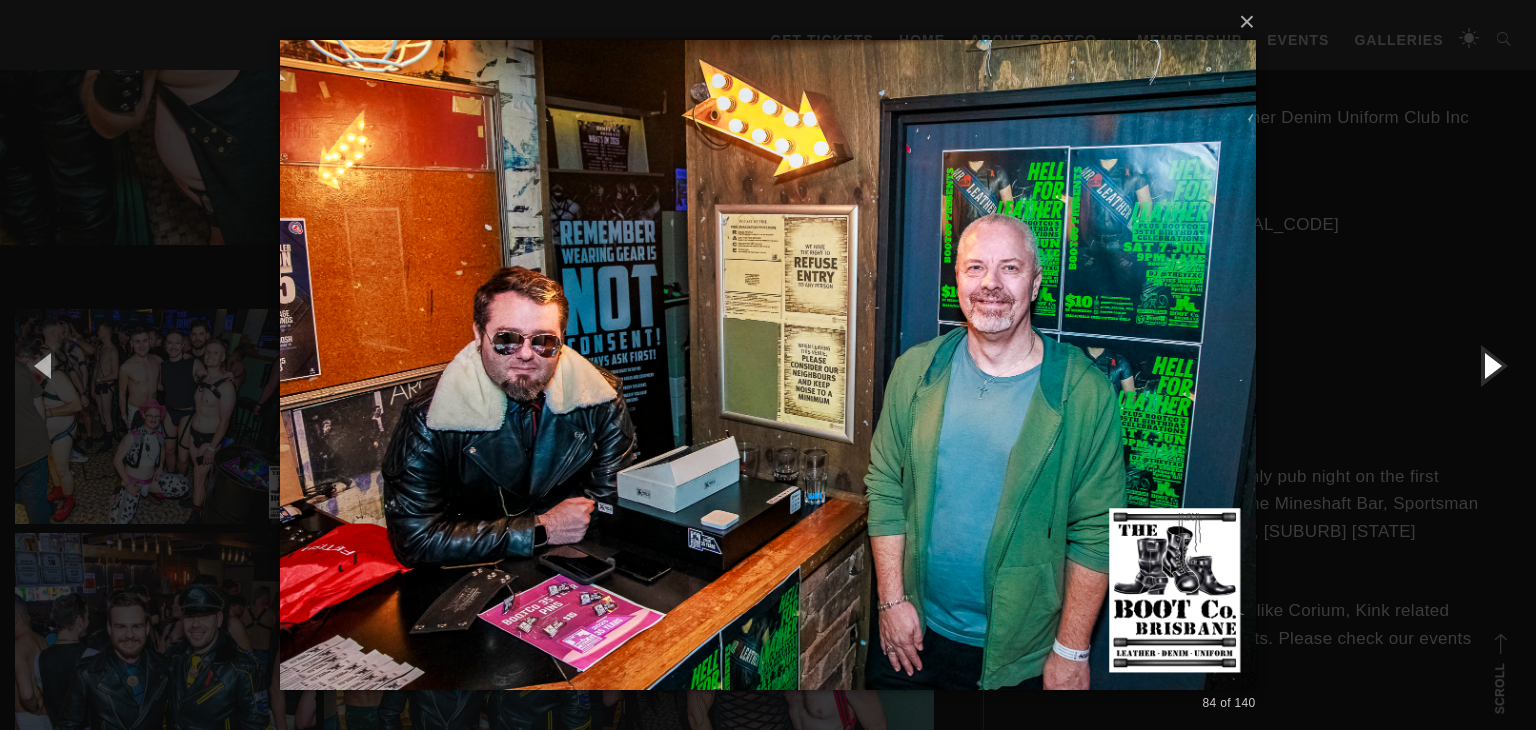 click at bounding box center (1491, 365) 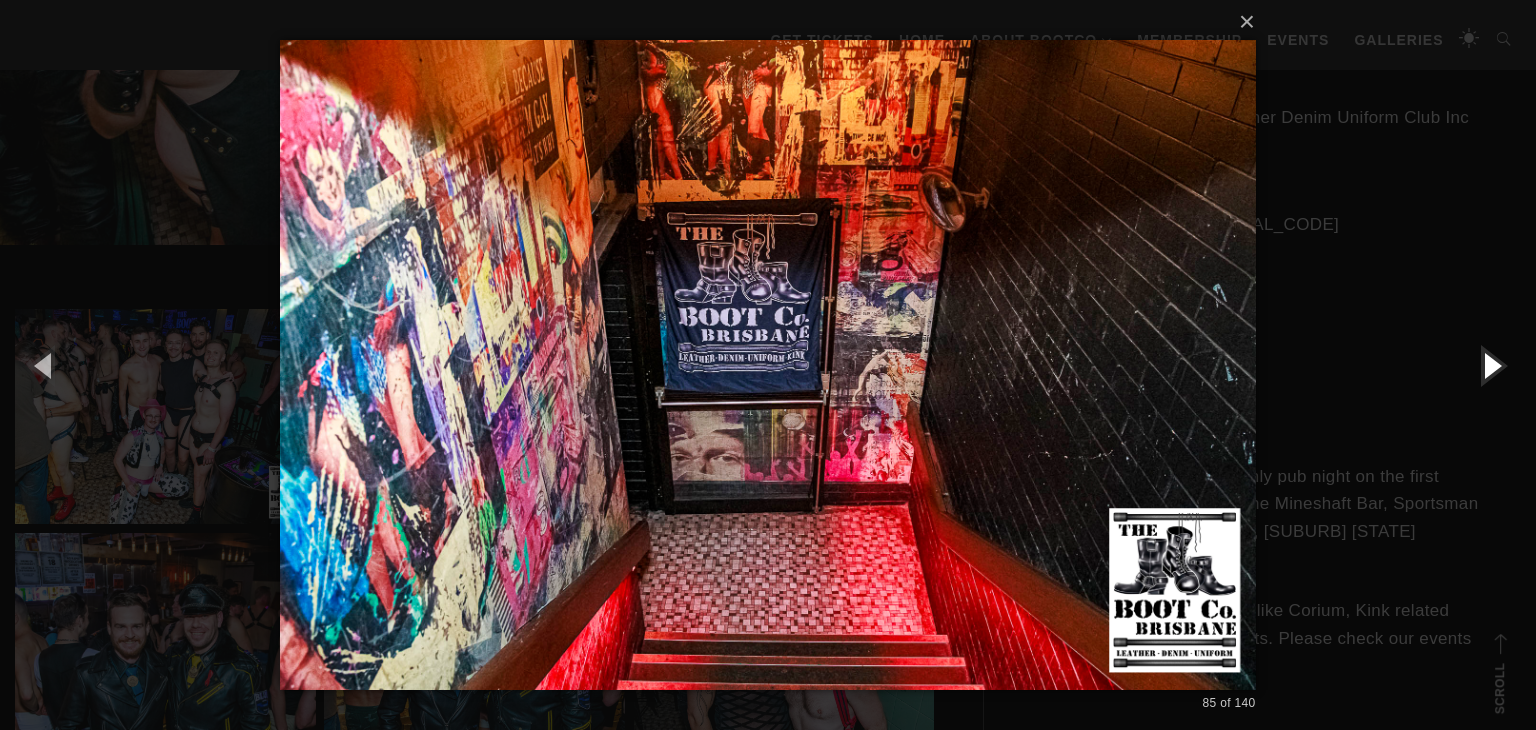 click at bounding box center [1491, 365] 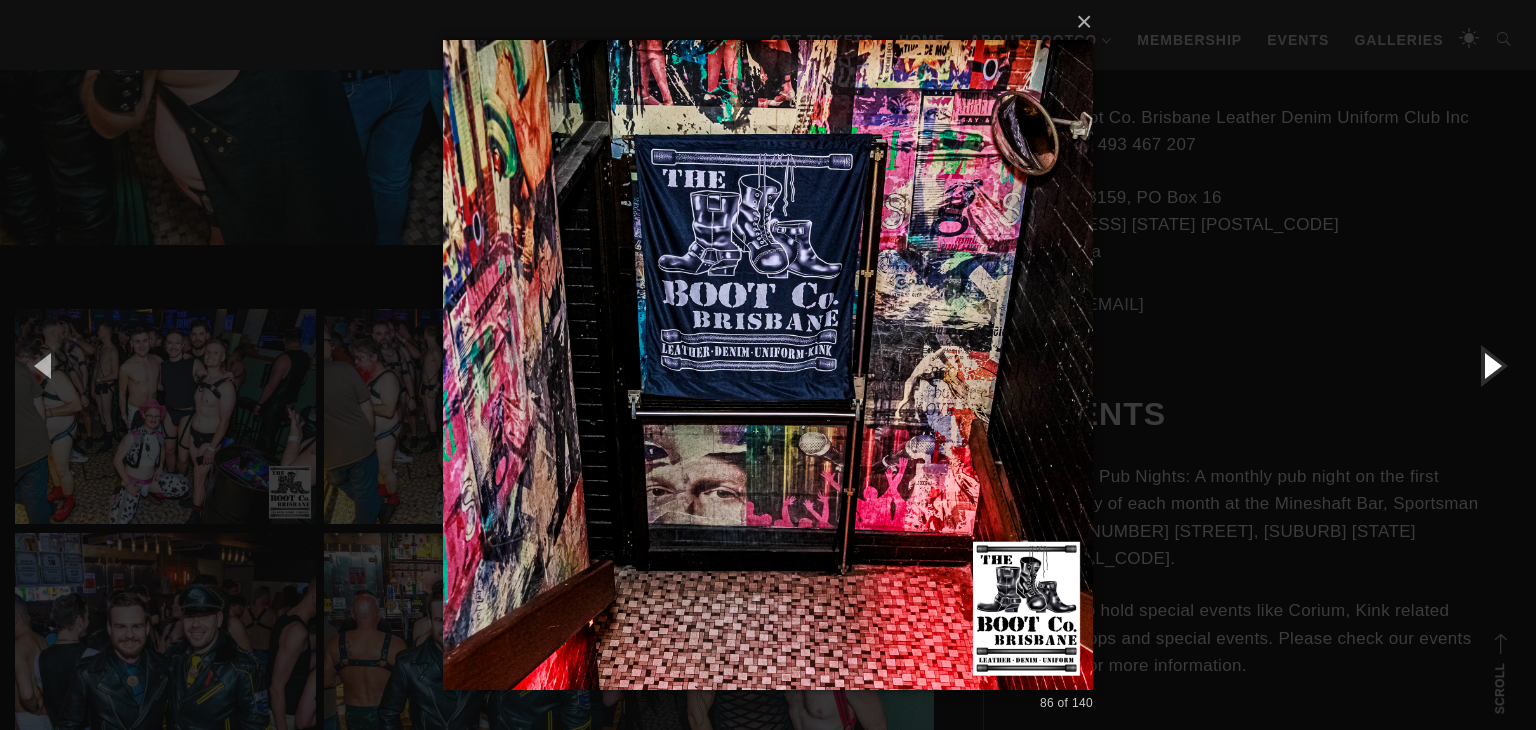 click at bounding box center (1491, 365) 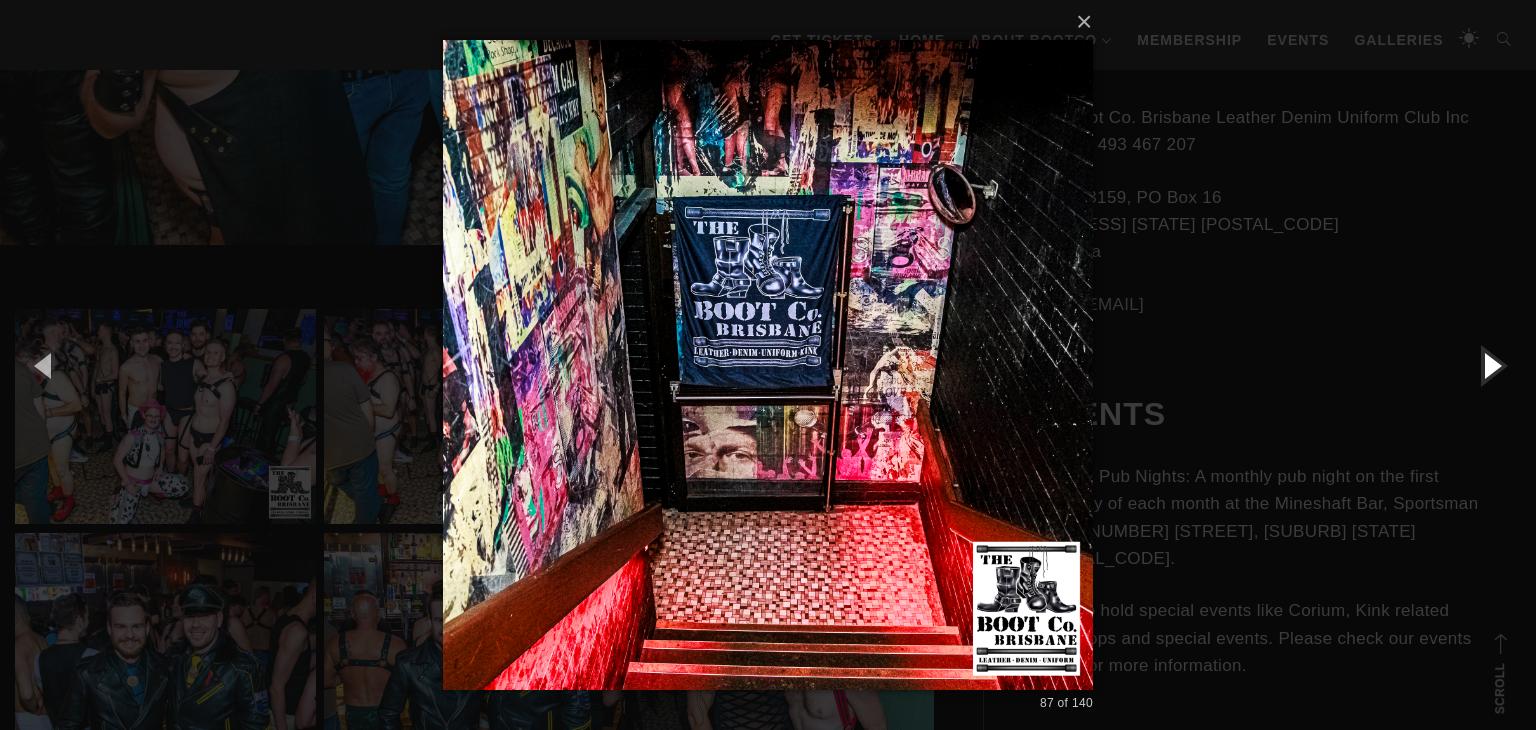 click at bounding box center [1491, 365] 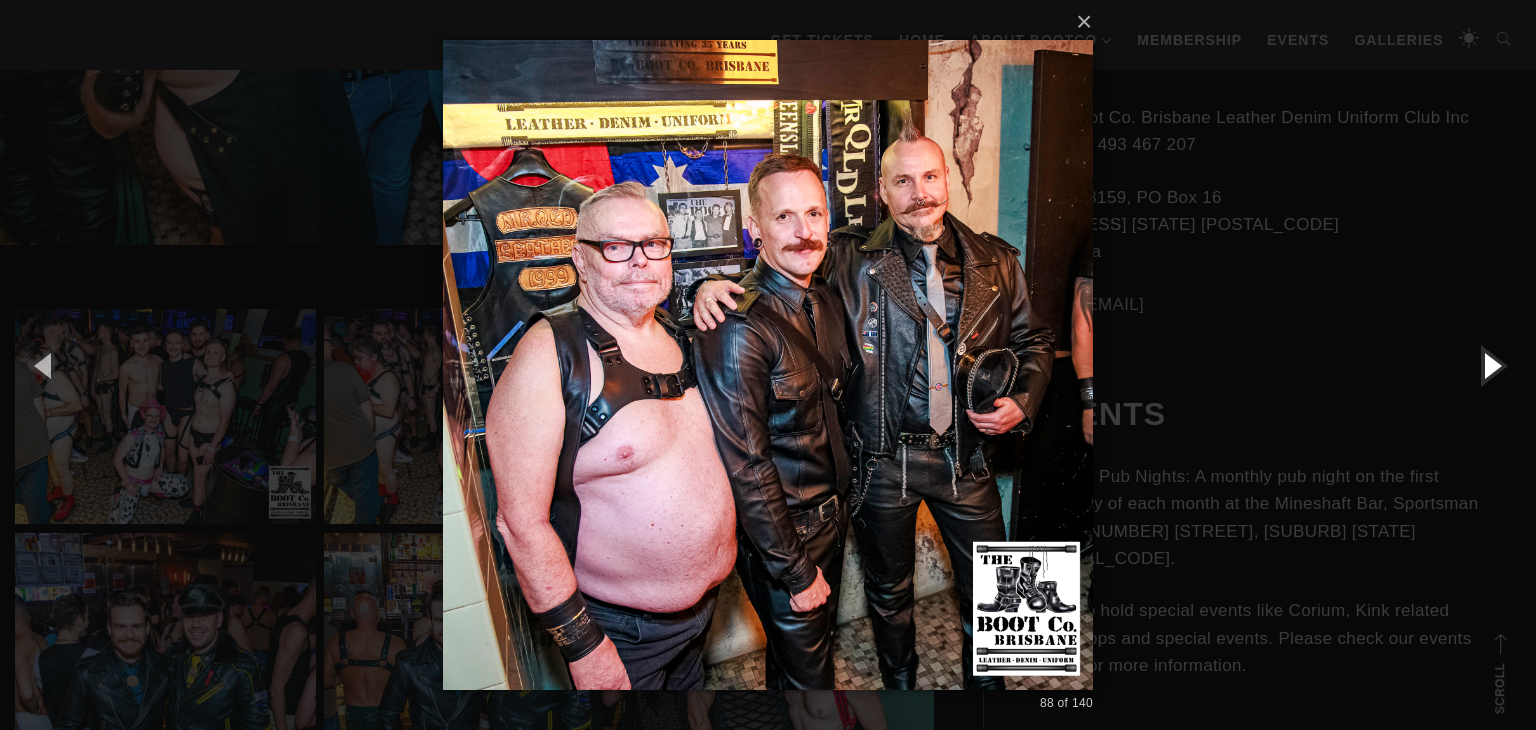 click at bounding box center [1491, 365] 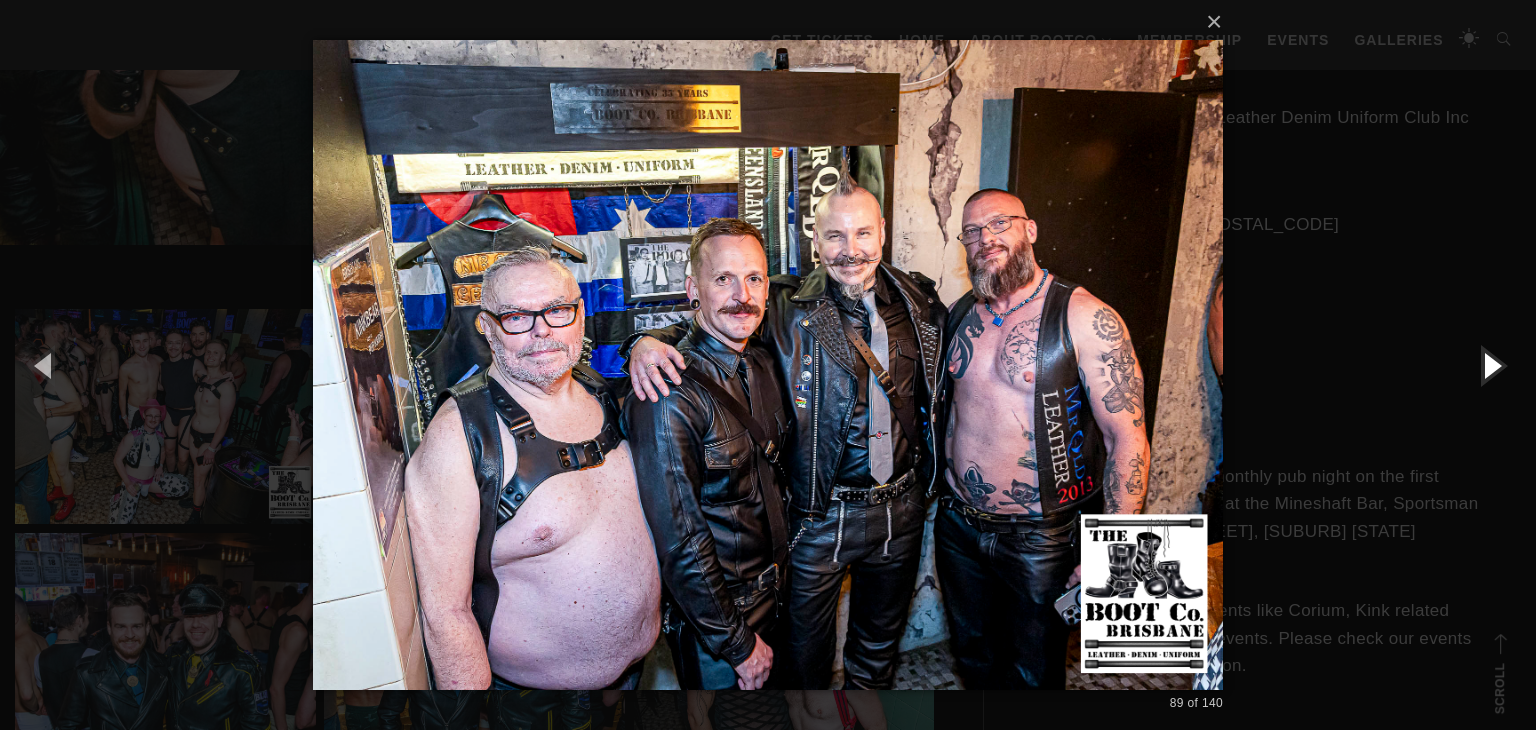 click at bounding box center (1491, 365) 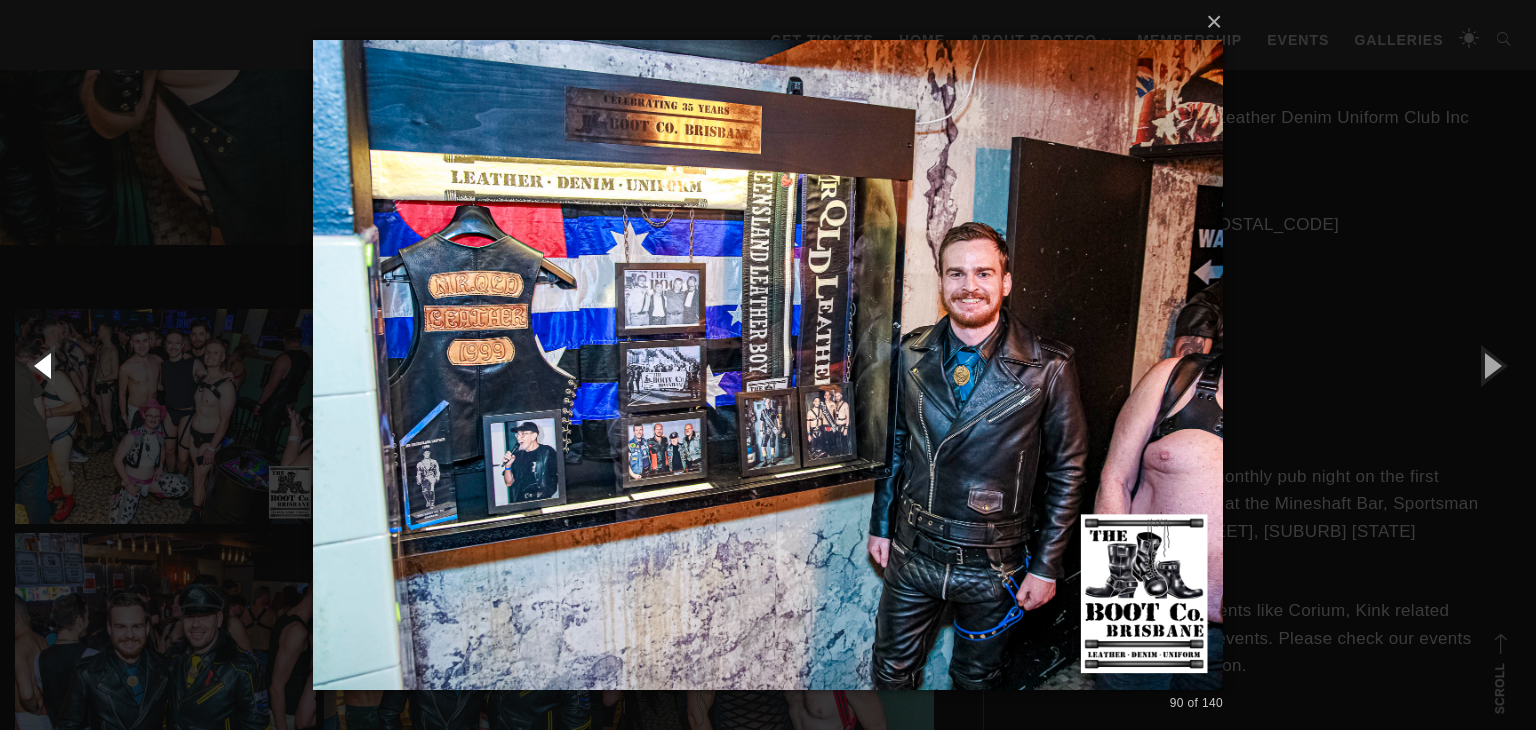 click at bounding box center (45, 365) 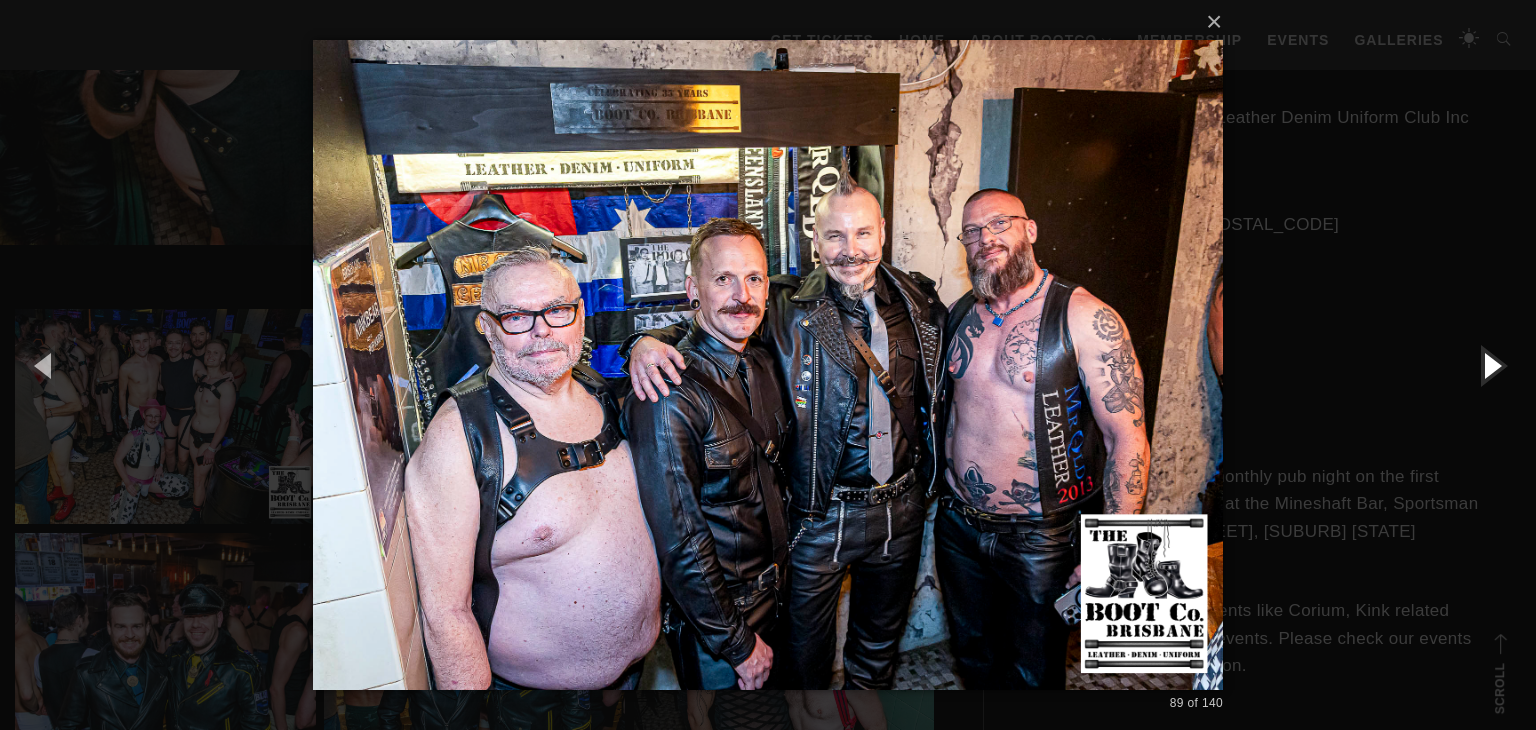 click at bounding box center [1491, 365] 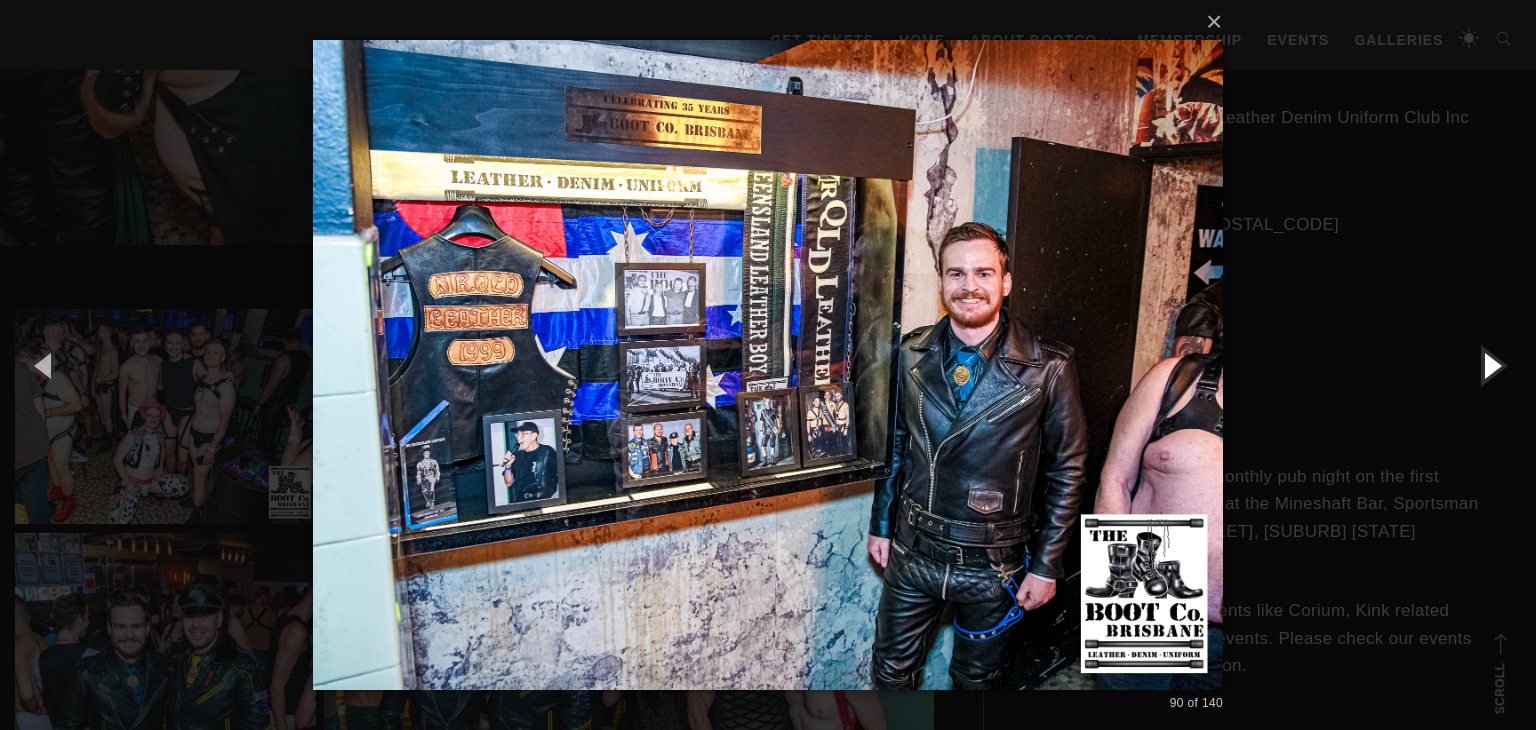 click at bounding box center (1491, 365) 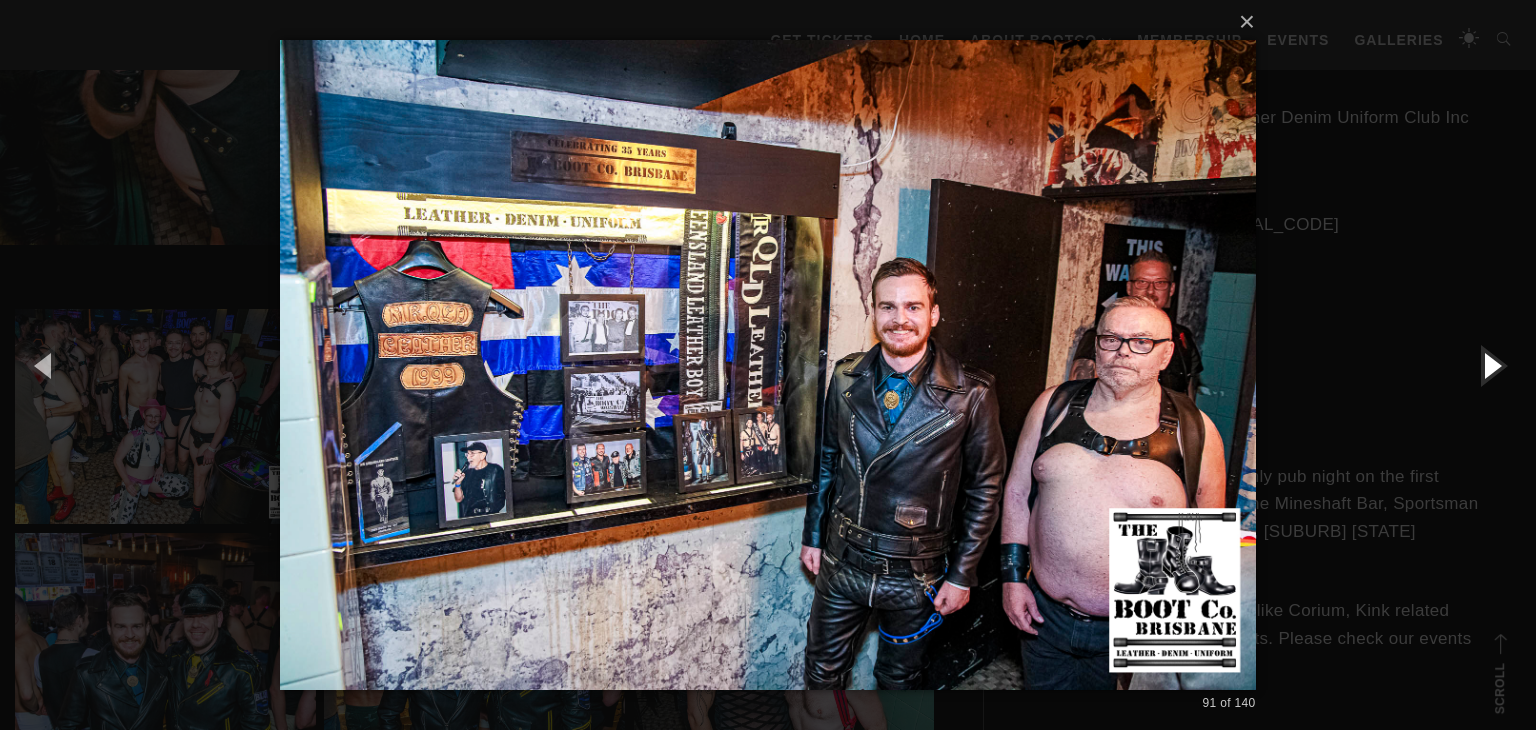 click at bounding box center [1491, 365] 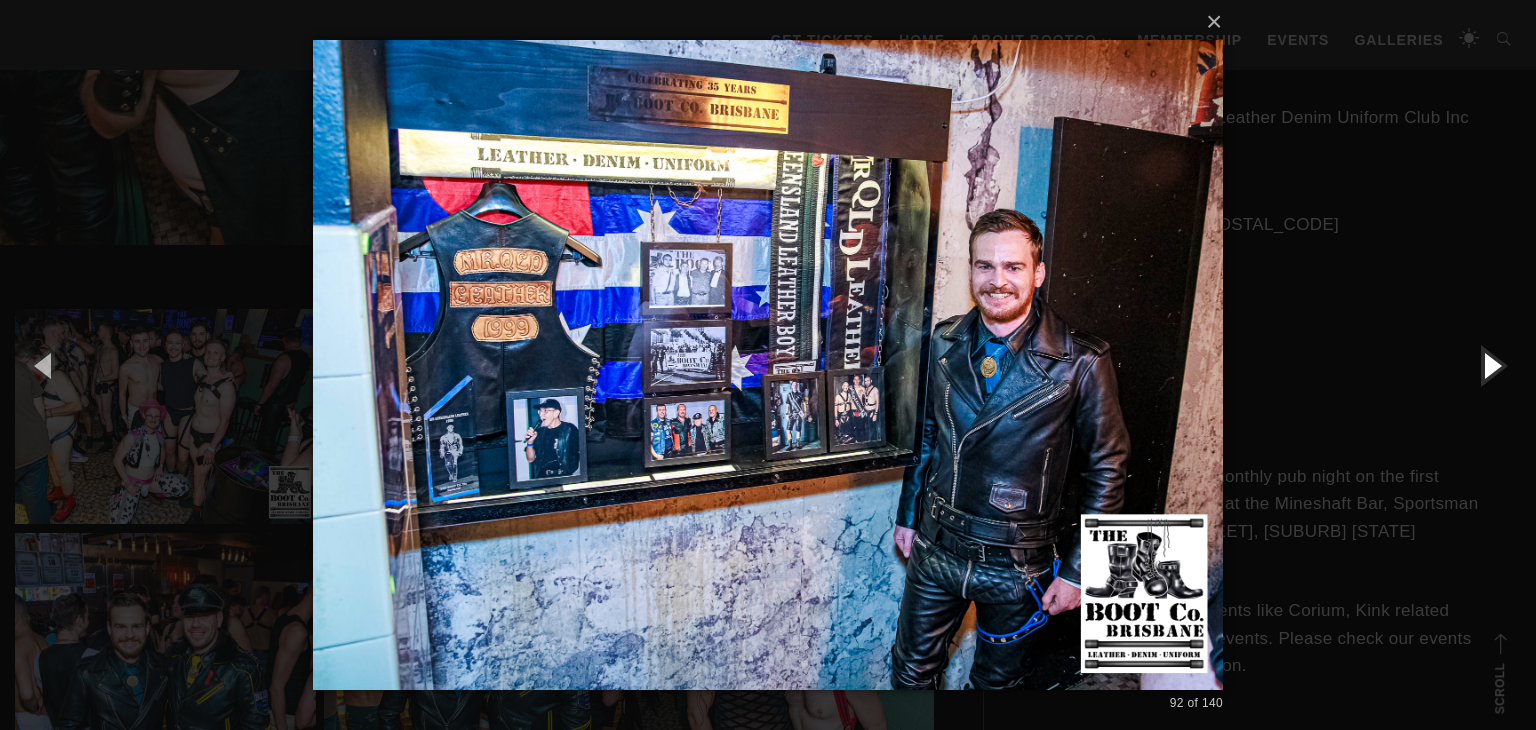 click at bounding box center [1491, 365] 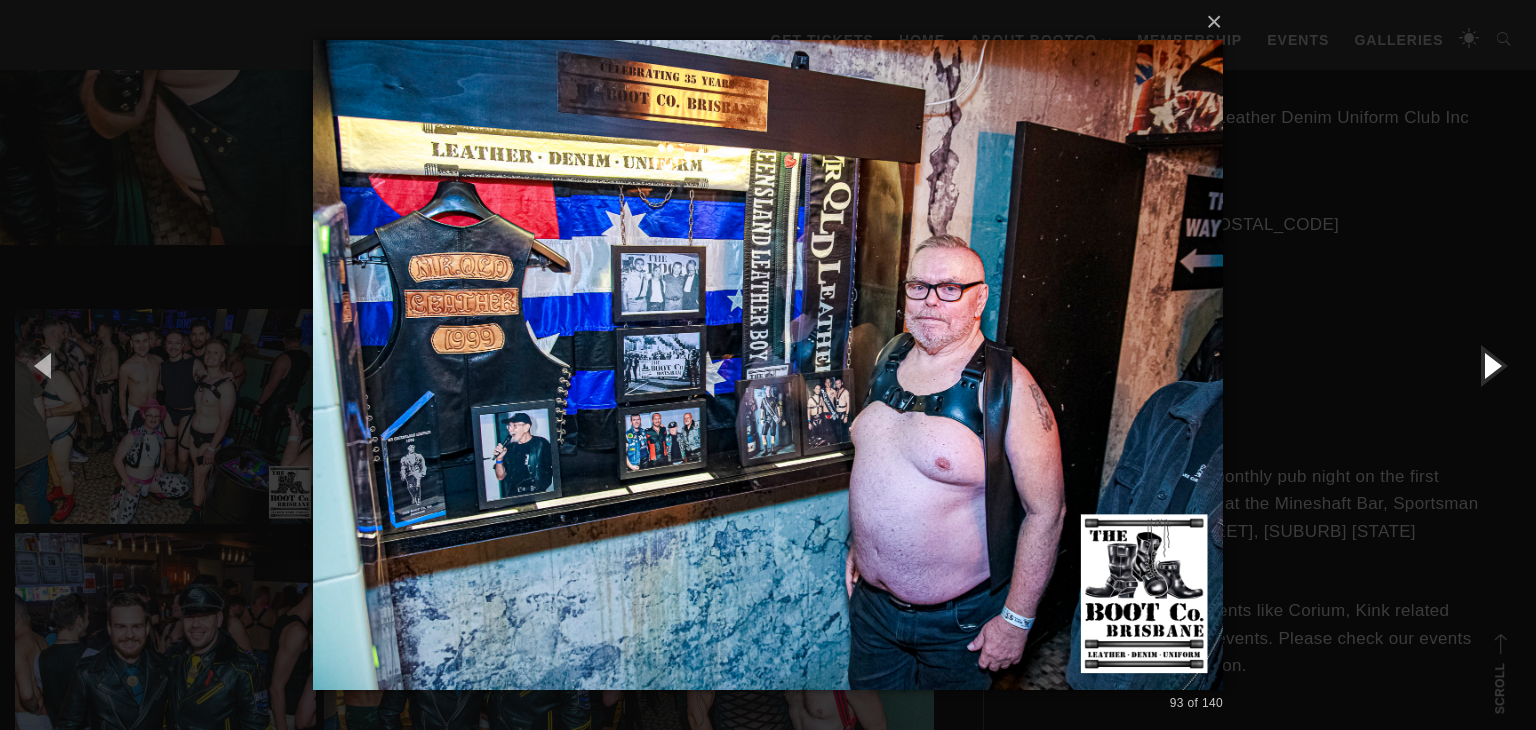click at bounding box center [1491, 365] 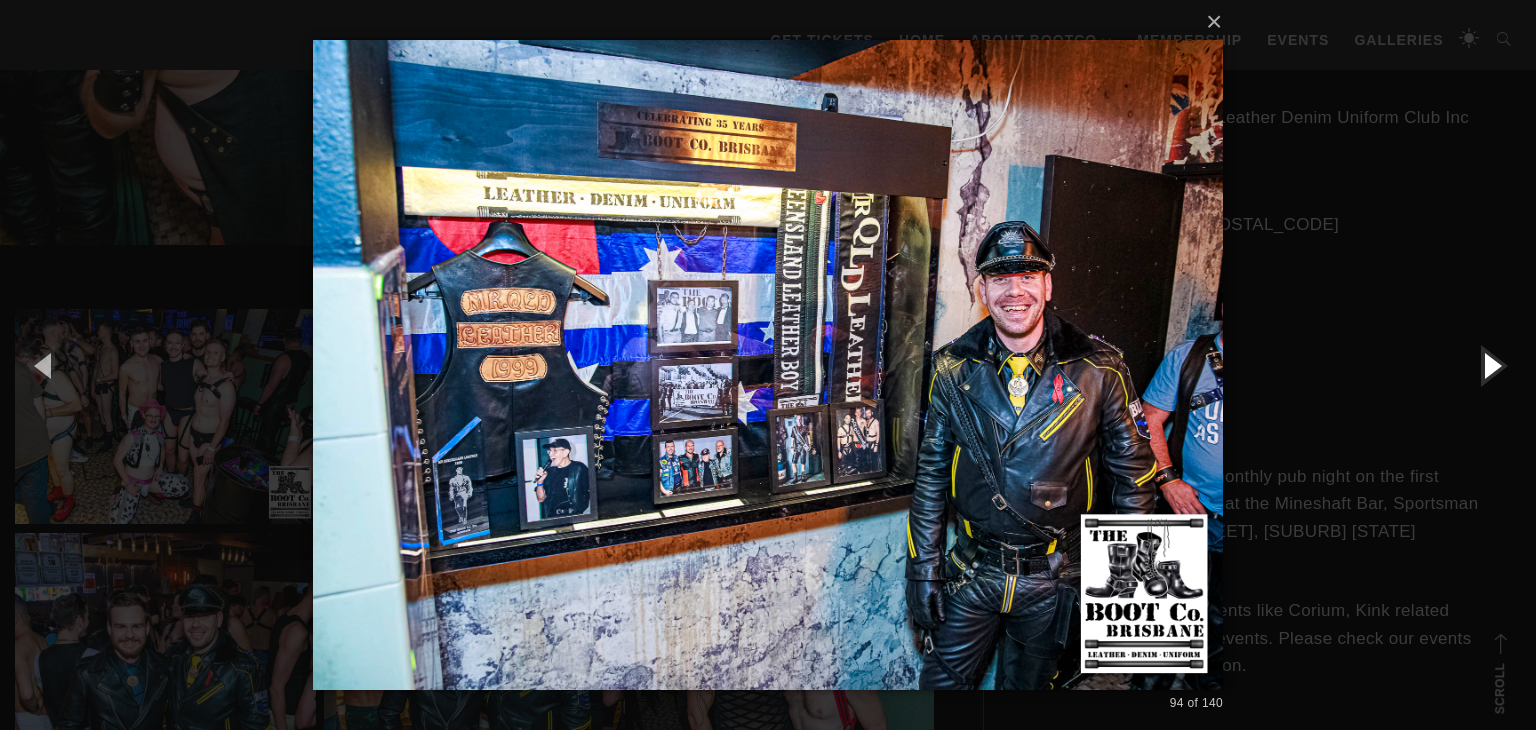 click at bounding box center [1491, 365] 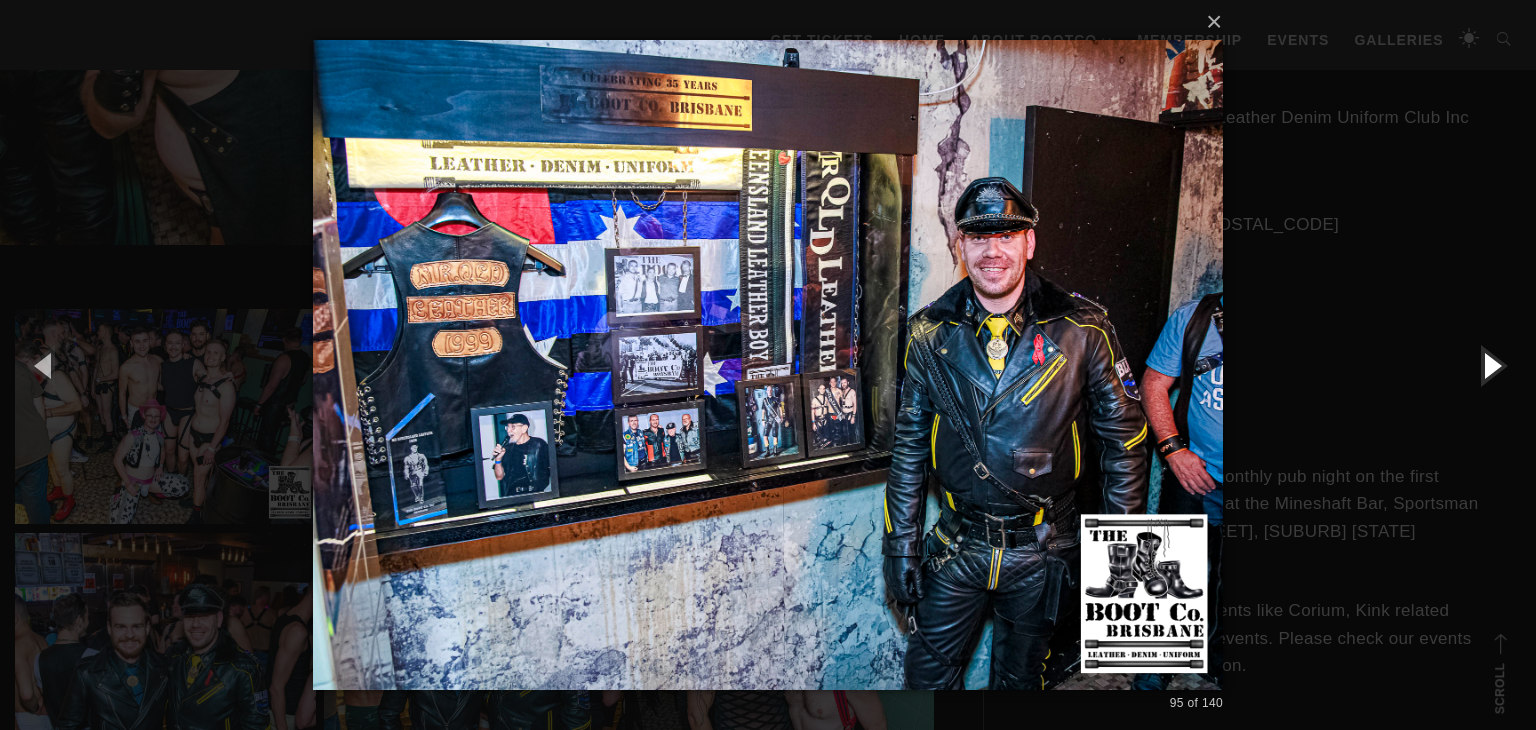 click at bounding box center [1491, 365] 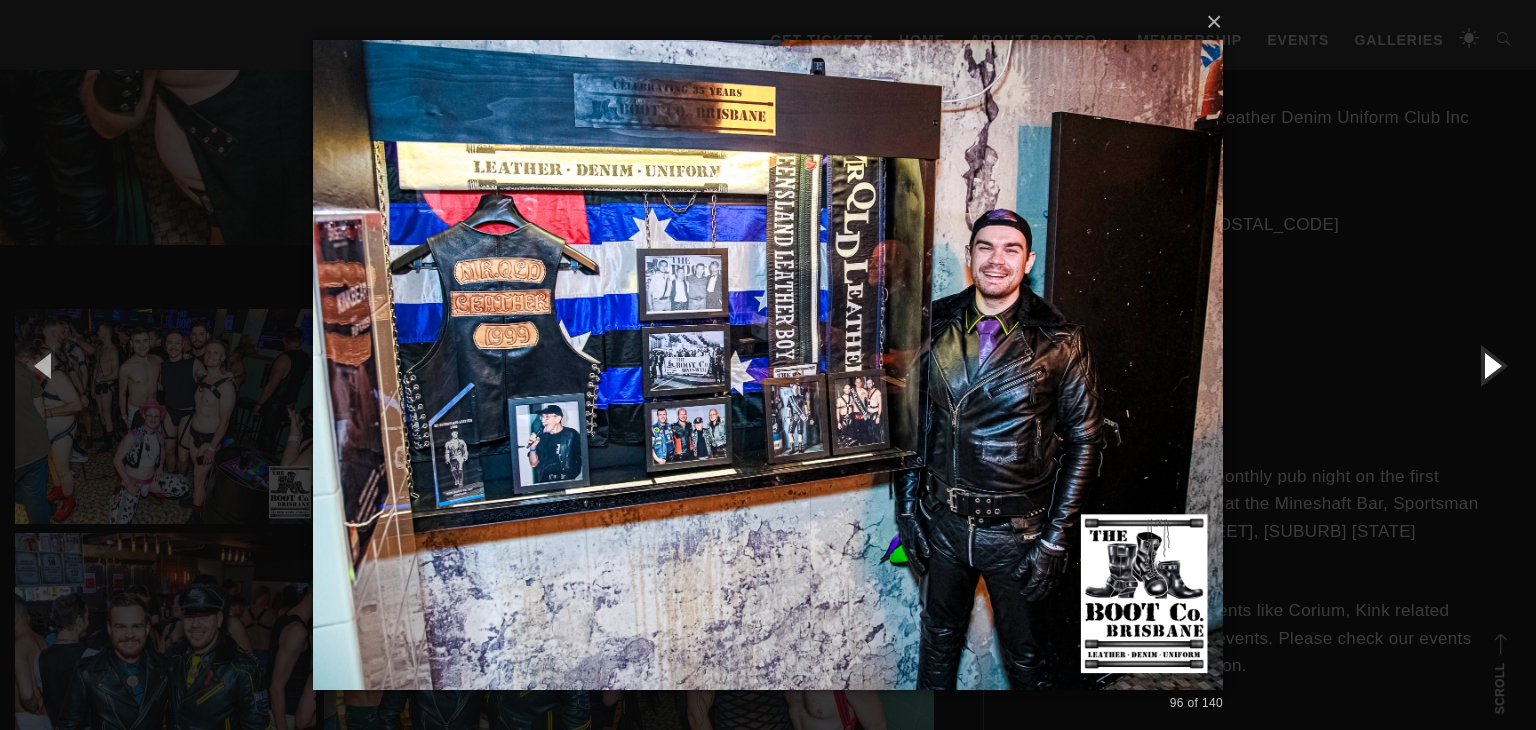 click at bounding box center (1491, 365) 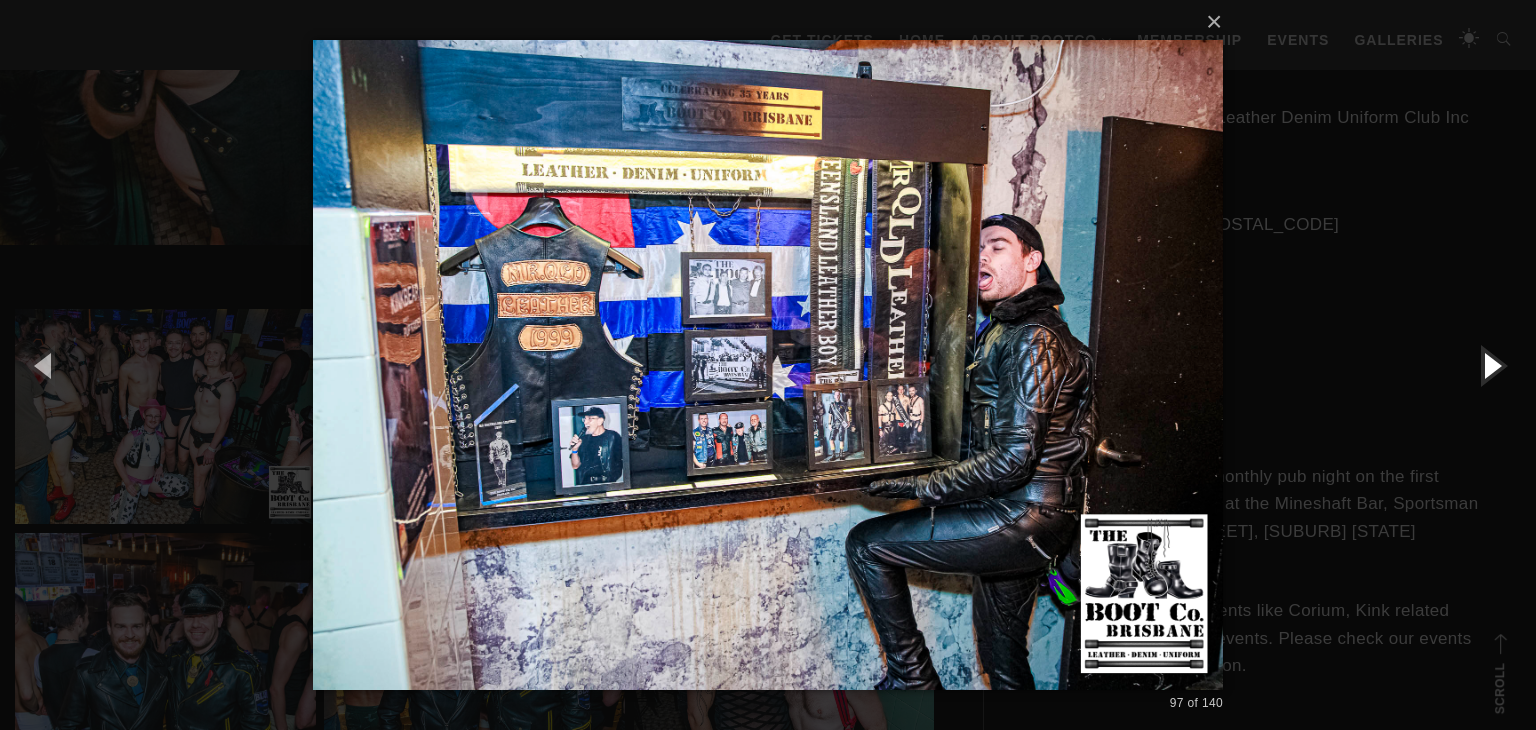 click at bounding box center (1491, 365) 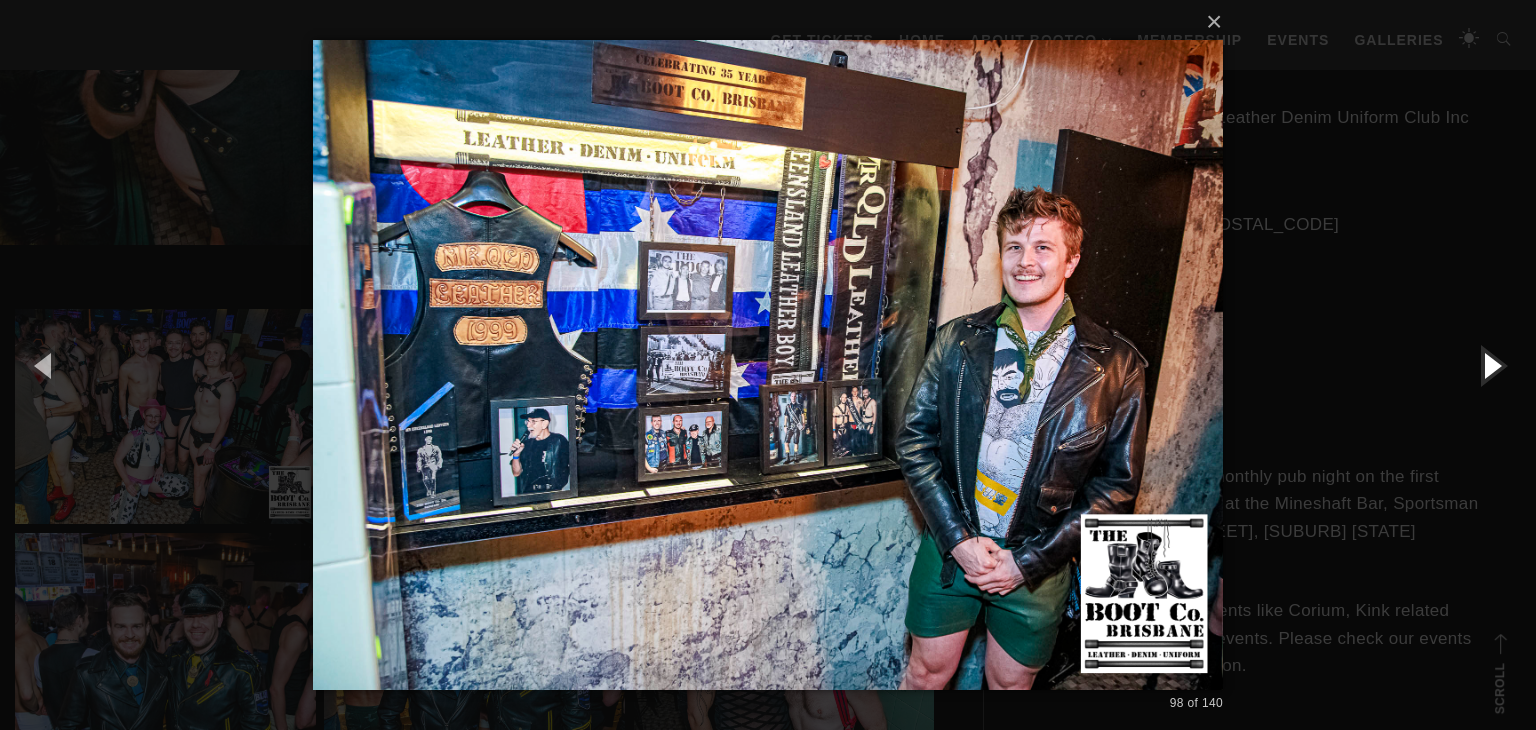 click at bounding box center [1491, 365] 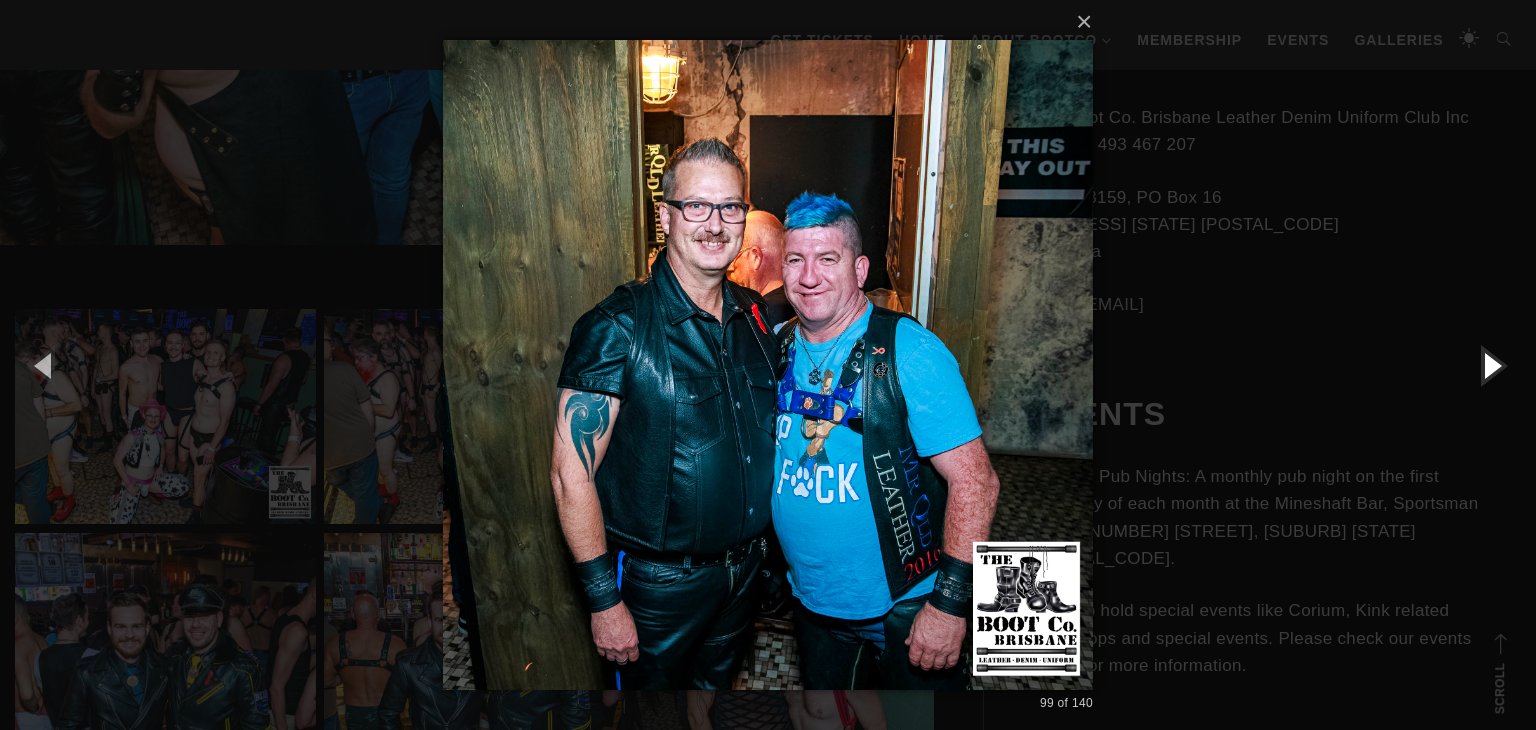 click at bounding box center (1491, 365) 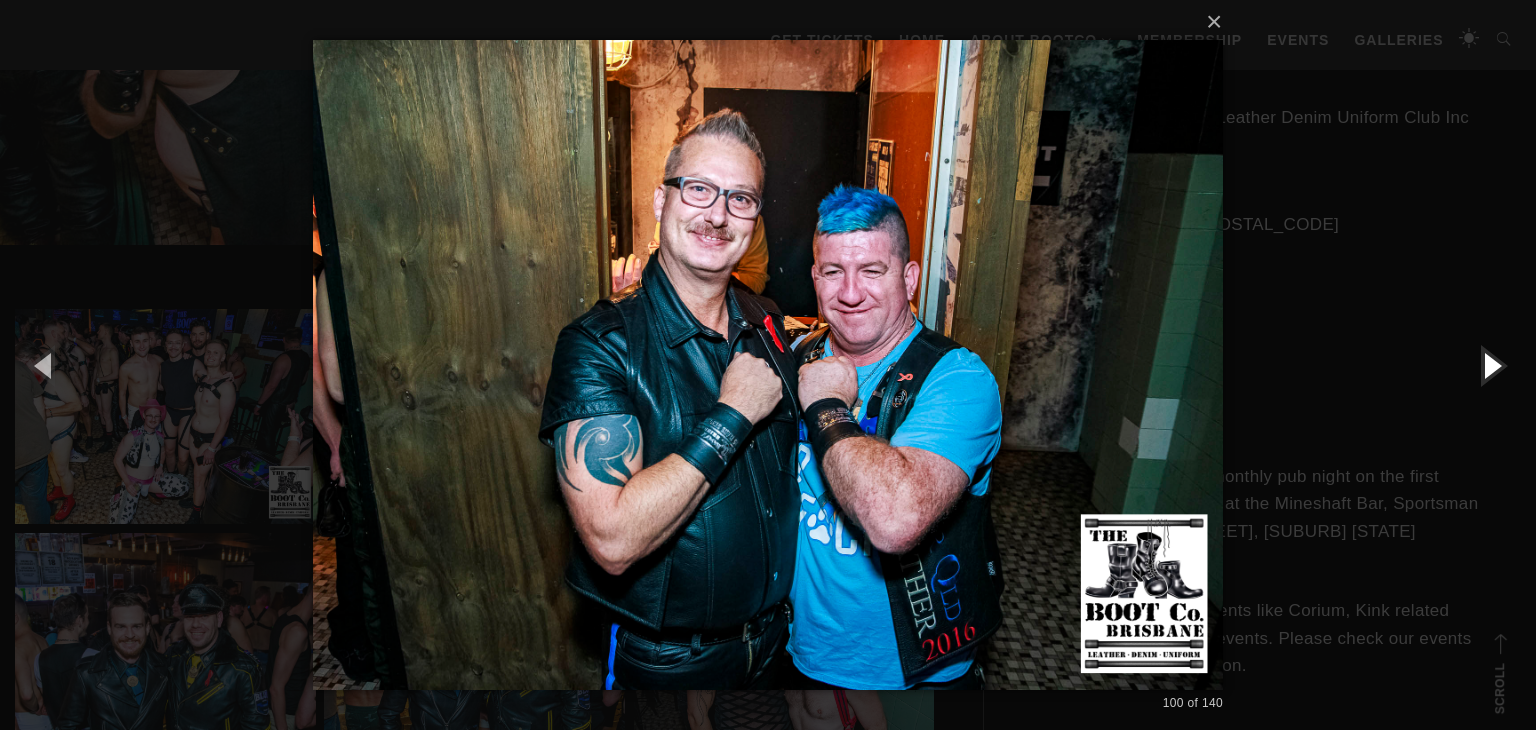 click at bounding box center (1491, 365) 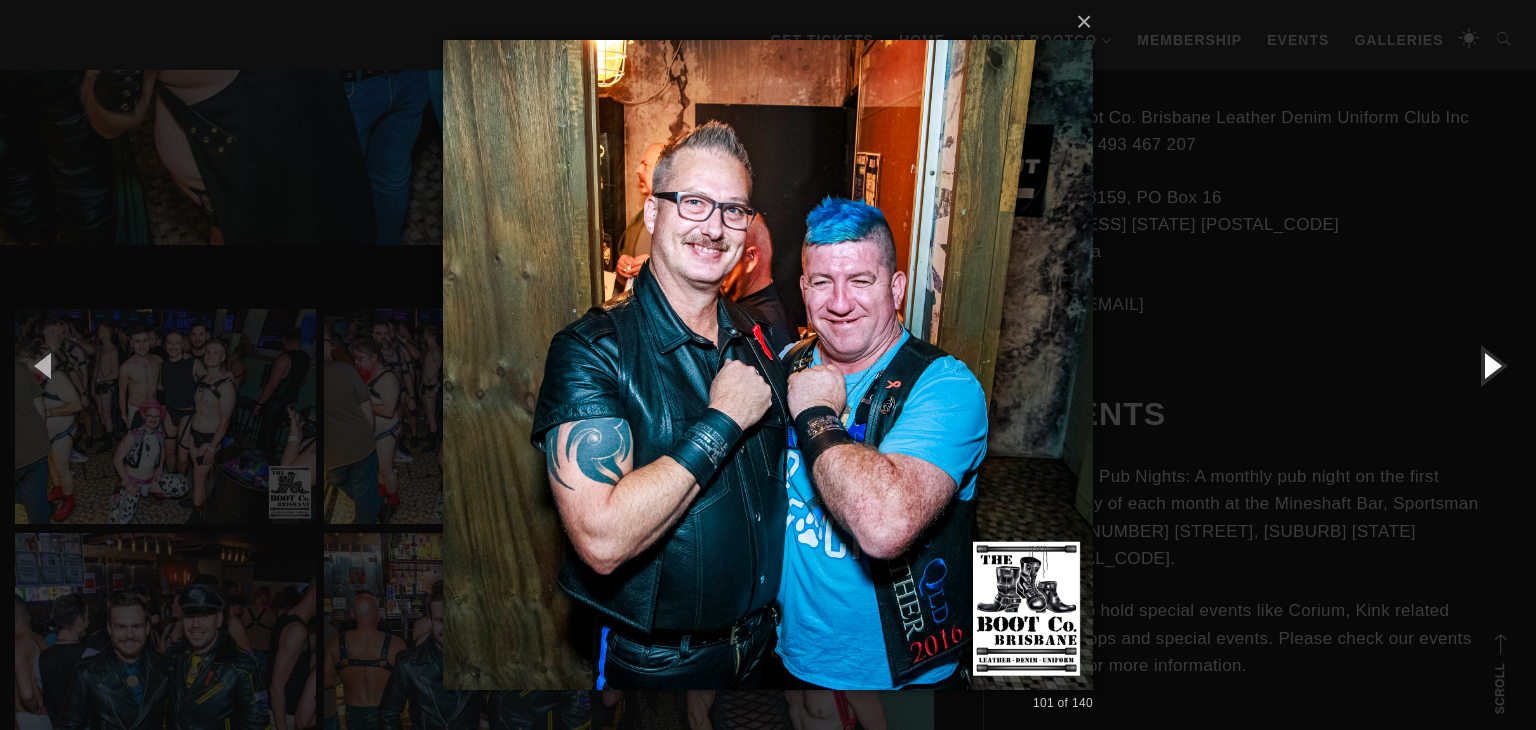 click at bounding box center [1491, 365] 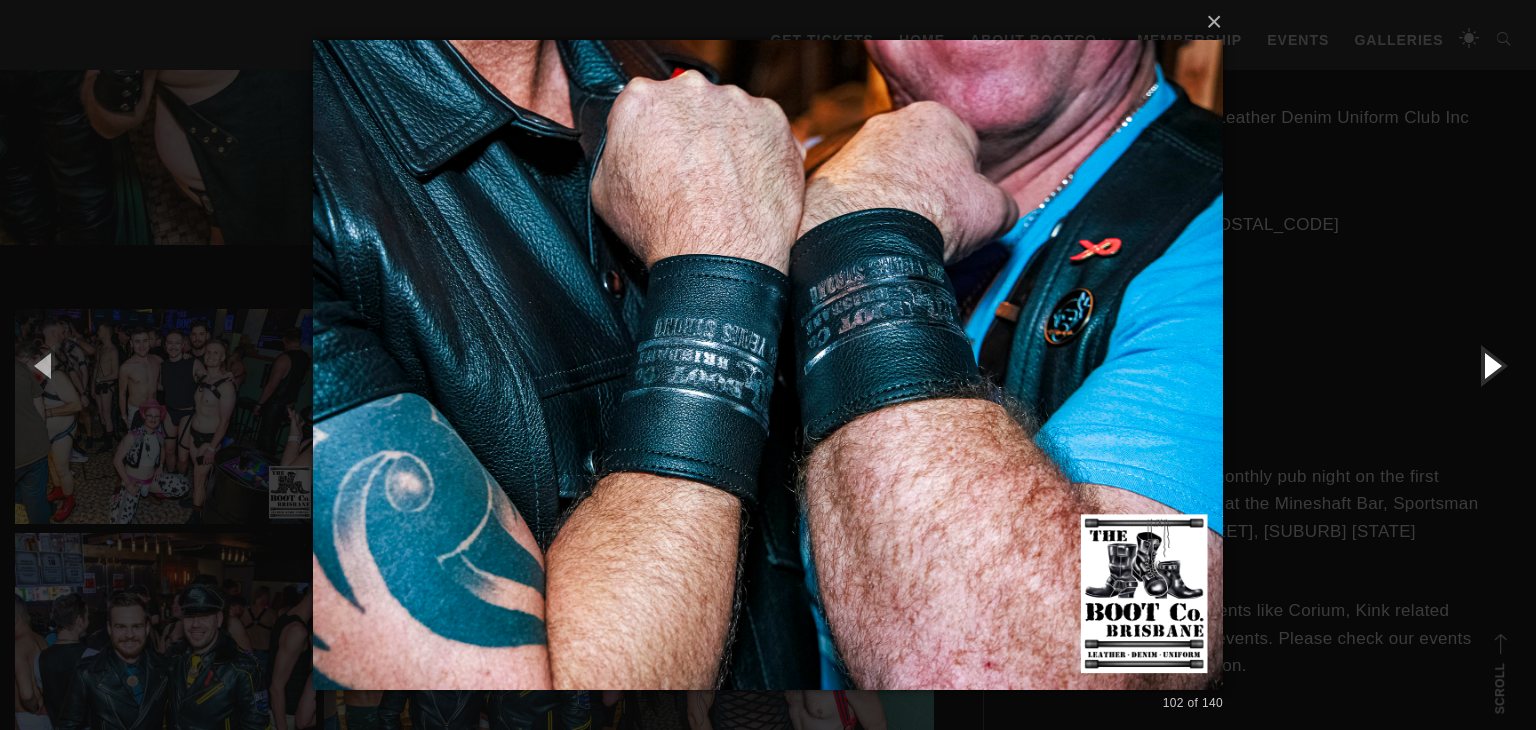 click at bounding box center [1491, 365] 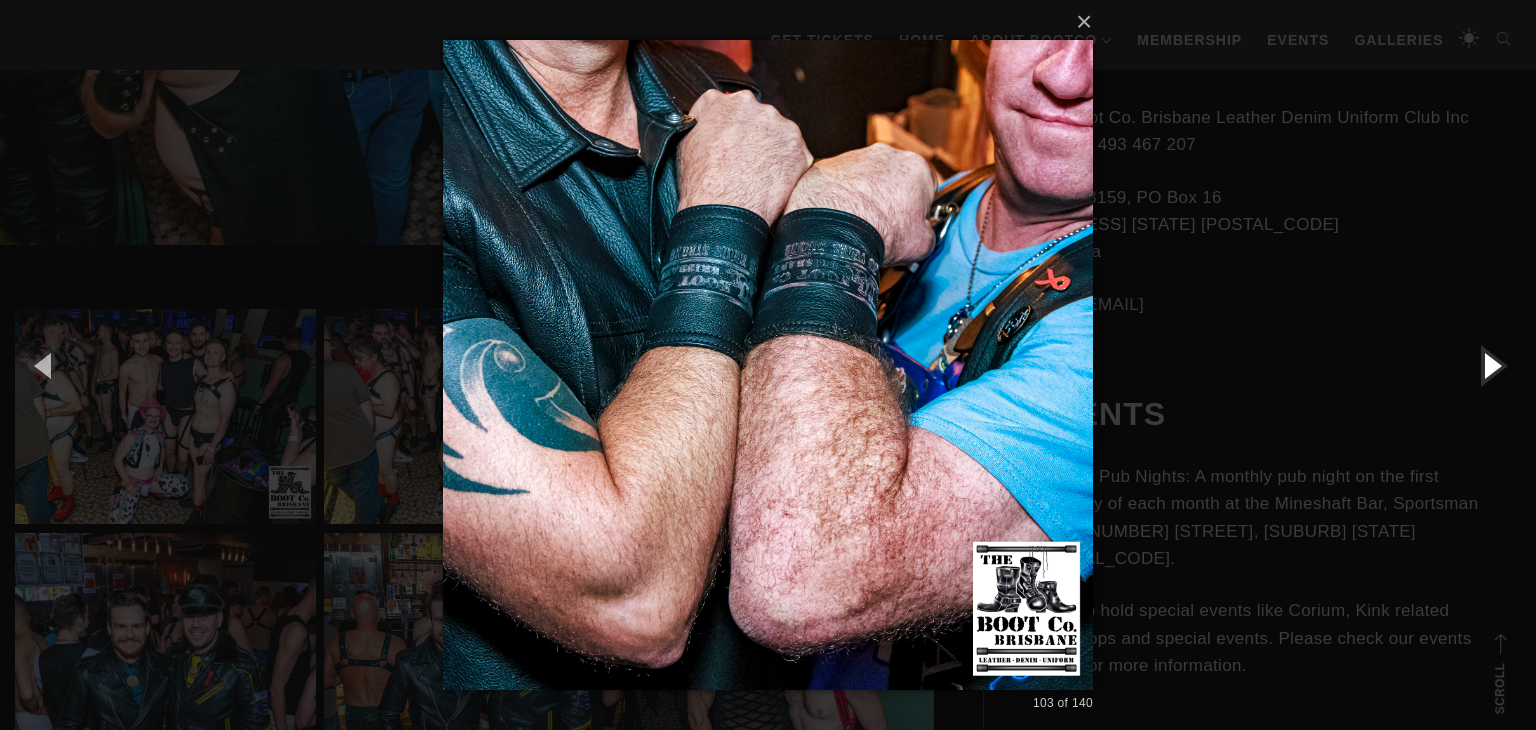 click at bounding box center (1491, 365) 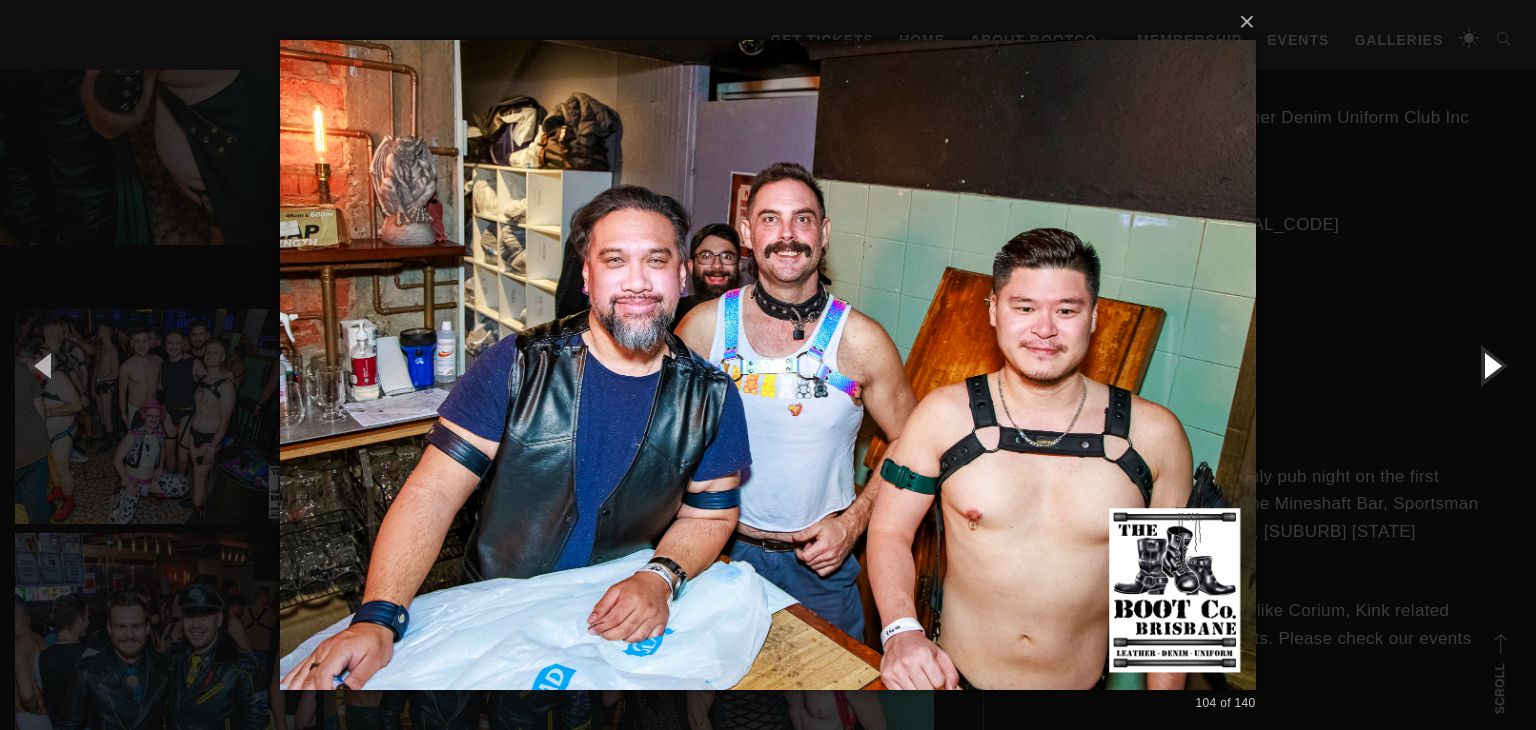 click at bounding box center (1491, 365) 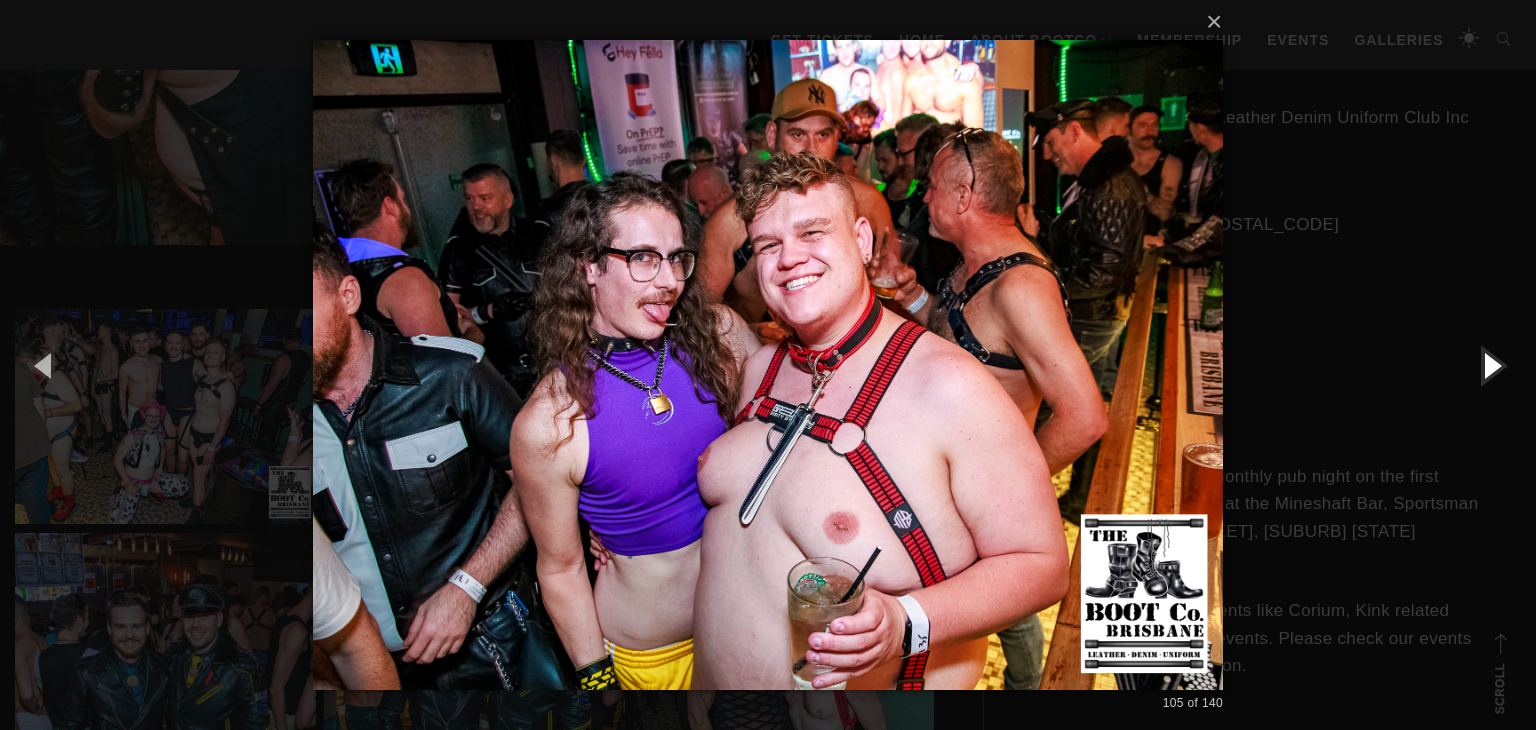 click at bounding box center [1491, 365] 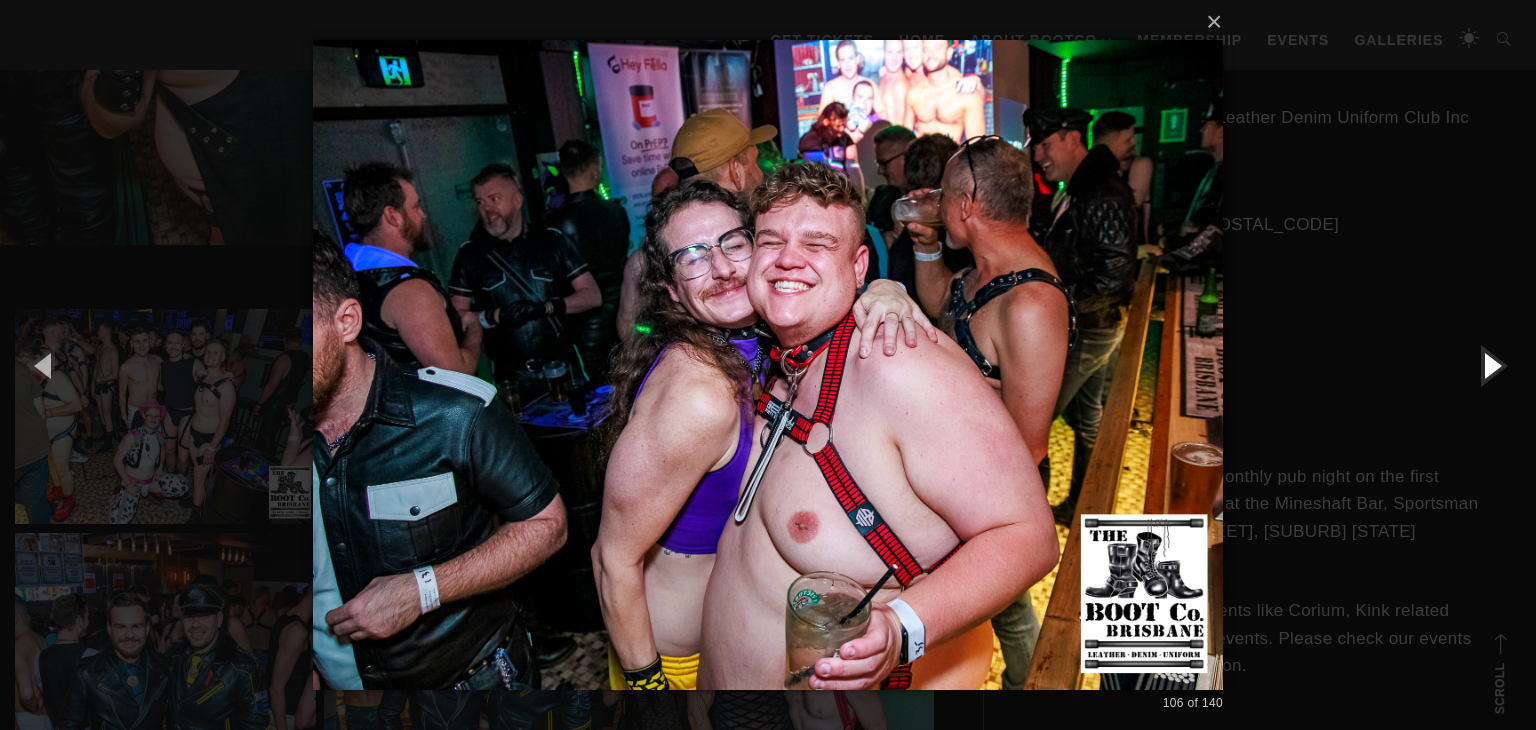 click at bounding box center (1491, 365) 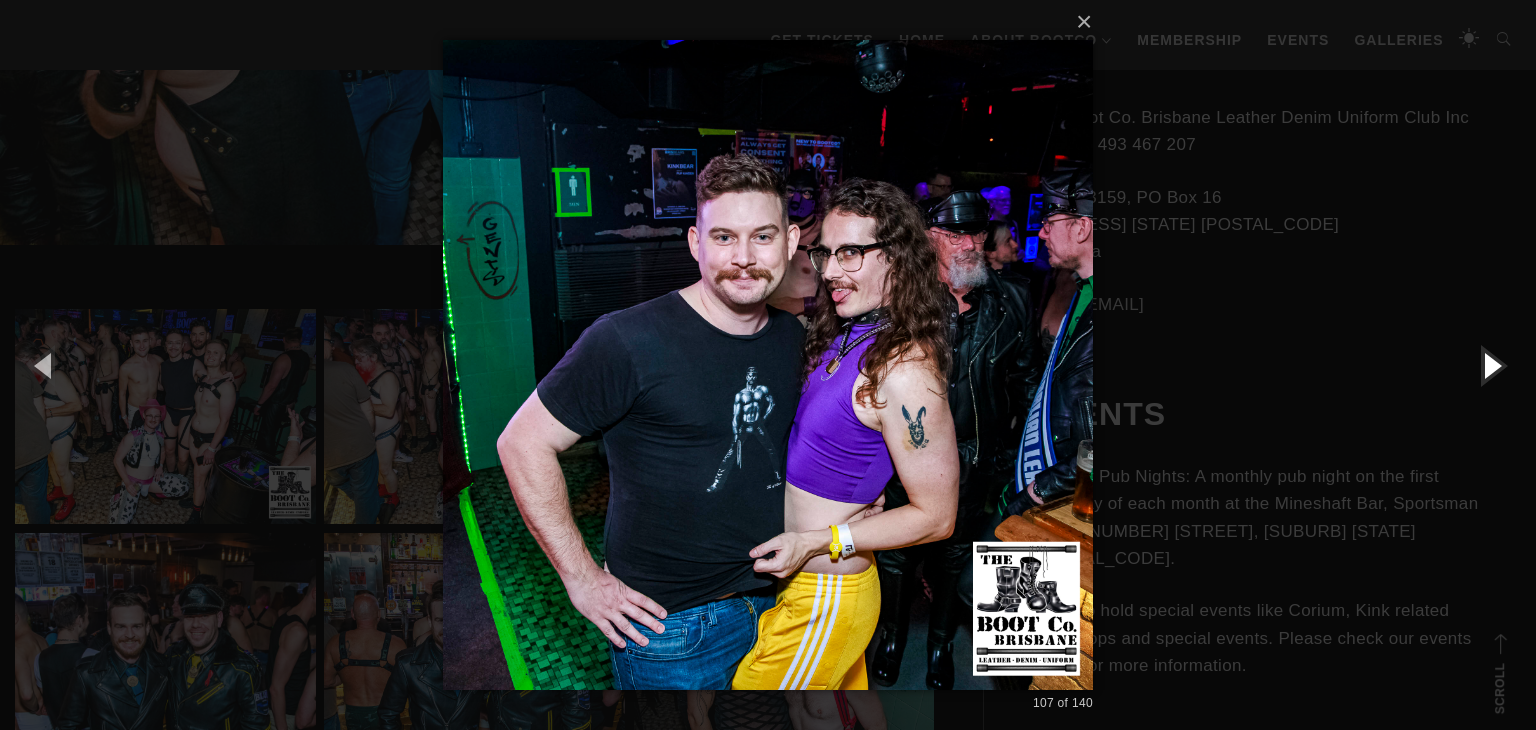 click at bounding box center [1491, 365] 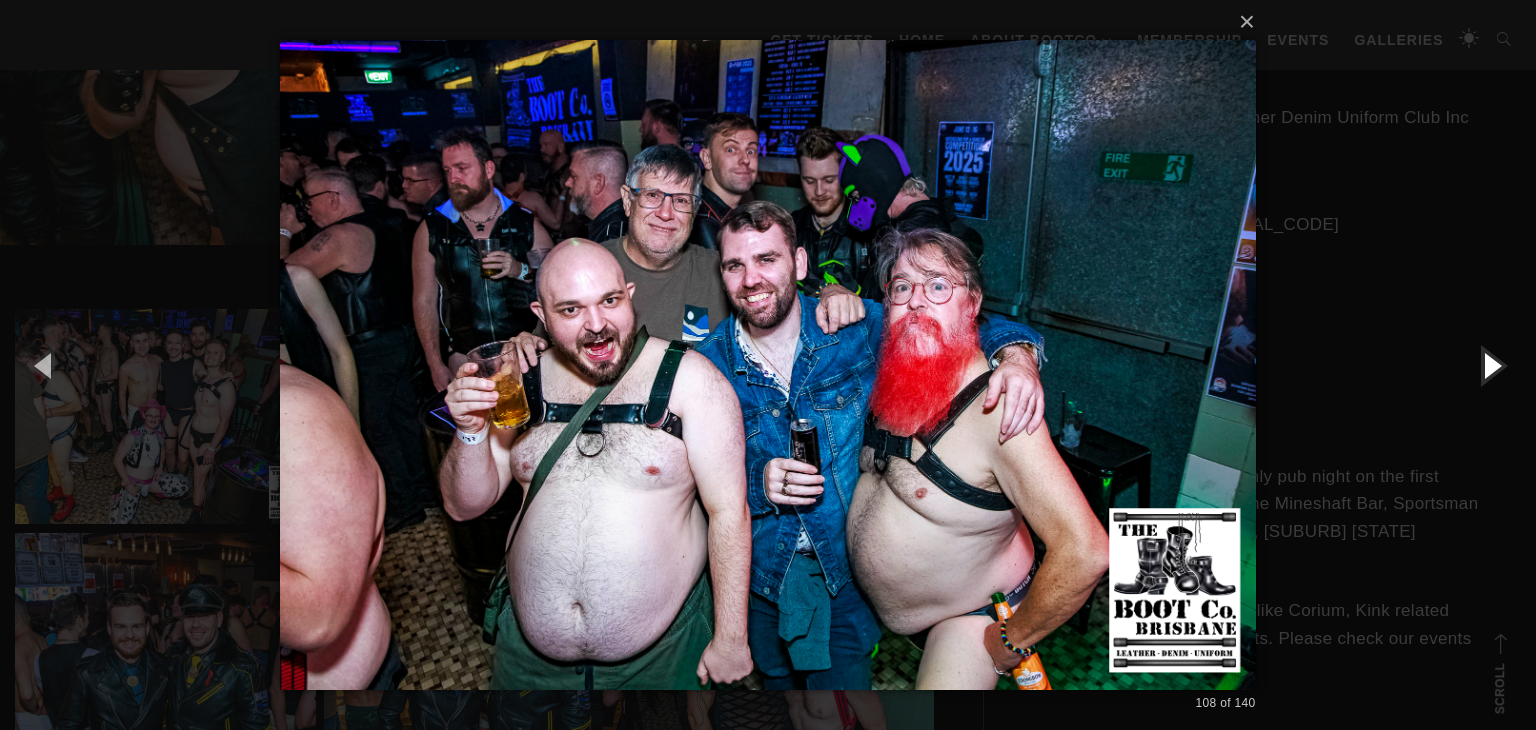 click at bounding box center [1491, 365] 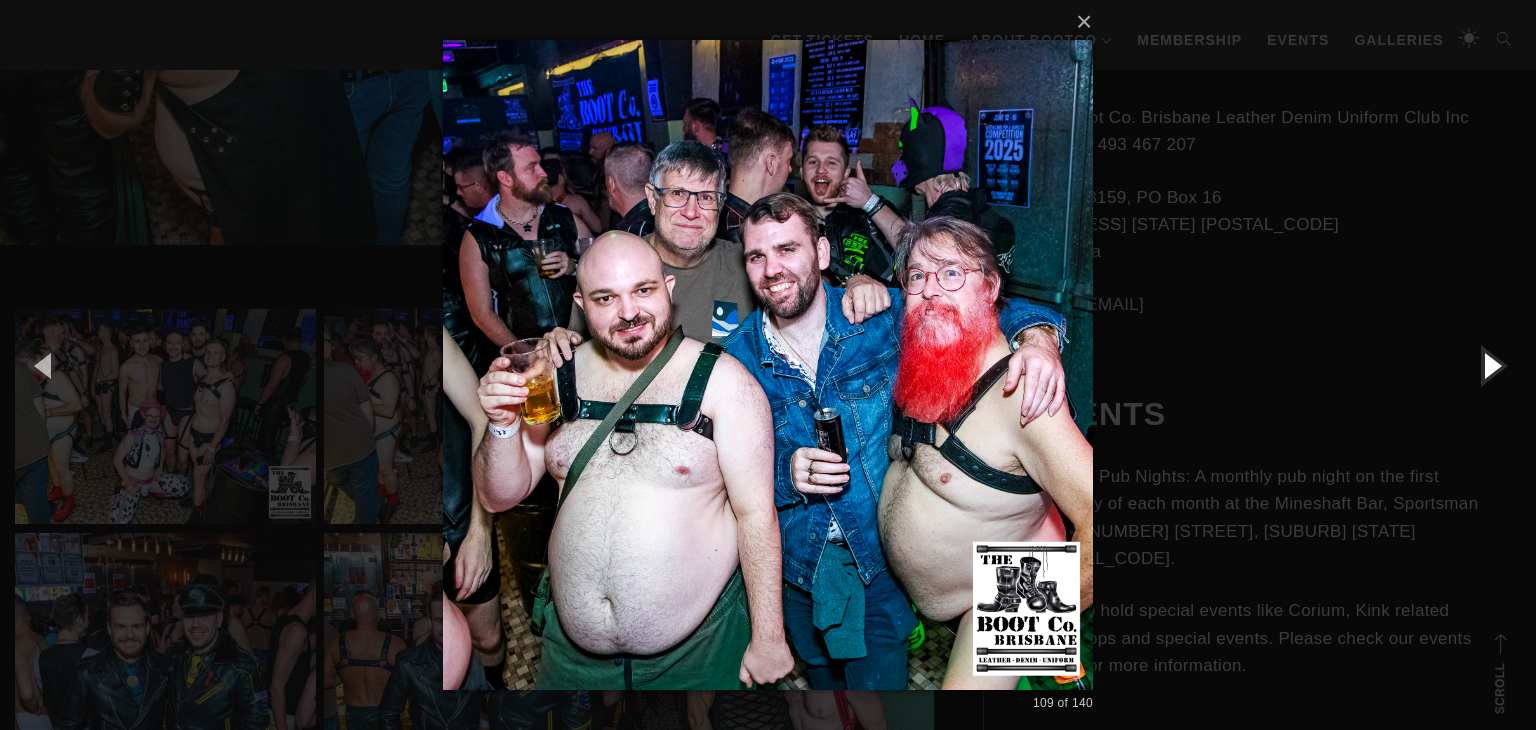 click at bounding box center [1491, 365] 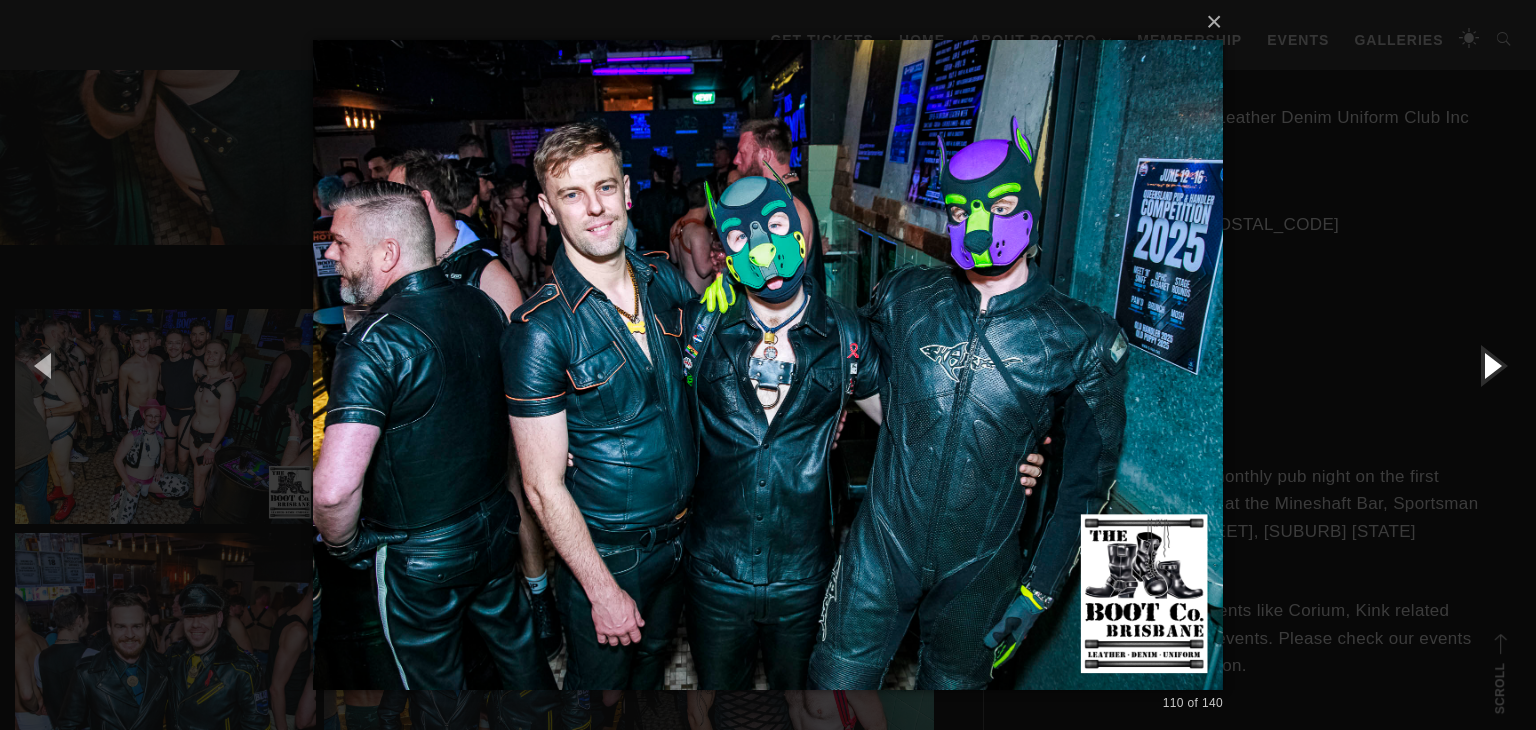 click at bounding box center (1491, 365) 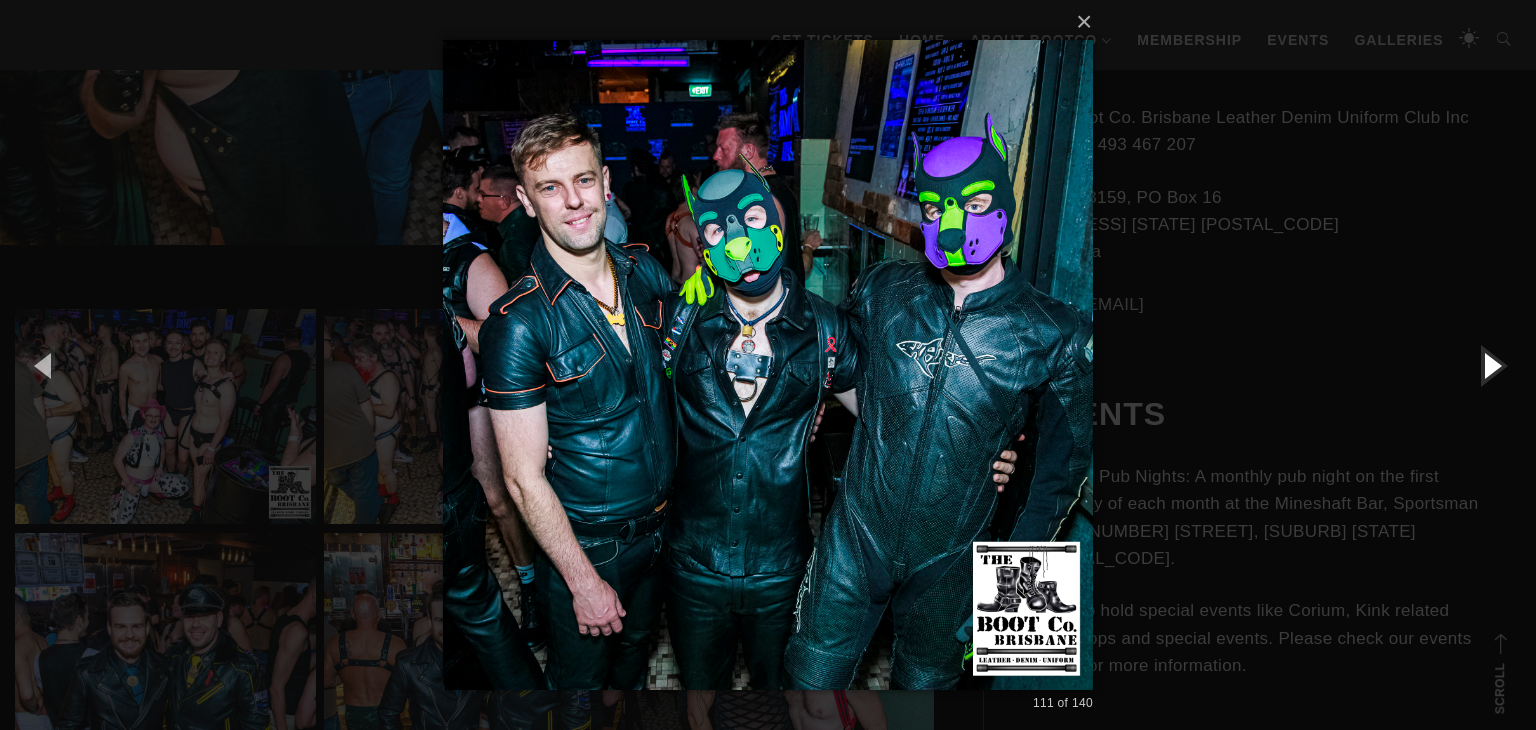 click at bounding box center (1491, 365) 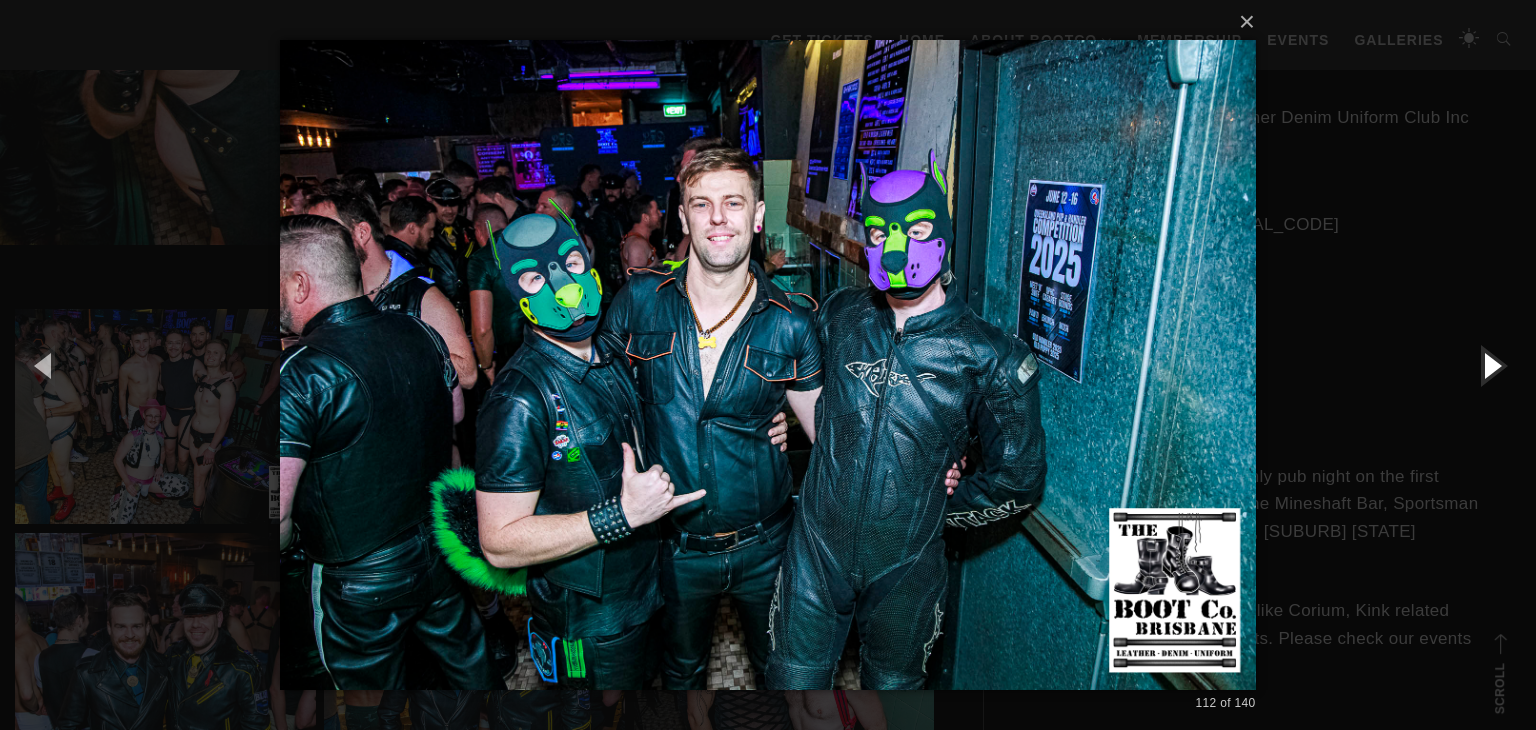 click at bounding box center (1491, 365) 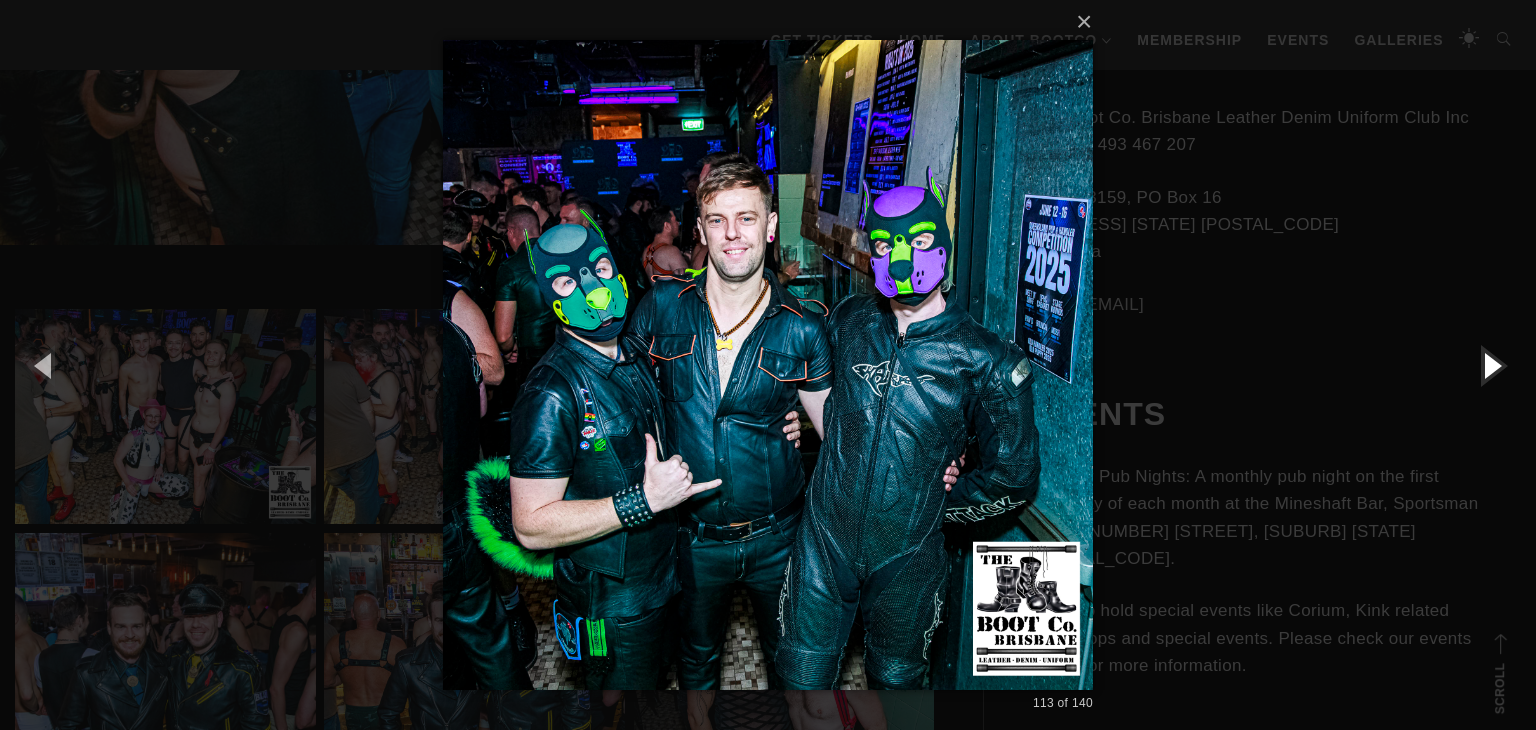 click at bounding box center (1491, 365) 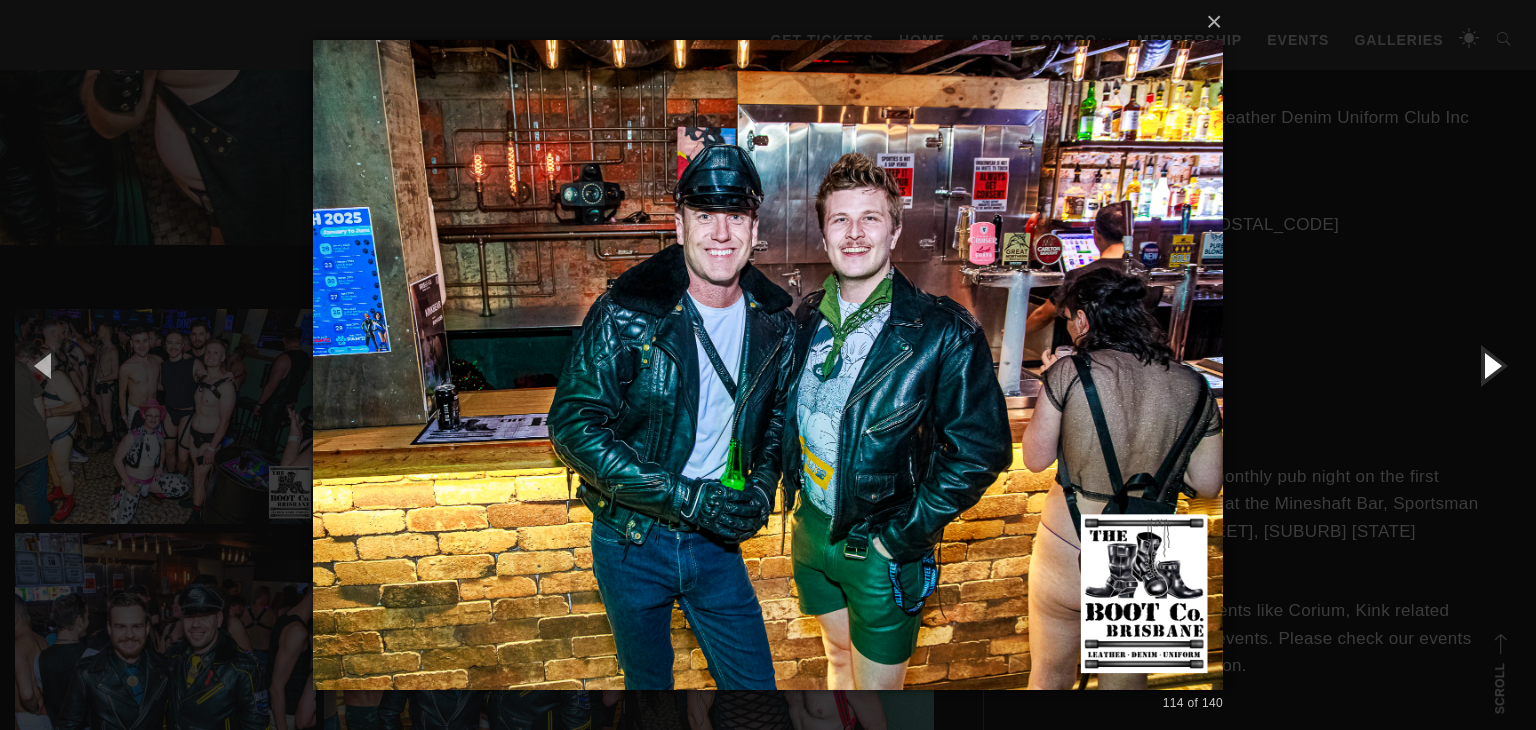 click at bounding box center (1491, 365) 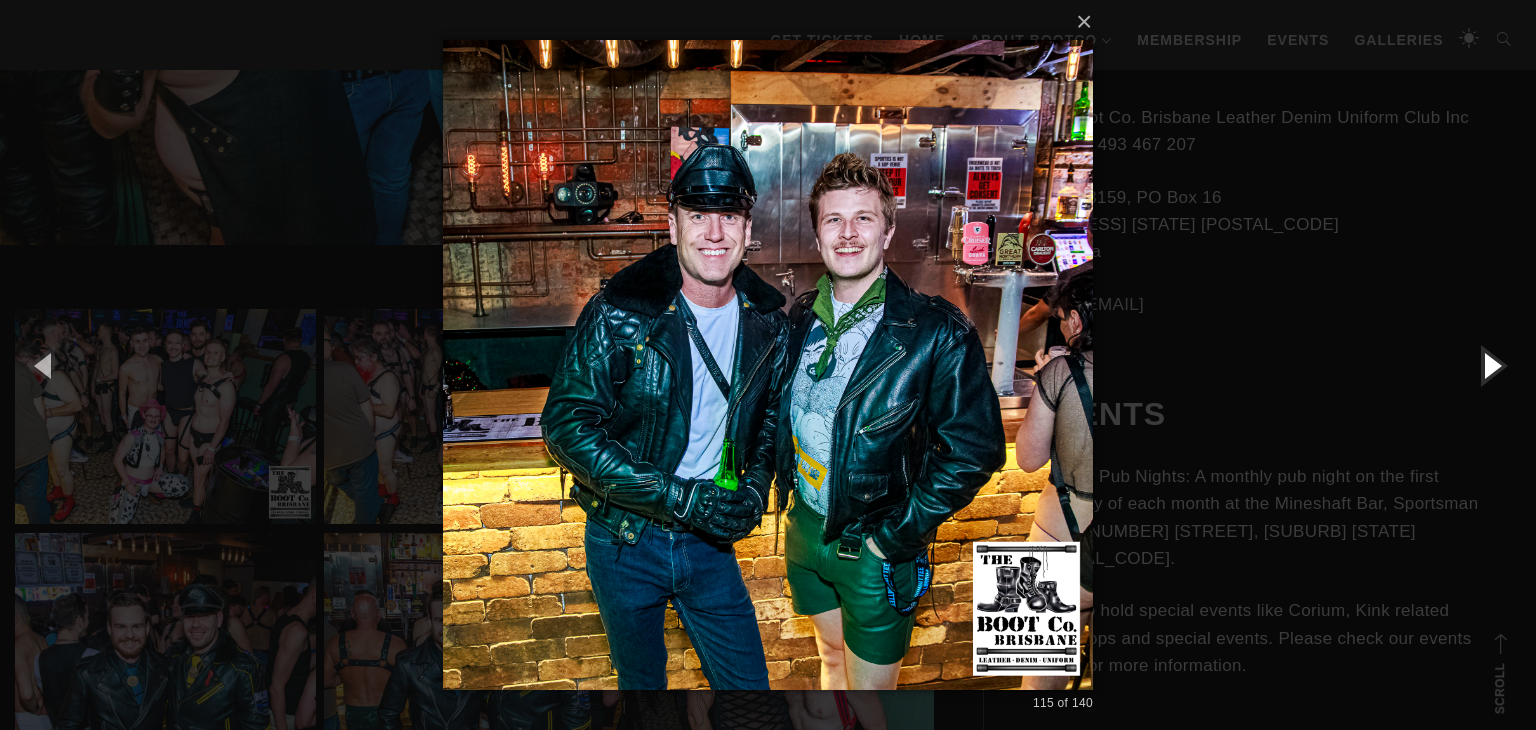 click at bounding box center [1491, 365] 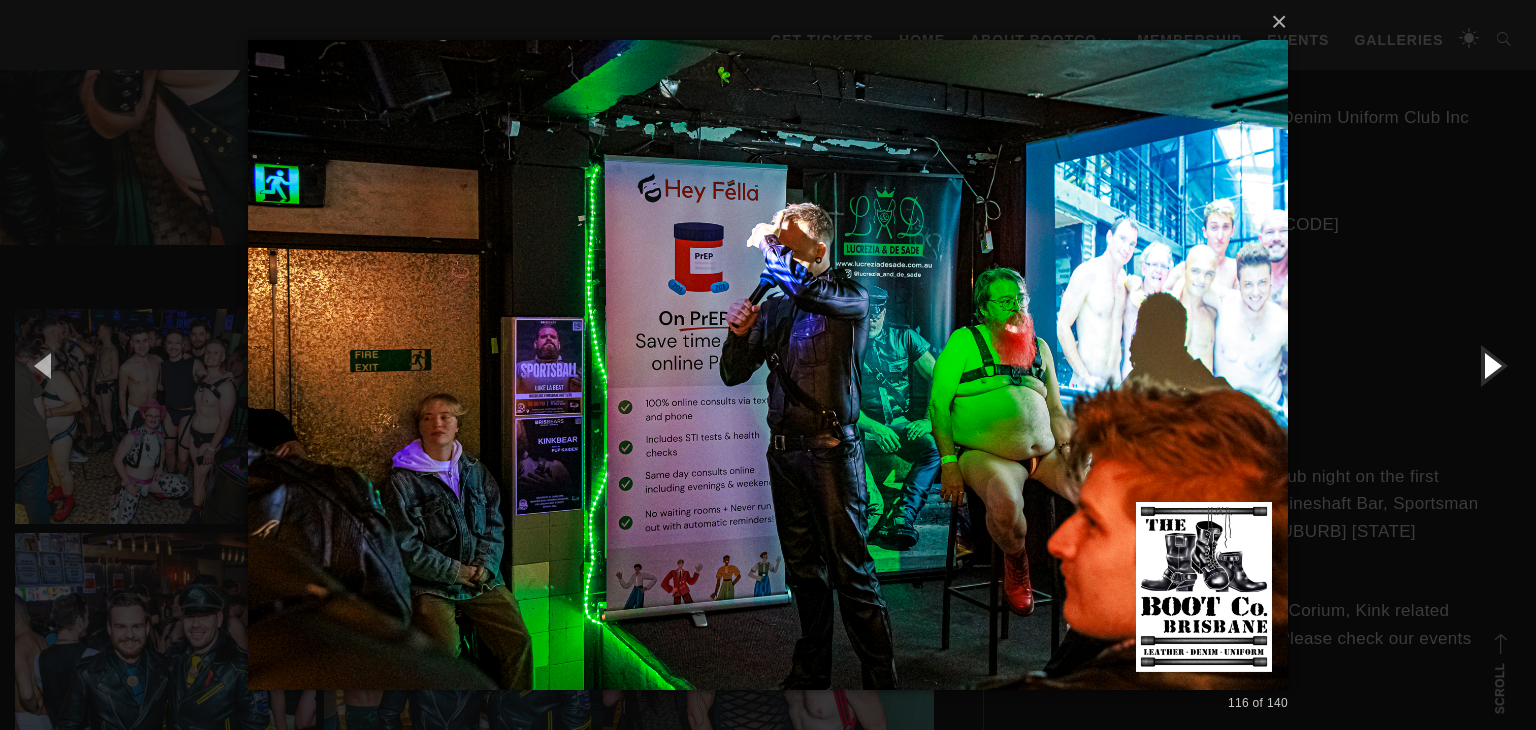 click at bounding box center (1491, 365) 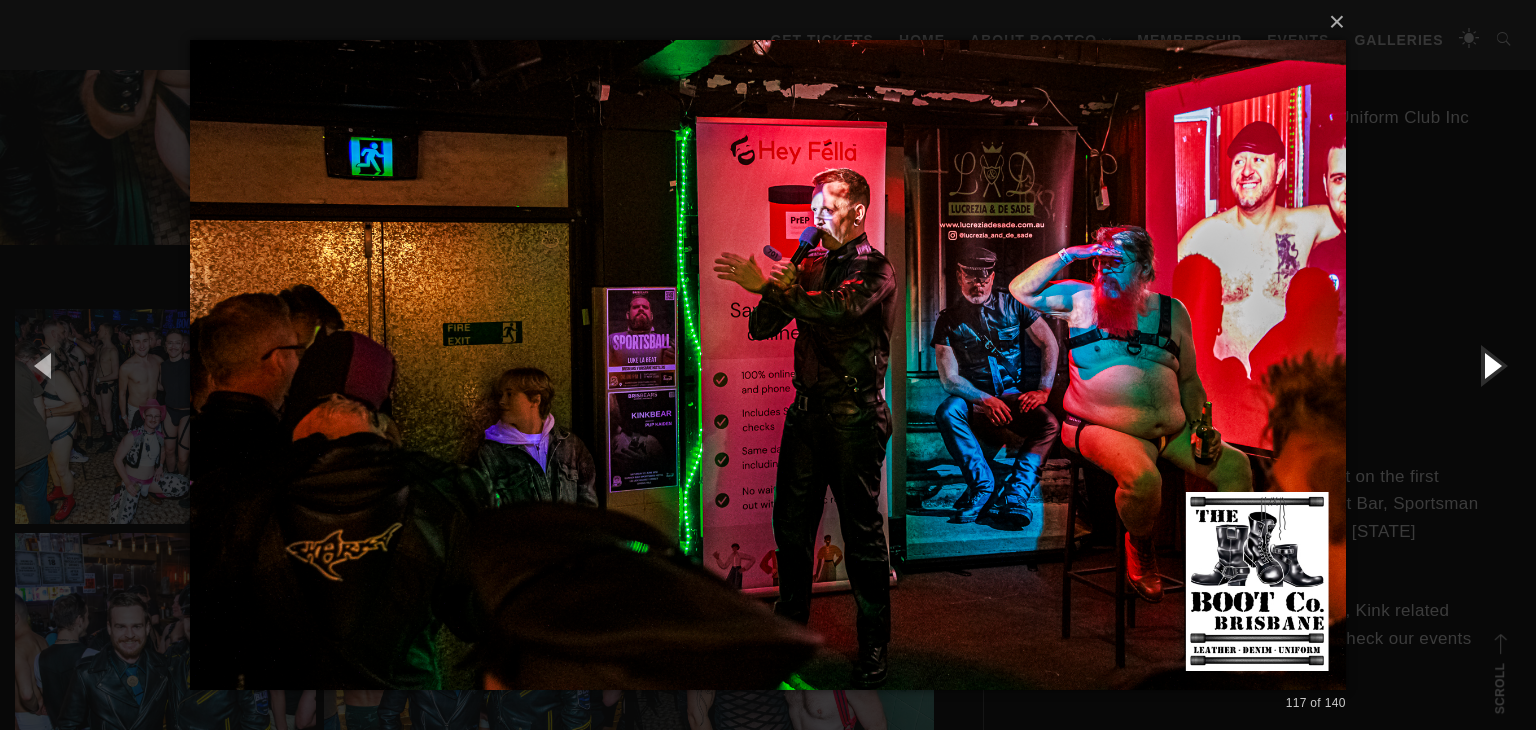 click at bounding box center [1491, 365] 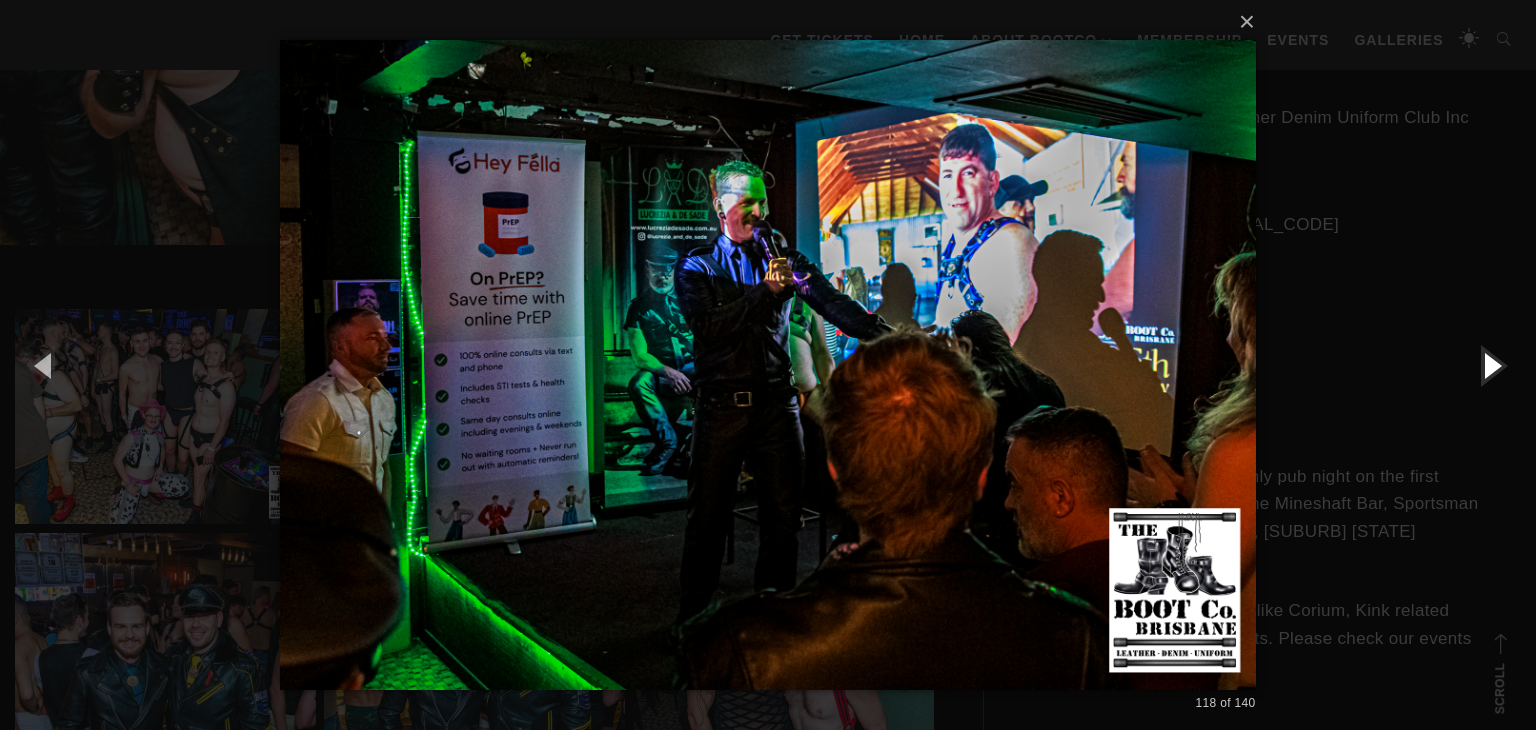 click at bounding box center [1491, 365] 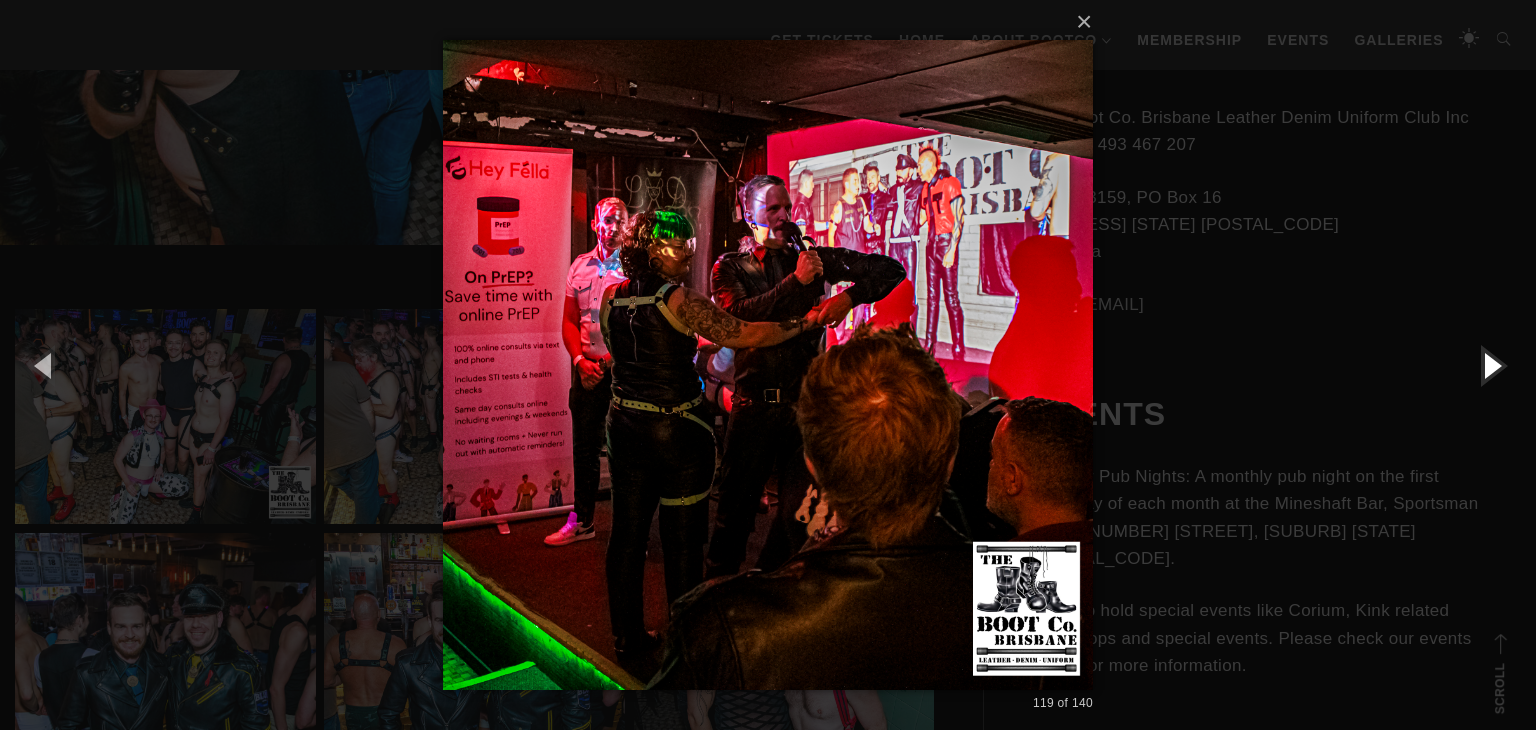 click at bounding box center (1491, 365) 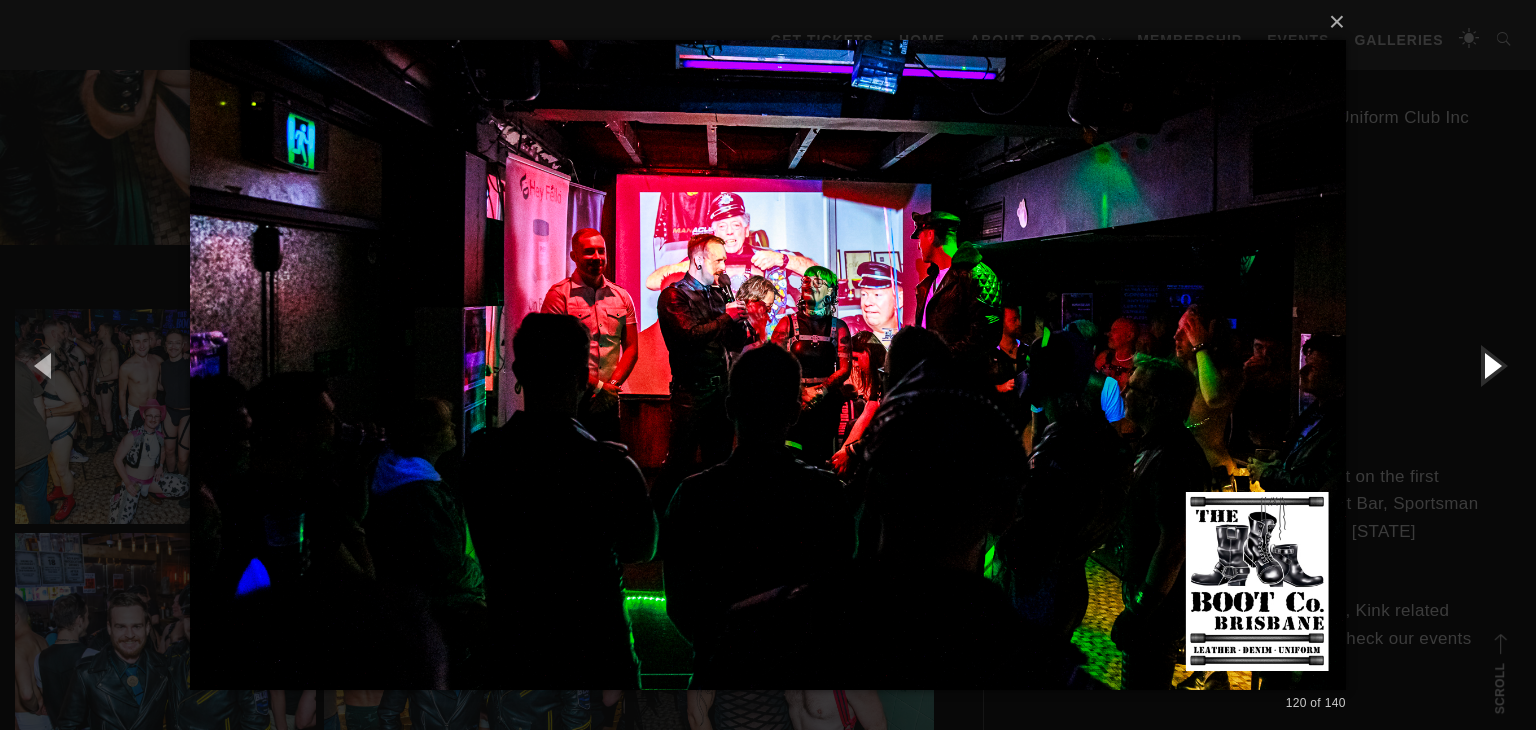 click at bounding box center [1491, 365] 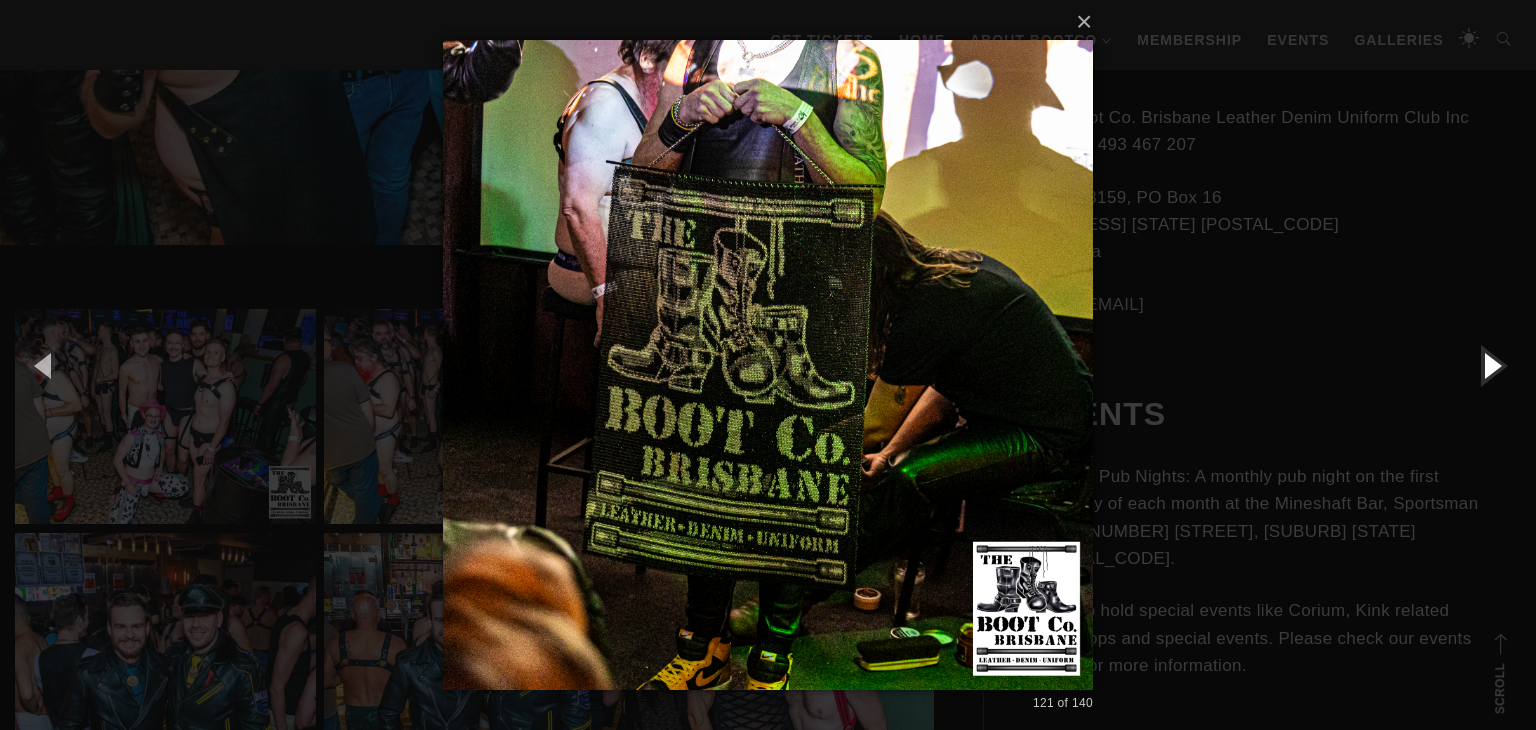 click at bounding box center (1491, 365) 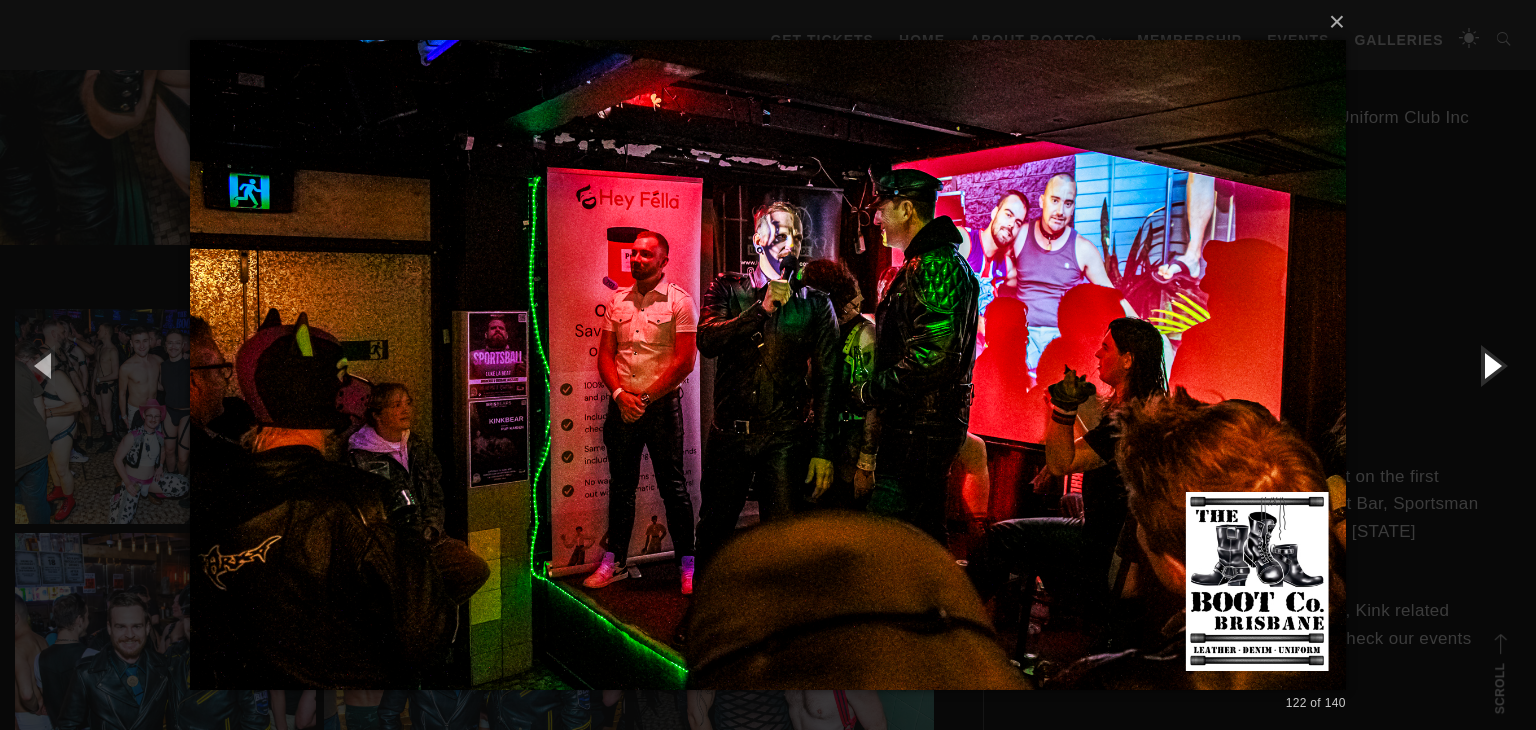 click at bounding box center [1491, 365] 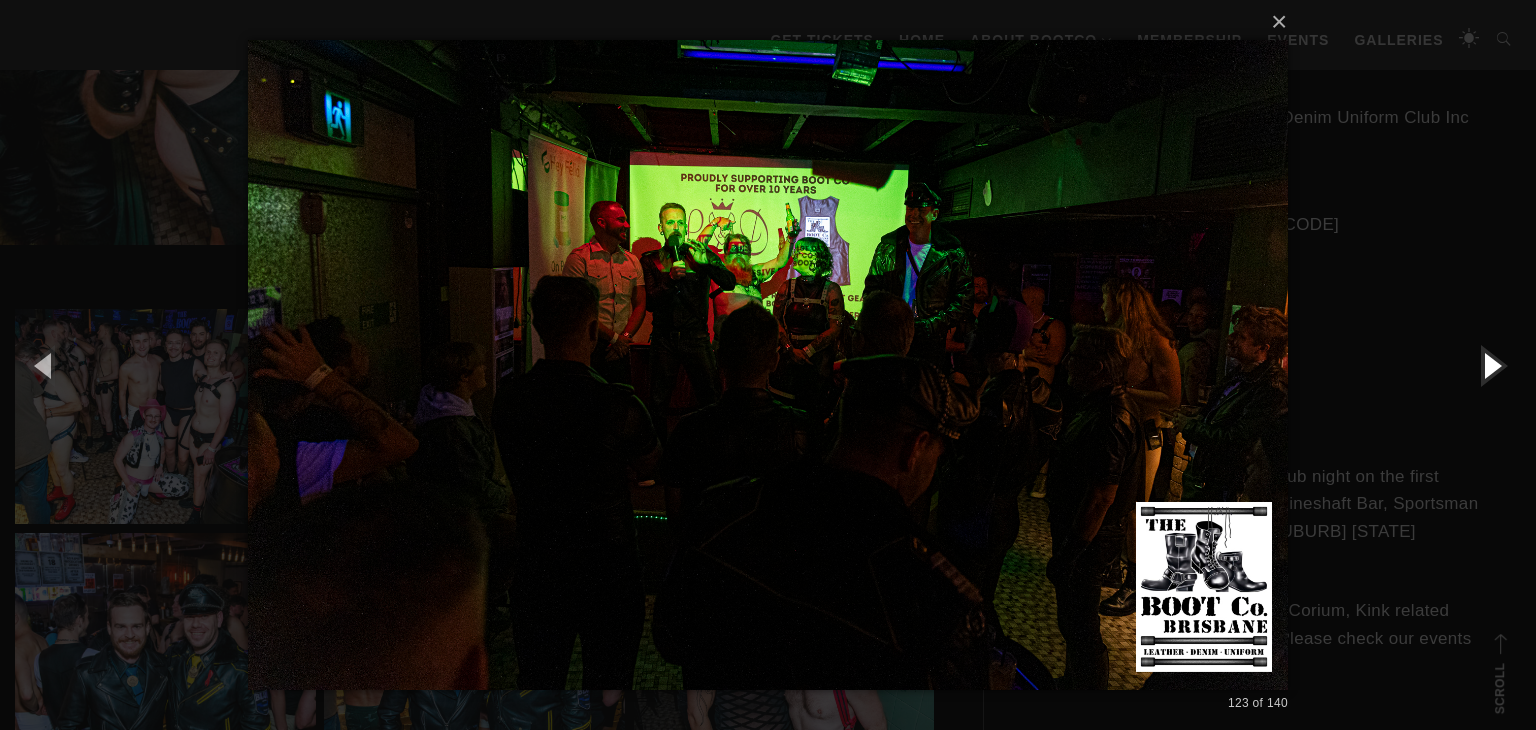 click at bounding box center [1491, 365] 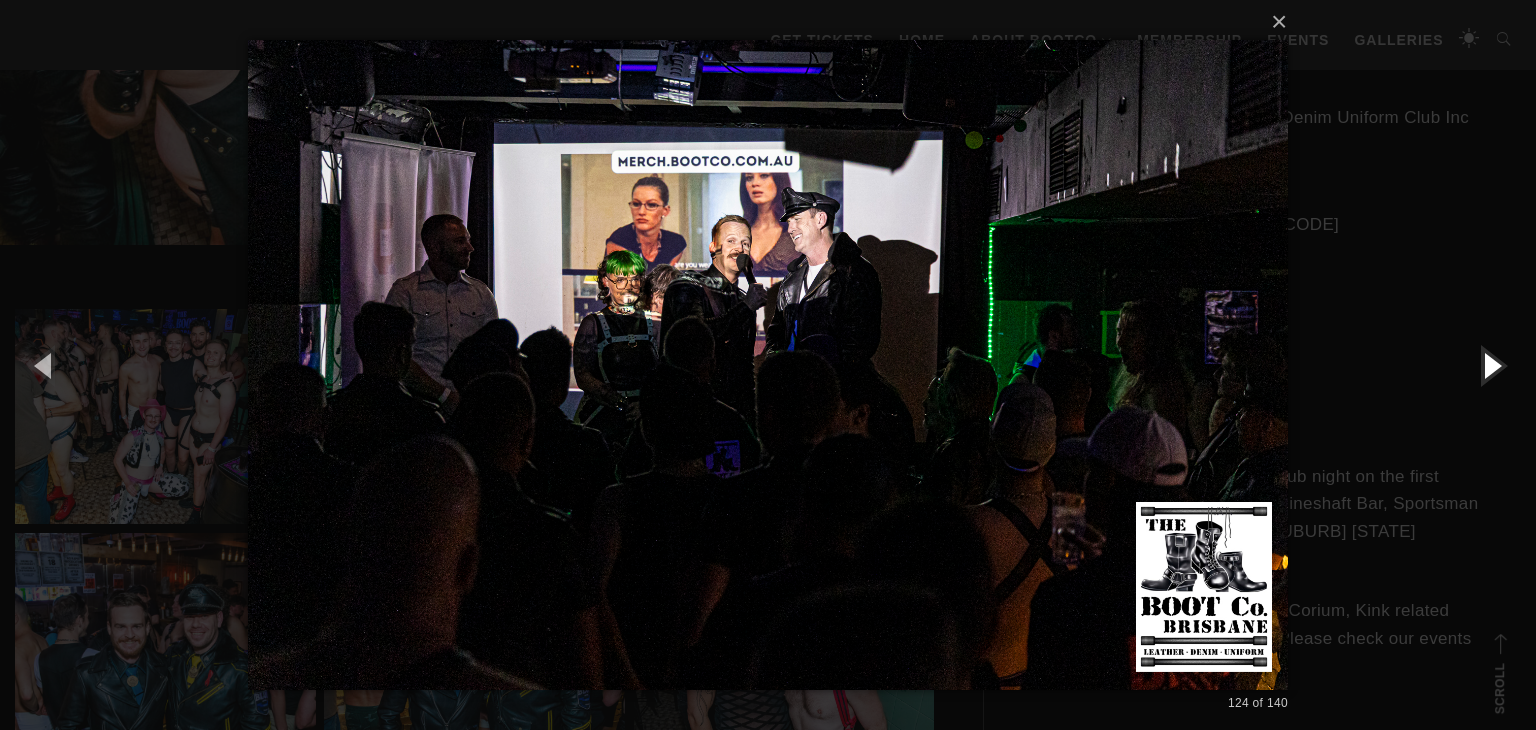 click at bounding box center [1491, 365] 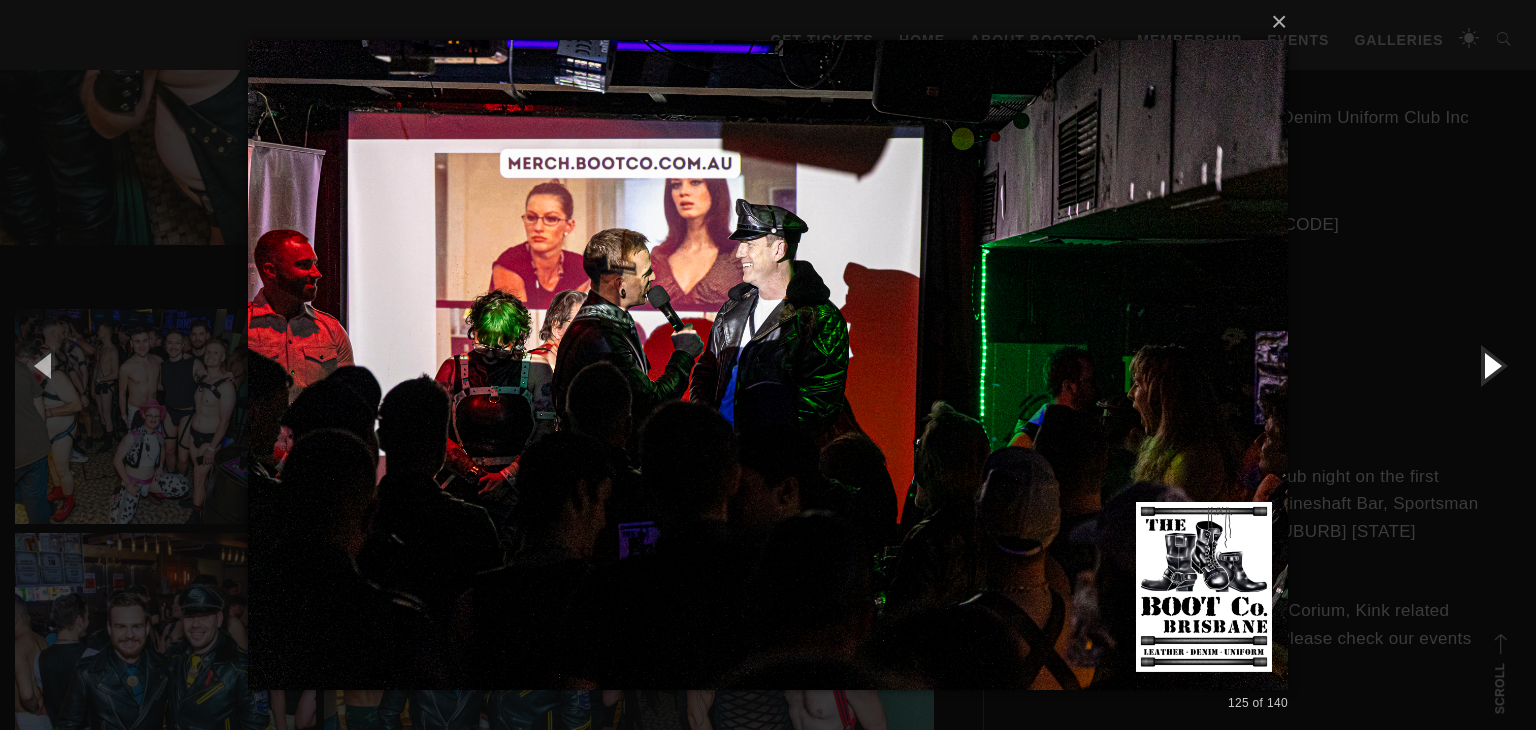 click at bounding box center (1491, 365) 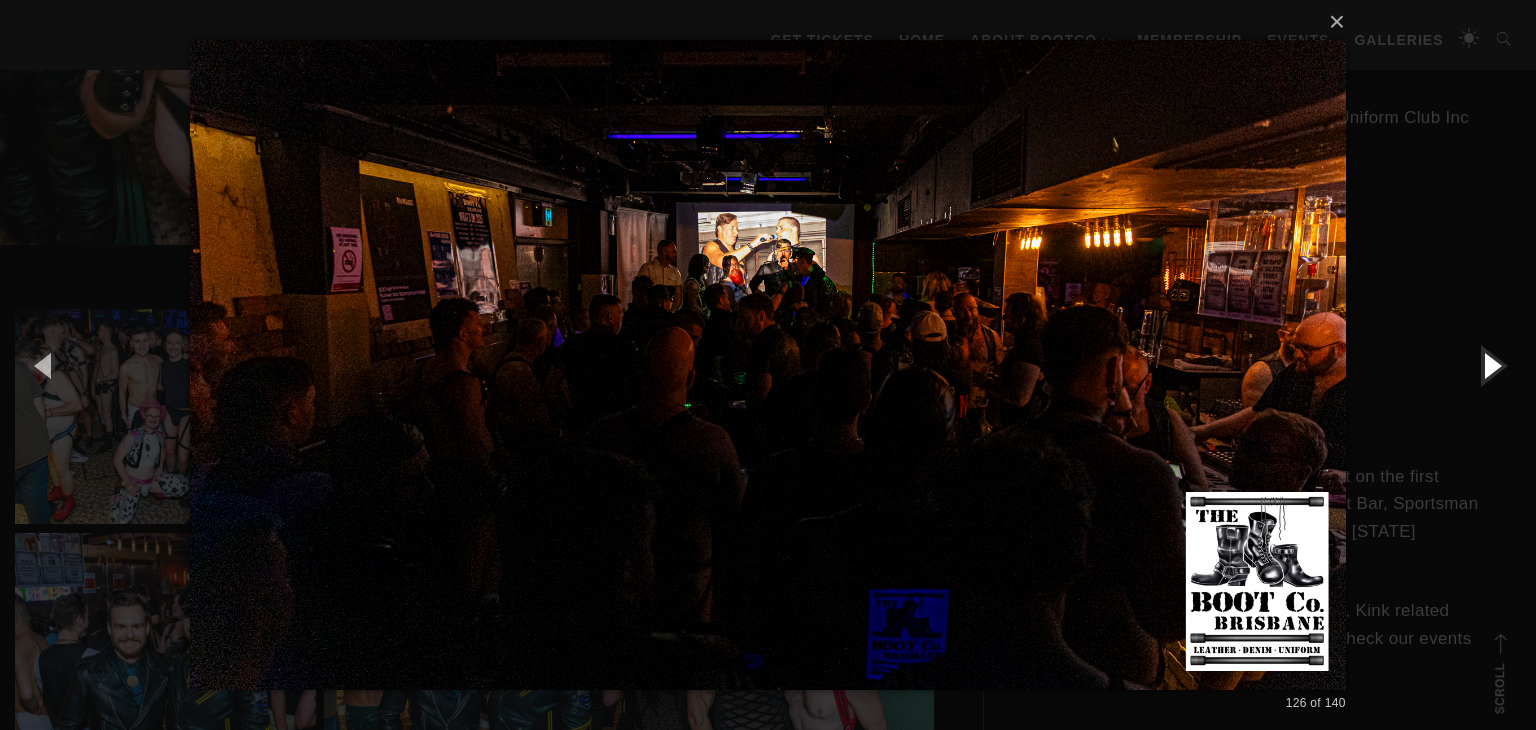 click at bounding box center [1491, 365] 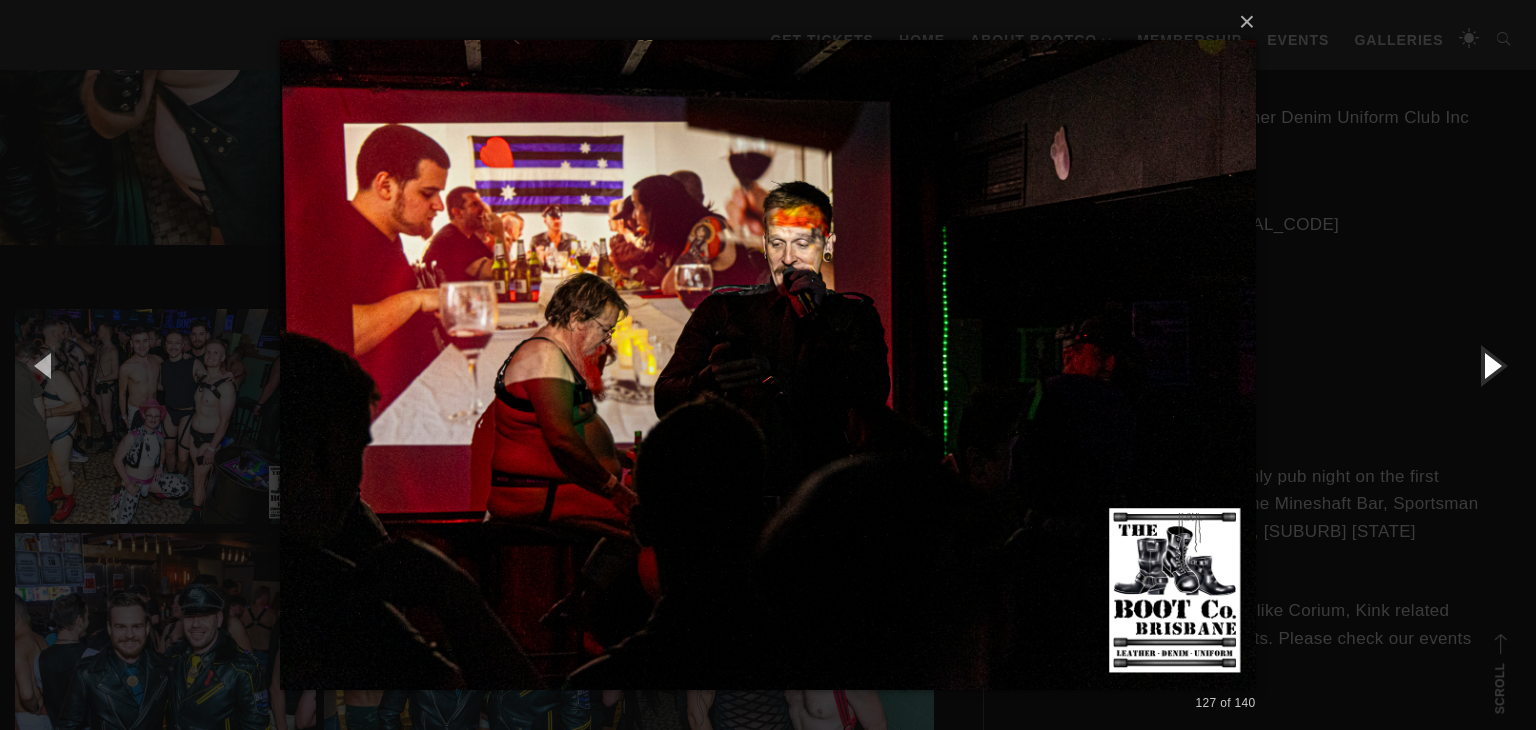click at bounding box center [1491, 365] 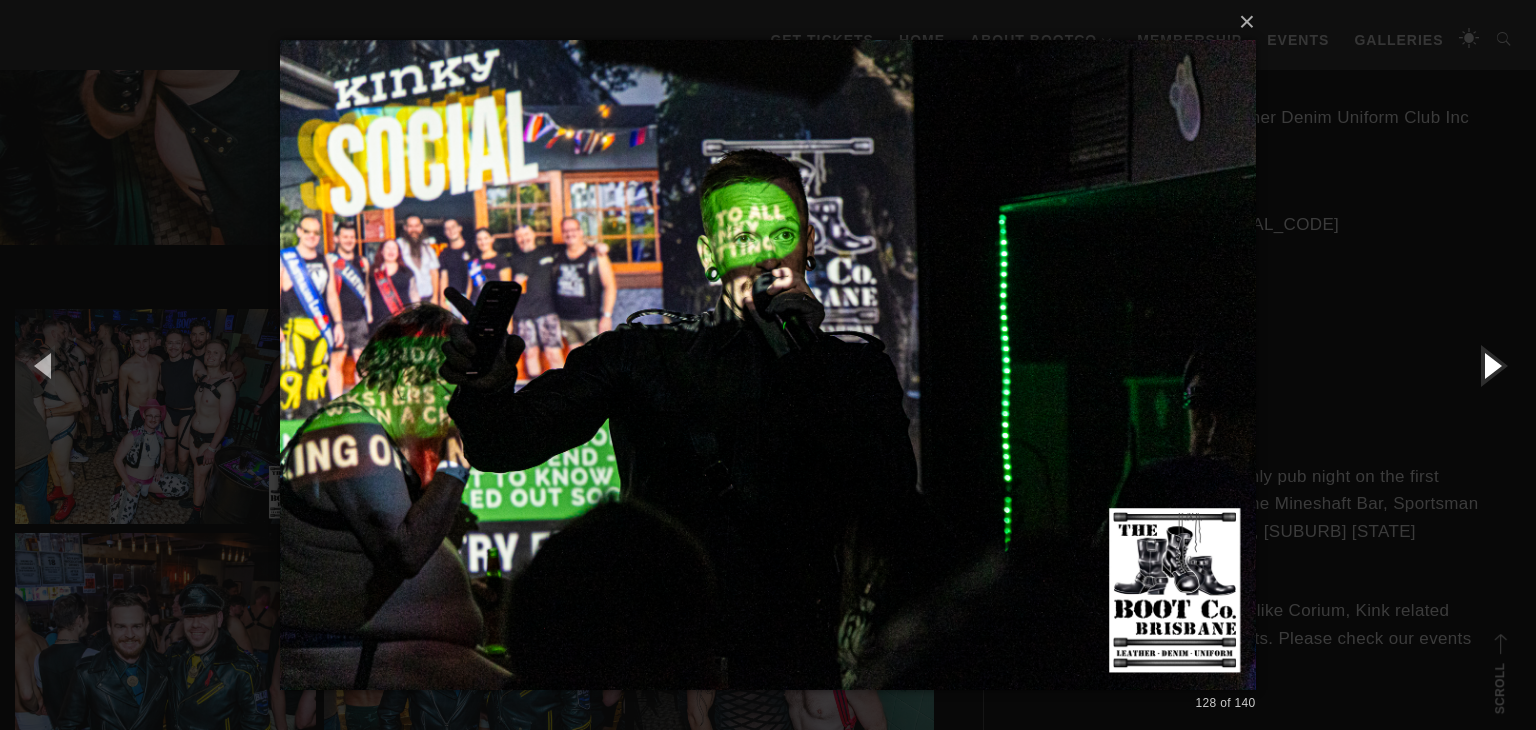 click at bounding box center (1491, 365) 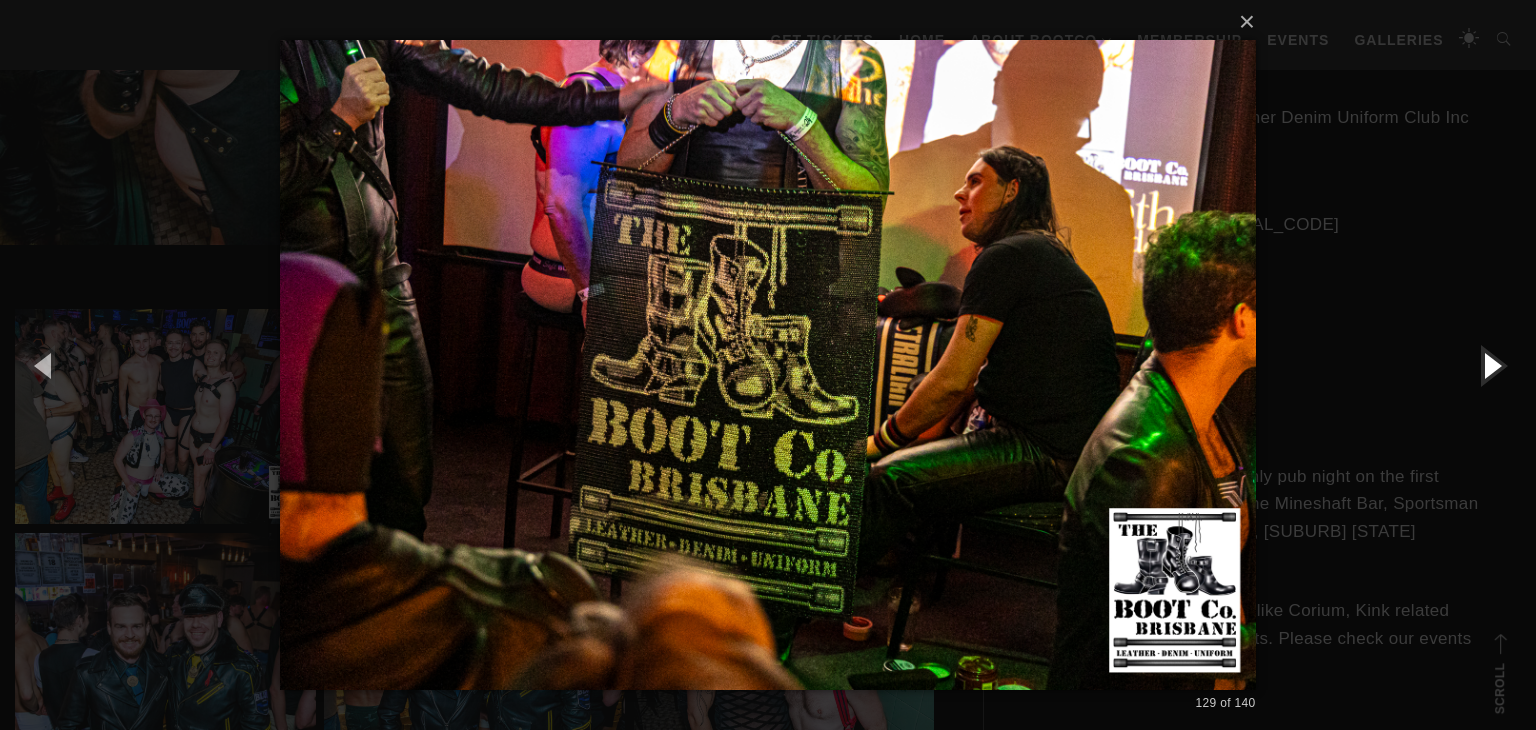 click at bounding box center (1491, 365) 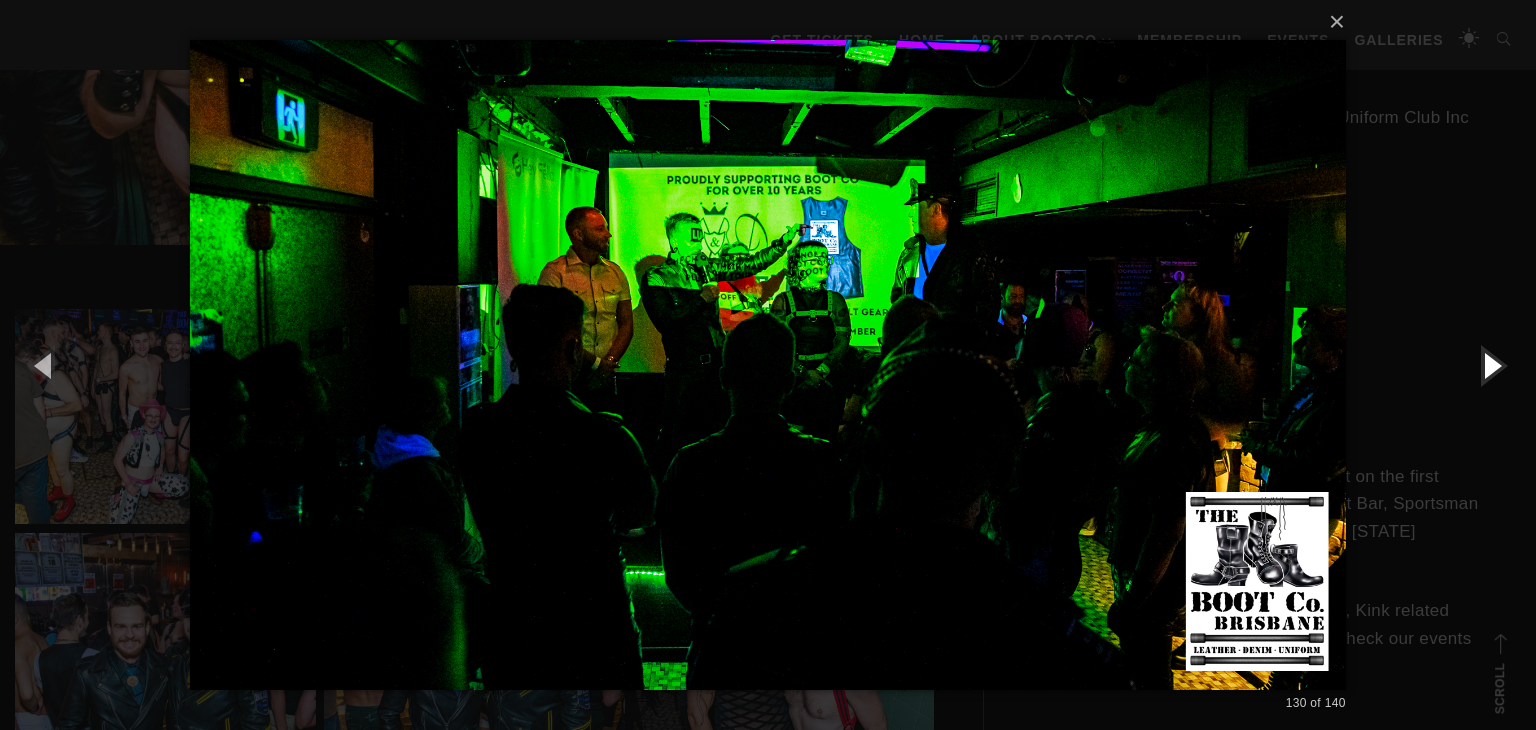 click at bounding box center [1491, 365] 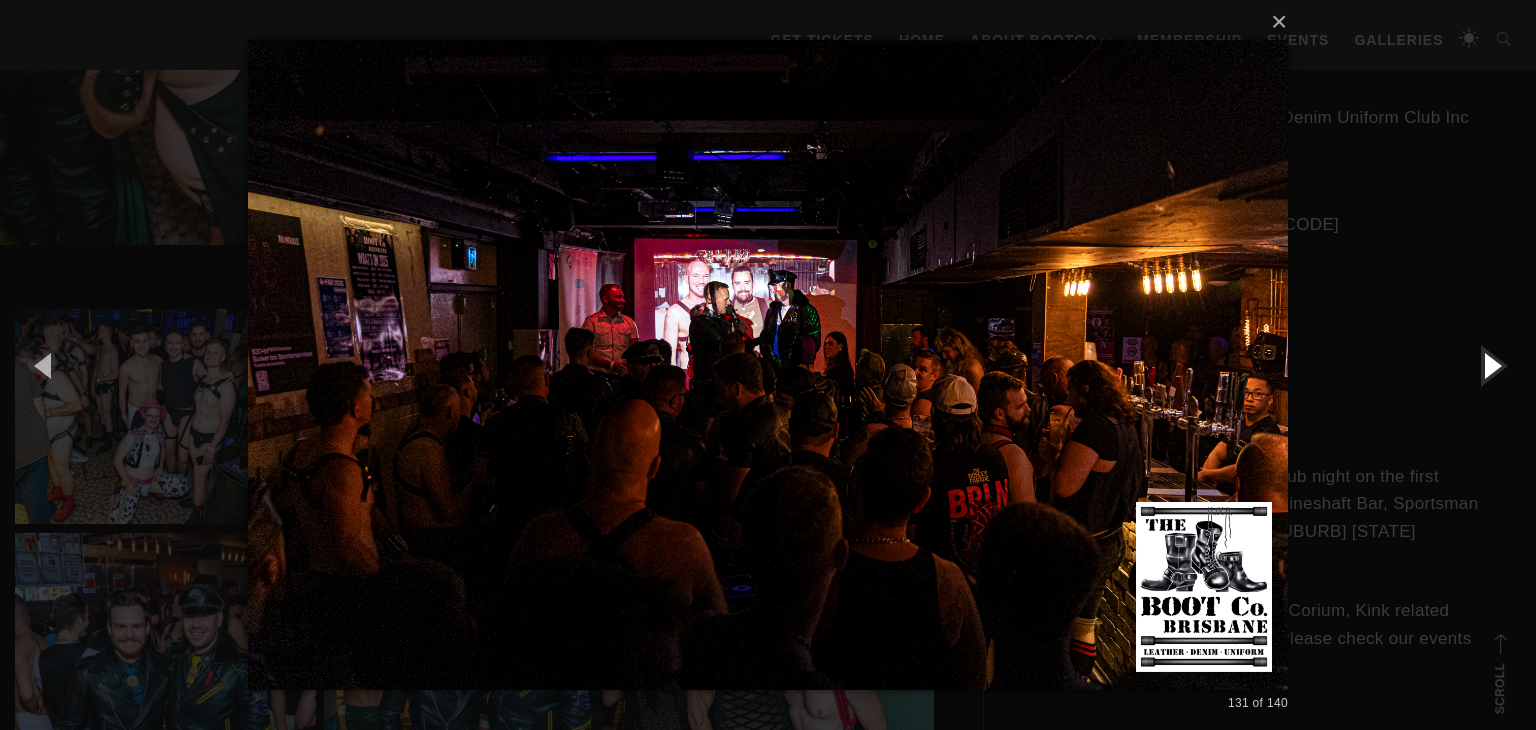 click at bounding box center (1491, 365) 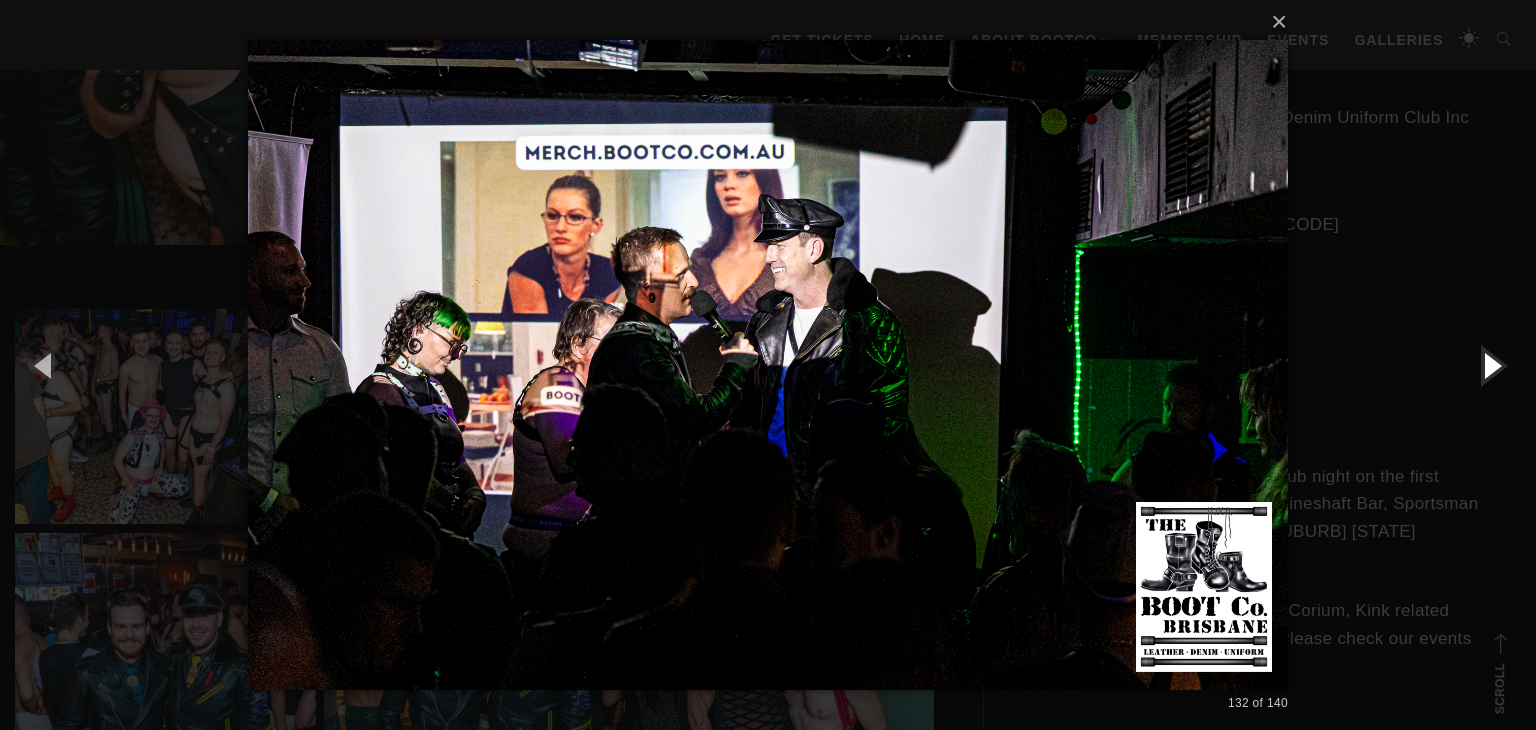 click at bounding box center [1491, 365] 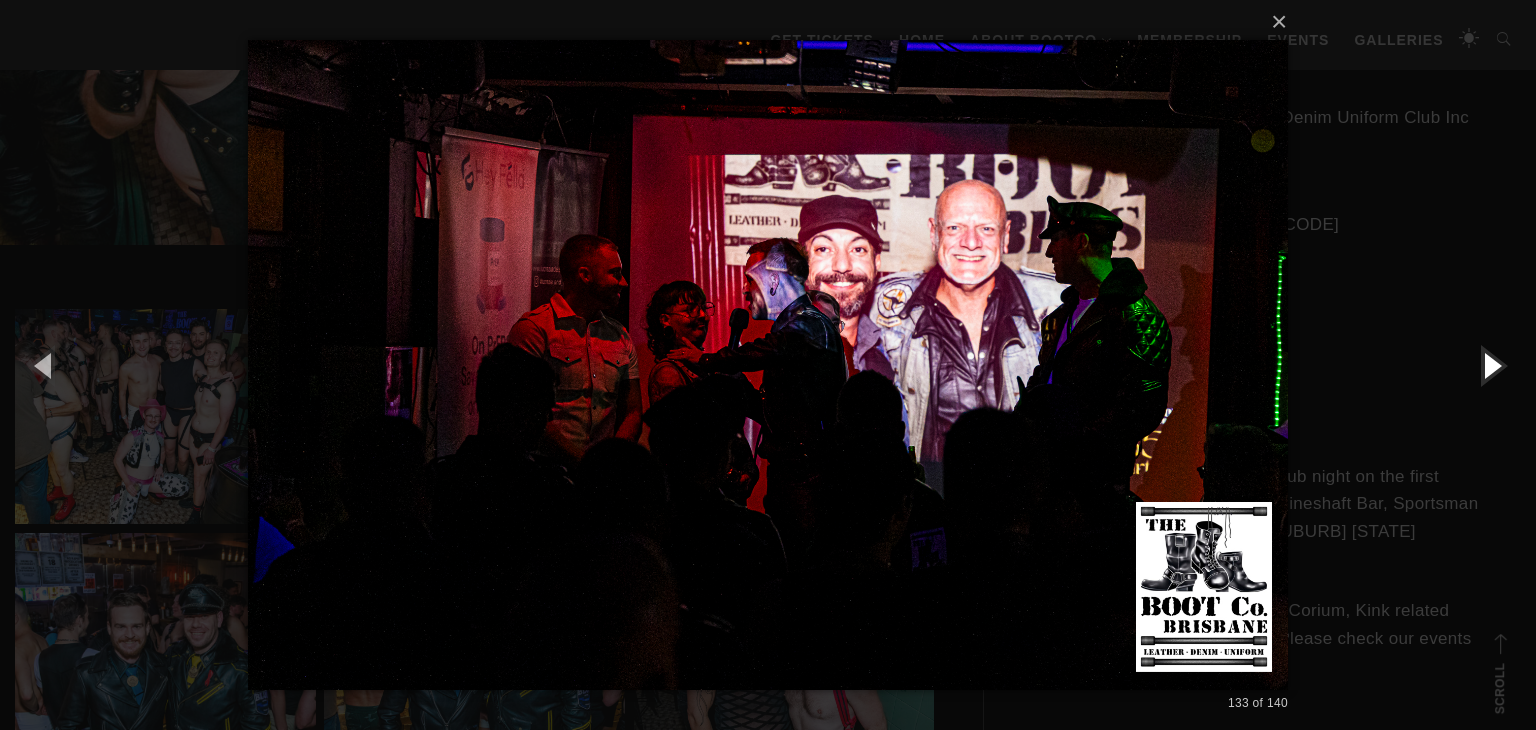click at bounding box center [1491, 365] 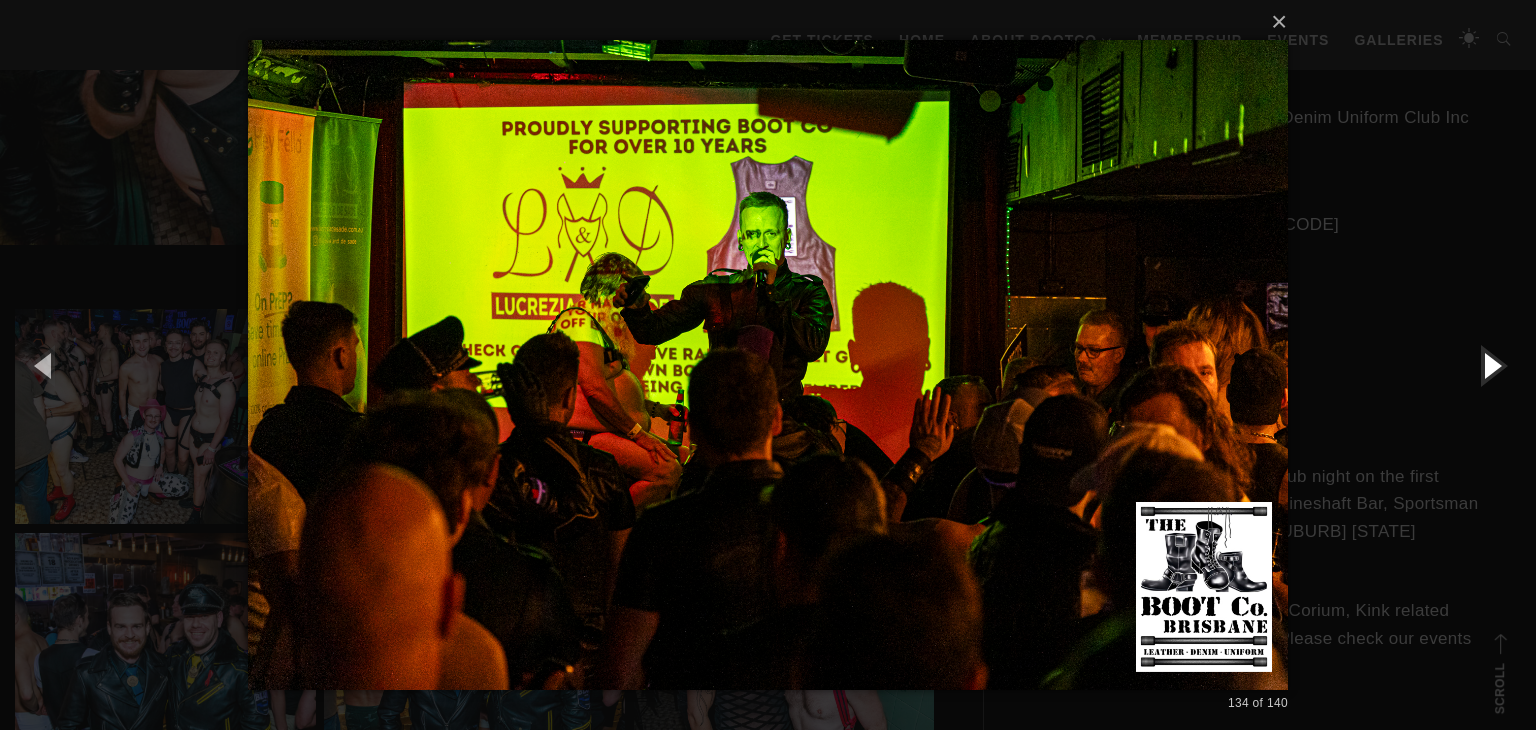 click at bounding box center (1491, 365) 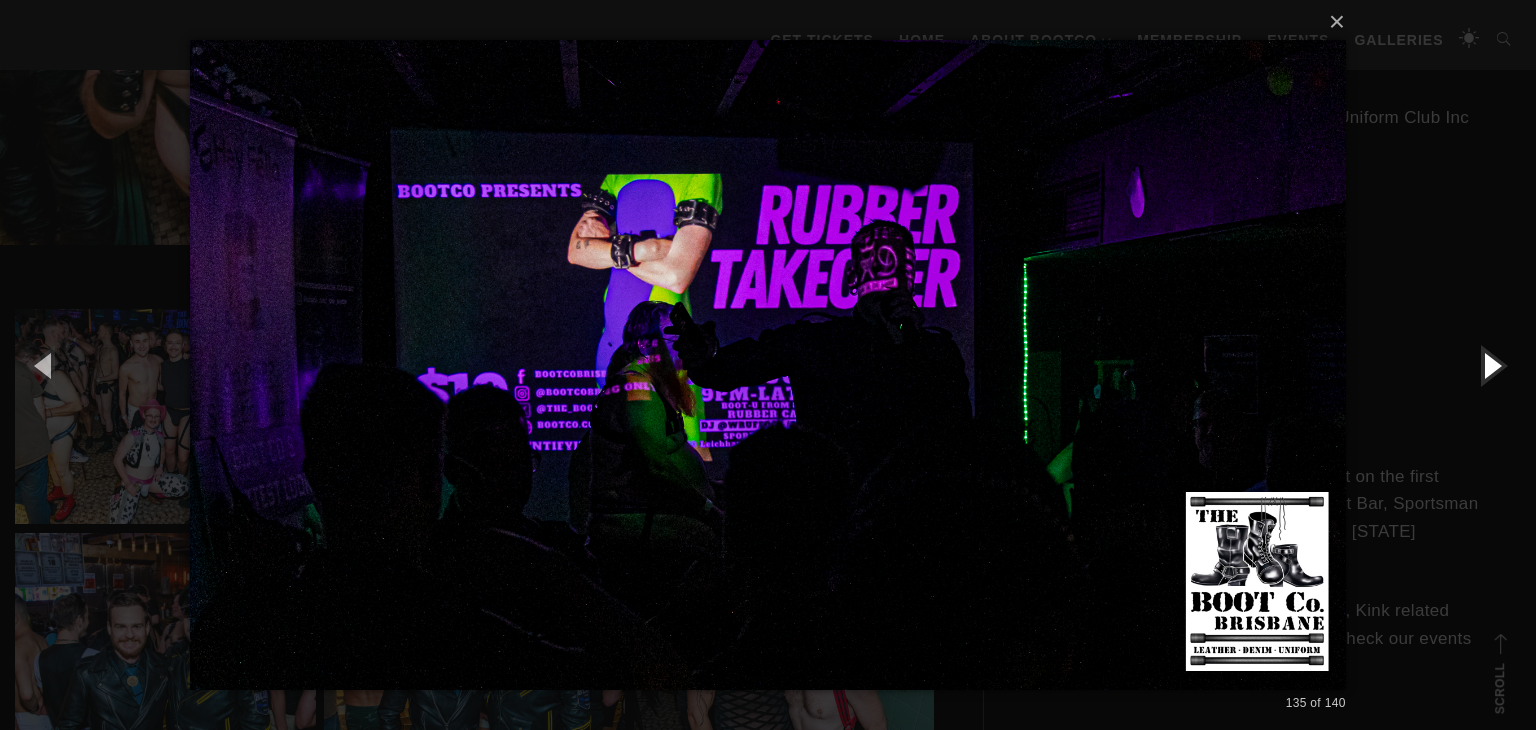click at bounding box center [1491, 365] 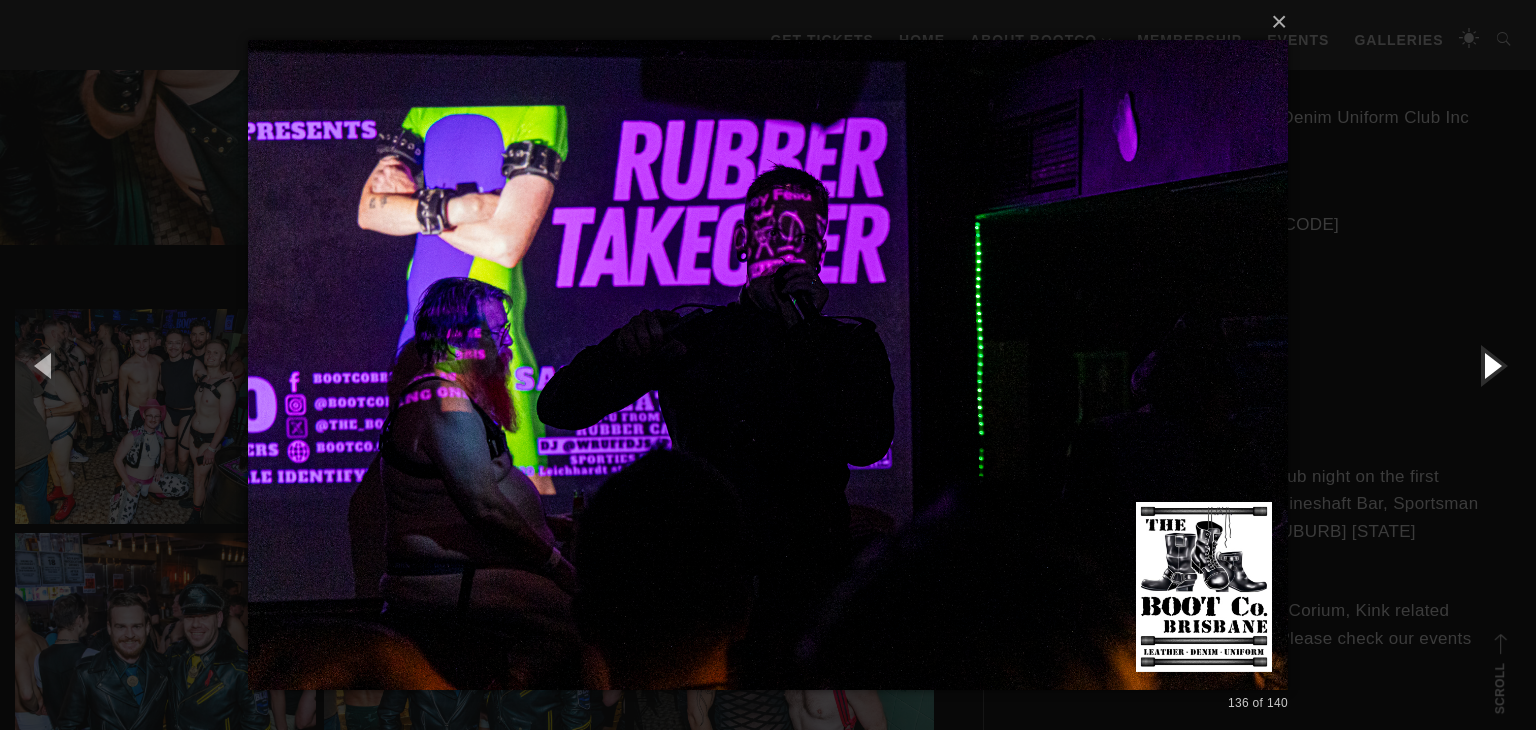 click at bounding box center [1491, 365] 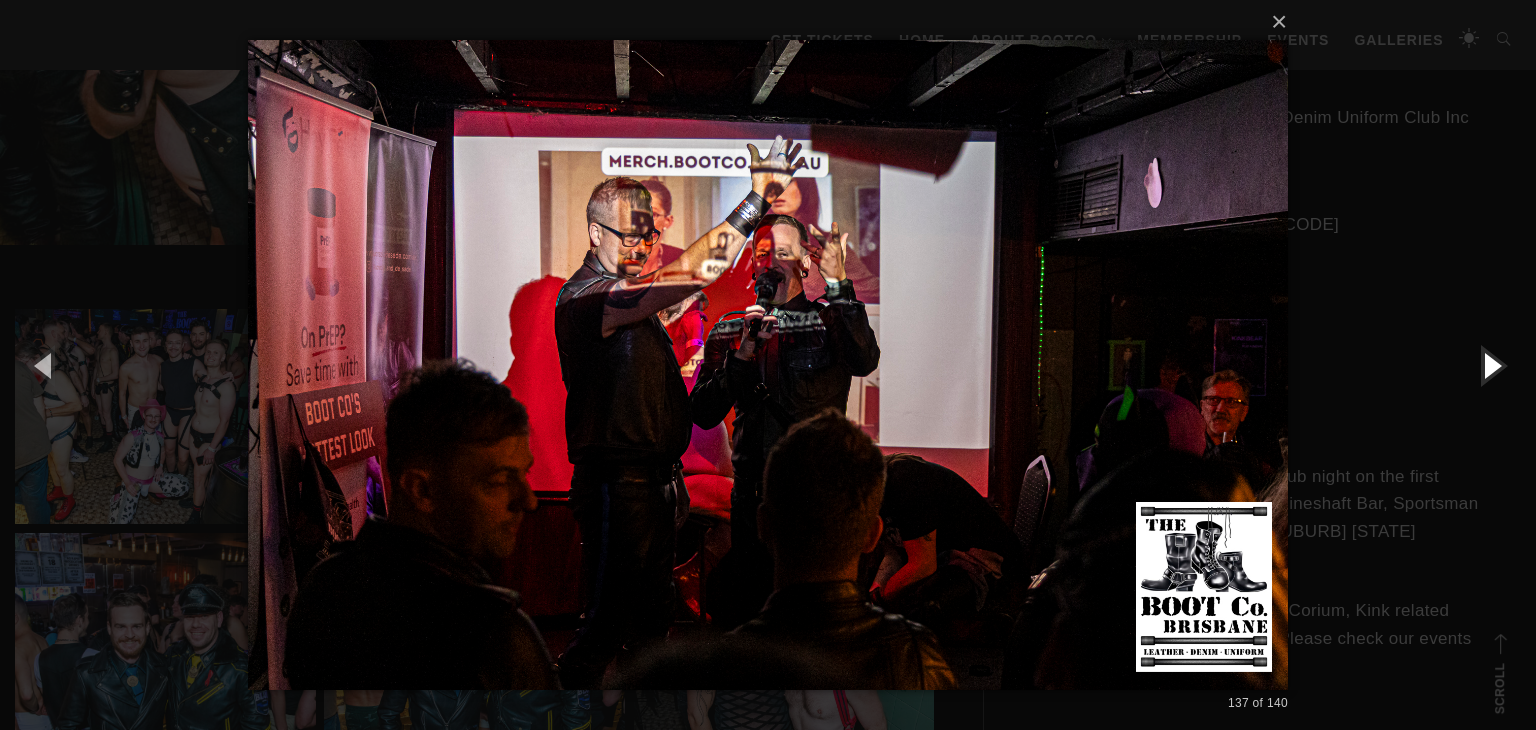 click at bounding box center [1491, 365] 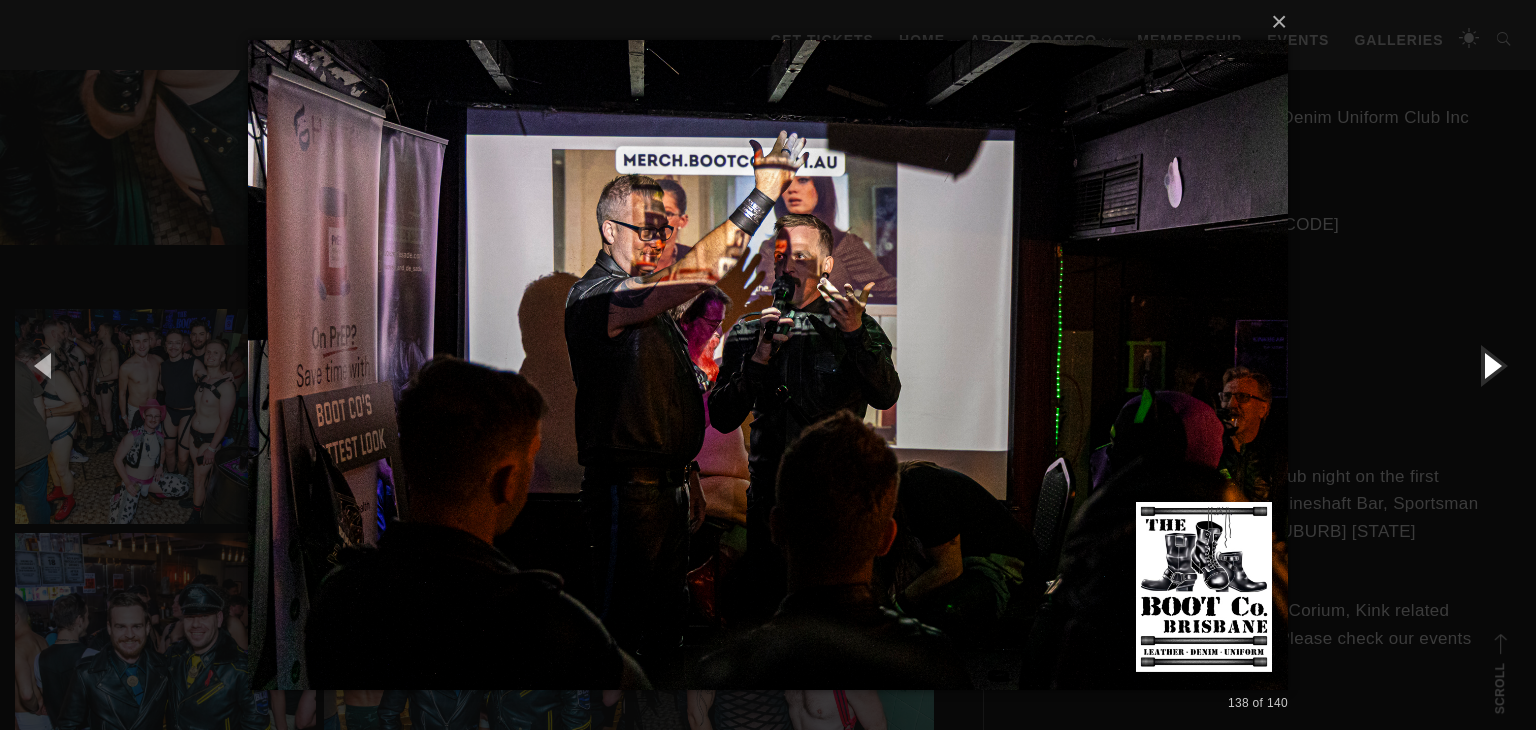 click at bounding box center [1491, 365] 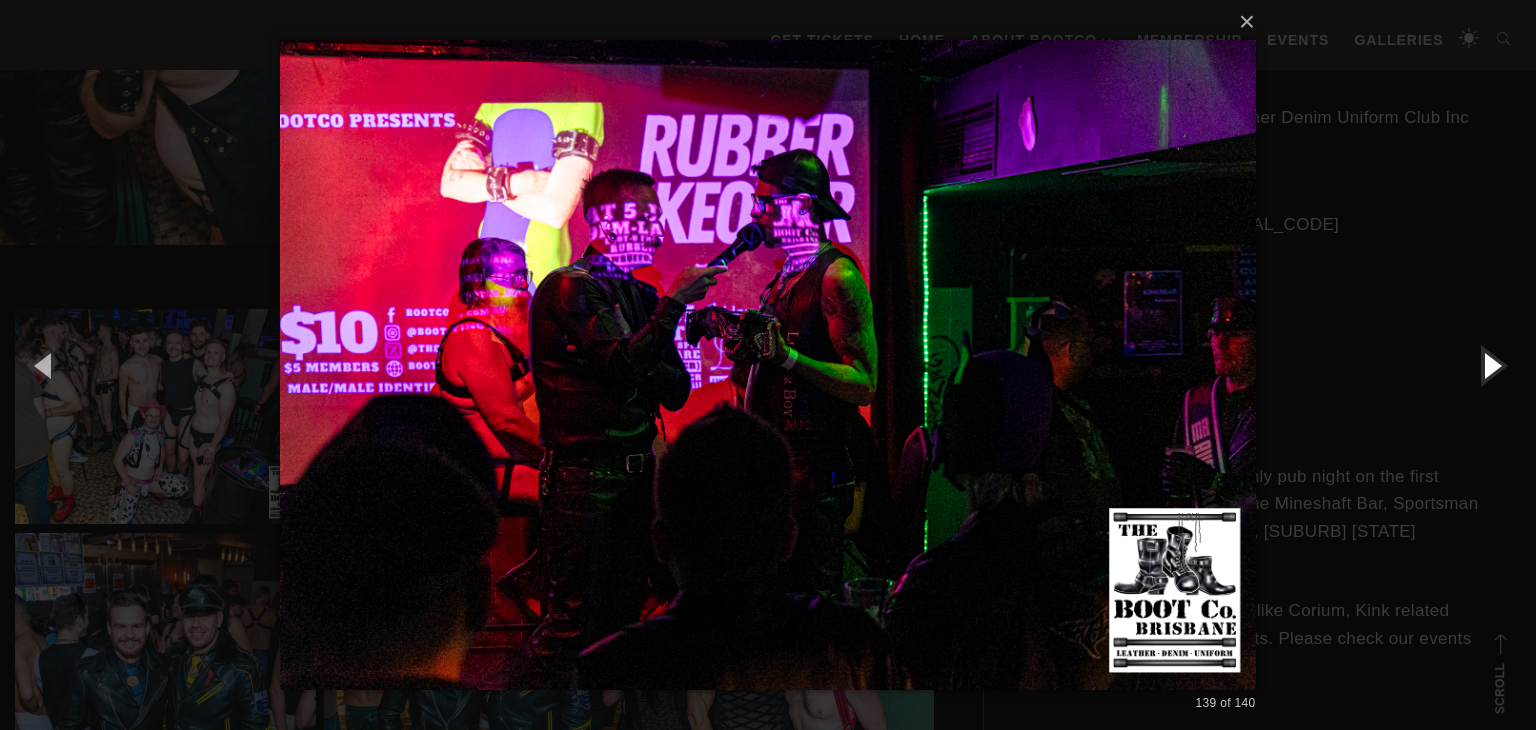click at bounding box center [1491, 365] 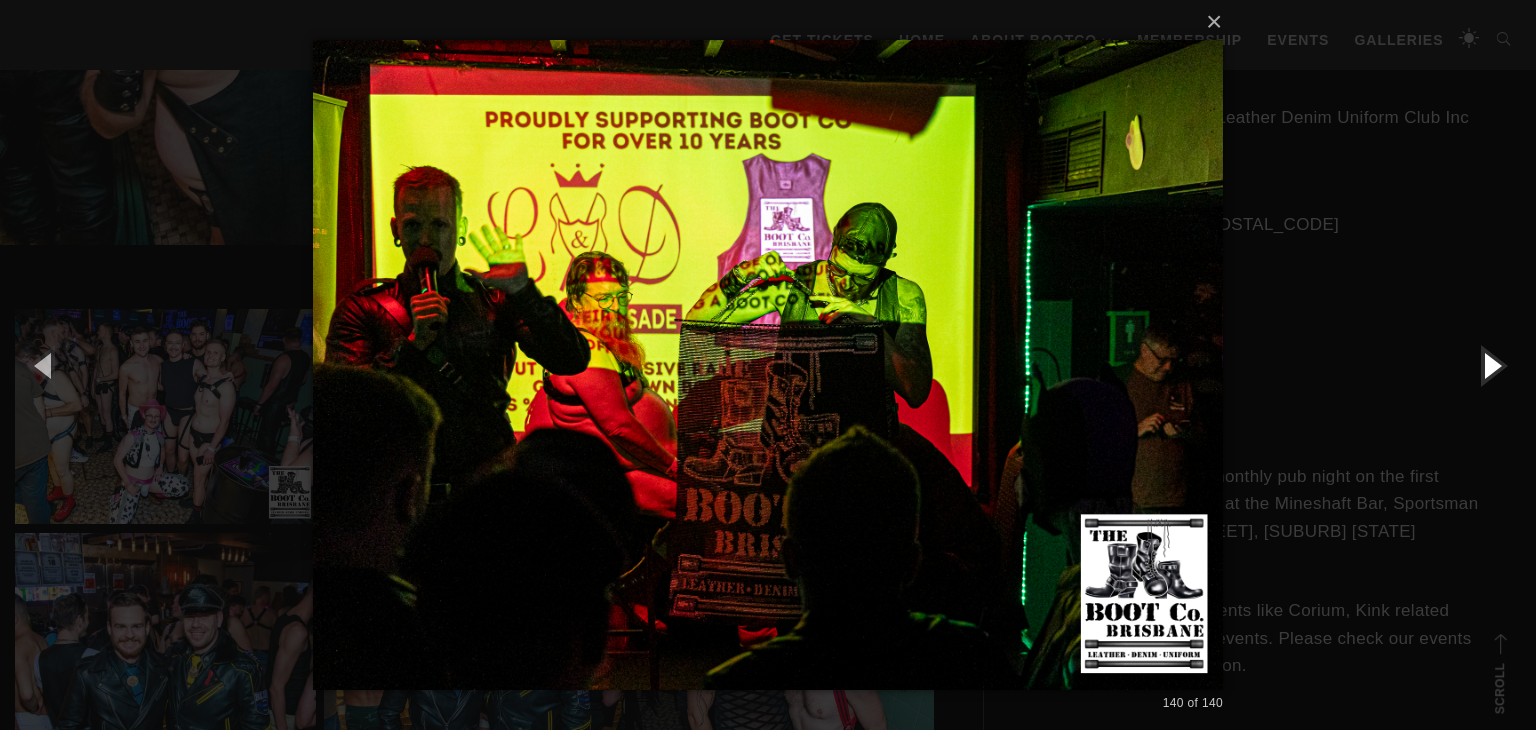 click at bounding box center [1491, 365] 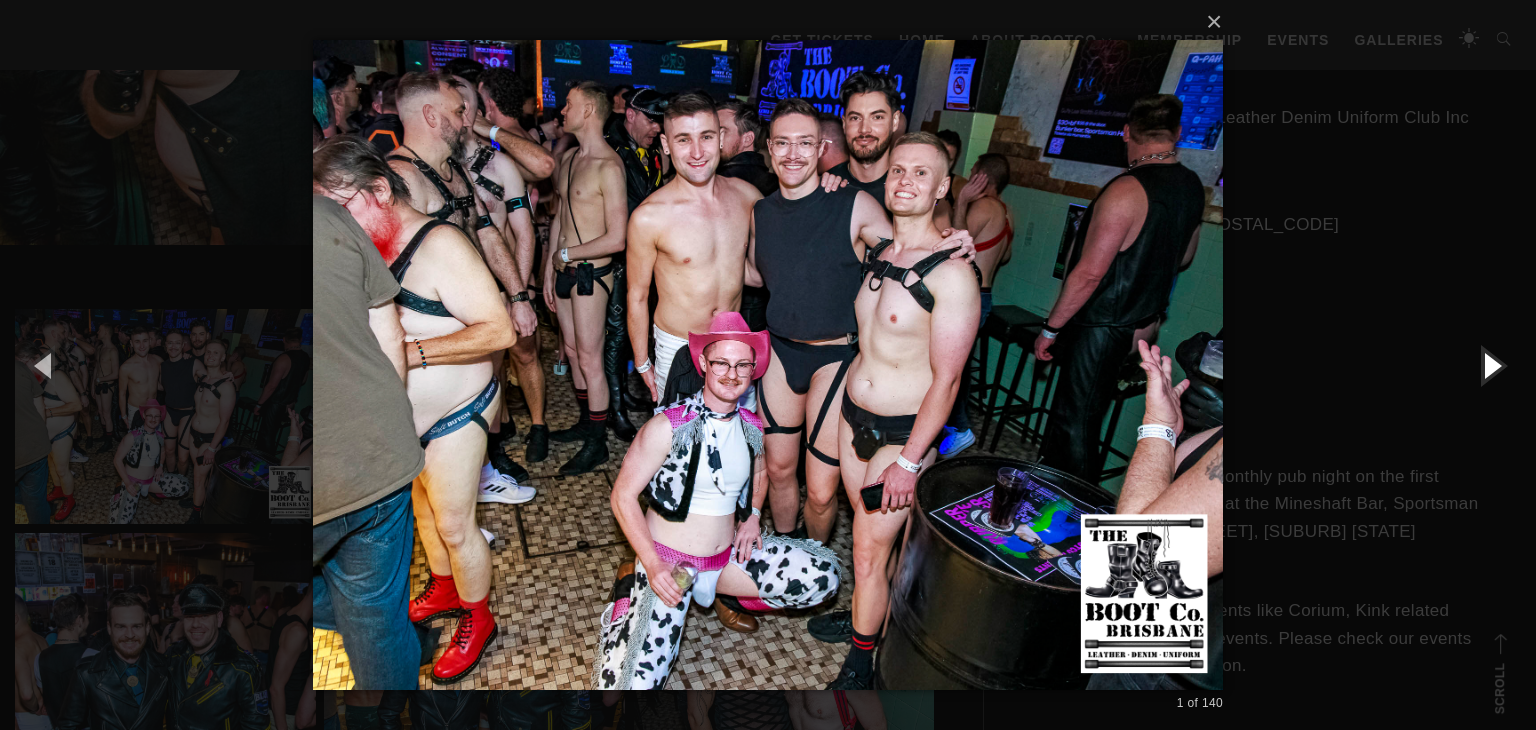 click at bounding box center (1491, 365) 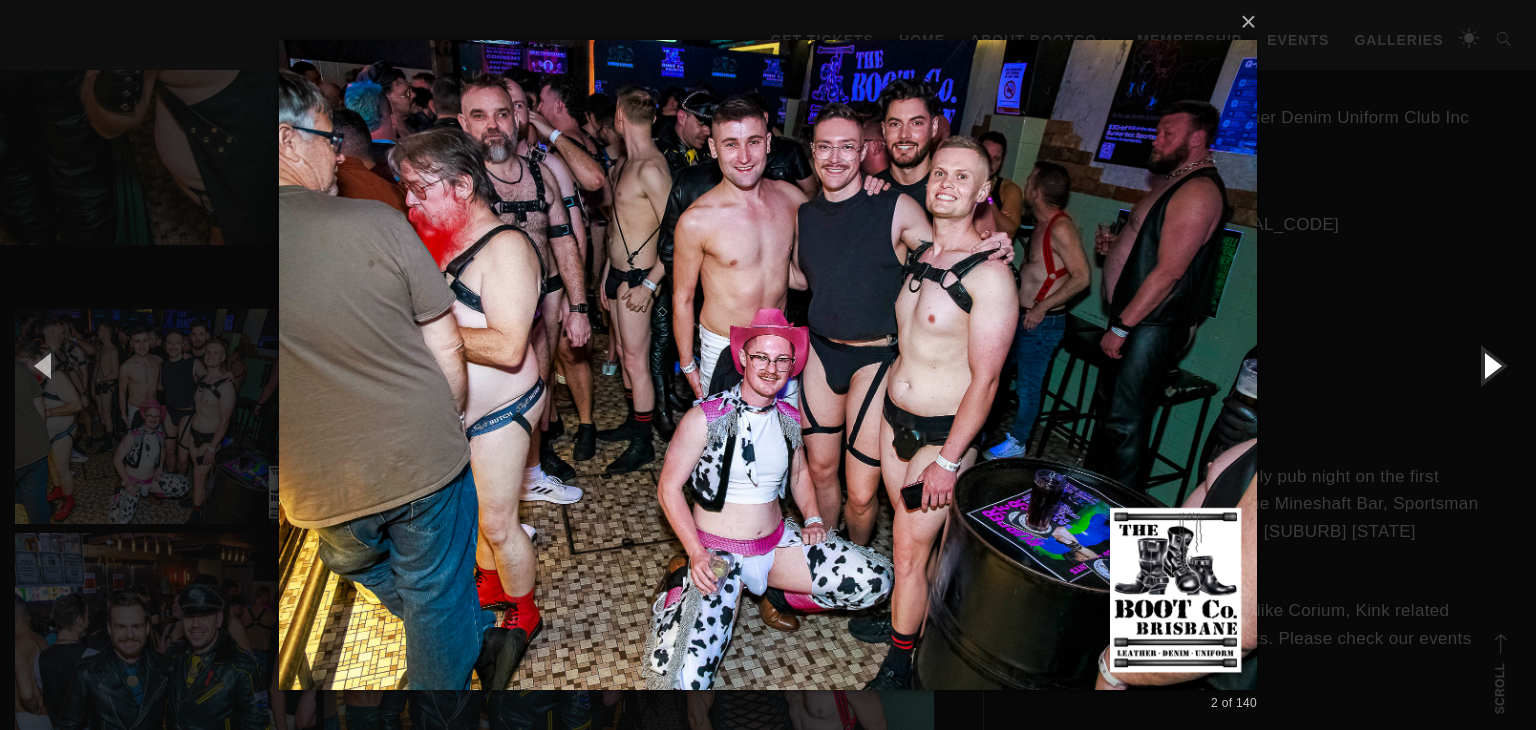click at bounding box center (1491, 365) 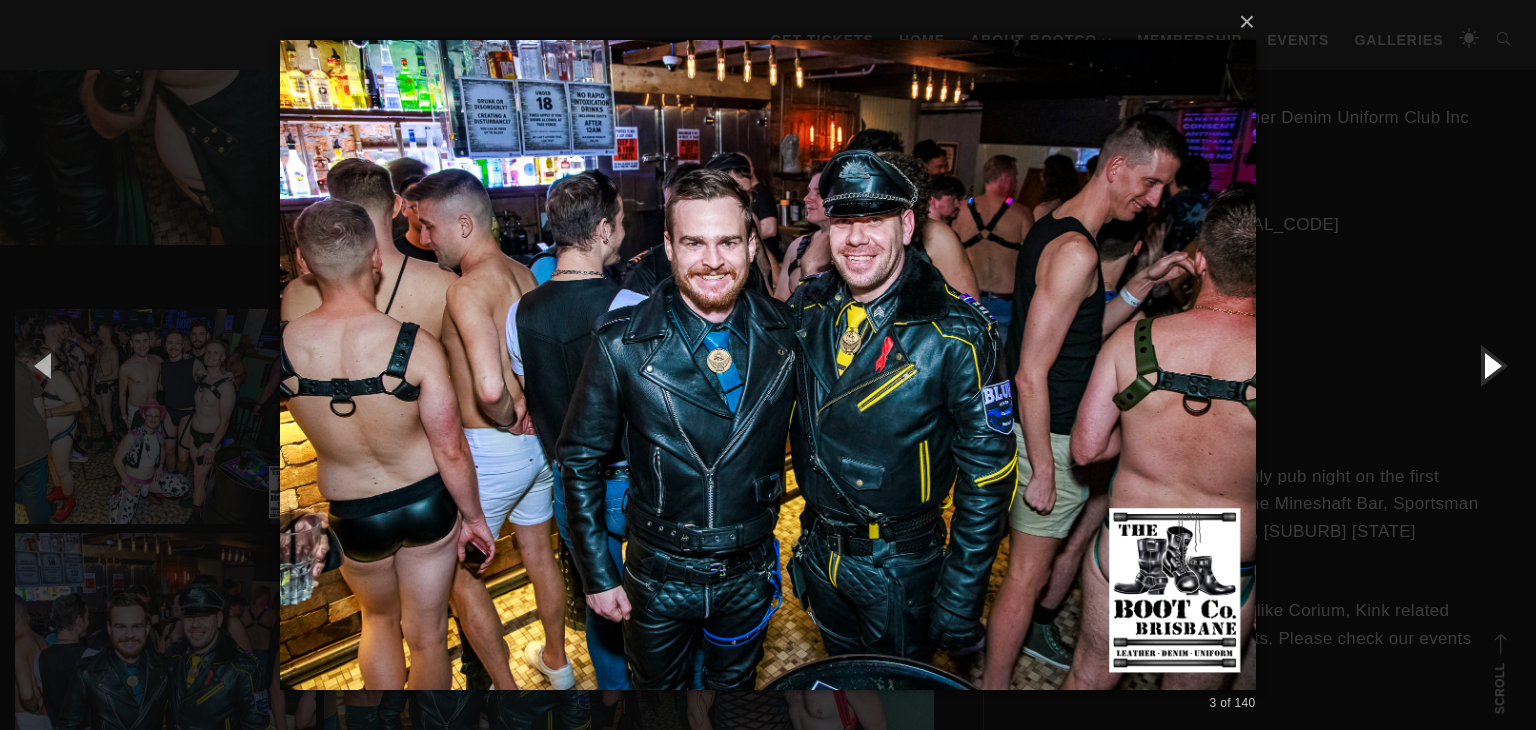 click at bounding box center (1491, 365) 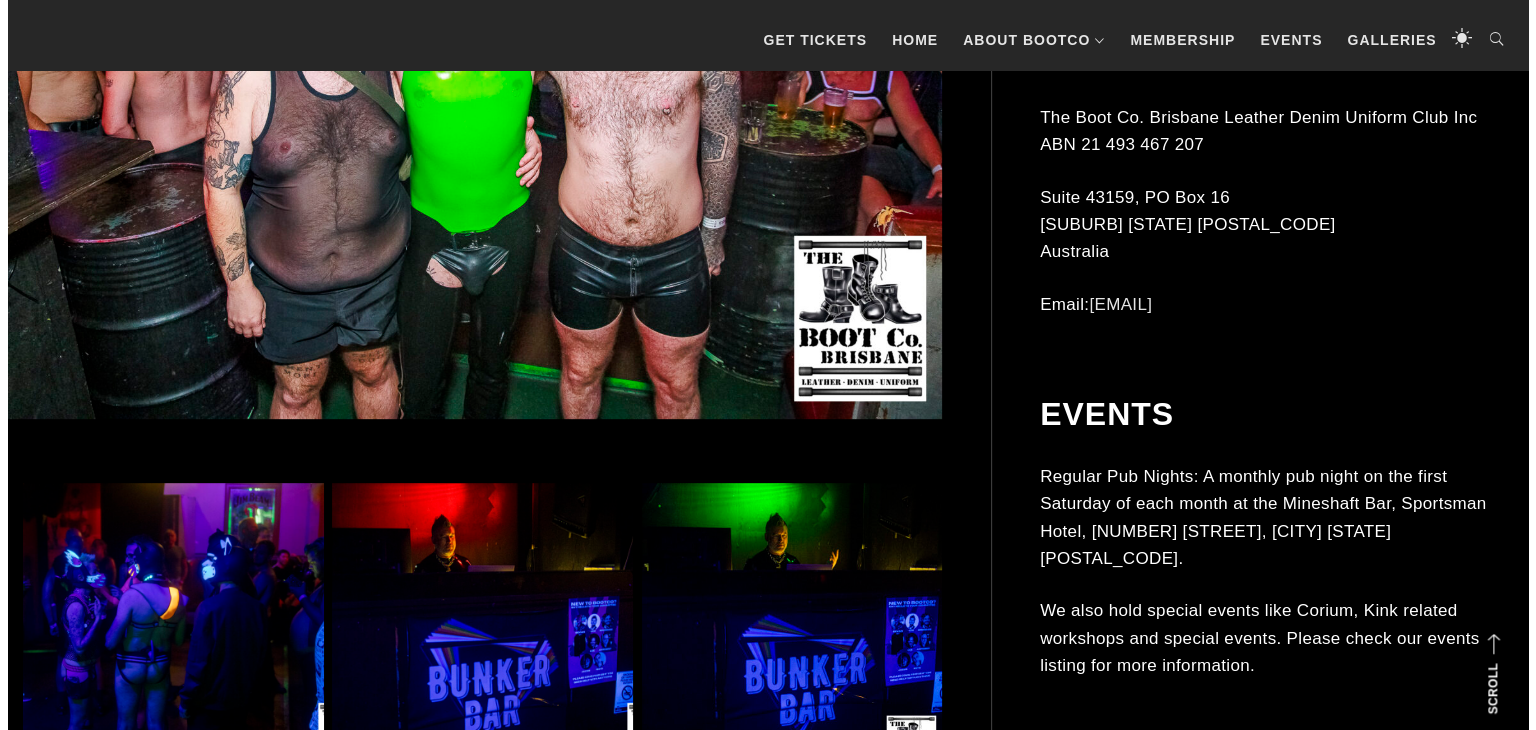 scroll, scrollTop: 996, scrollLeft: 0, axis: vertical 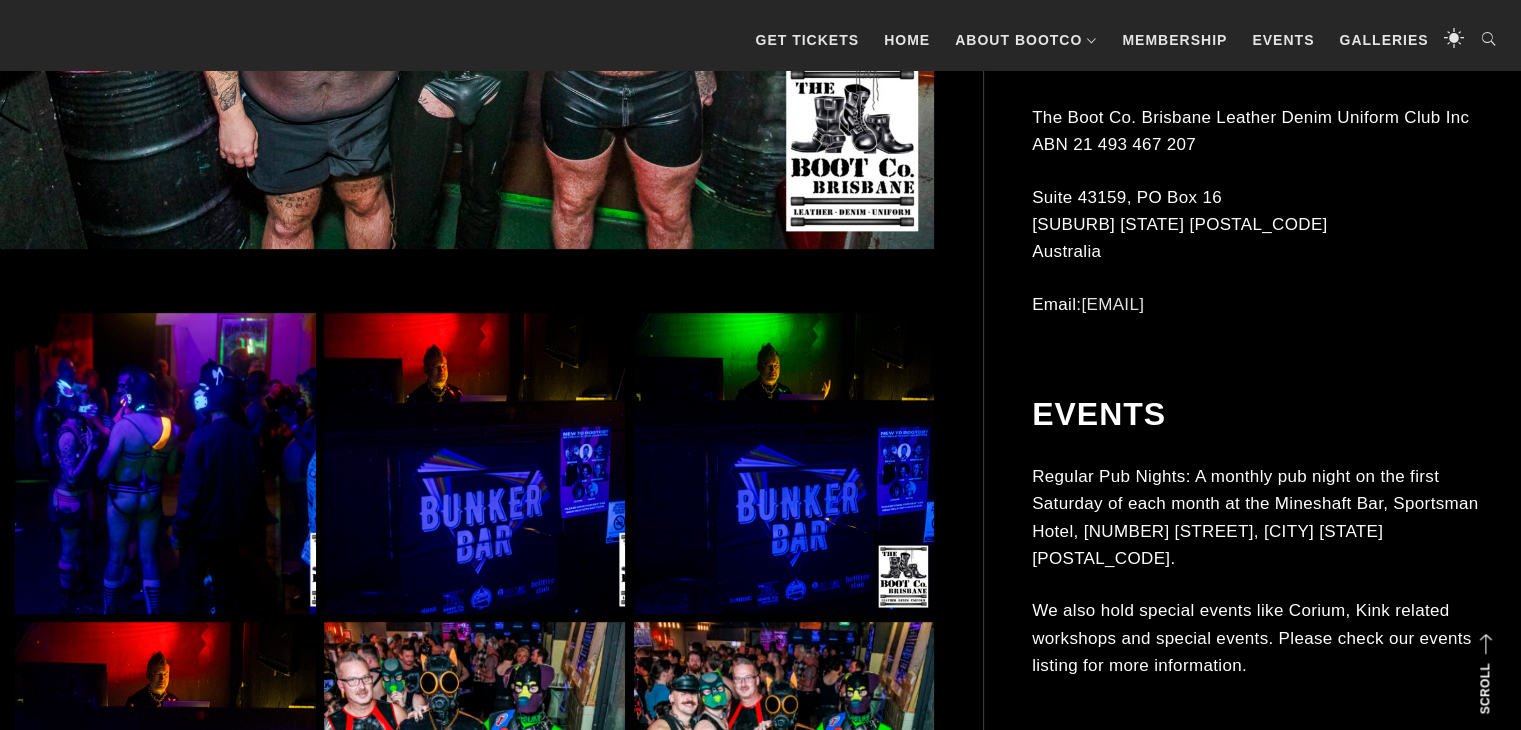 click at bounding box center (165, 463) 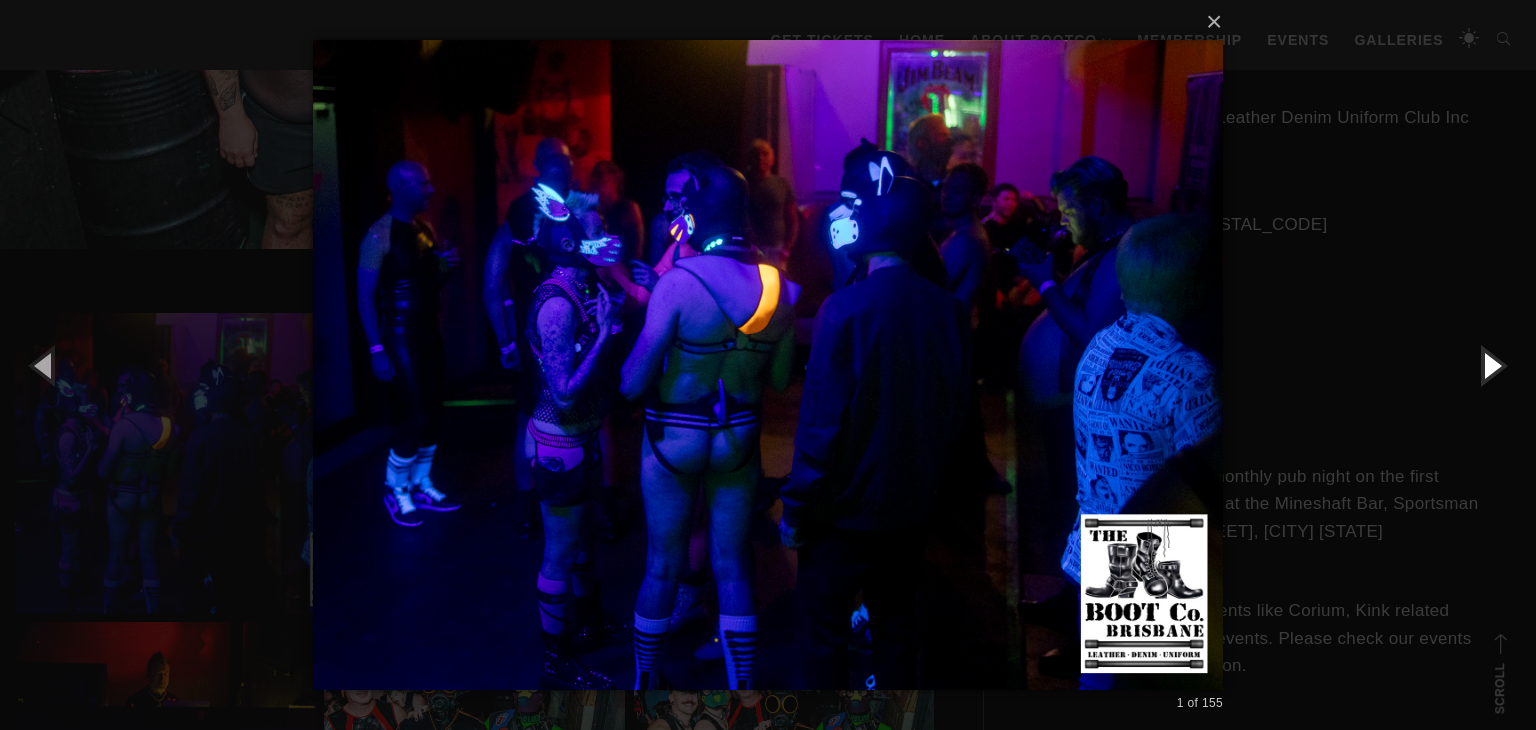 click at bounding box center (1491, 365) 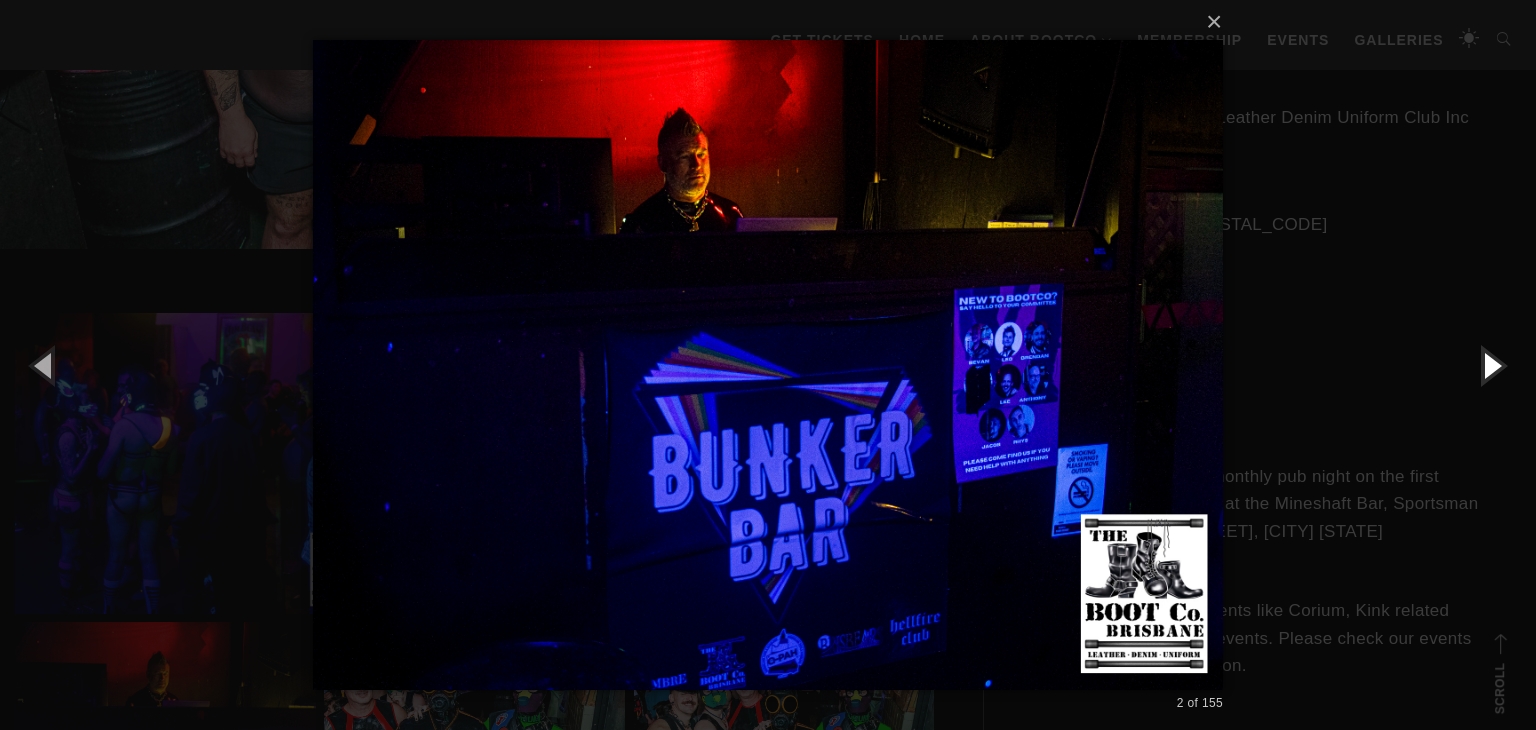 click at bounding box center (1491, 365) 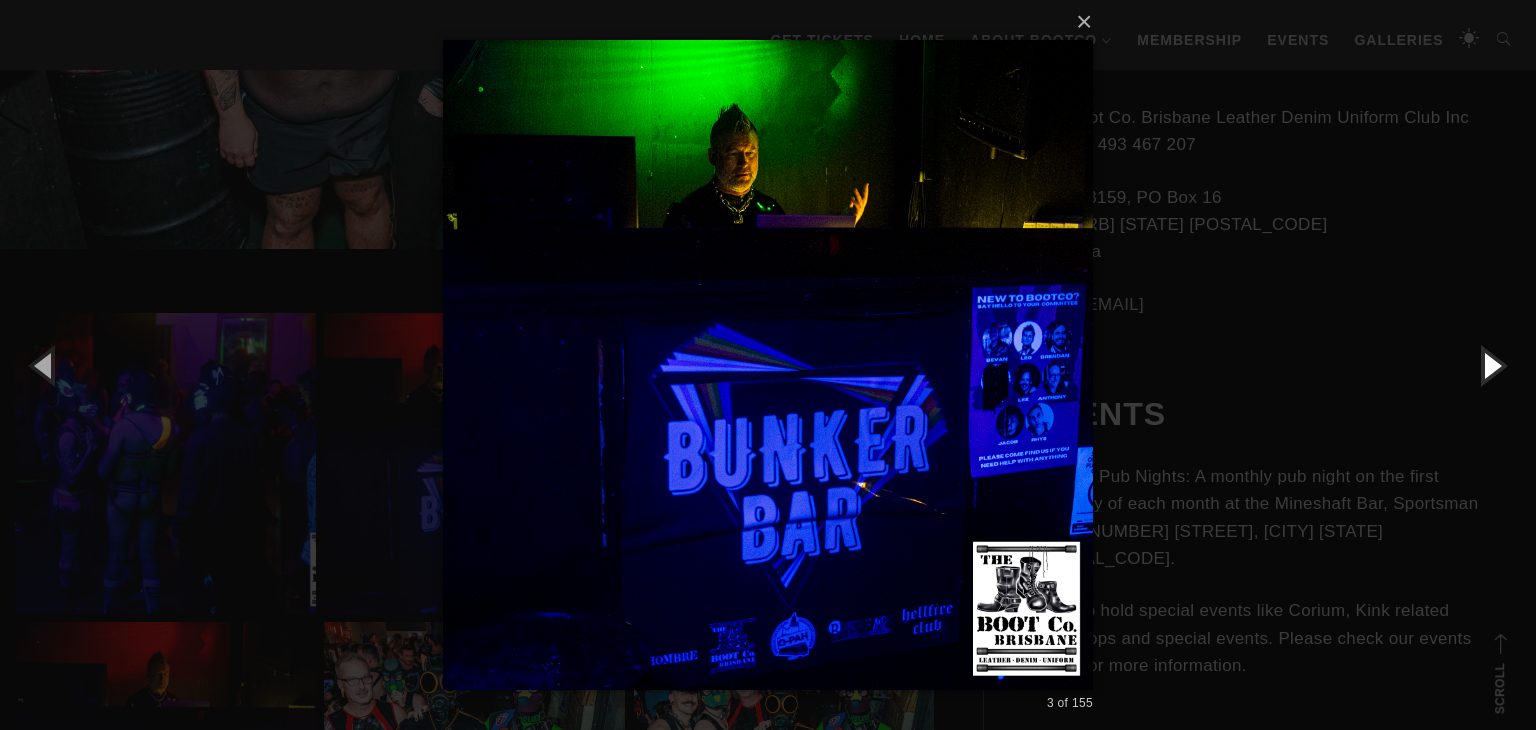 click at bounding box center (1491, 365) 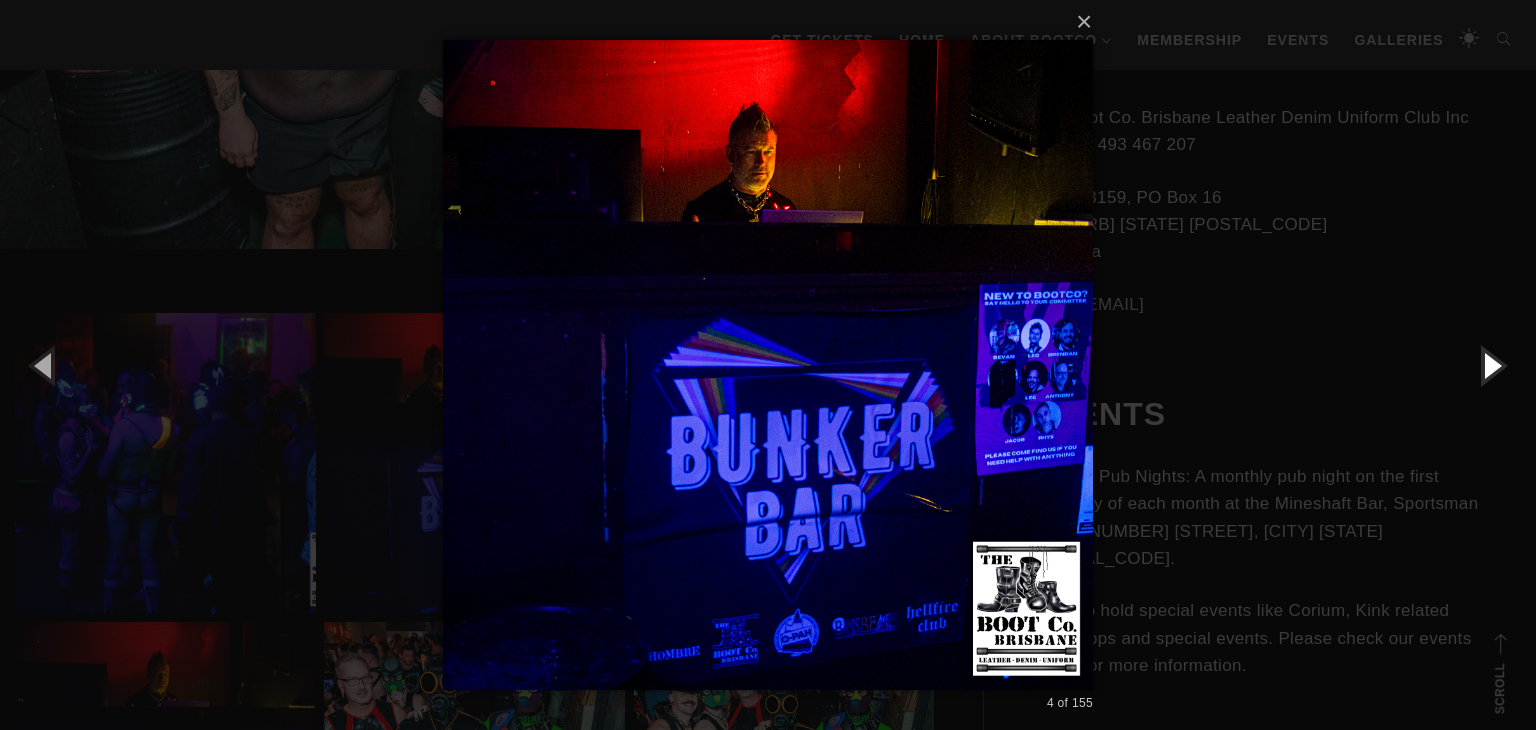 click at bounding box center [1491, 365] 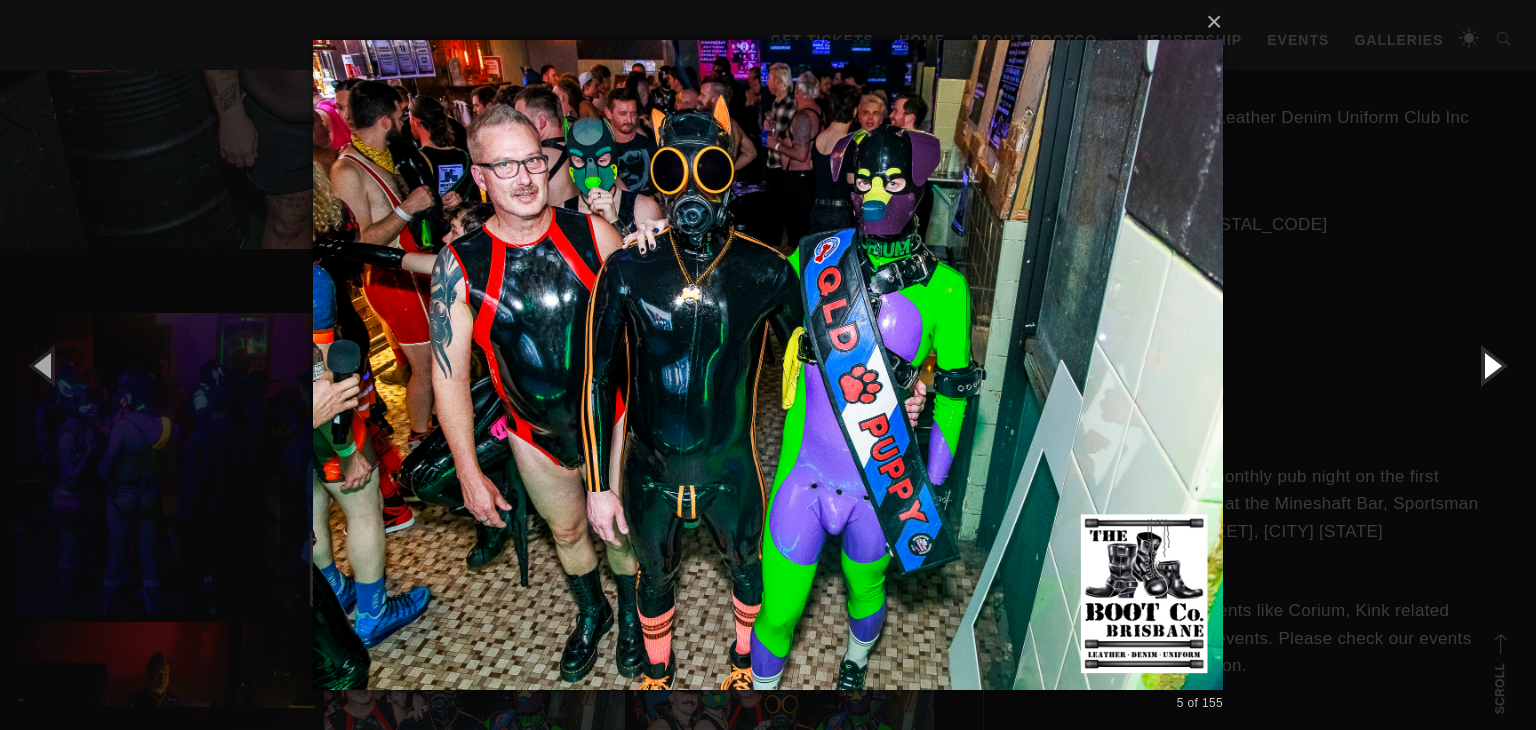click at bounding box center [1491, 365] 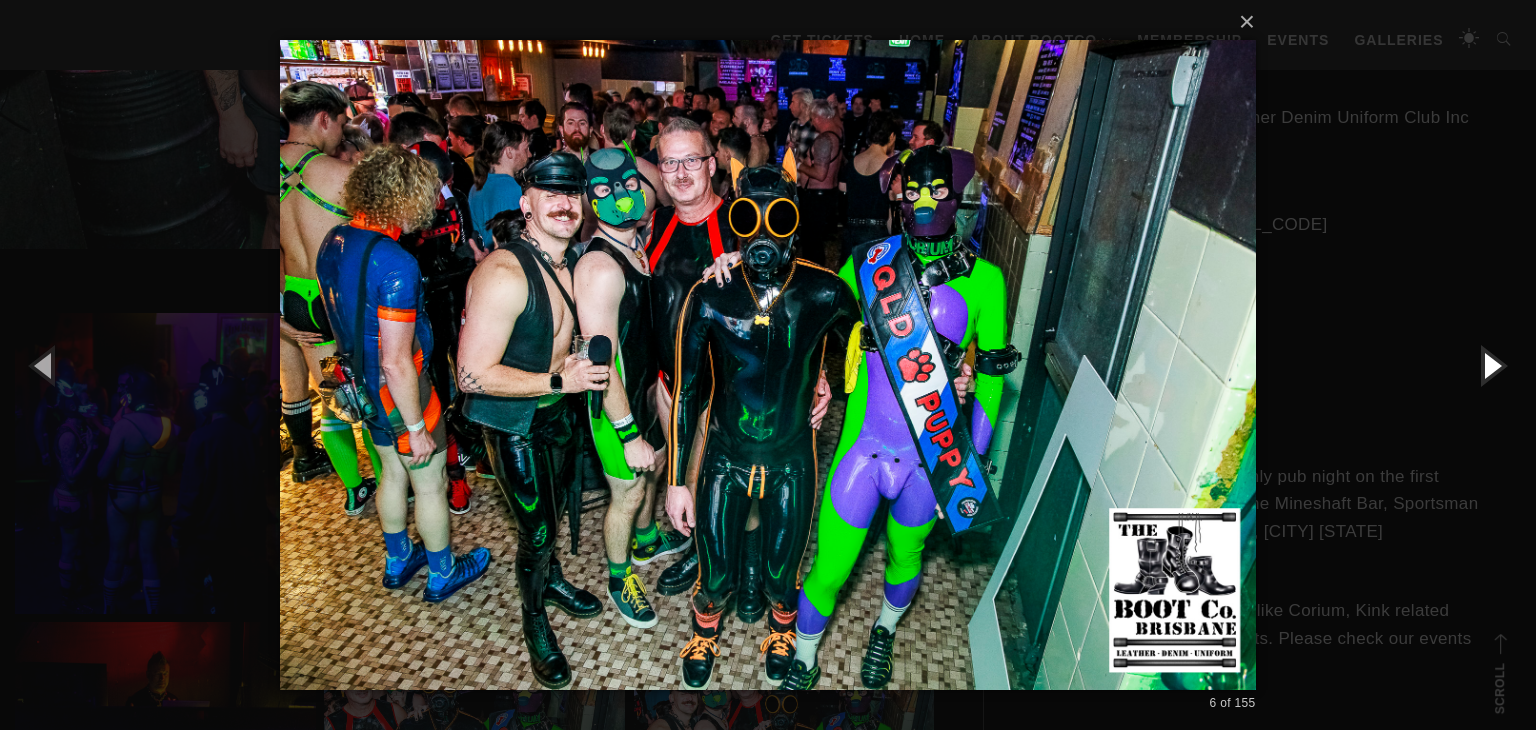 click at bounding box center (1491, 365) 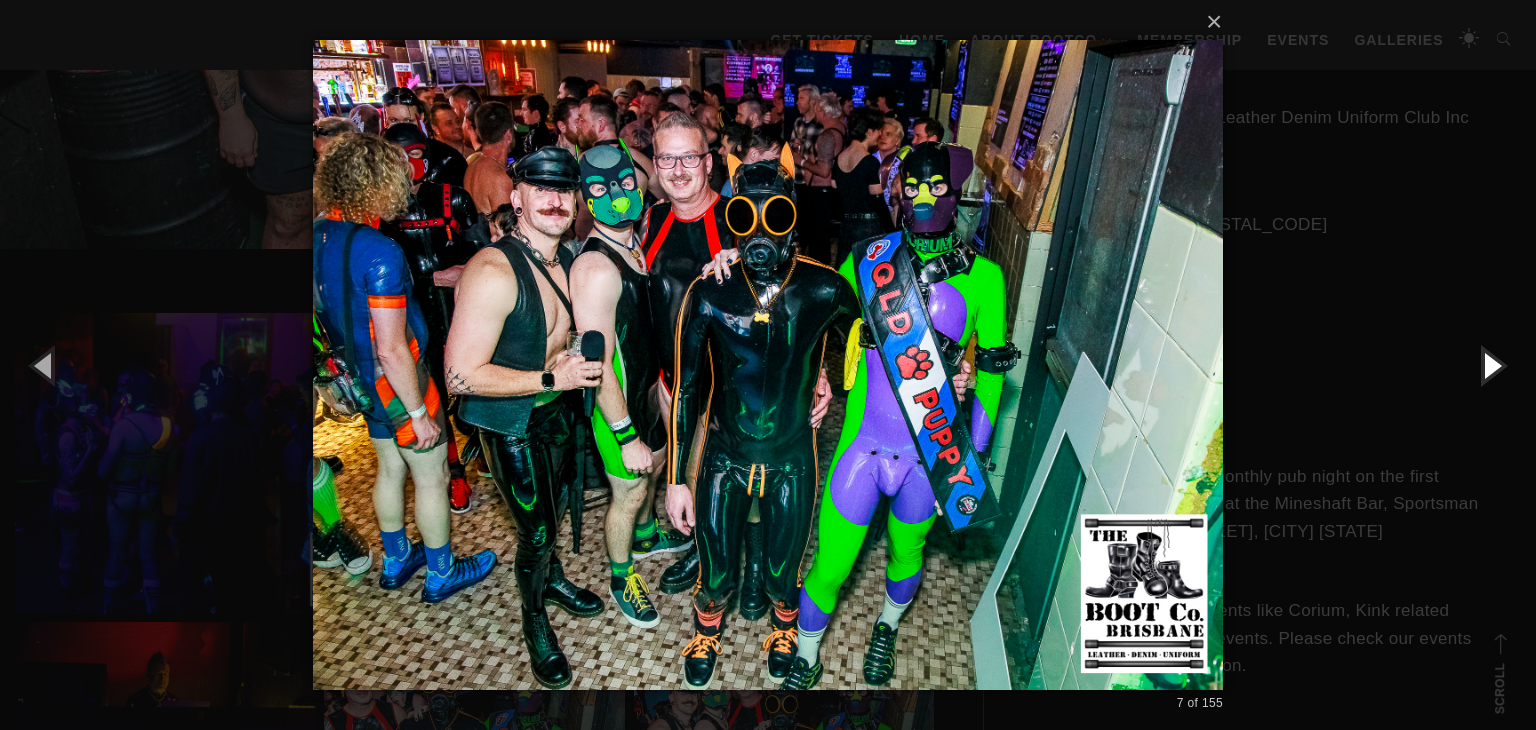click at bounding box center [1491, 365] 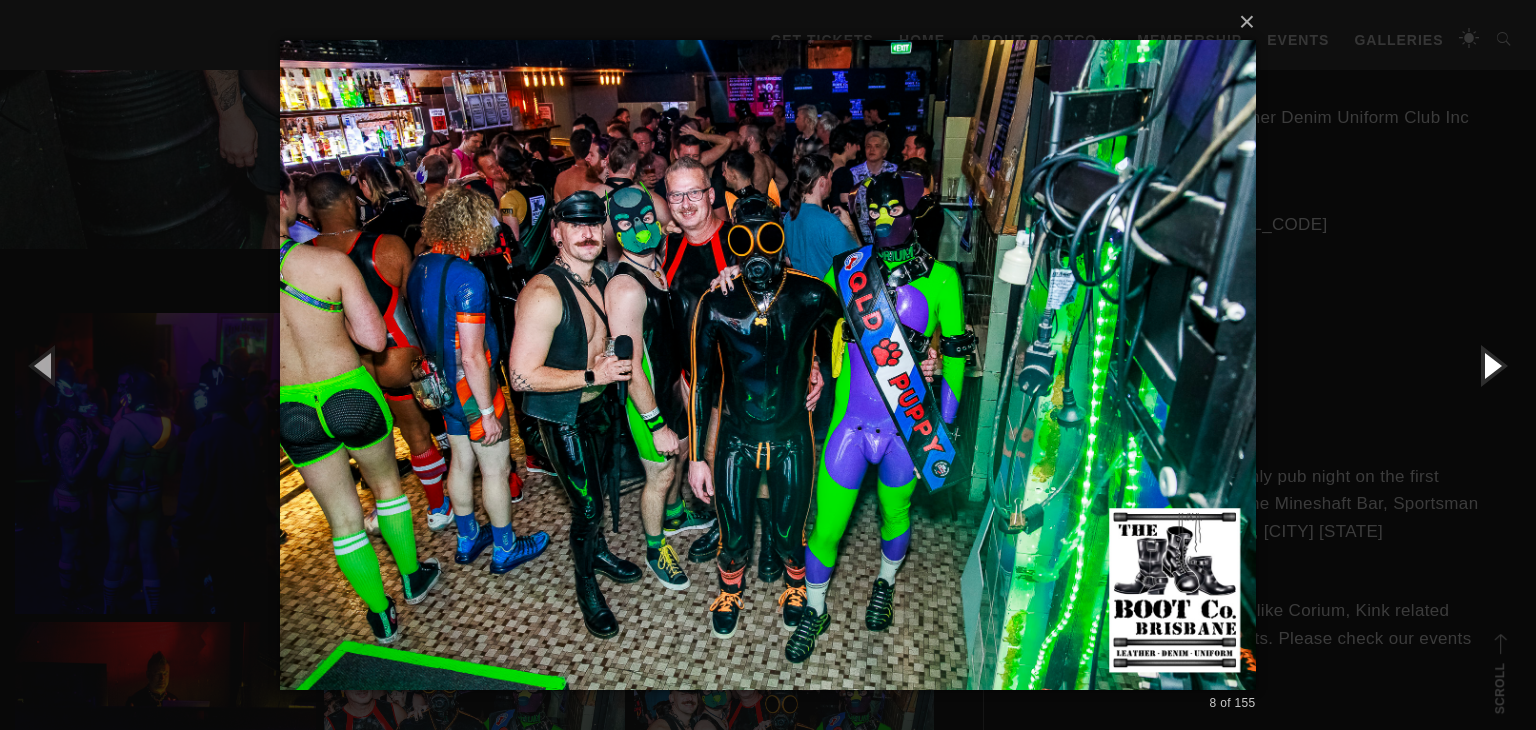 click at bounding box center [1491, 365] 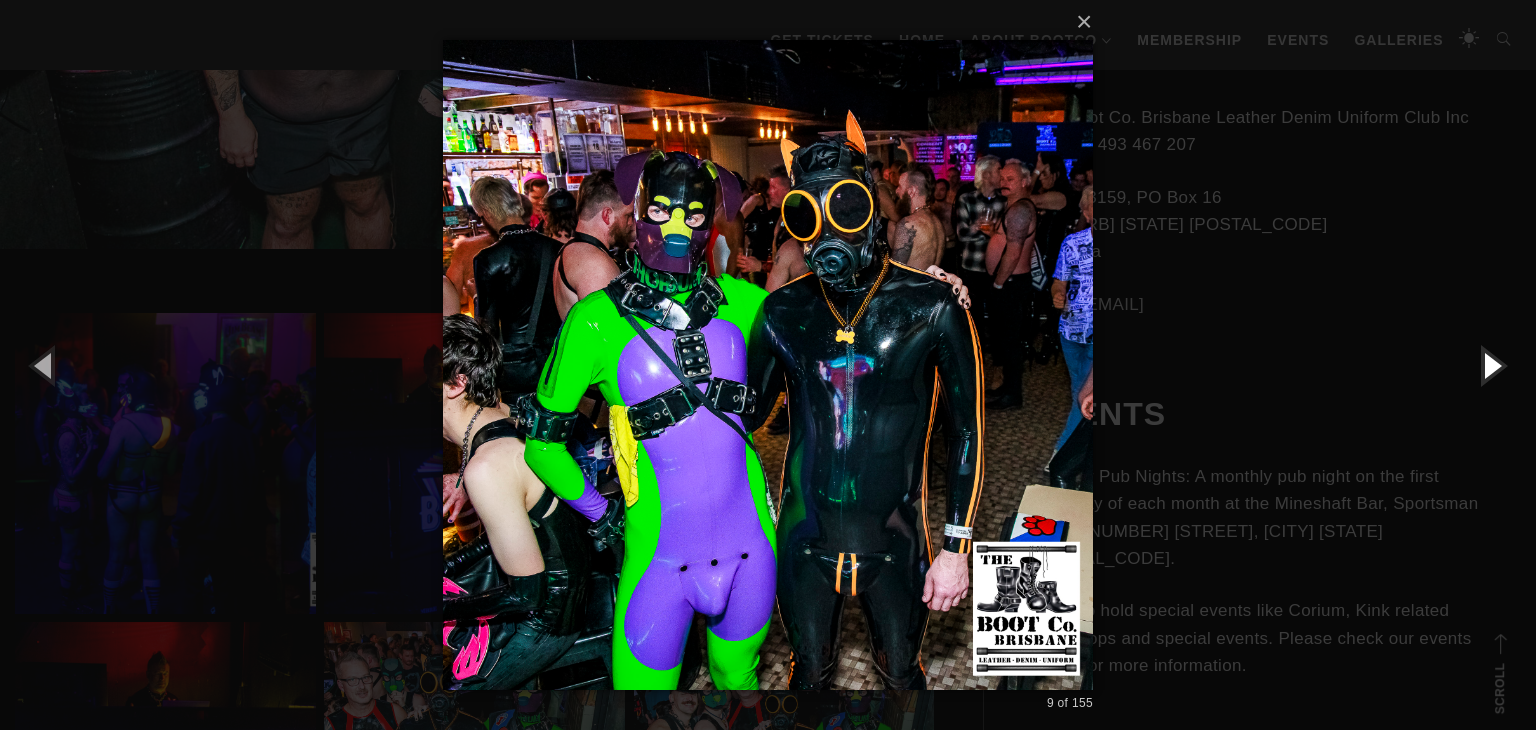 click at bounding box center (1491, 365) 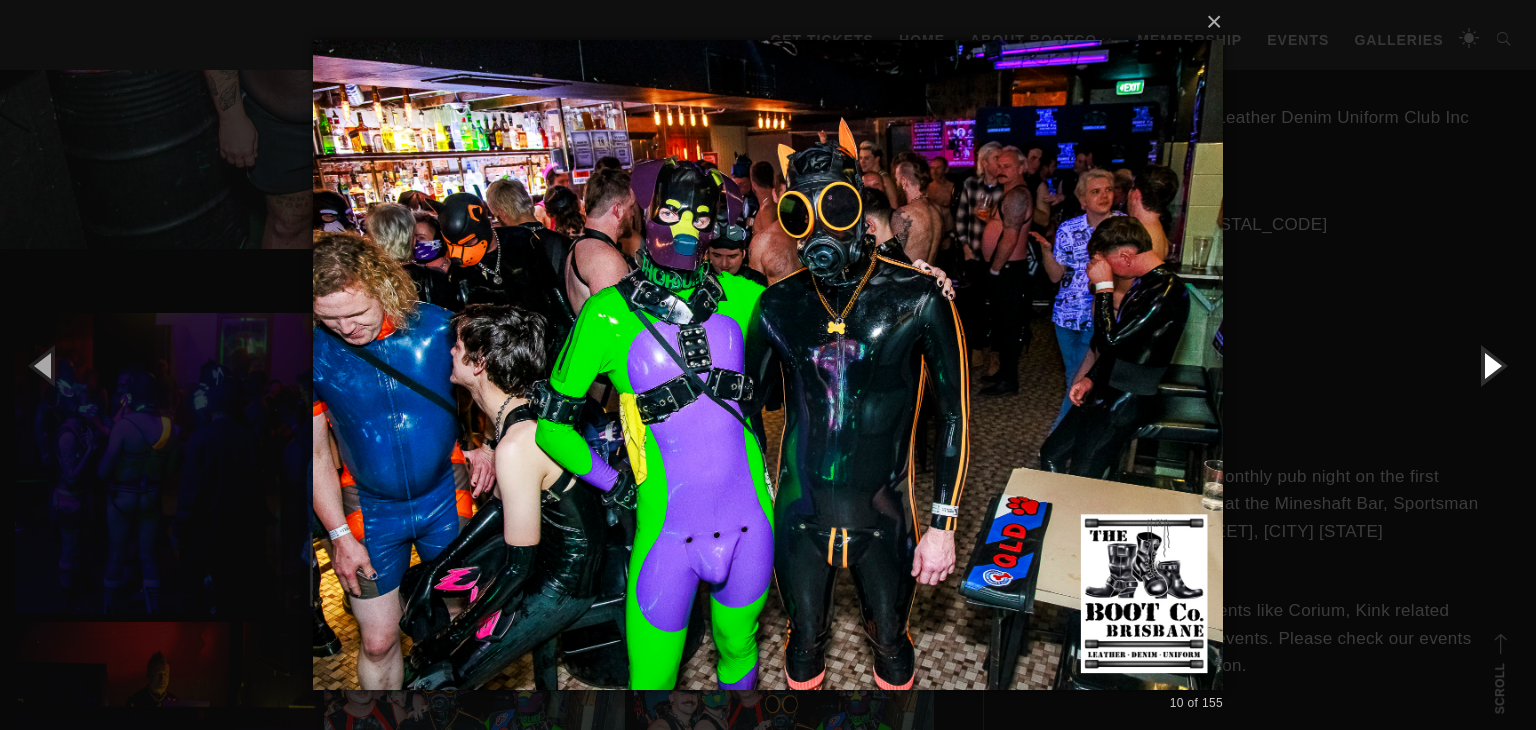 click at bounding box center [1491, 365] 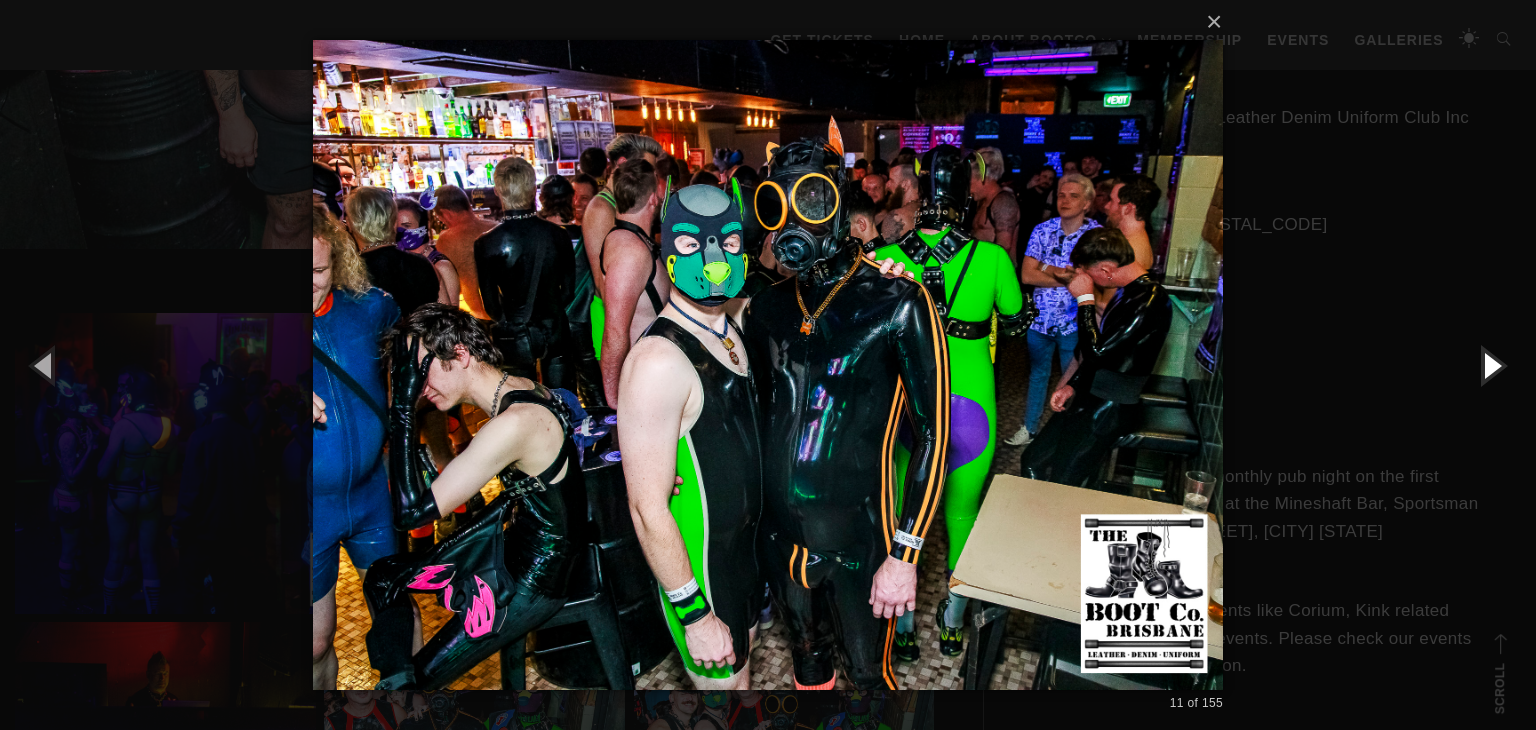 click at bounding box center [1491, 365] 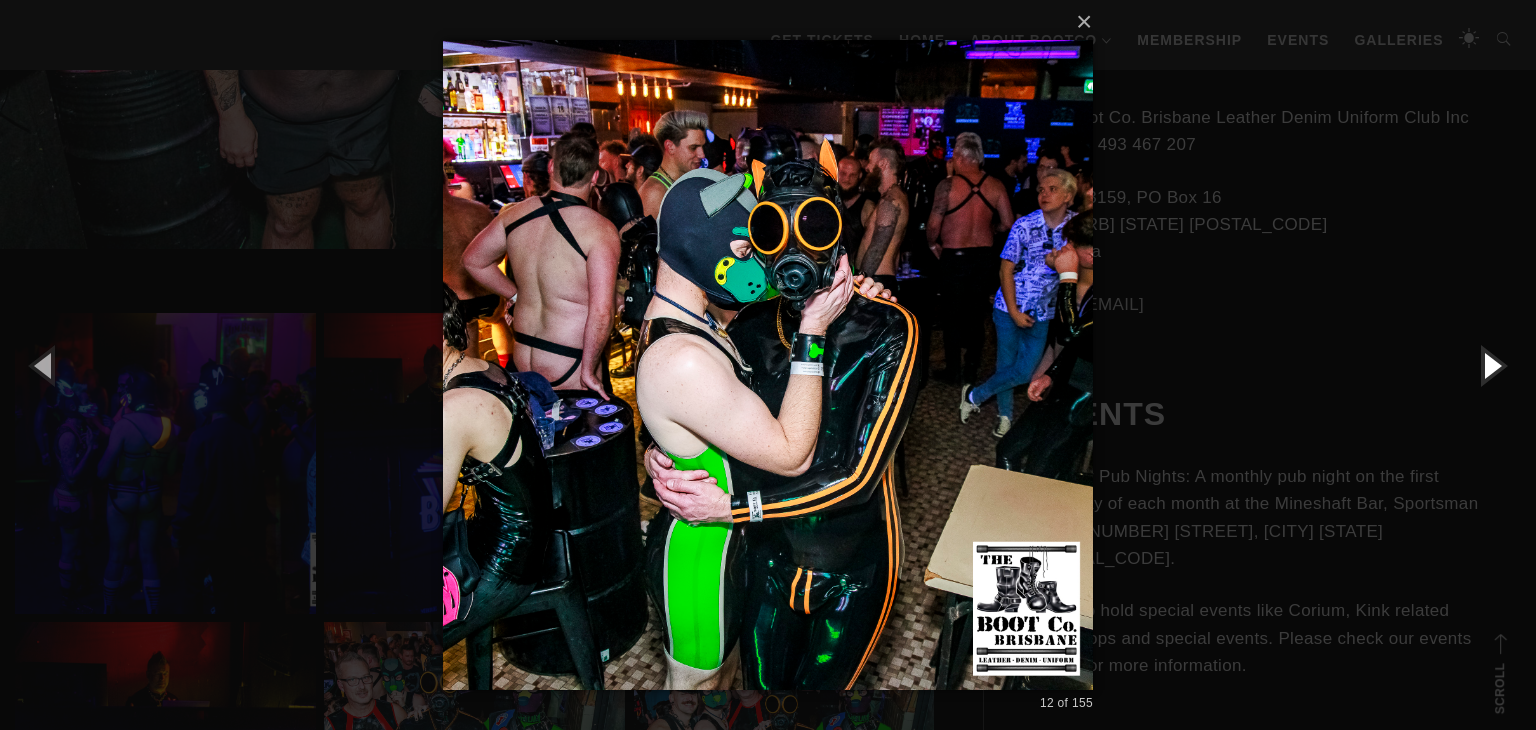 click at bounding box center [1491, 365] 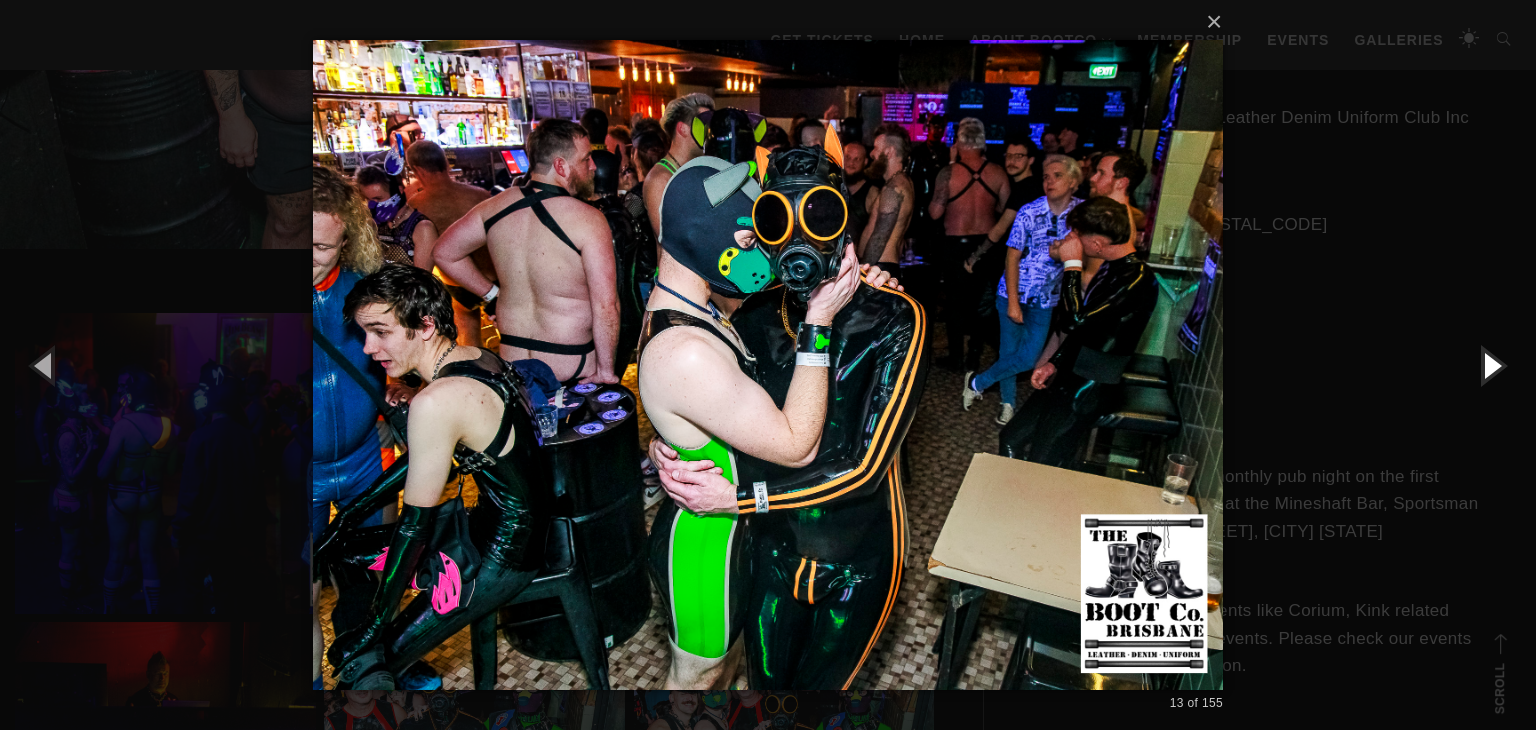click at bounding box center [1491, 365] 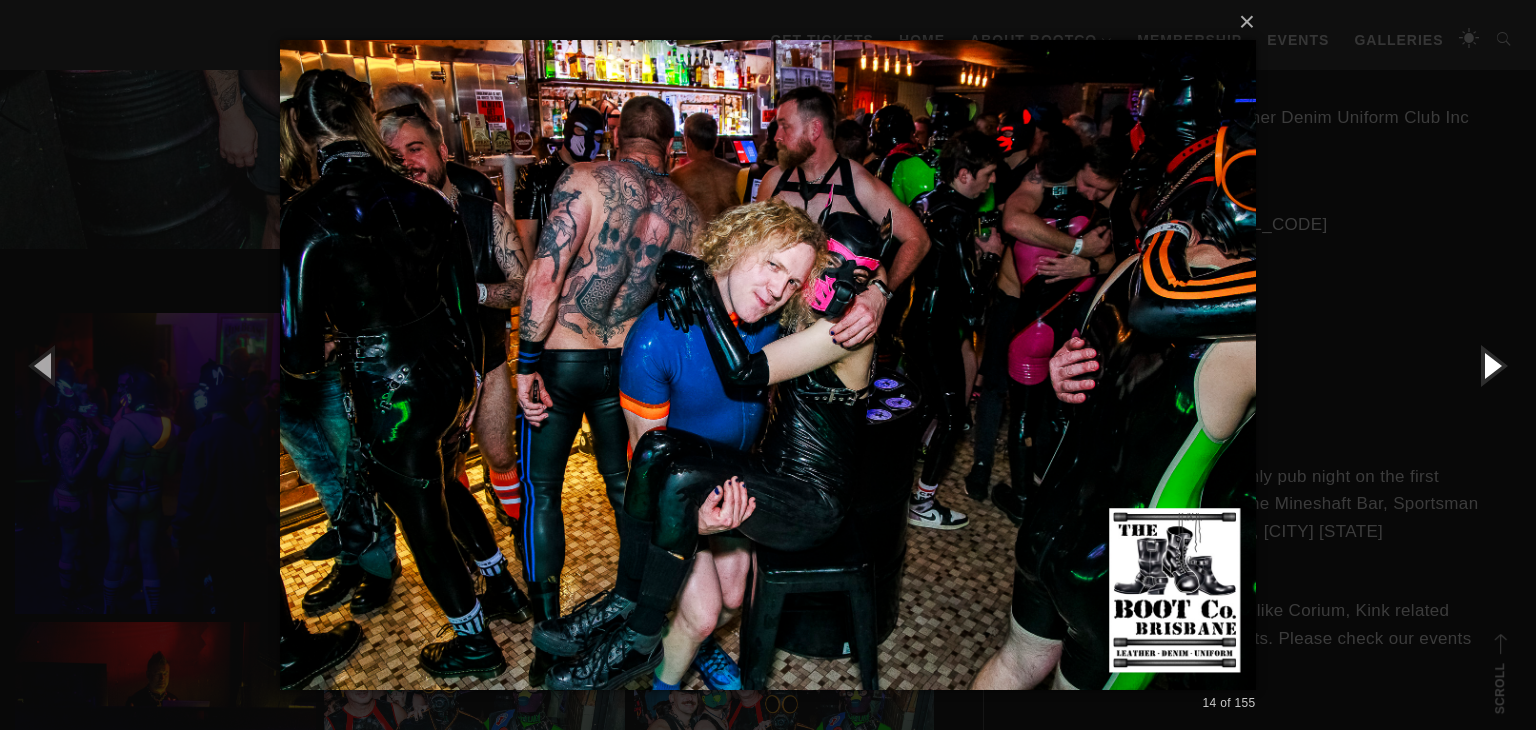 click at bounding box center (1491, 365) 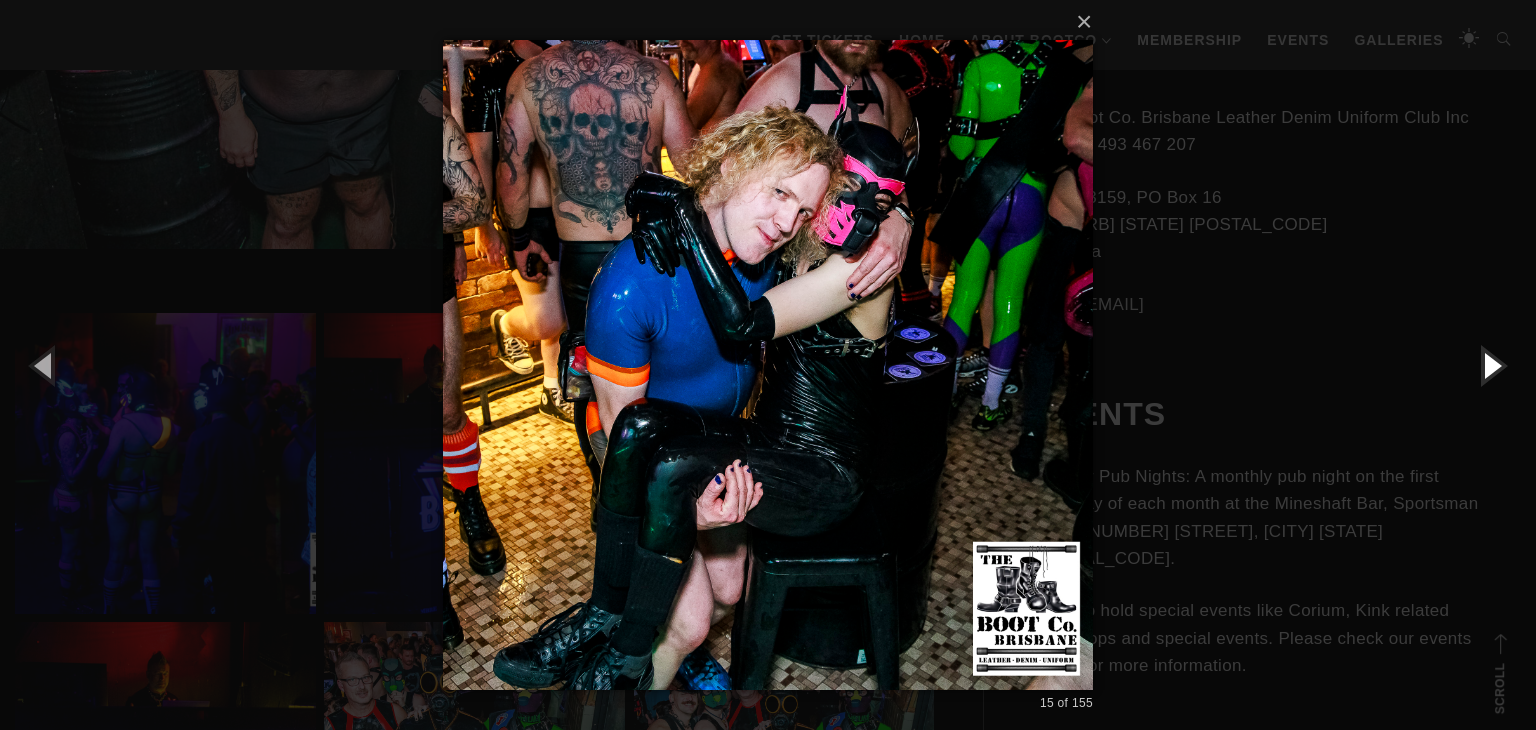 click at bounding box center (1491, 365) 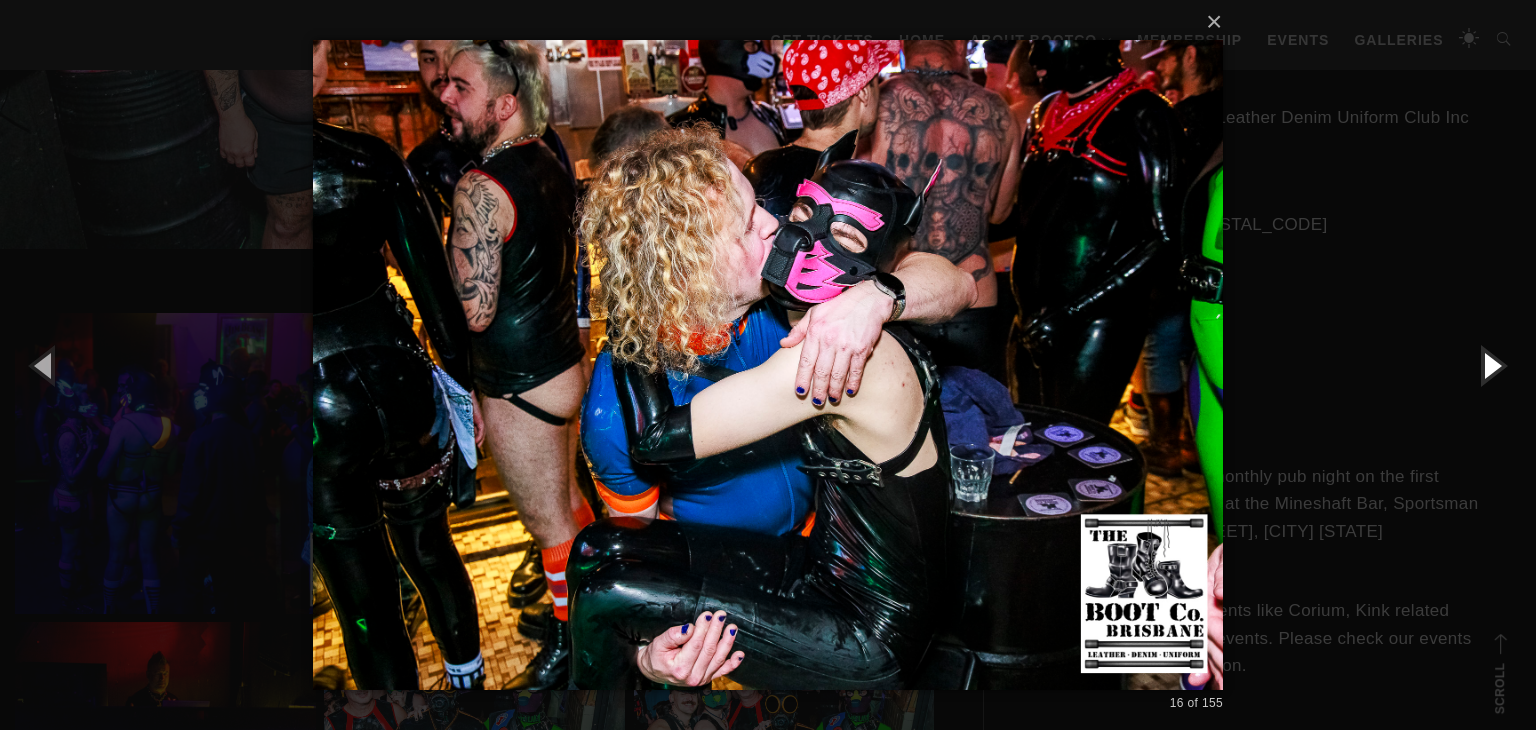 click at bounding box center [1491, 365] 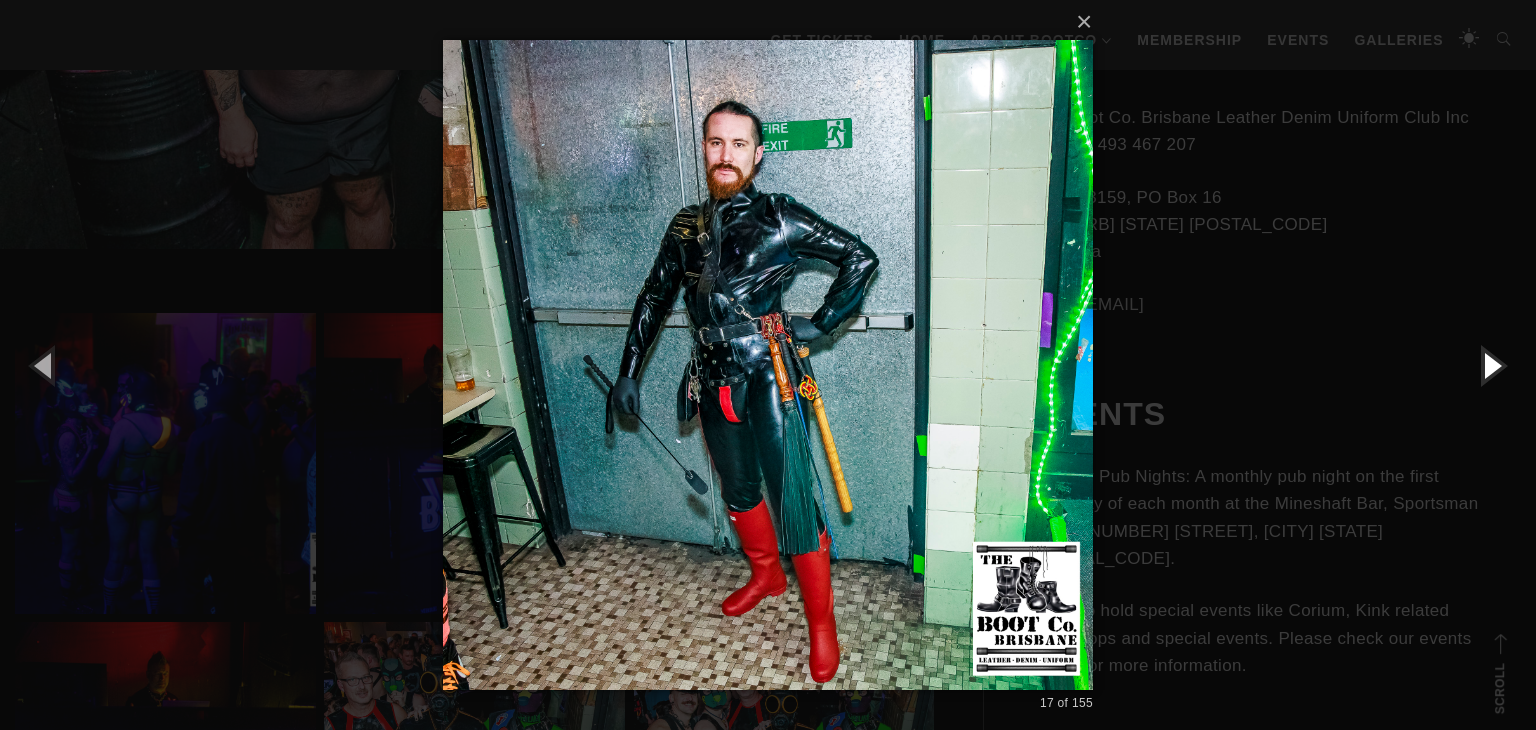 click at bounding box center (1491, 365) 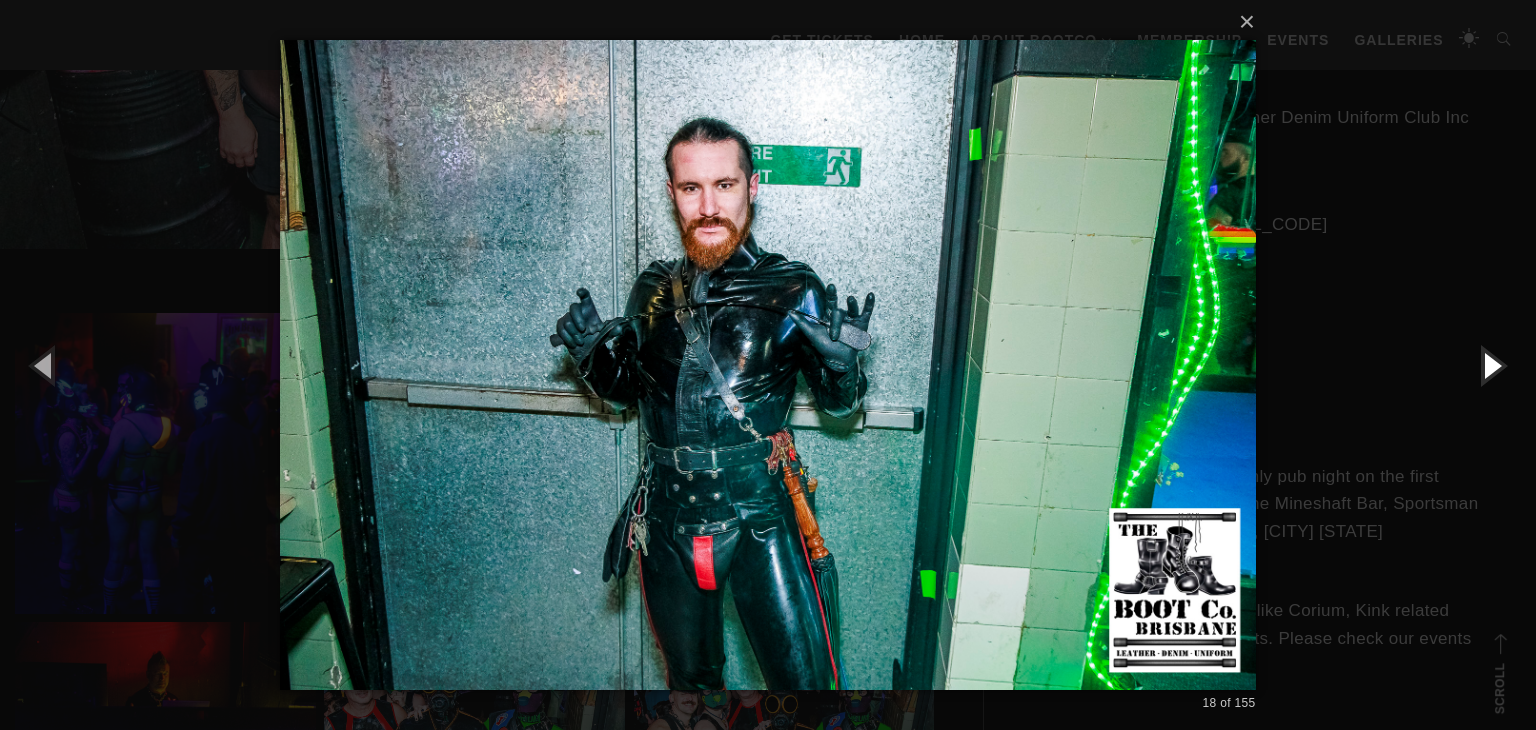 click at bounding box center (1491, 365) 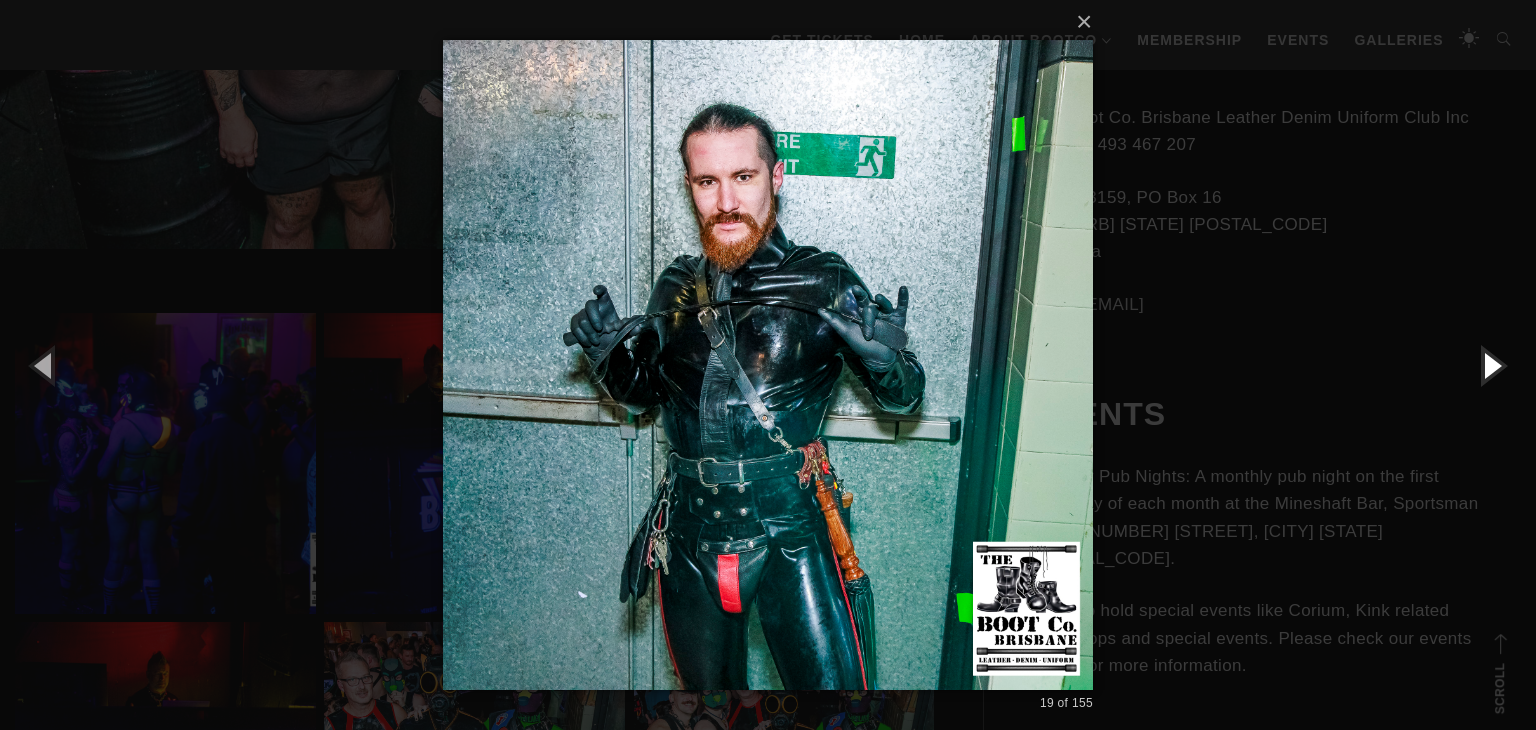 click at bounding box center (1491, 365) 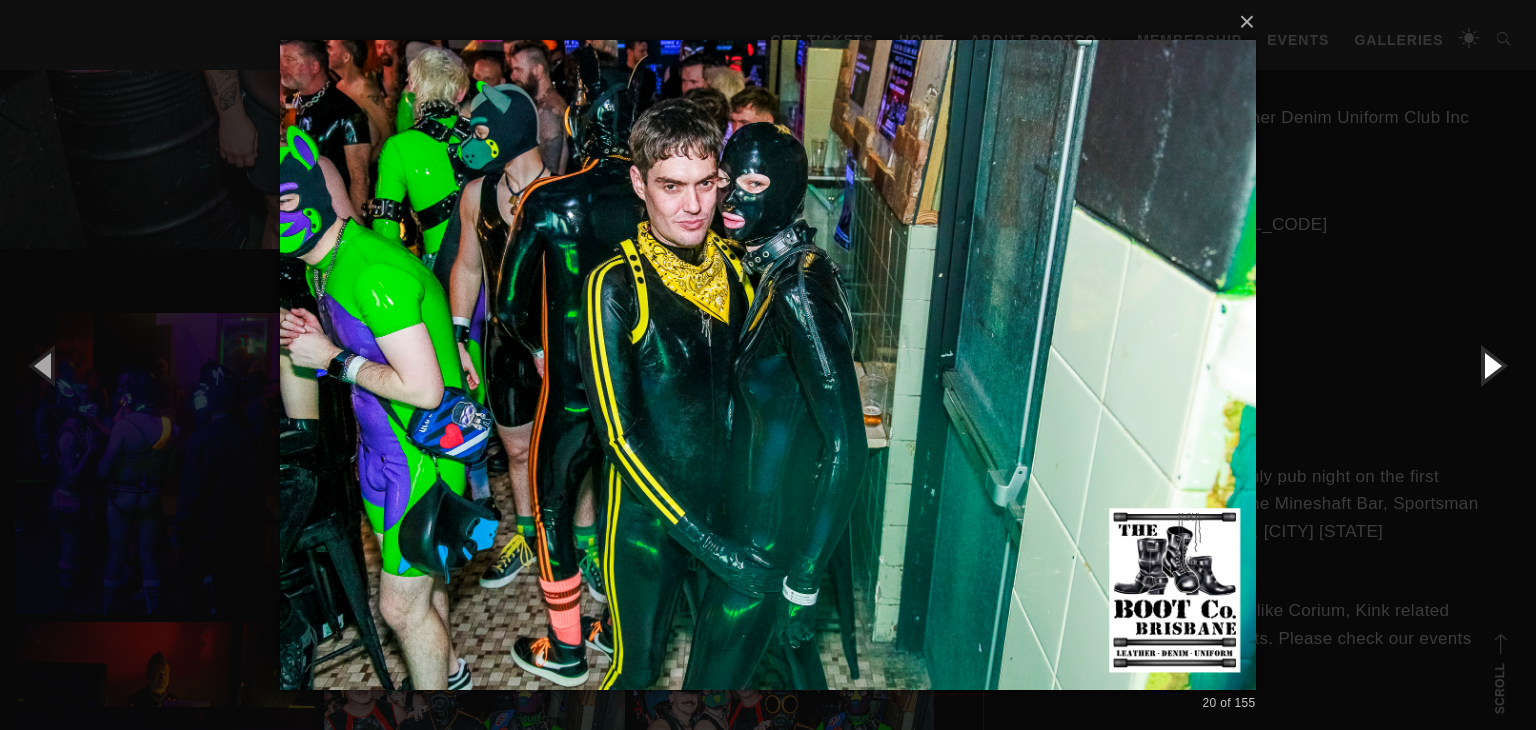click at bounding box center (1491, 365) 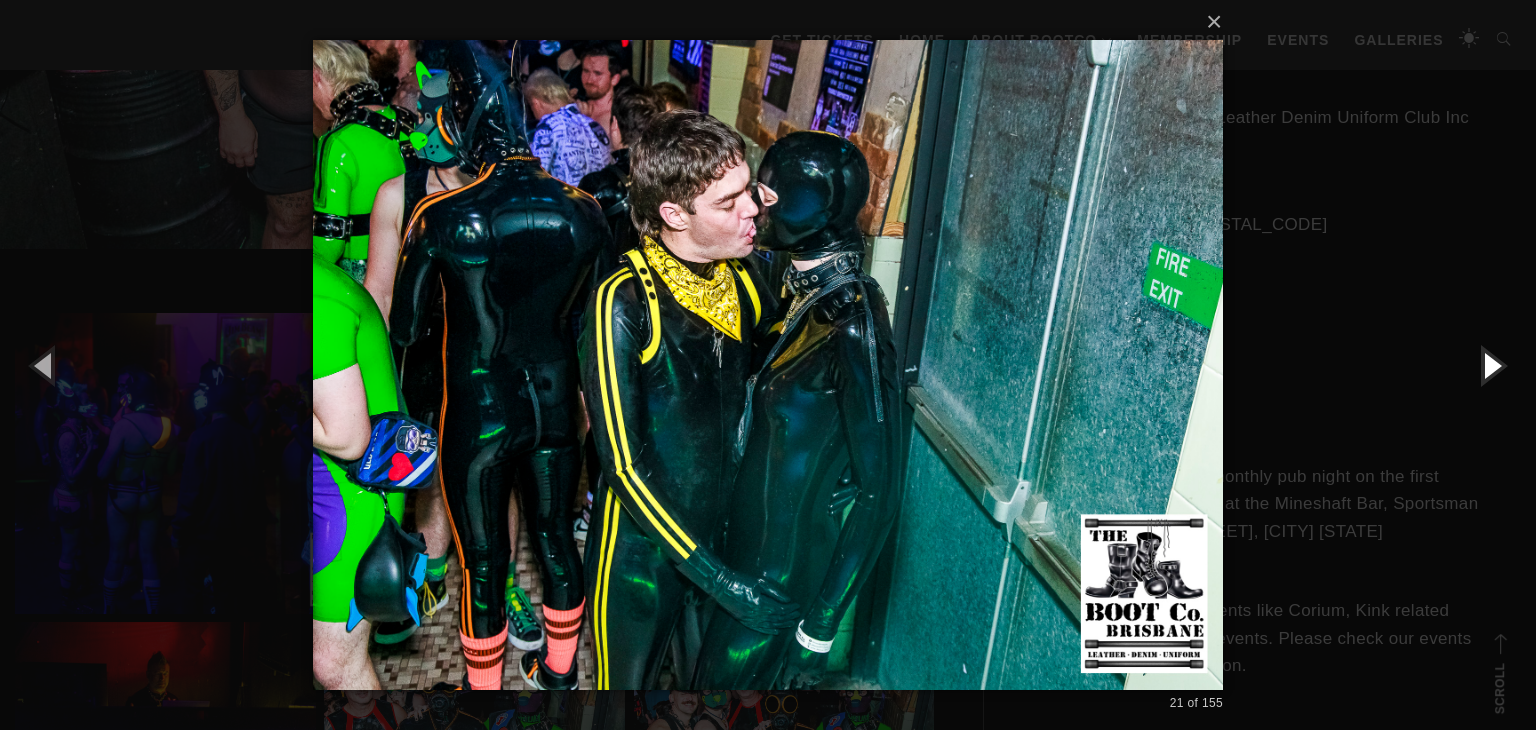 click at bounding box center [1491, 365] 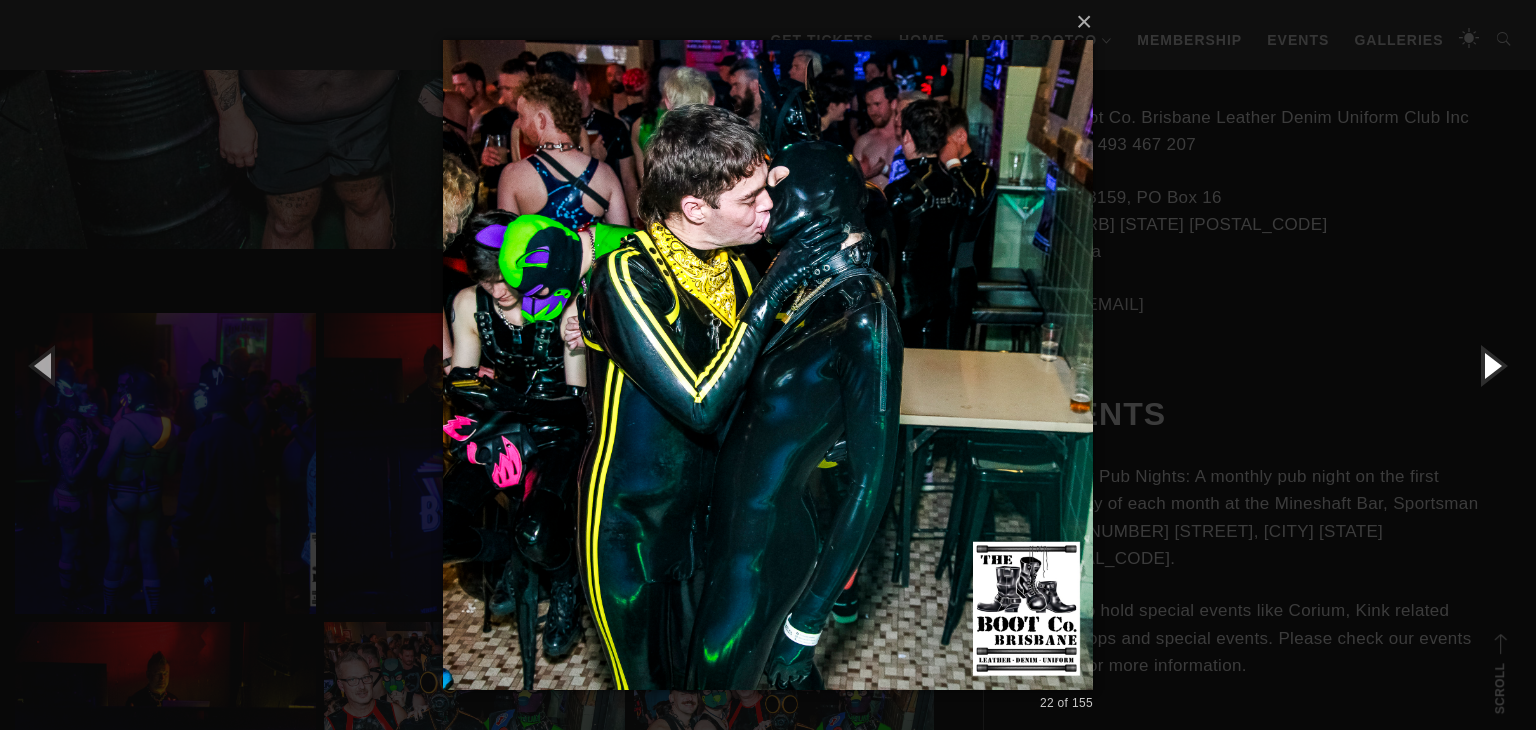 click at bounding box center [1491, 365] 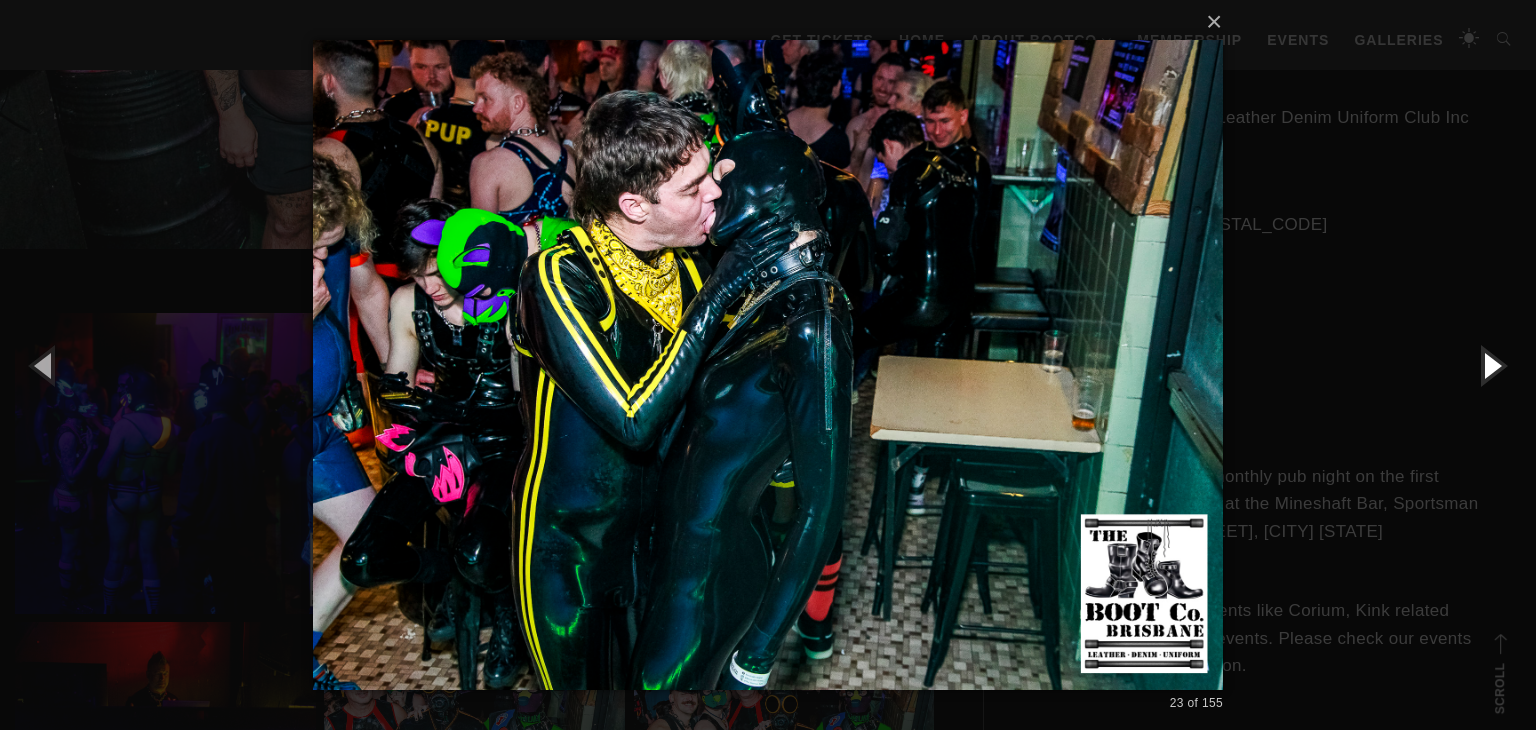 click at bounding box center [1491, 365] 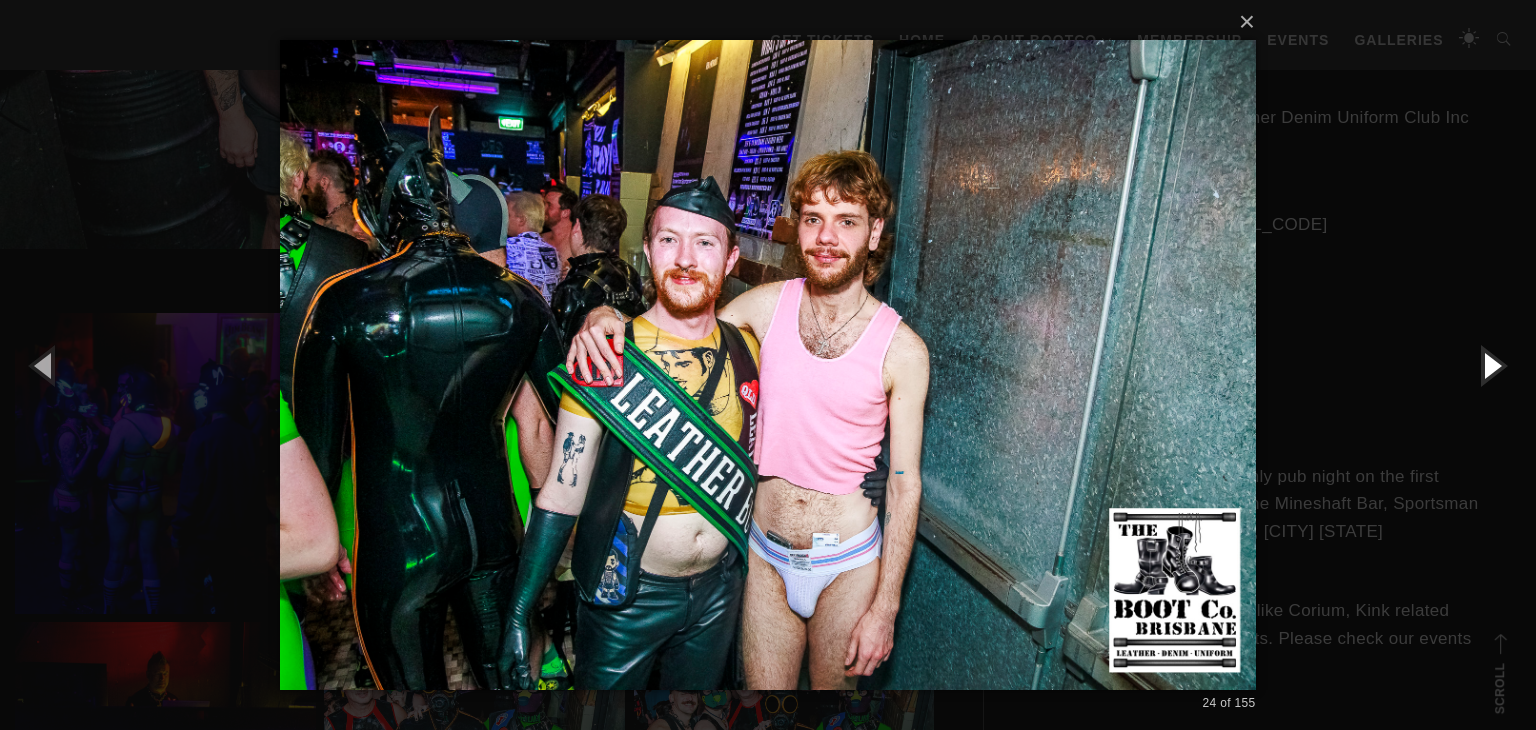 click at bounding box center (1491, 365) 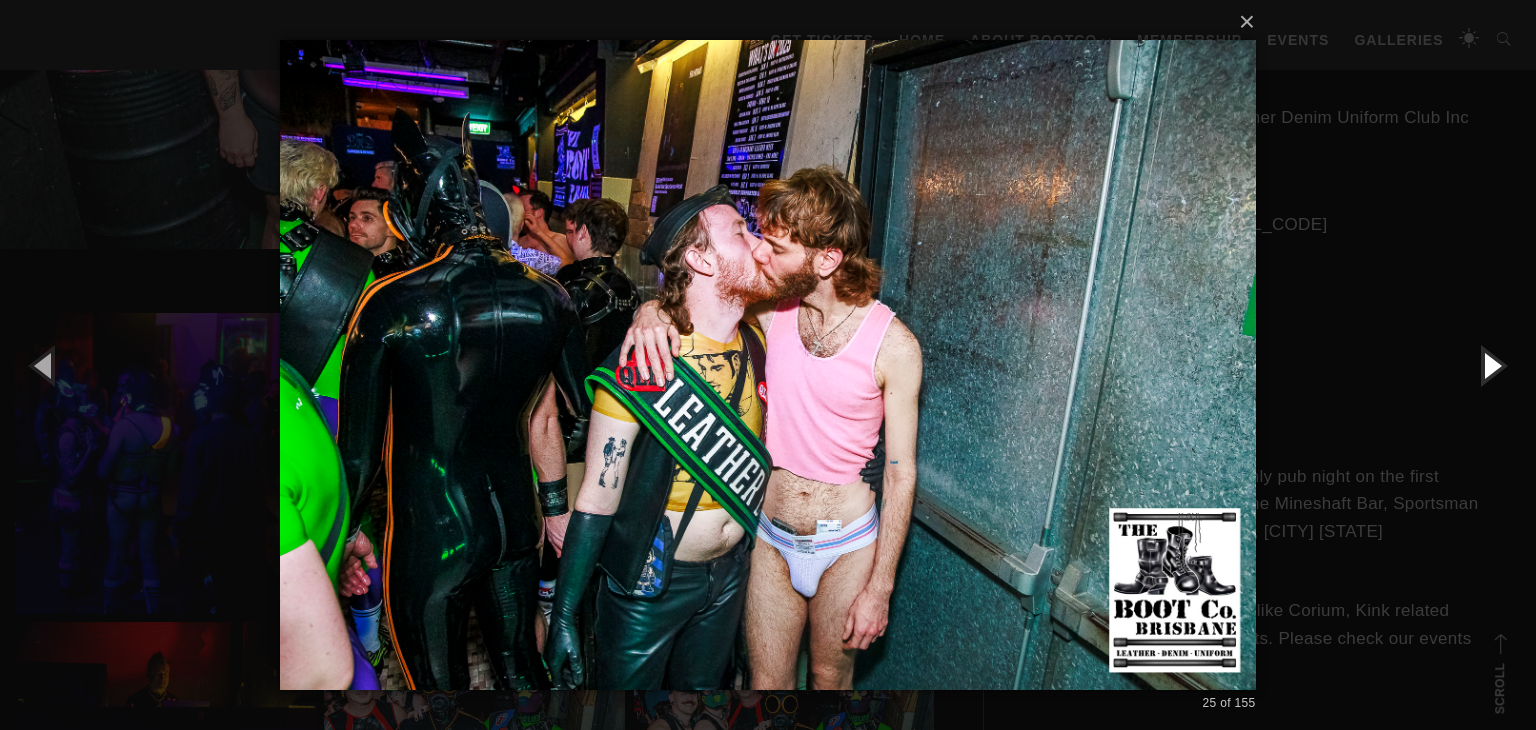 click at bounding box center (1491, 365) 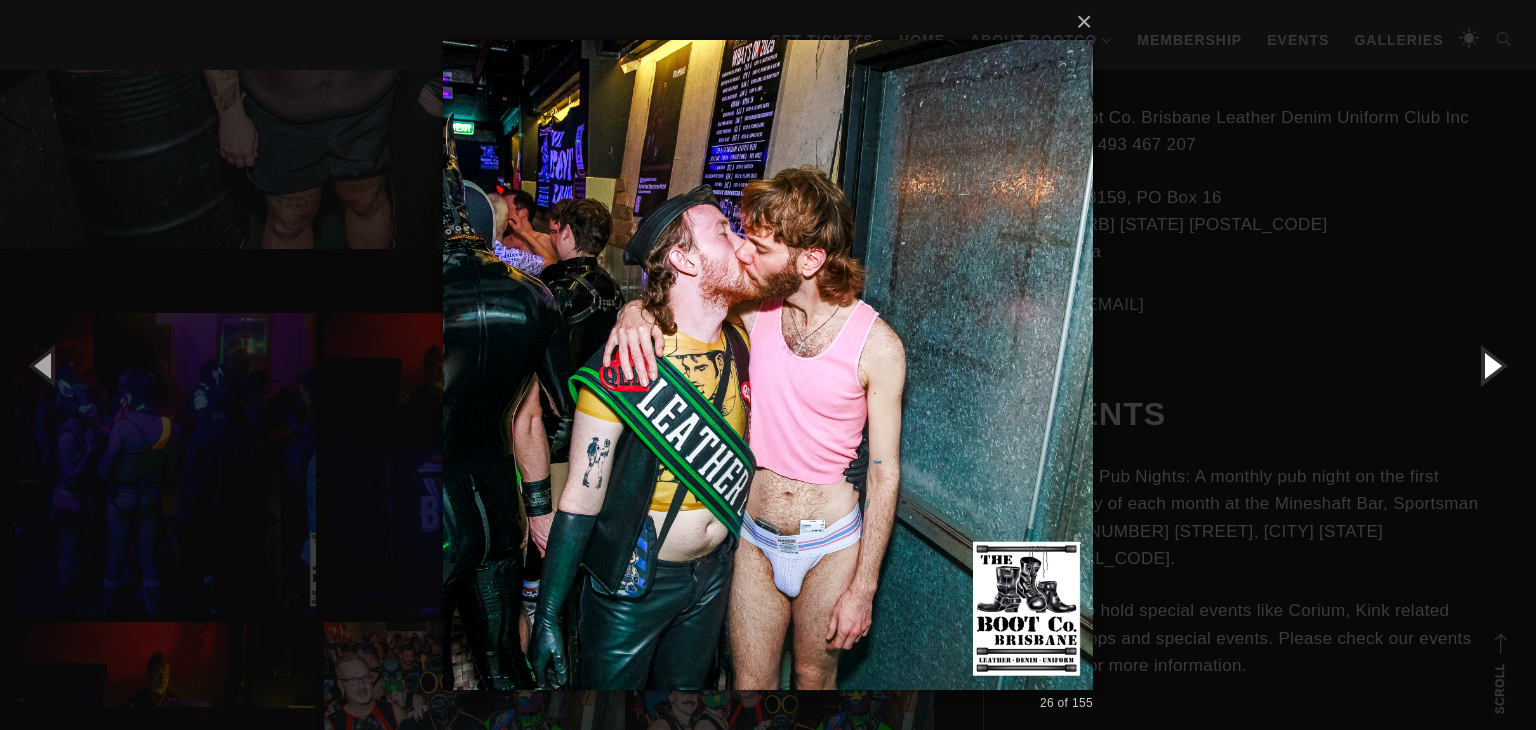 click at bounding box center (1491, 365) 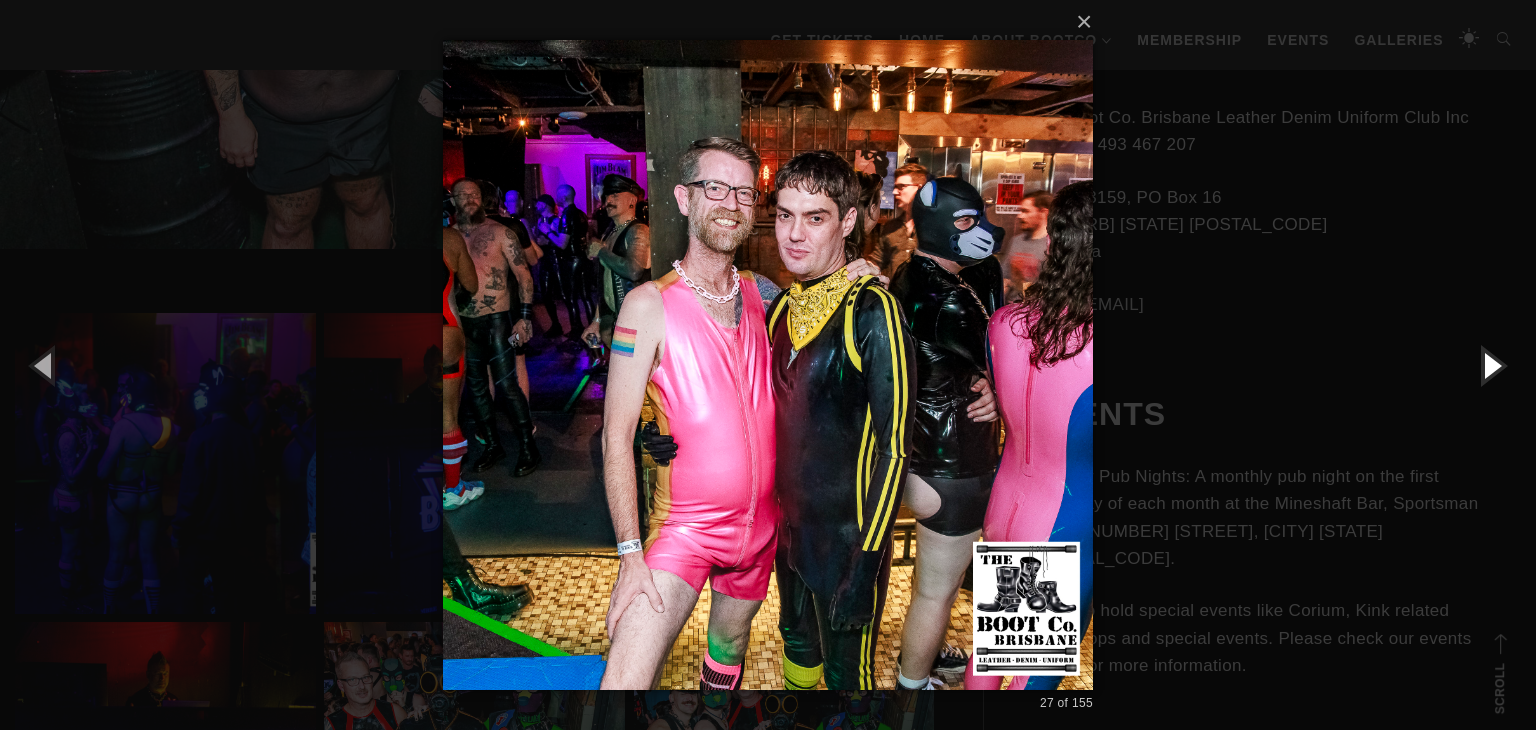 click at bounding box center (1491, 365) 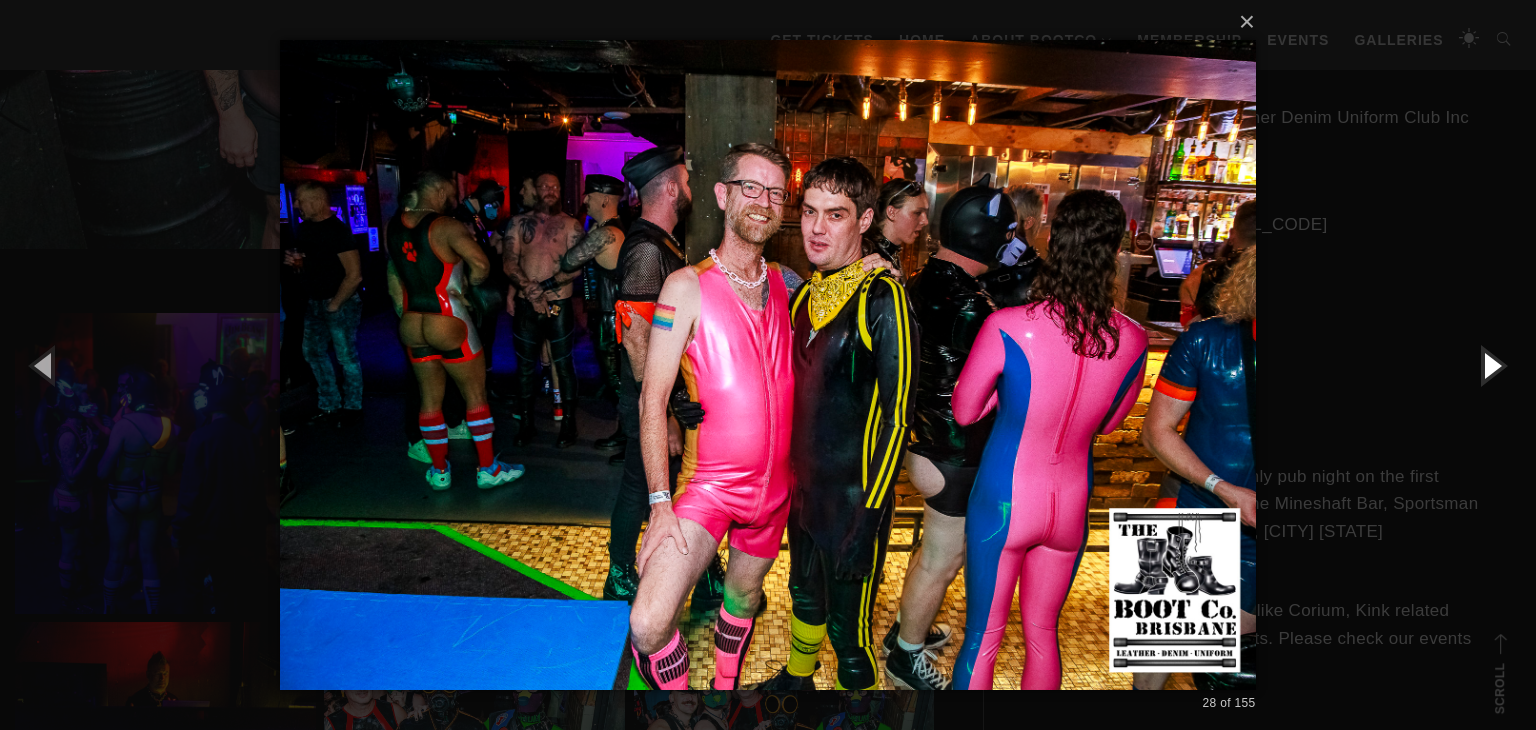 click at bounding box center (1491, 365) 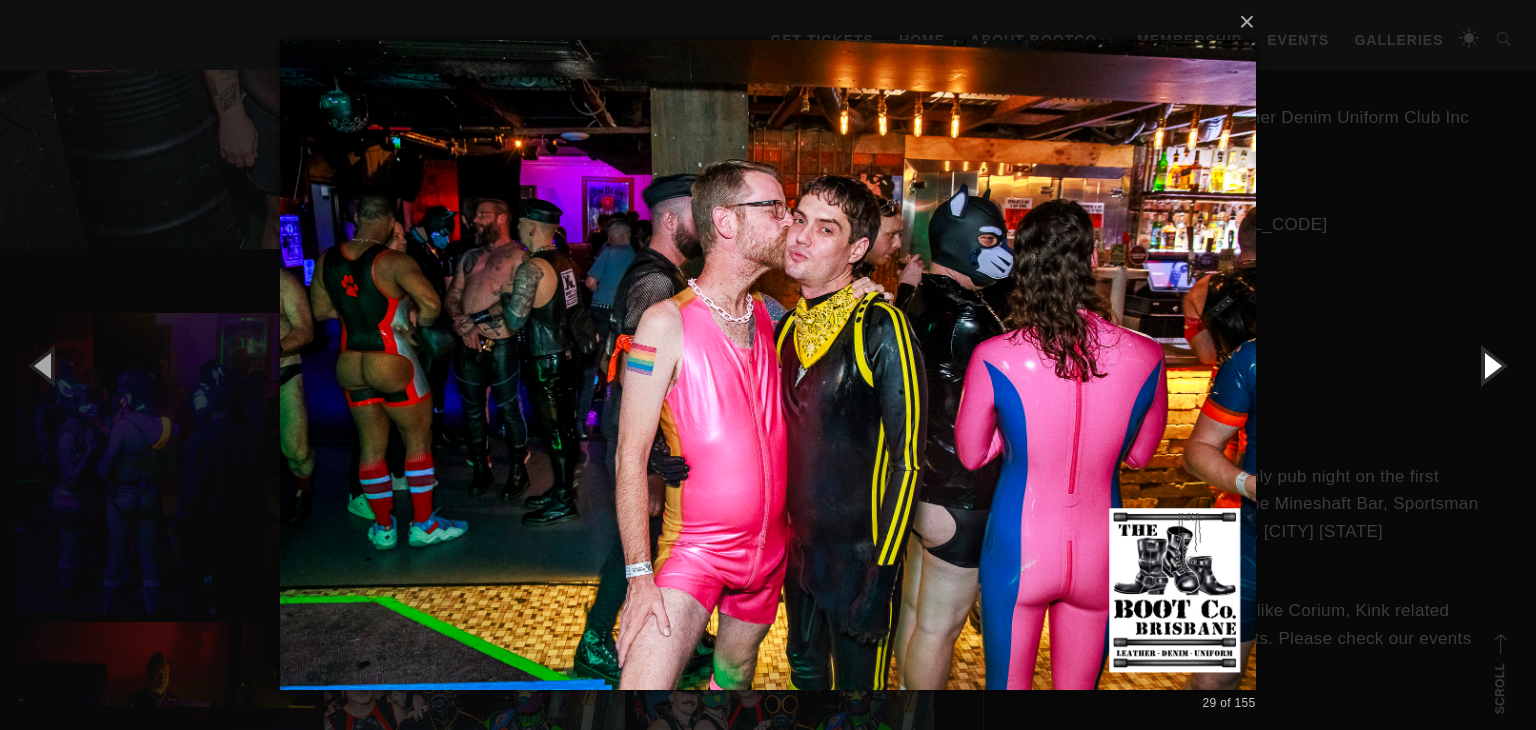 click at bounding box center [1491, 365] 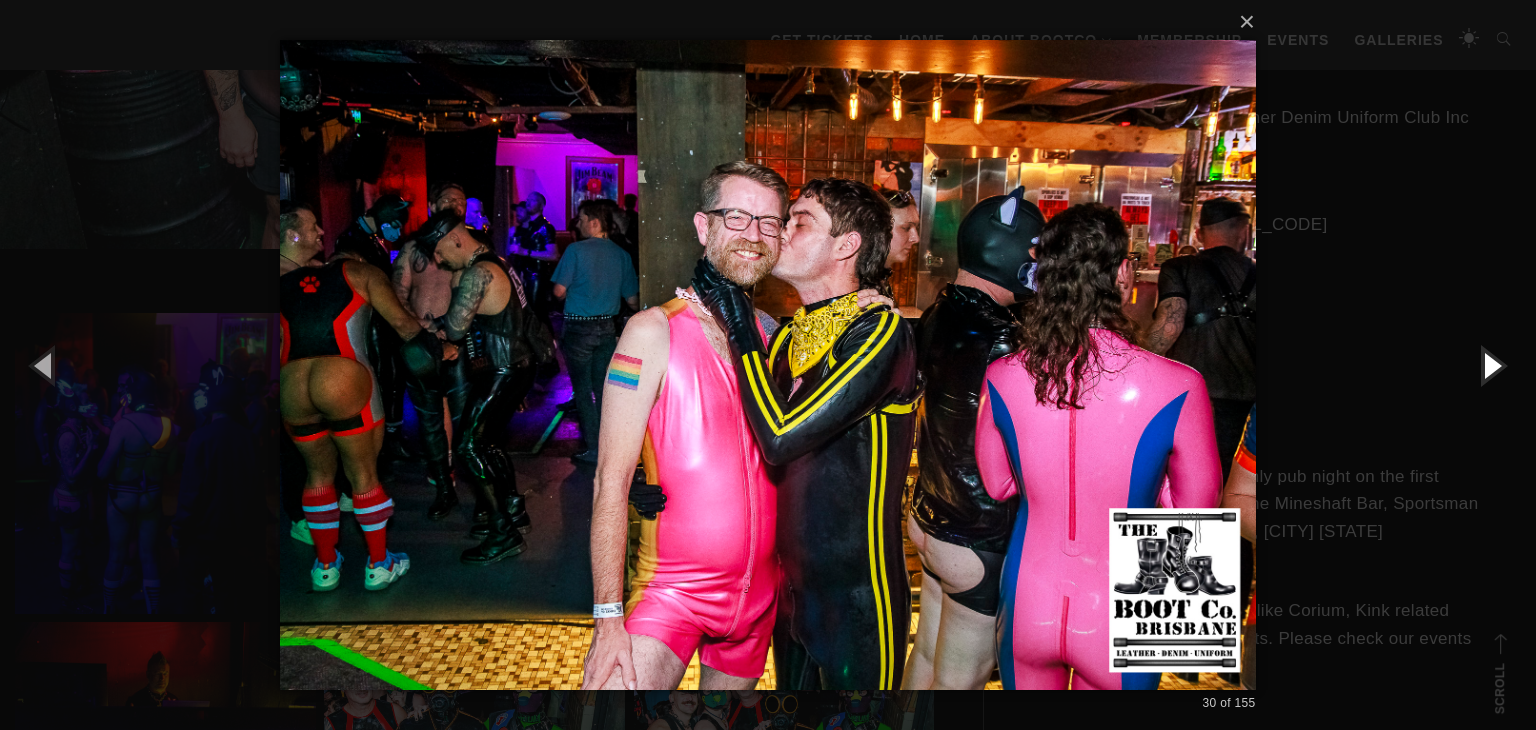 click at bounding box center (1491, 365) 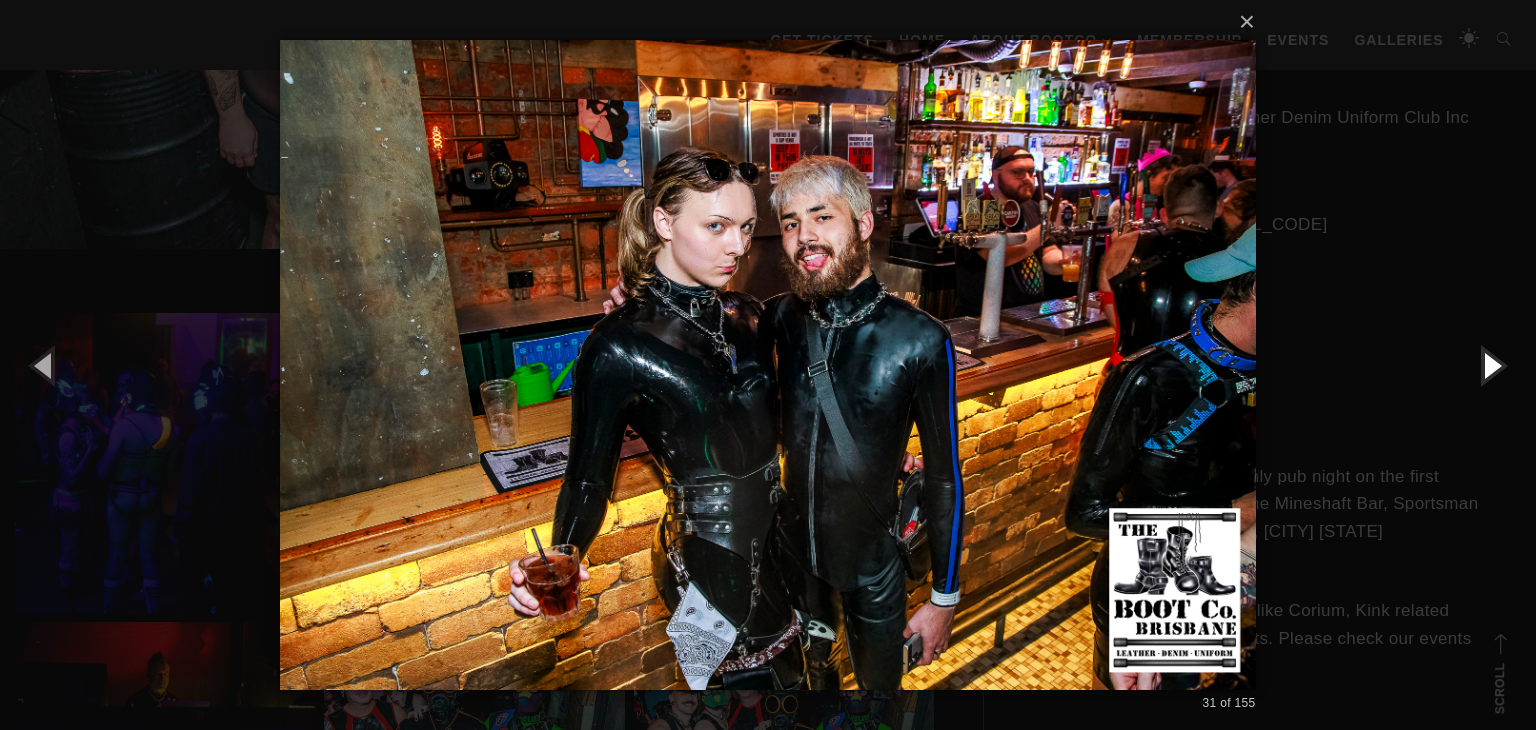 click at bounding box center [1491, 365] 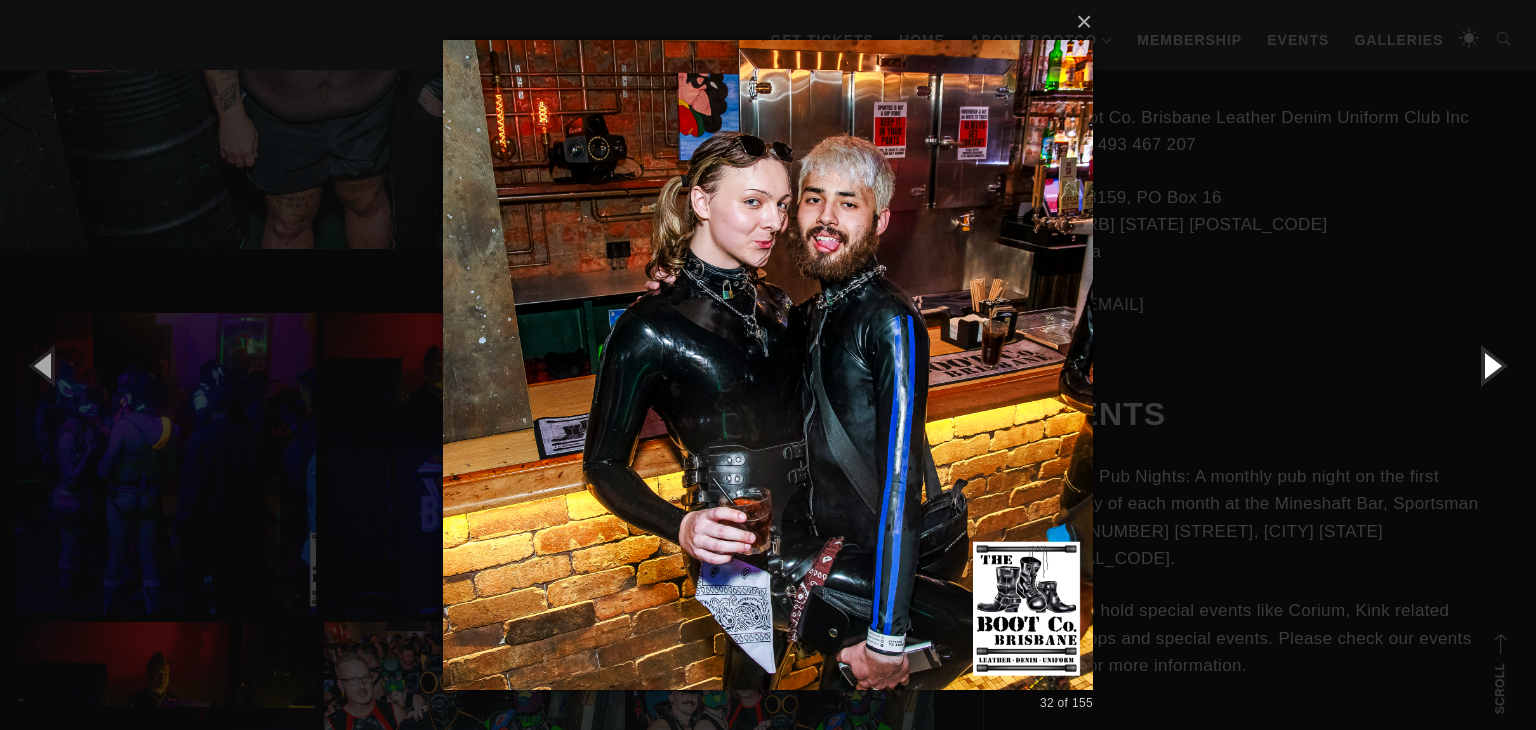click at bounding box center (1491, 365) 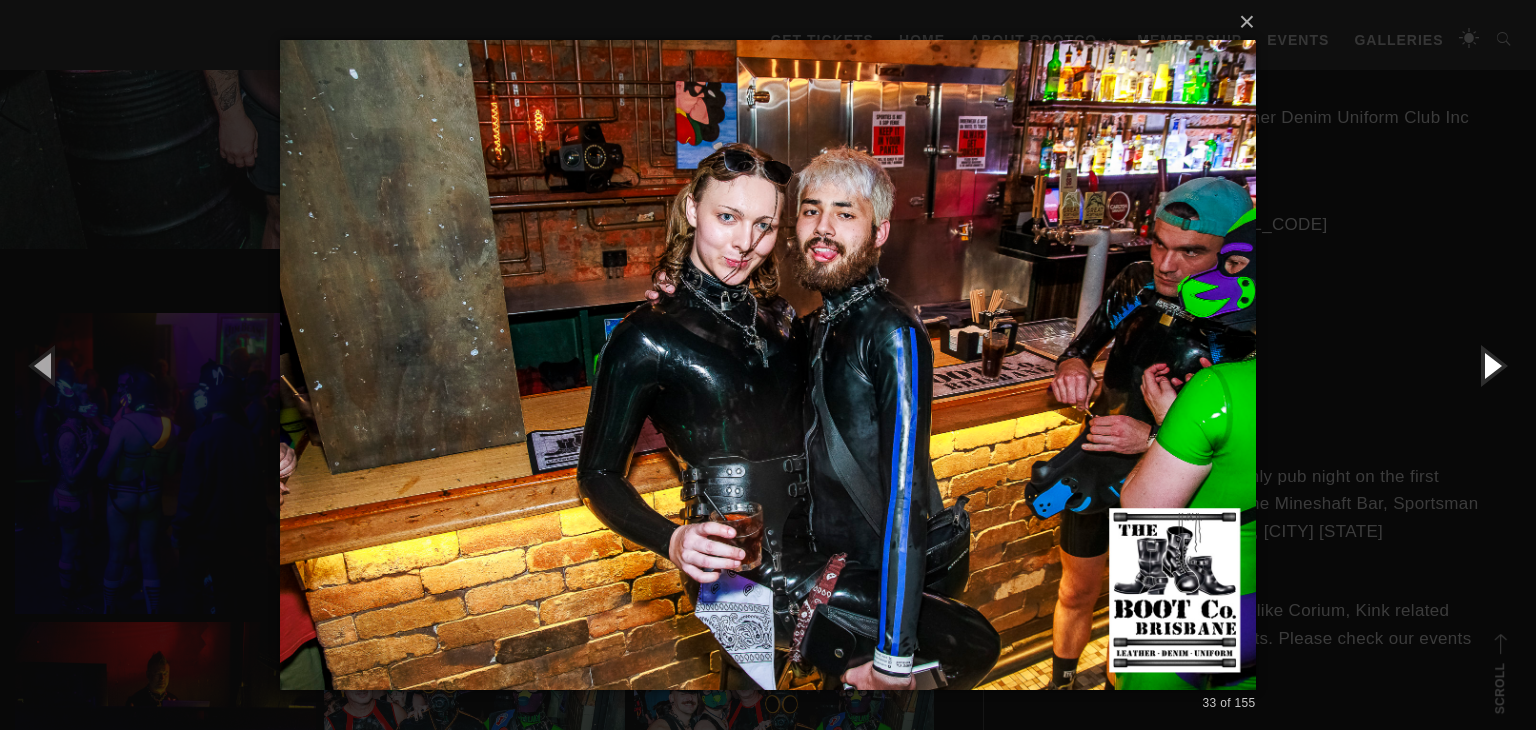 click at bounding box center (1491, 365) 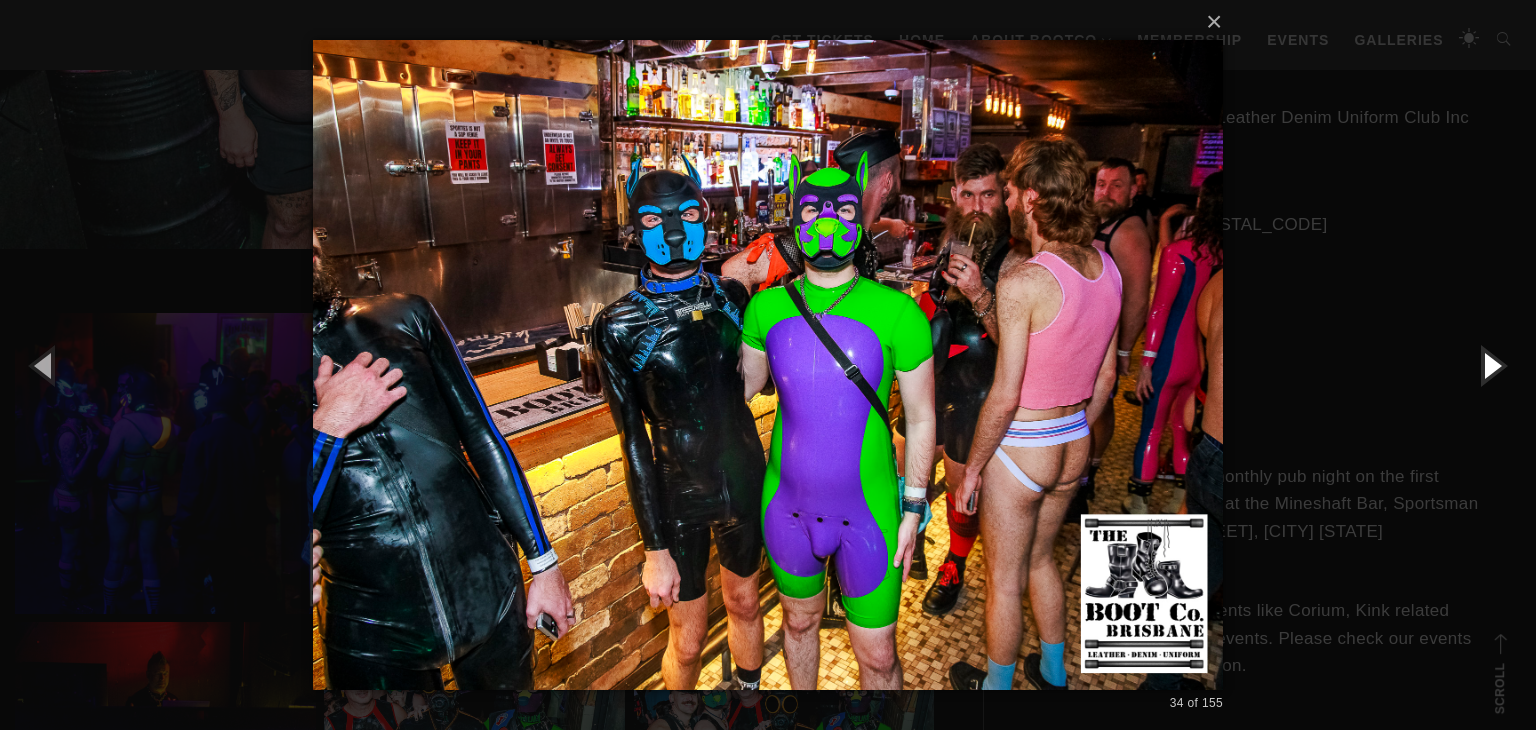 click at bounding box center (1491, 365) 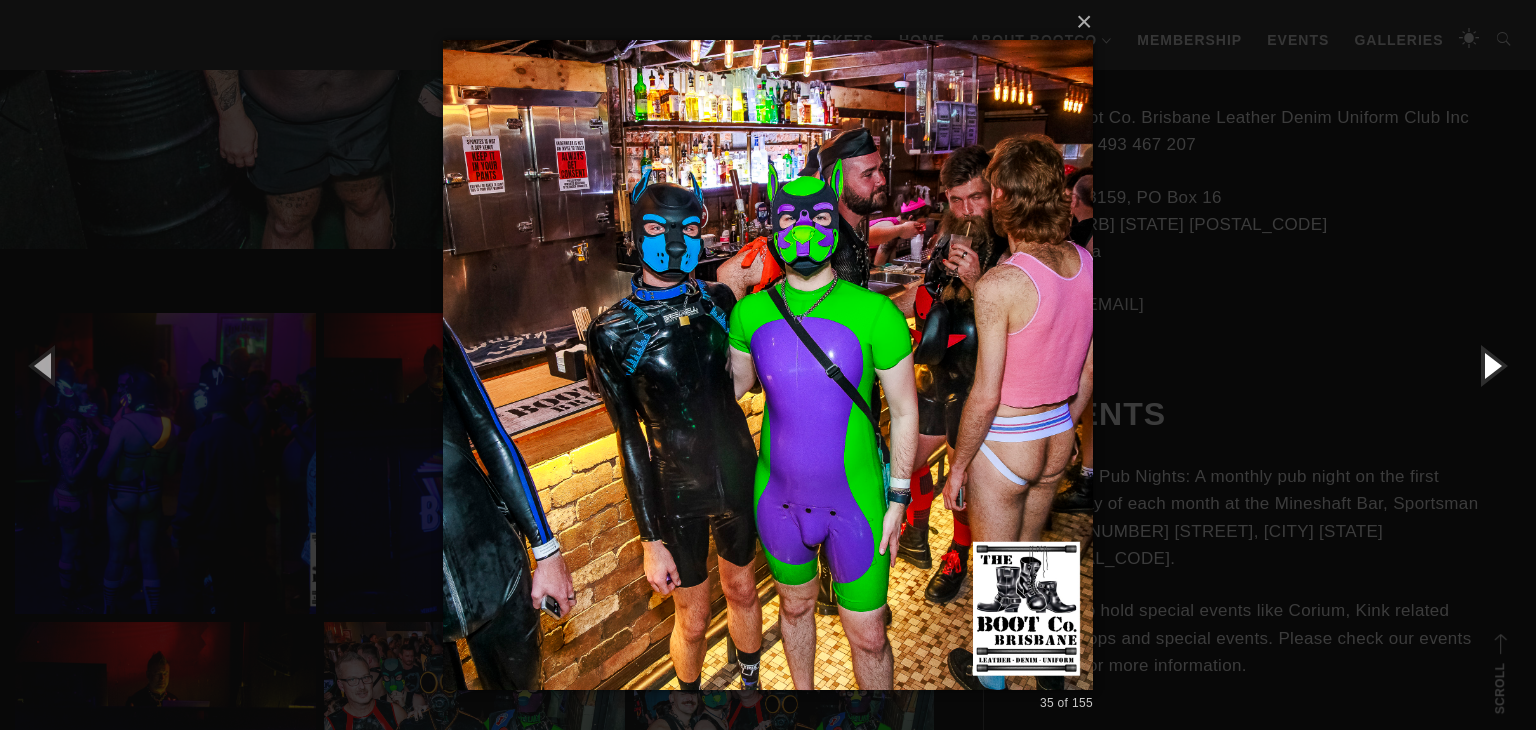 click at bounding box center (1491, 365) 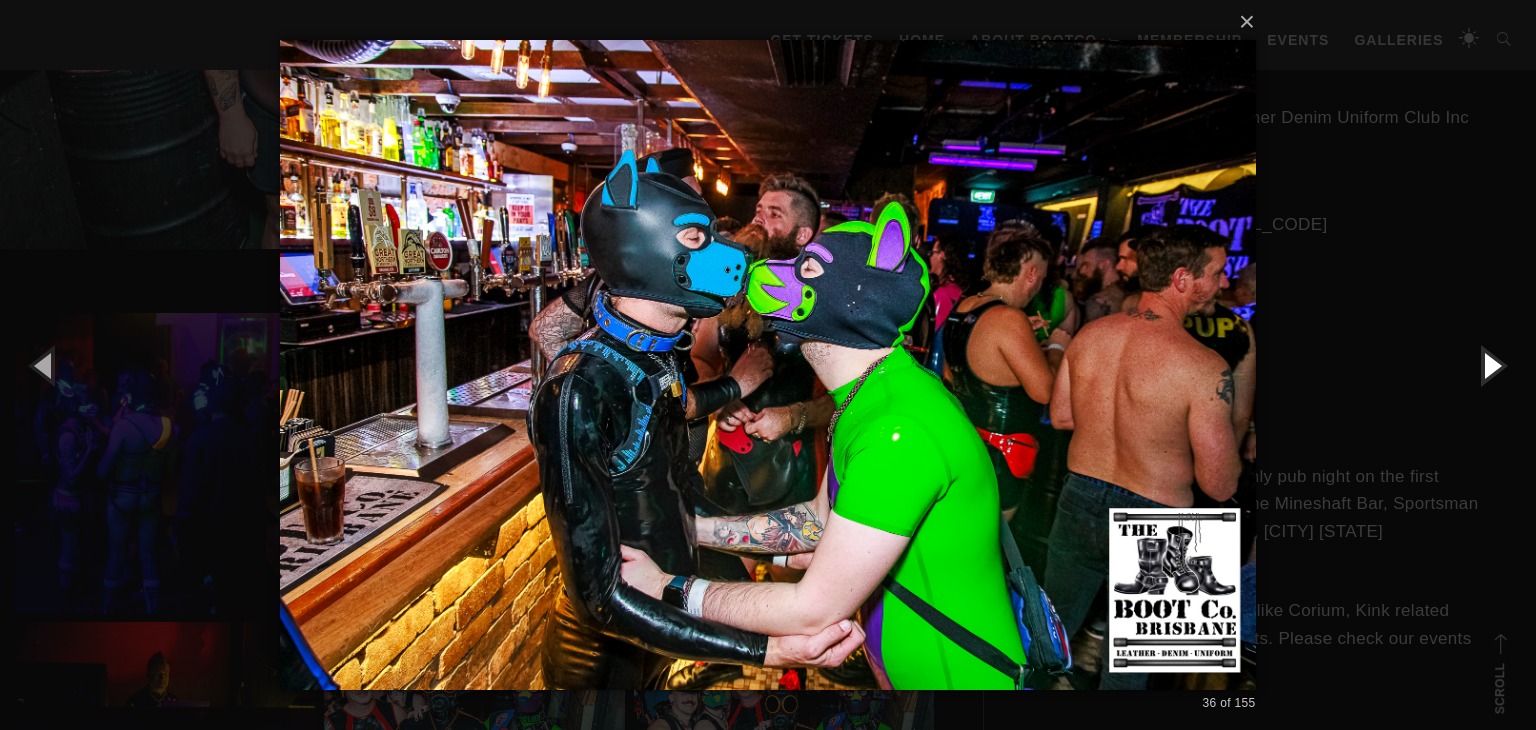 click at bounding box center (1491, 365) 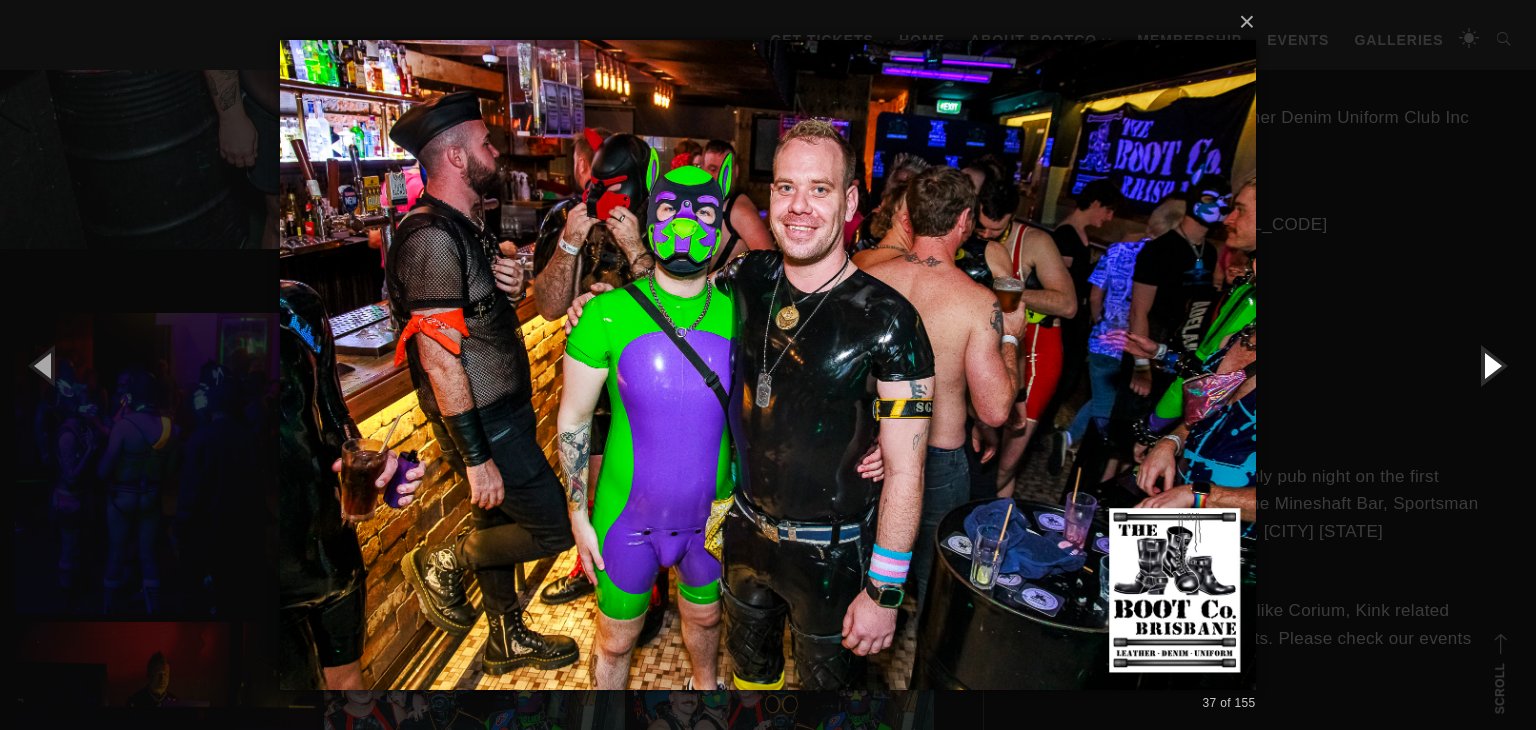 click at bounding box center [1491, 365] 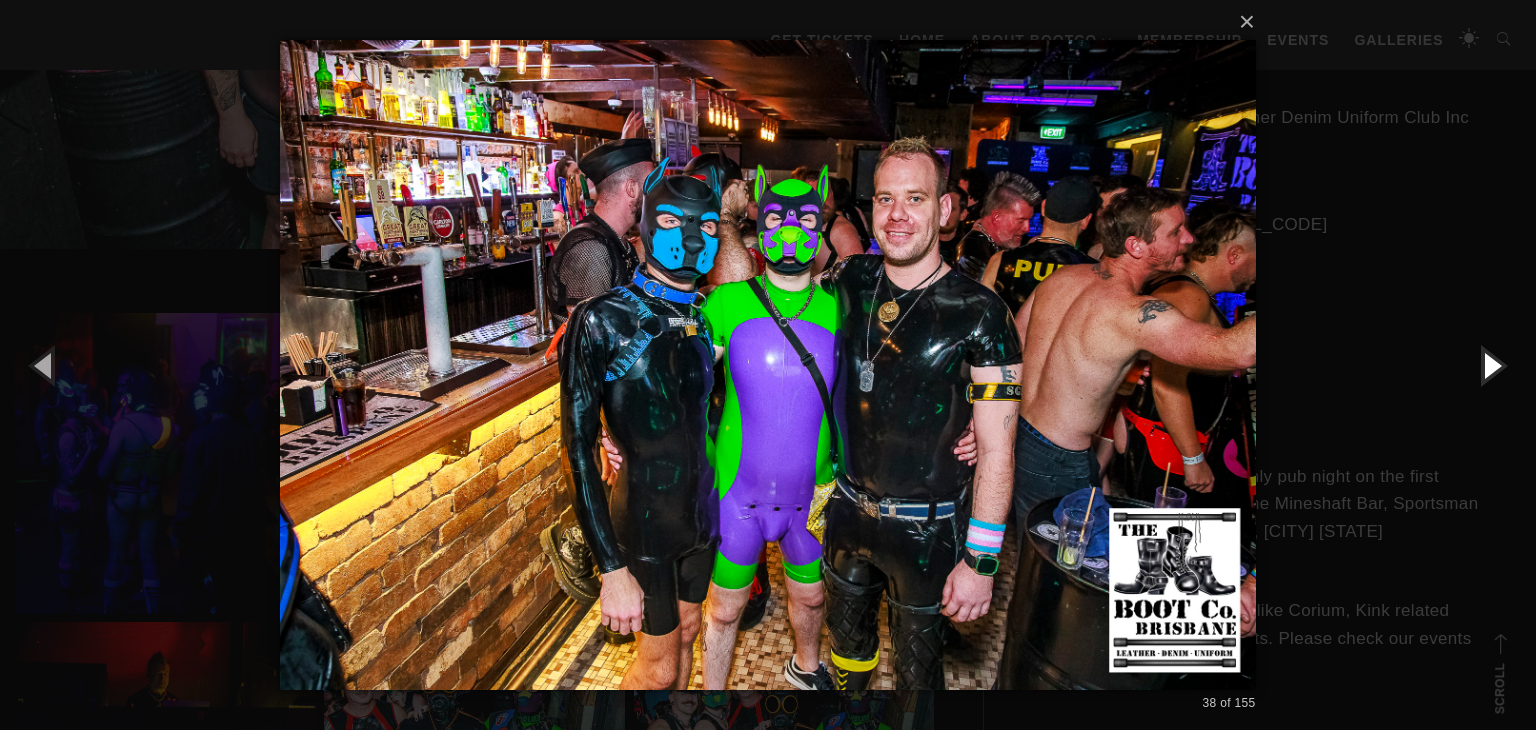 click at bounding box center (1491, 365) 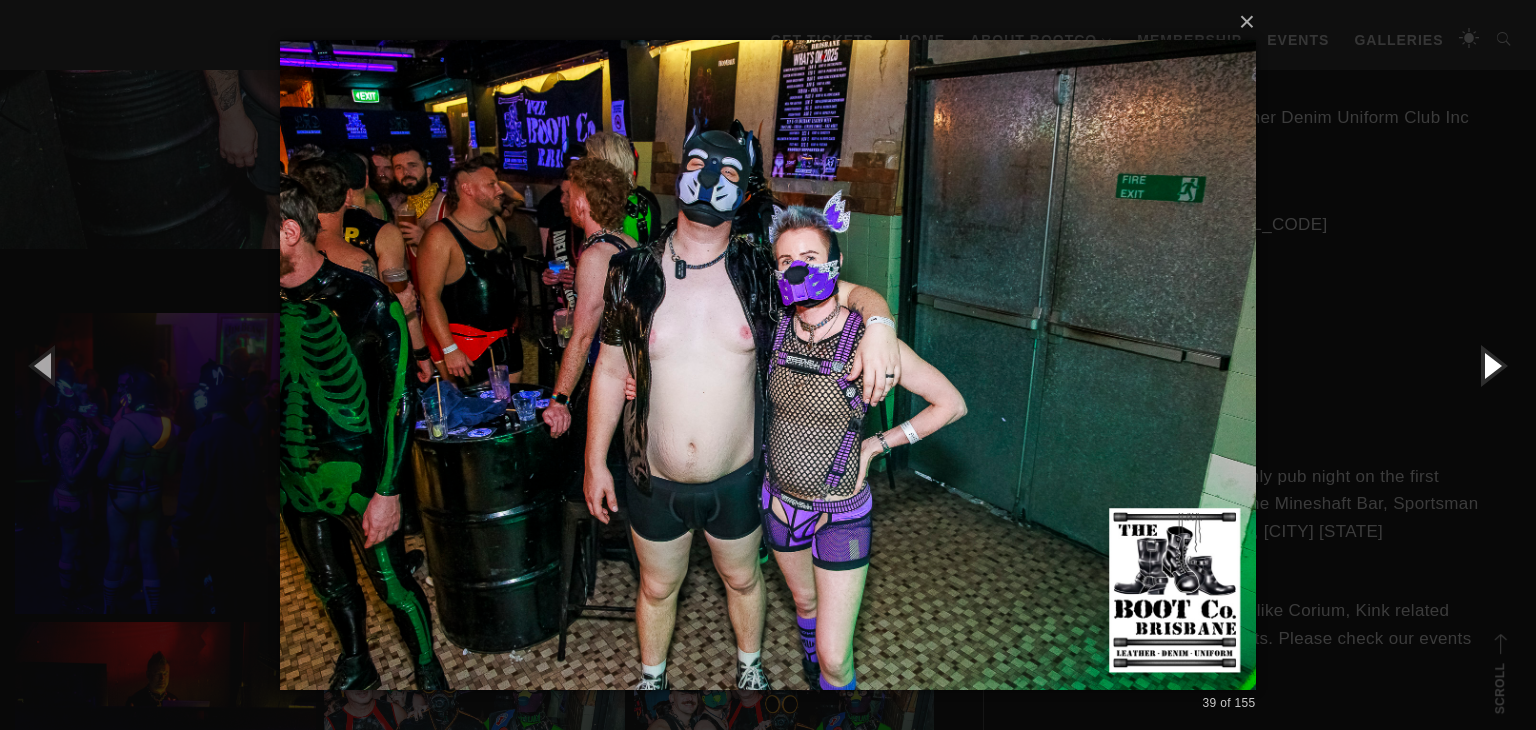 click at bounding box center (1491, 365) 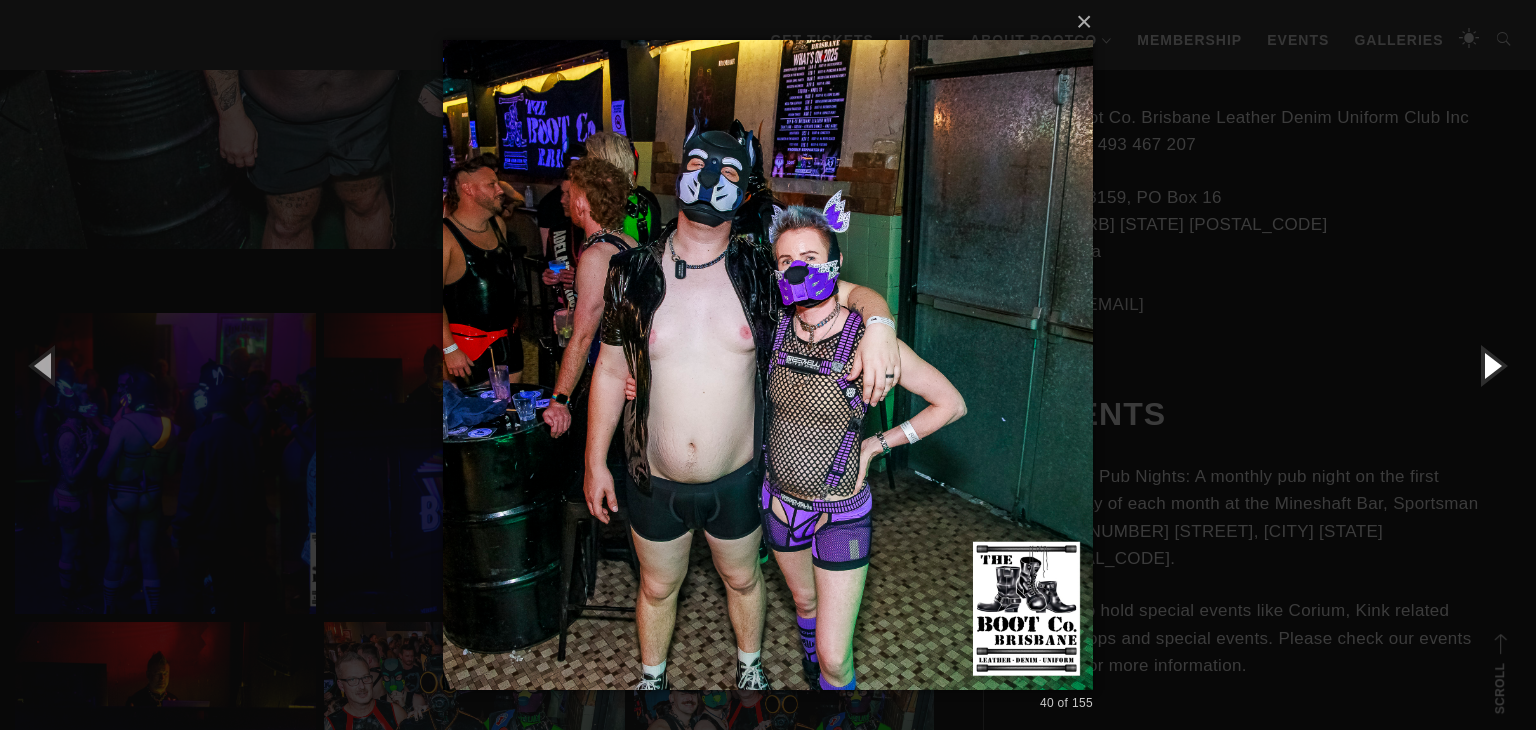 click at bounding box center [1491, 365] 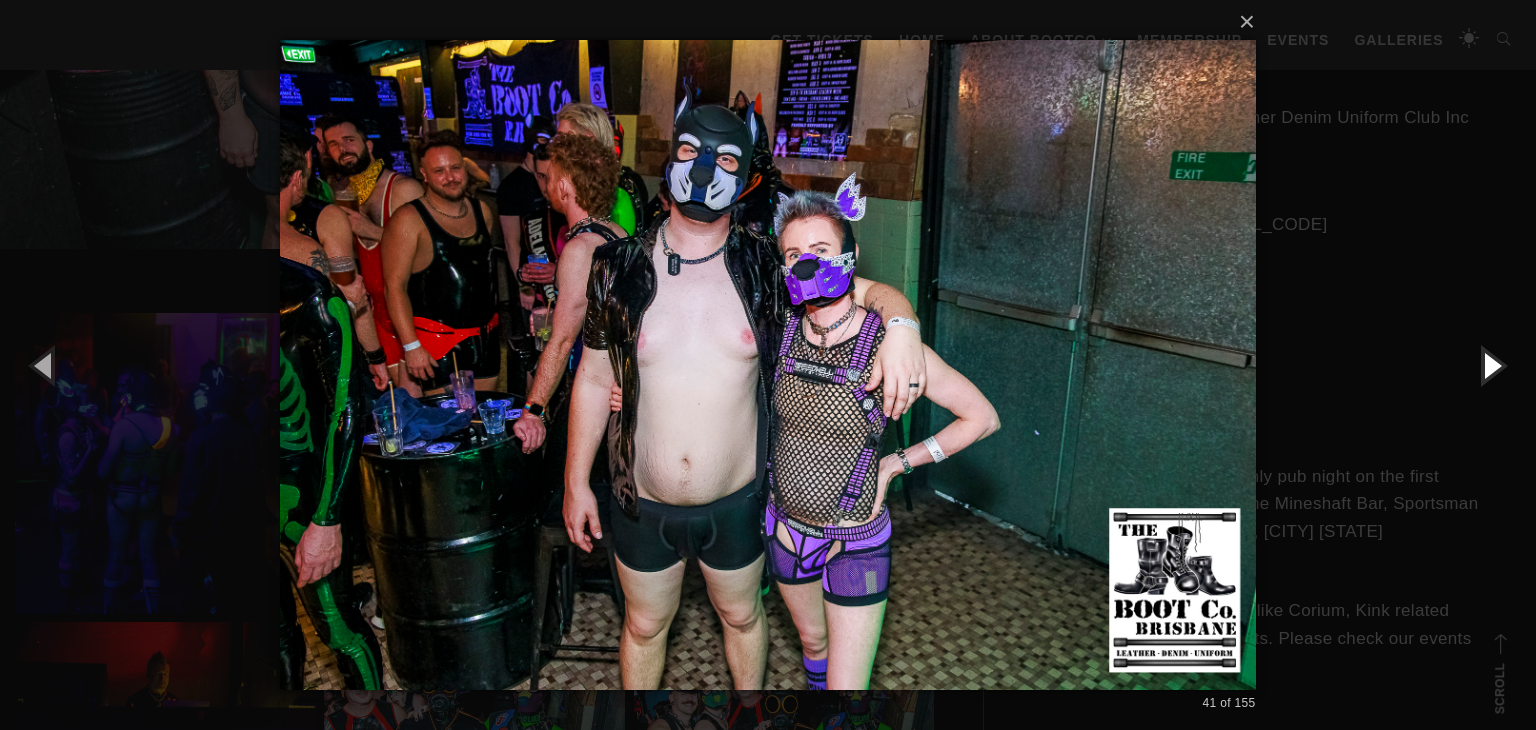 click at bounding box center (1491, 365) 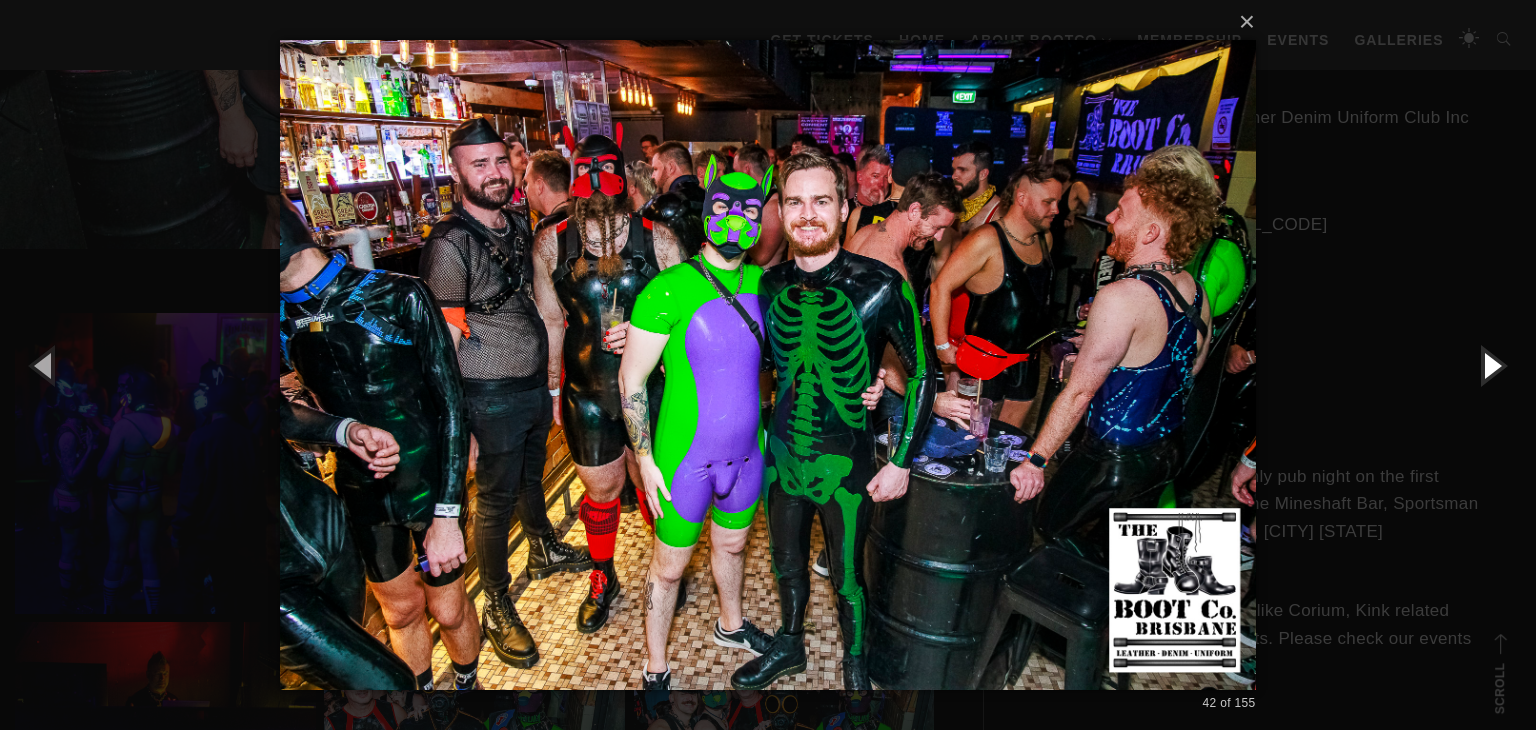 click at bounding box center (1491, 365) 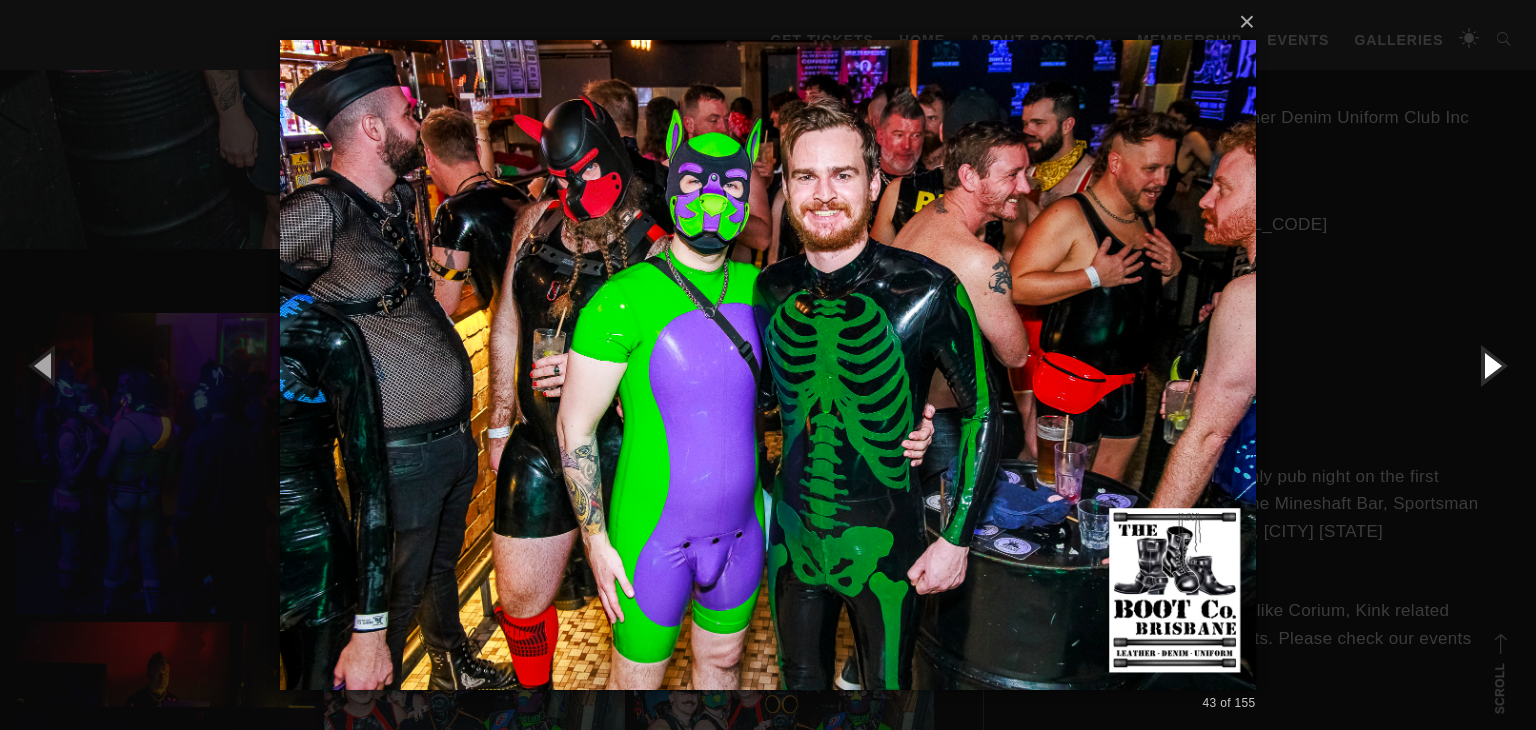click at bounding box center [1491, 365] 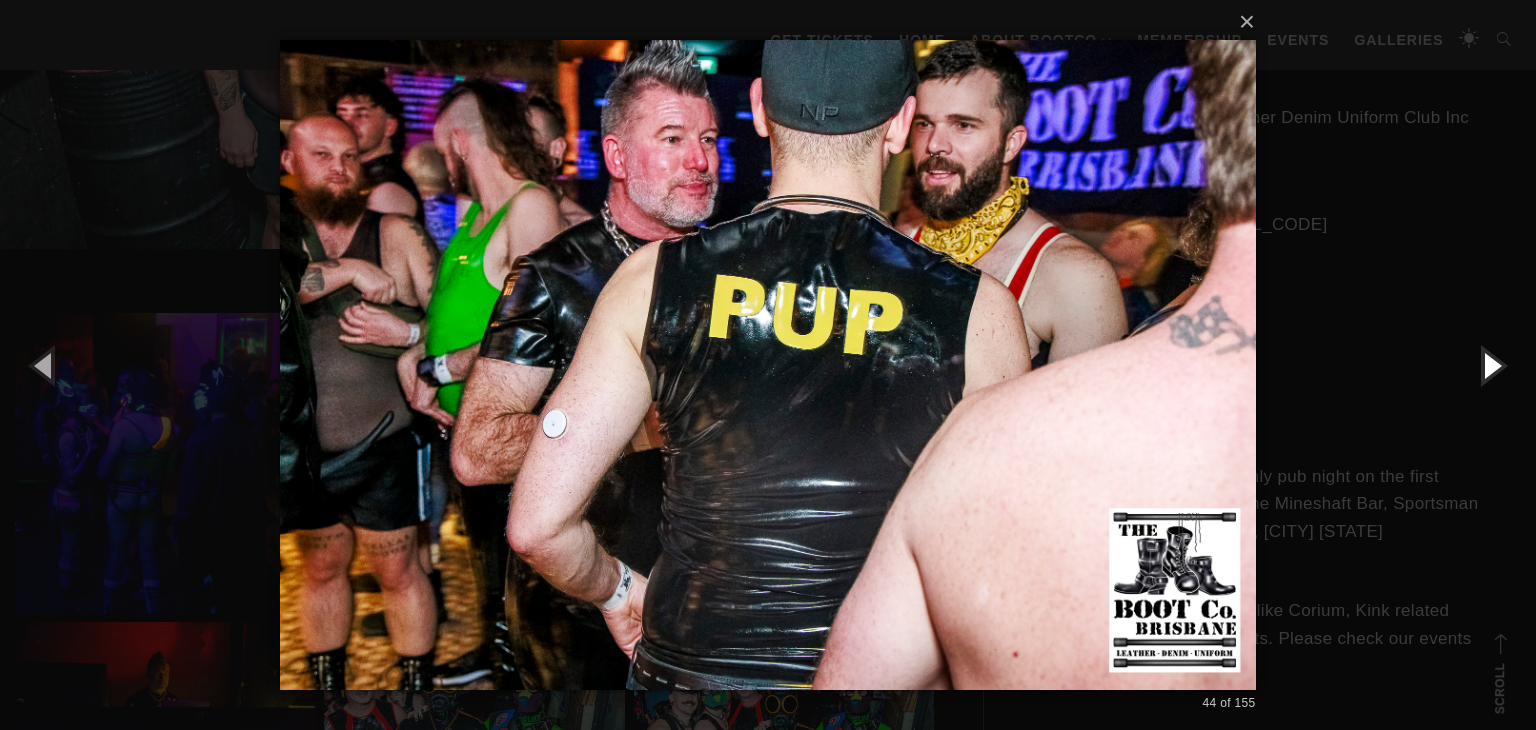 click at bounding box center [1491, 365] 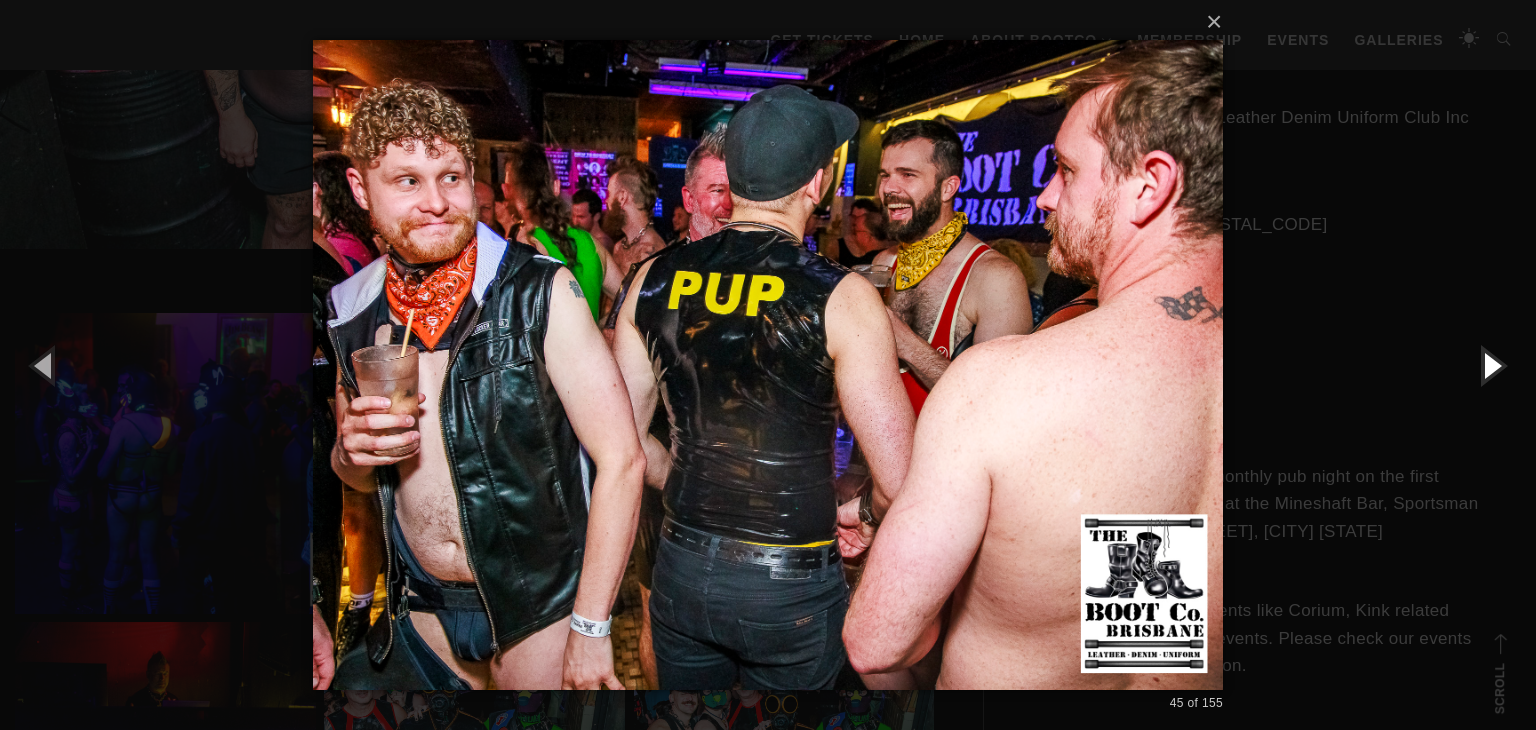 click at bounding box center [1491, 365] 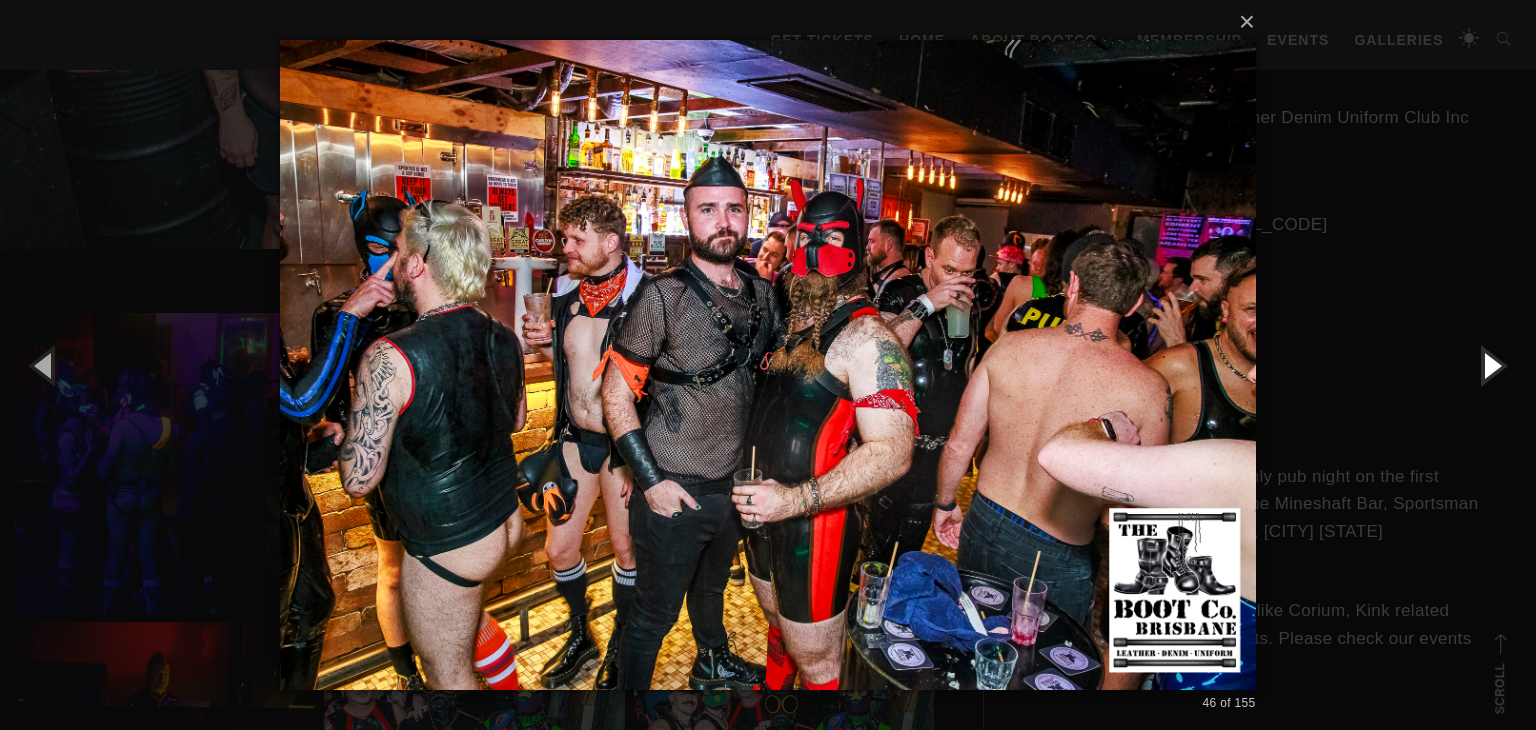 click at bounding box center [1491, 365] 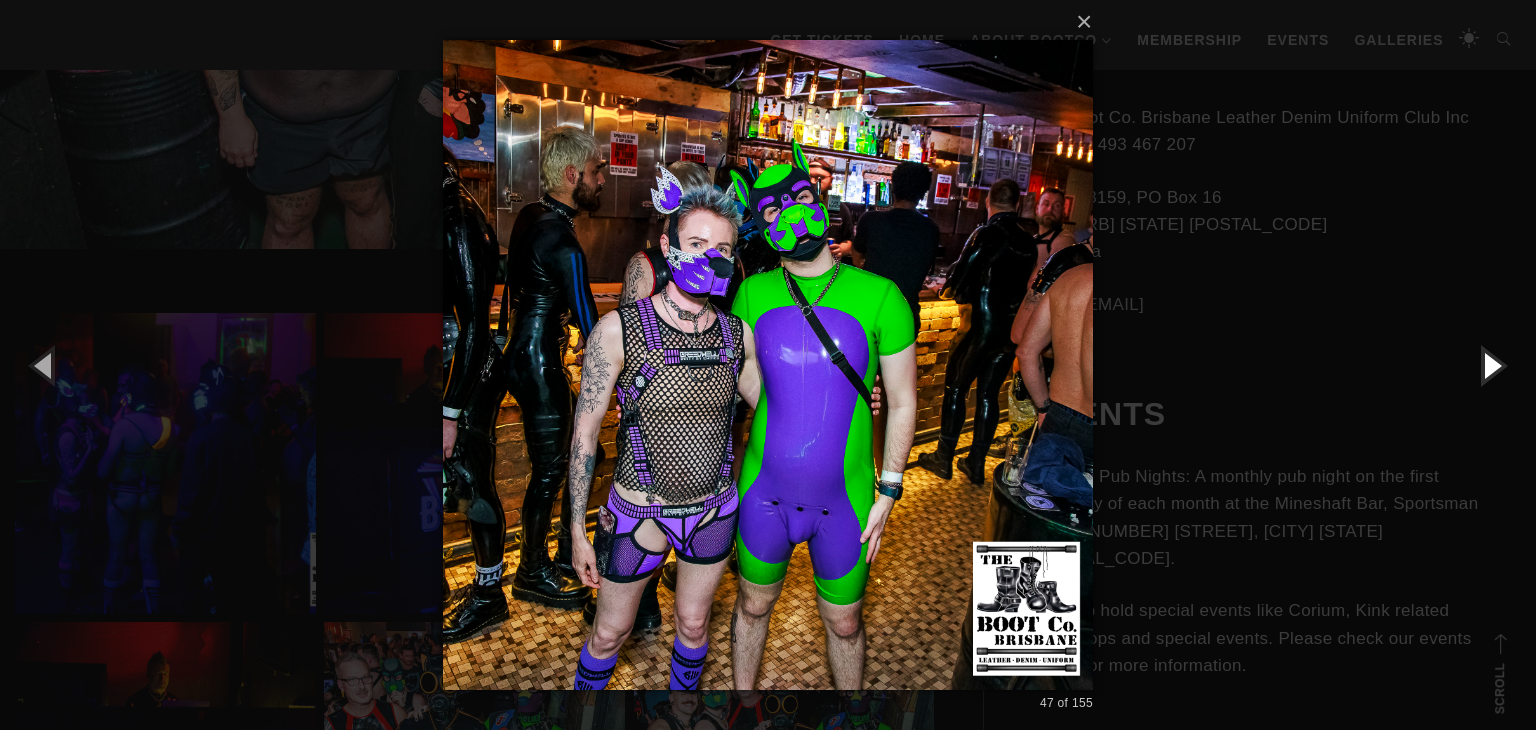 click at bounding box center [1491, 365] 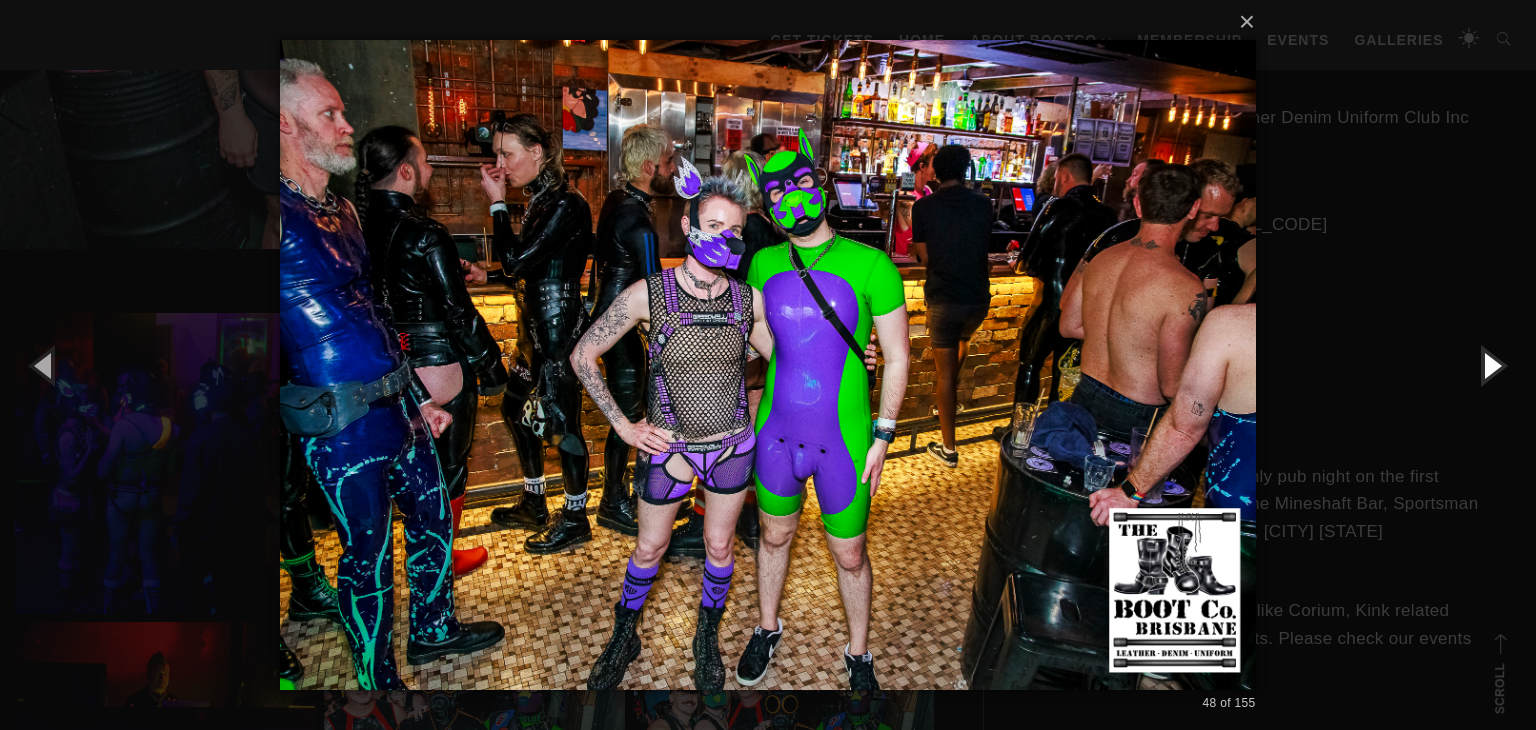 click at bounding box center [1491, 365] 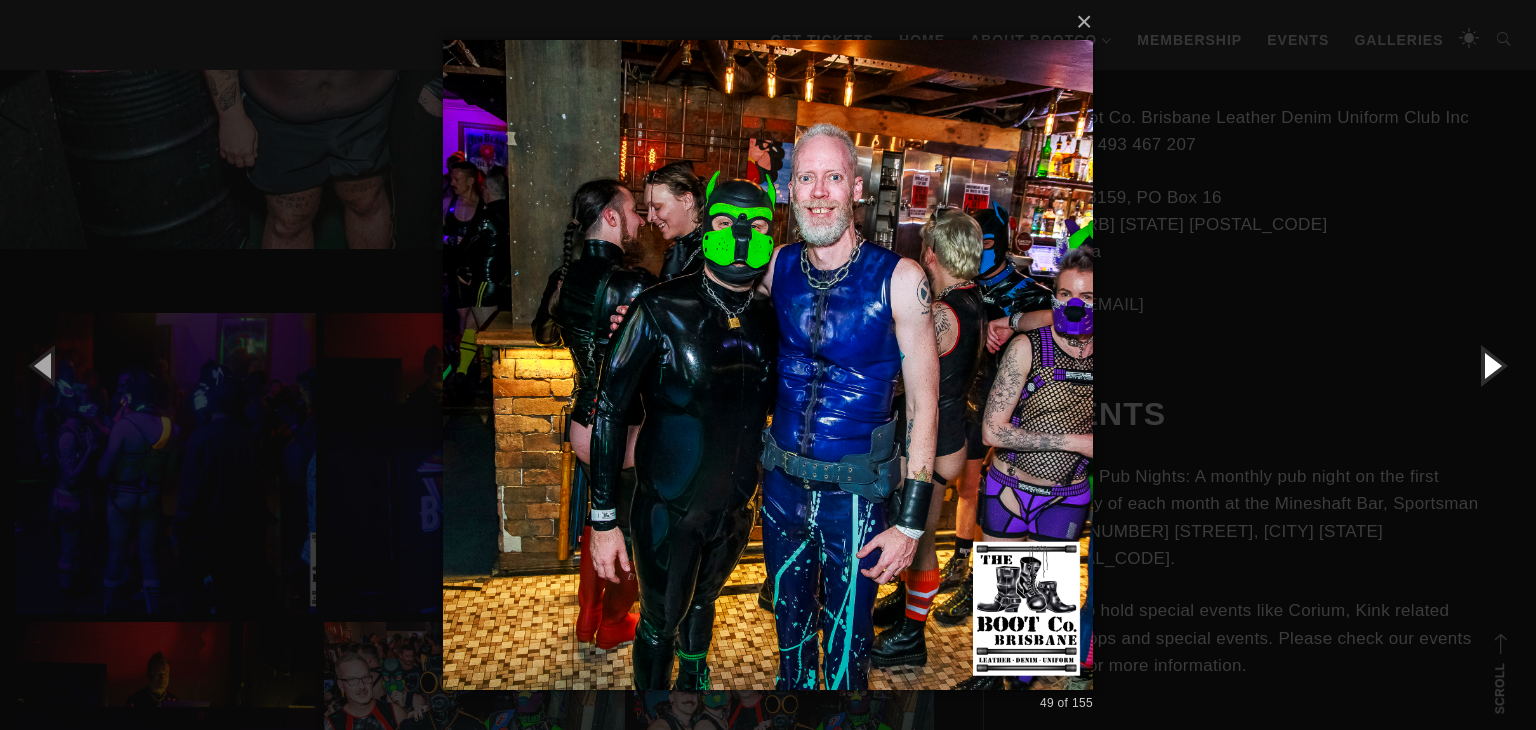 click at bounding box center [1491, 365] 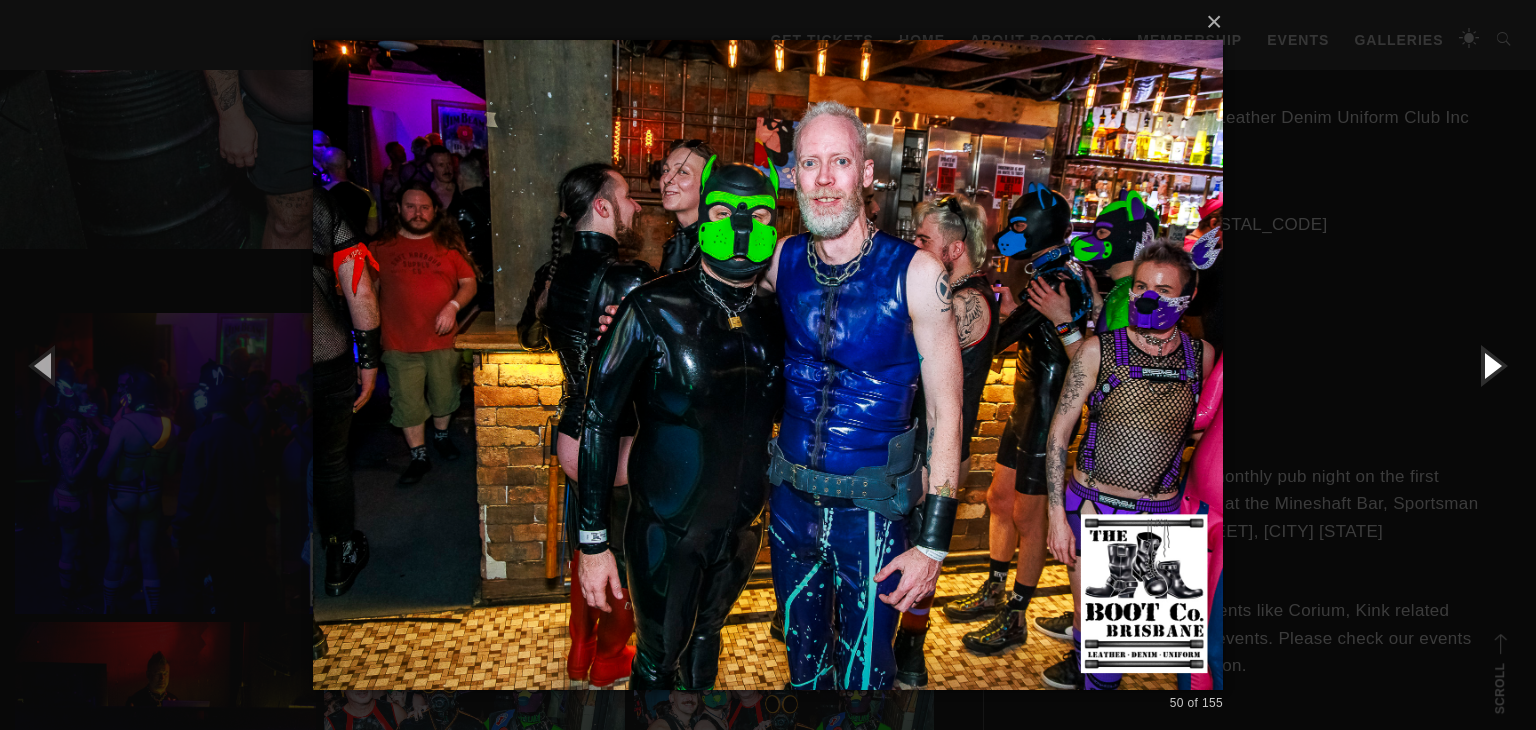 click at bounding box center (1491, 365) 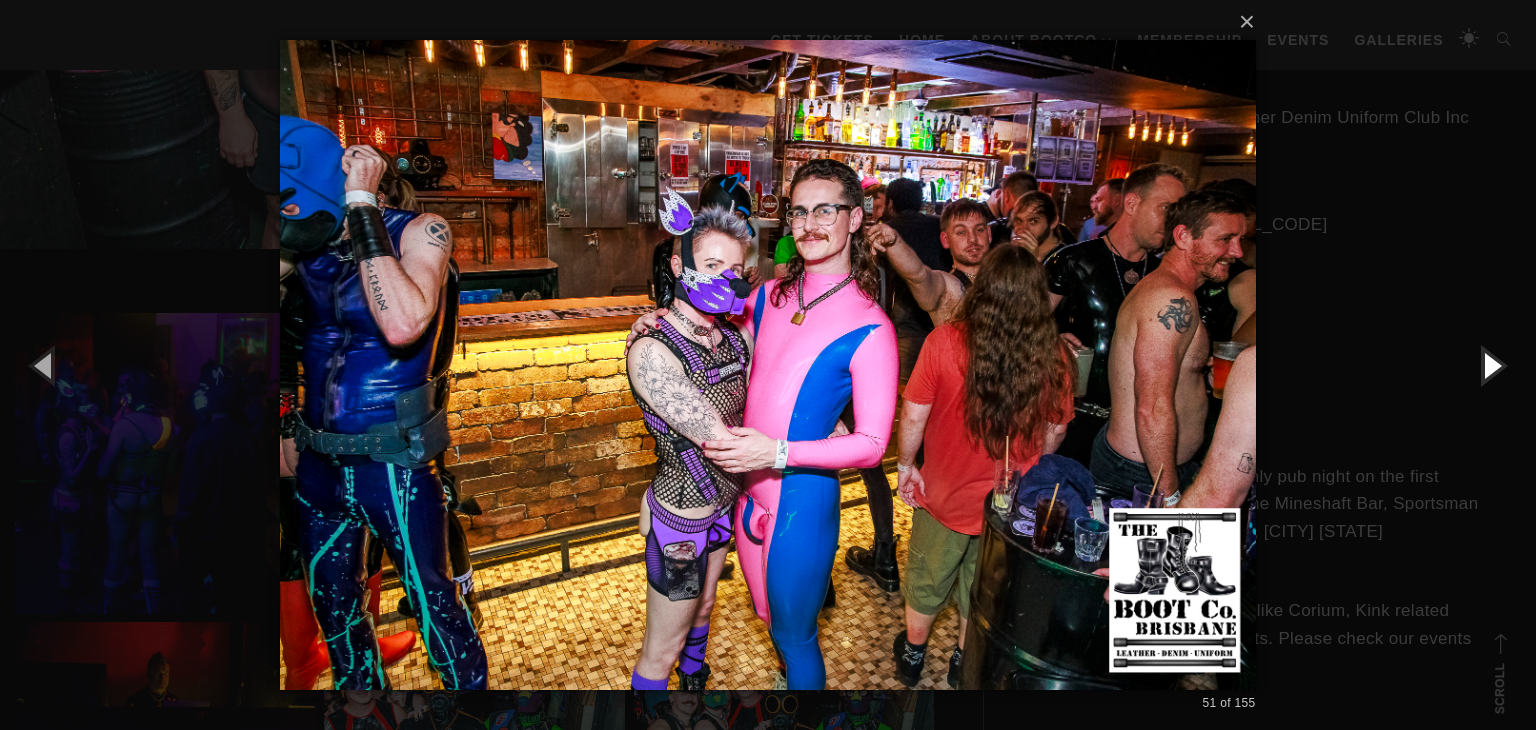 click at bounding box center [1491, 365] 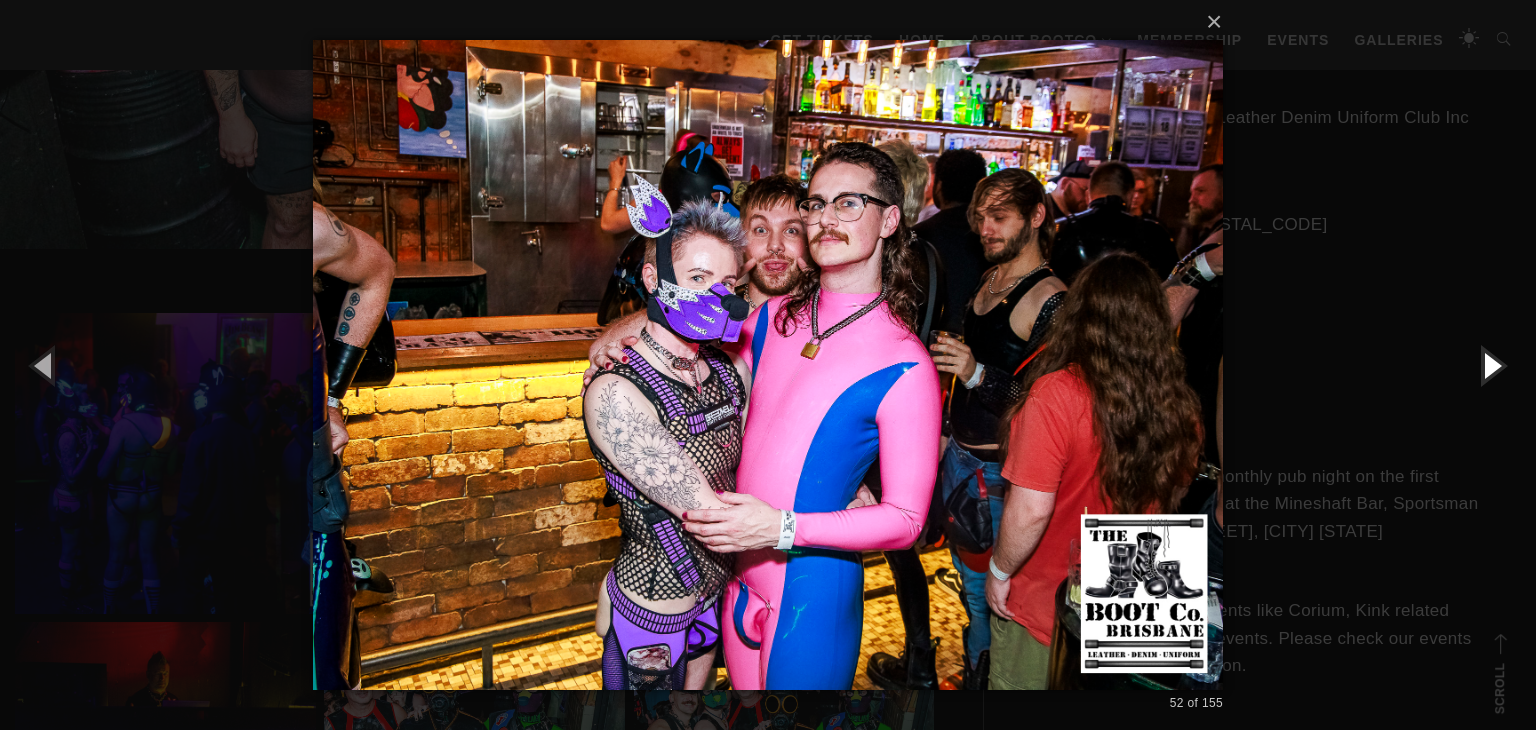 click at bounding box center [1491, 365] 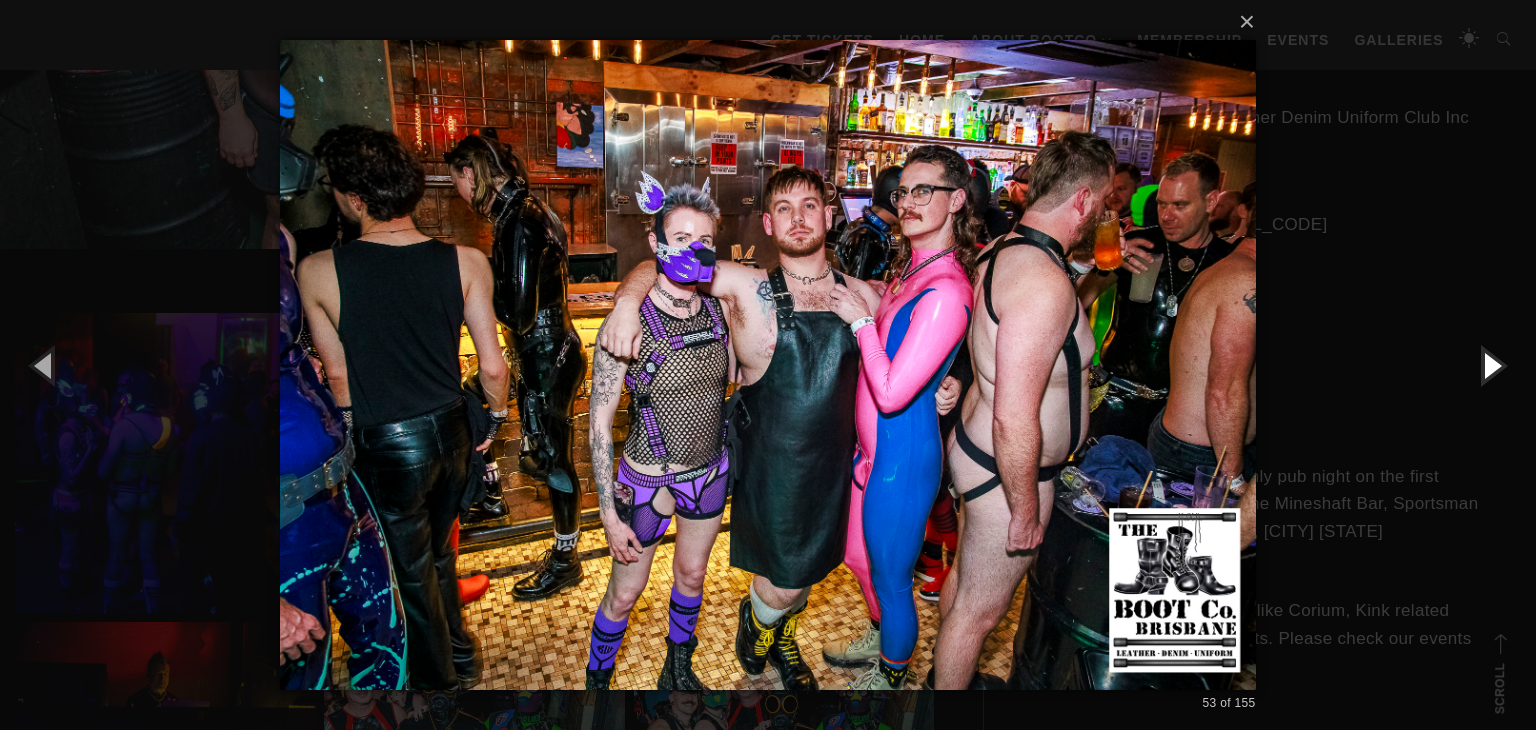click at bounding box center (1491, 365) 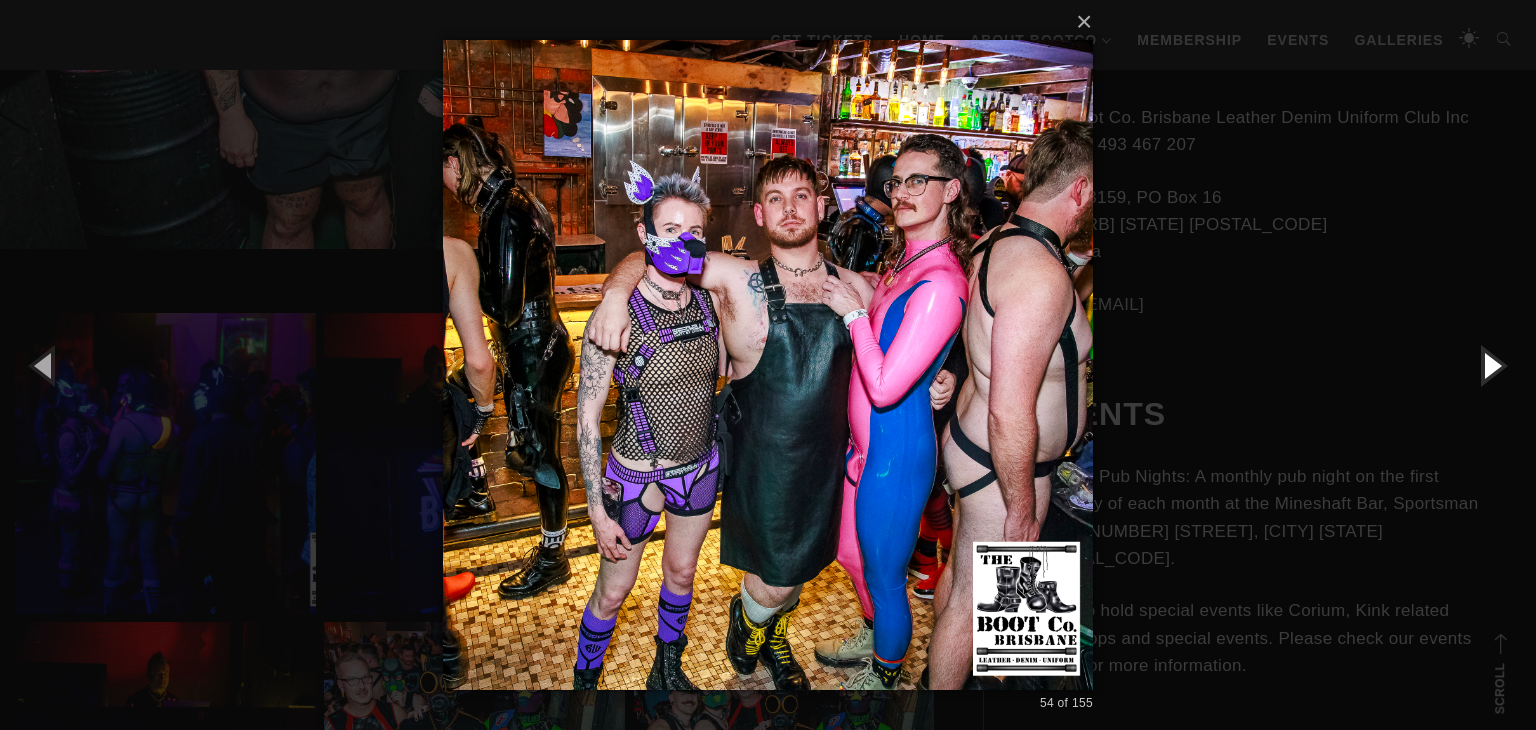 click at bounding box center (1491, 365) 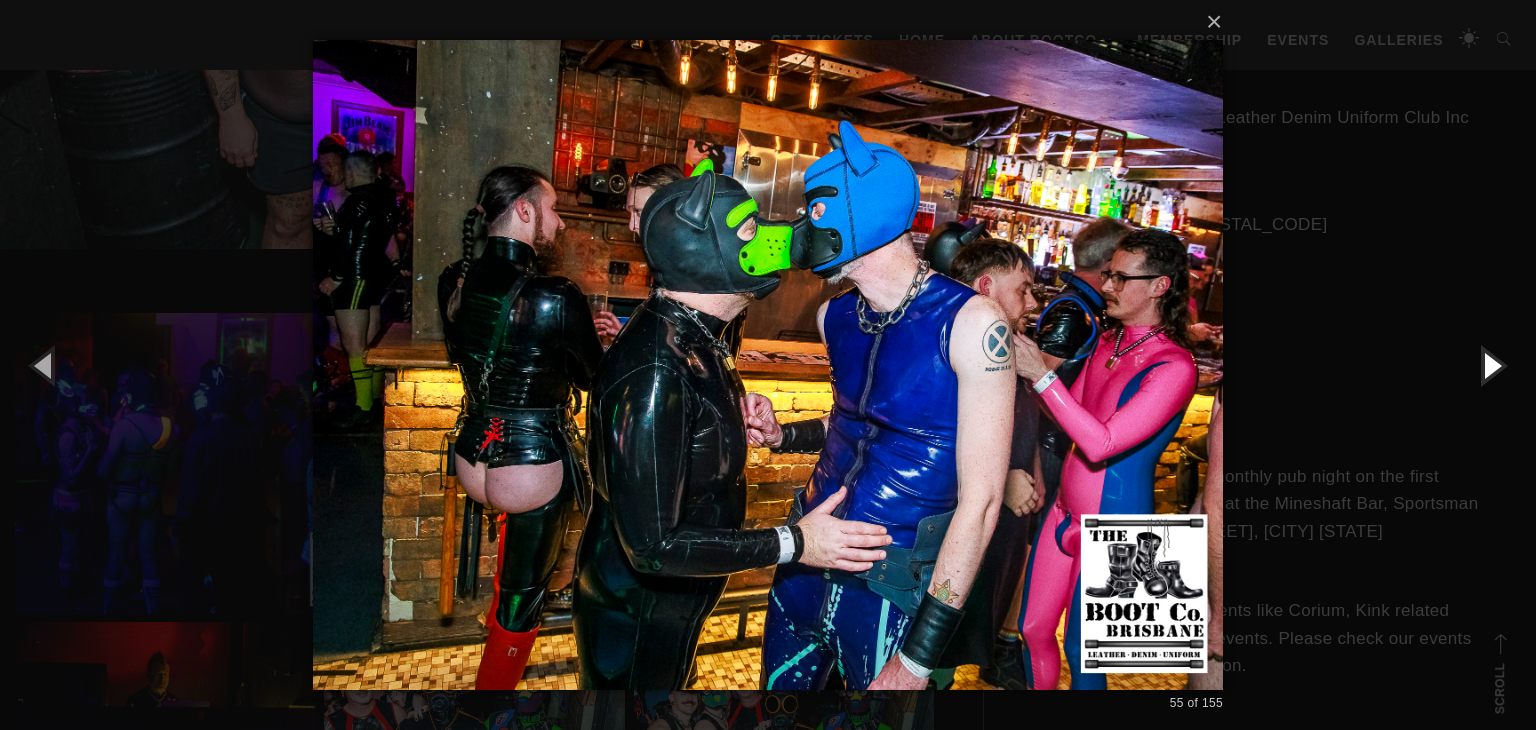 click at bounding box center (1491, 365) 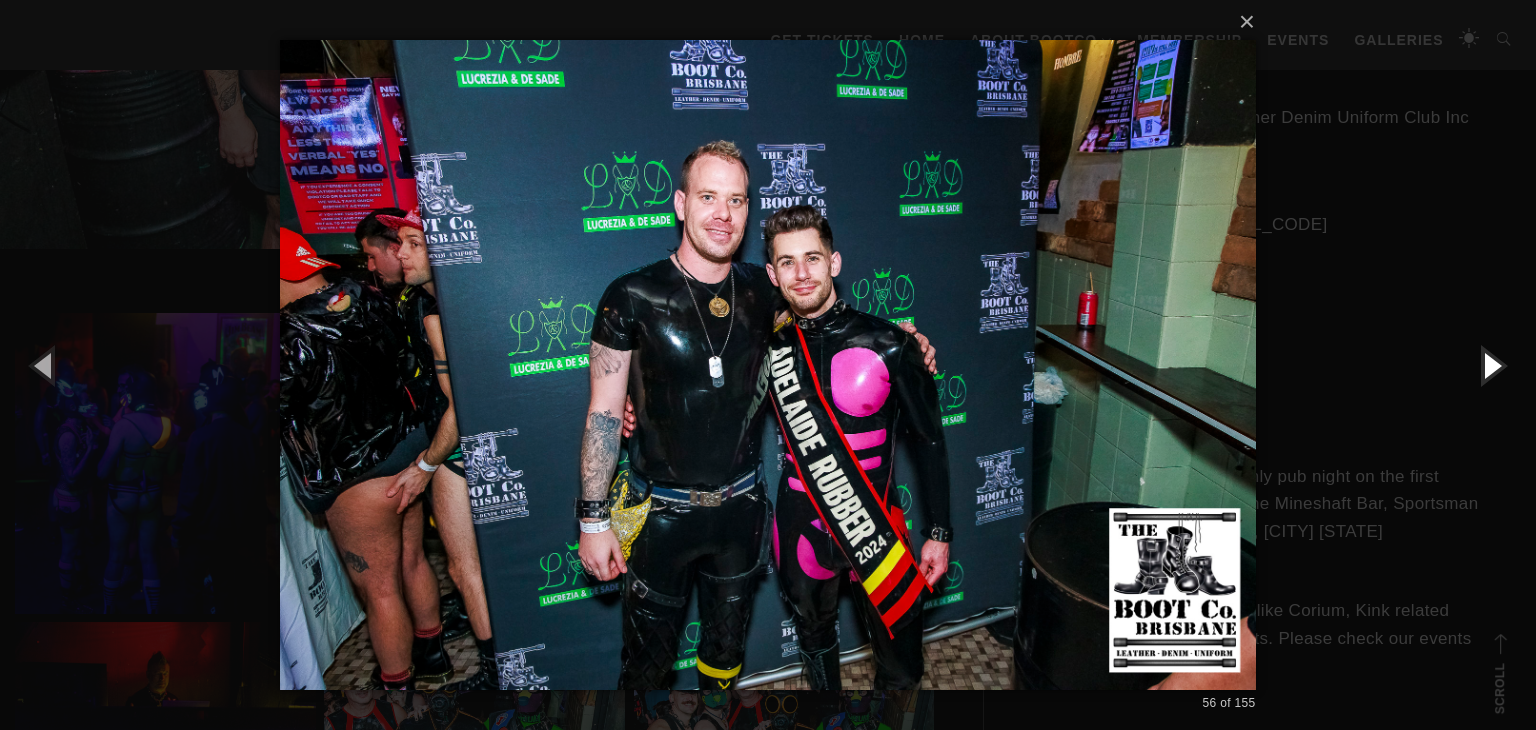 click at bounding box center (1491, 365) 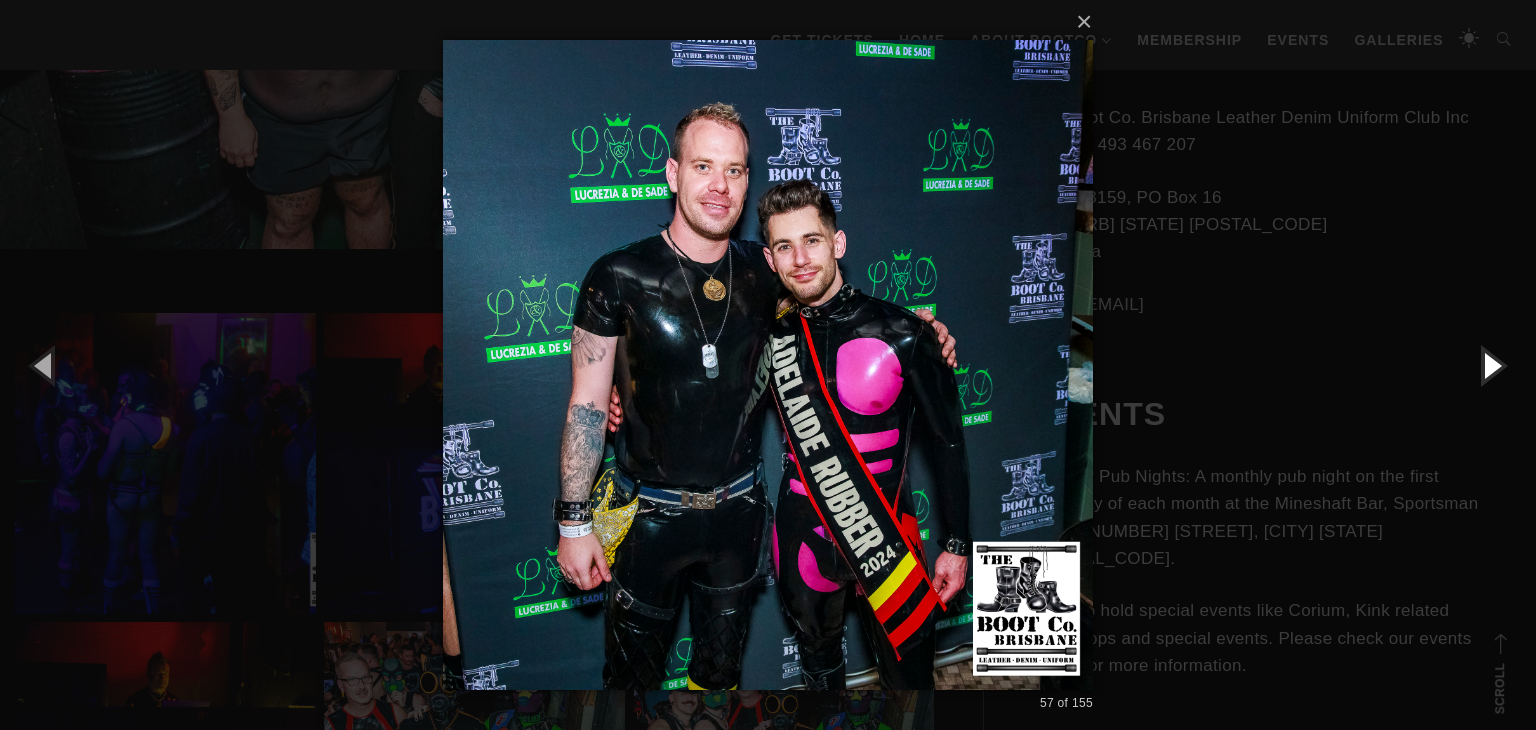 click at bounding box center (1491, 365) 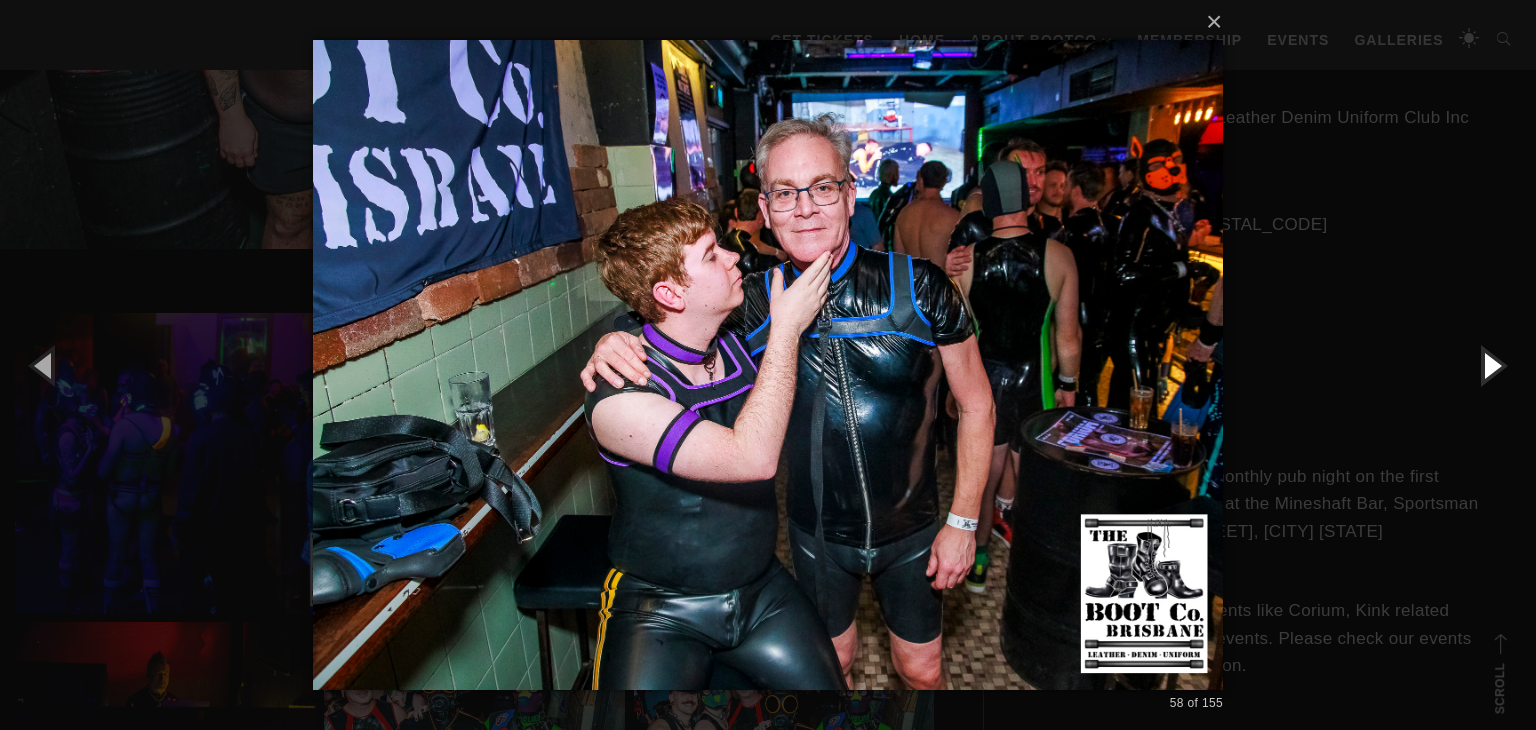 click at bounding box center (1491, 365) 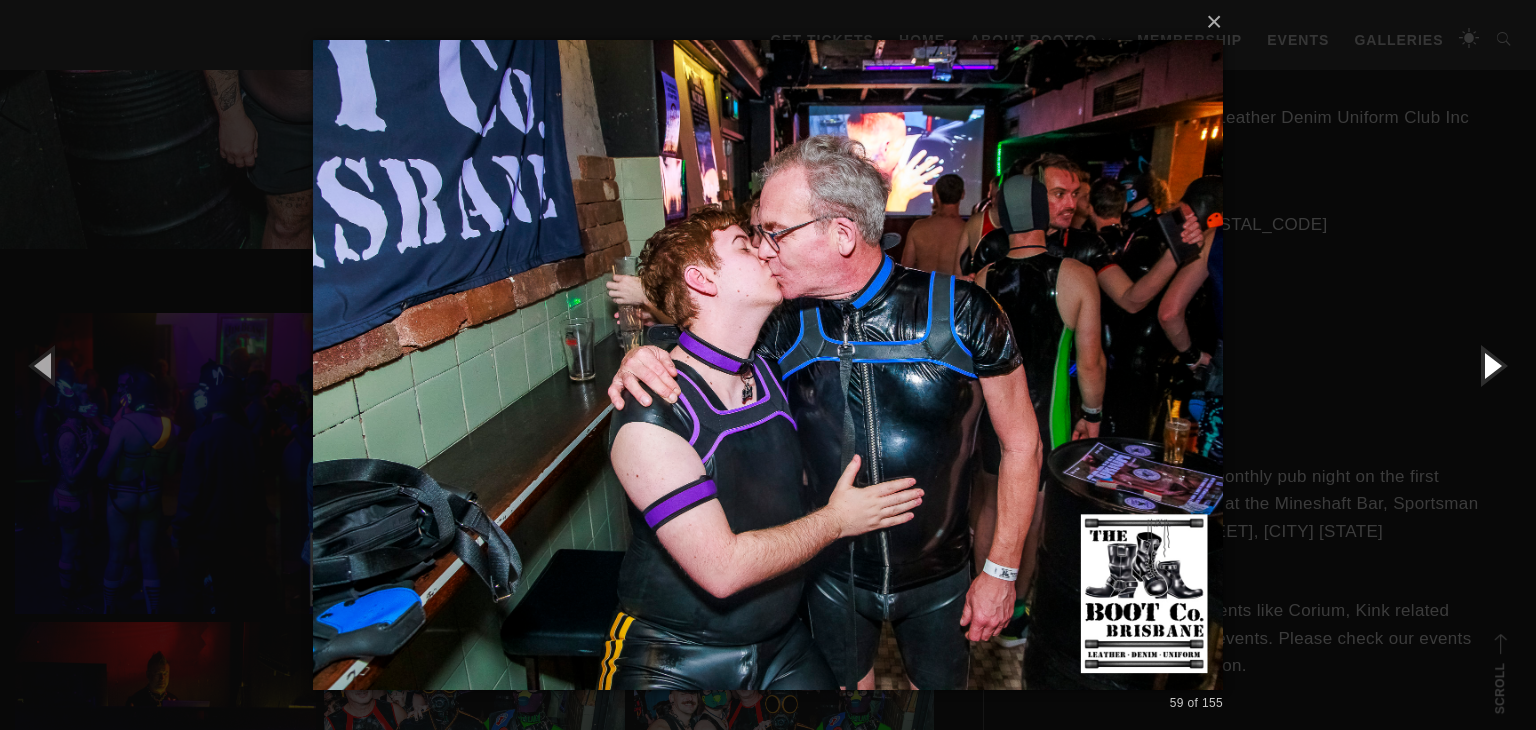 click at bounding box center (1491, 365) 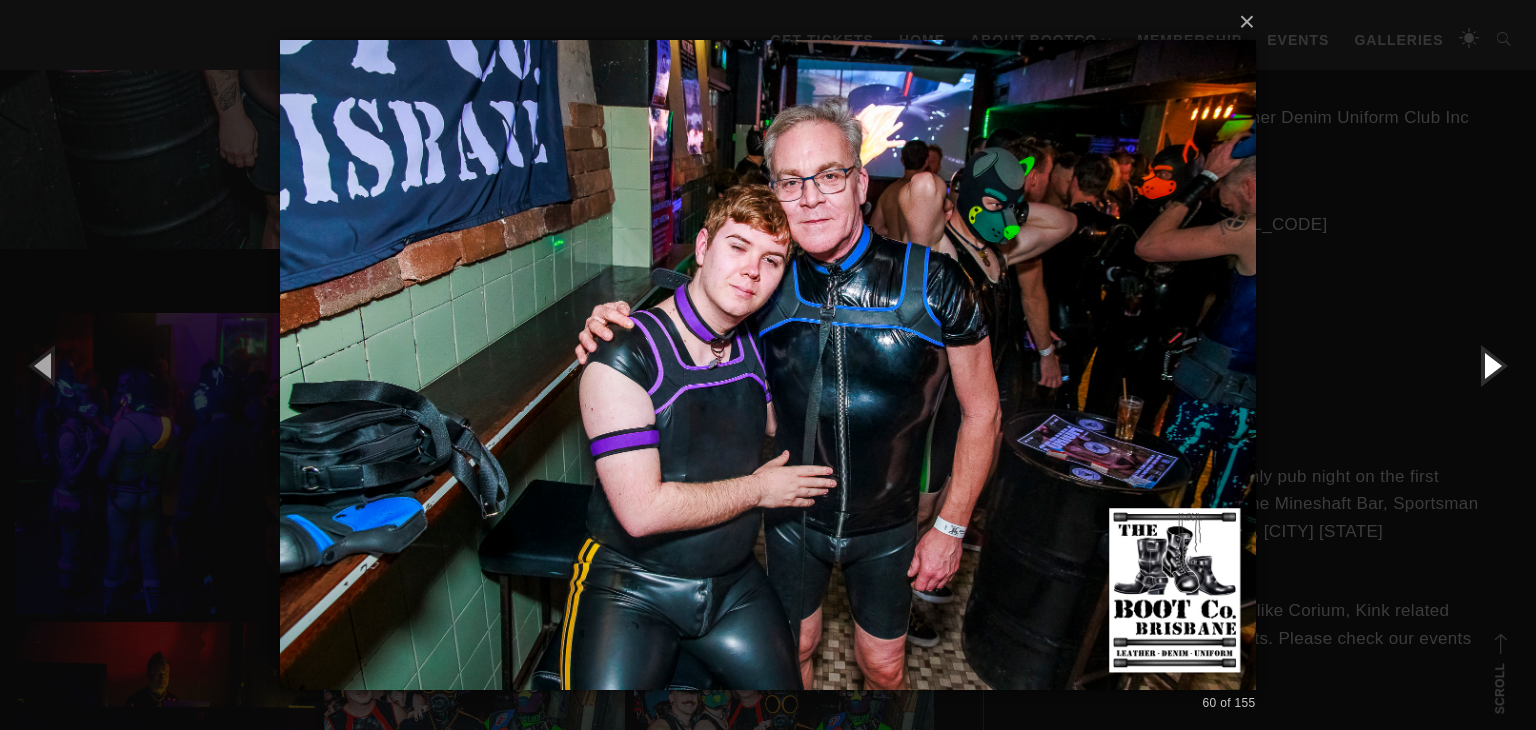 click at bounding box center [1491, 365] 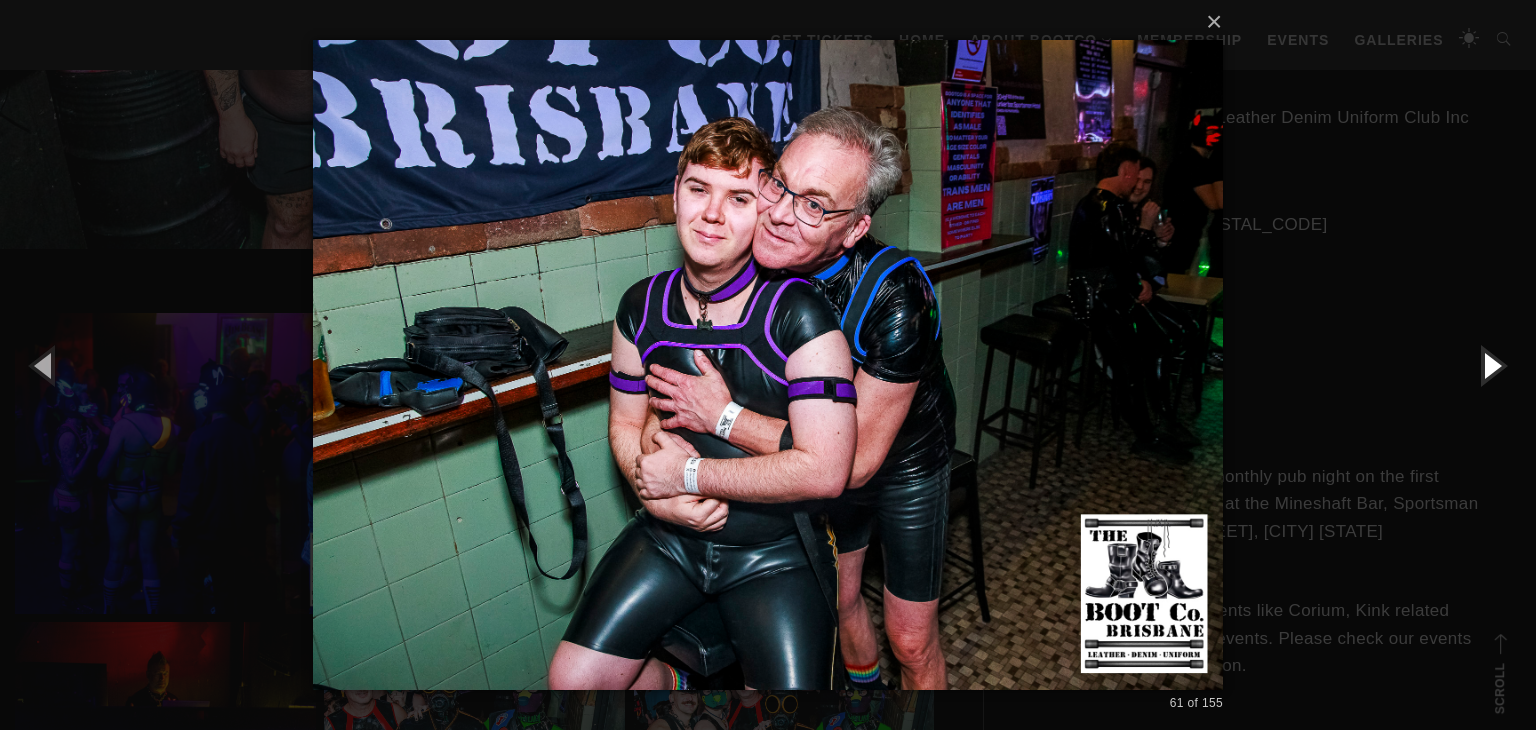 click at bounding box center (1491, 365) 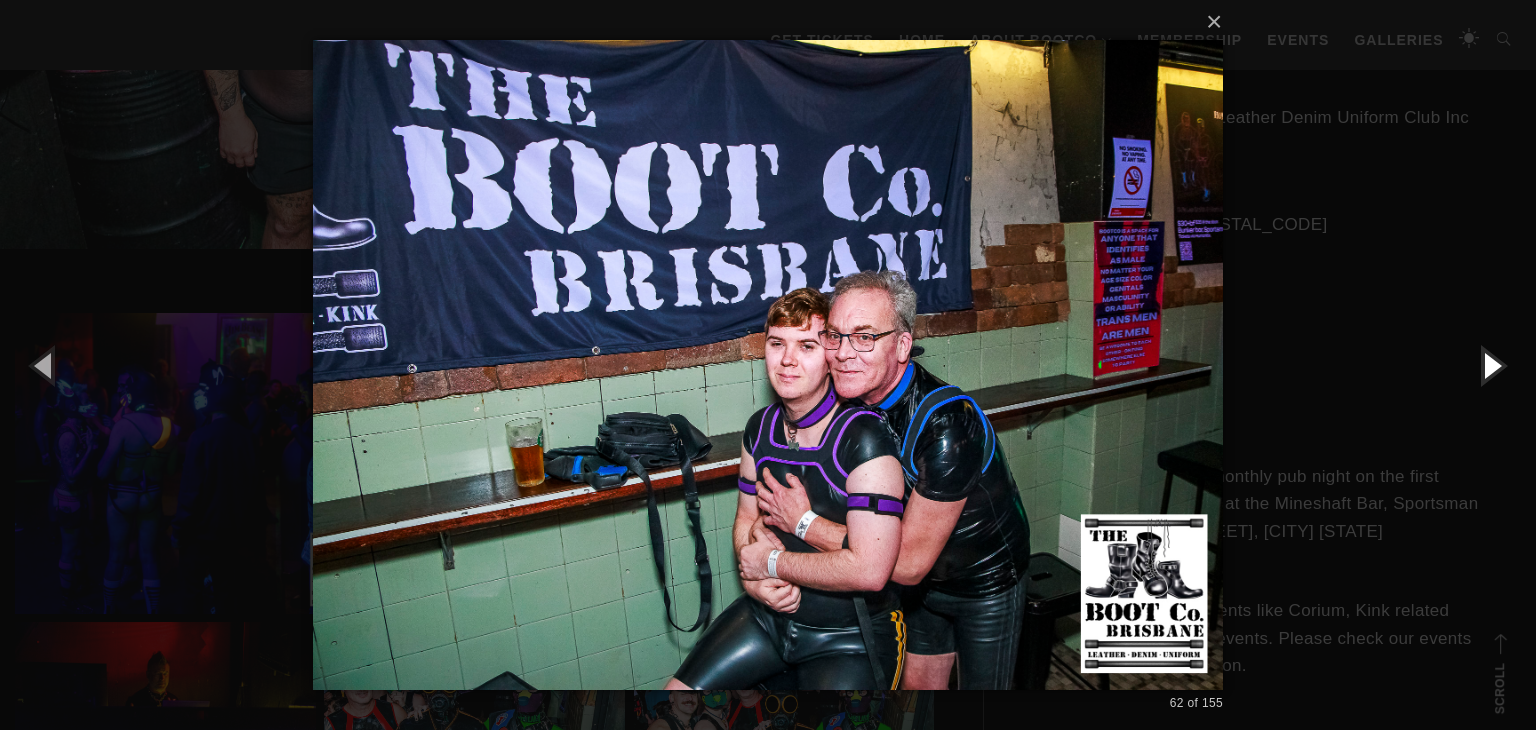 click at bounding box center [1491, 365] 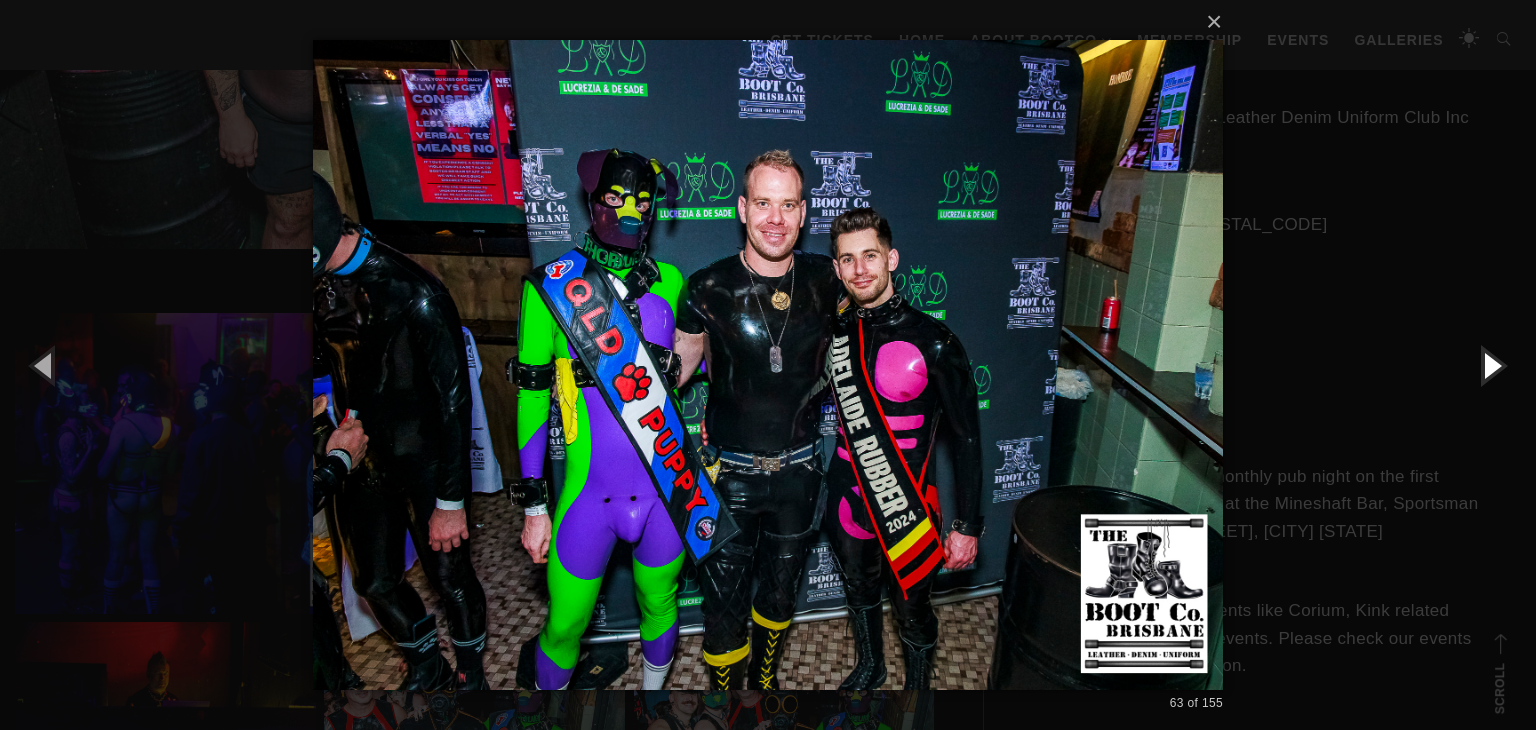 click at bounding box center [1491, 365] 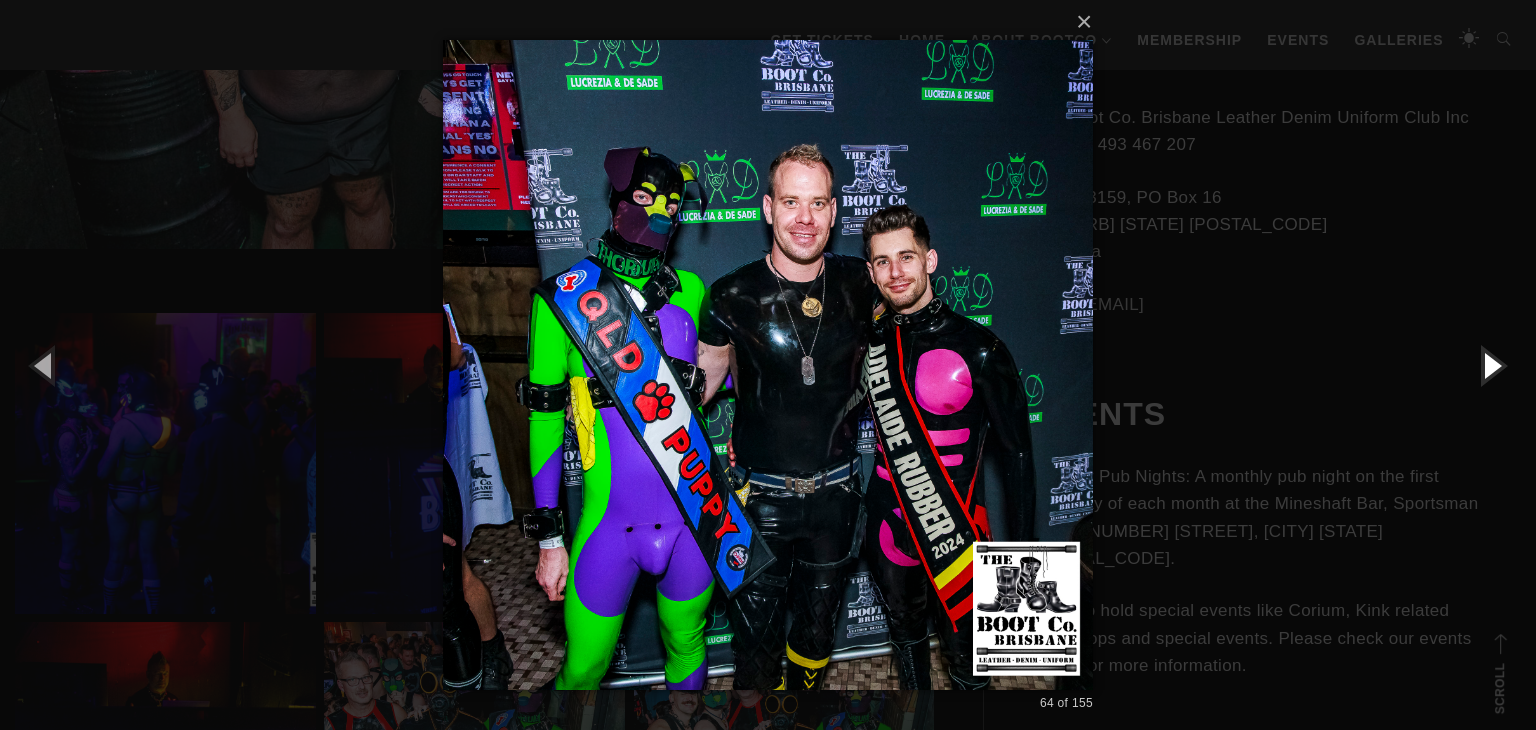 click at bounding box center (1491, 365) 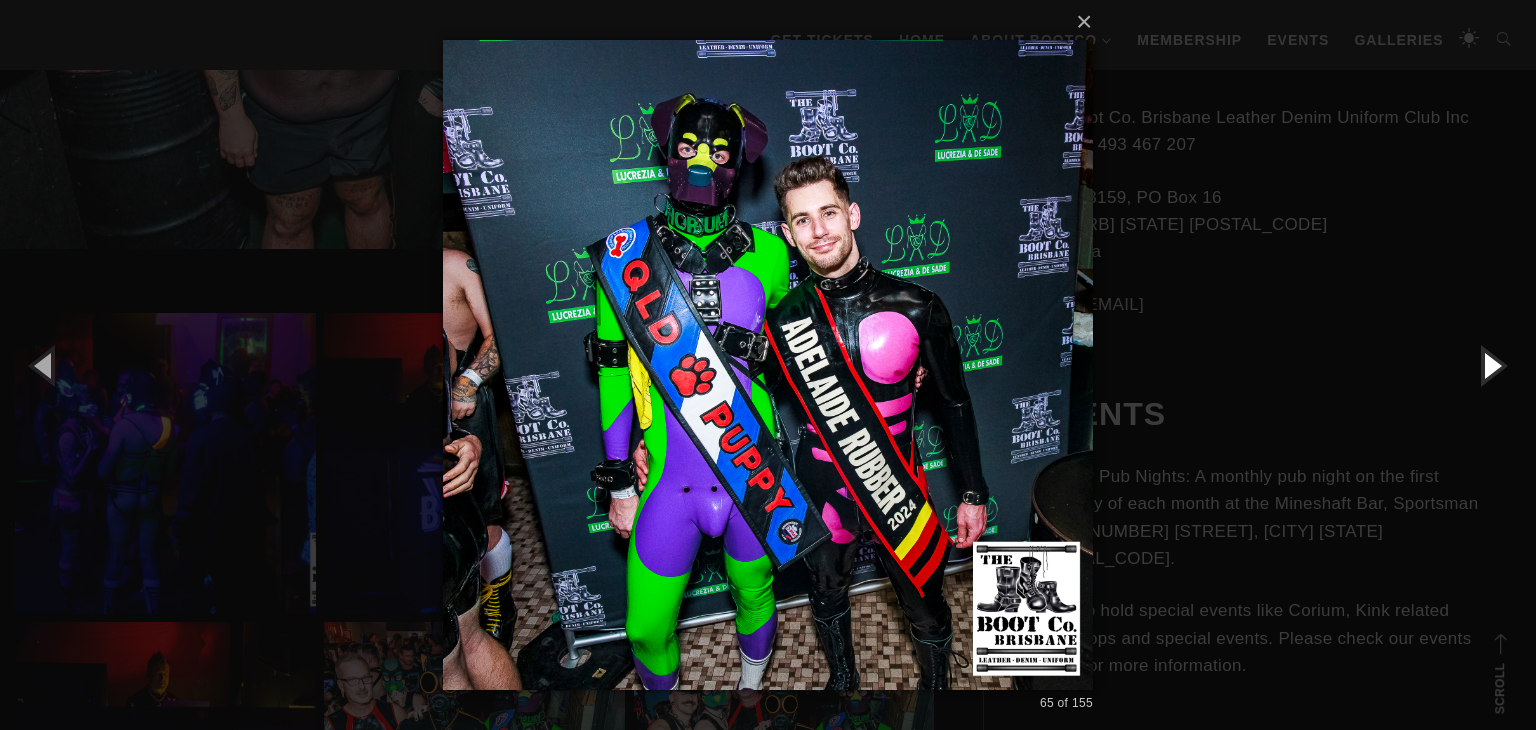 click at bounding box center (1491, 365) 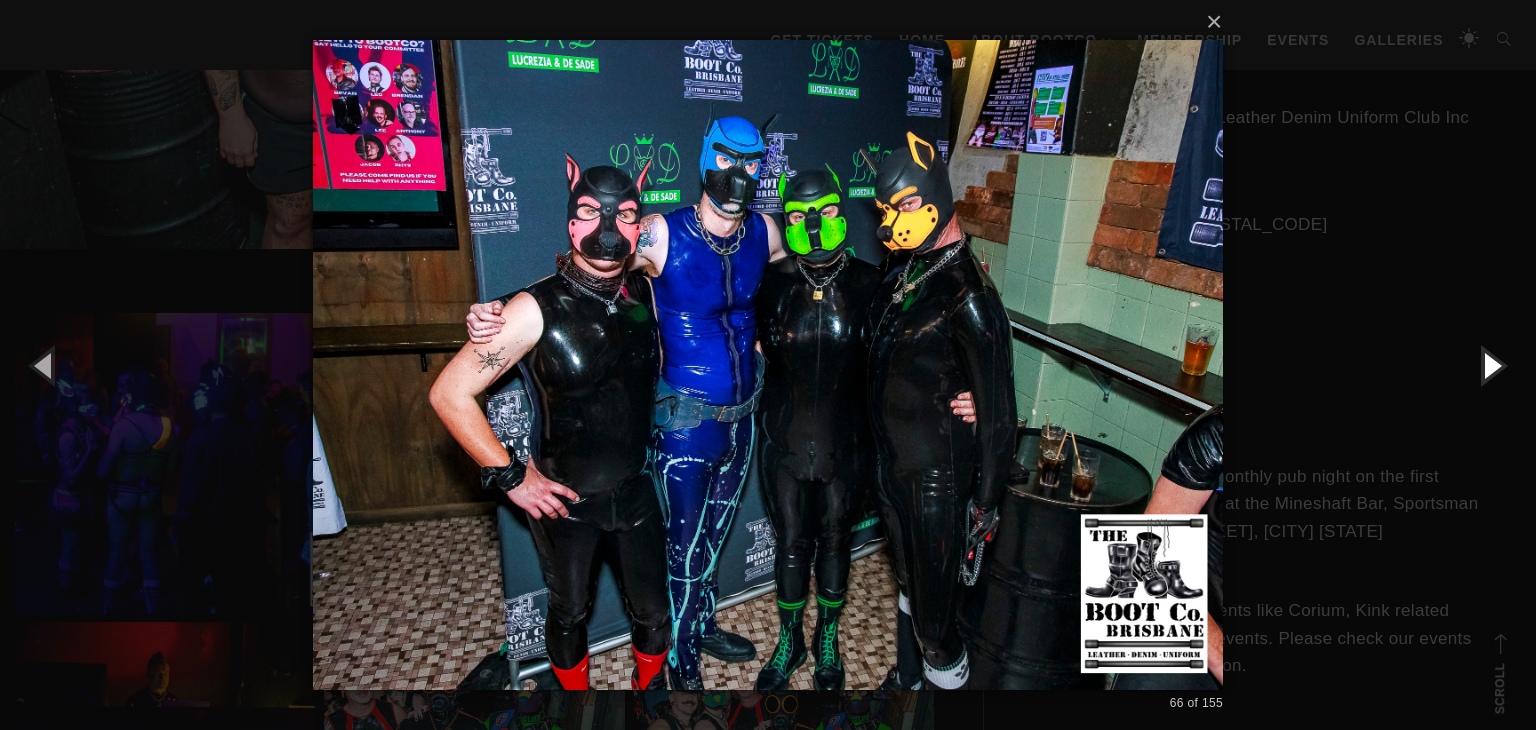 click at bounding box center (1491, 365) 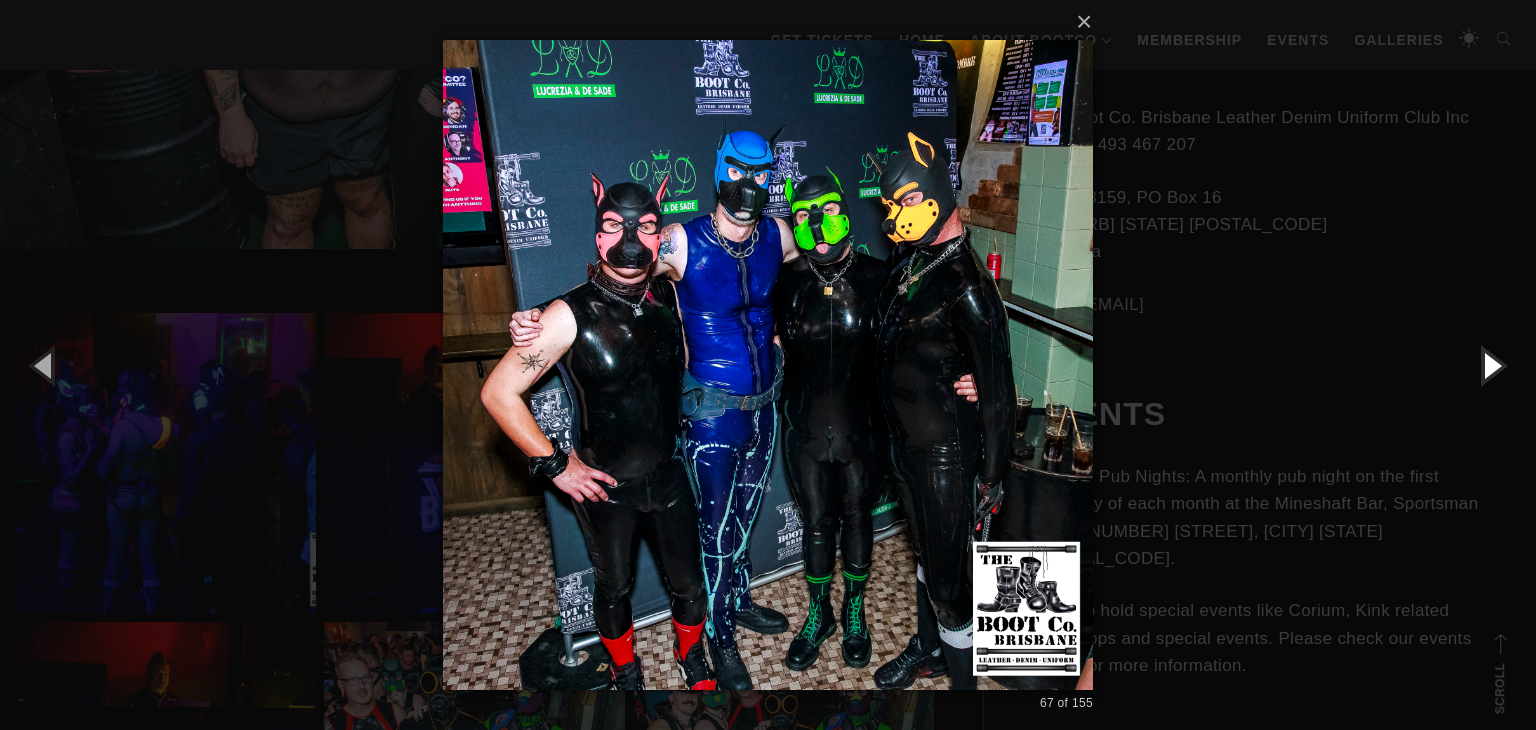 click at bounding box center [1491, 365] 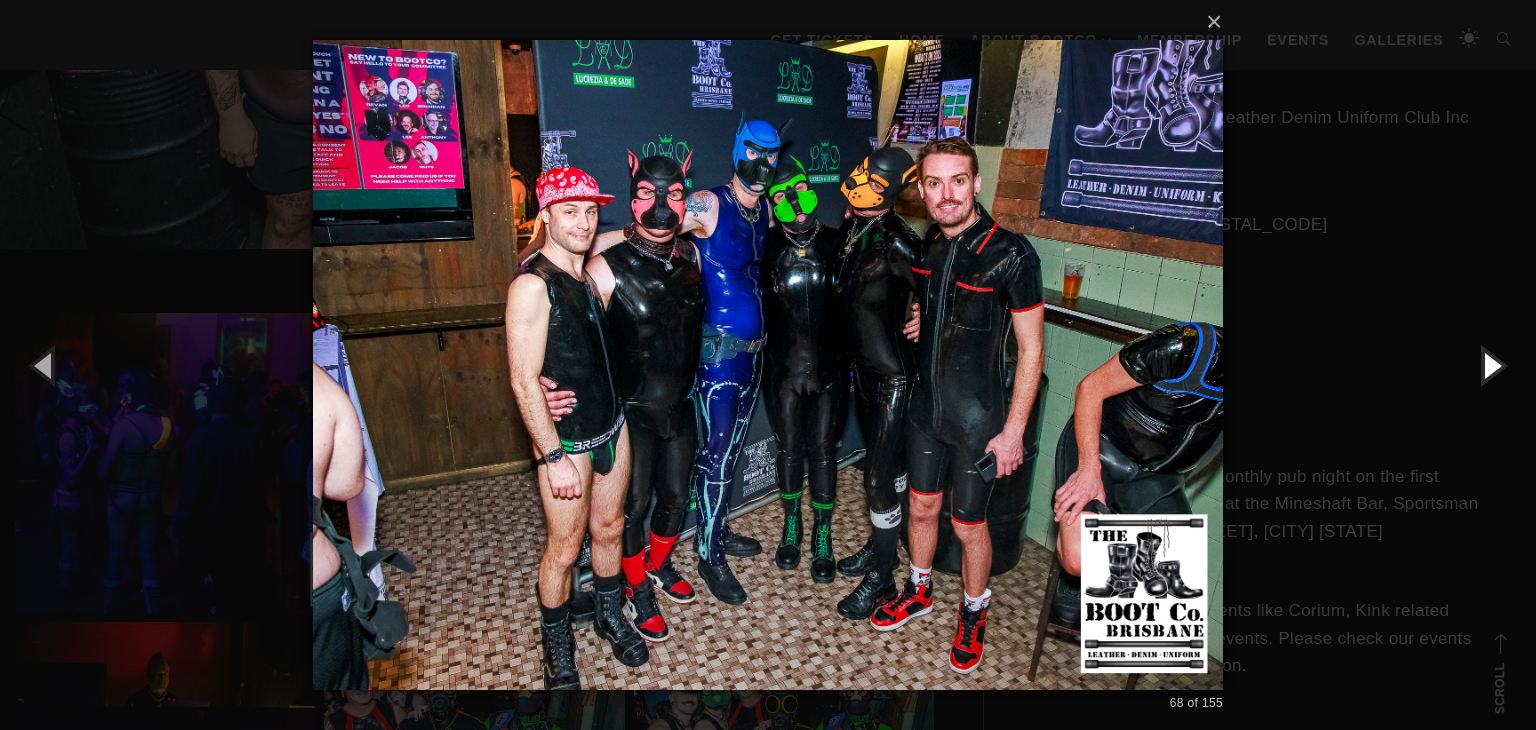 click at bounding box center (1491, 365) 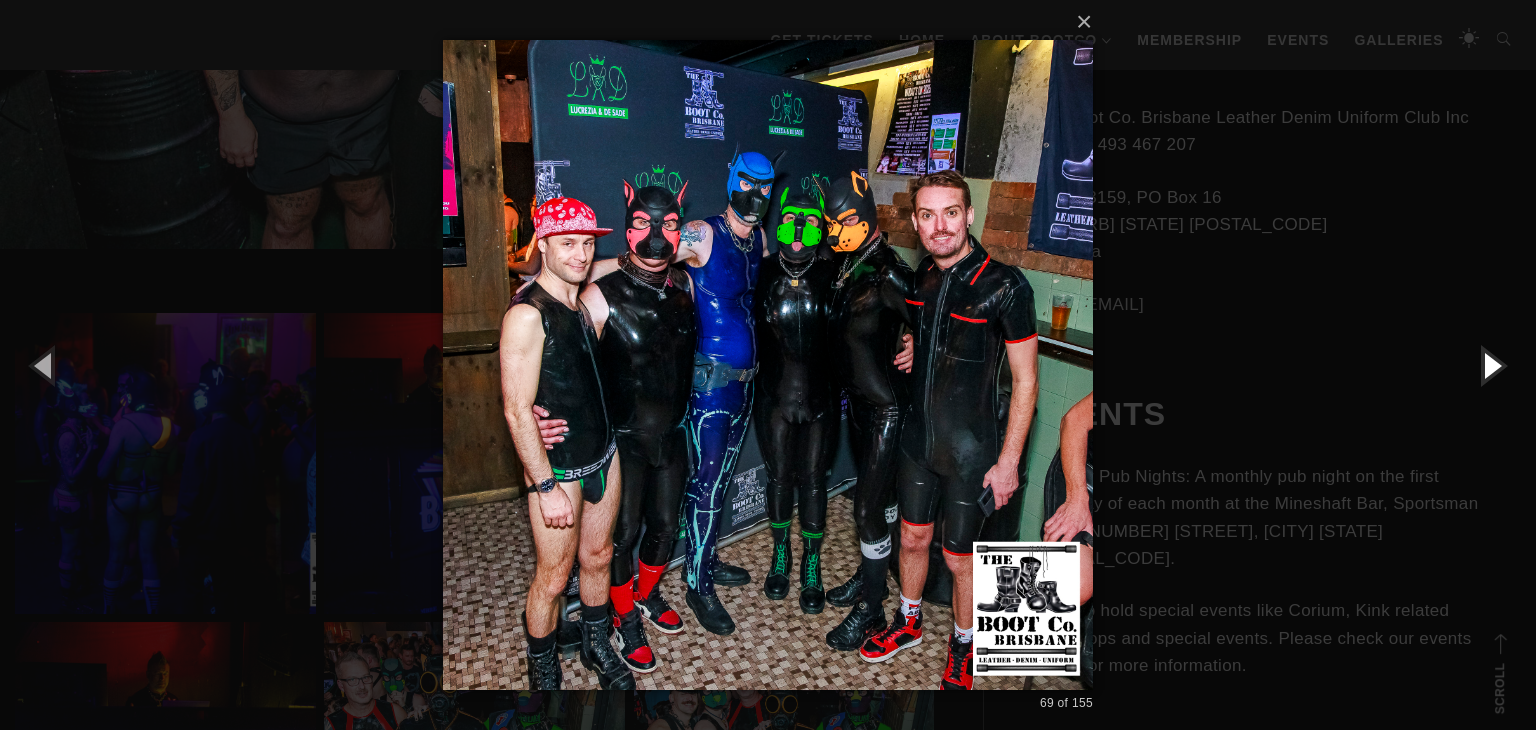 click at bounding box center (1491, 365) 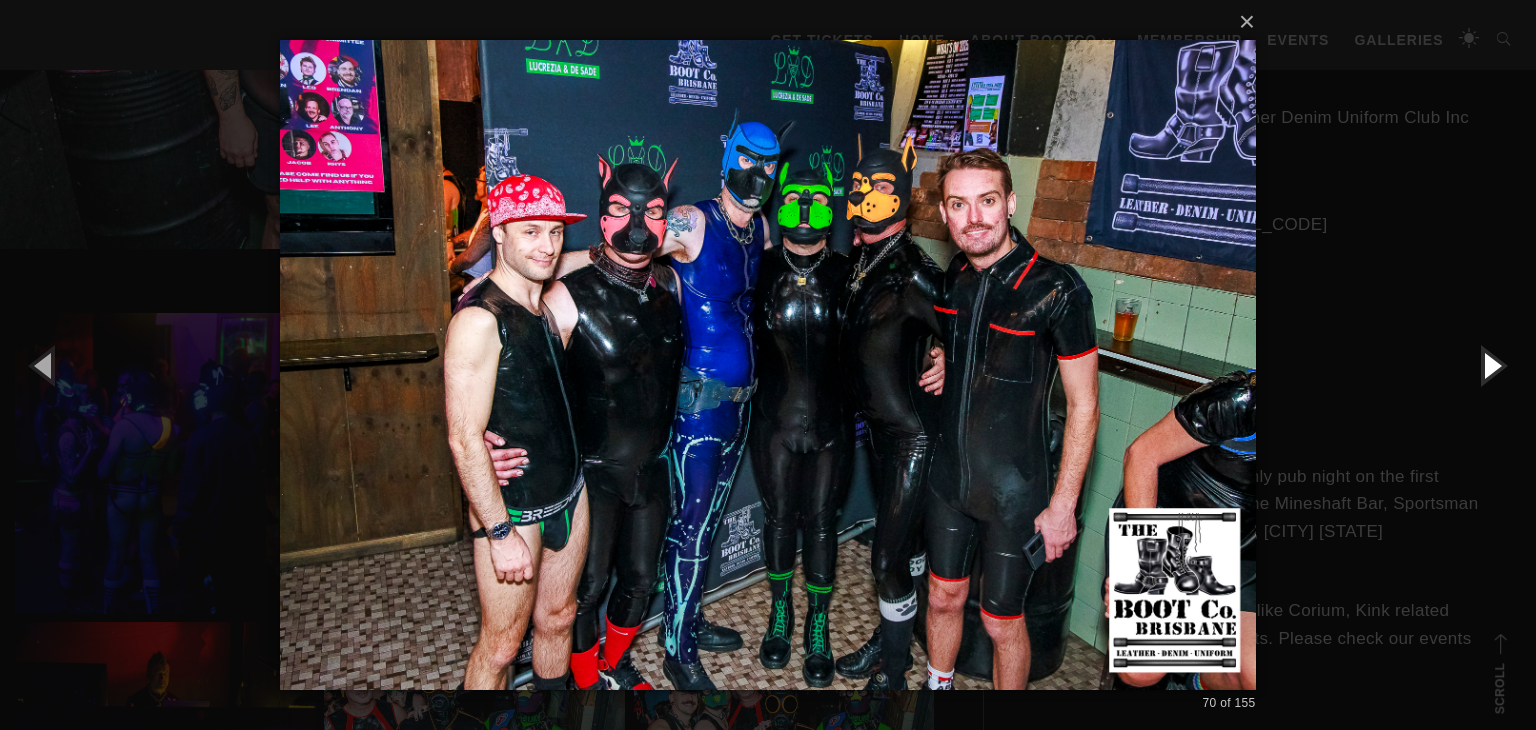 click at bounding box center (1491, 365) 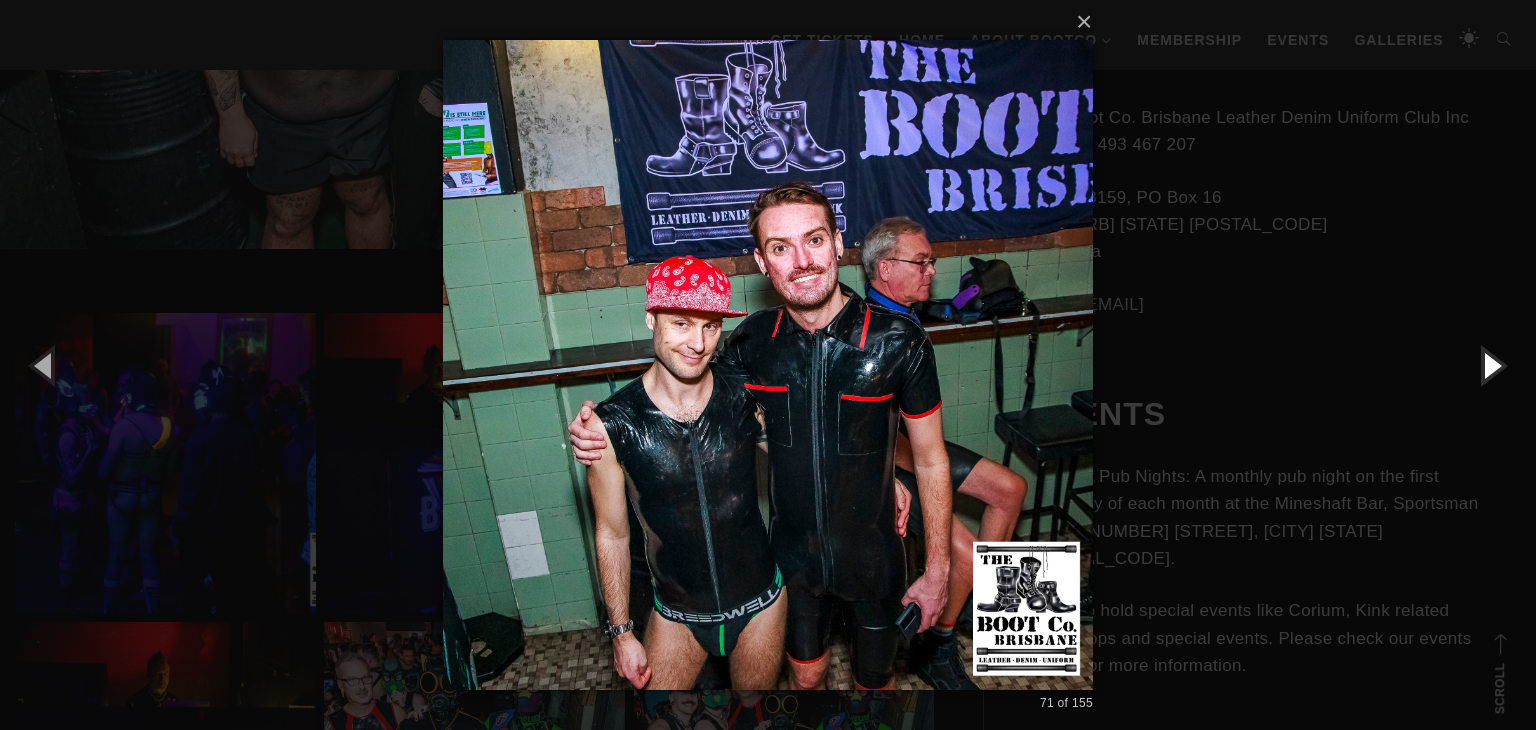 click at bounding box center (1491, 365) 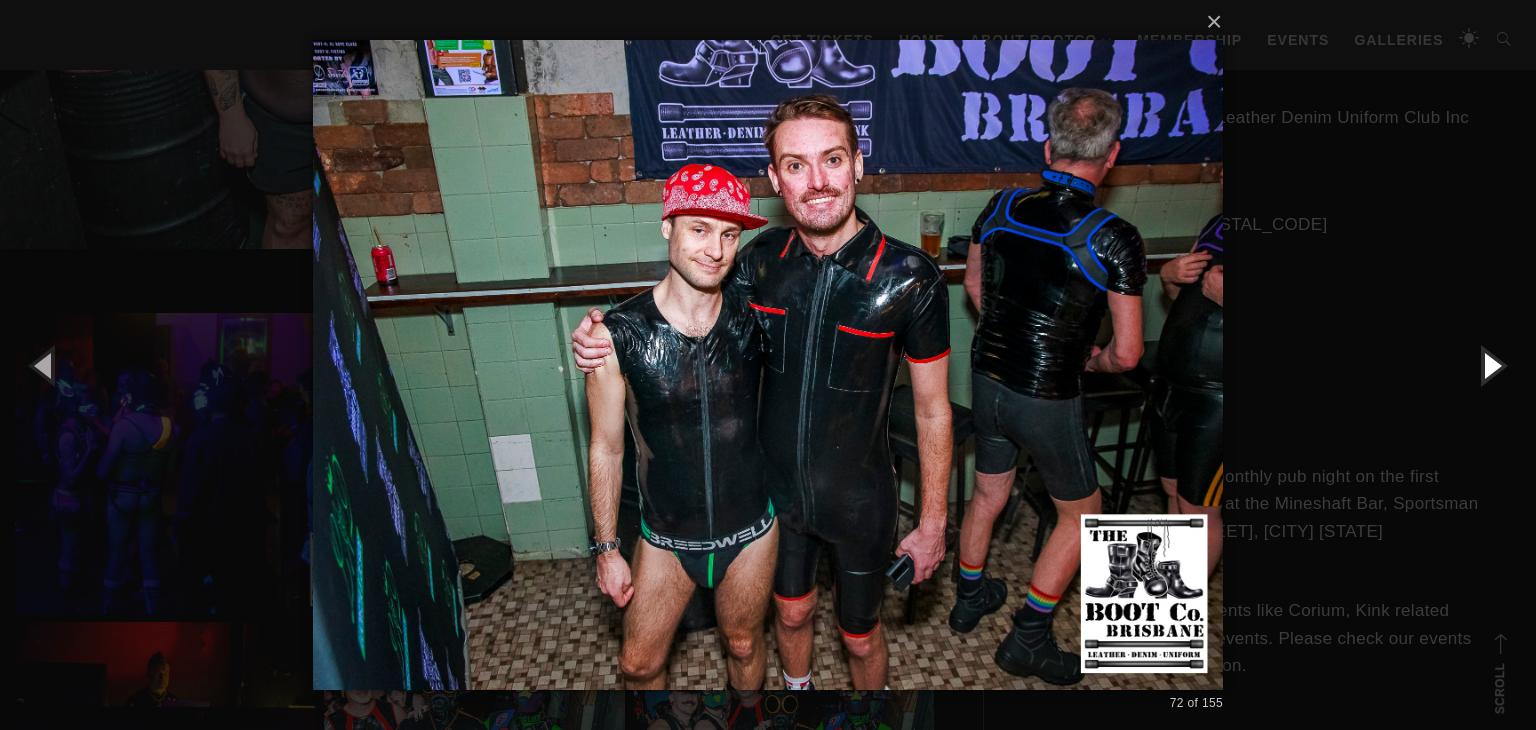 click at bounding box center (1491, 365) 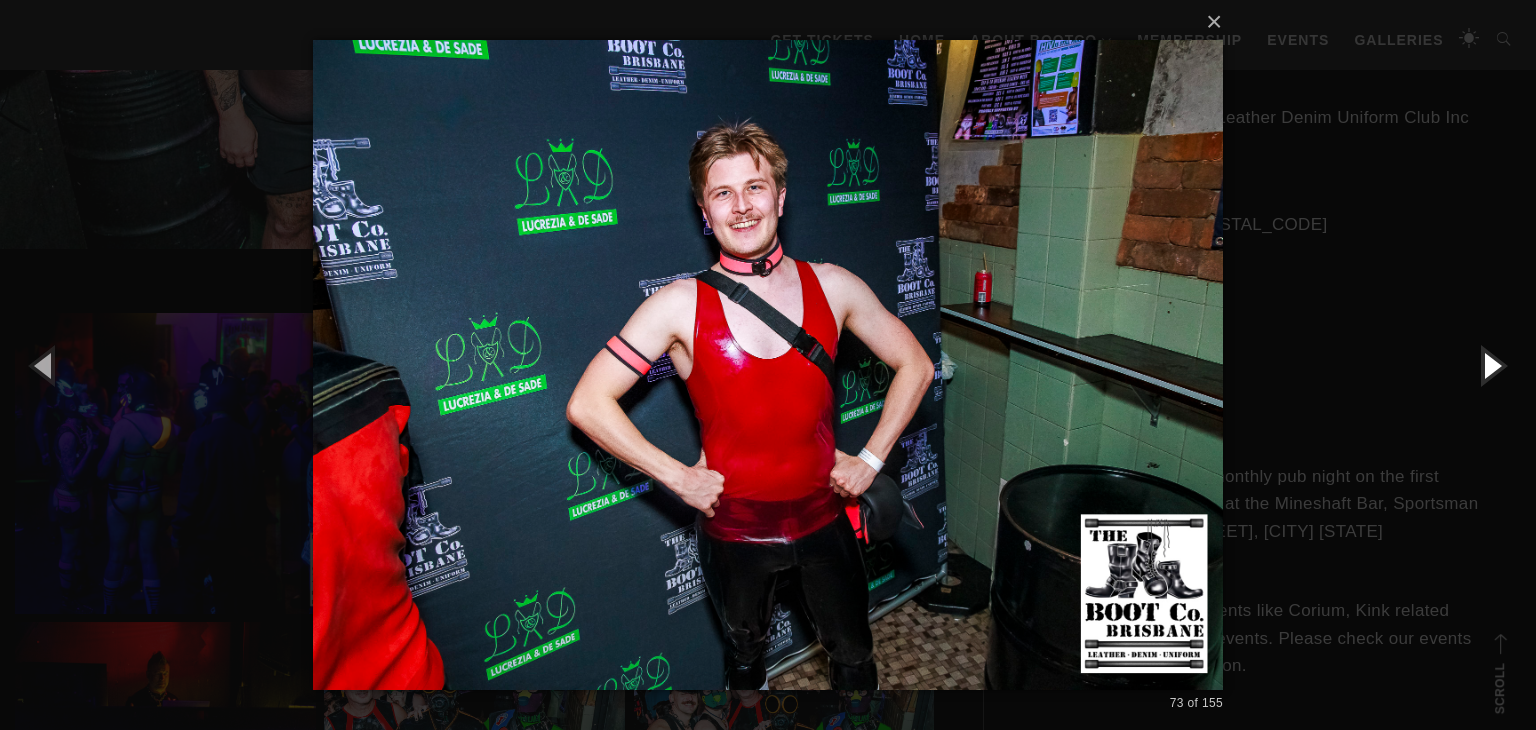 click at bounding box center (1491, 365) 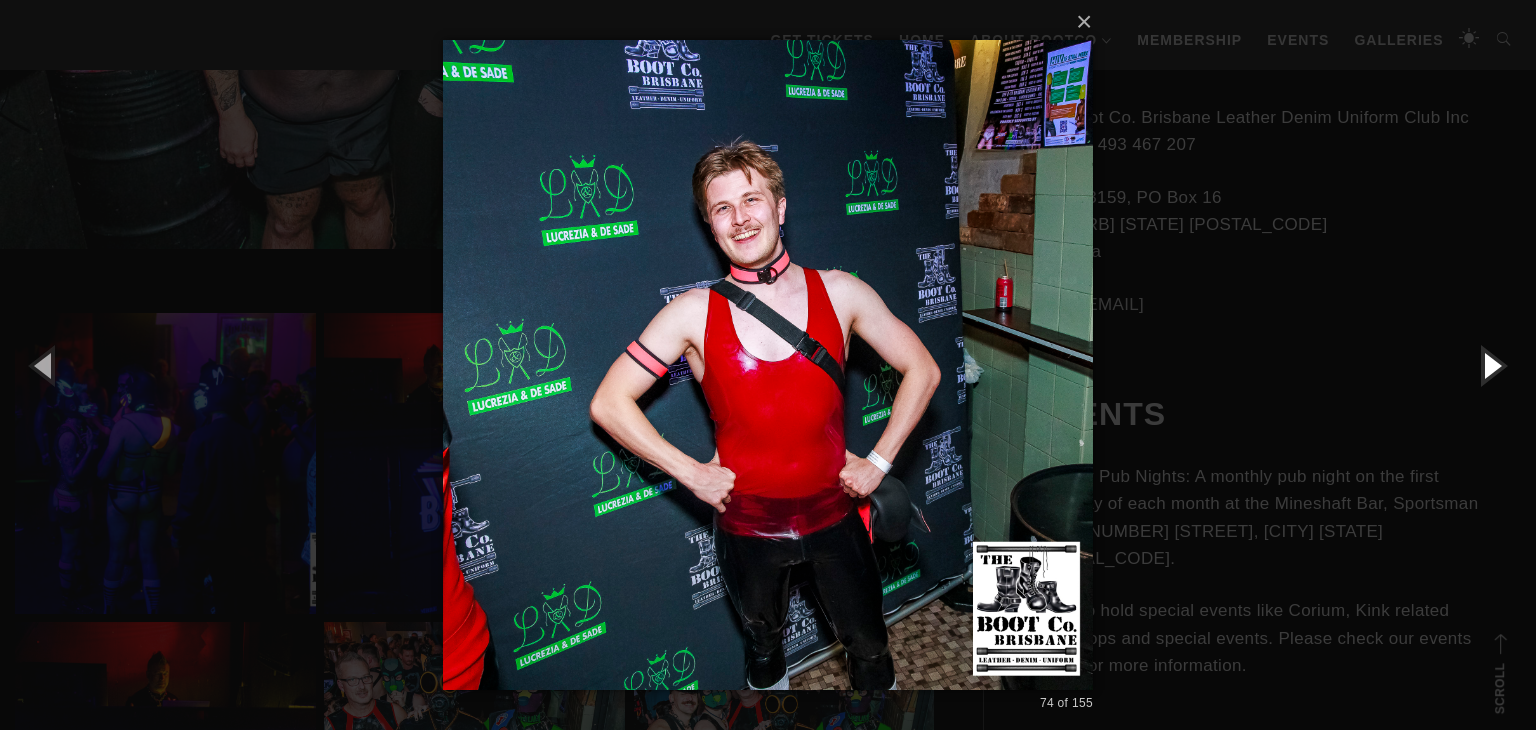 click at bounding box center (1491, 365) 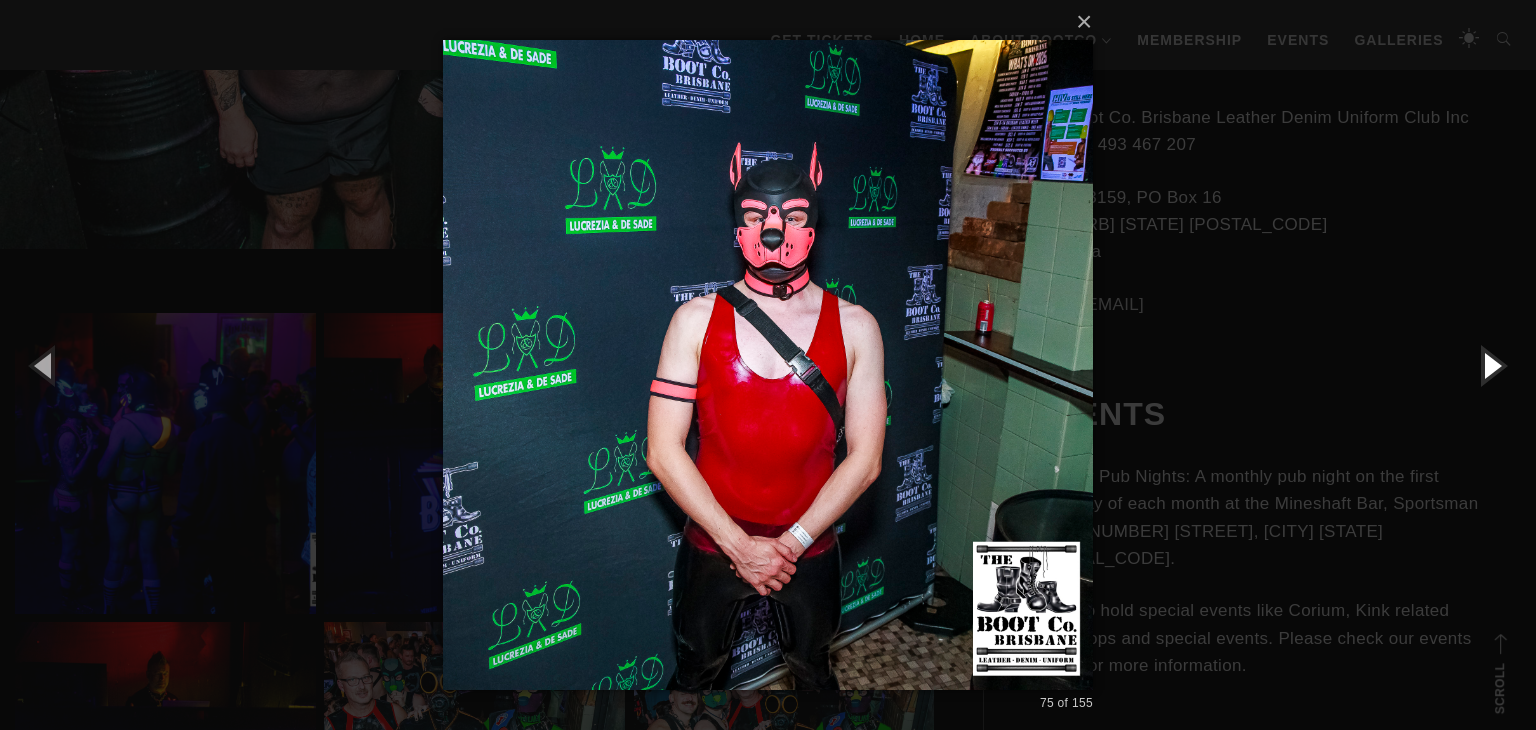 click at bounding box center (1491, 365) 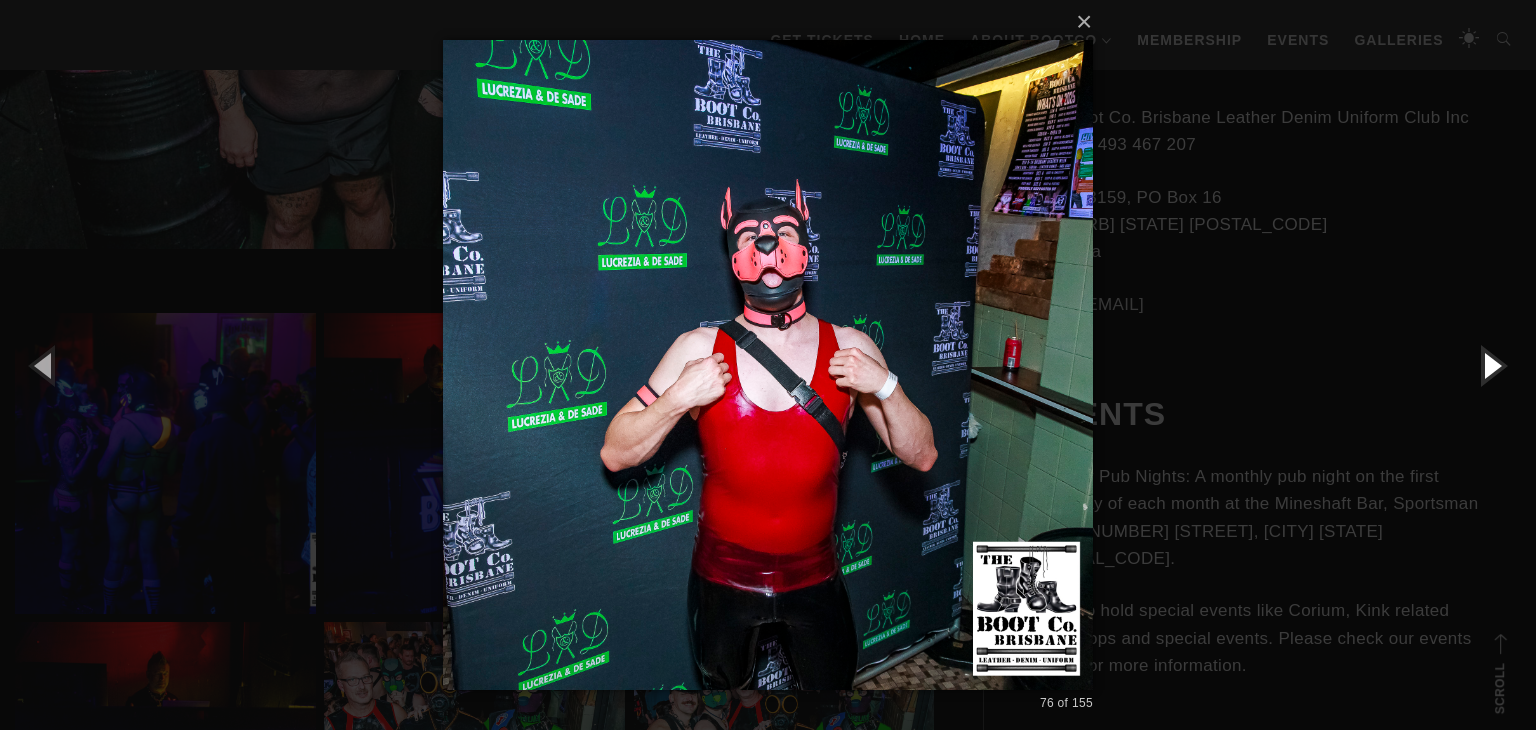 click at bounding box center (1491, 365) 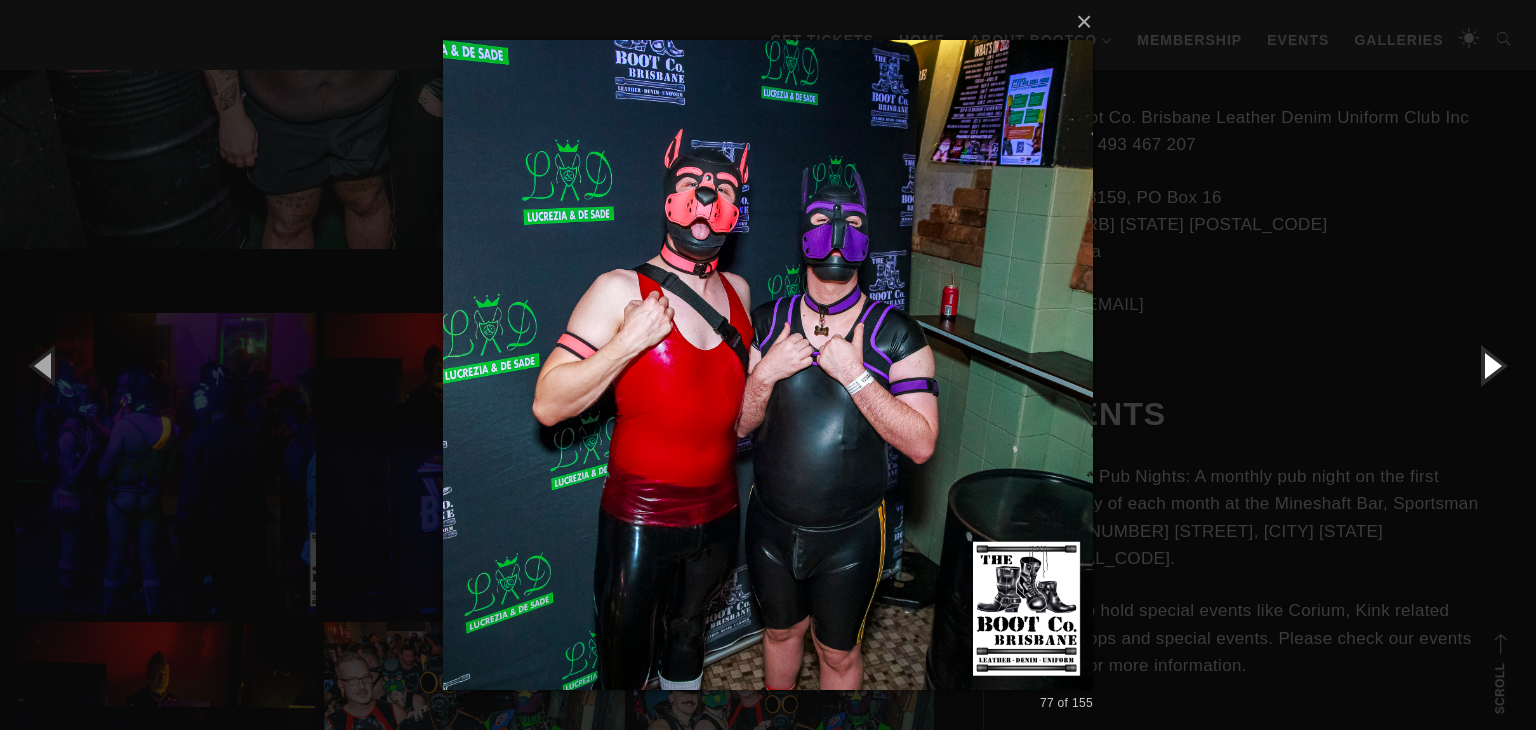 click at bounding box center (1491, 365) 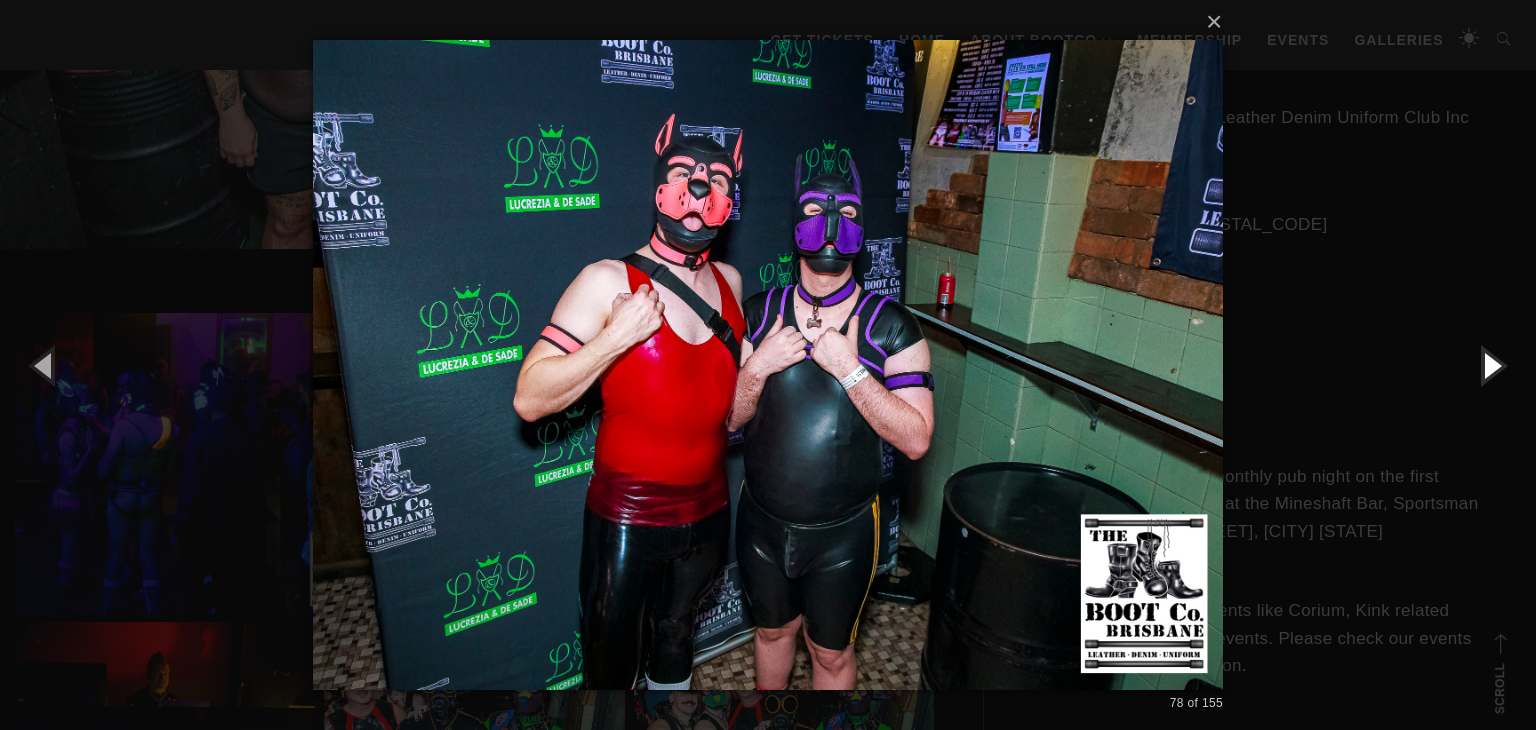 click at bounding box center (1491, 365) 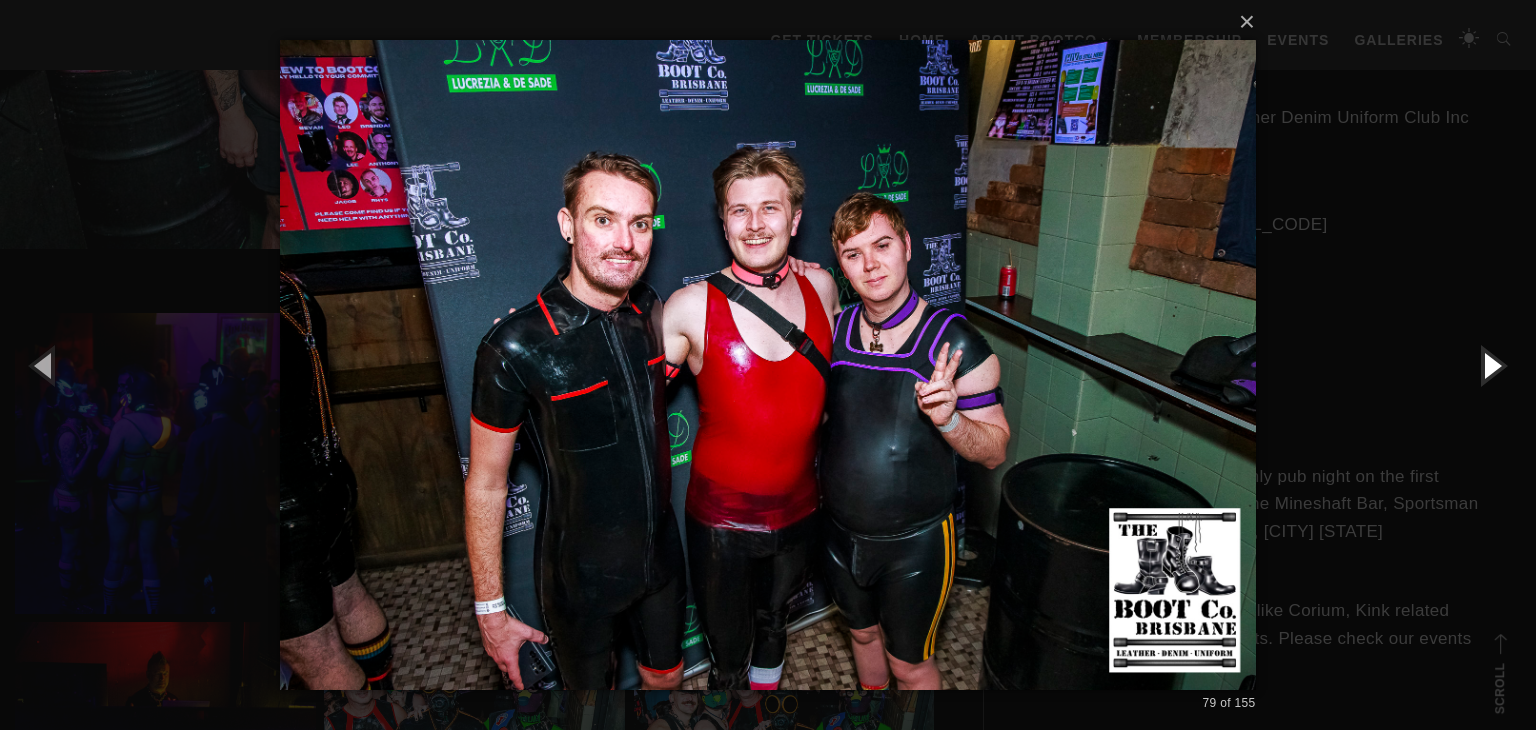 click at bounding box center [1491, 365] 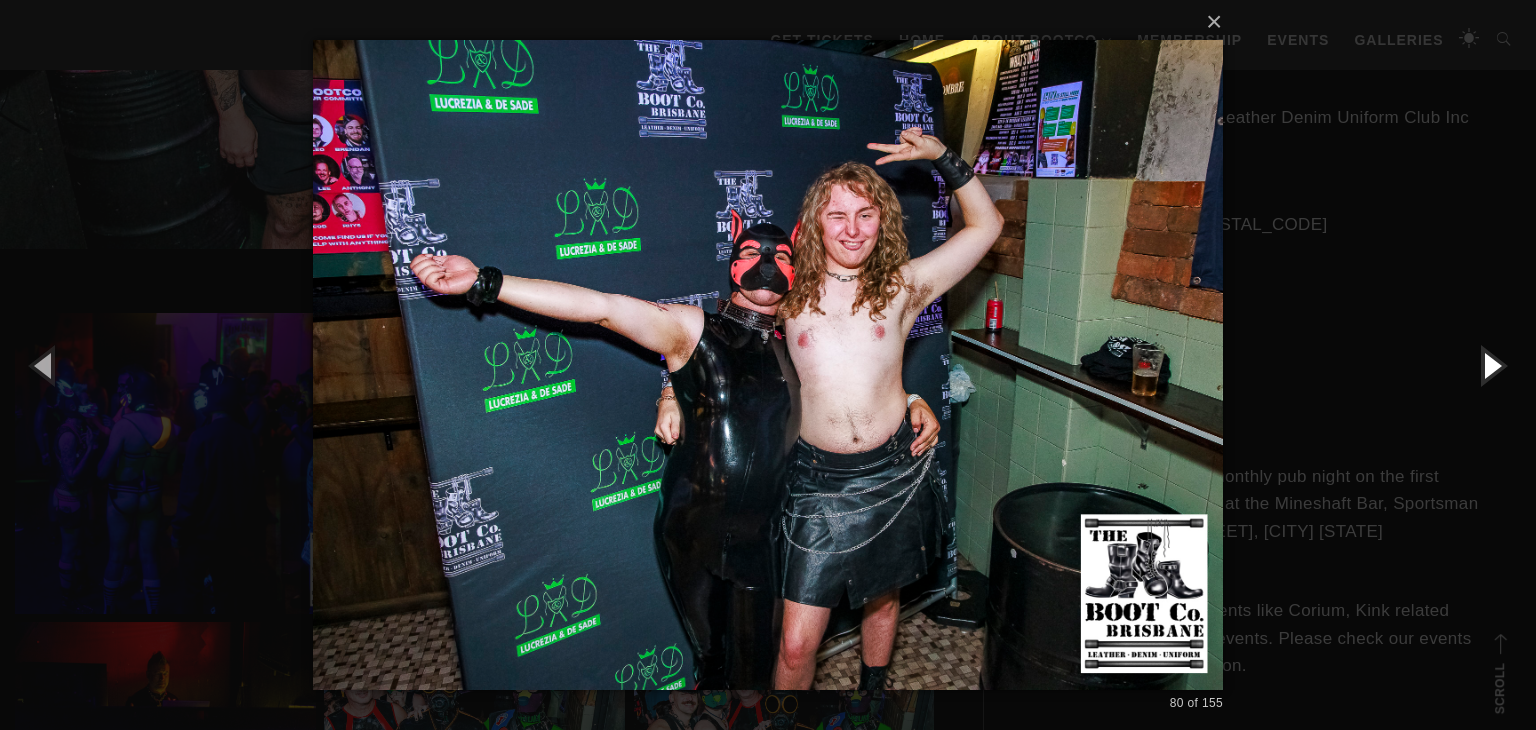 click at bounding box center (1491, 365) 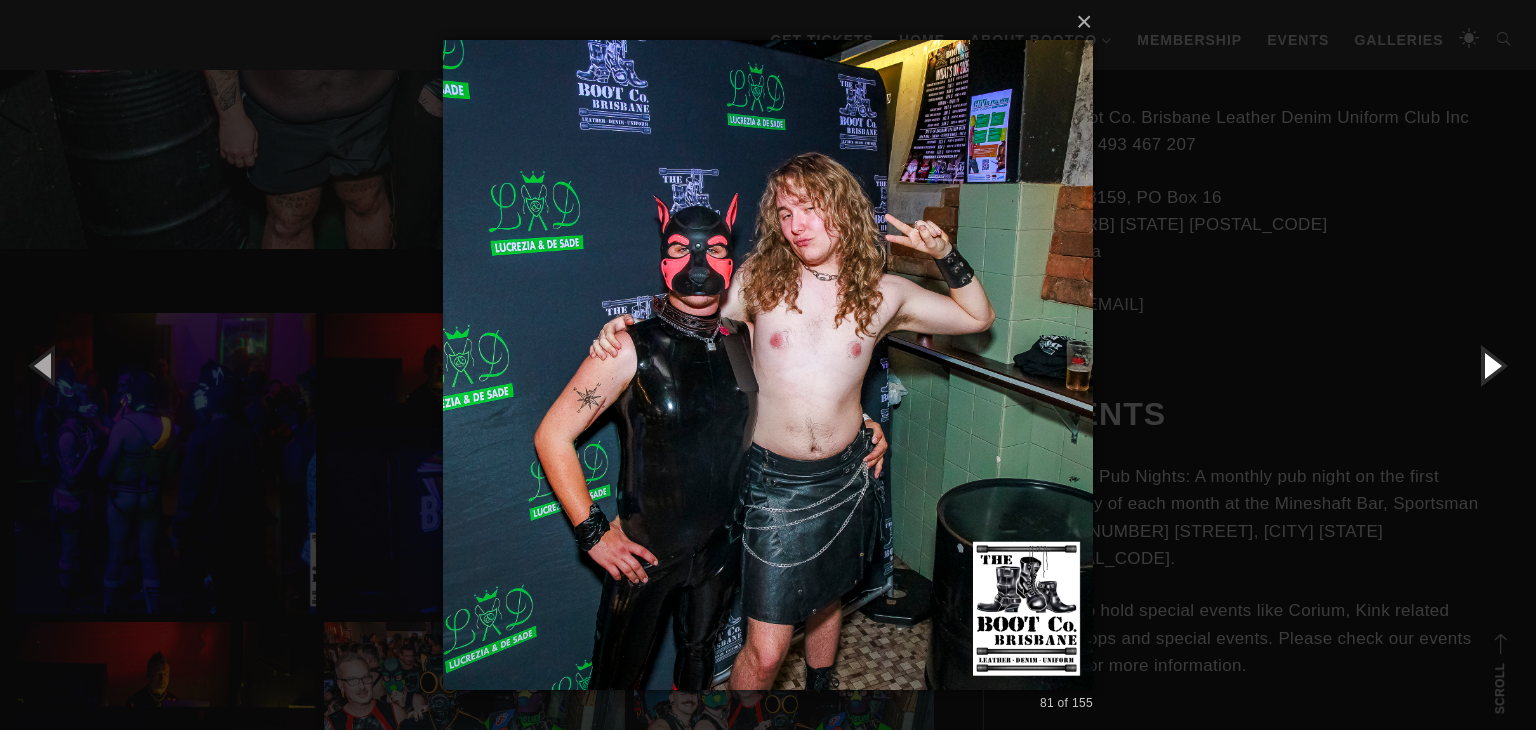 click at bounding box center [1491, 365] 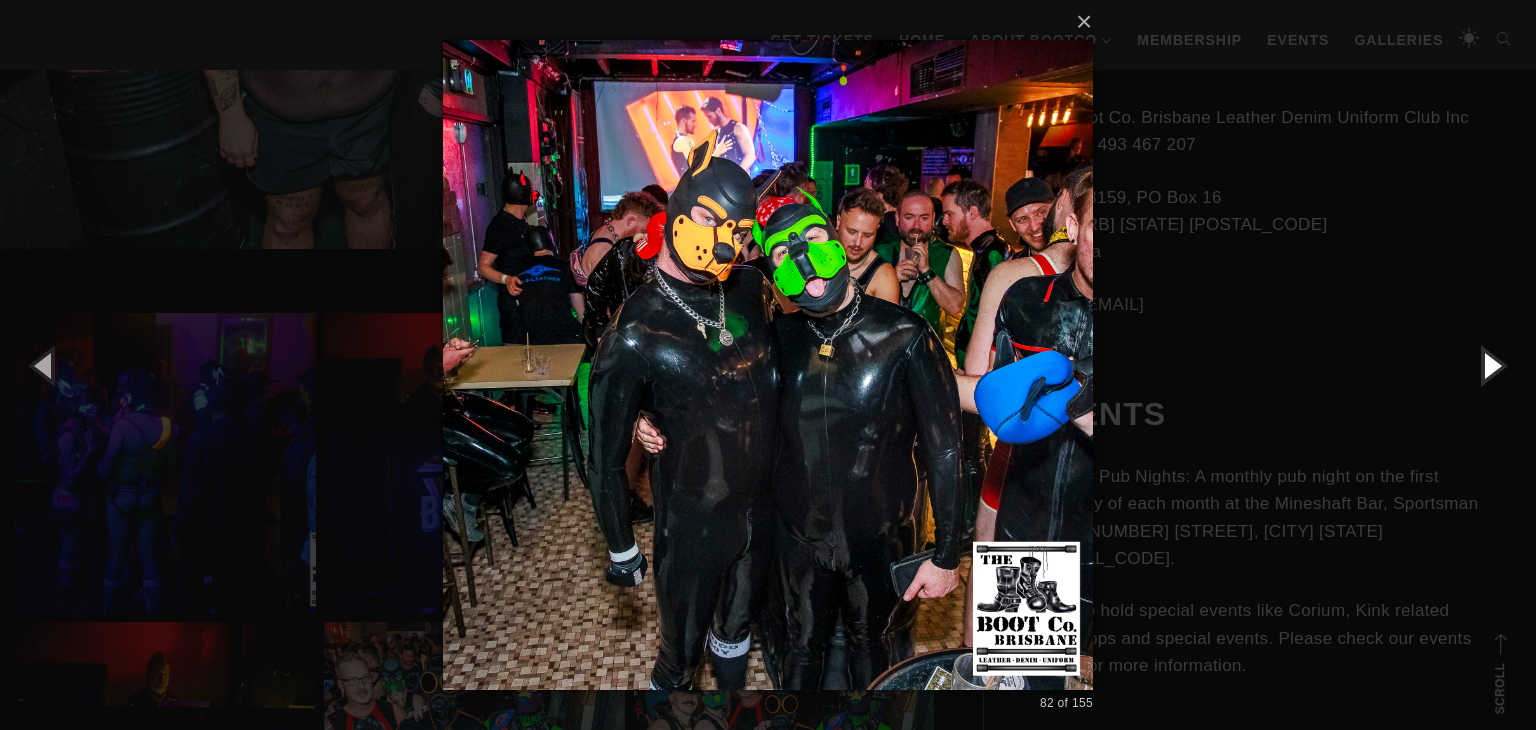 click at bounding box center [1491, 365] 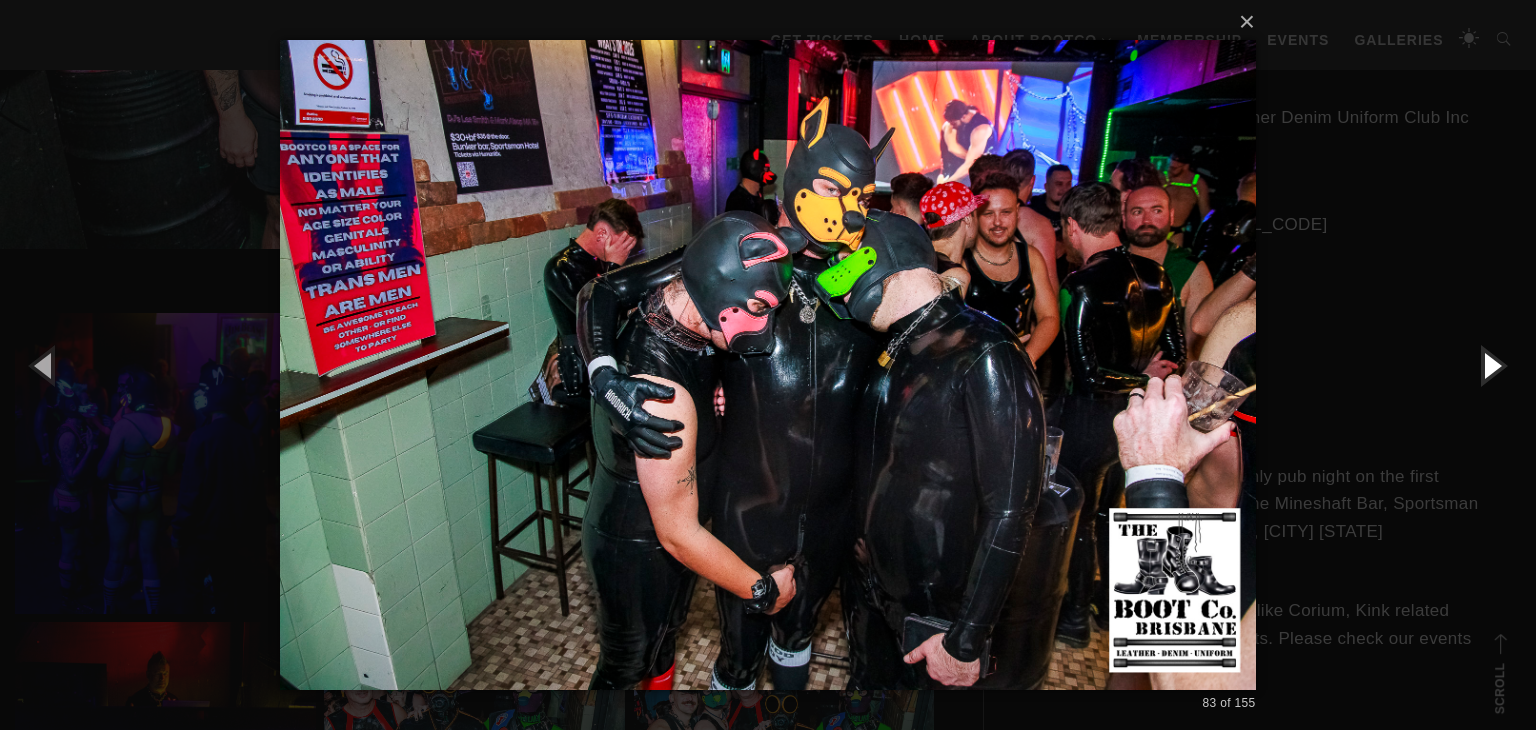 click at bounding box center (1491, 365) 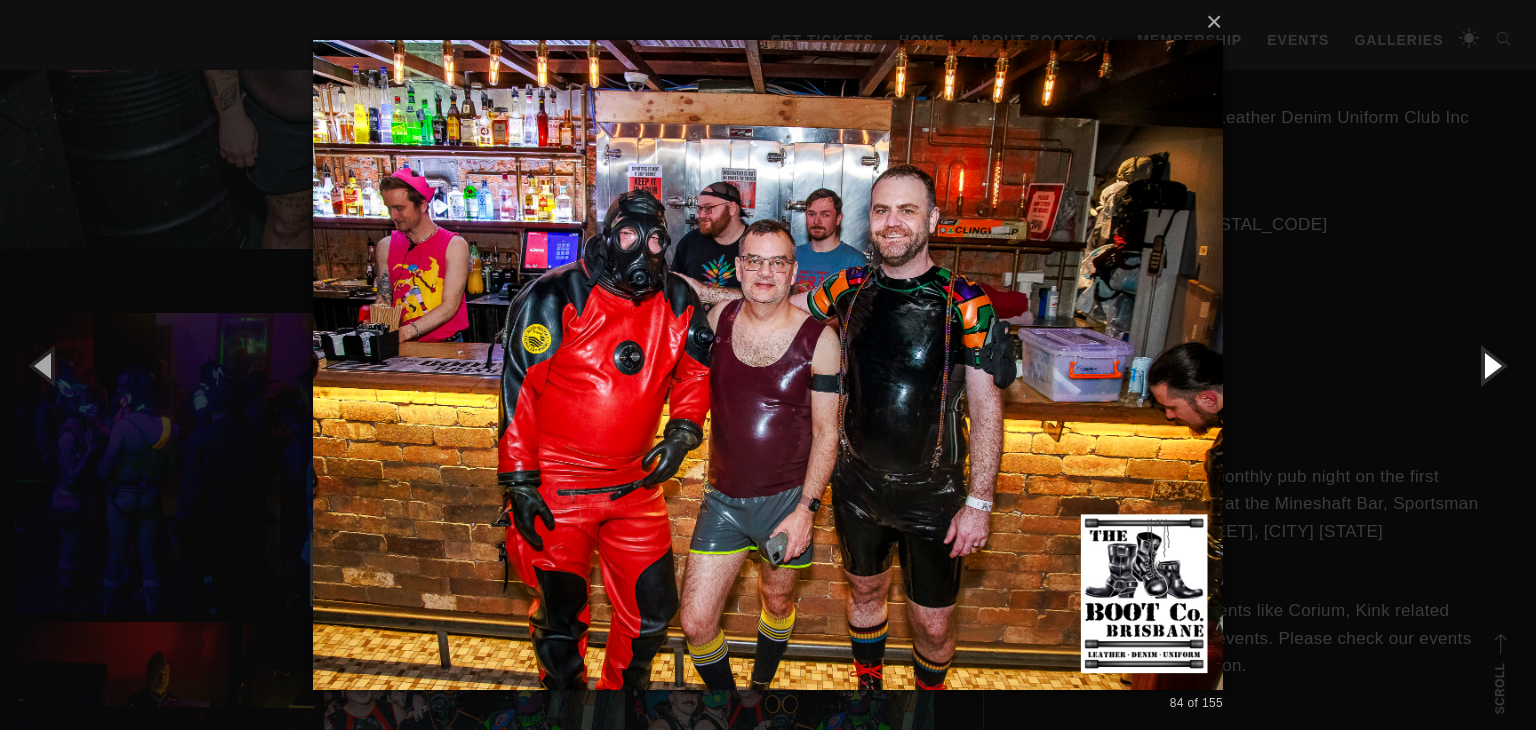 click at bounding box center [1491, 365] 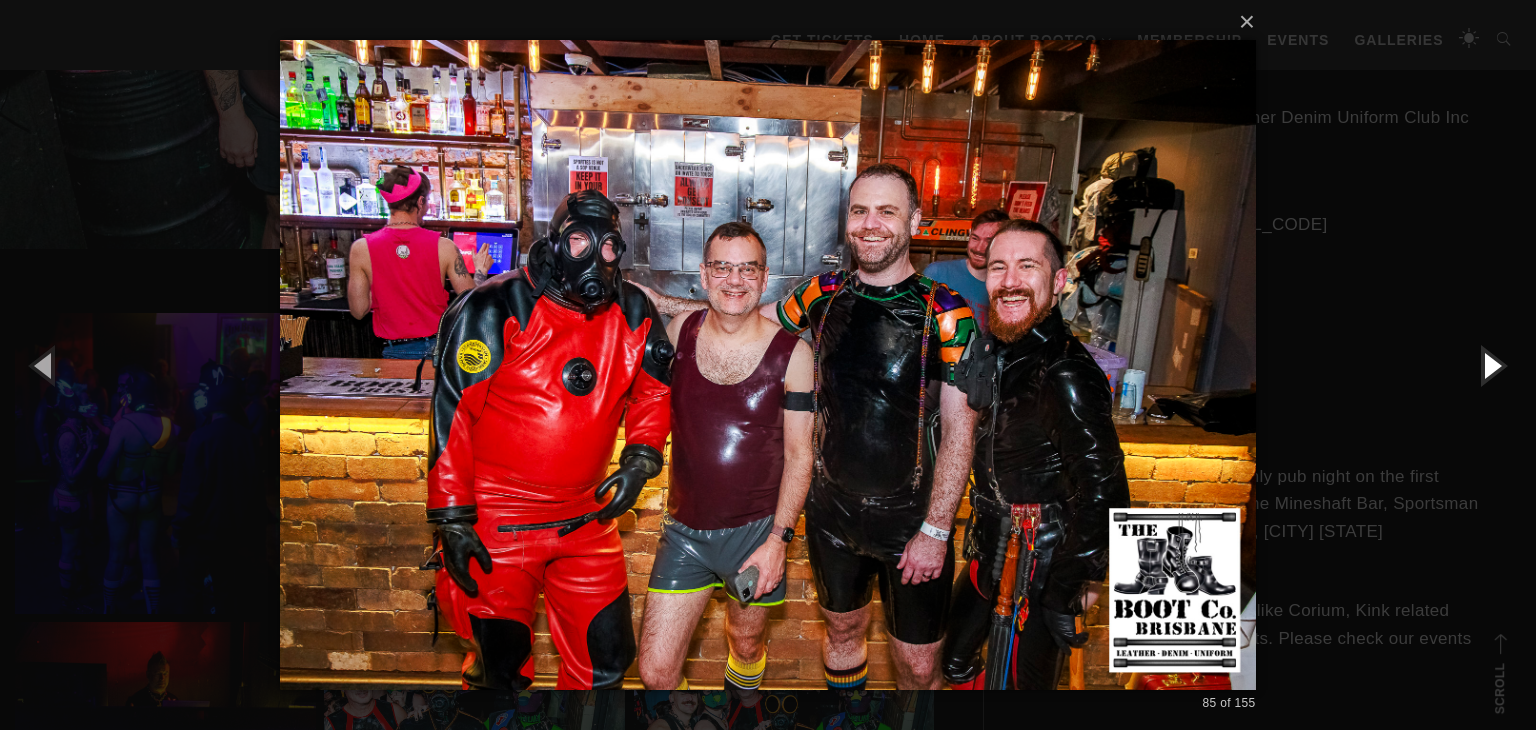 click at bounding box center [1491, 365] 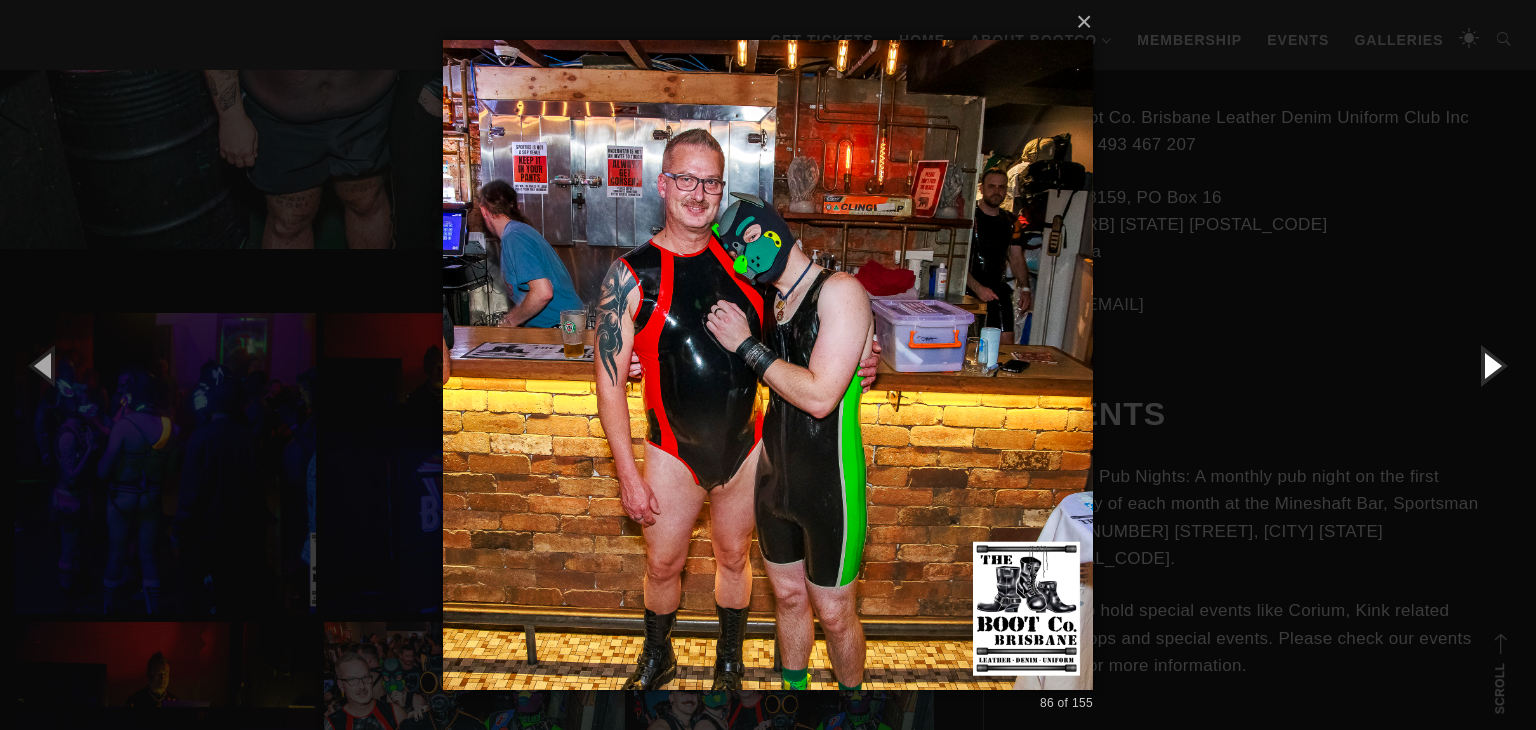 click at bounding box center [1491, 365] 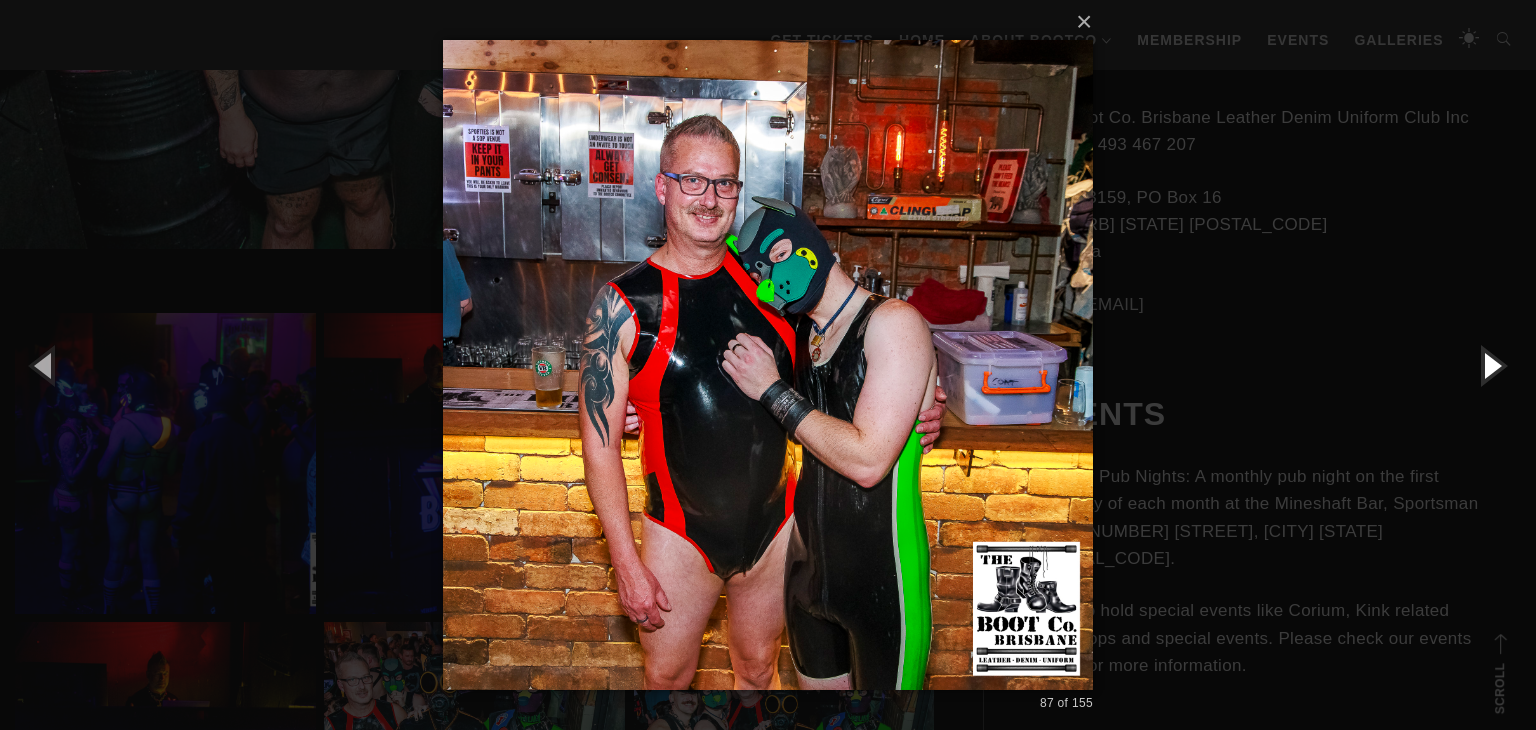 click at bounding box center (1491, 365) 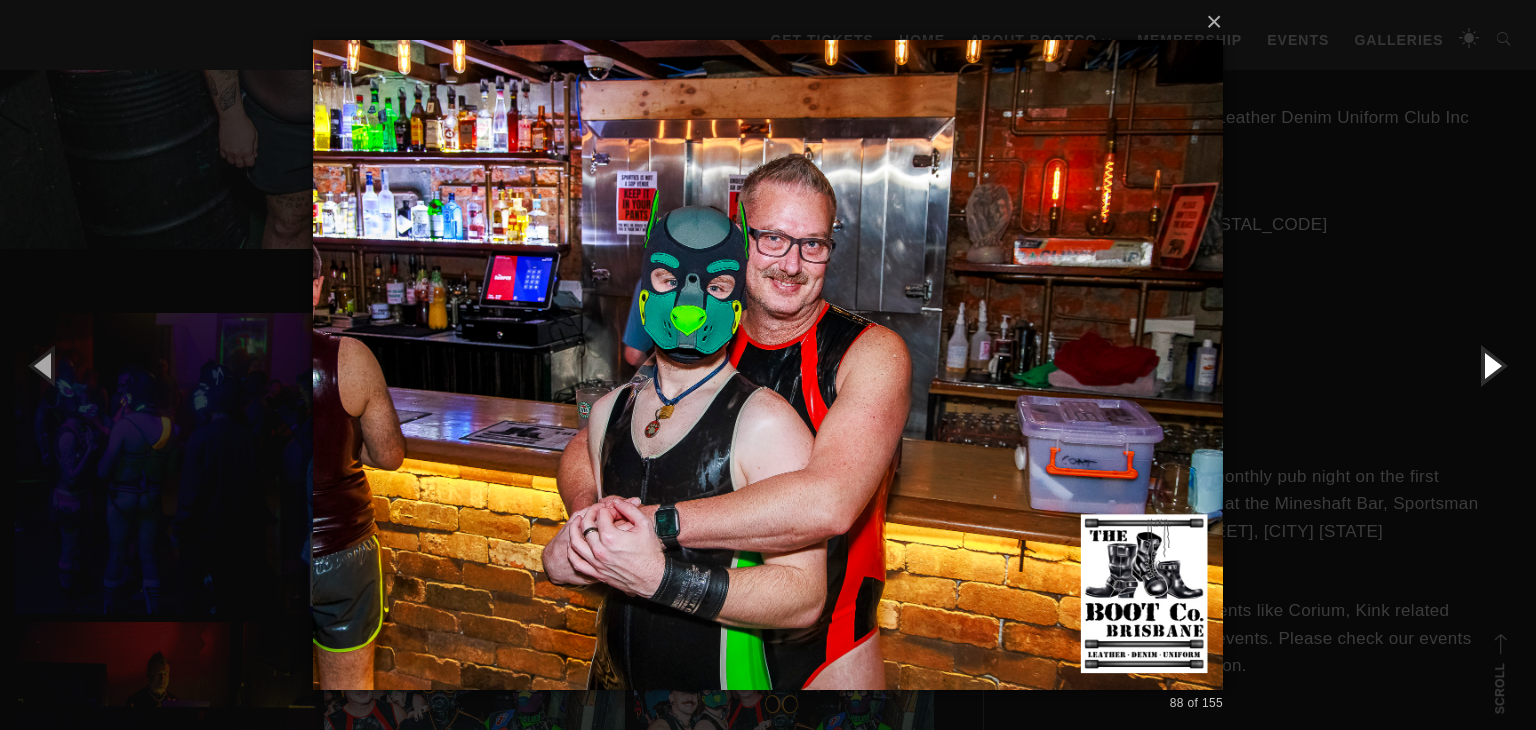 click at bounding box center [1491, 365] 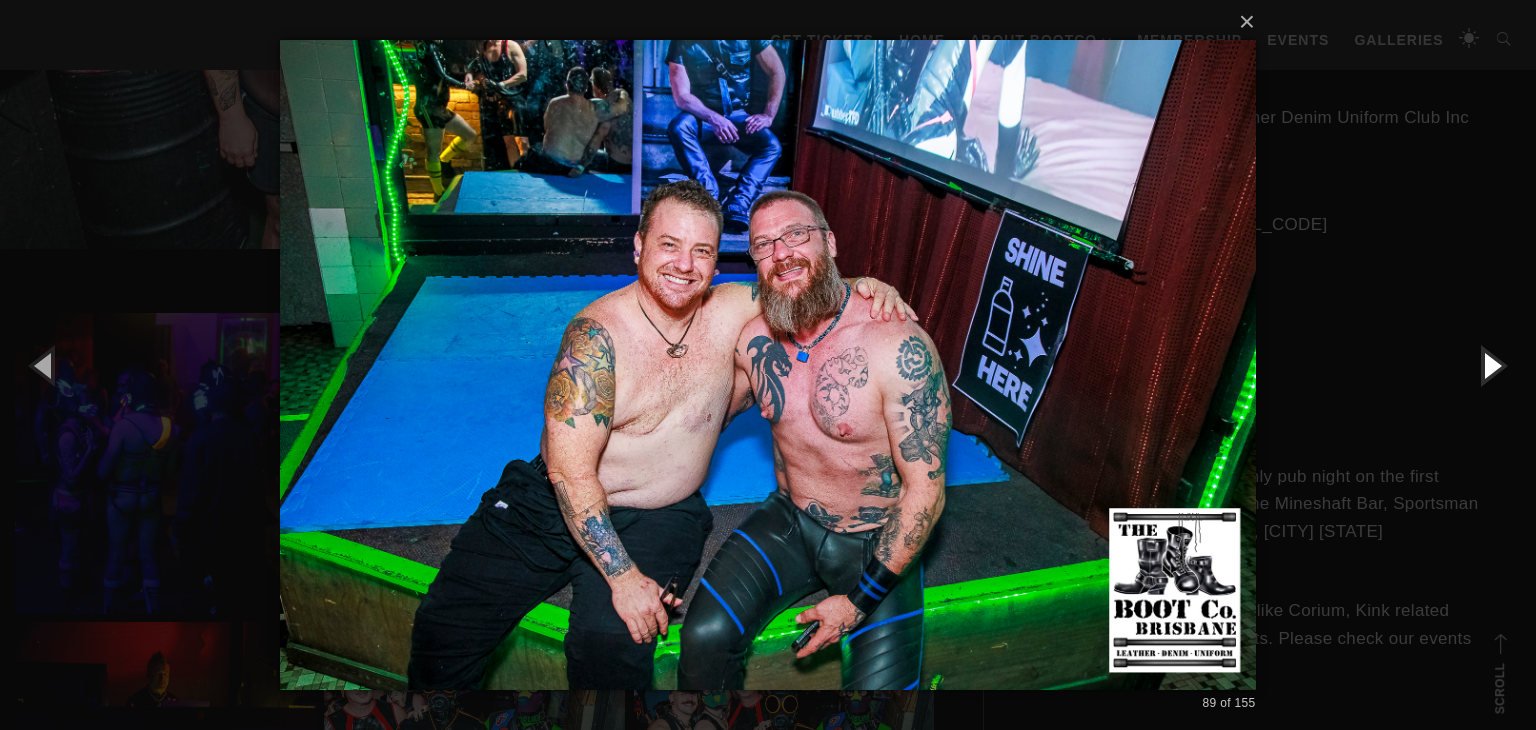 click at bounding box center (1491, 365) 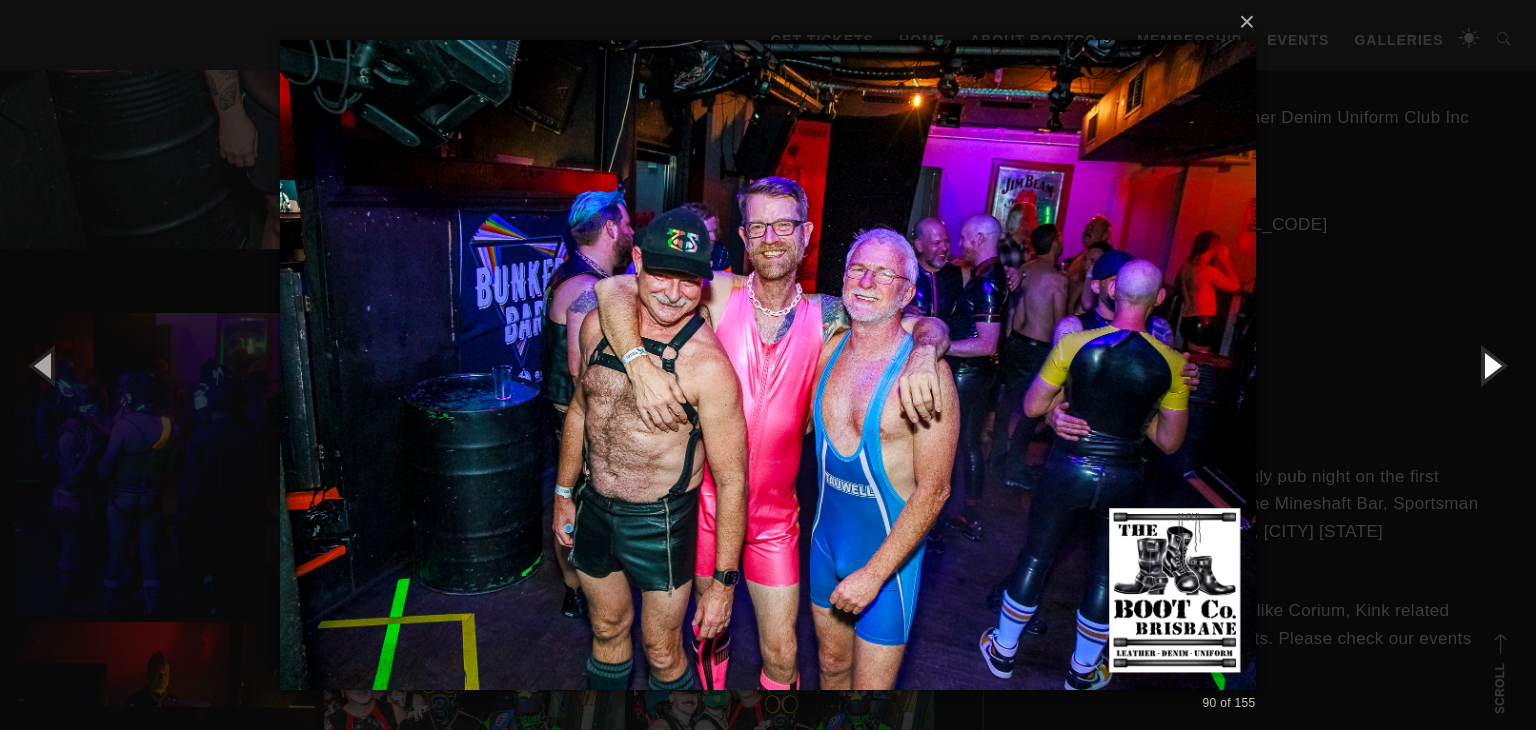 click at bounding box center (1491, 365) 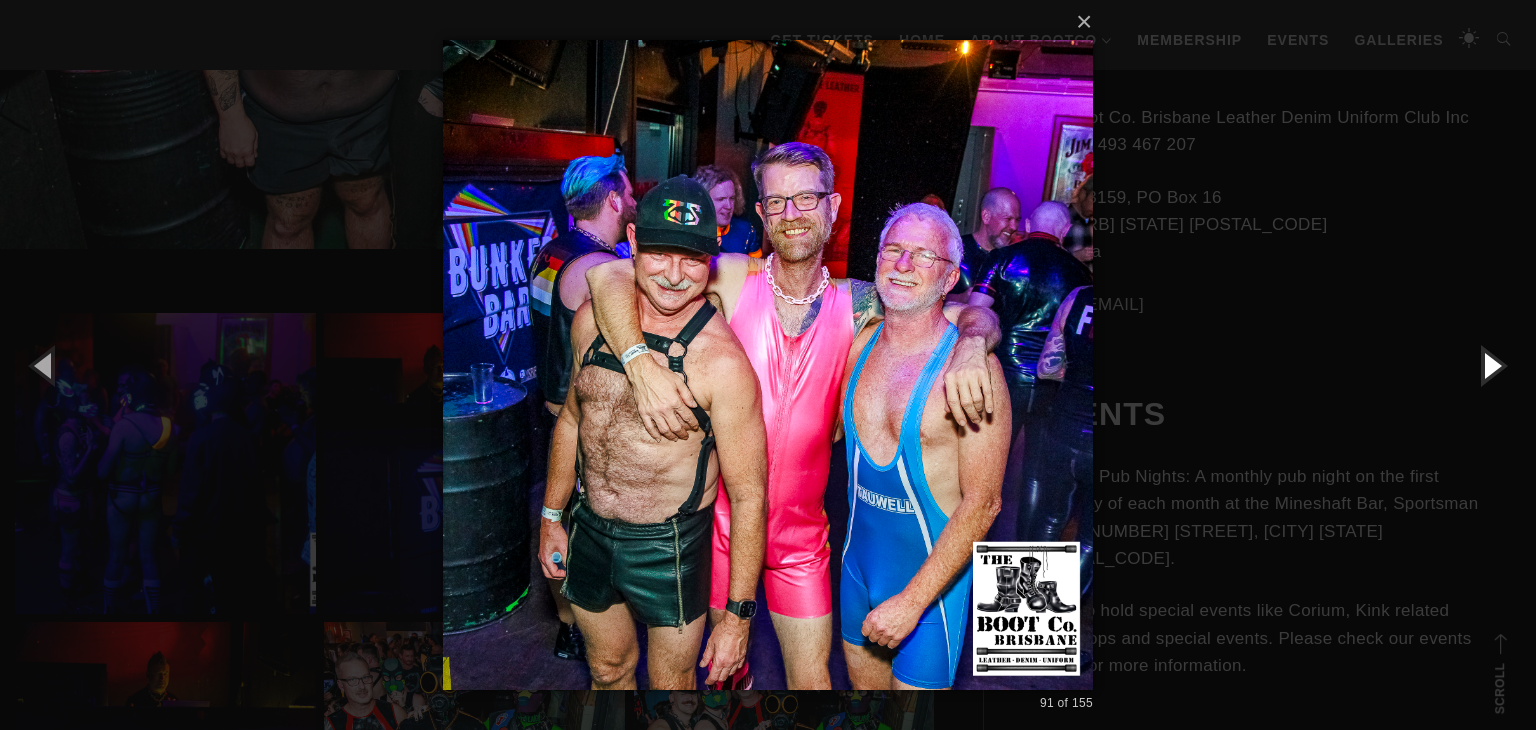 click at bounding box center [1491, 365] 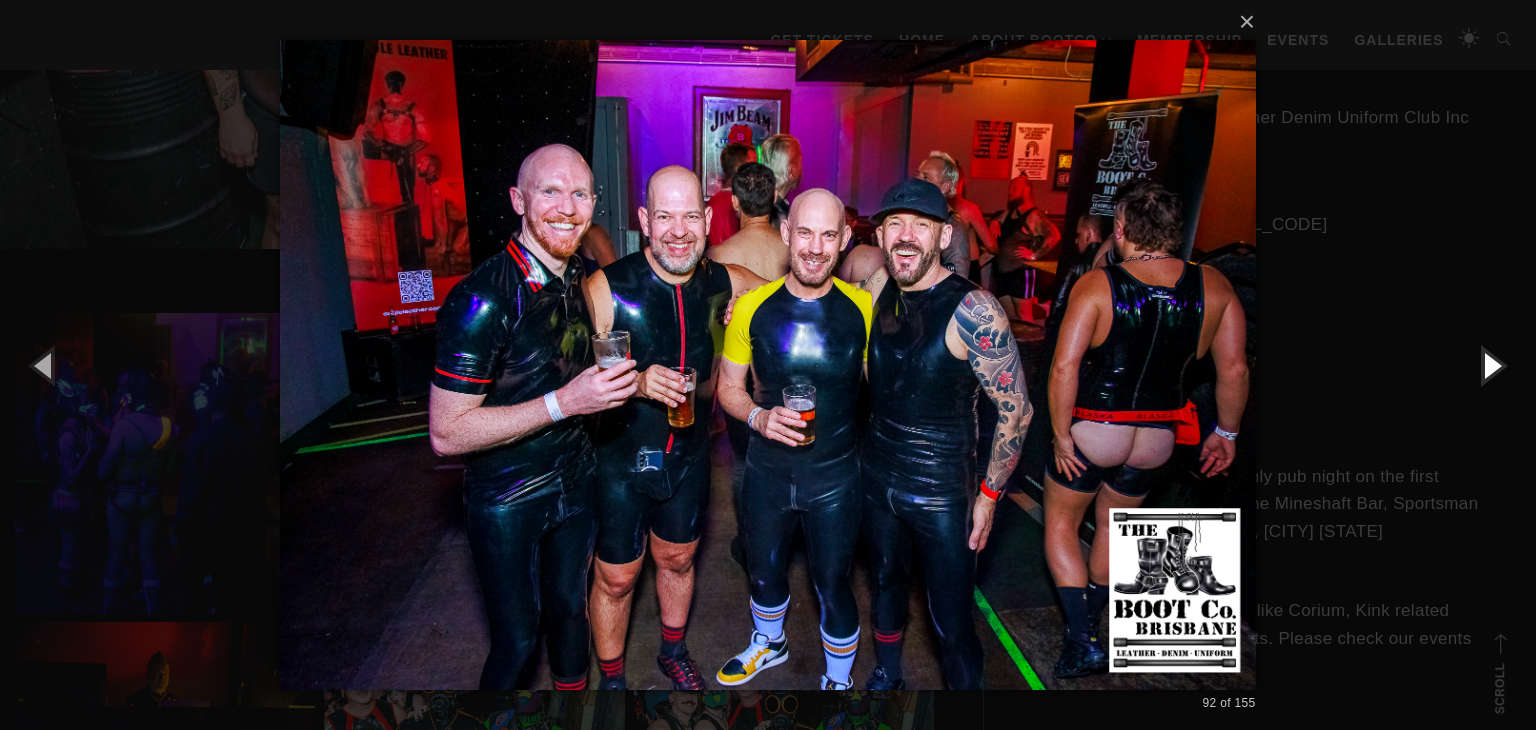 click at bounding box center (1491, 365) 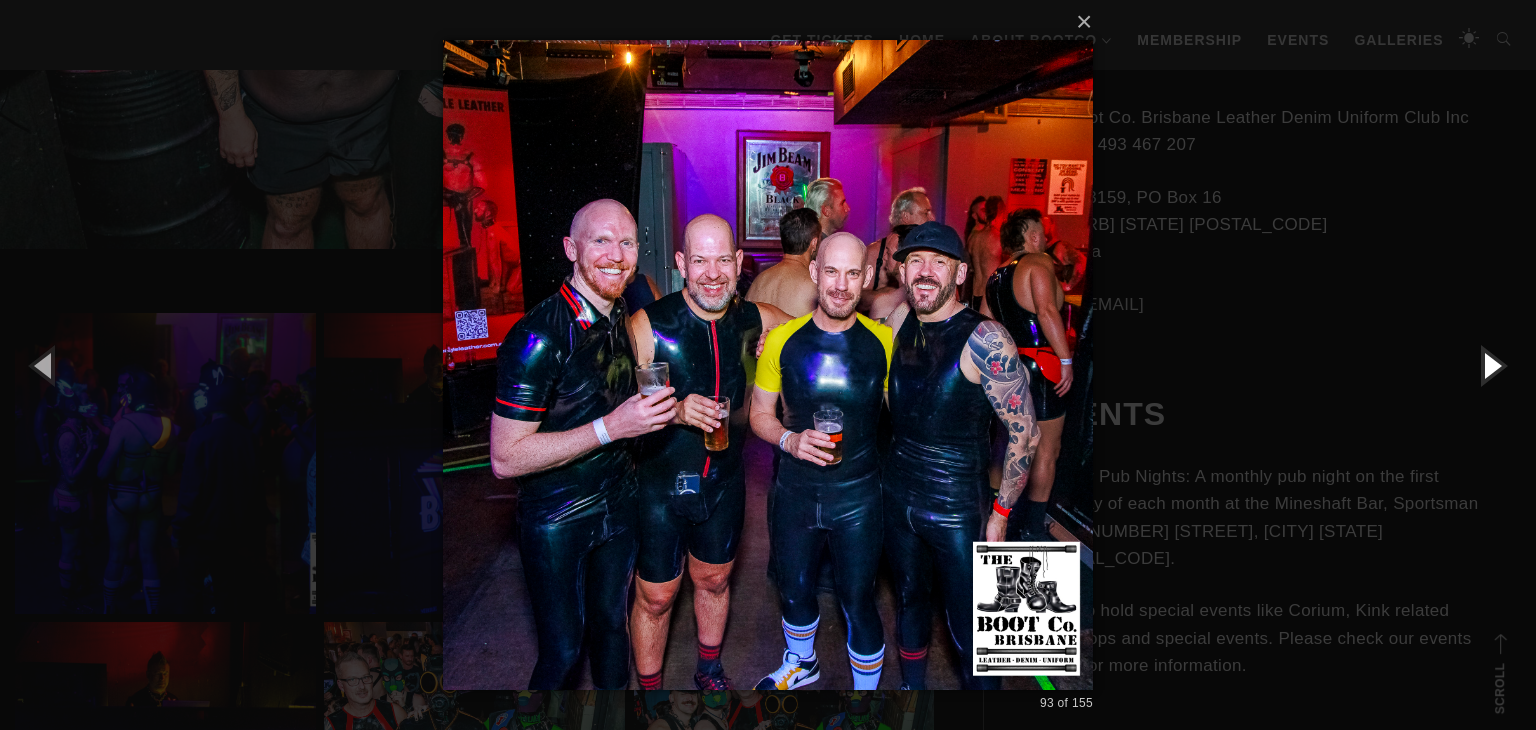 click at bounding box center (1491, 365) 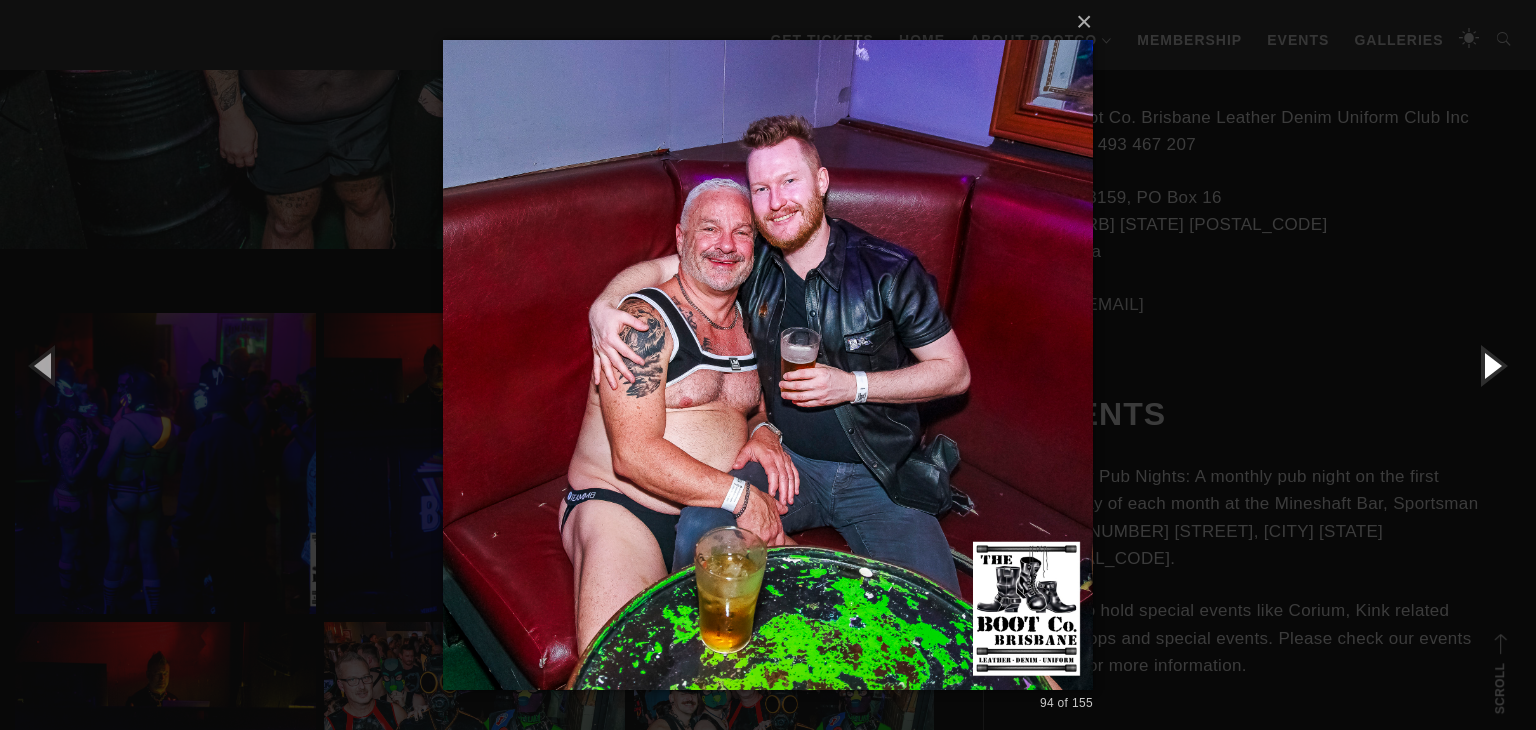 click at bounding box center [1491, 365] 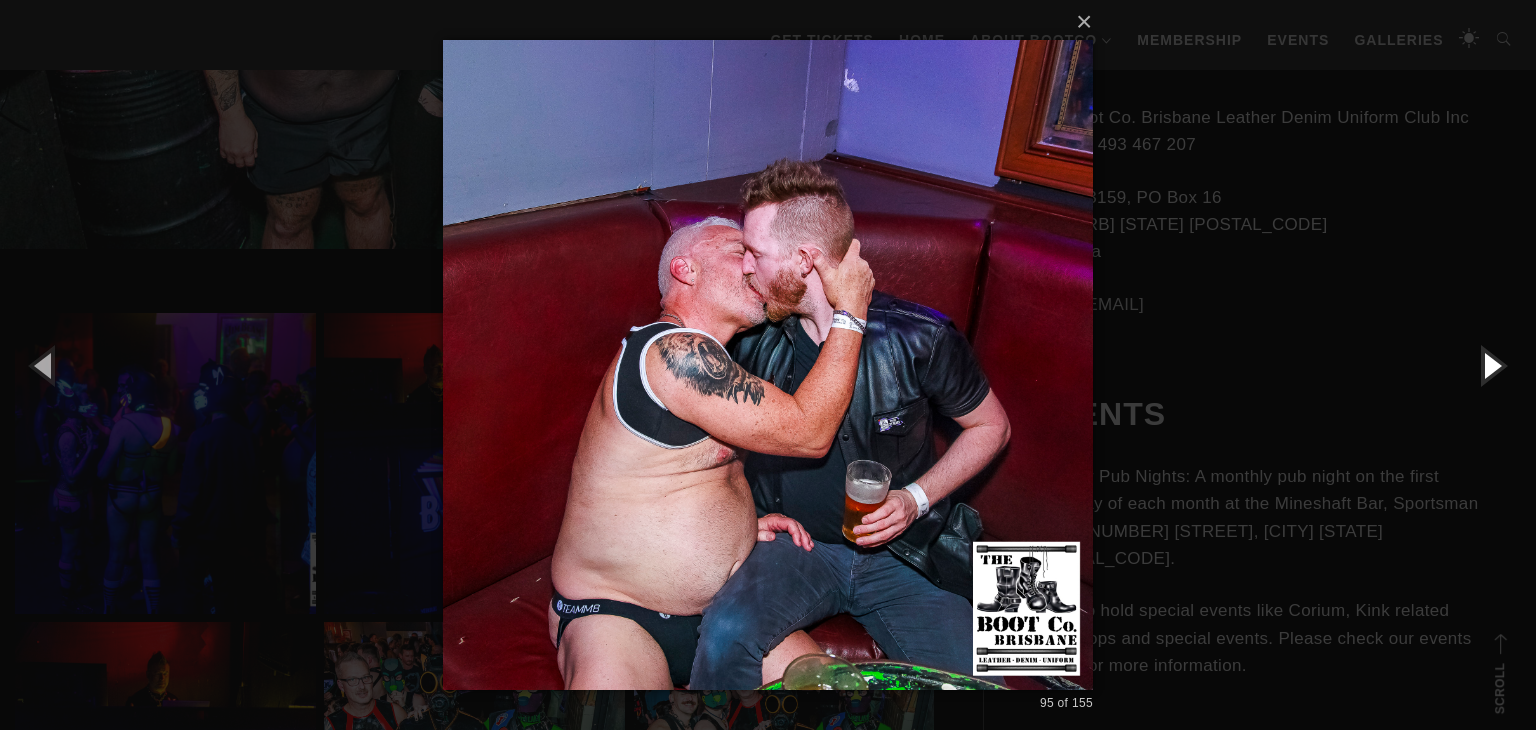 click at bounding box center (1491, 365) 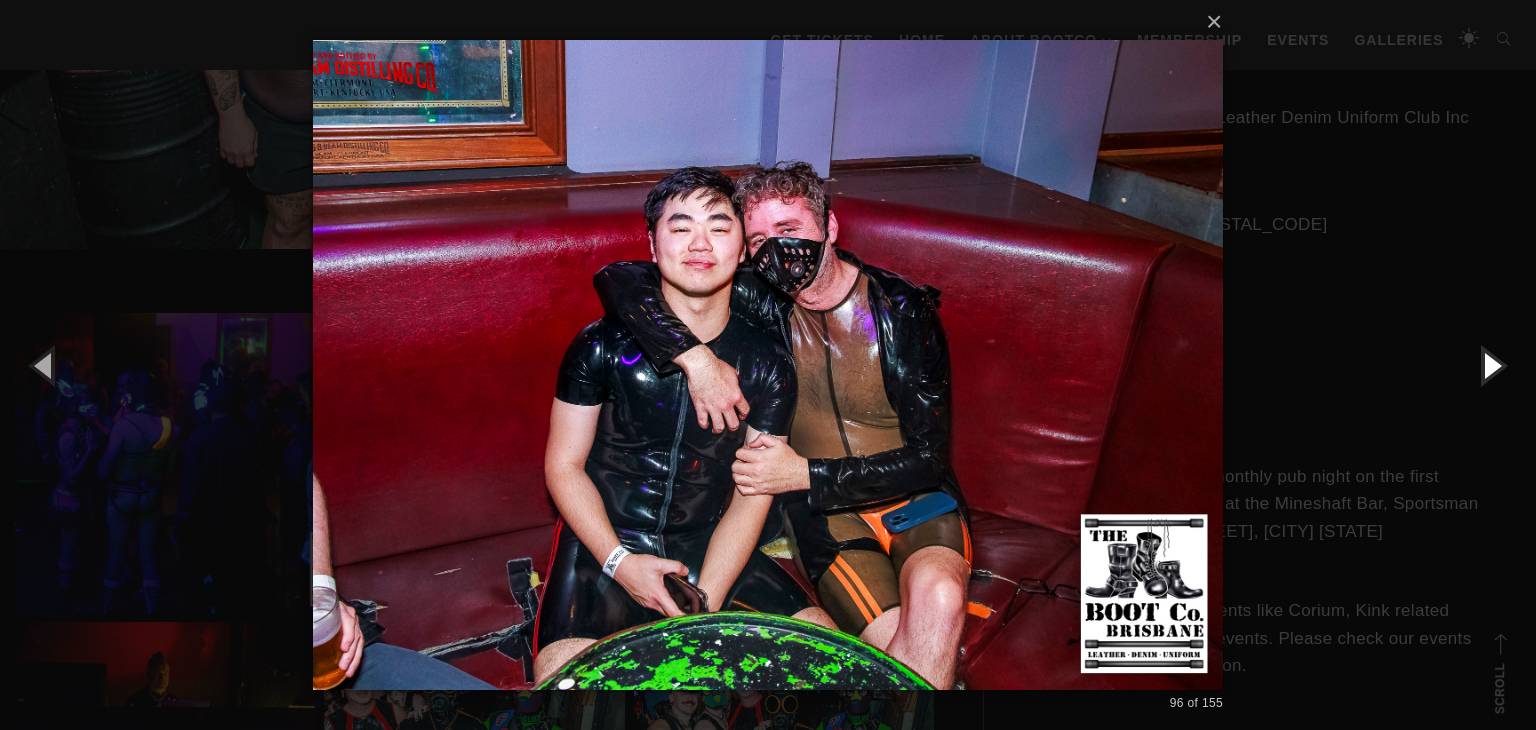 click at bounding box center [1491, 365] 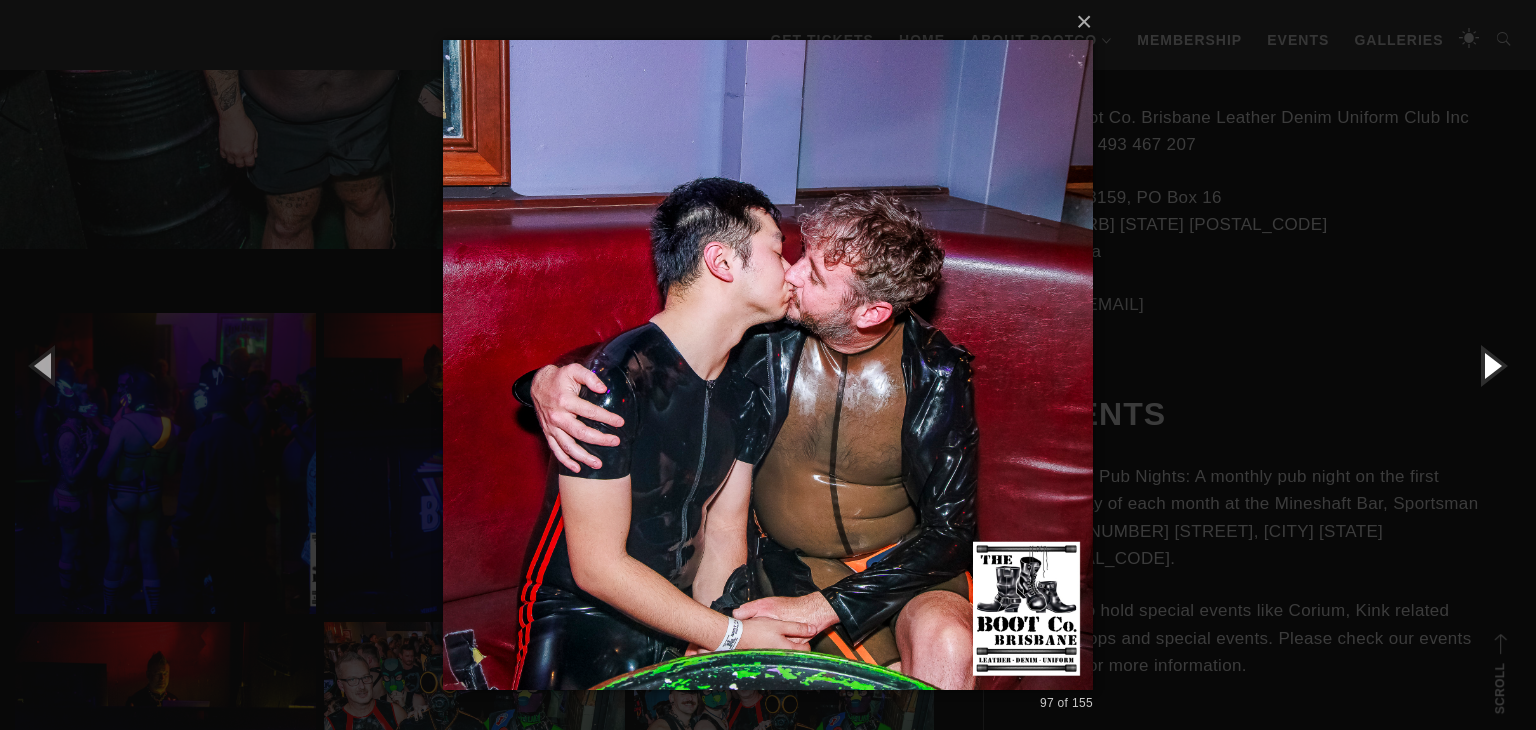 click at bounding box center (1491, 365) 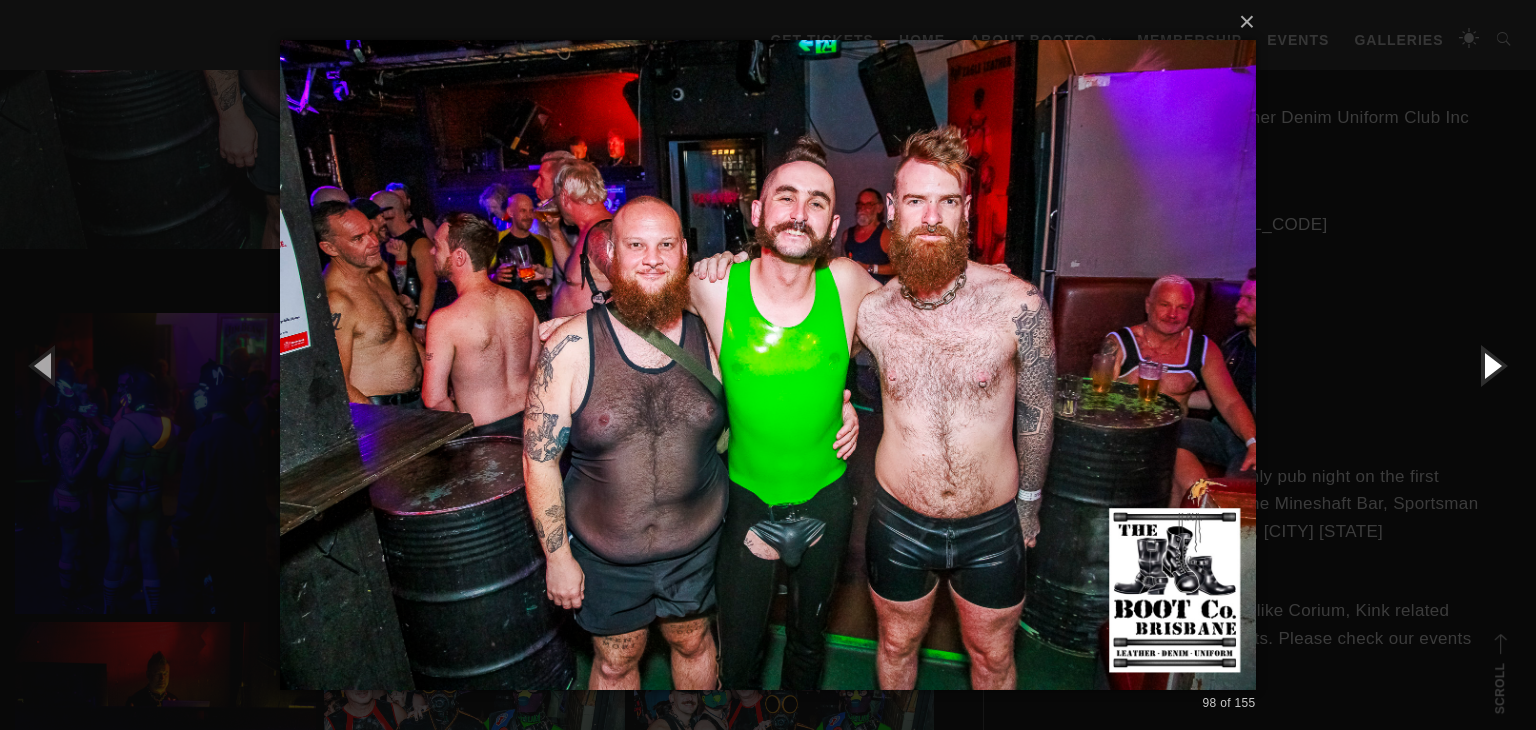 click at bounding box center (1491, 365) 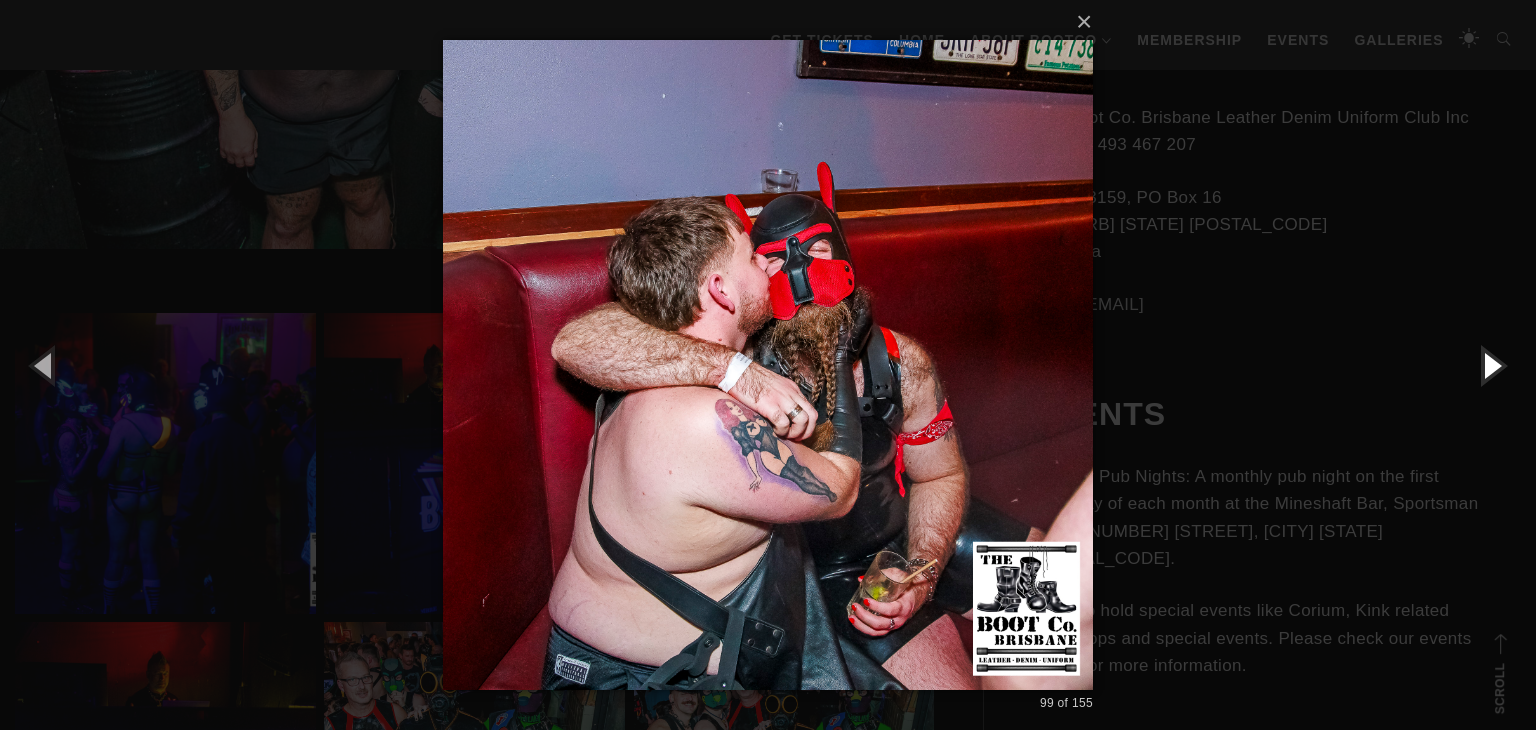 click at bounding box center [1491, 365] 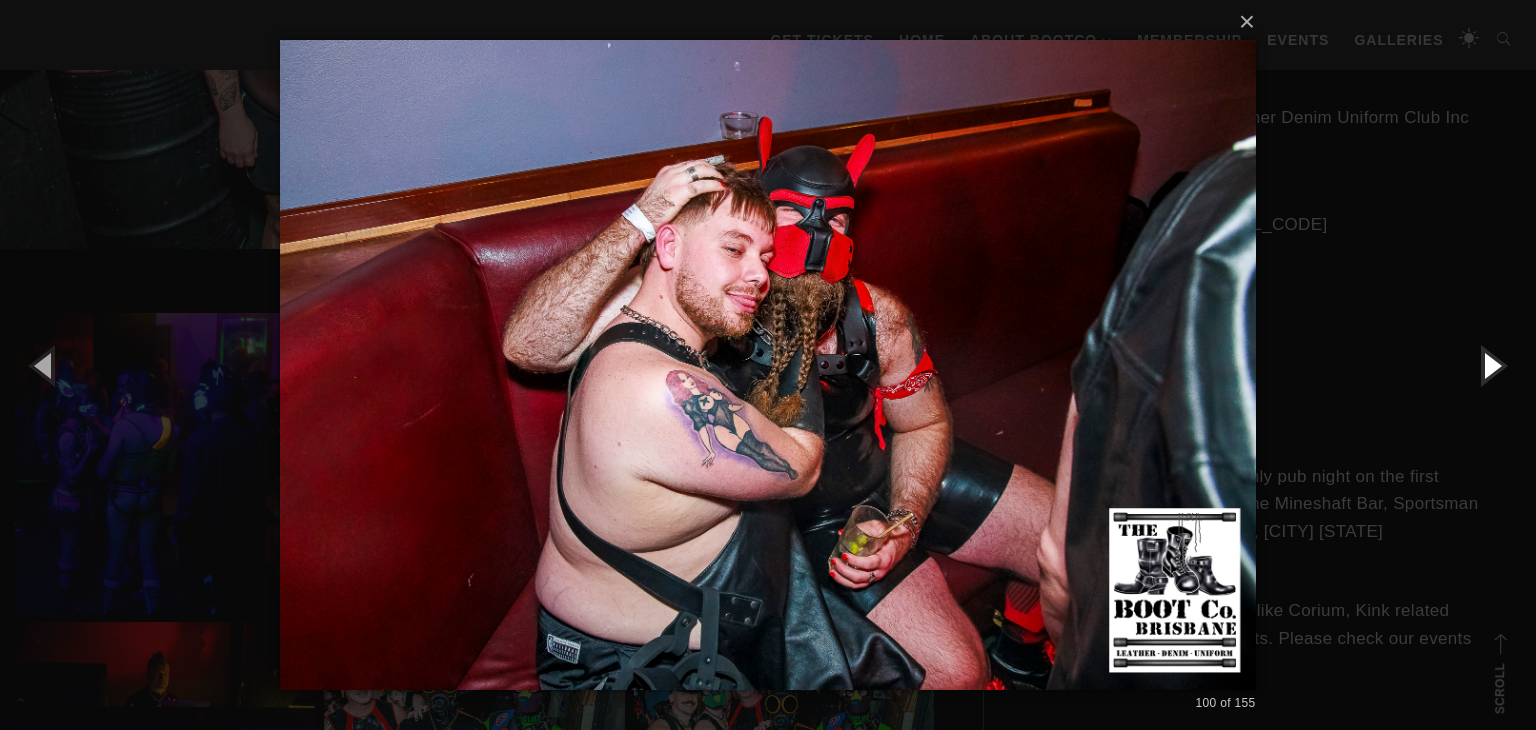 click at bounding box center (1491, 365) 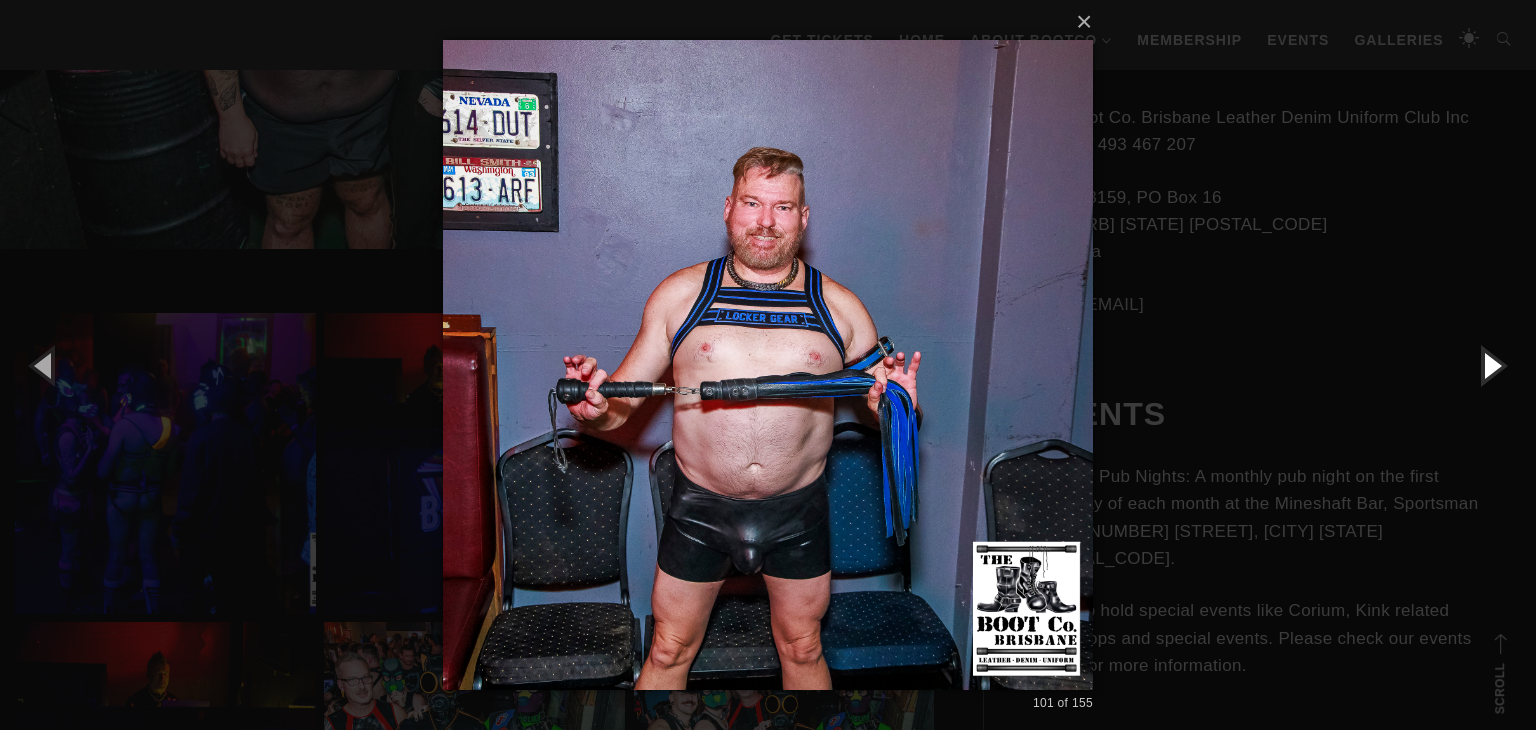 click at bounding box center [1491, 365] 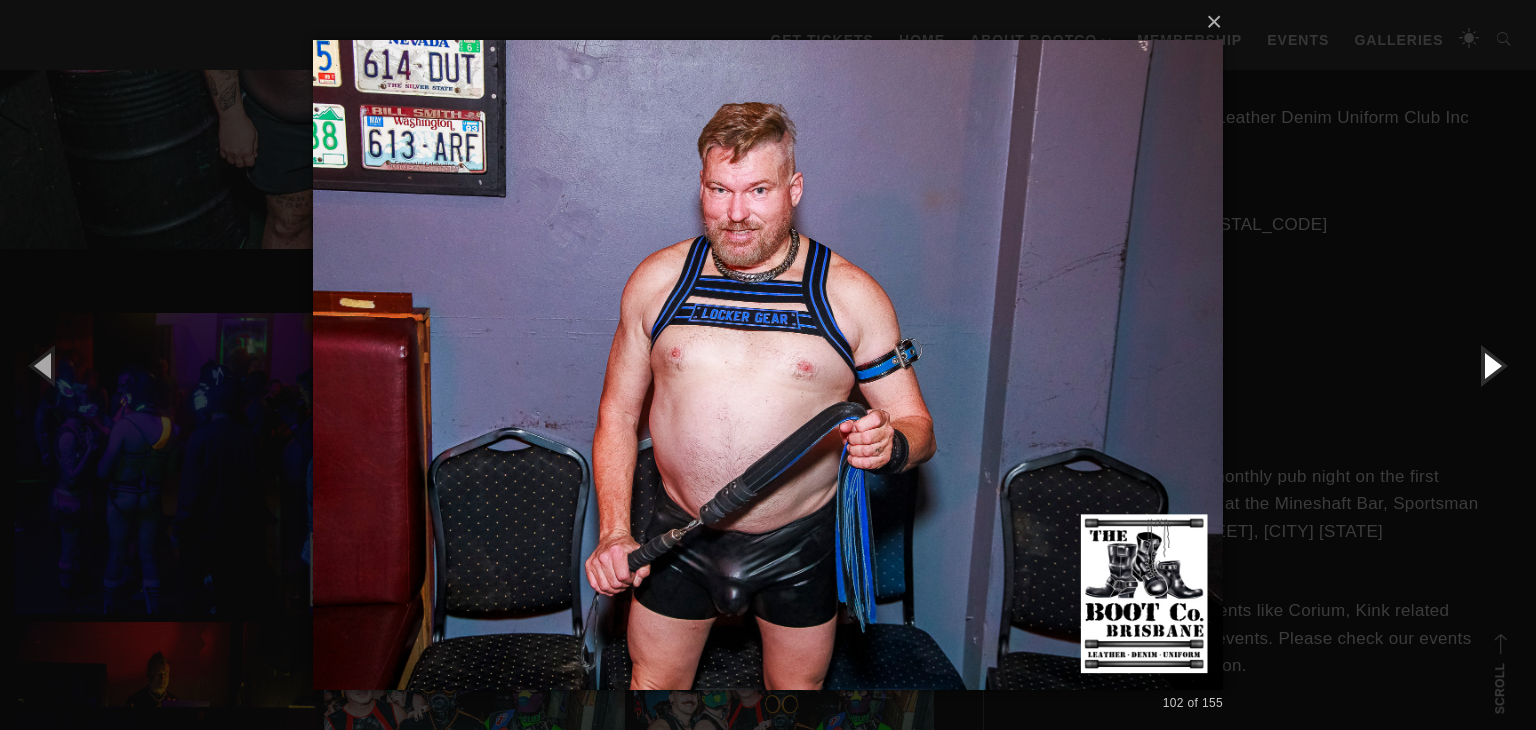 click at bounding box center (1491, 365) 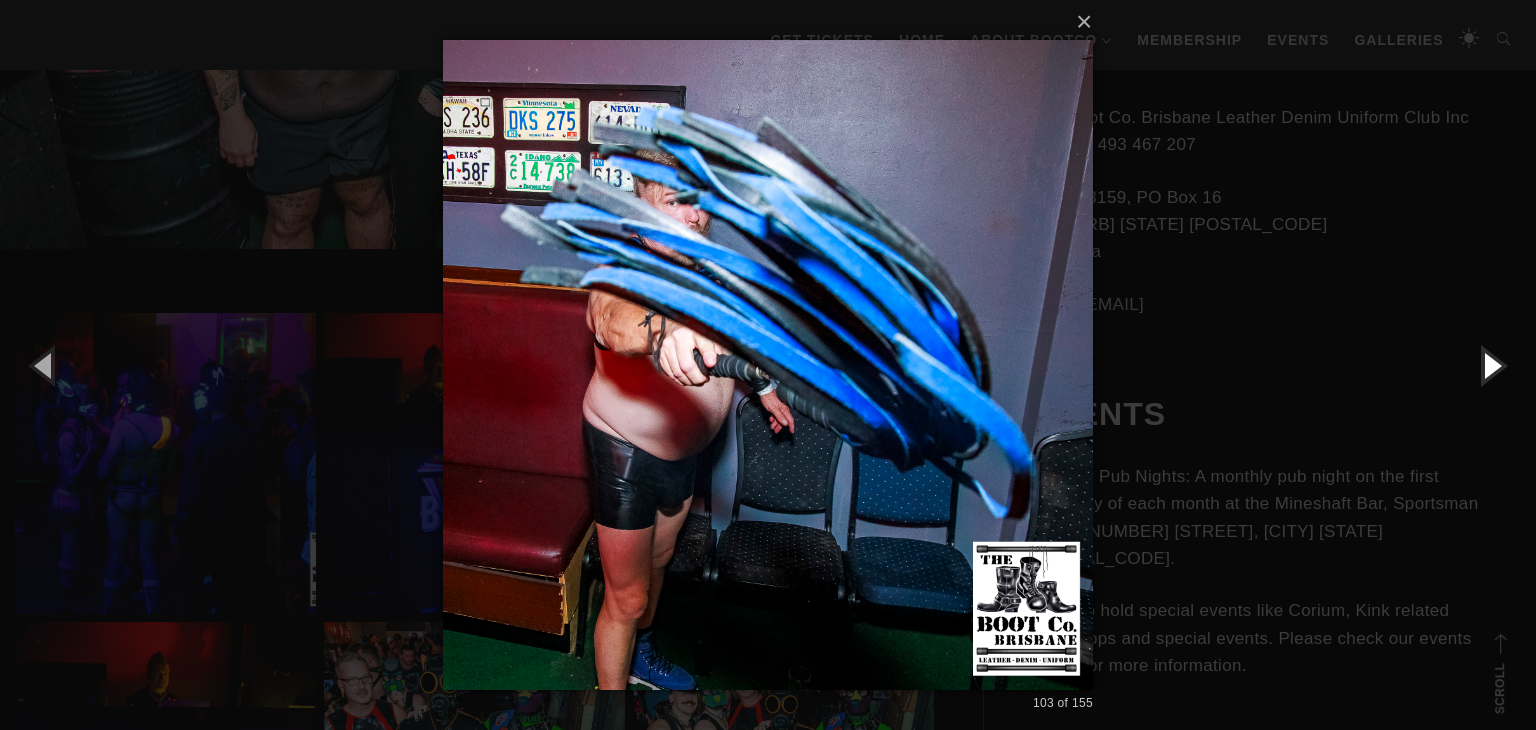 click at bounding box center [1491, 365] 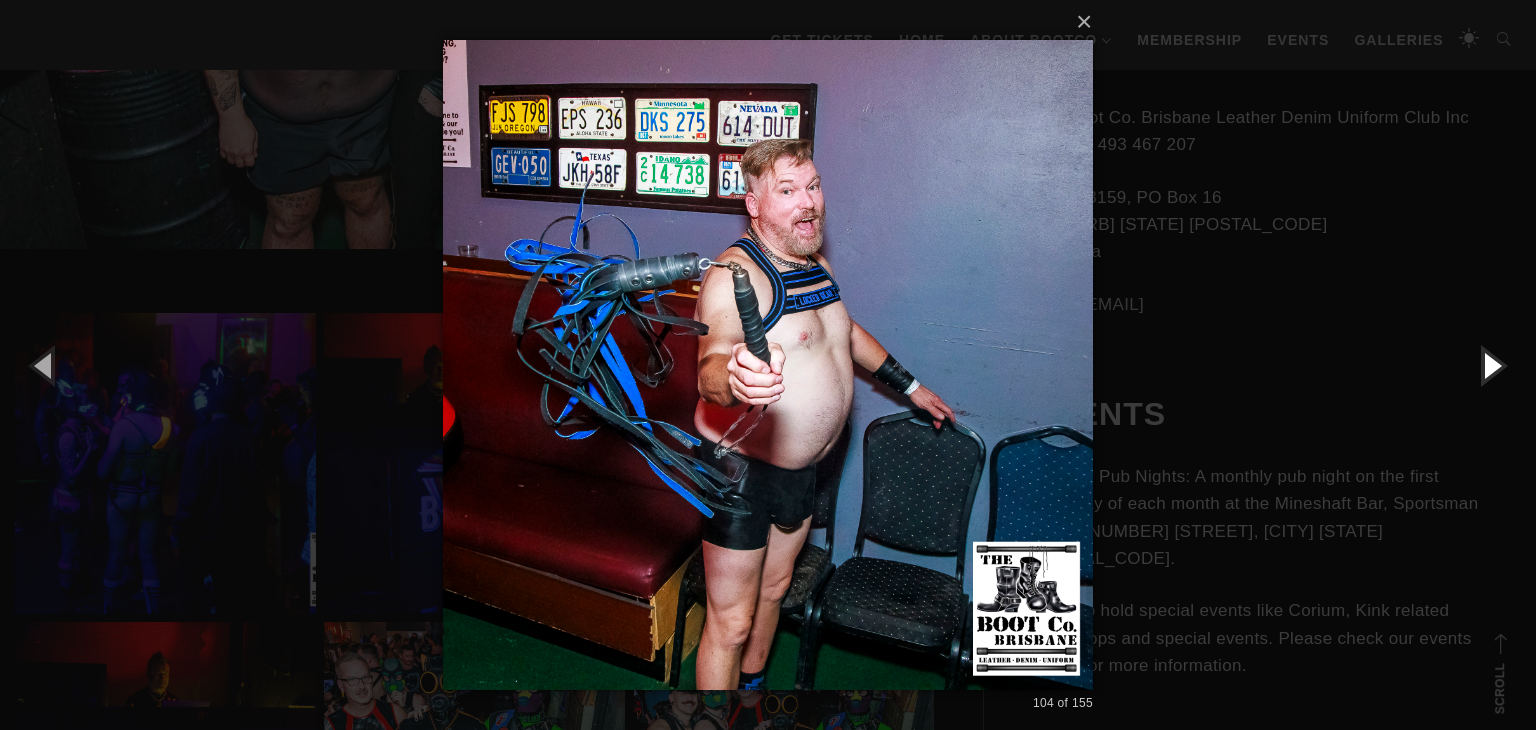 click at bounding box center [1491, 365] 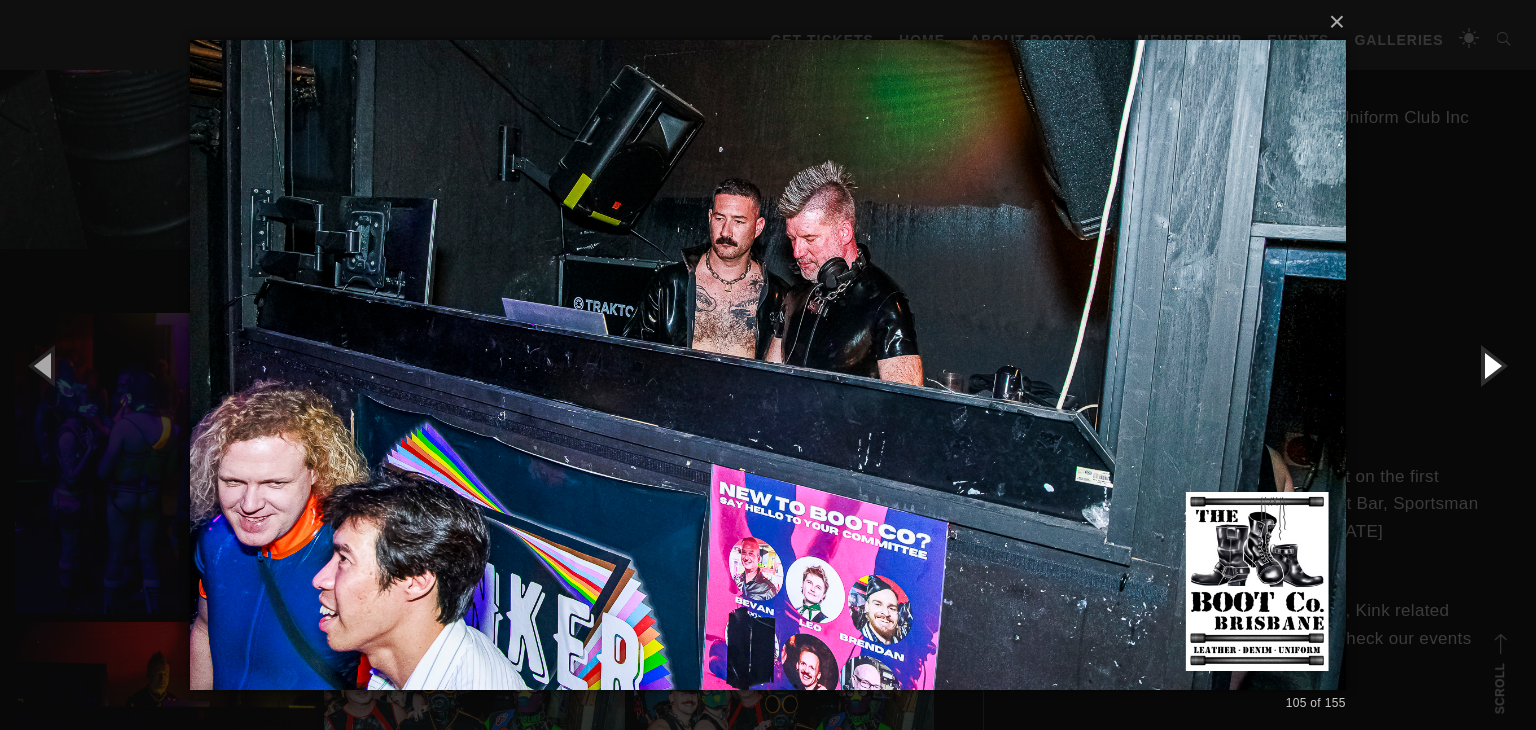 click at bounding box center (1491, 365) 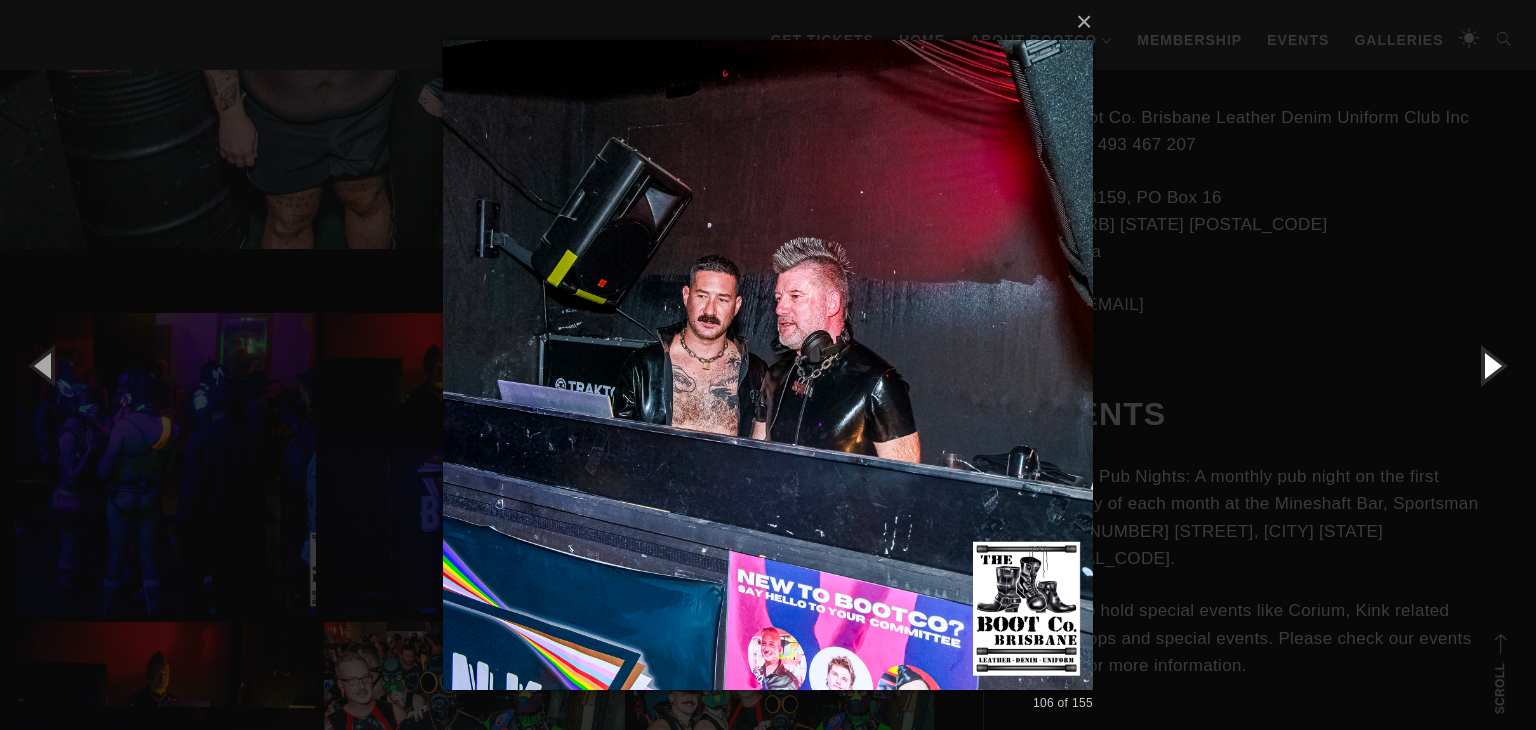click at bounding box center (1491, 365) 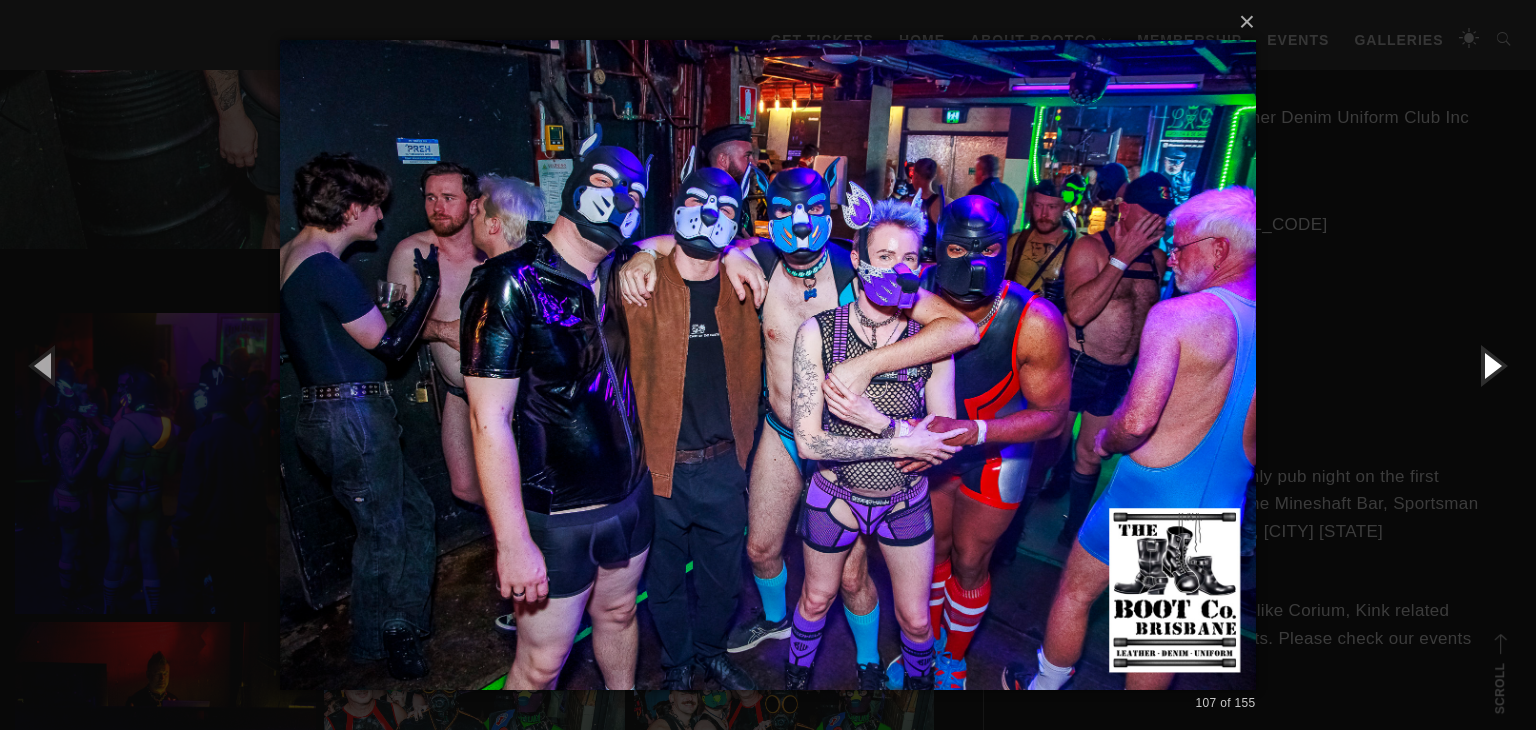 click at bounding box center (1491, 365) 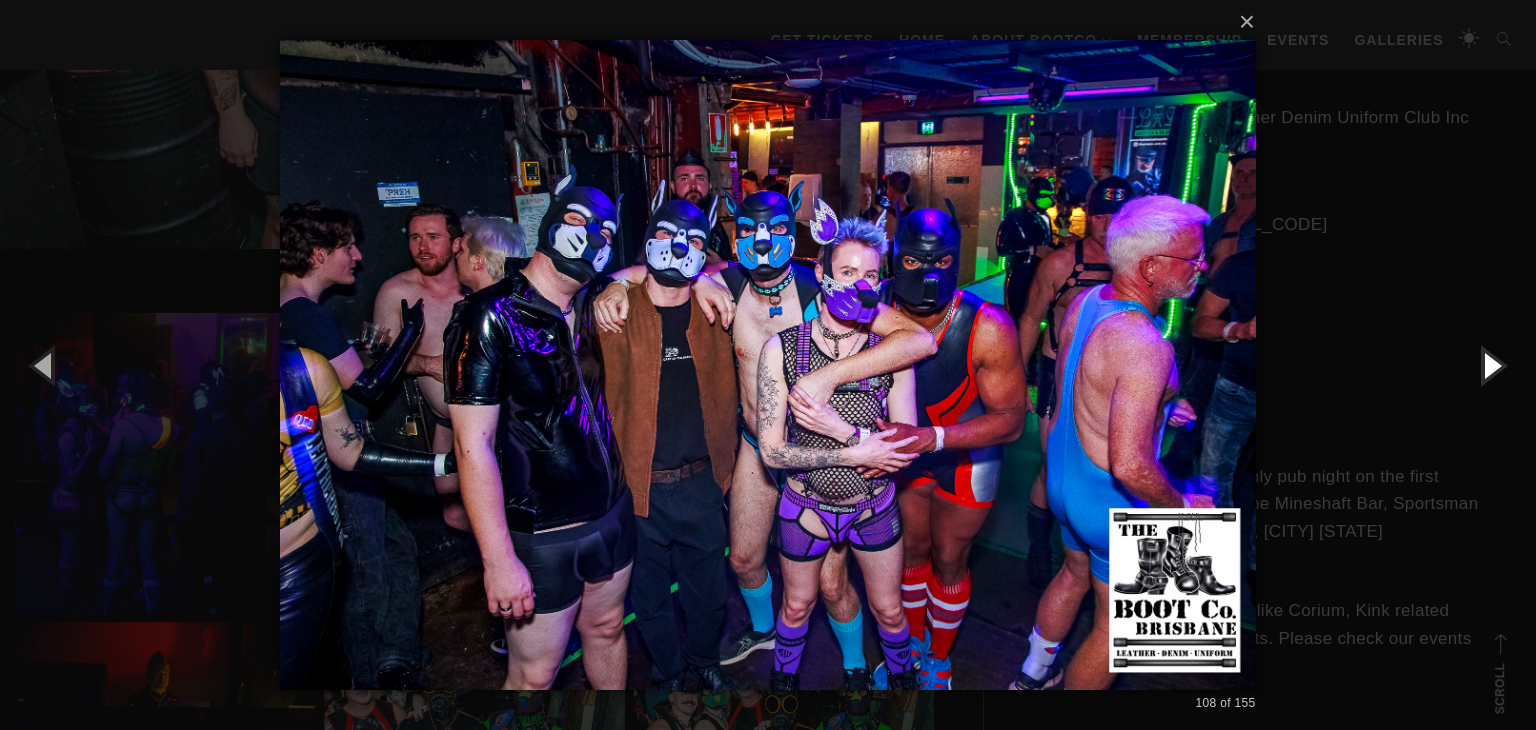 click at bounding box center (1491, 365) 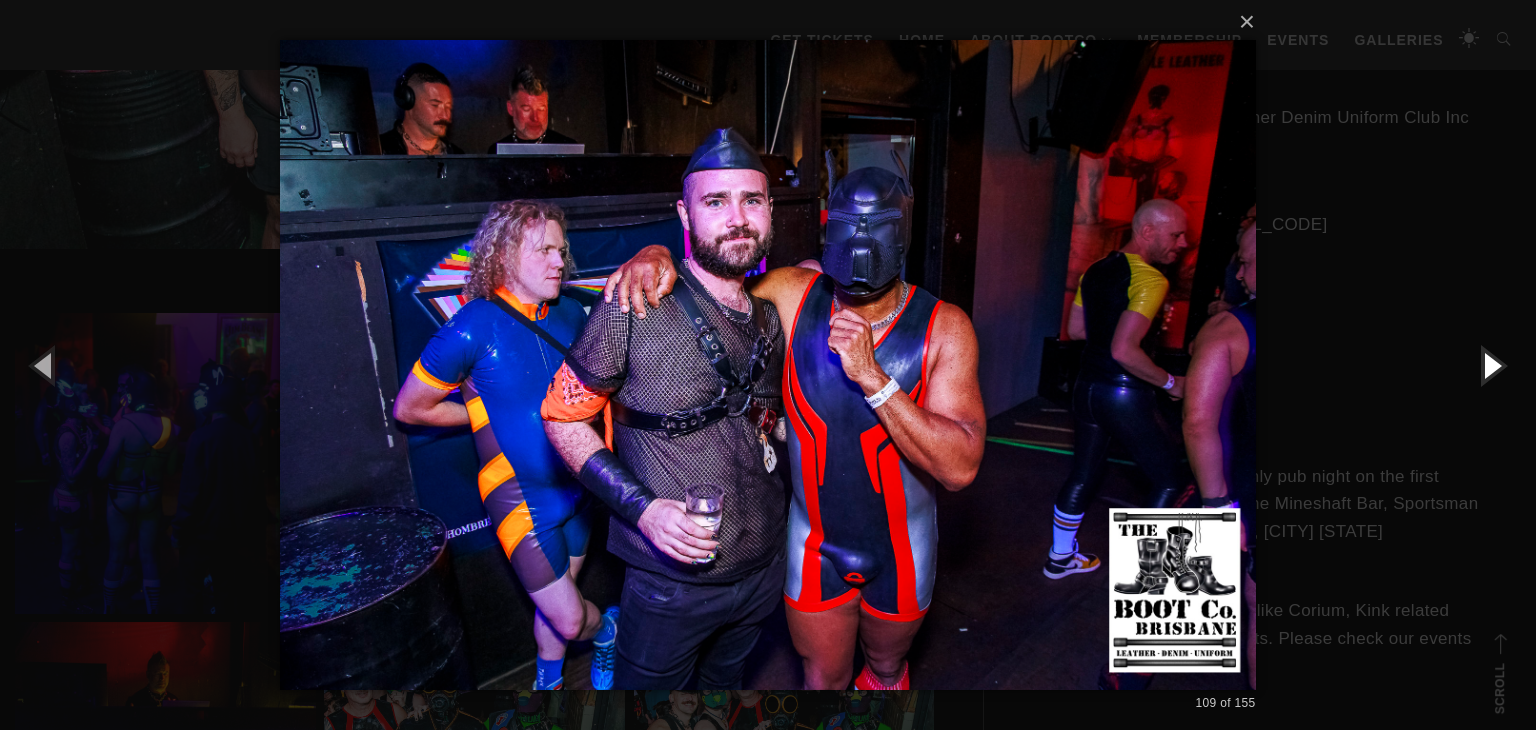 click at bounding box center [1491, 365] 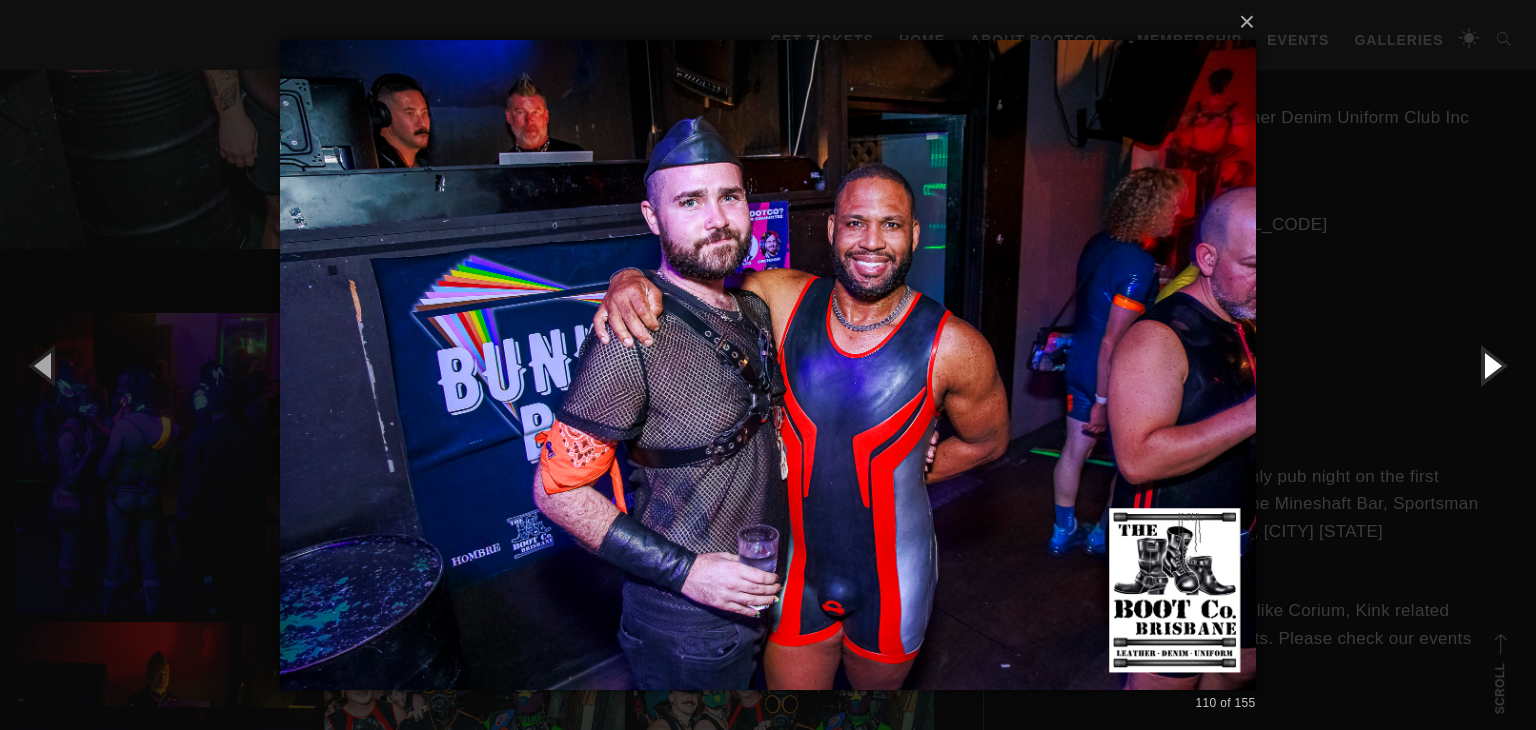 click at bounding box center (1491, 365) 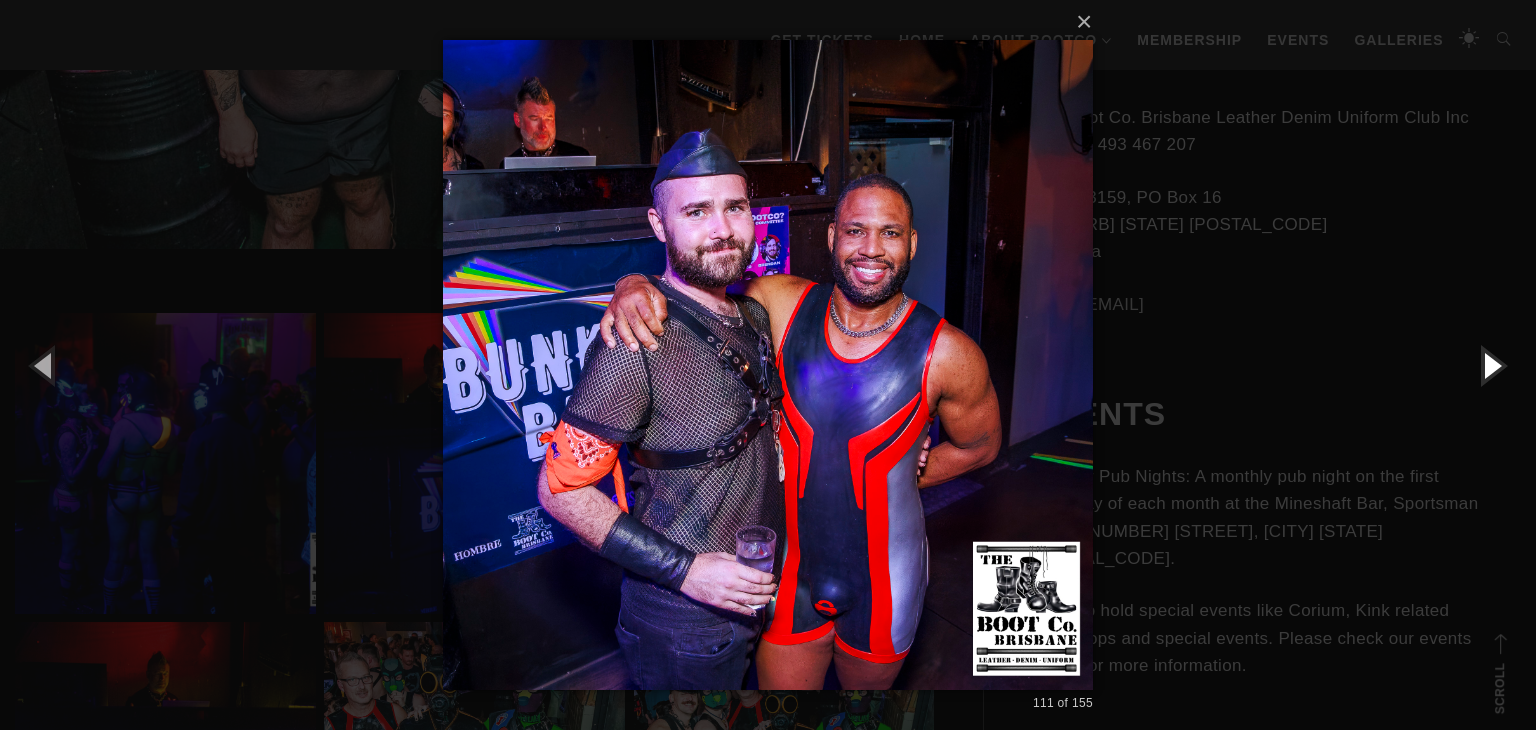 click at bounding box center [1491, 365] 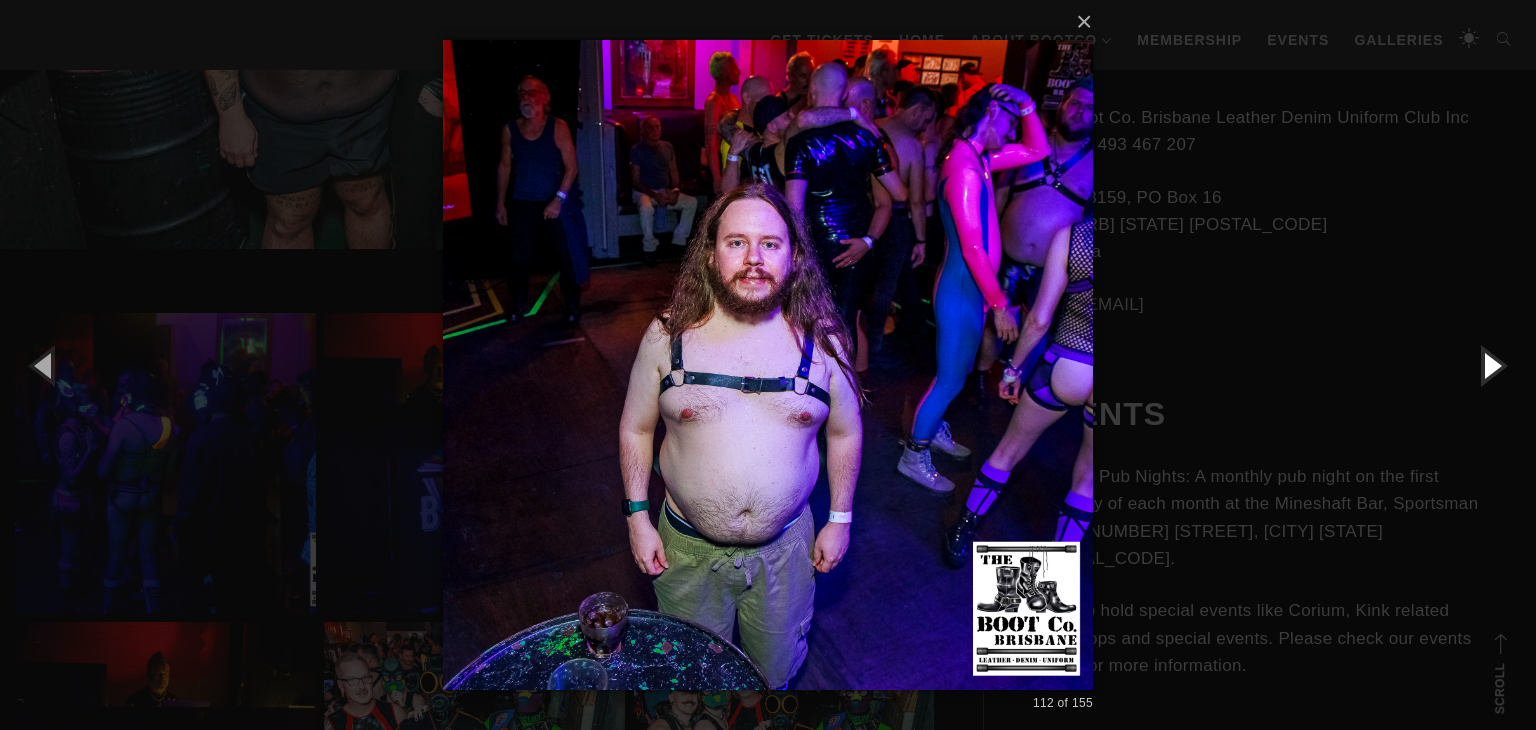 click at bounding box center [1491, 365] 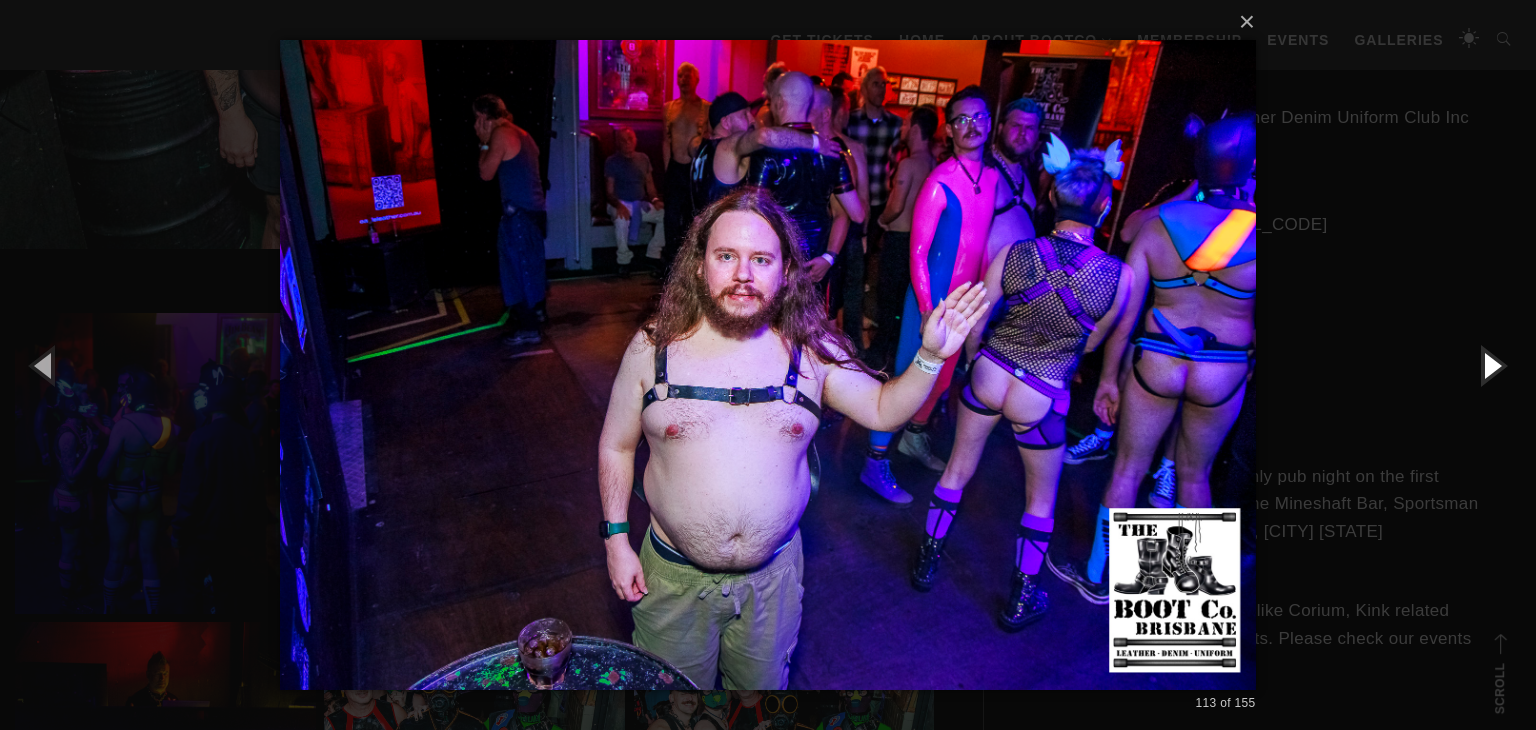 click at bounding box center [1491, 365] 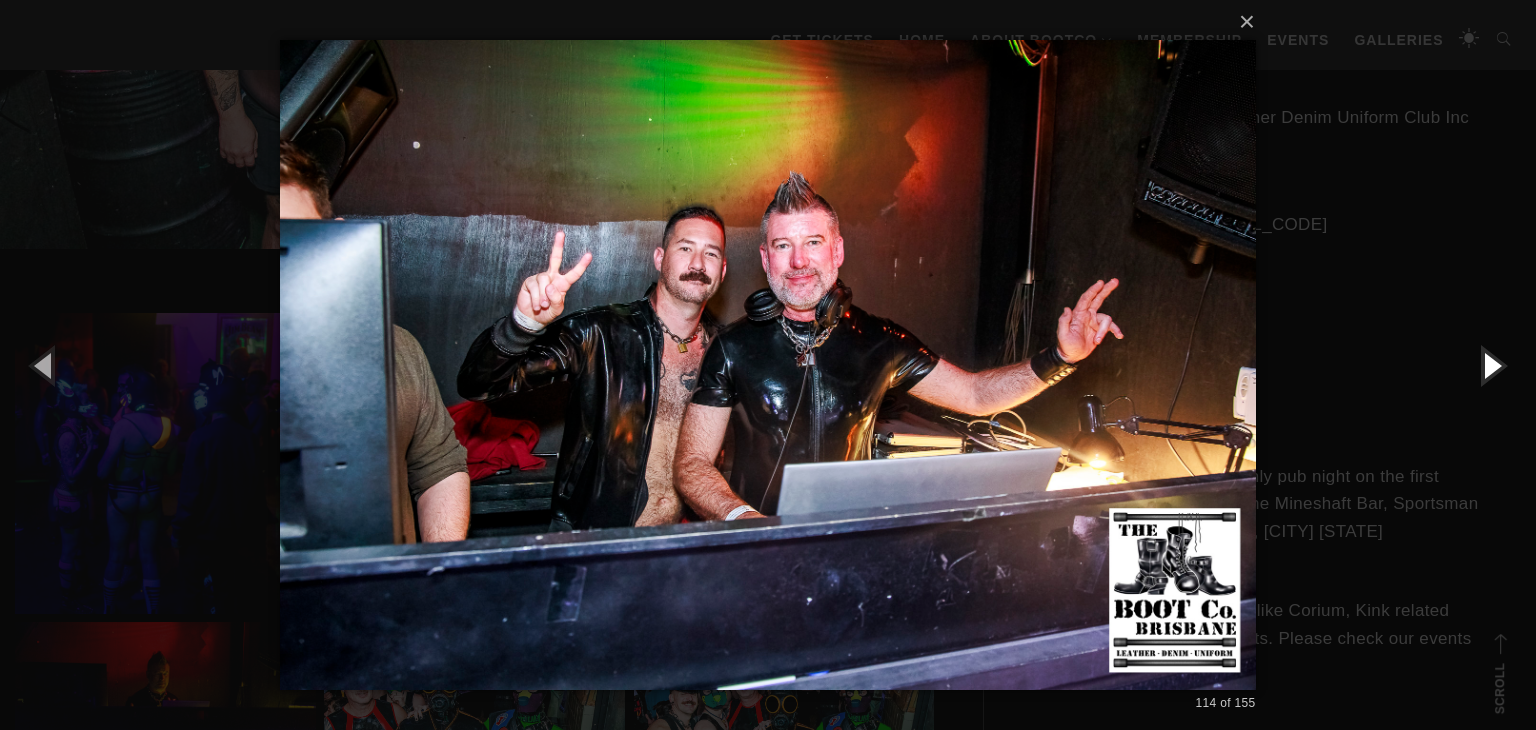 click at bounding box center (1491, 365) 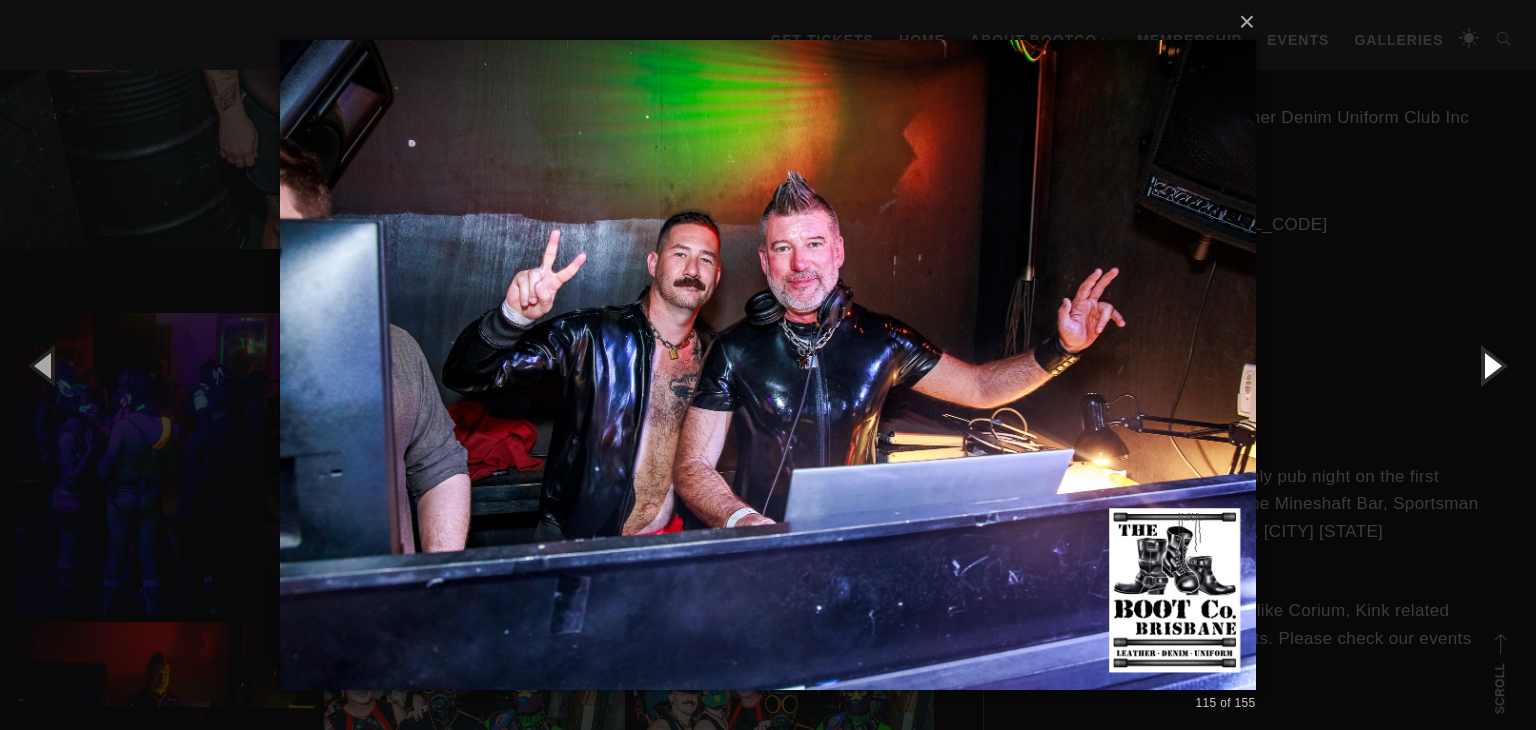click at bounding box center (1491, 365) 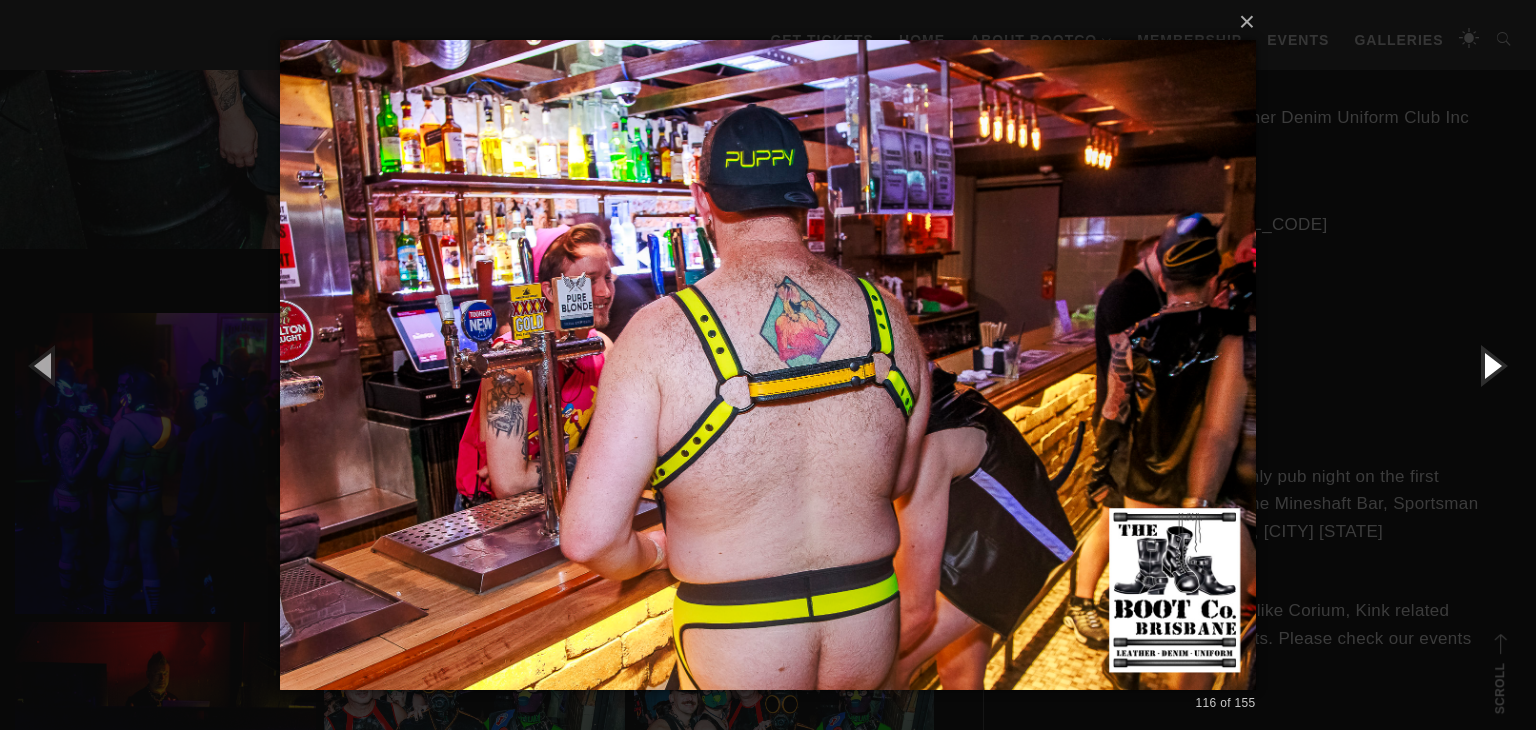 click at bounding box center (1491, 365) 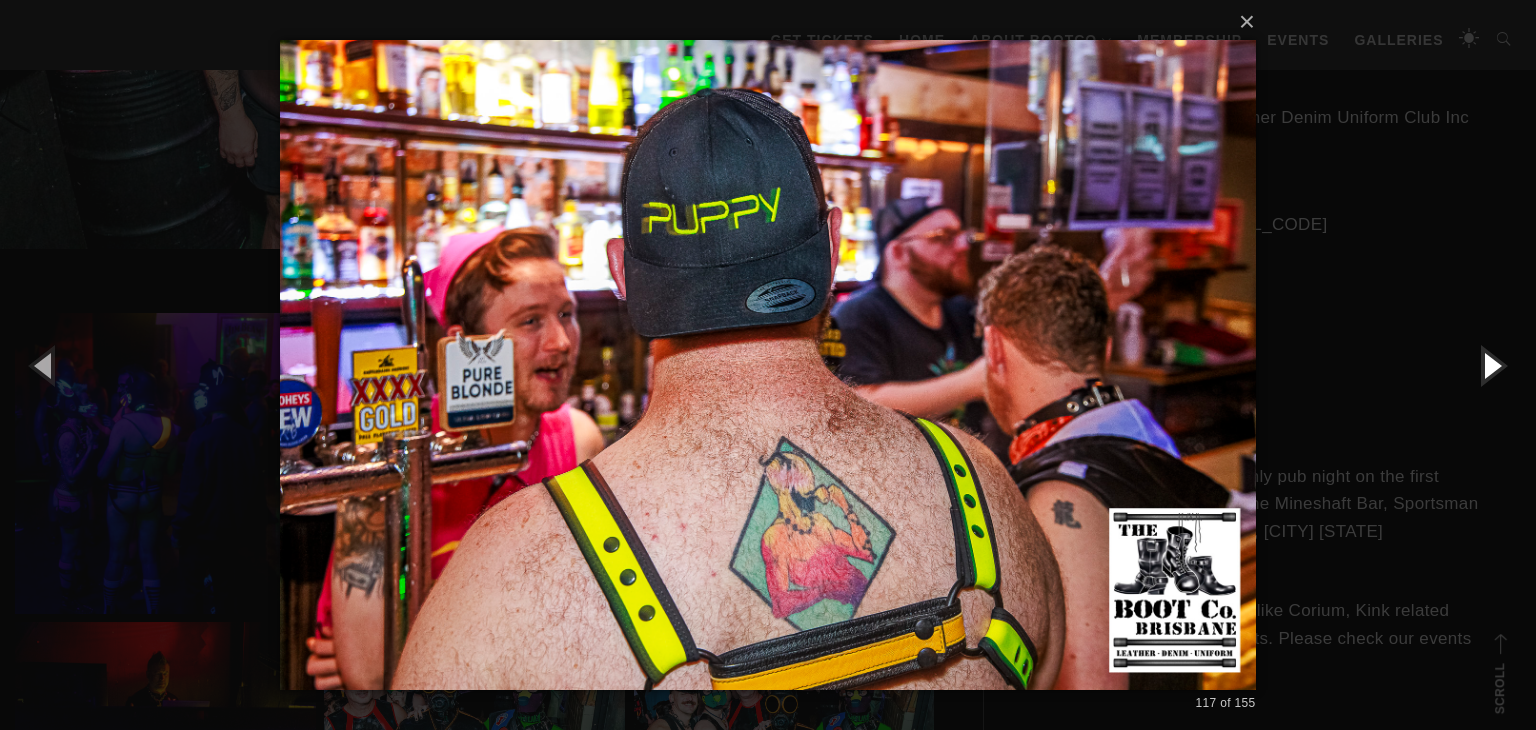 click at bounding box center [1491, 365] 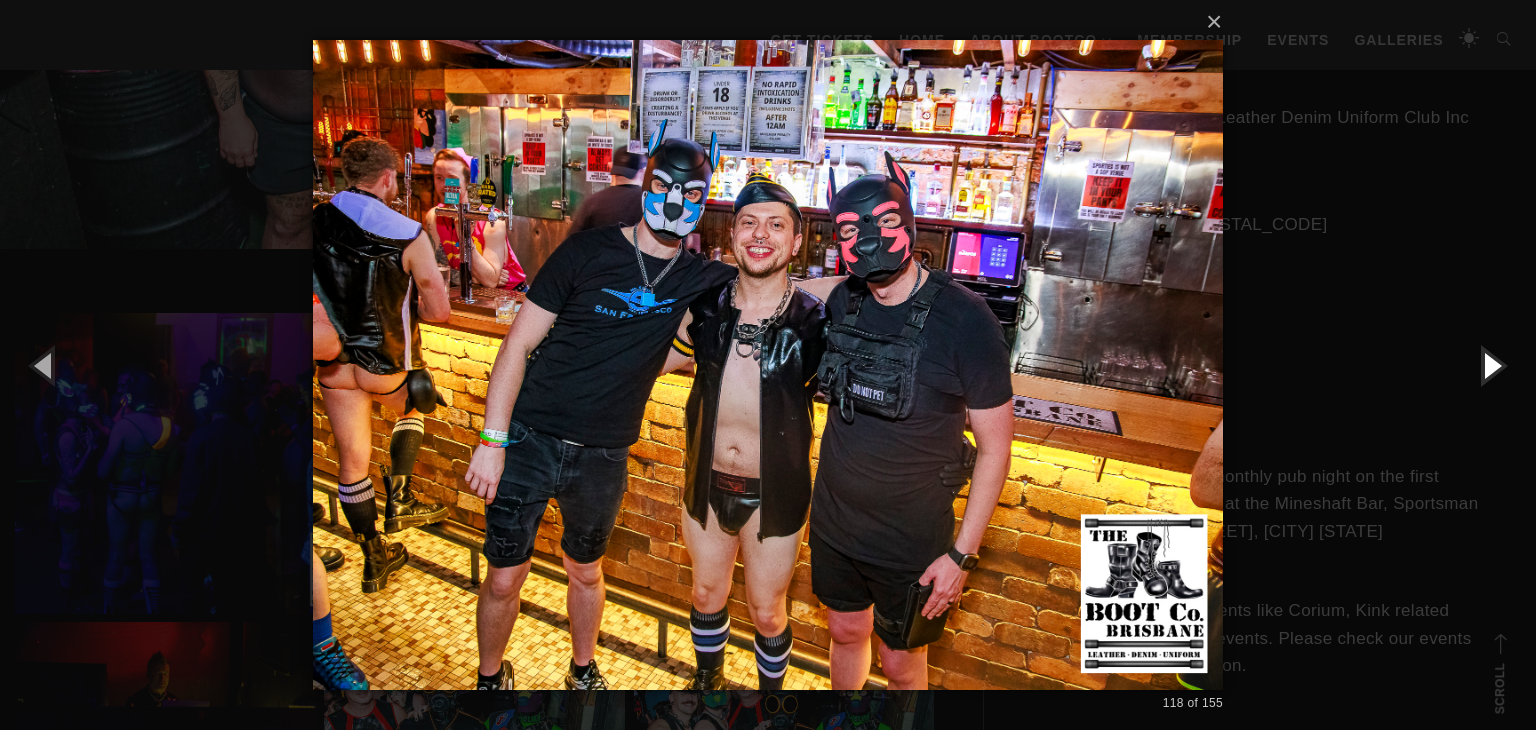 click at bounding box center (1491, 365) 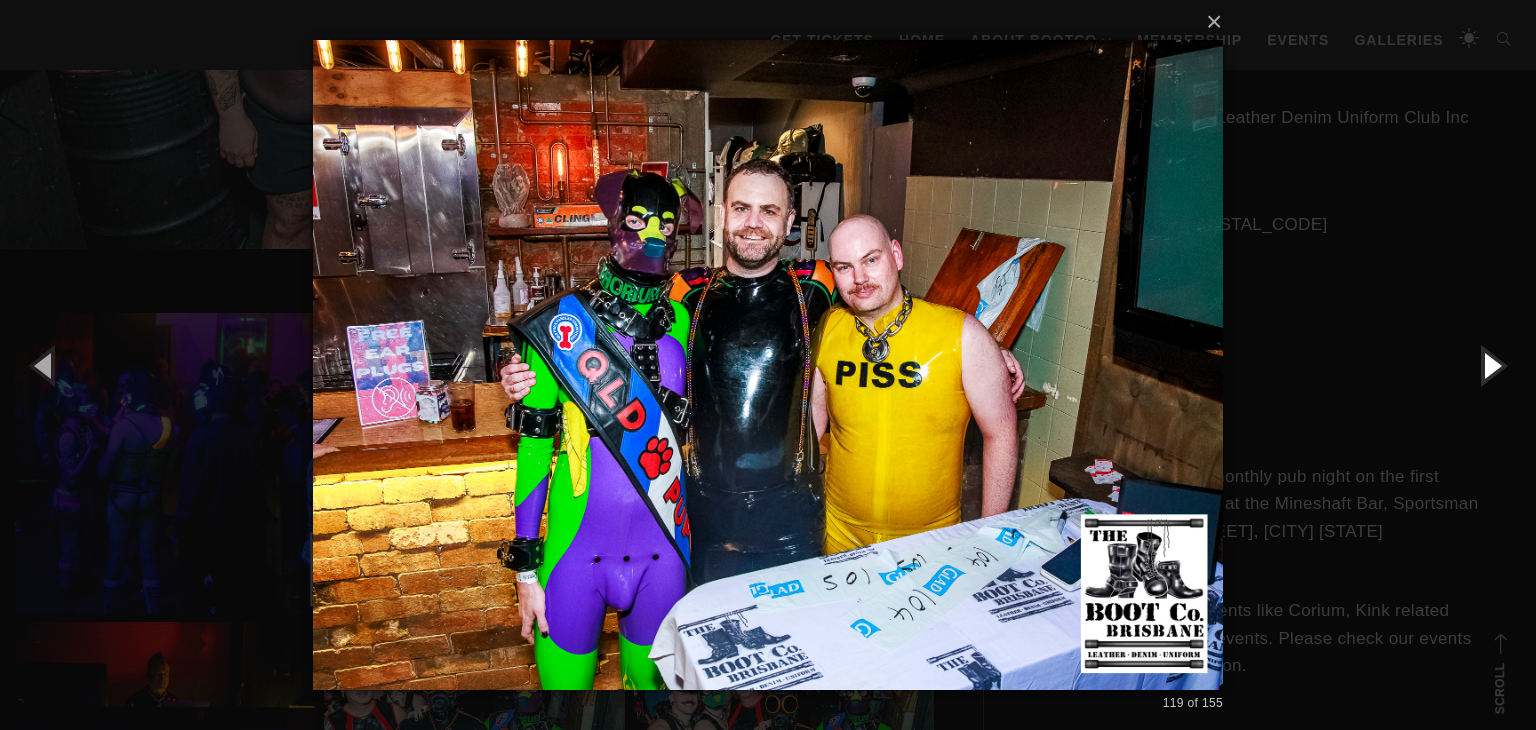 click at bounding box center (1491, 365) 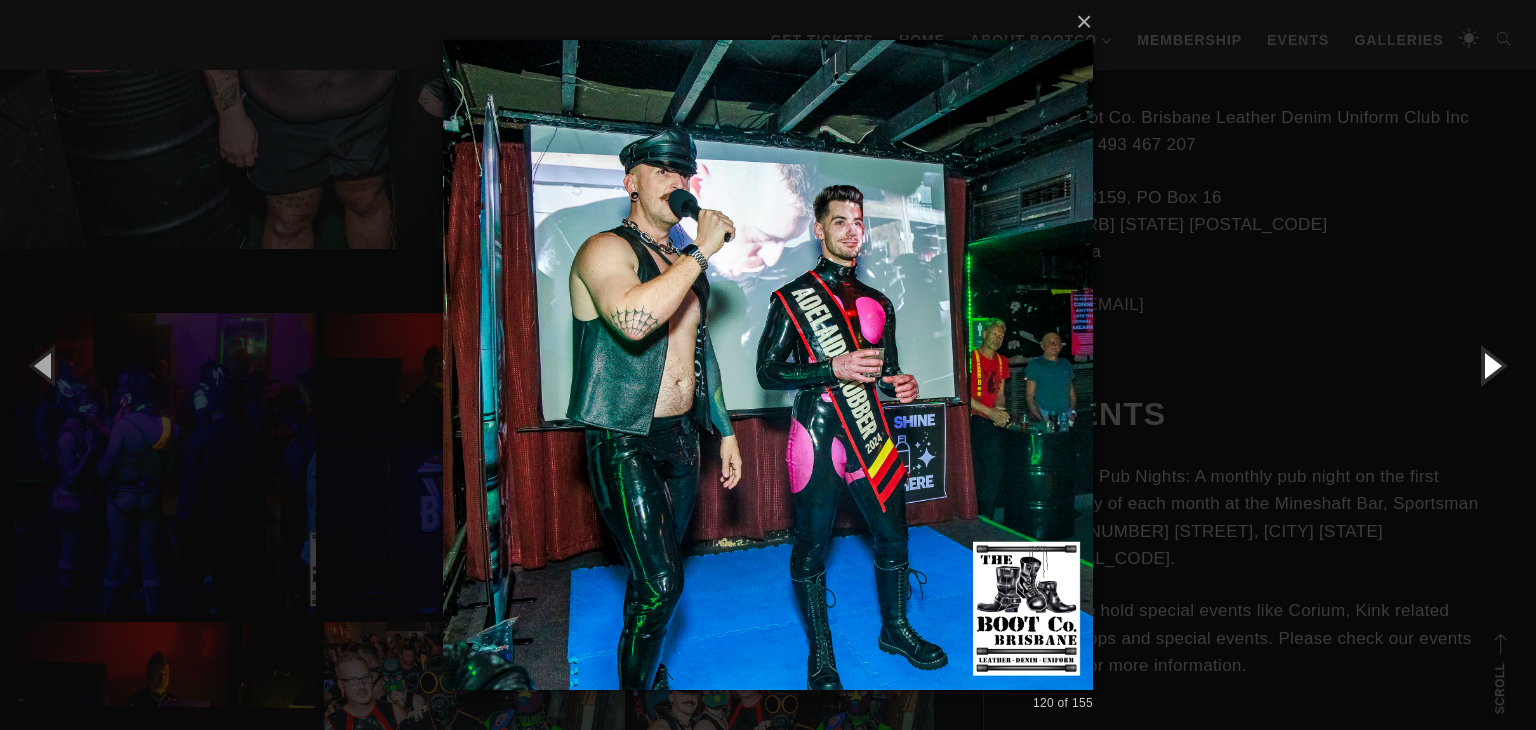 click at bounding box center [1491, 365] 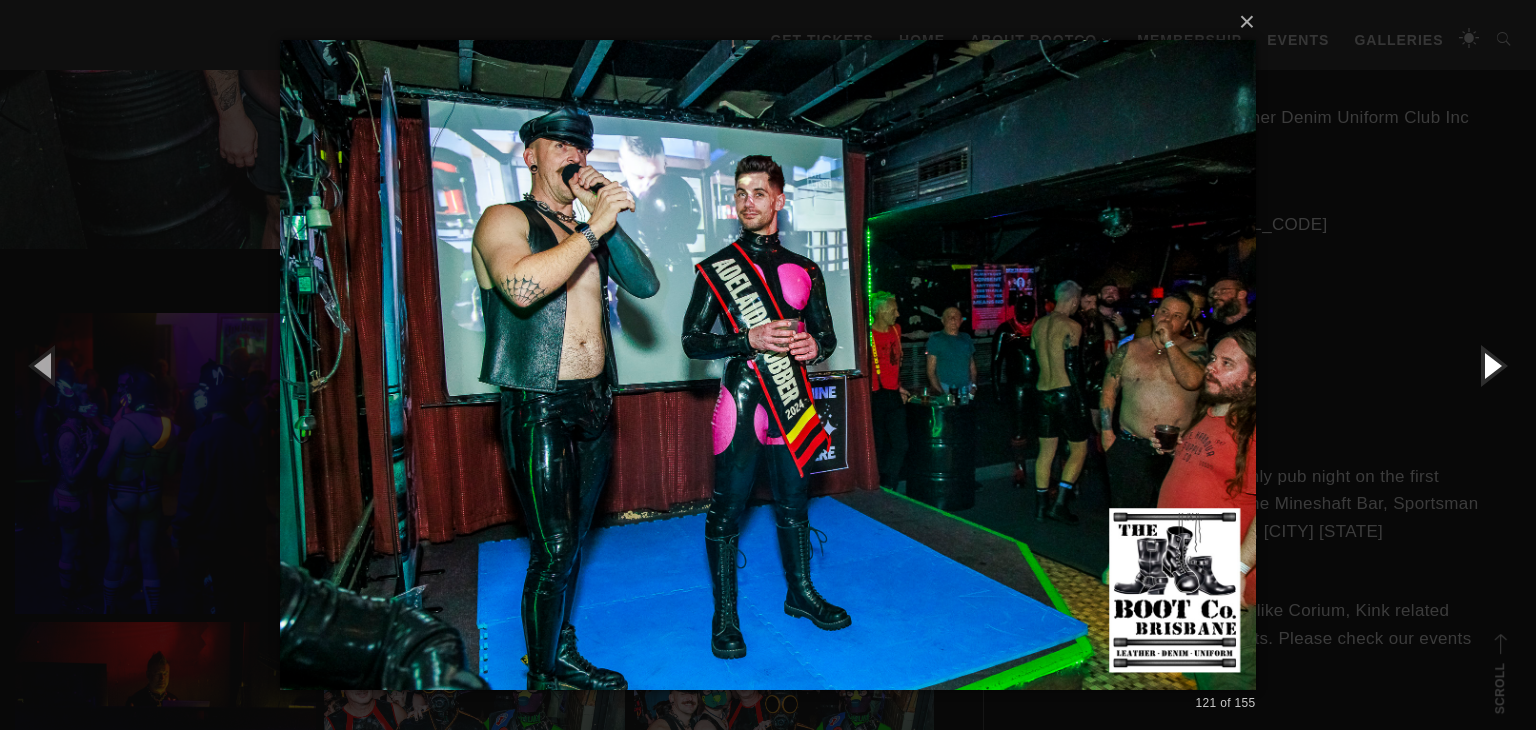 click at bounding box center (1491, 365) 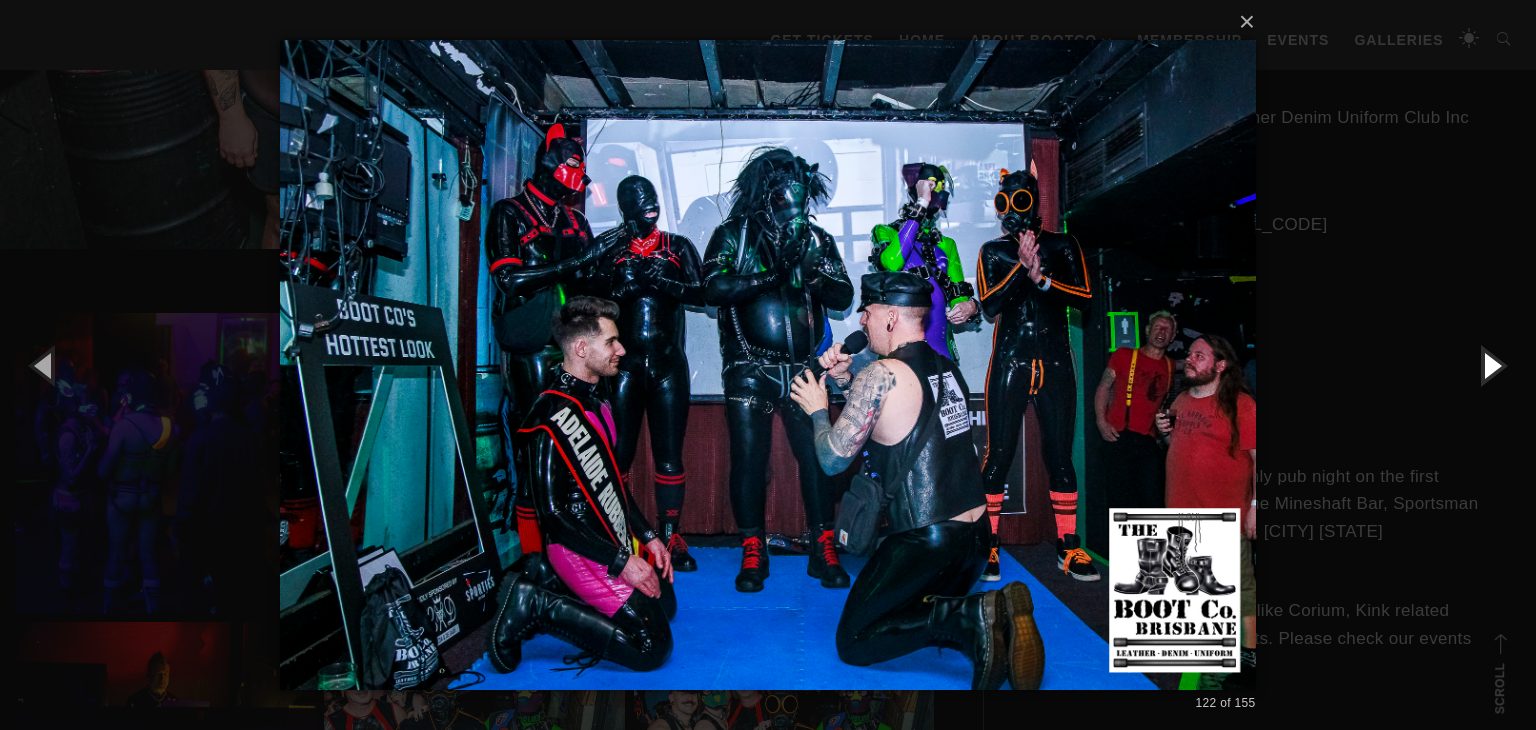 click at bounding box center (1491, 365) 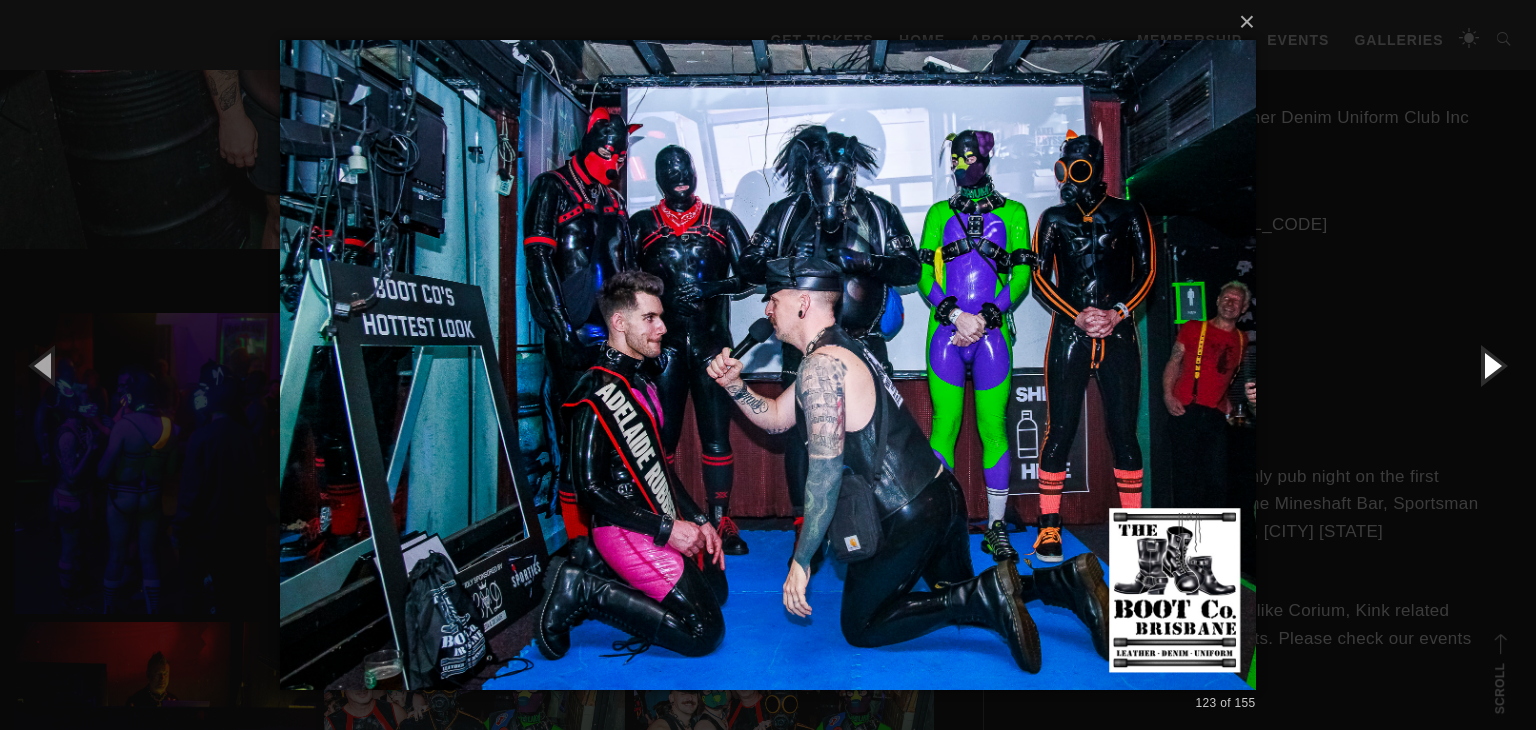 click at bounding box center [1491, 365] 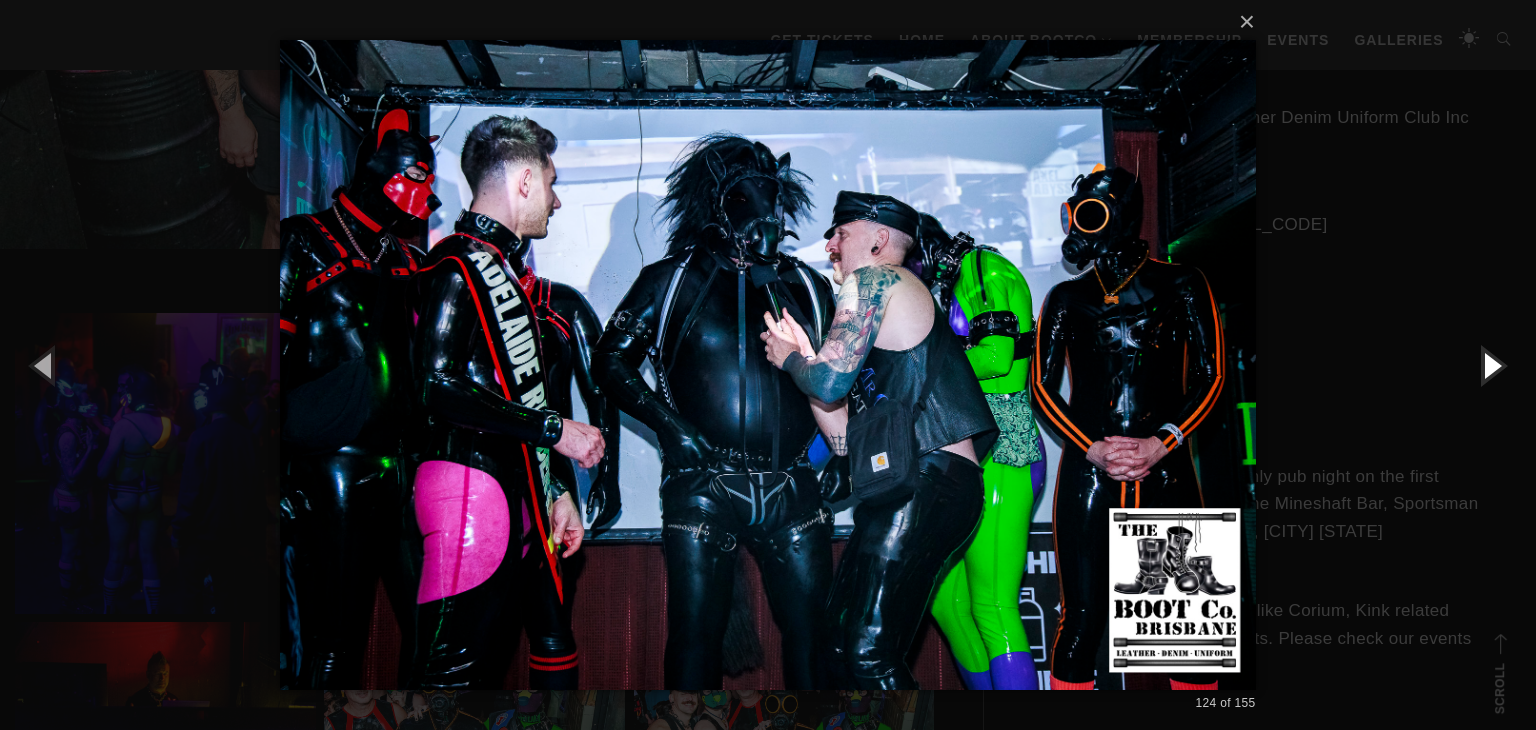 click at bounding box center (1491, 365) 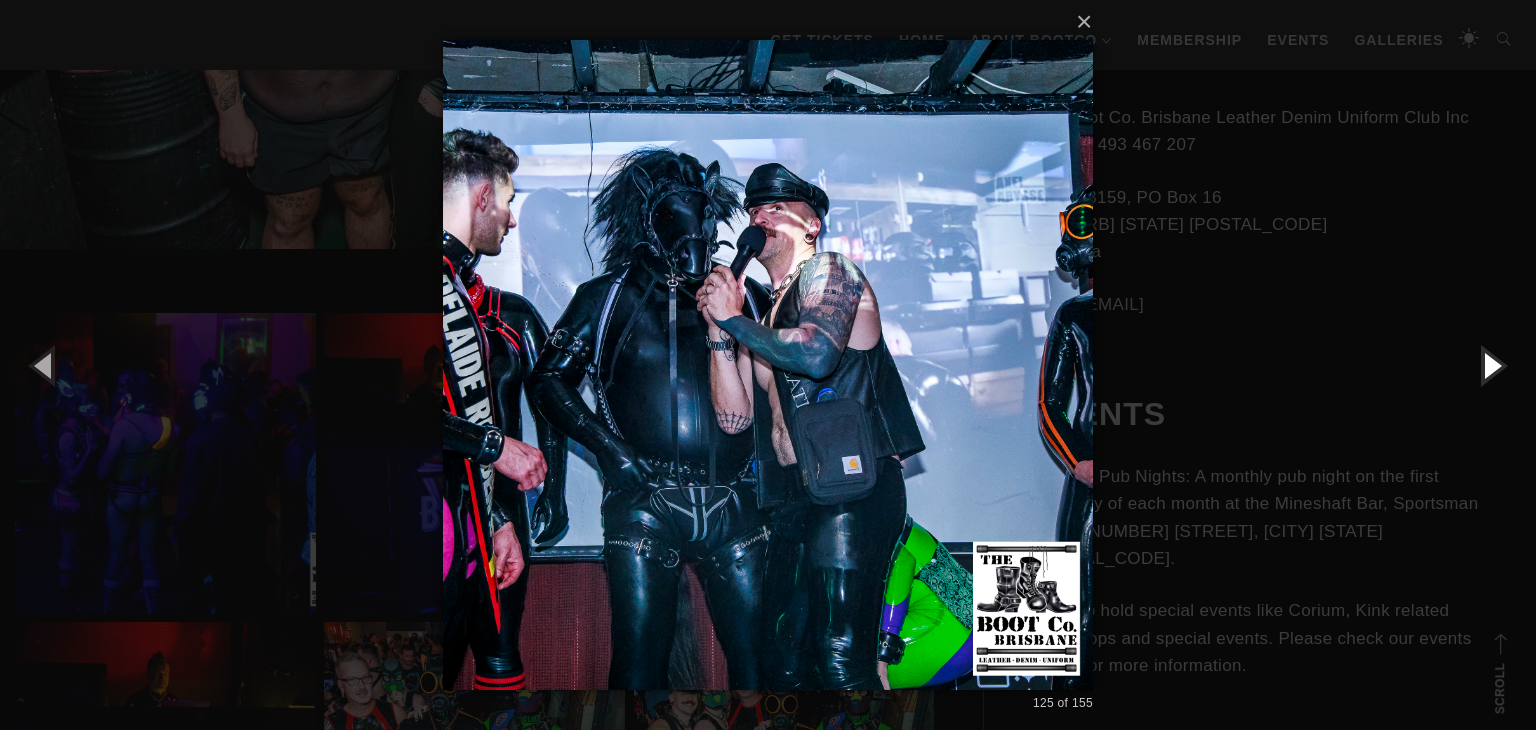 click at bounding box center [1491, 365] 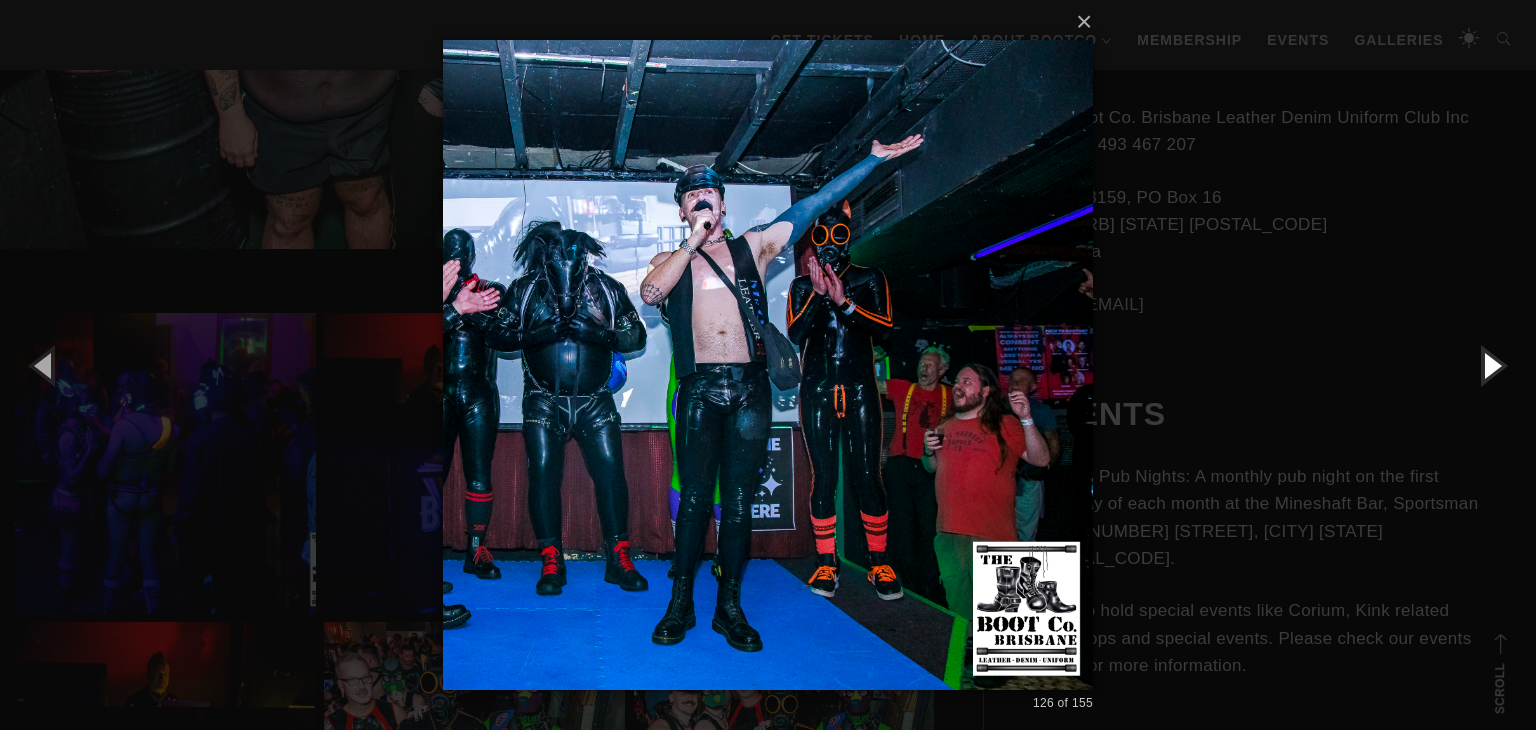 click at bounding box center (1491, 365) 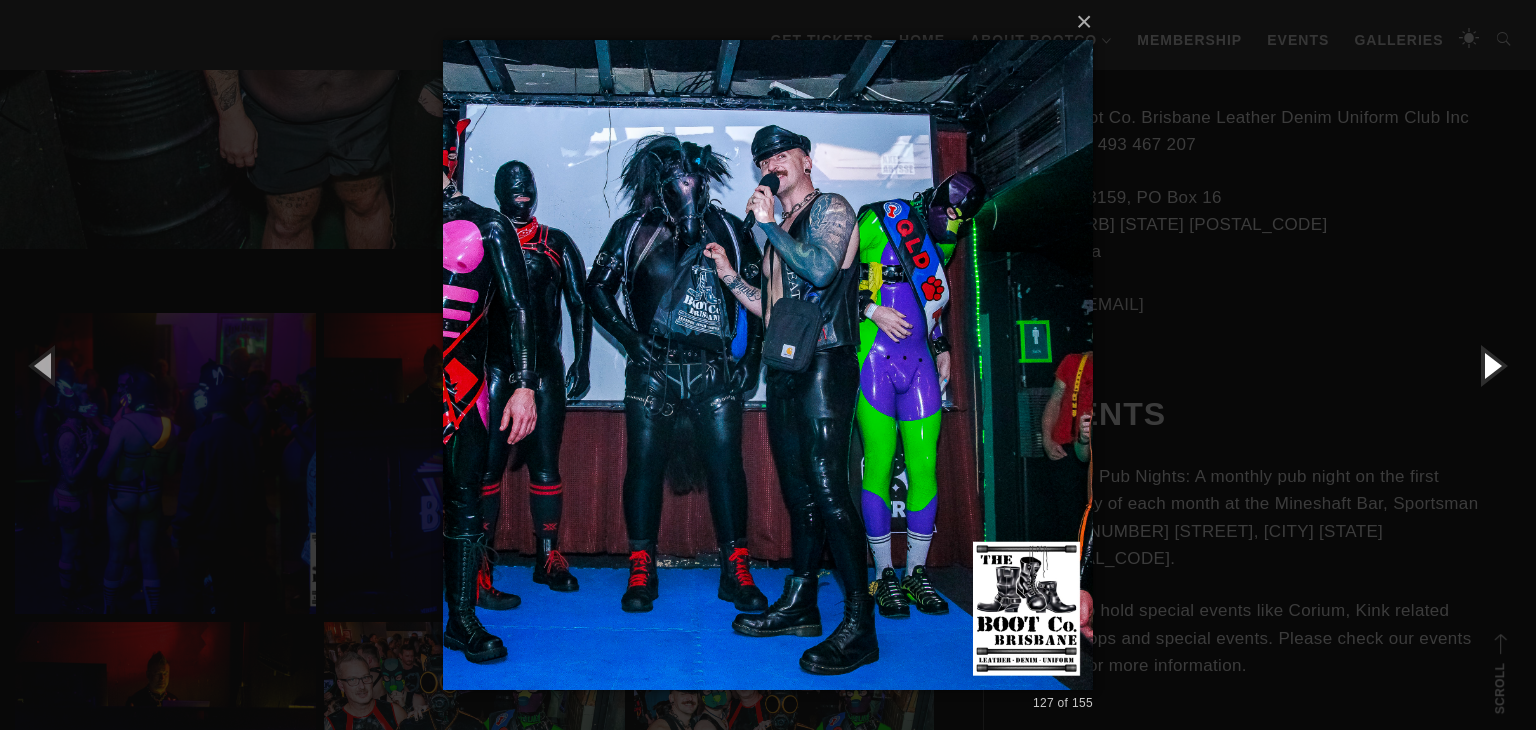 click at bounding box center (1491, 365) 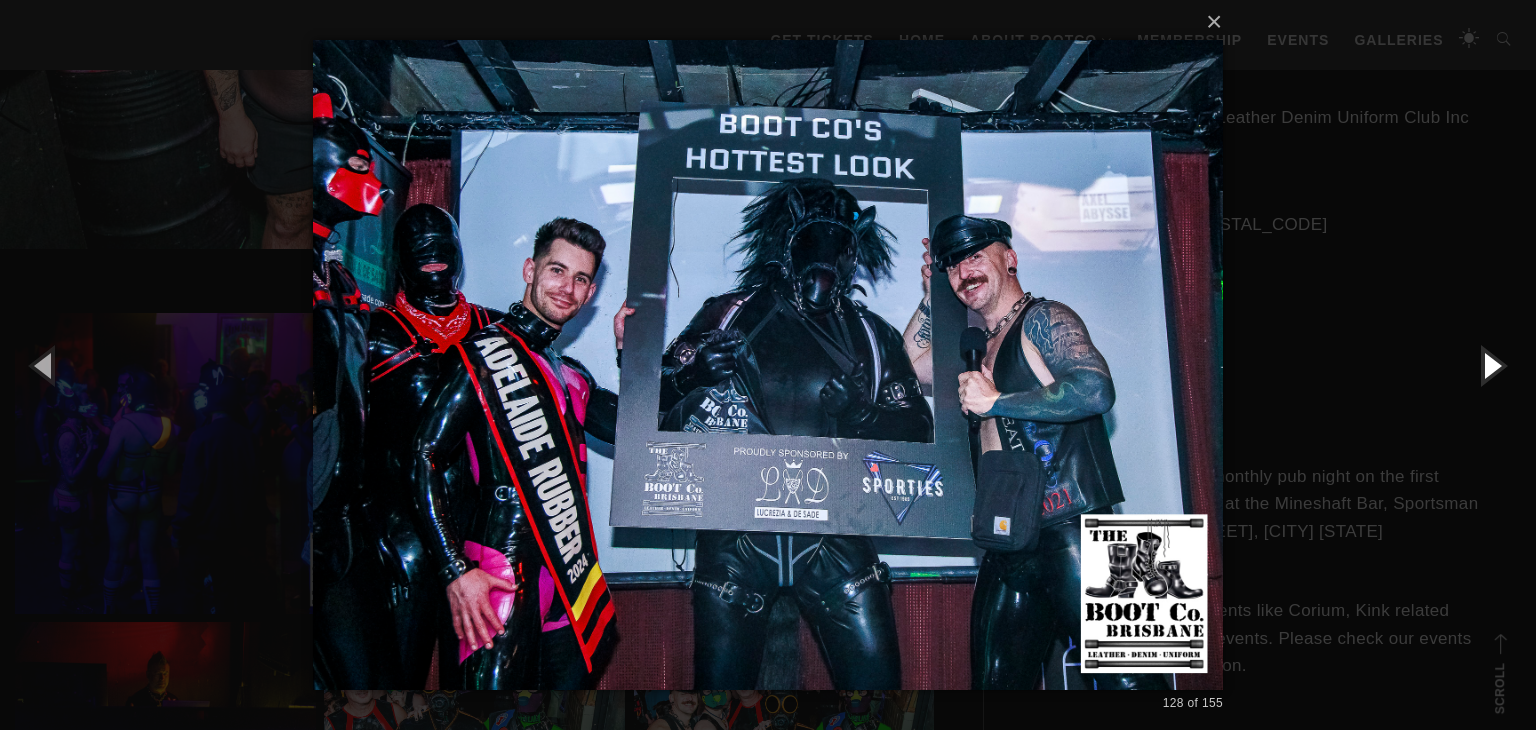 click at bounding box center (1491, 365) 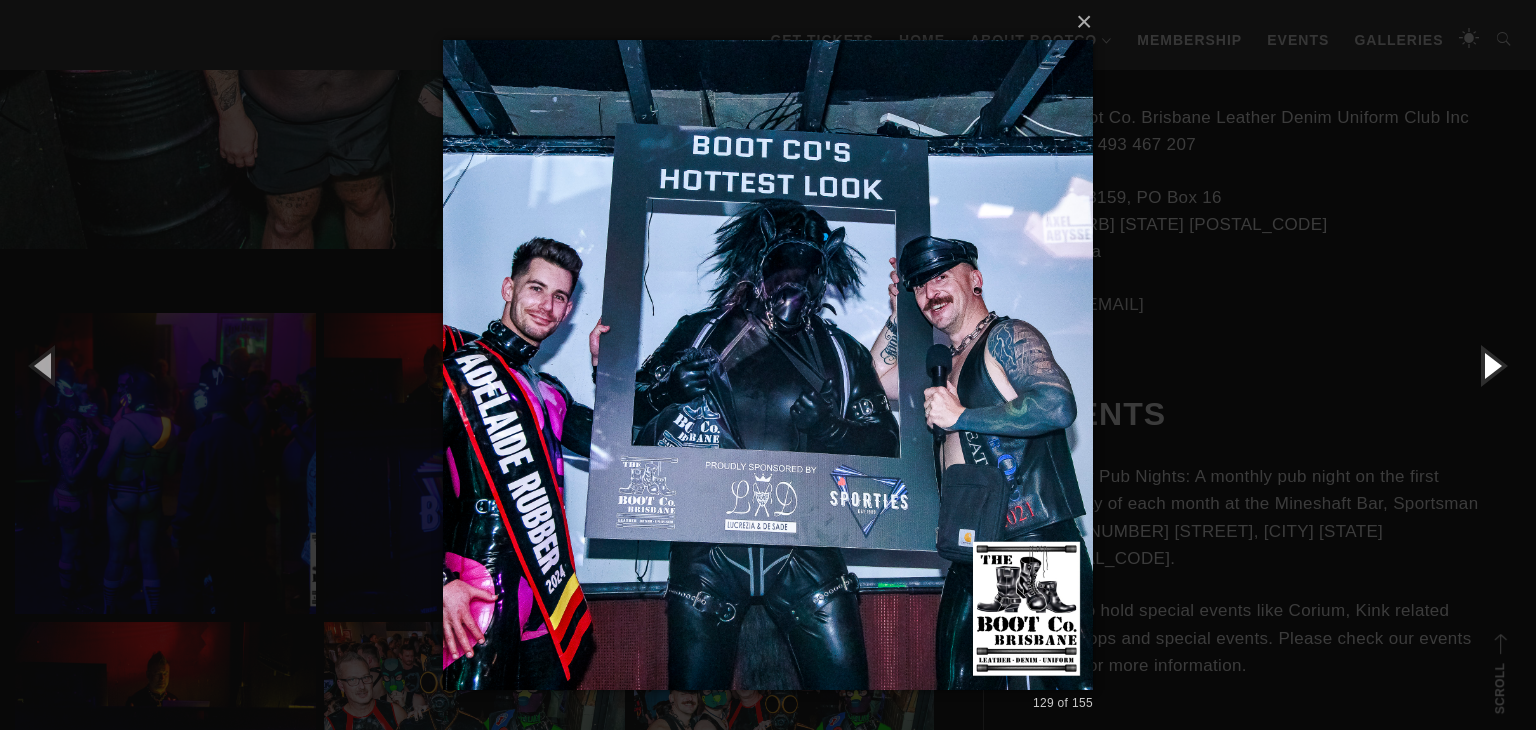 click at bounding box center [1491, 365] 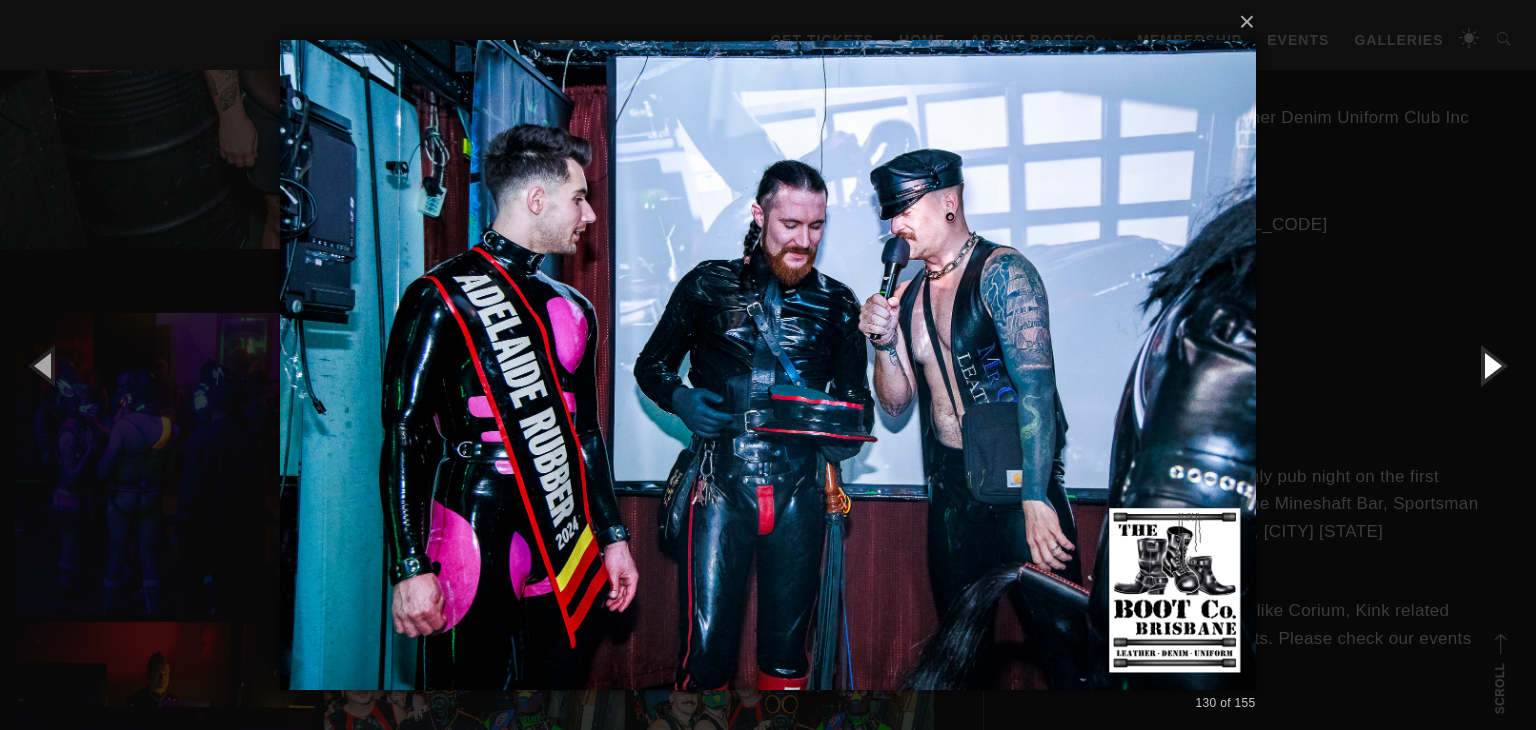 click at bounding box center (1491, 365) 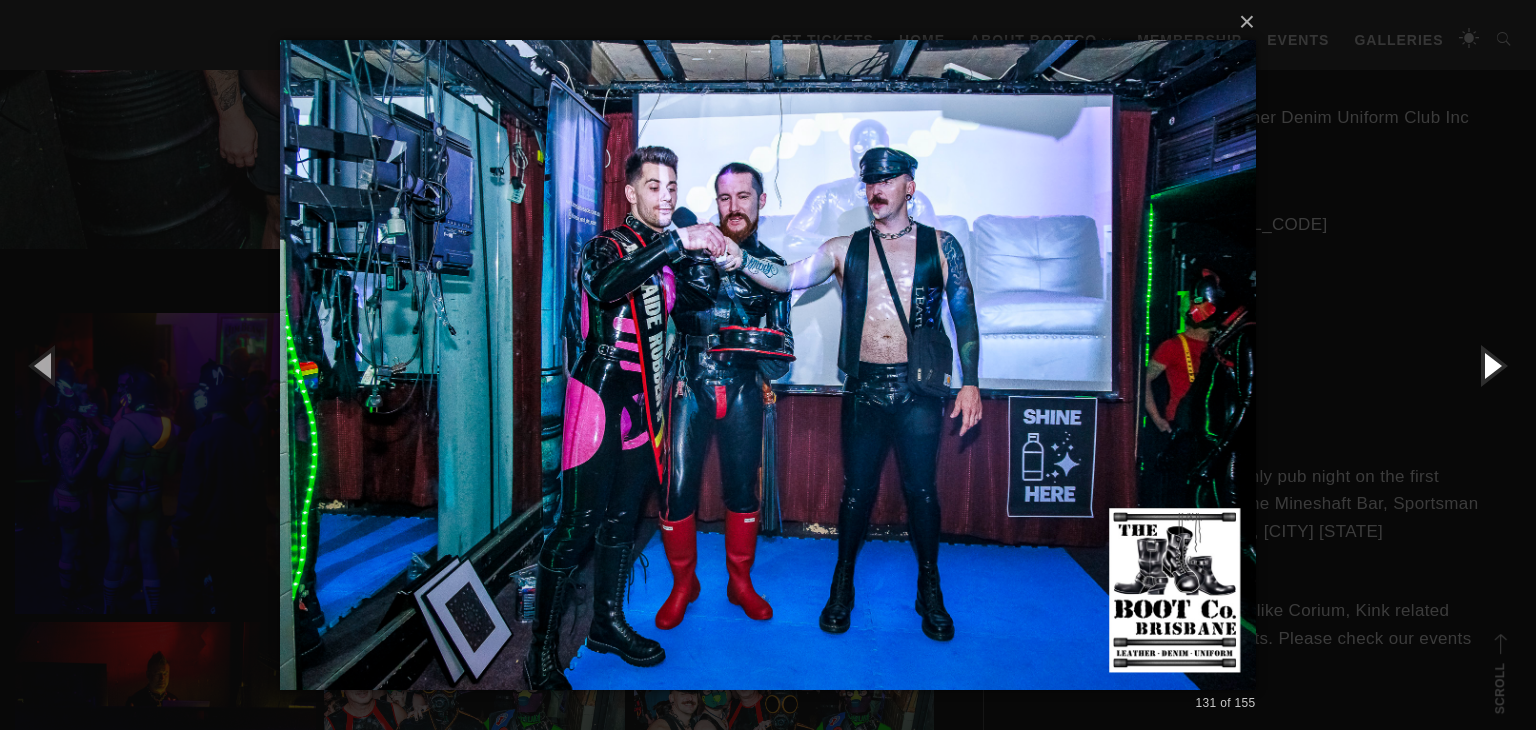 click at bounding box center [1491, 365] 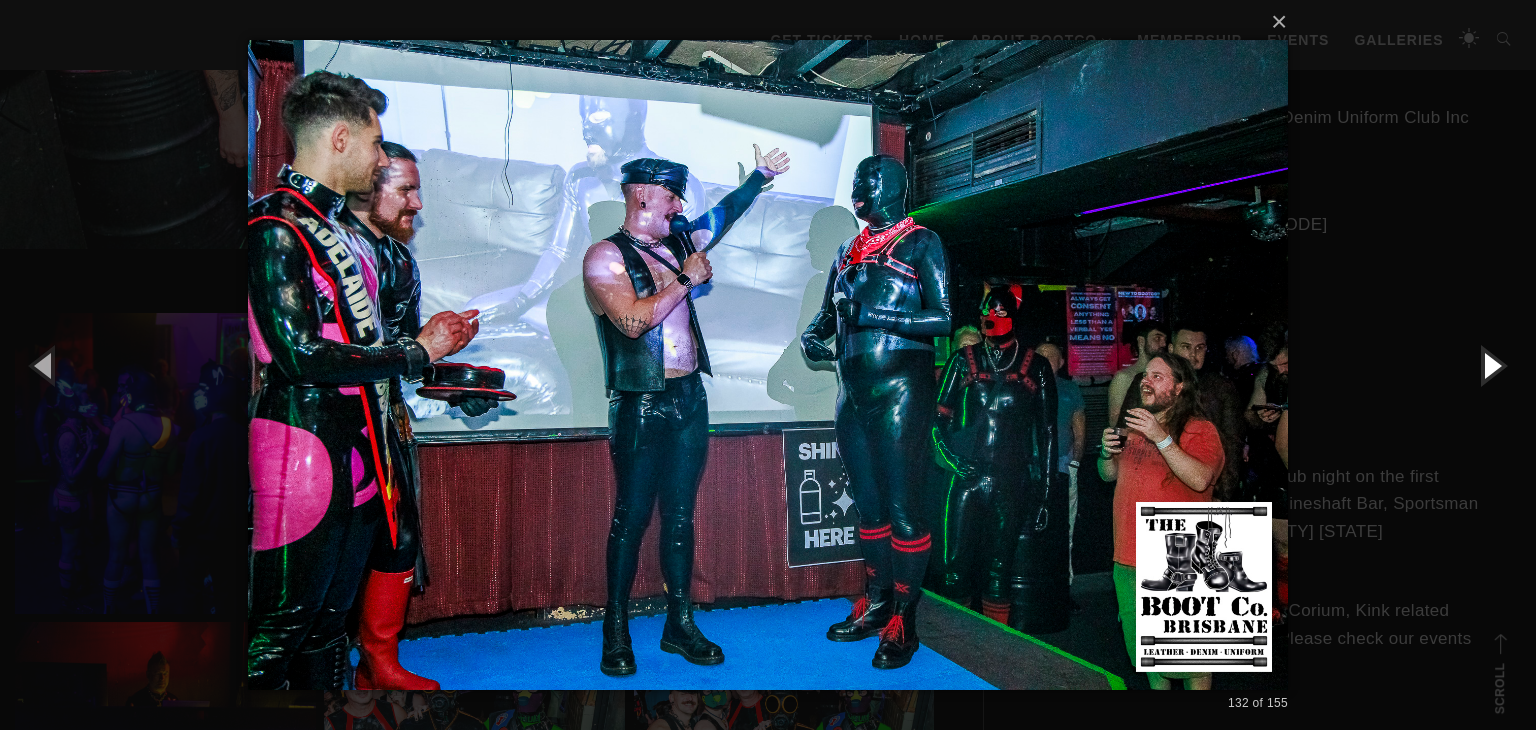 click at bounding box center (1491, 365) 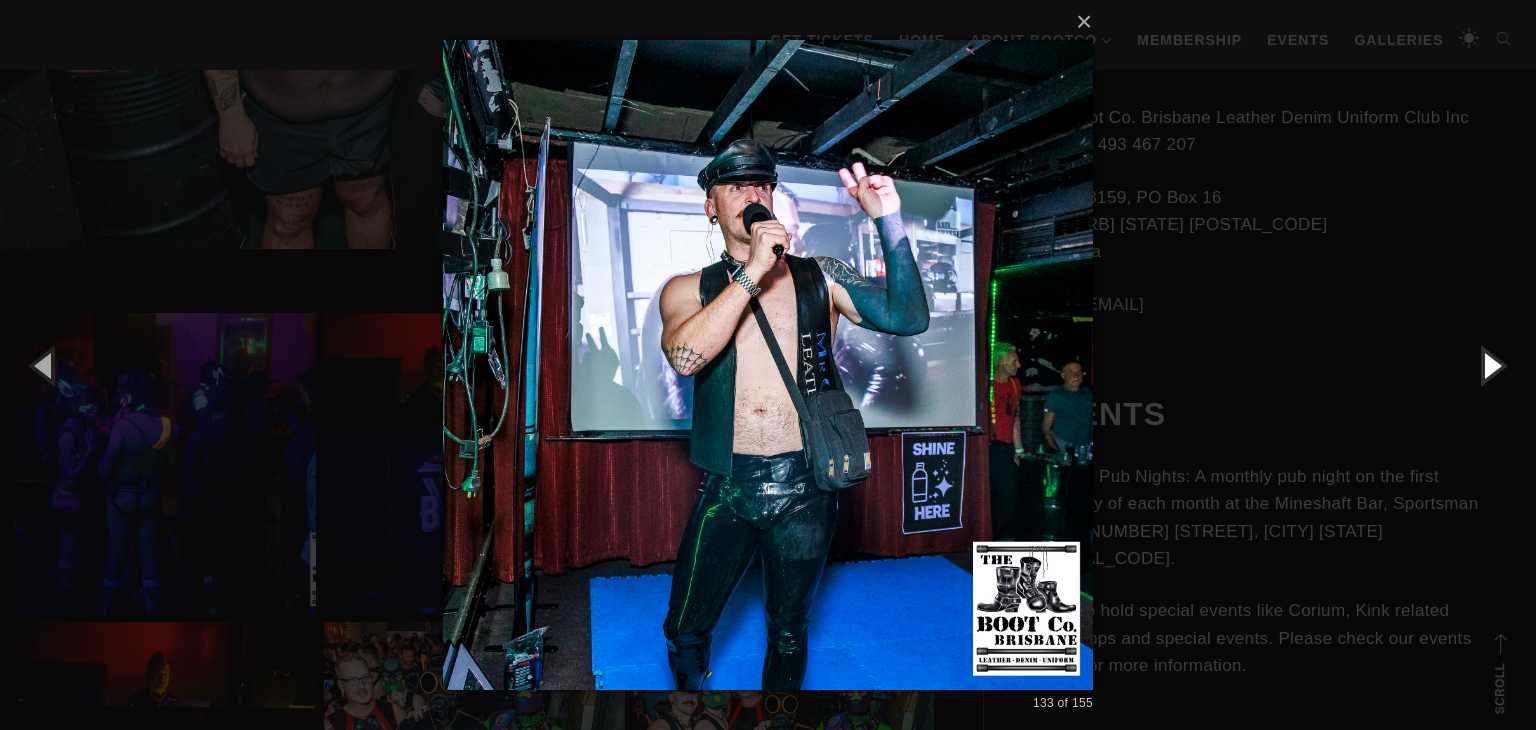 click at bounding box center (1491, 365) 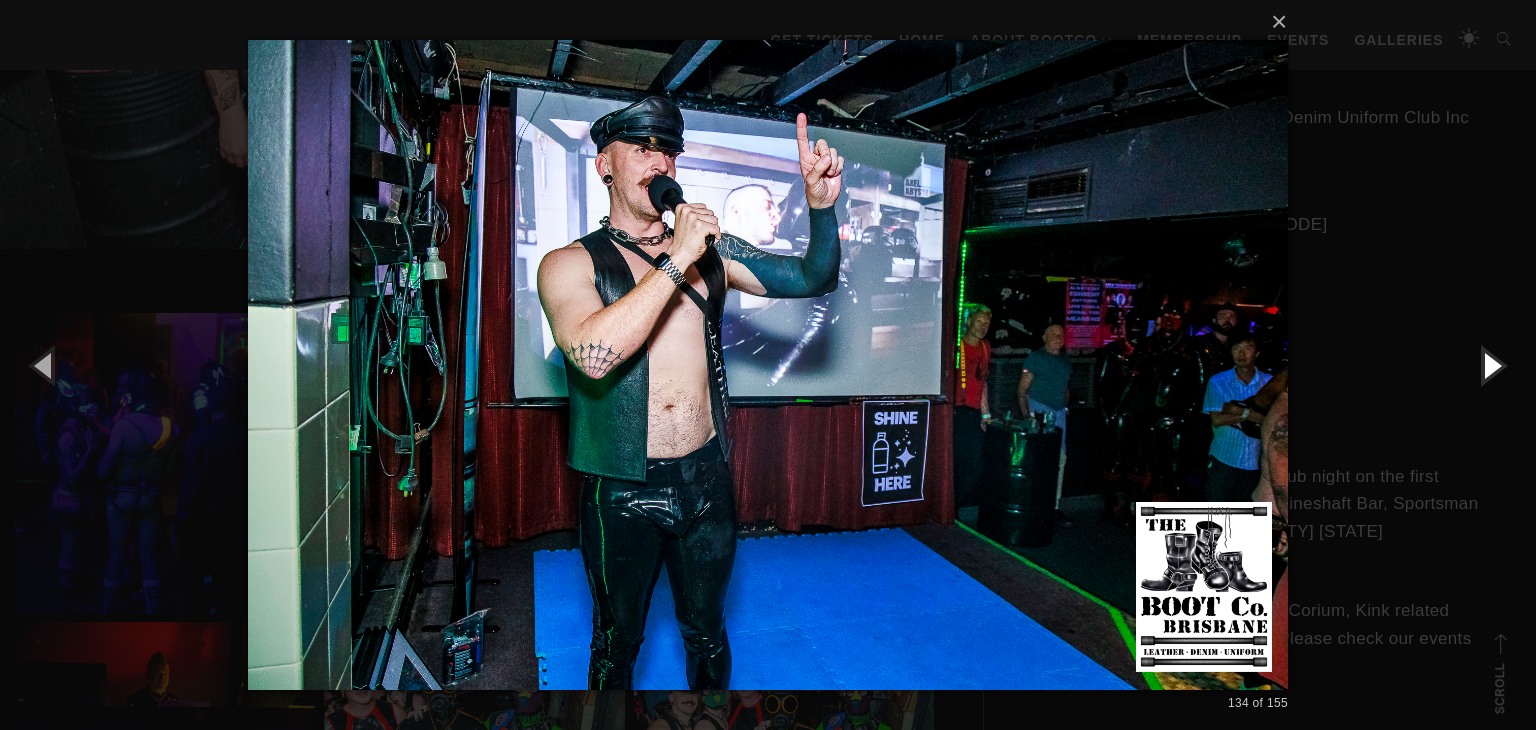 click at bounding box center [1491, 365] 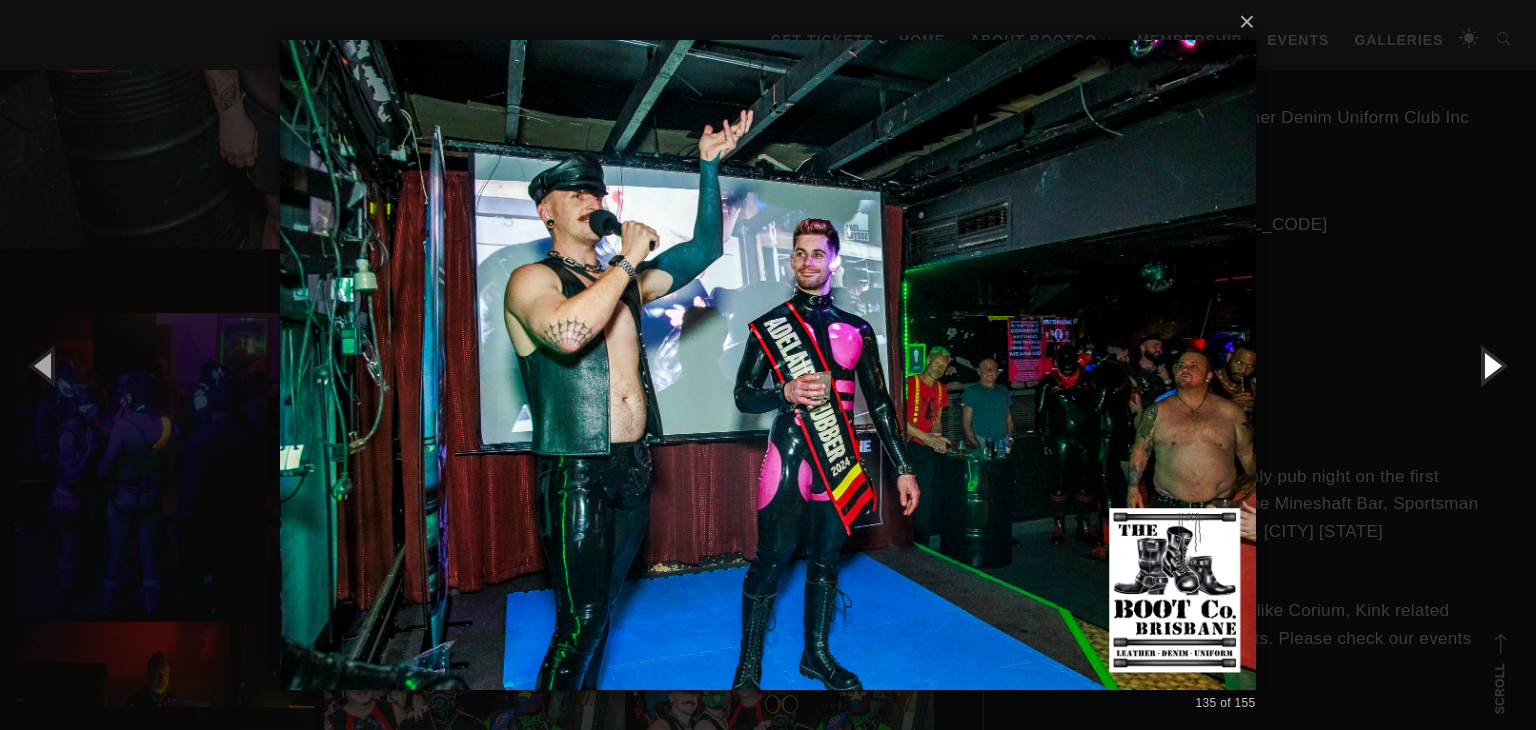 click at bounding box center (1491, 365) 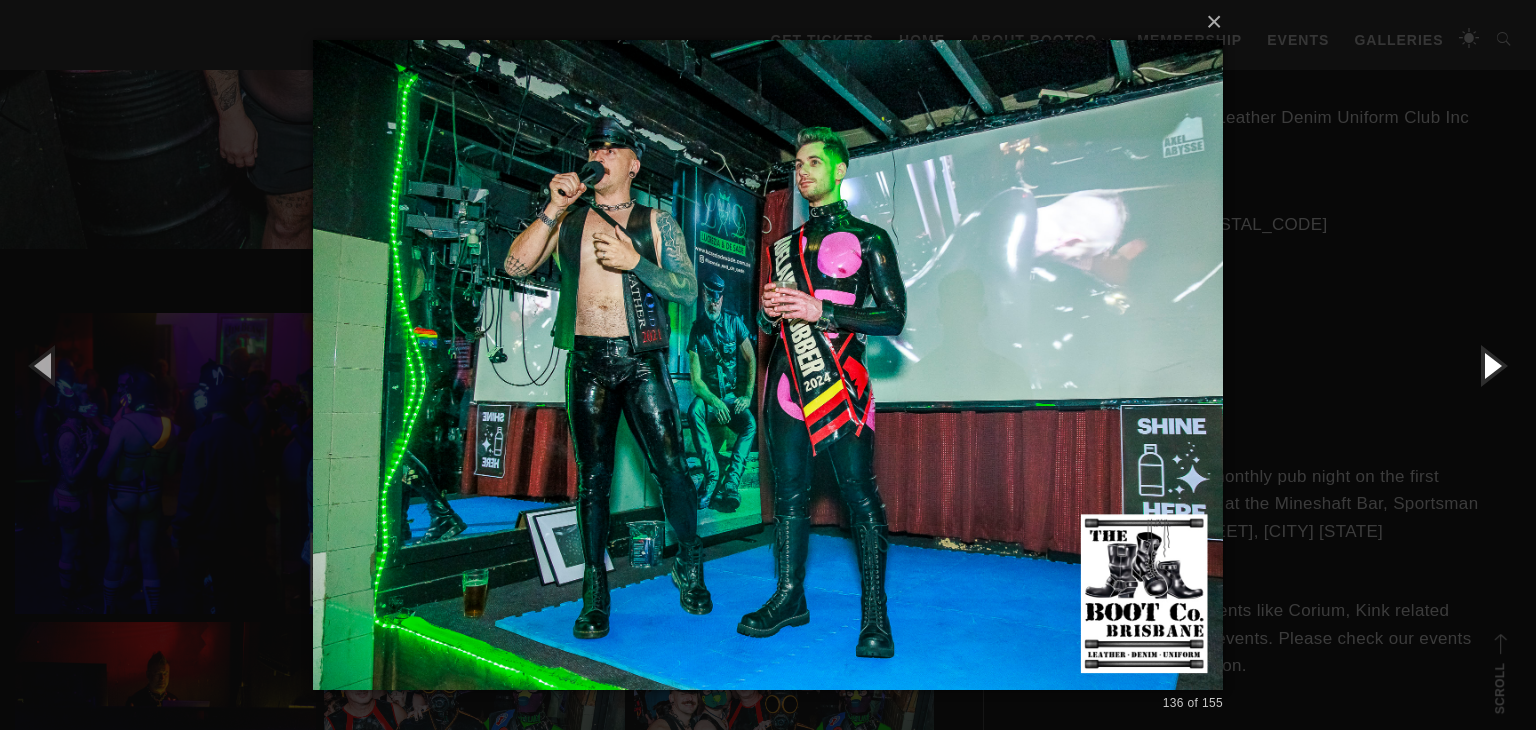 click at bounding box center [1491, 365] 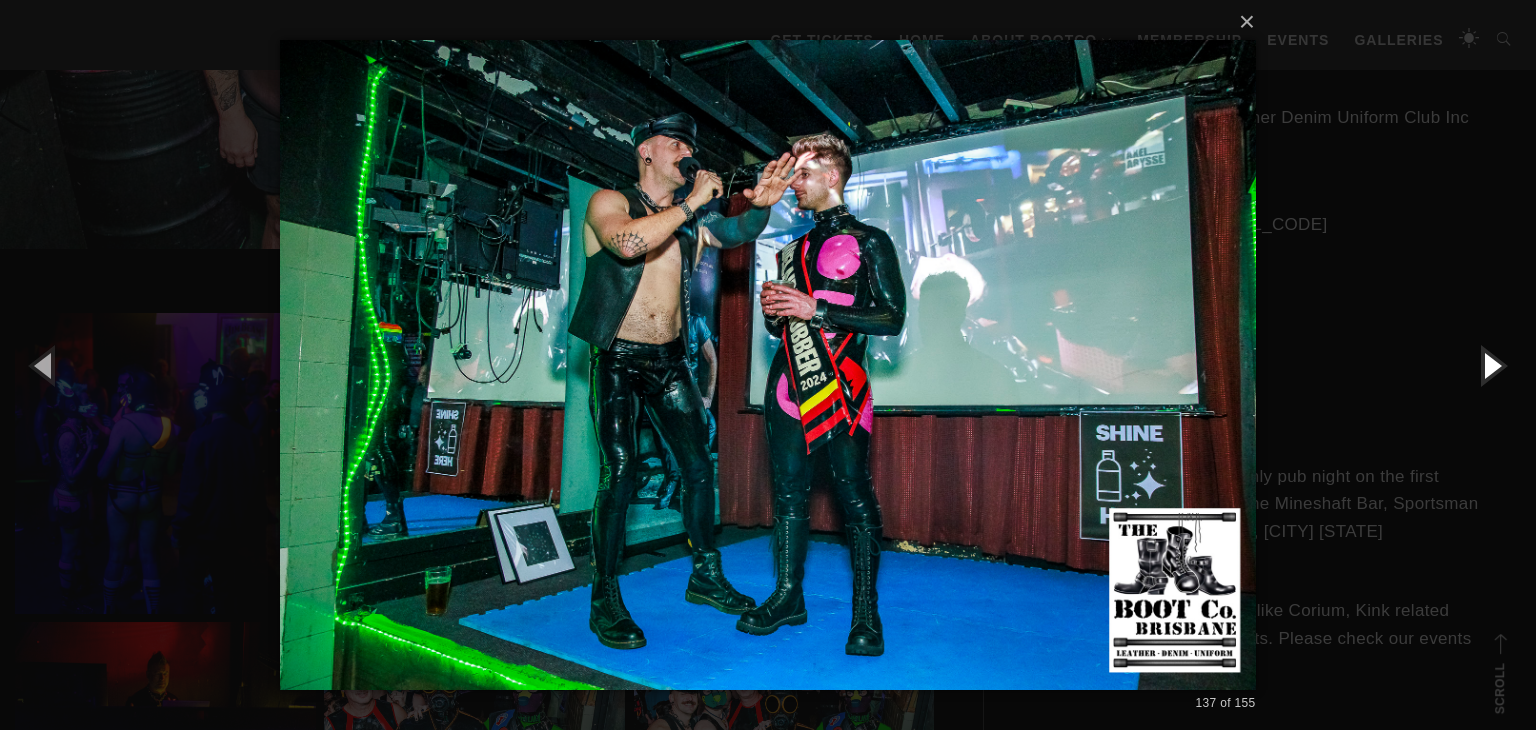 click at bounding box center [1491, 365] 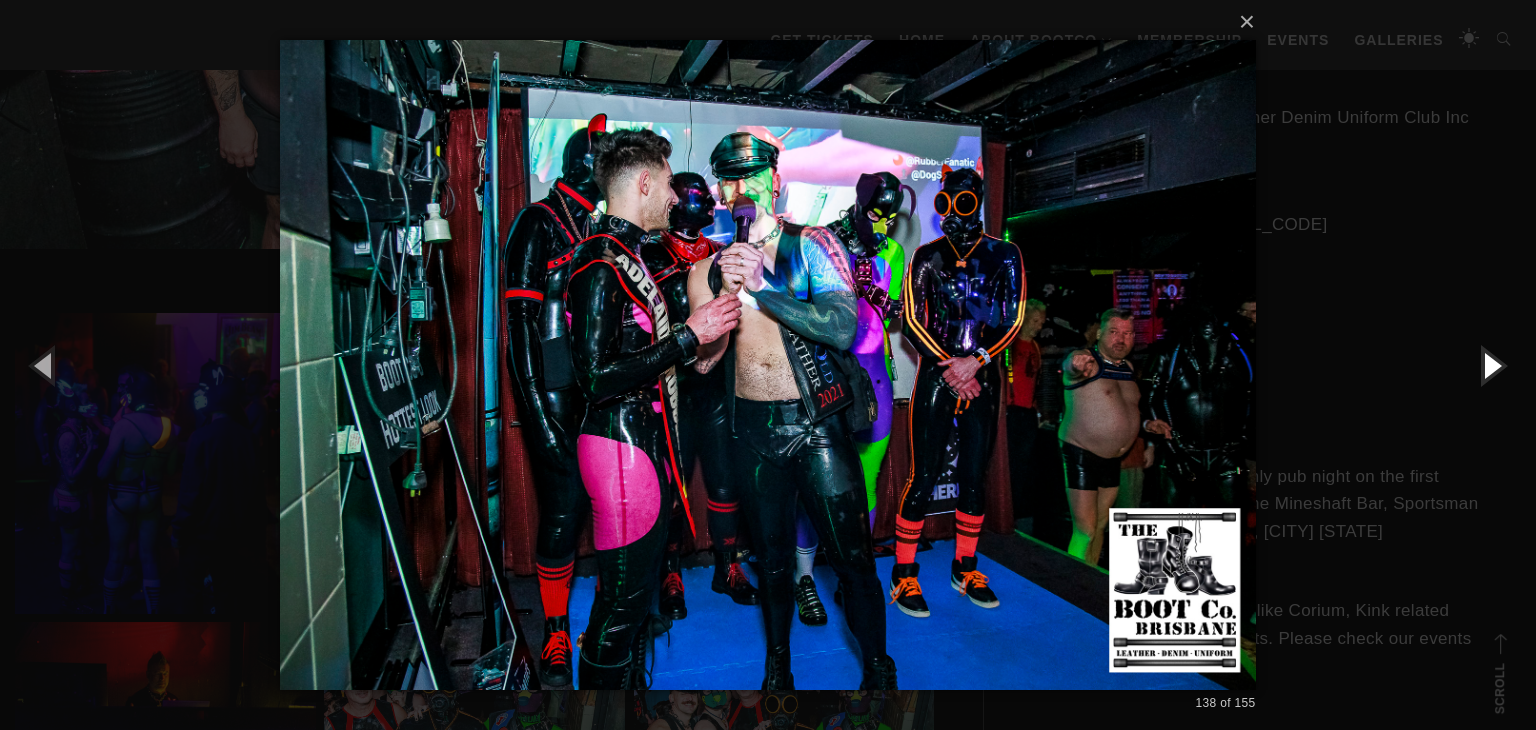 click at bounding box center [1491, 365] 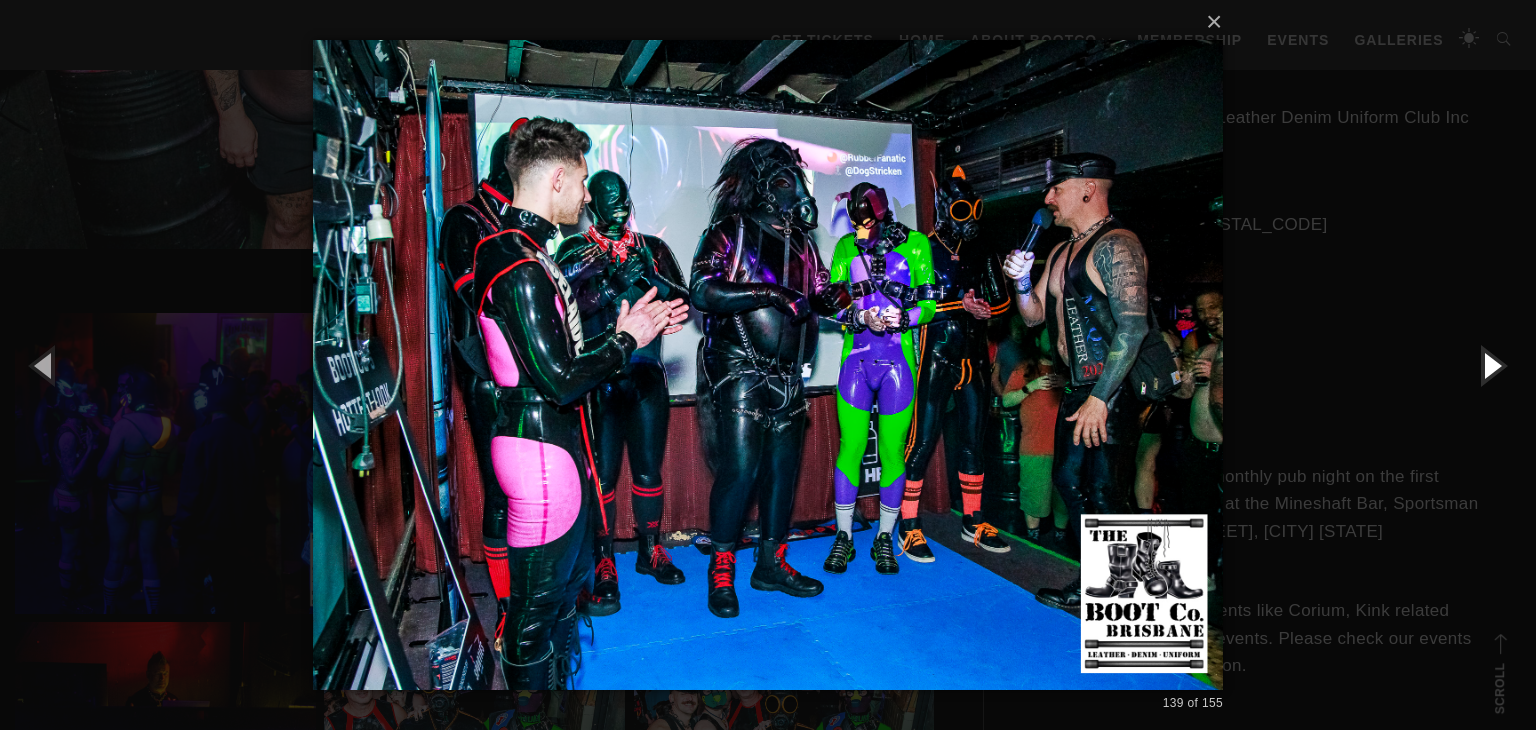 click at bounding box center [1491, 365] 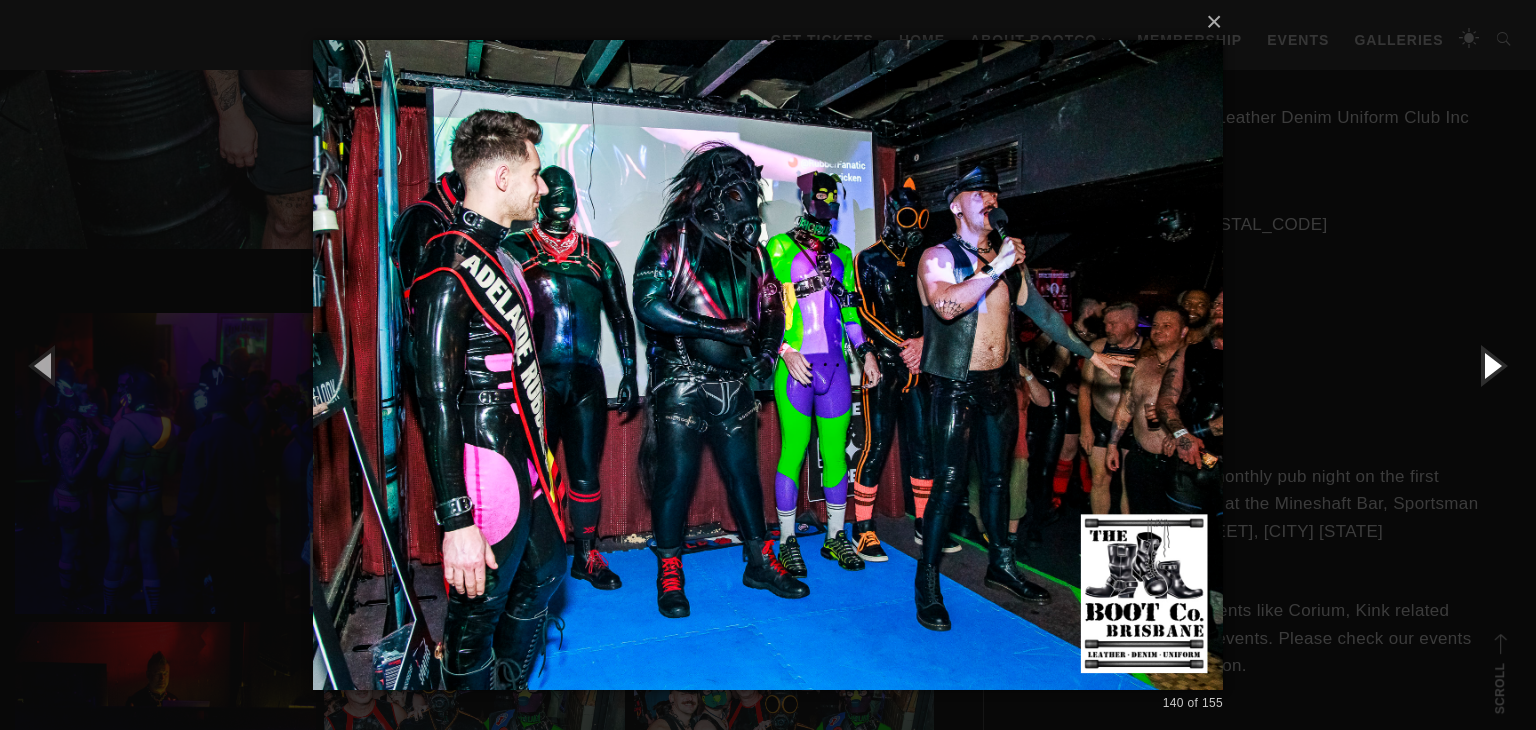click at bounding box center [1491, 365] 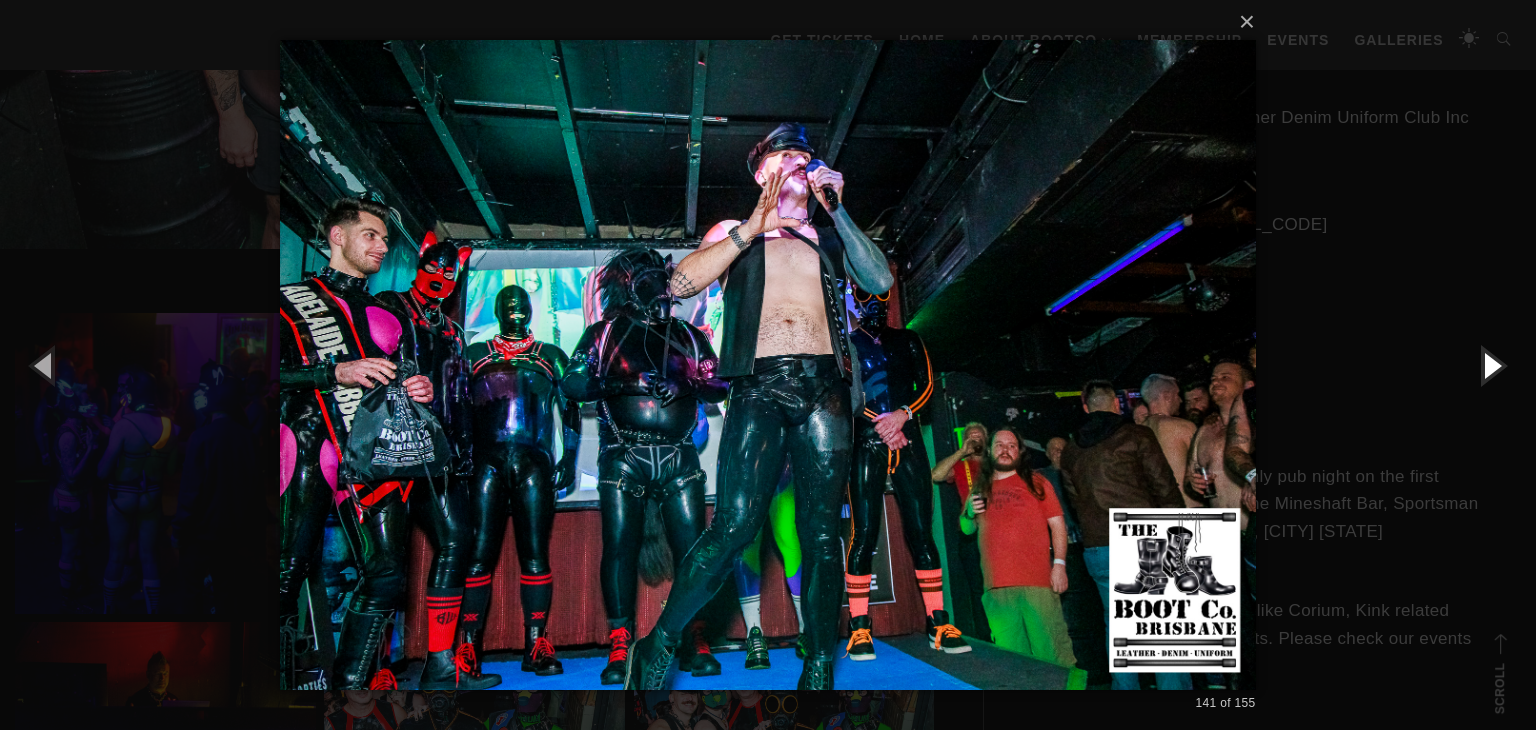 click at bounding box center (1491, 365) 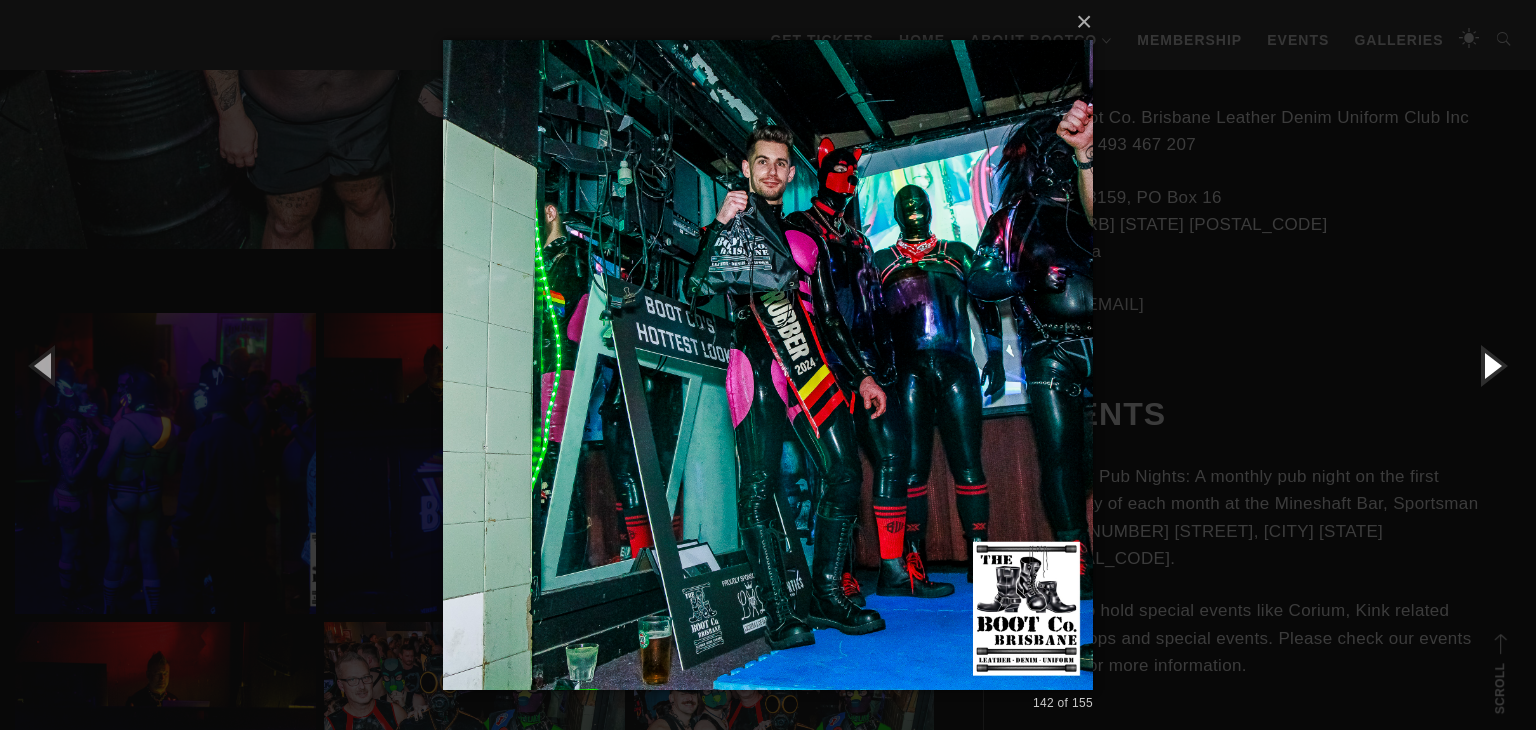 click at bounding box center [1491, 365] 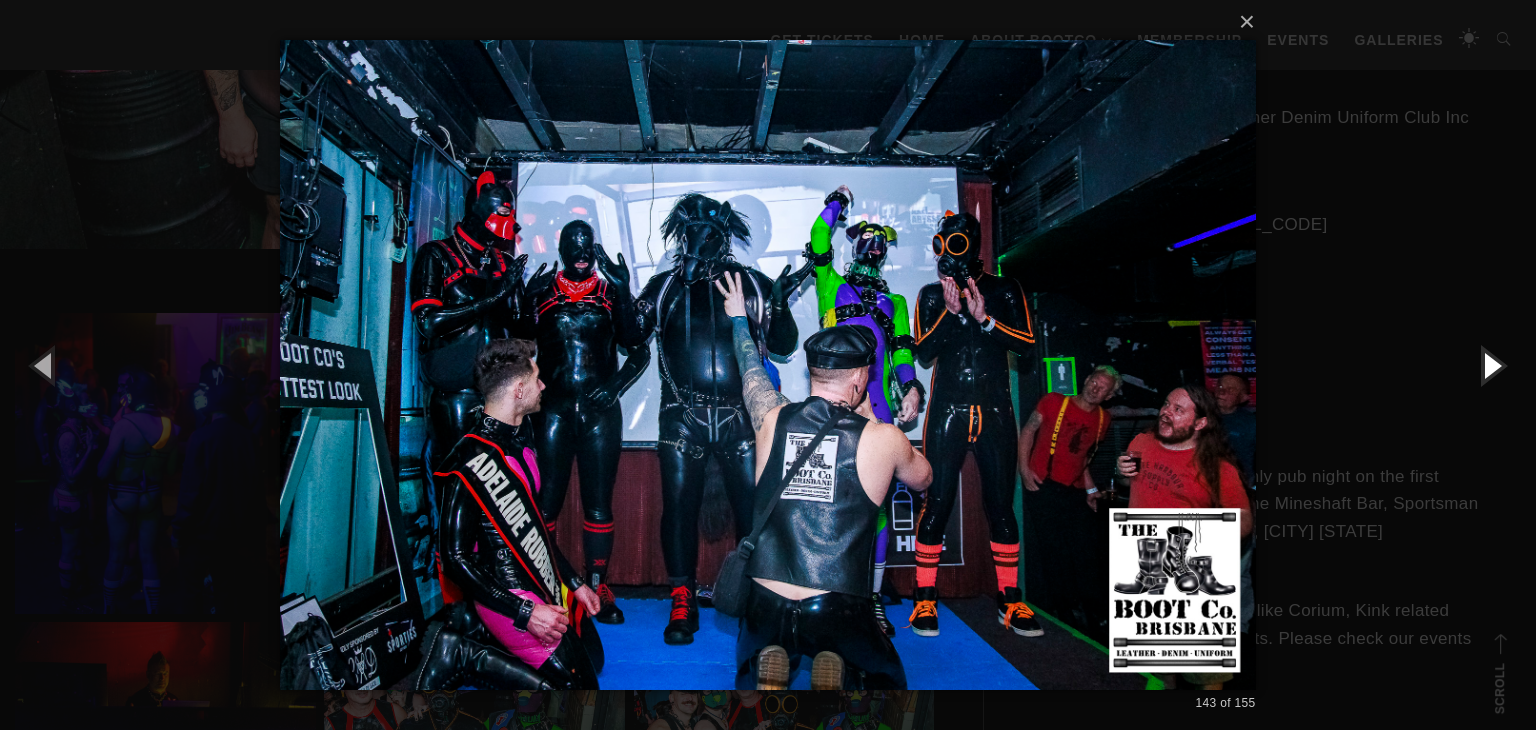 click at bounding box center (1491, 365) 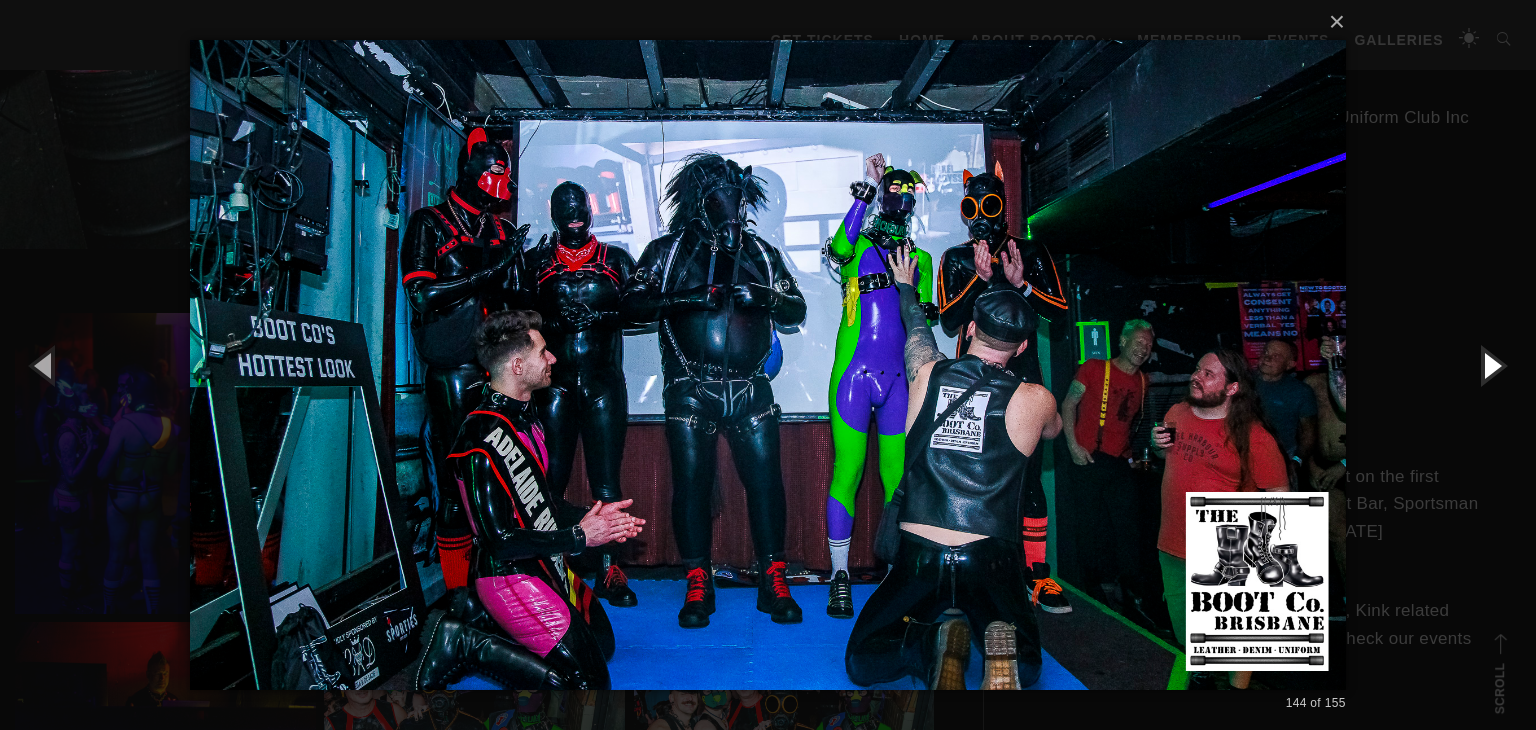 click at bounding box center (1491, 365) 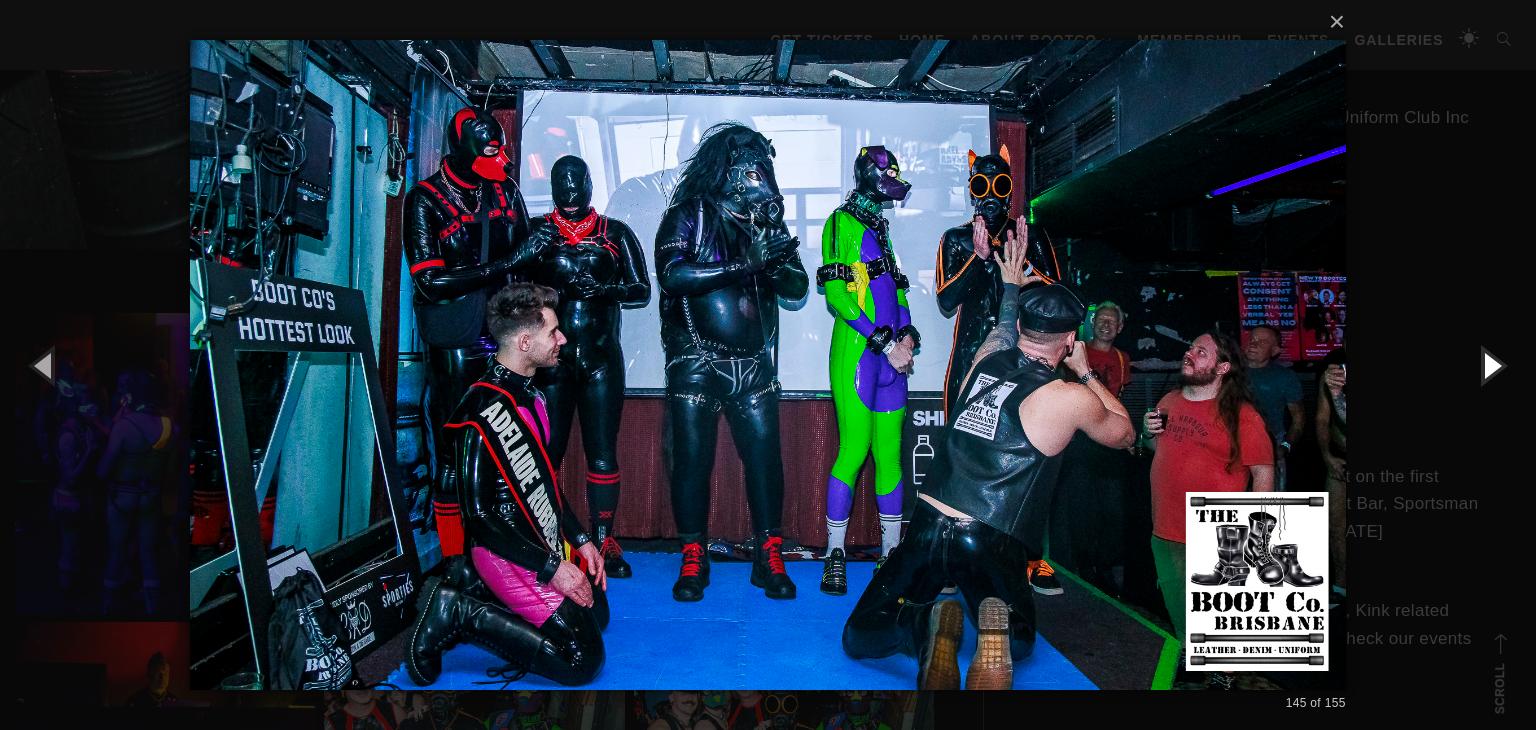 click at bounding box center (1491, 365) 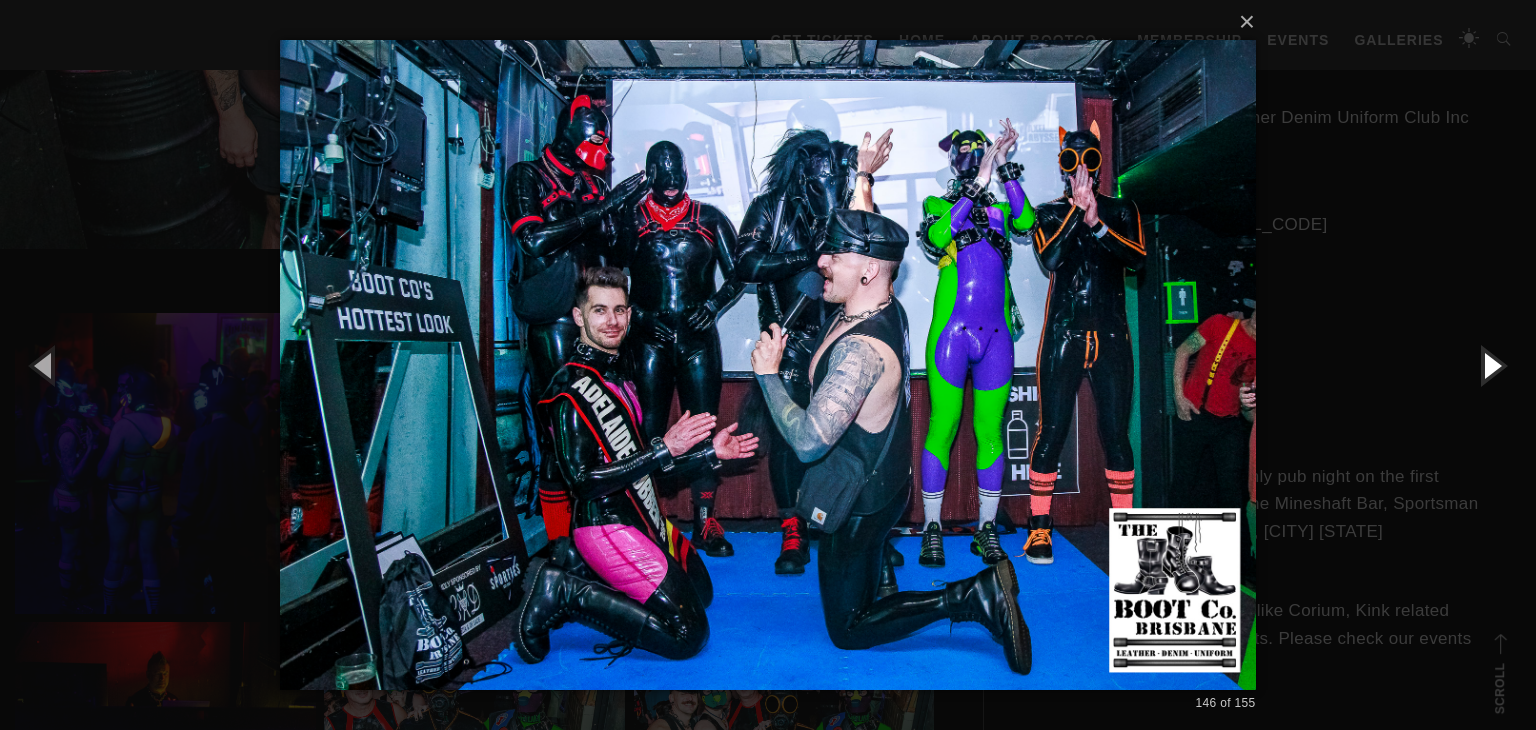 click at bounding box center (1491, 365) 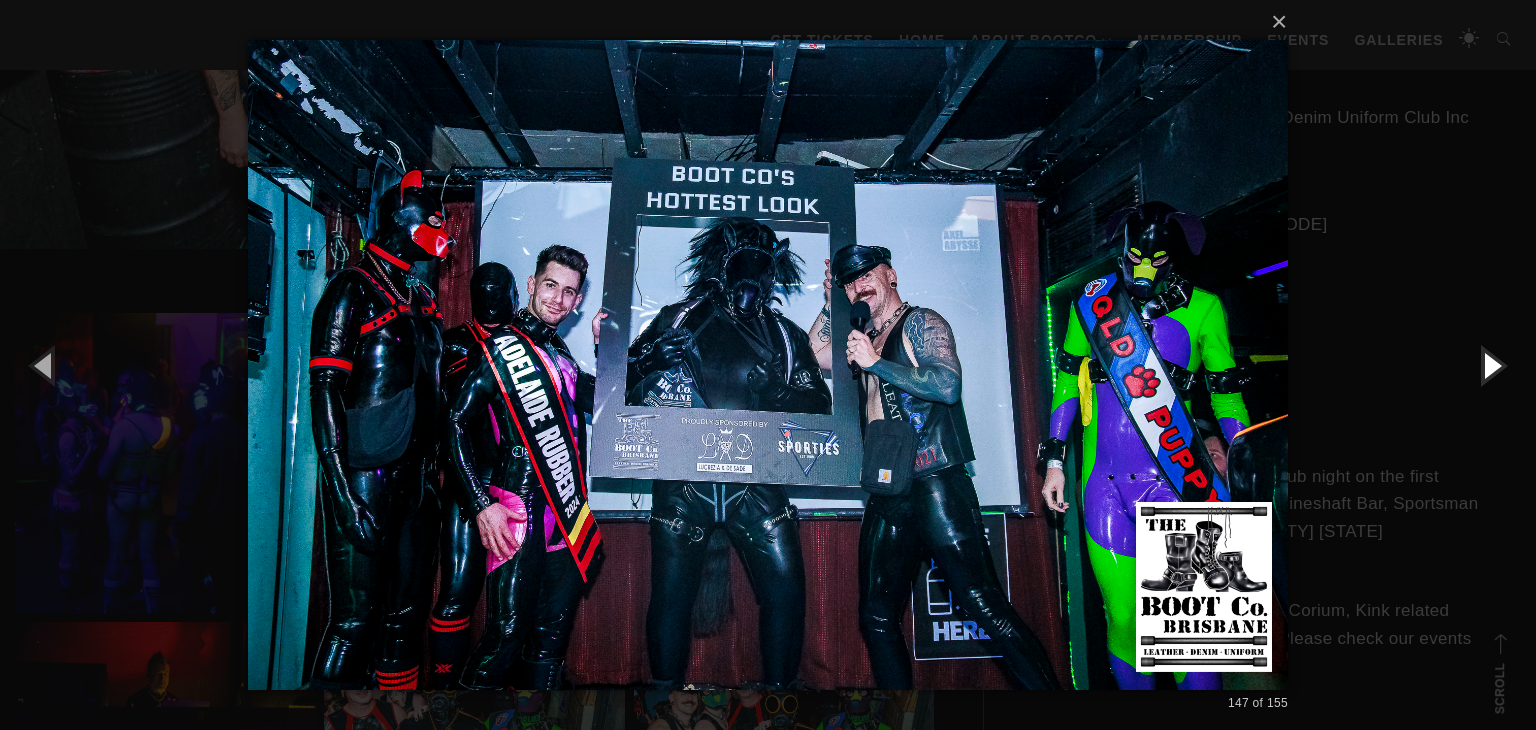 click at bounding box center [1491, 365] 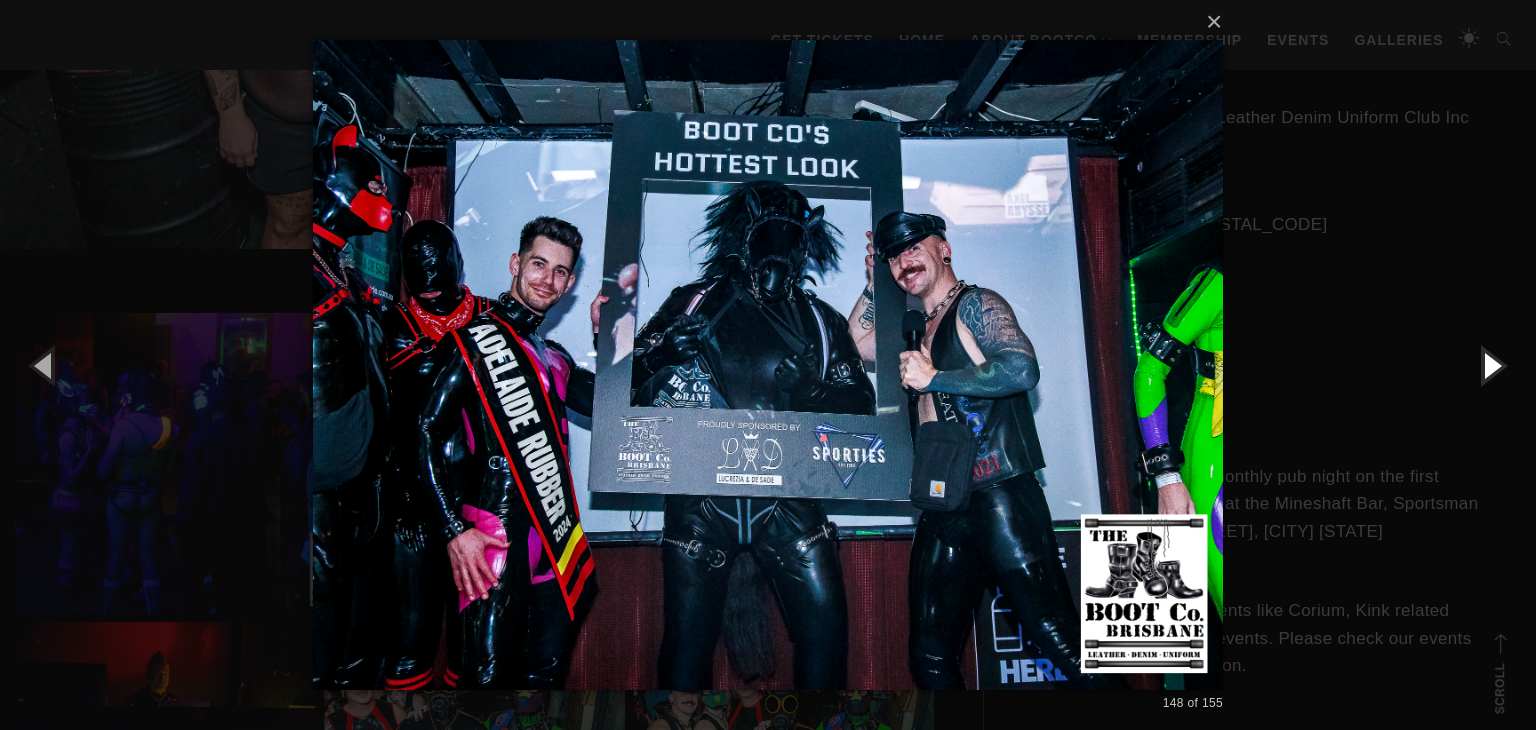 click at bounding box center (1491, 365) 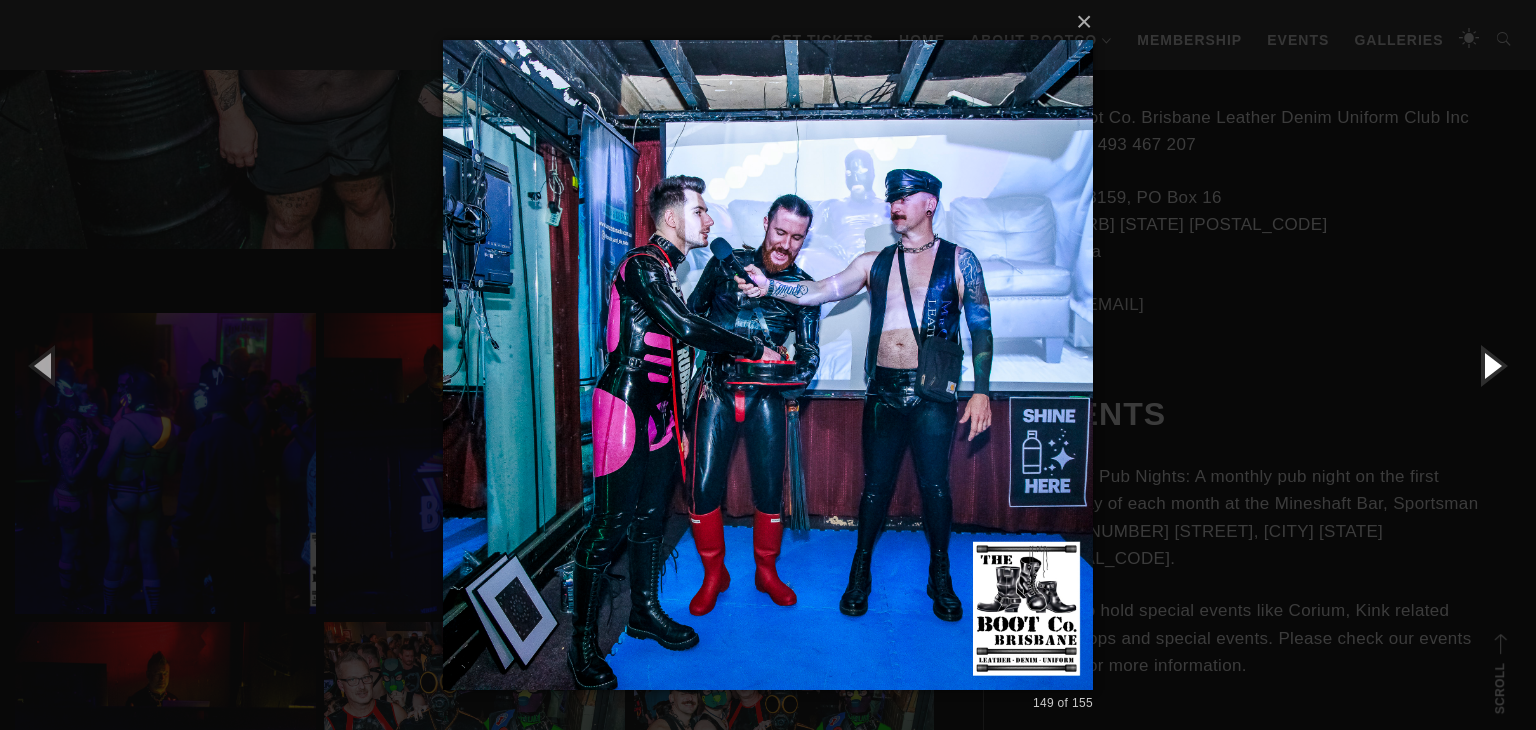 click at bounding box center [1491, 365] 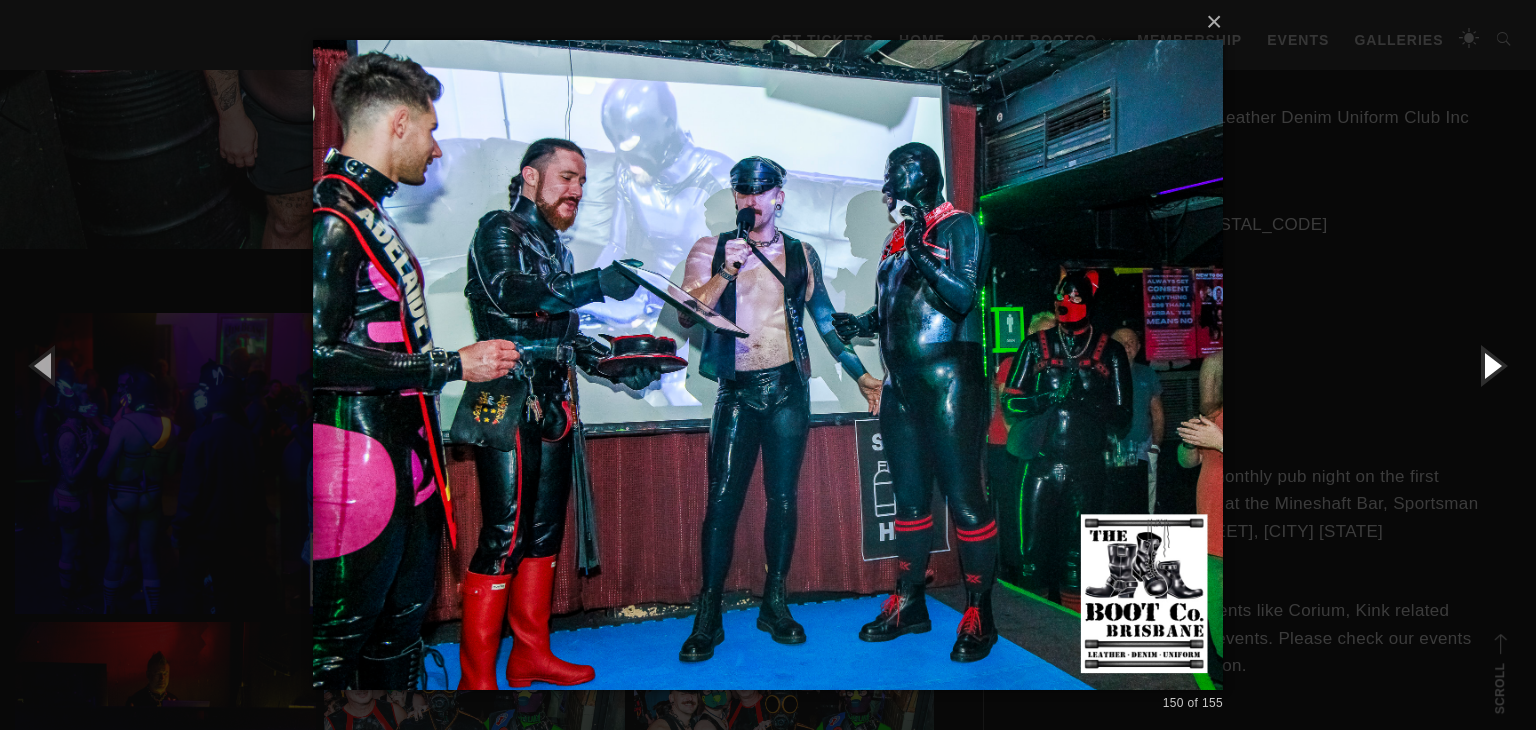 click at bounding box center [1491, 365] 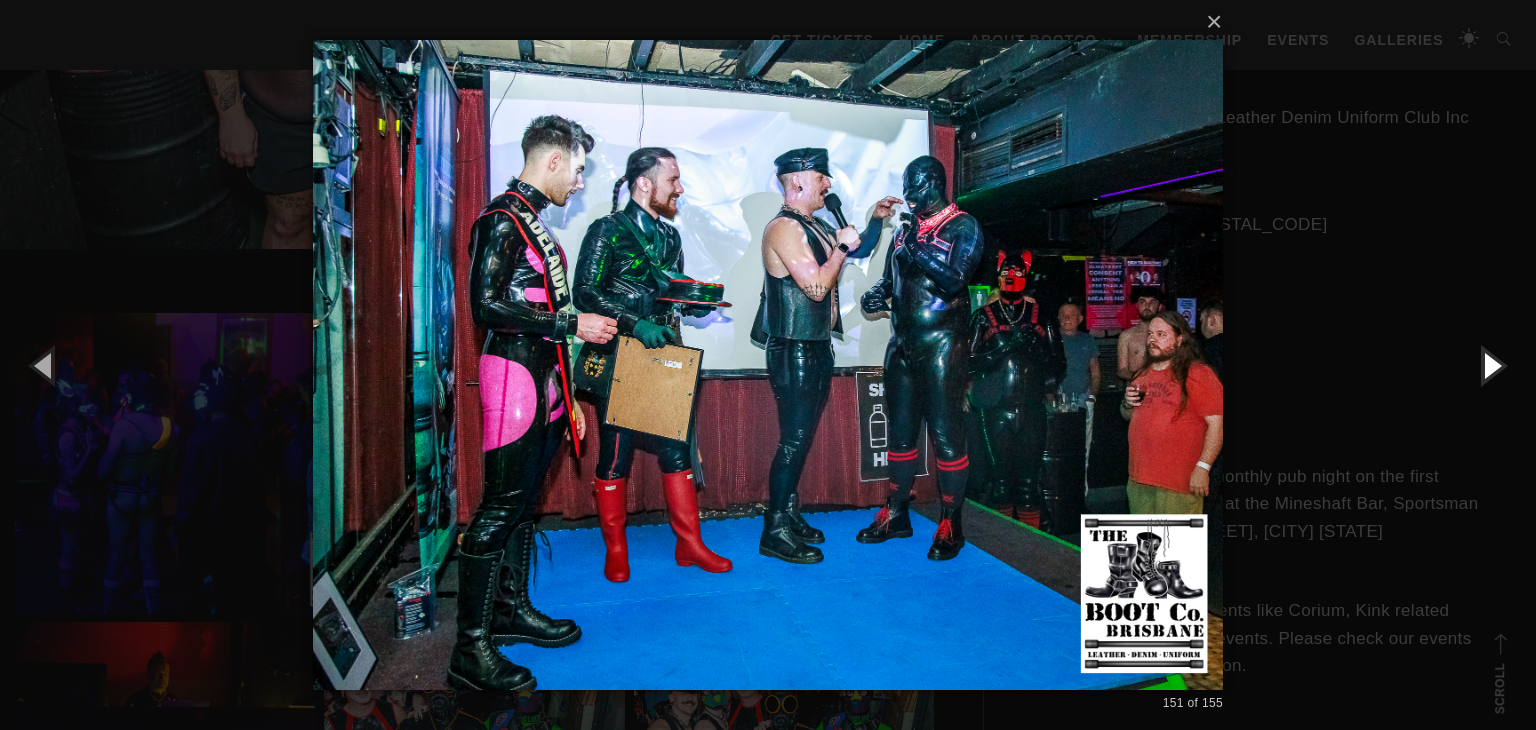 click at bounding box center (1491, 365) 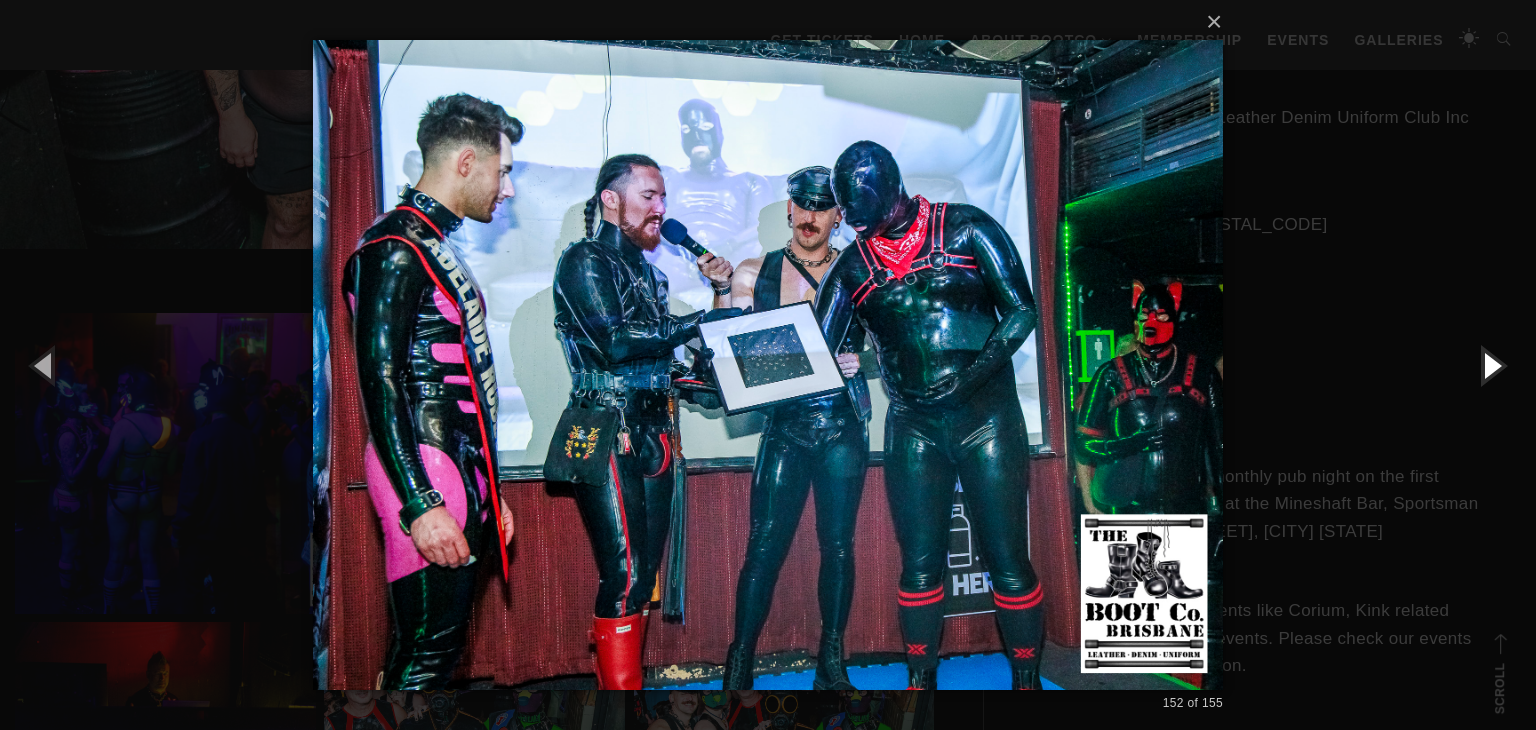 click at bounding box center [1491, 365] 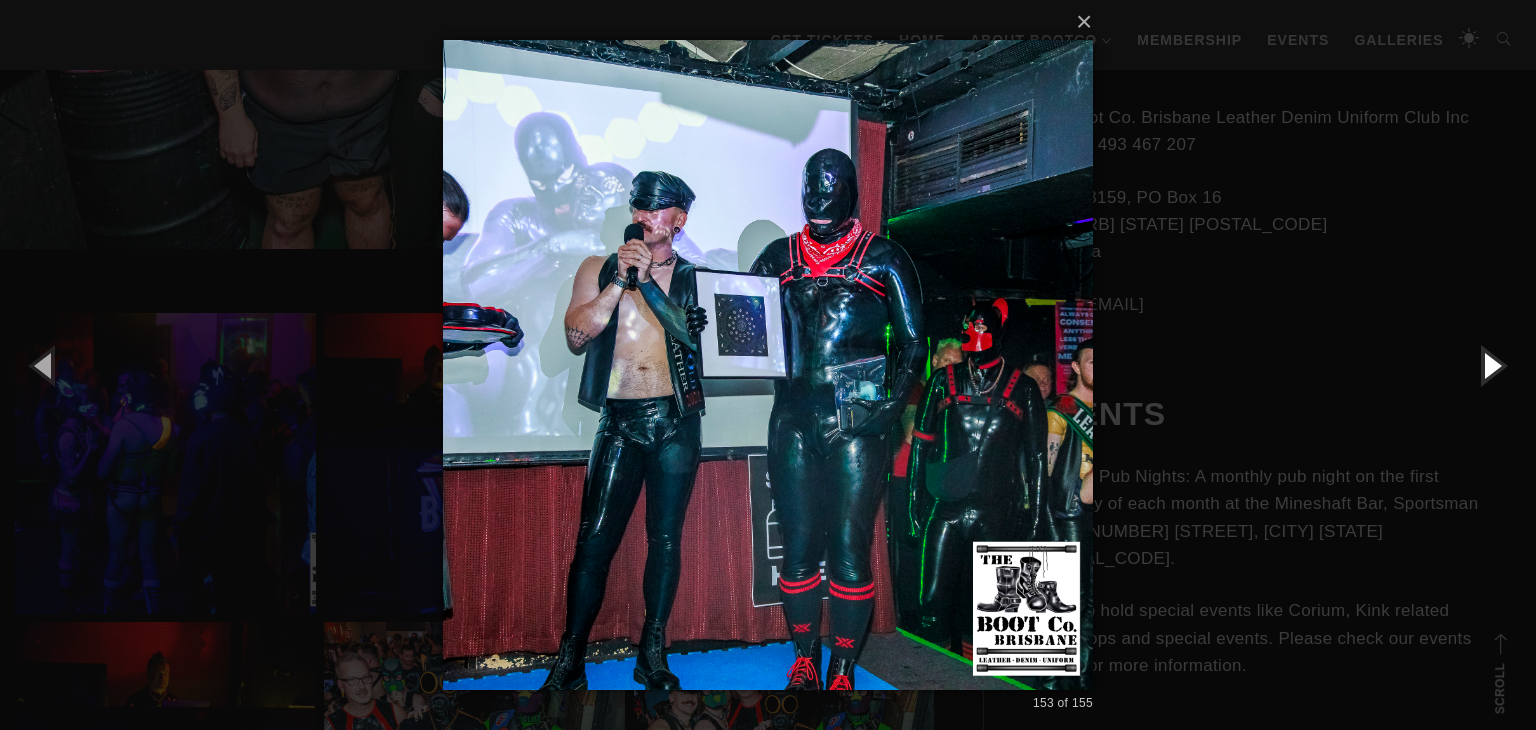 click at bounding box center [1491, 365] 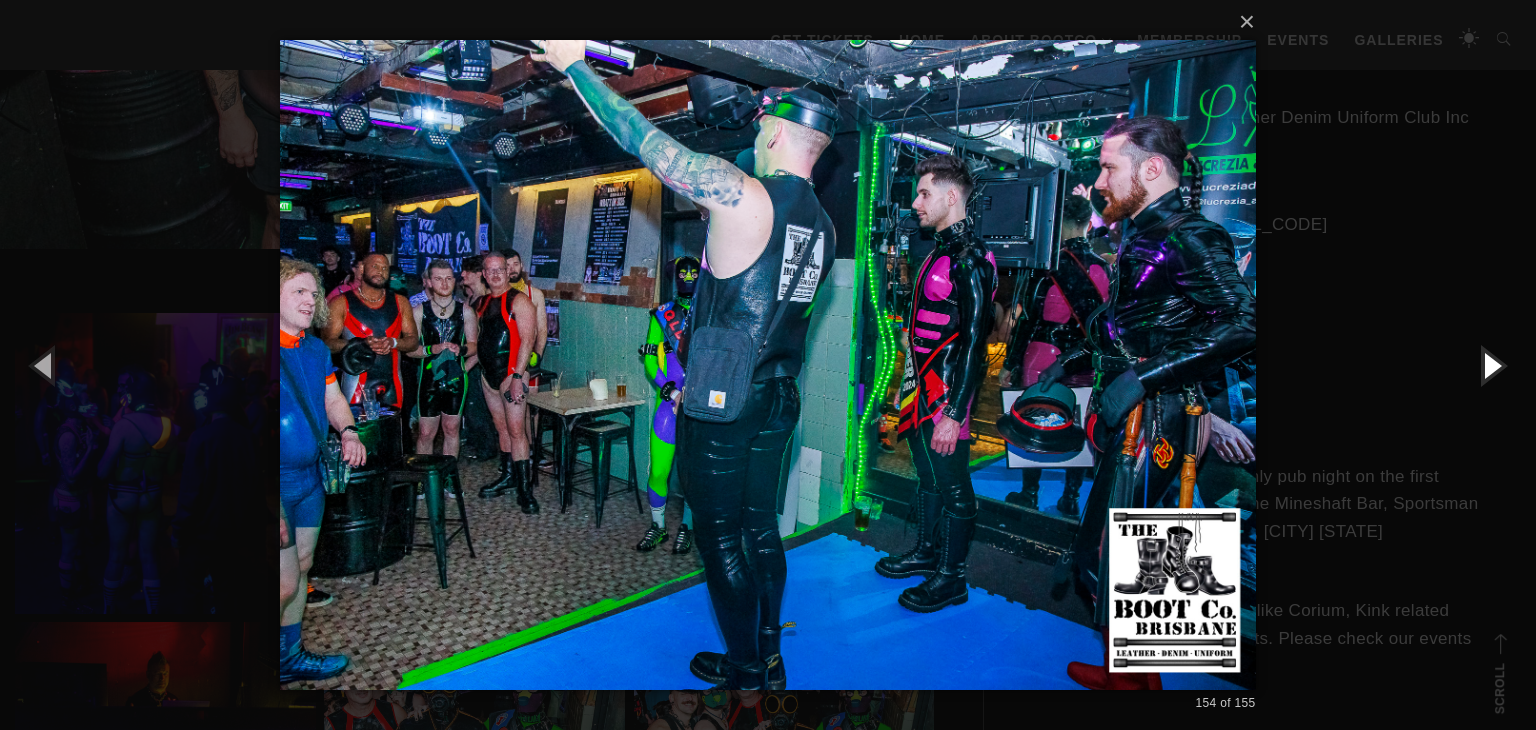click at bounding box center [1491, 365] 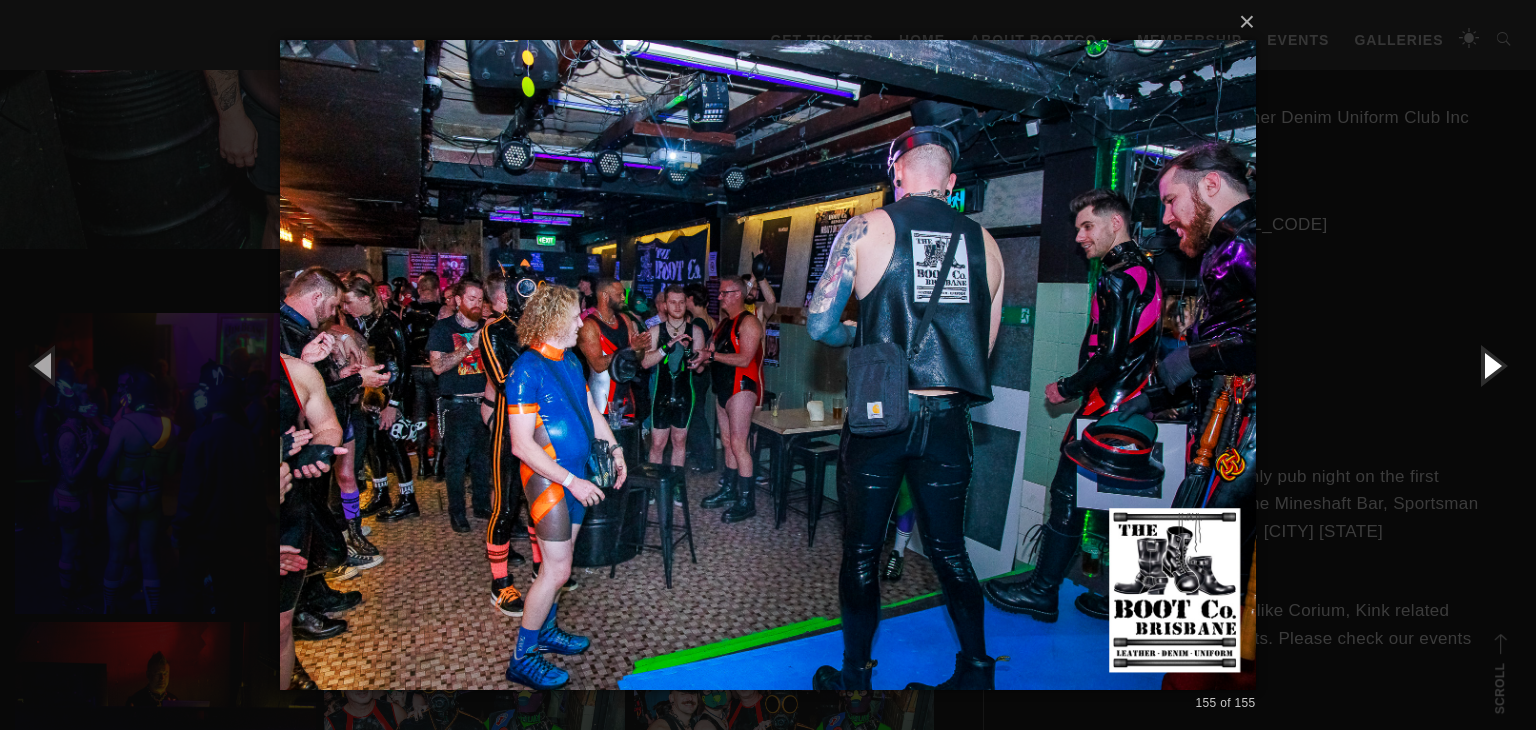 click at bounding box center (1491, 365) 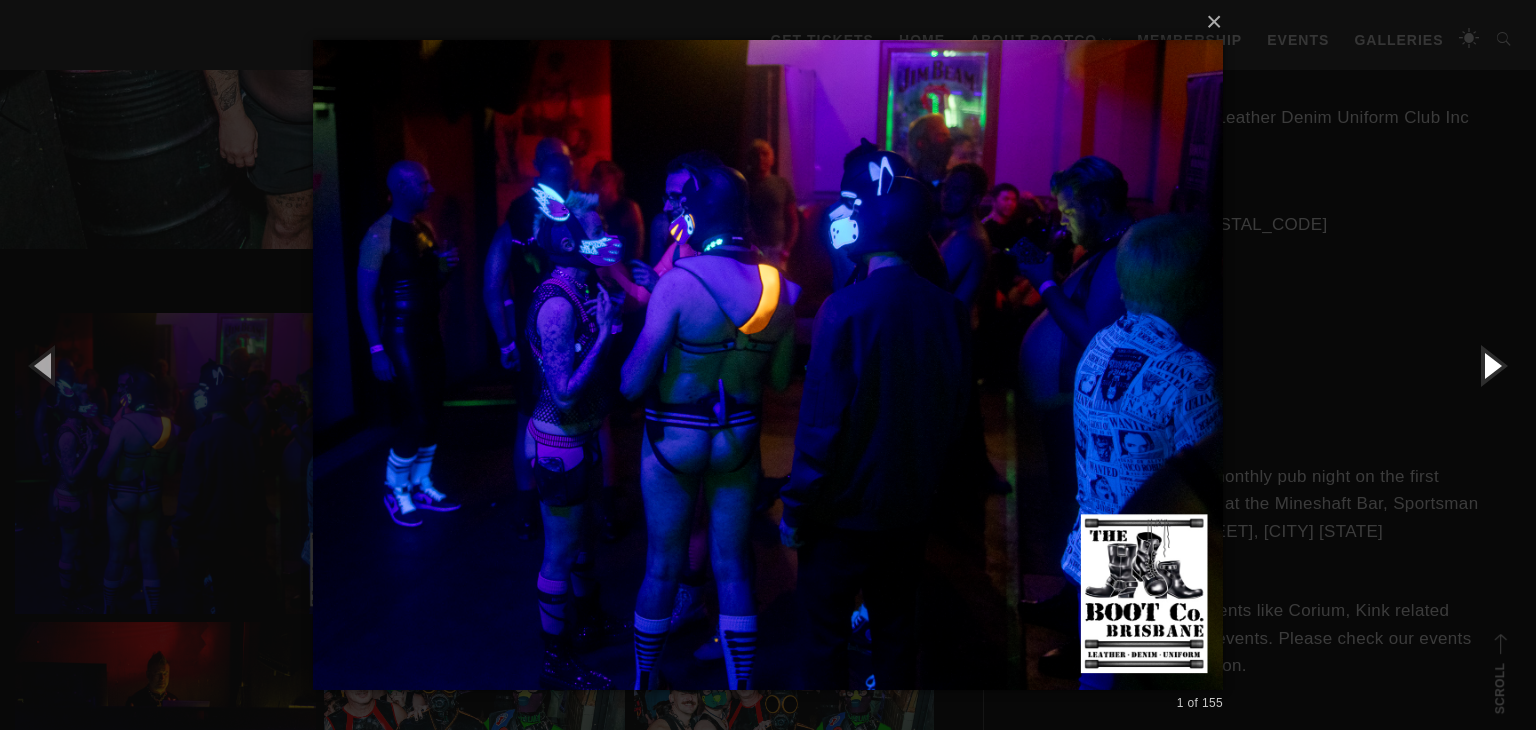 click at bounding box center (1491, 365) 